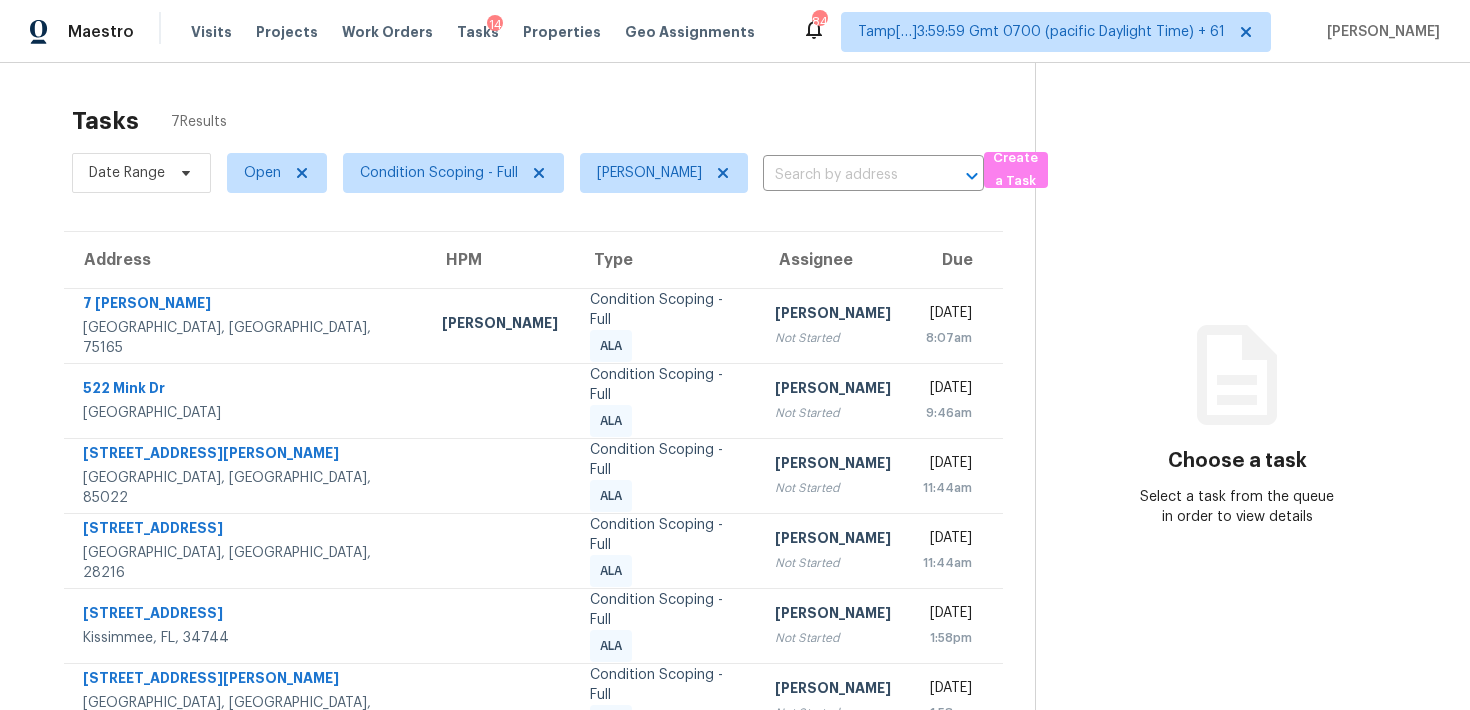 scroll, scrollTop: 0, scrollLeft: 0, axis: both 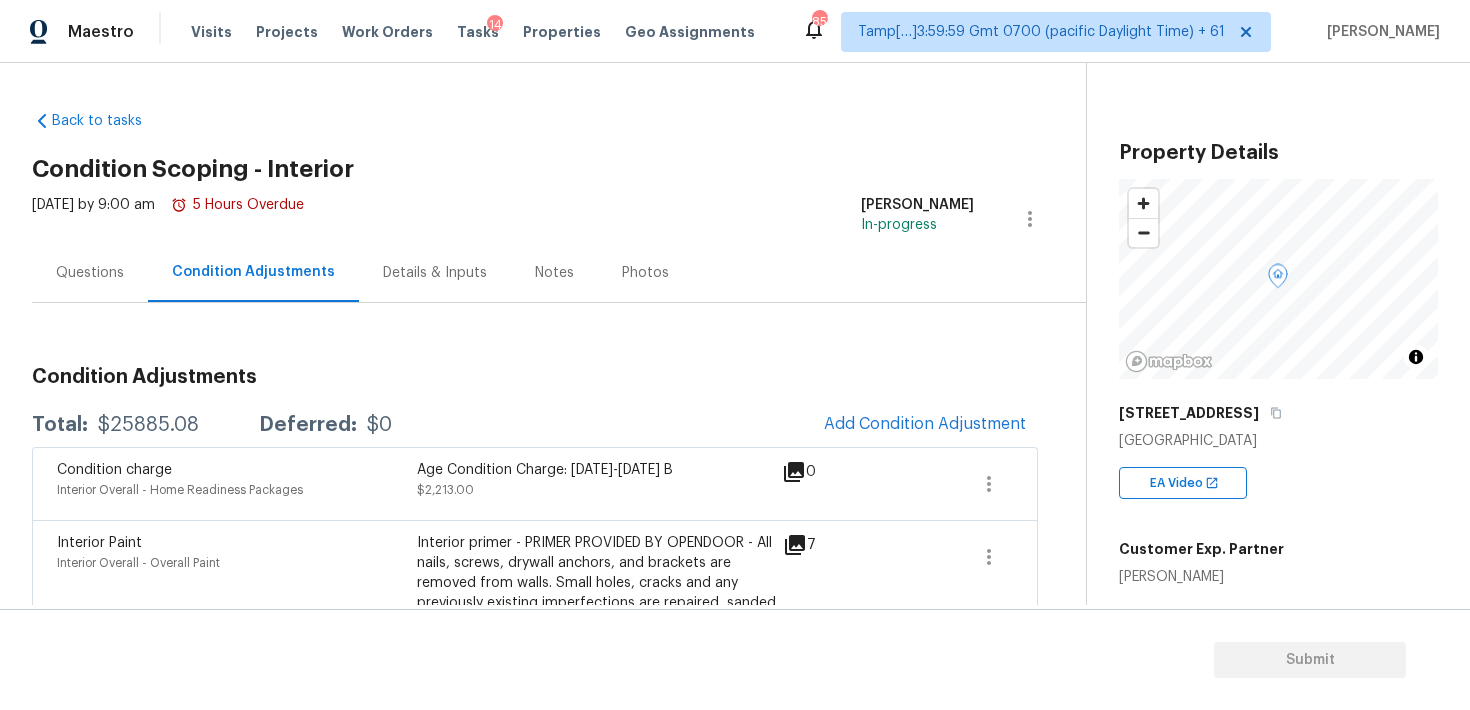 click on "Questions" at bounding box center (90, 272) 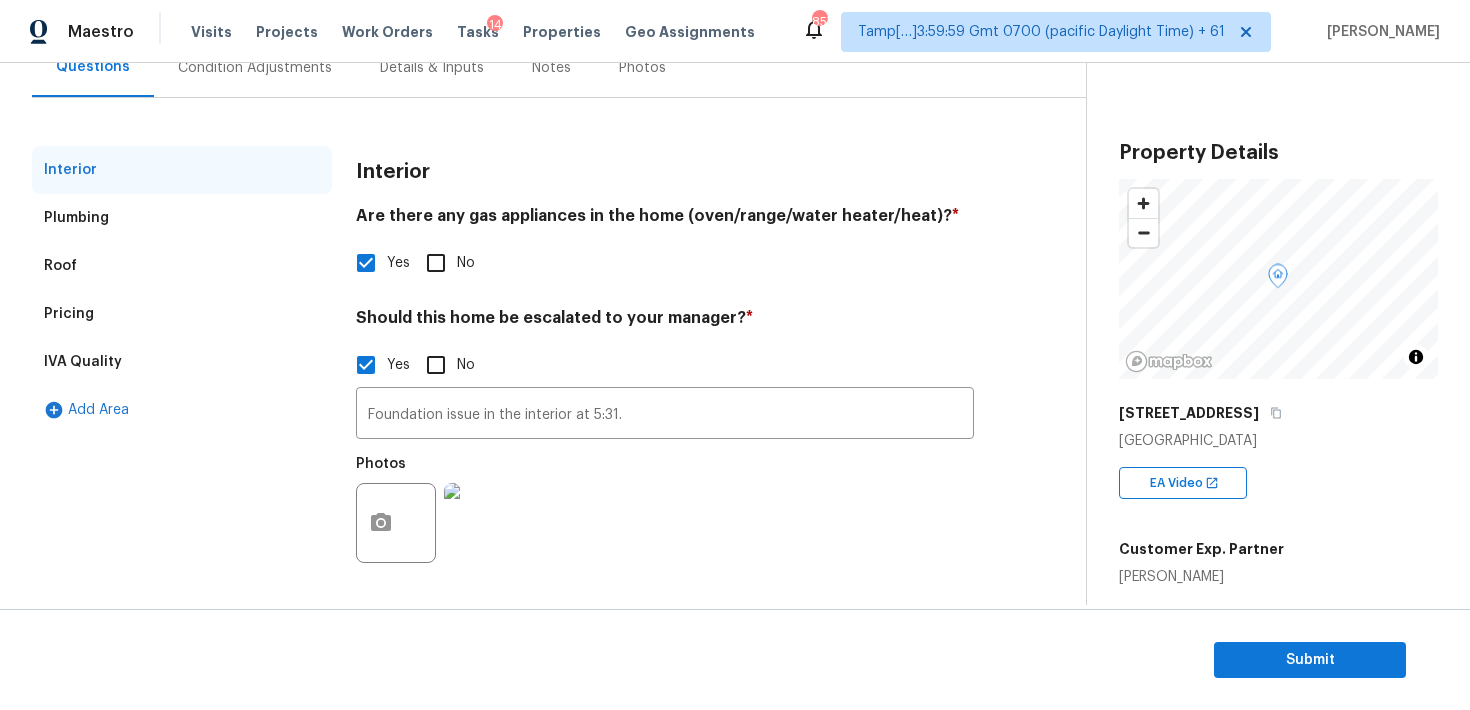 scroll, scrollTop: 0, scrollLeft: 0, axis: both 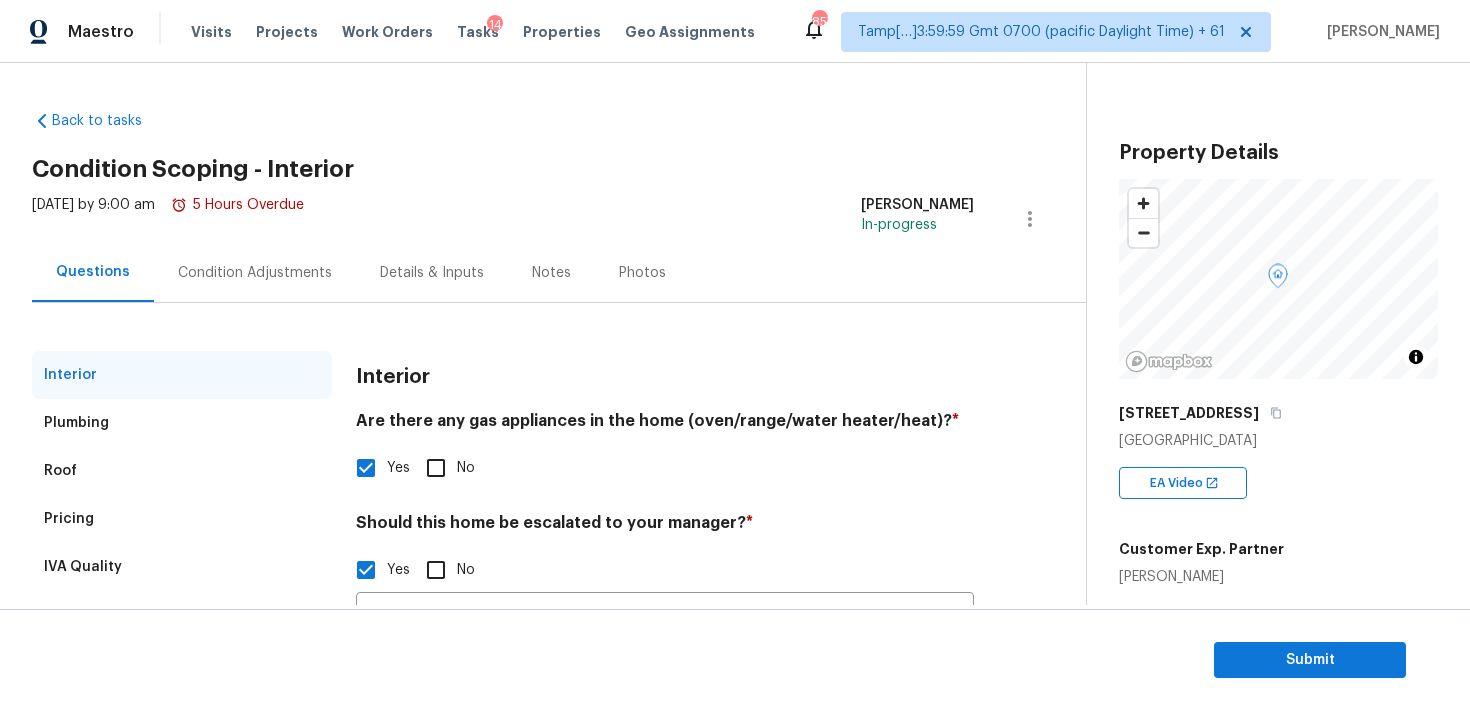click on "Condition Adjustments" at bounding box center (255, 273) 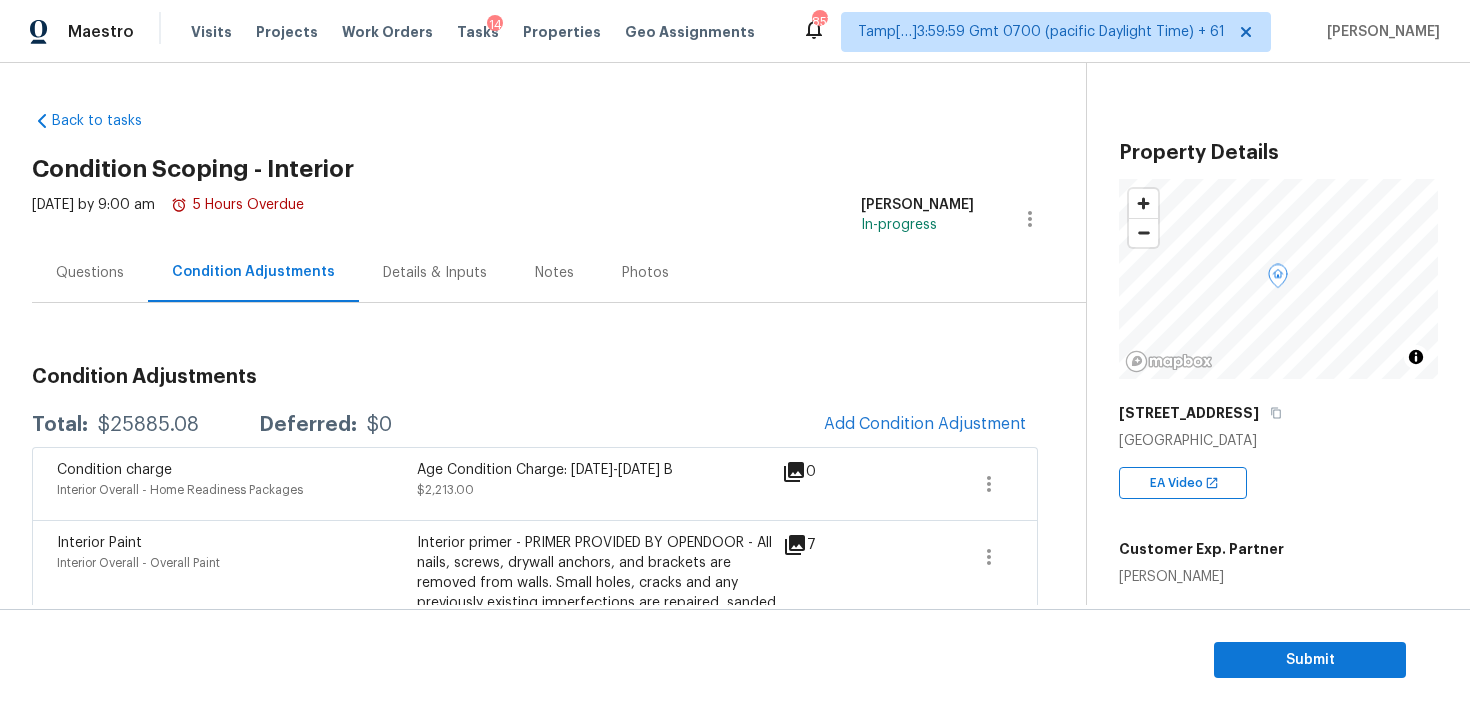 click on "Questions" at bounding box center [90, 272] 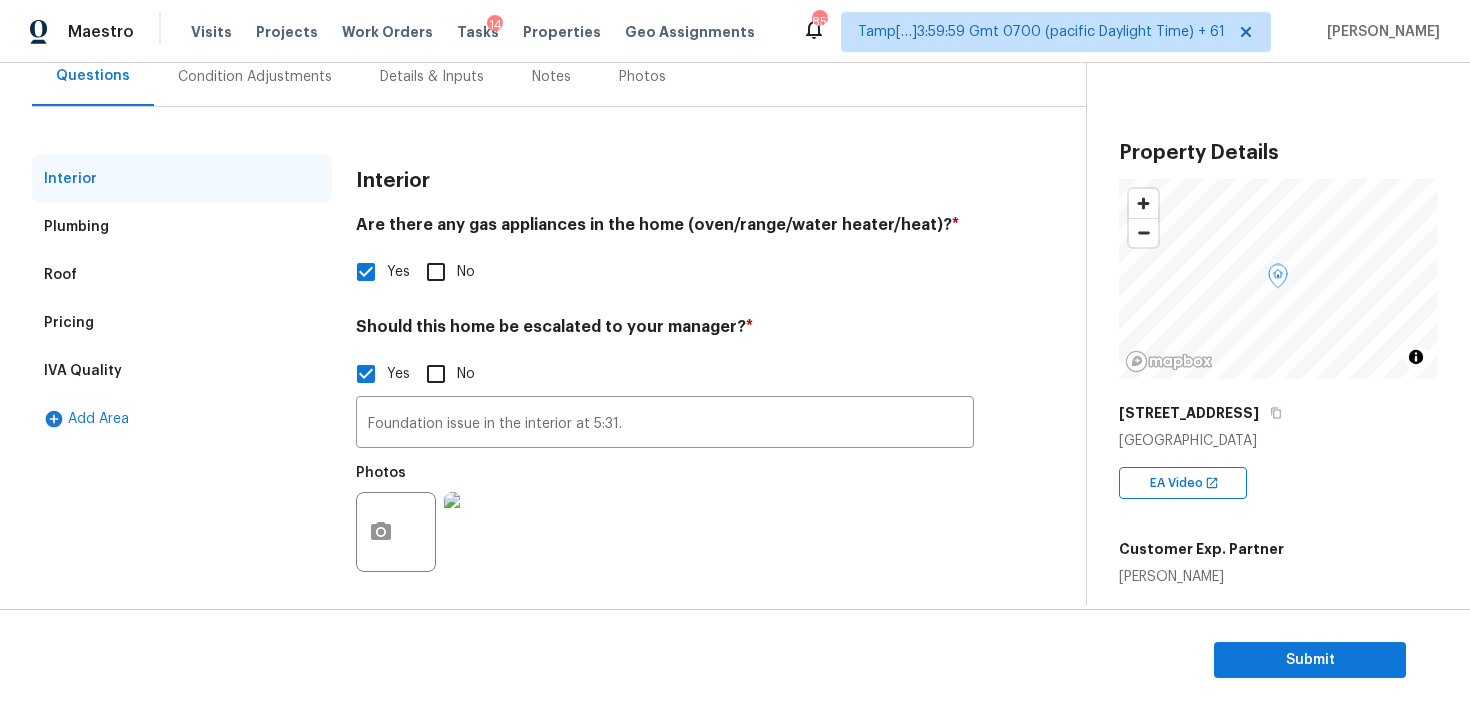 scroll, scrollTop: 205, scrollLeft: 0, axis: vertical 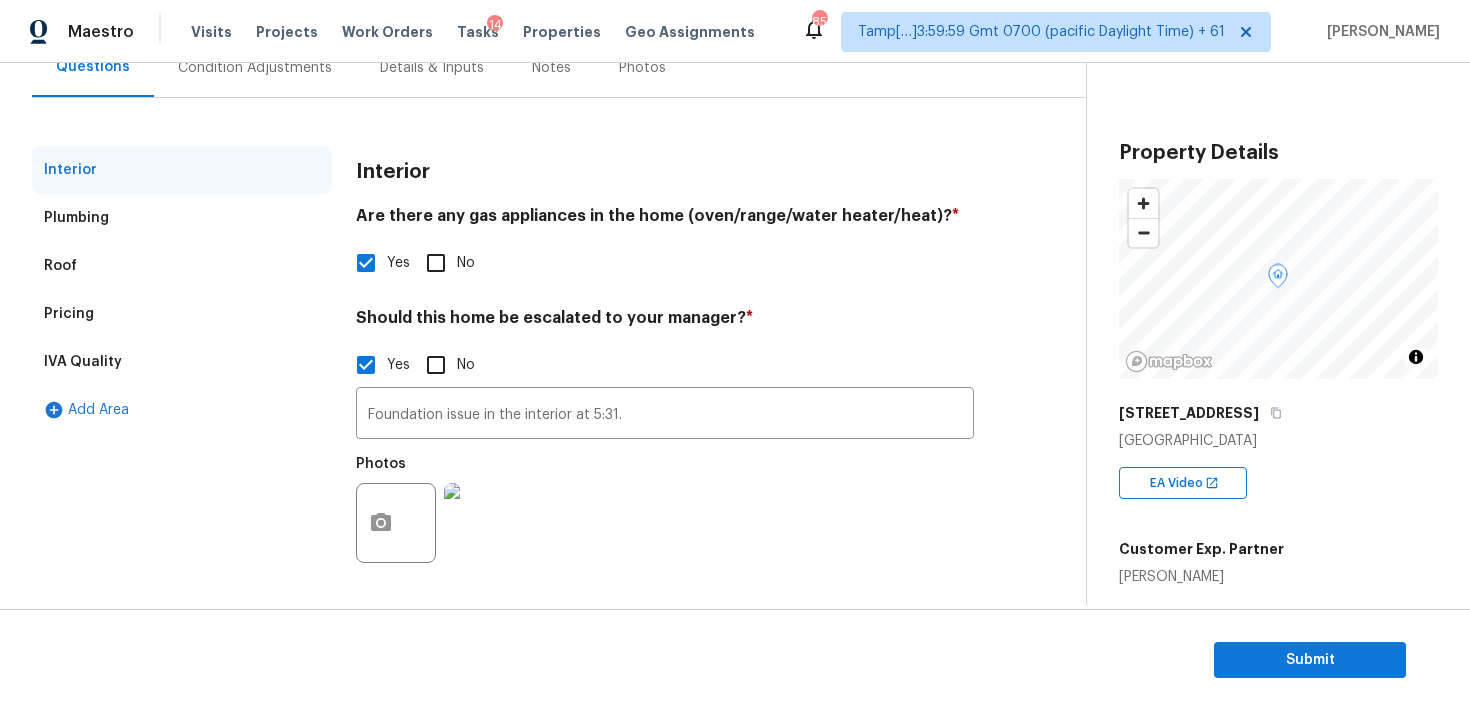 click on "Condition Adjustments" at bounding box center (255, 67) 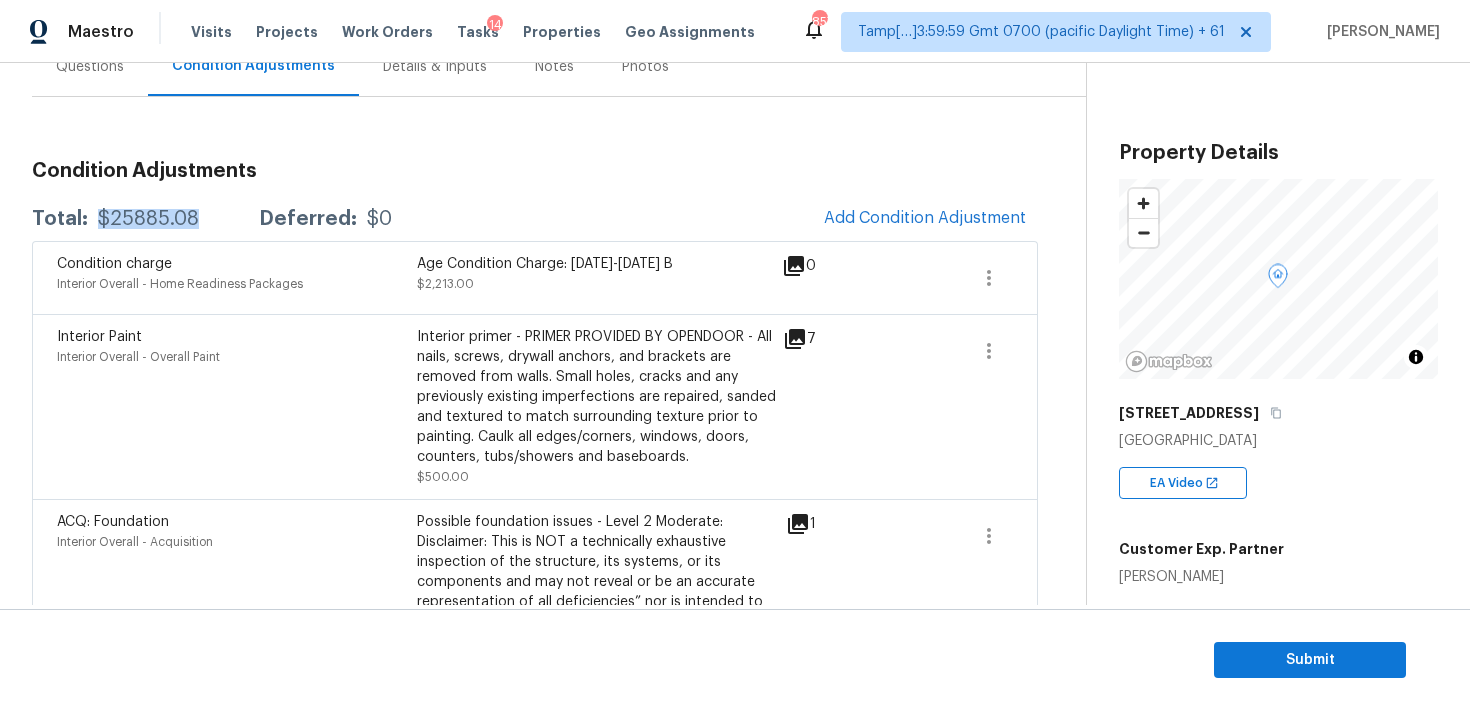 drag, startPoint x: 100, startPoint y: 215, endPoint x: 216, endPoint y: 216, distance: 116.00431 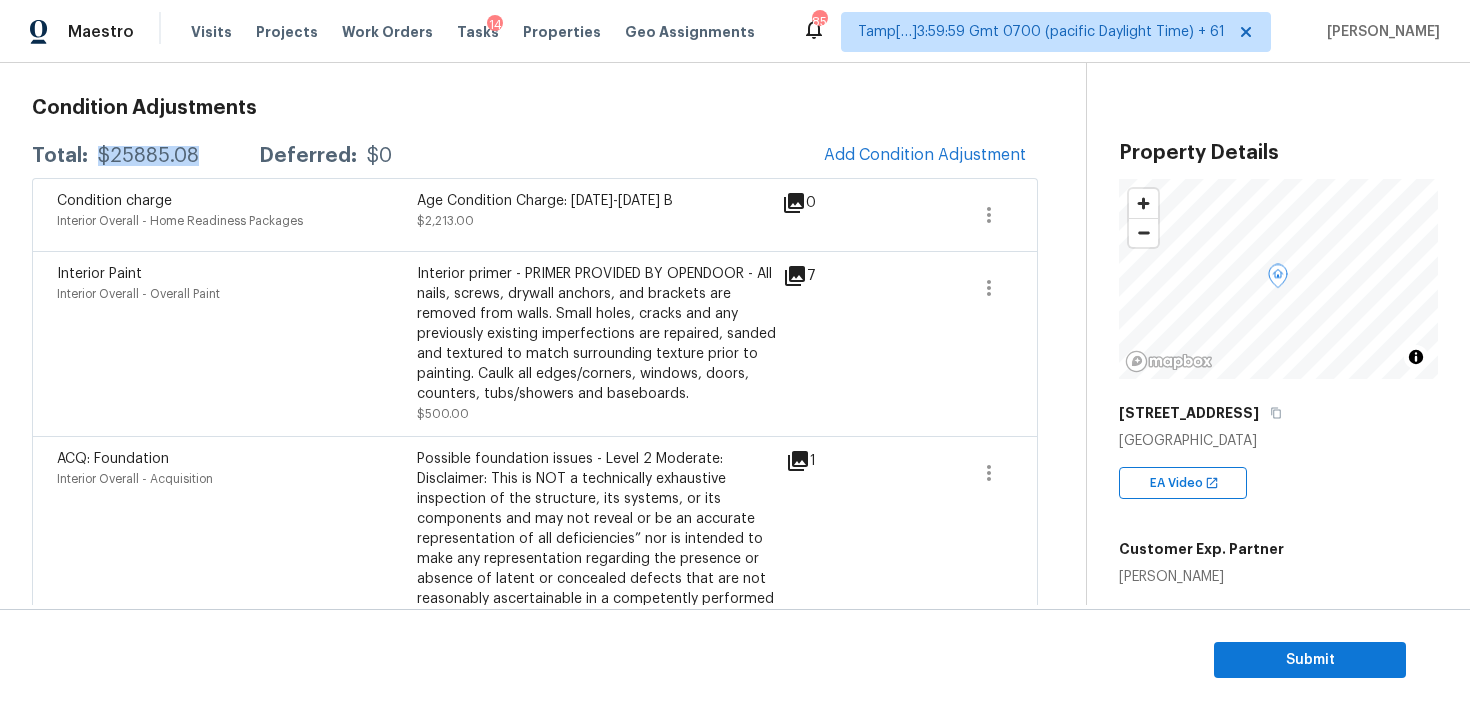 scroll, scrollTop: 265, scrollLeft: 0, axis: vertical 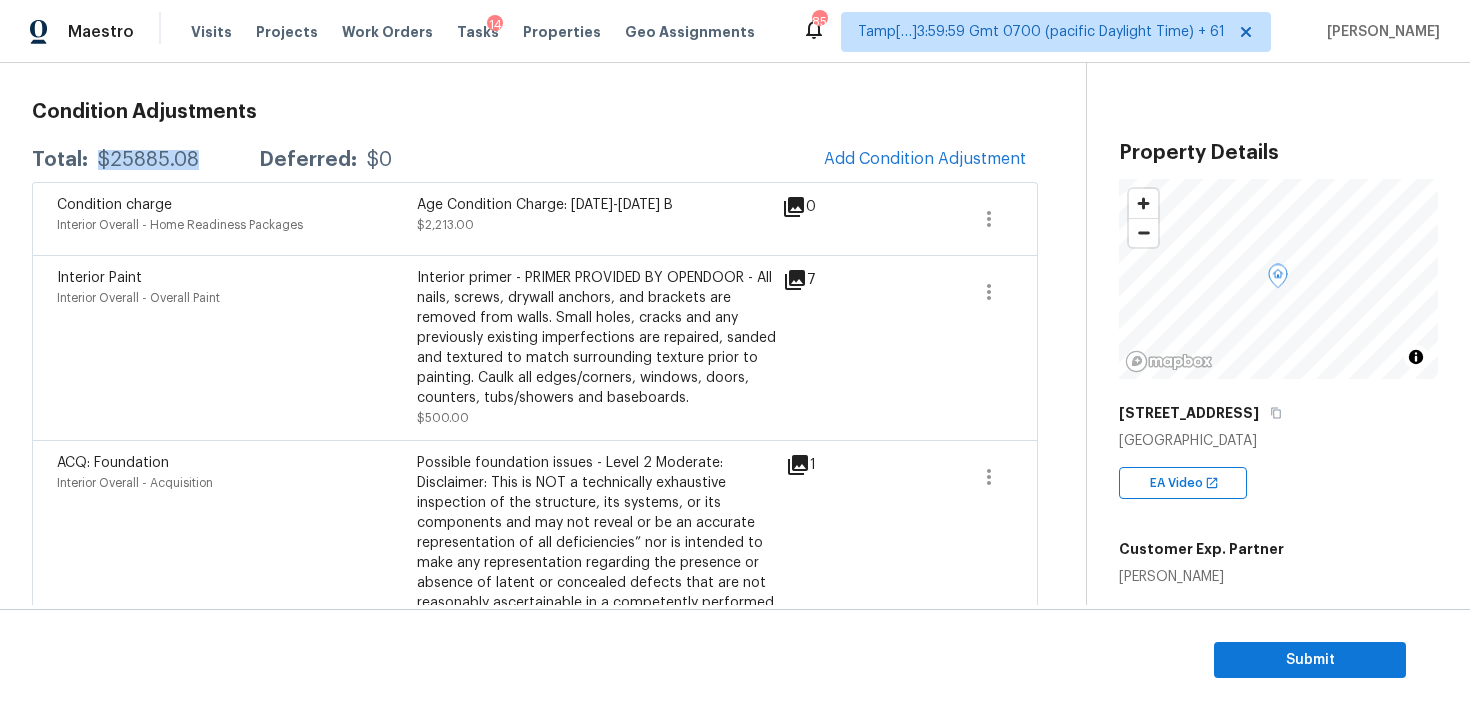 click on "Total:  $25885.08 Deferred:  $0 Add Condition Adjustment" at bounding box center (535, 160) 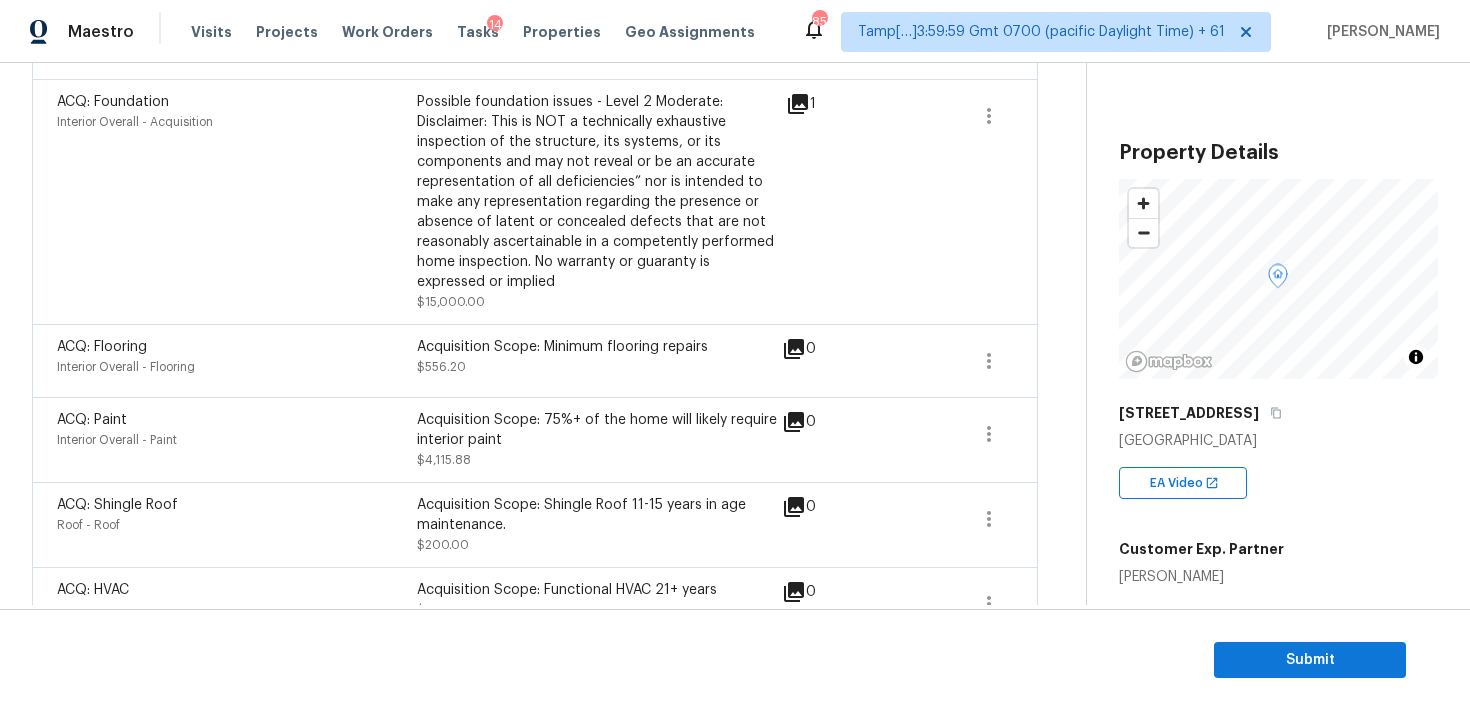 scroll, scrollTop: 629, scrollLeft: 0, axis: vertical 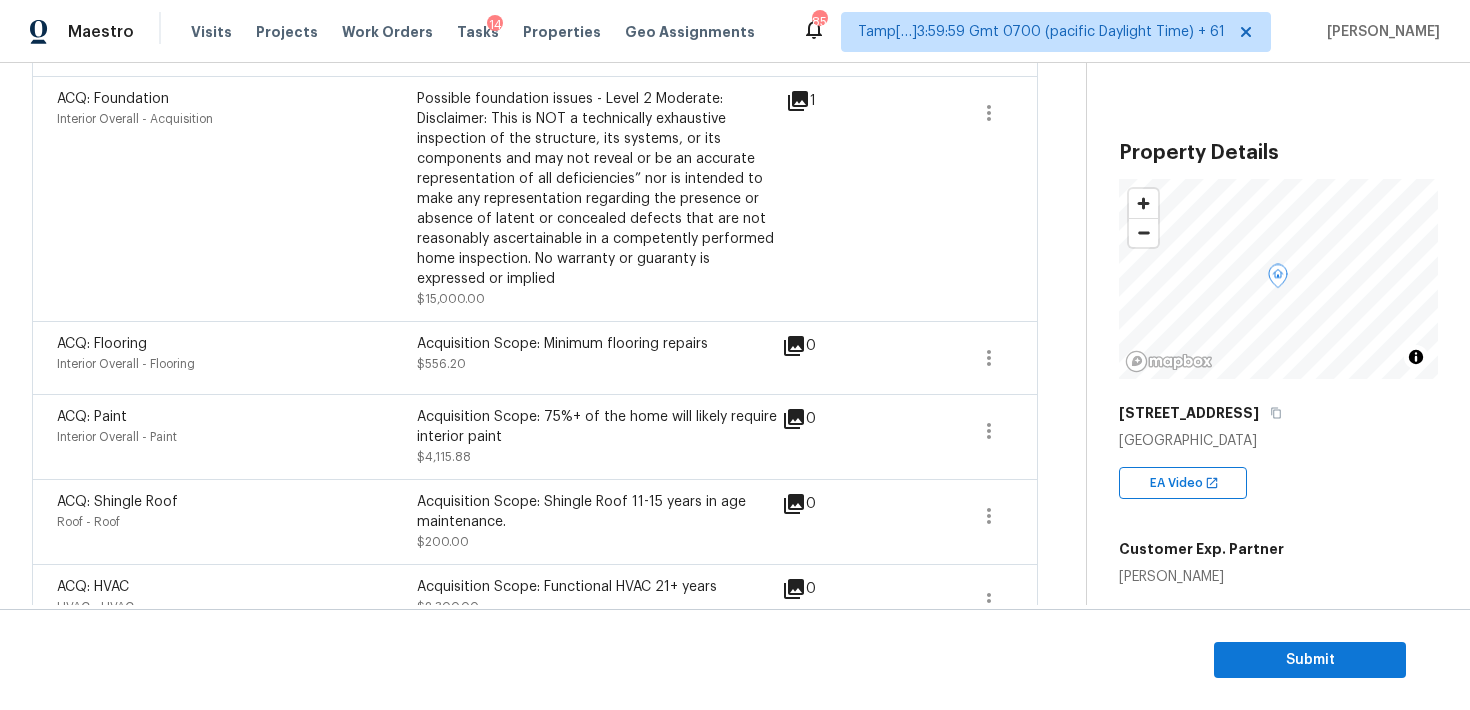 click on "ACQ: Foundation Interior Overall - Acquisition" at bounding box center [237, 199] 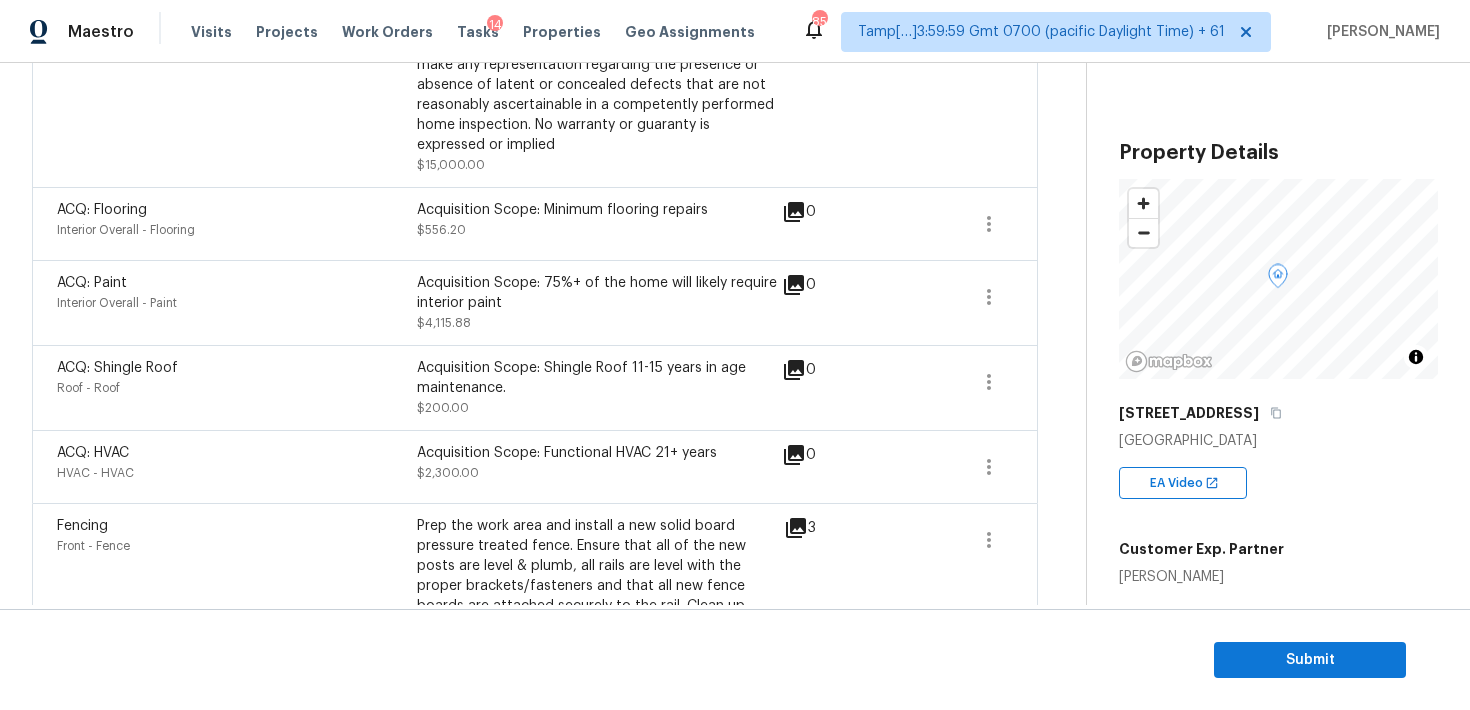 scroll, scrollTop: 764, scrollLeft: 0, axis: vertical 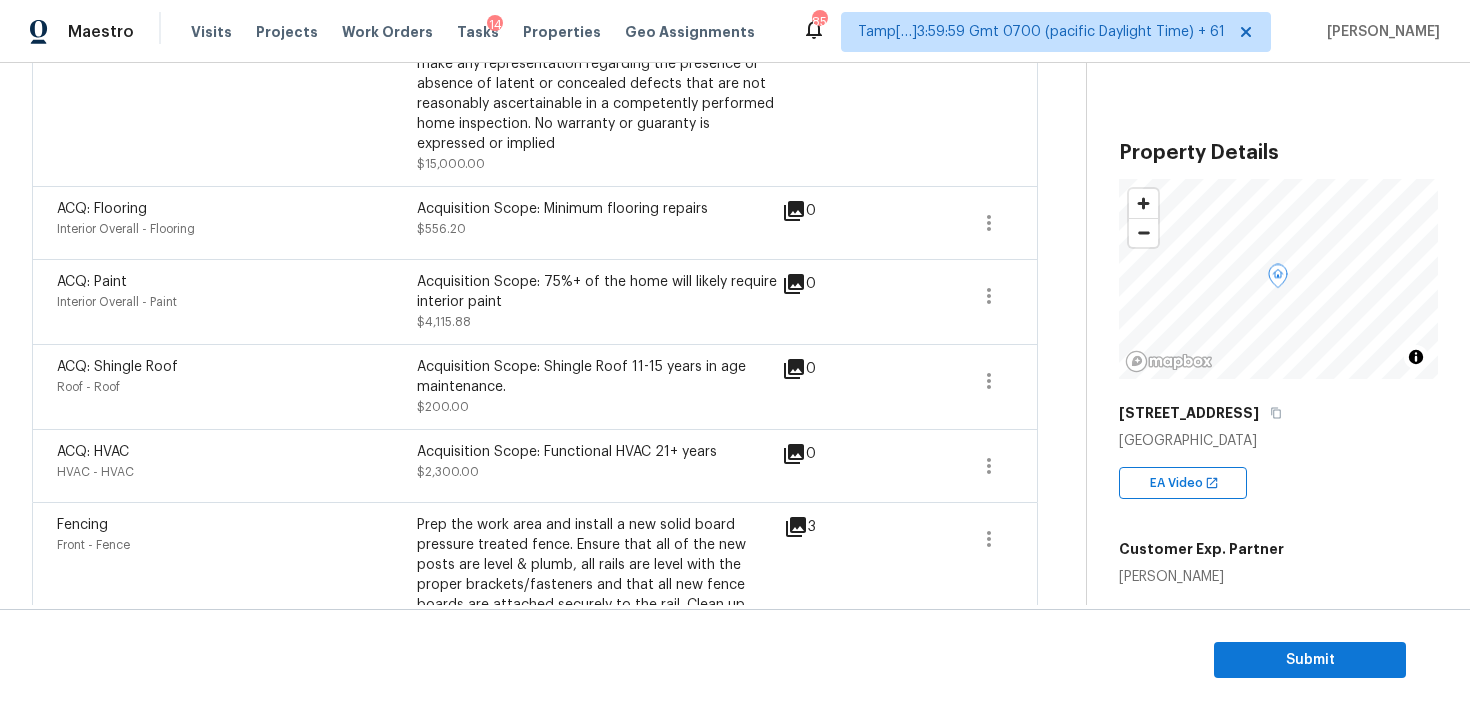 click on "ACQ: Foundation Interior Overall - Acquisition" at bounding box center [237, 64] 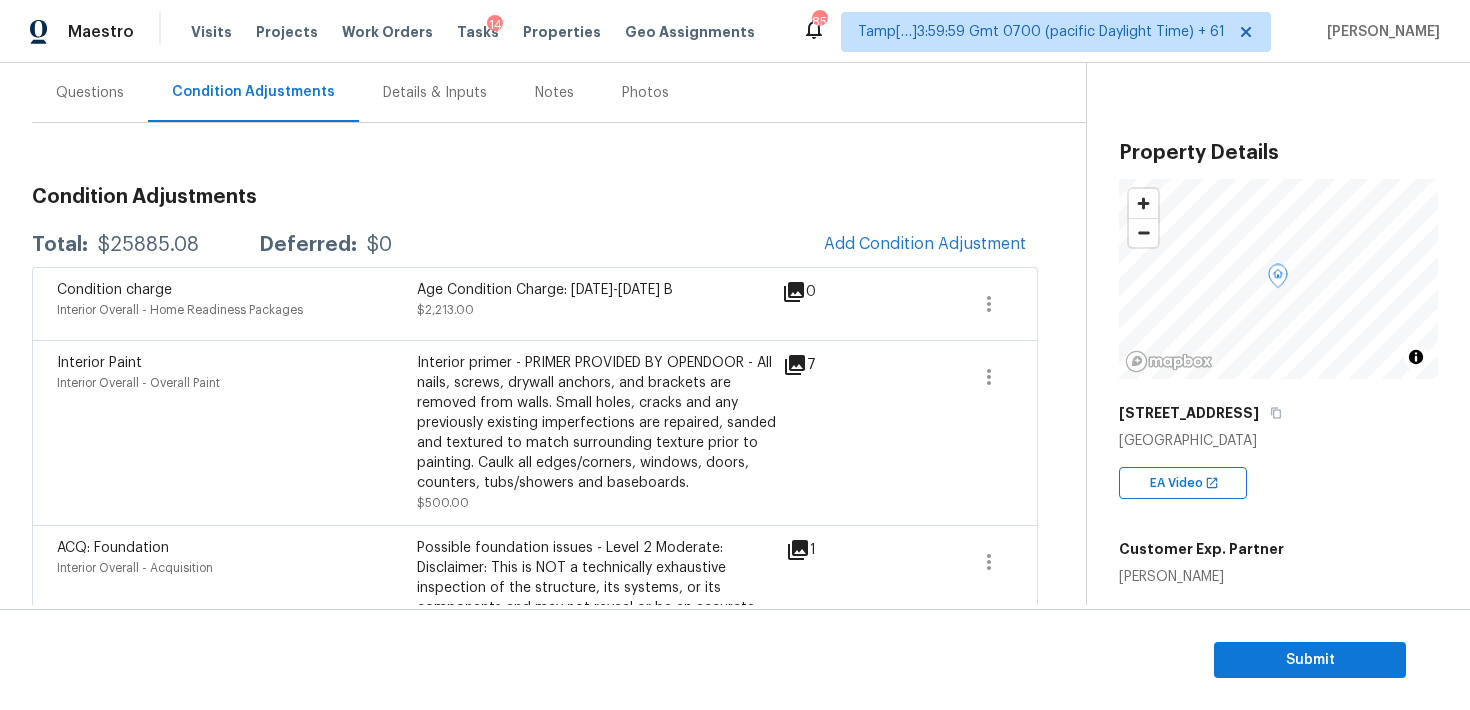 scroll, scrollTop: 229, scrollLeft: 0, axis: vertical 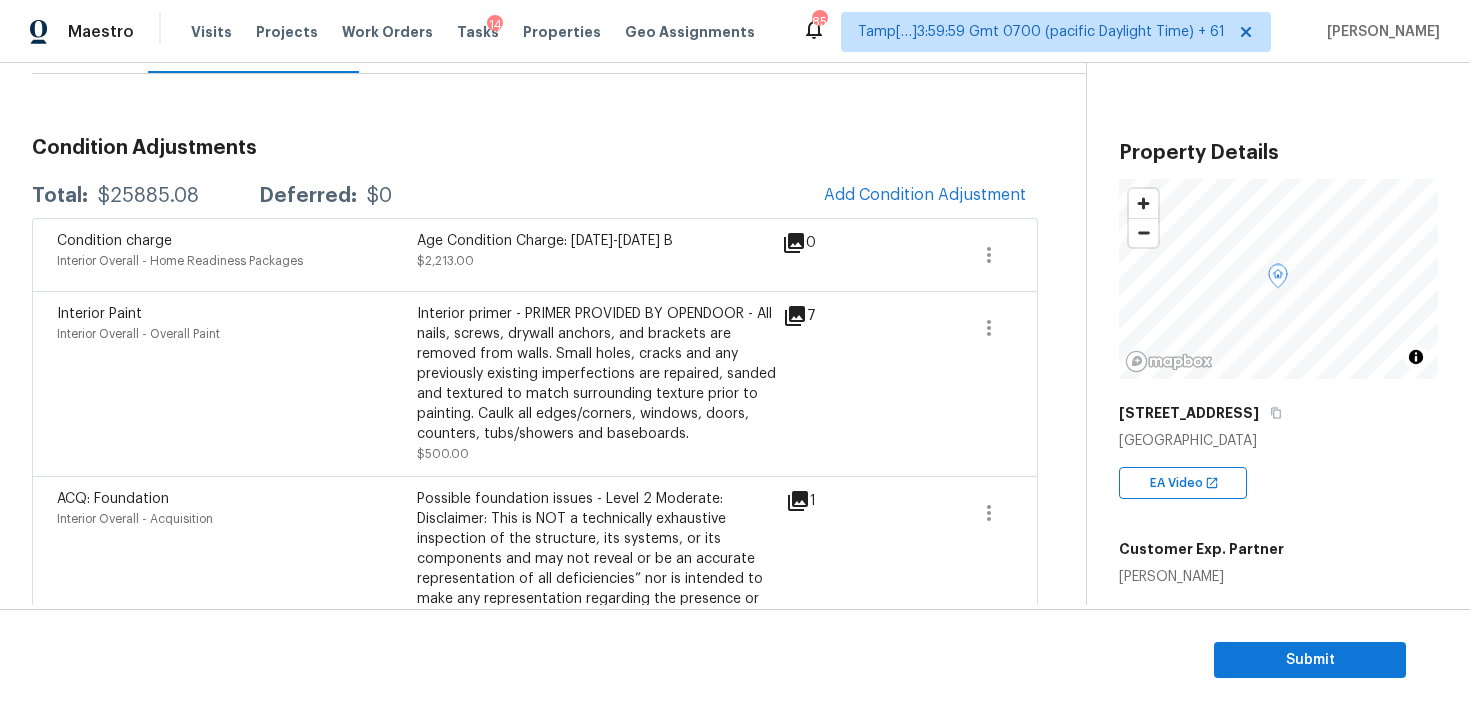 click on "Interior Paint Interior Overall - Overall Paint" at bounding box center [237, 384] 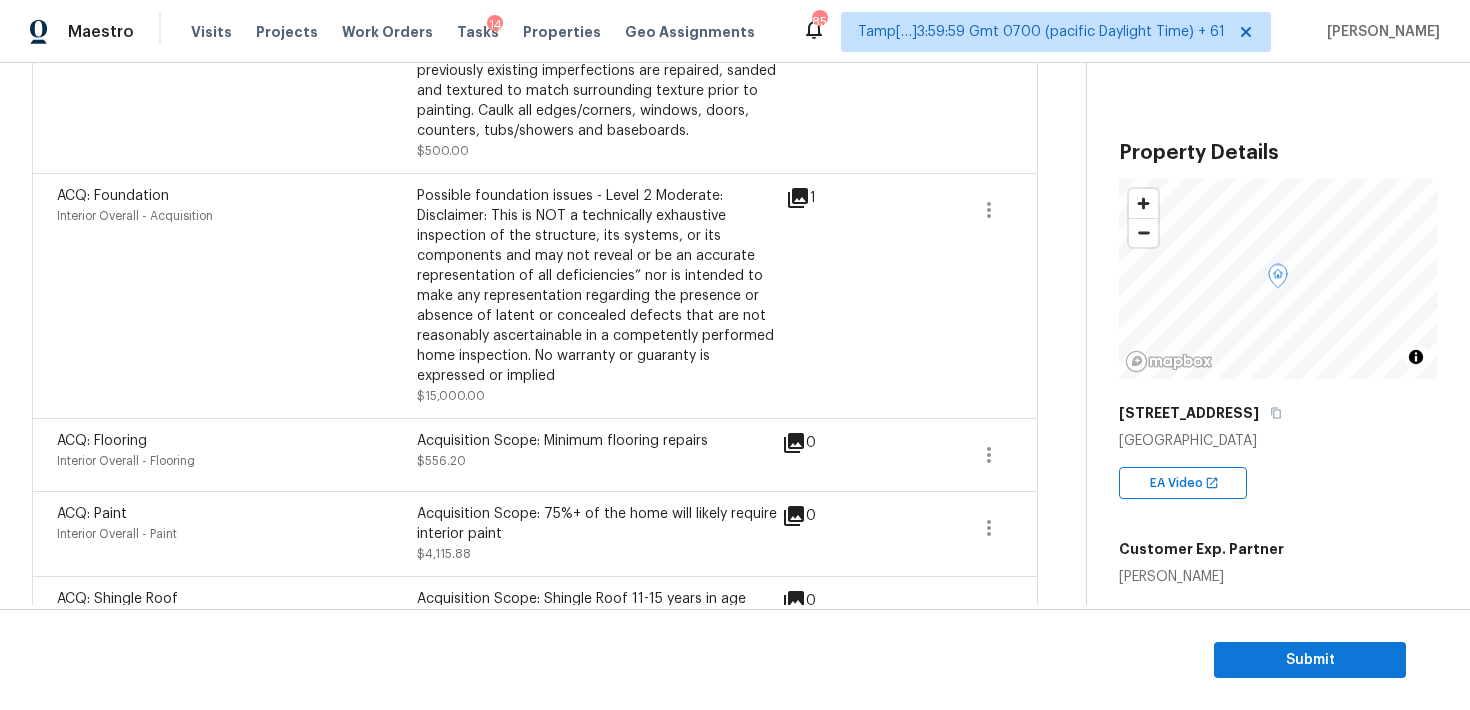scroll, scrollTop: 713, scrollLeft: 0, axis: vertical 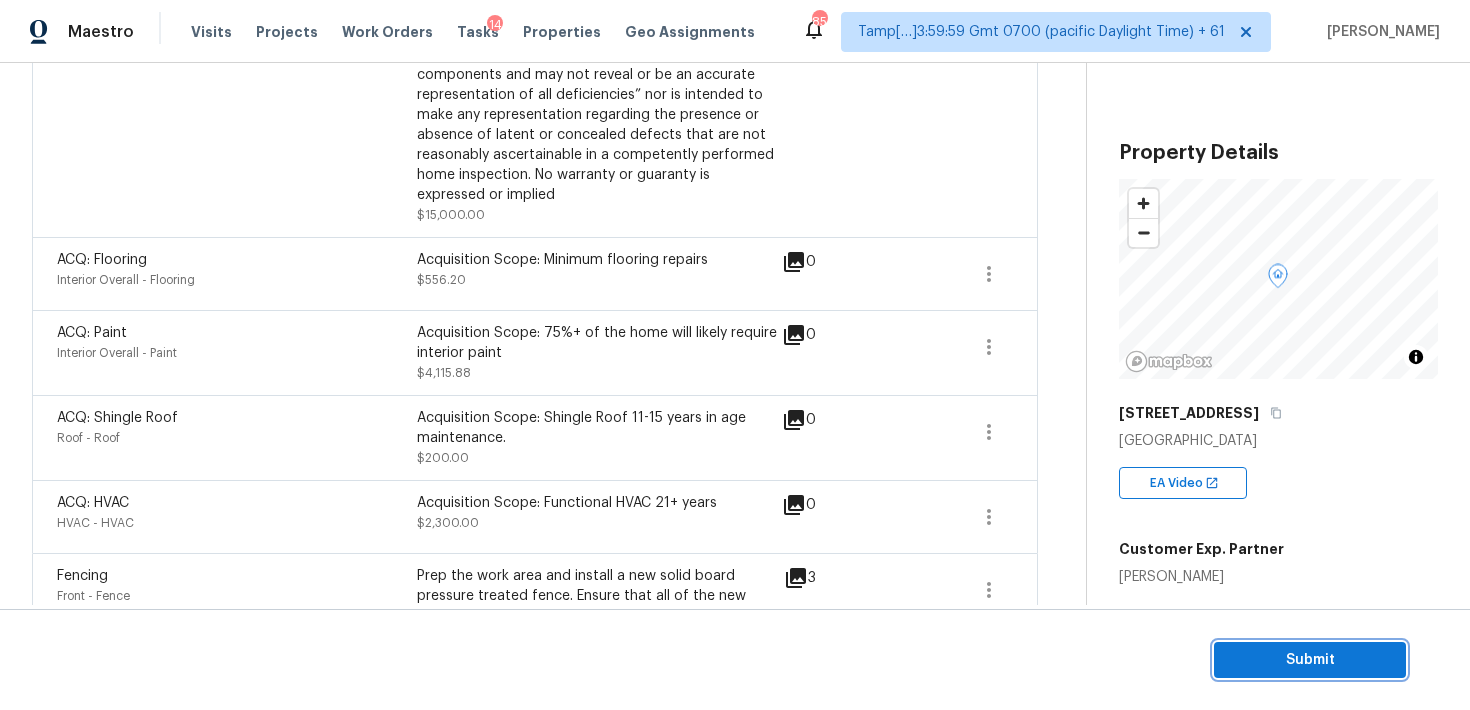 click on "Submit" at bounding box center (1310, 660) 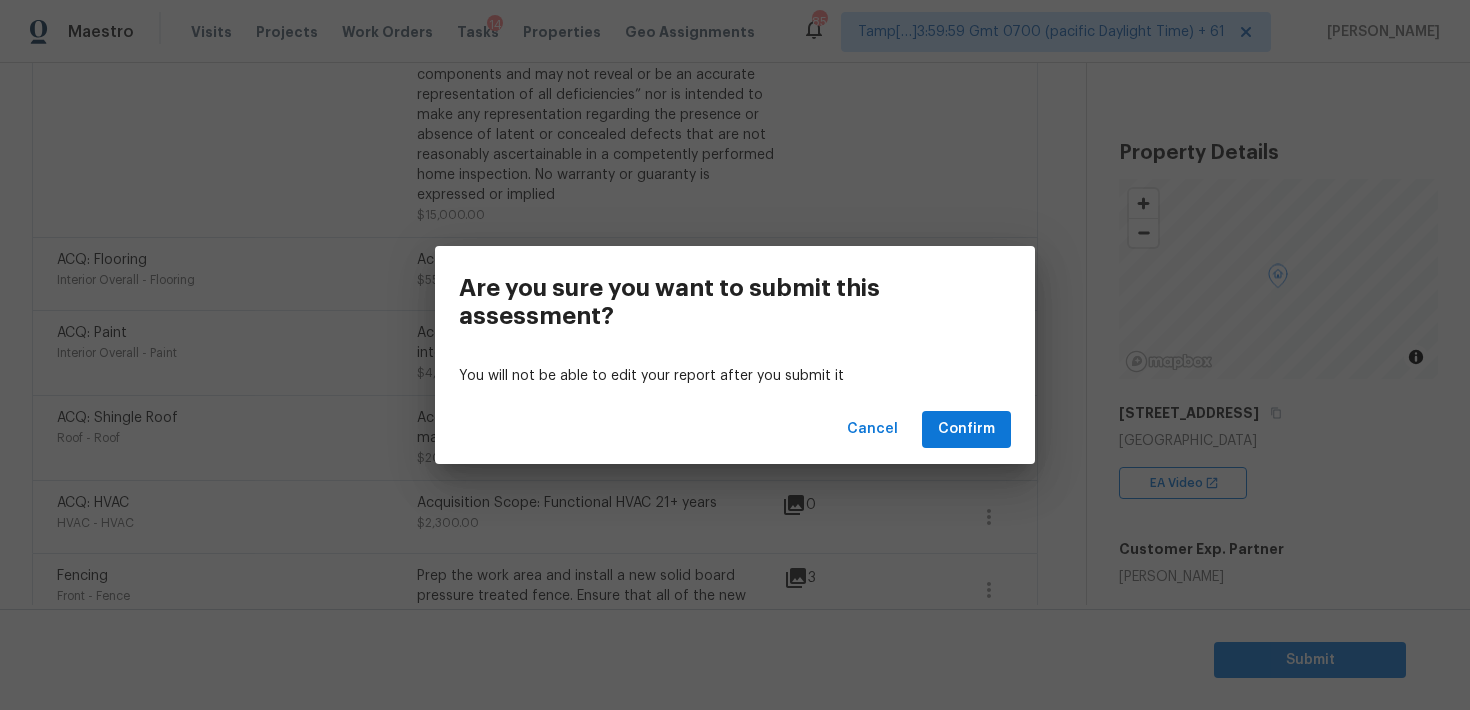 click on "Cancel Confirm" at bounding box center (735, 429) 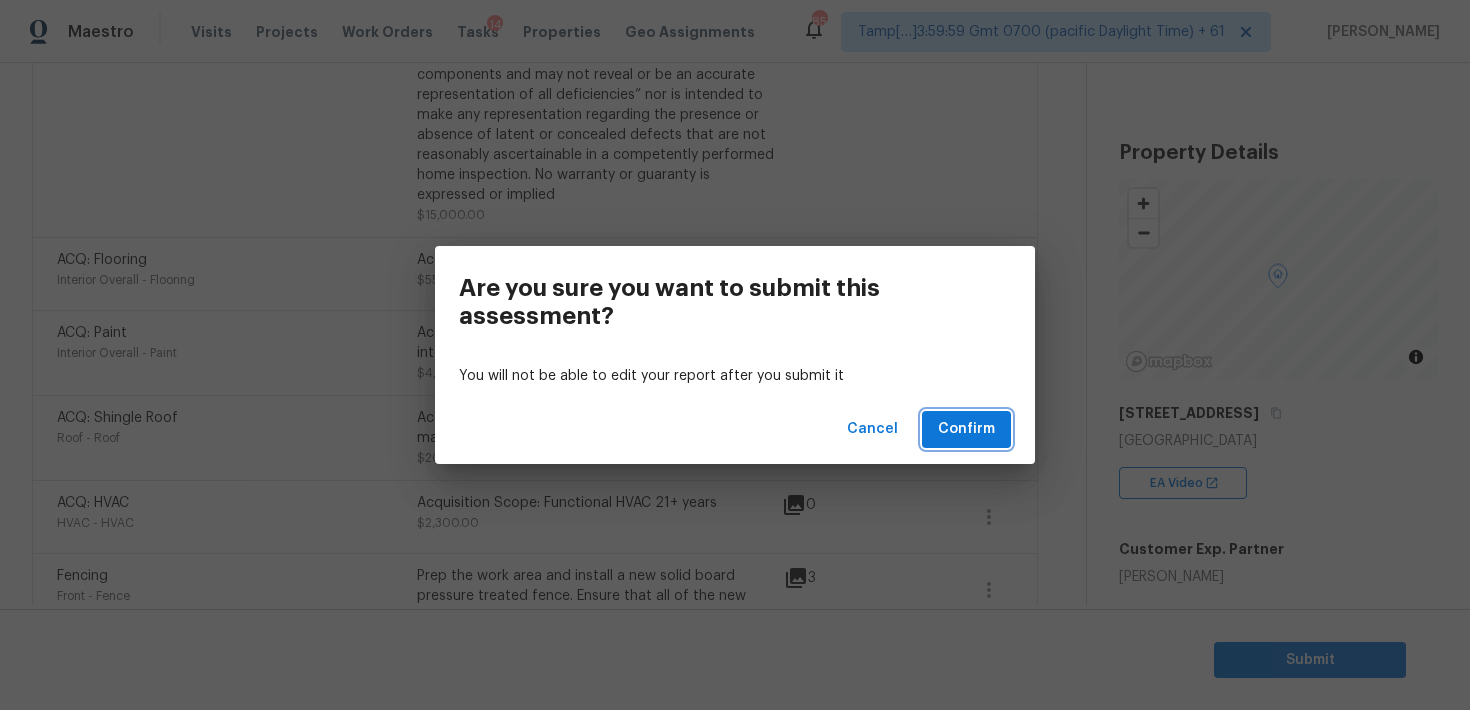 click on "Confirm" at bounding box center [966, 429] 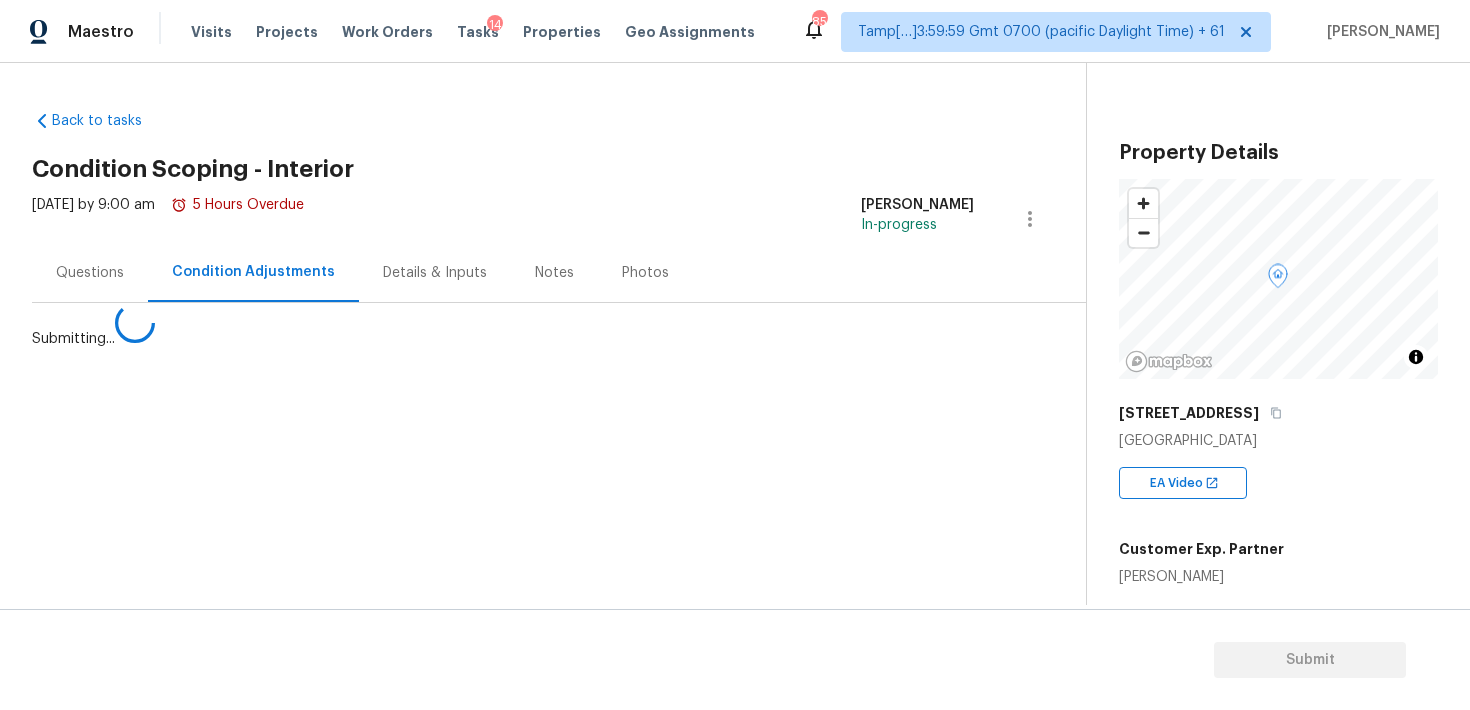 scroll, scrollTop: 0, scrollLeft: 0, axis: both 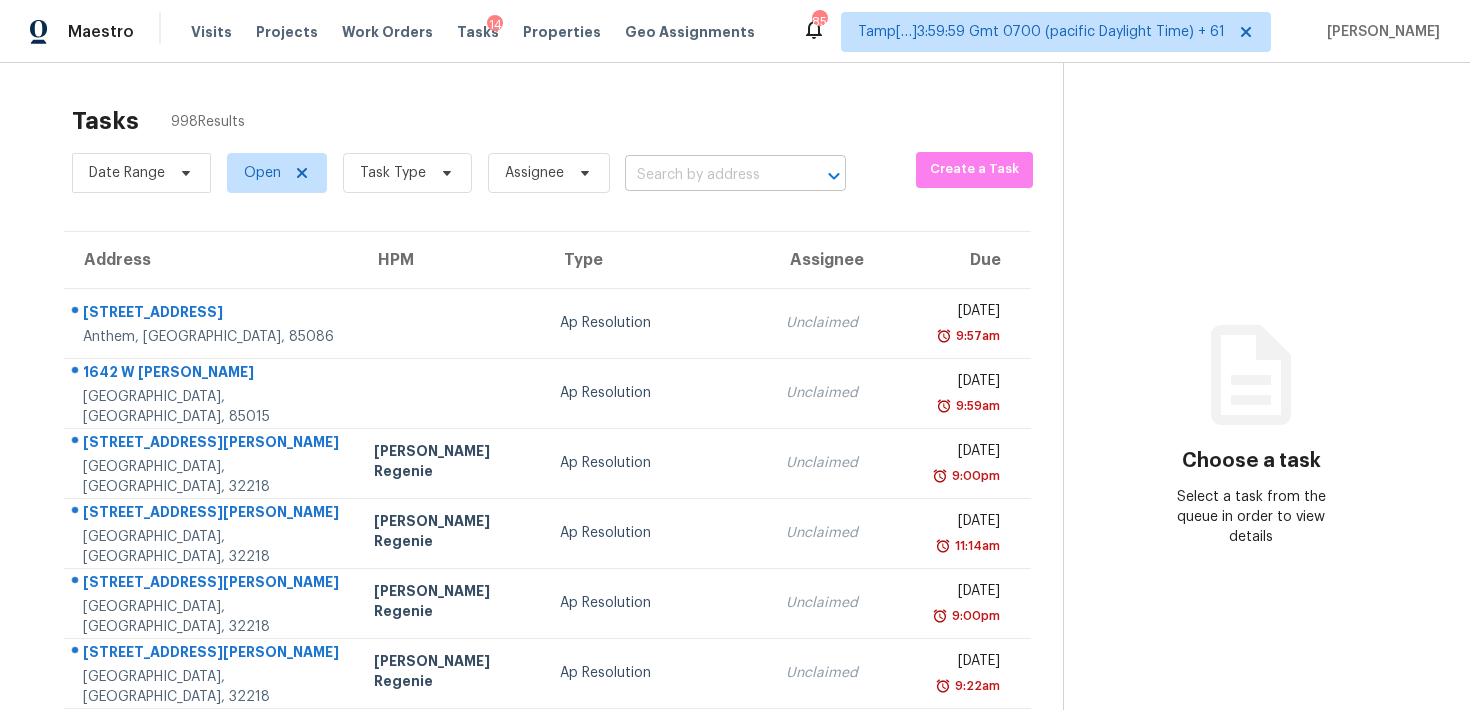 click at bounding box center (707, 175) 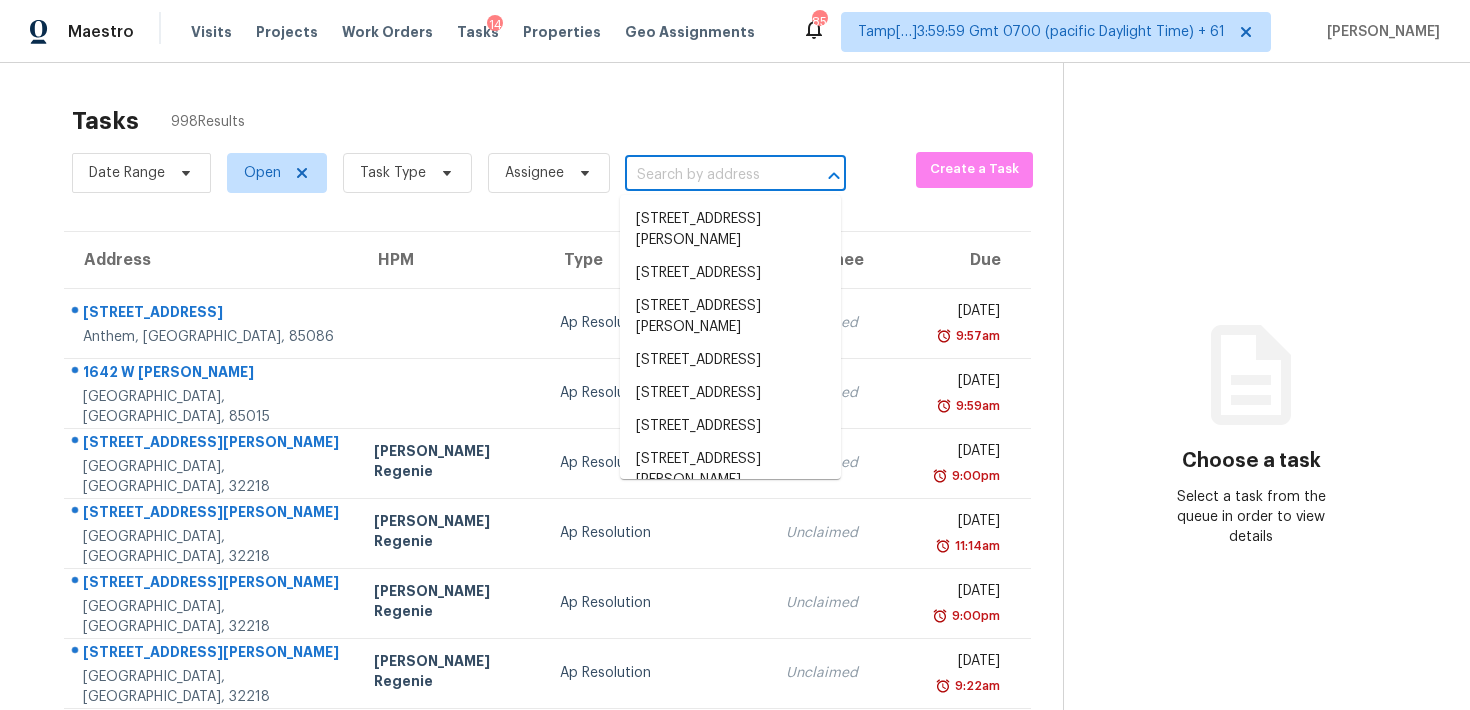 paste on "10117 Schoolhouse Woods Ct, Burke, VA 22015" 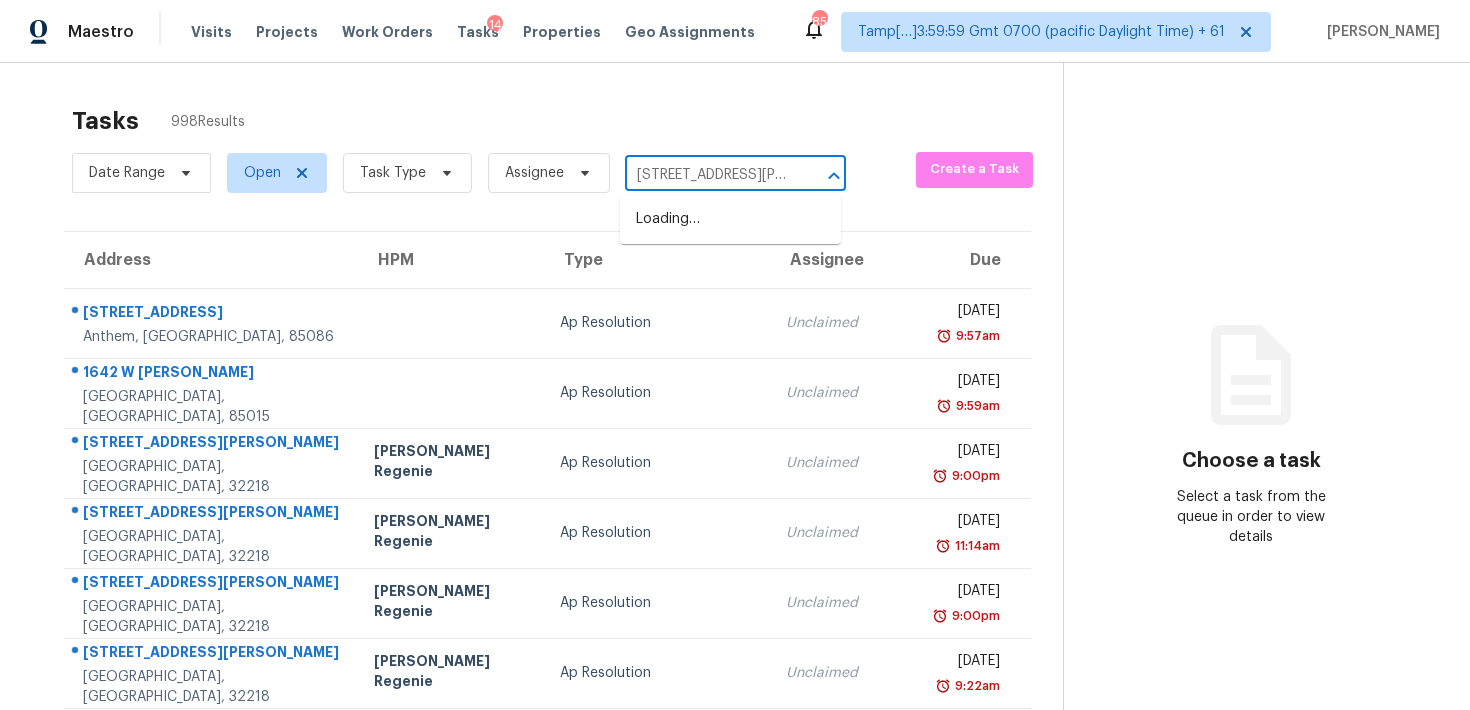 scroll, scrollTop: 0, scrollLeft: 150, axis: horizontal 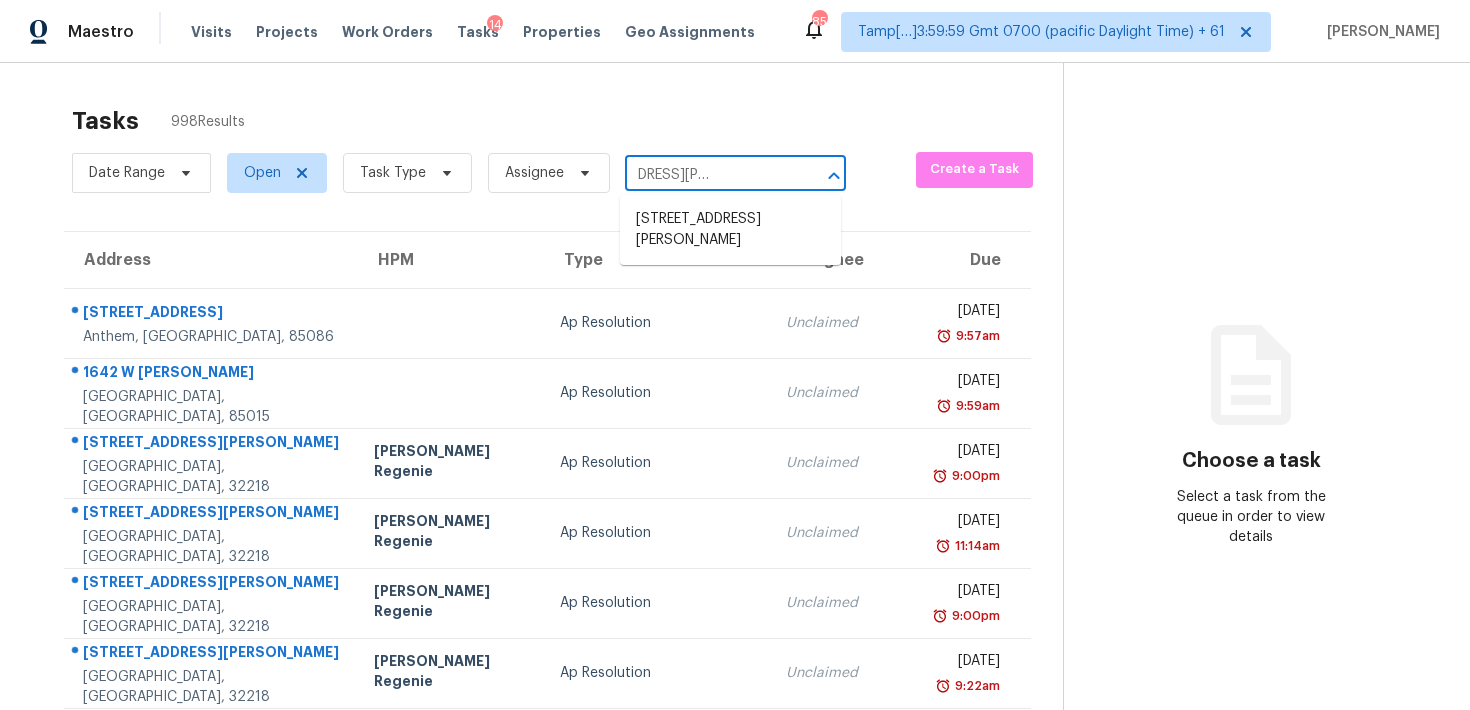 click on "10117 Schoolhouse Woods Ct, Burke, VA 22015" at bounding box center [730, 230] 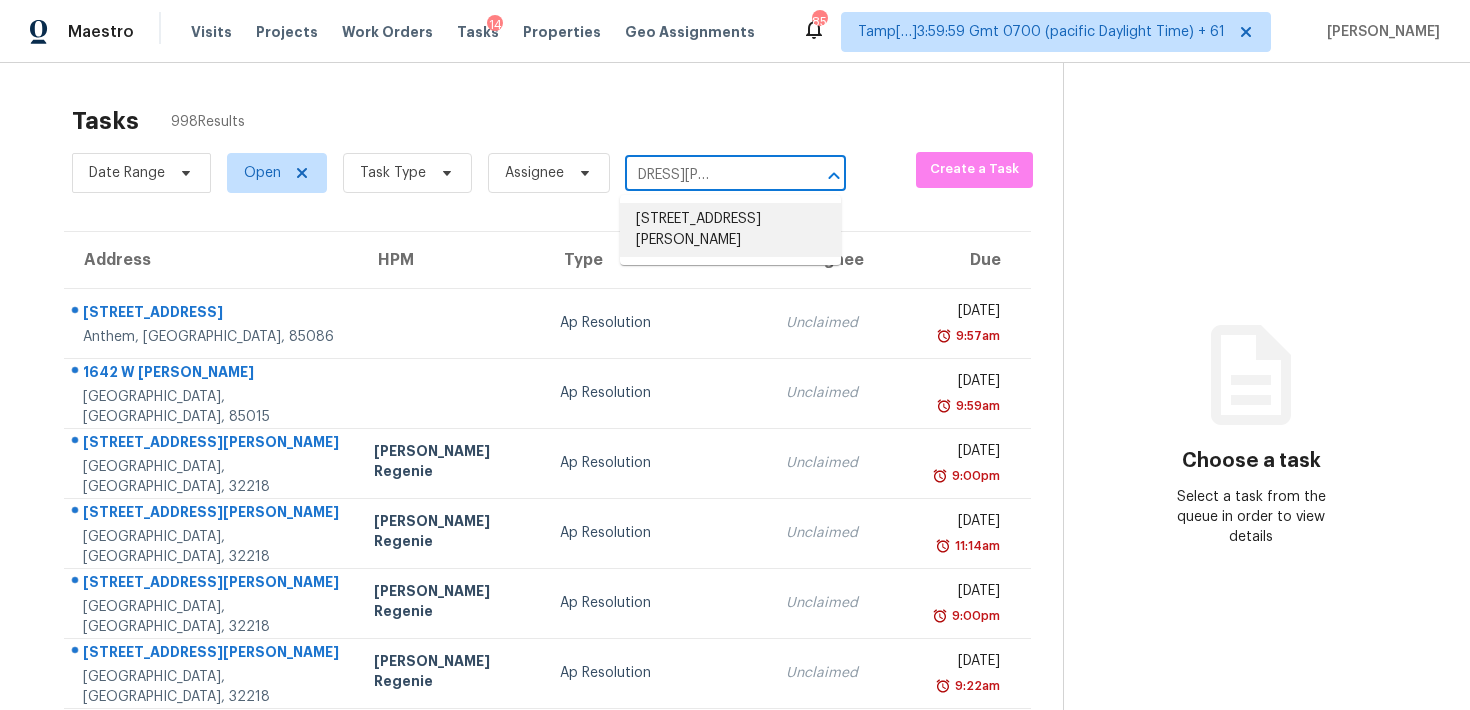 click on "10117 Schoolhouse Woods Ct, Burke, VA 22015" at bounding box center (730, 230) 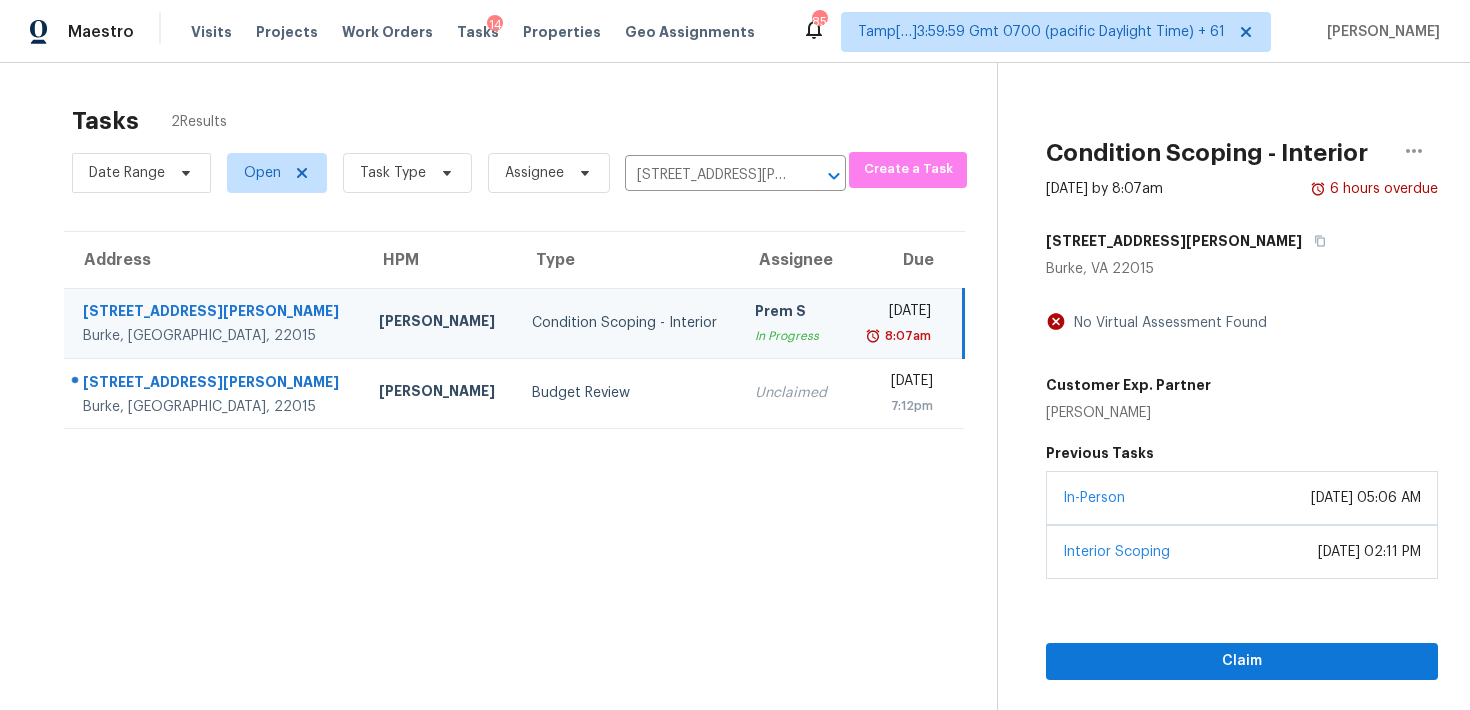 scroll, scrollTop: 70, scrollLeft: 0, axis: vertical 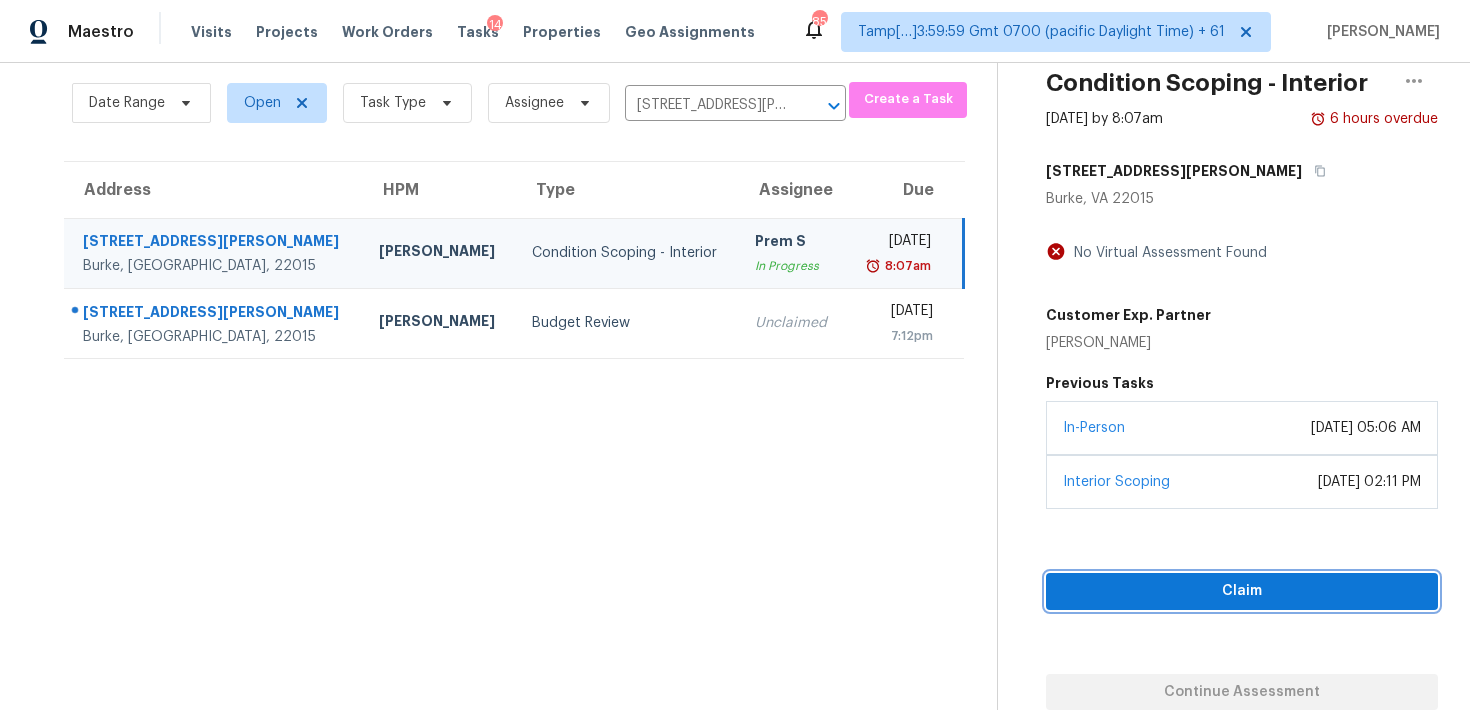click on "Claim" at bounding box center [1242, 591] 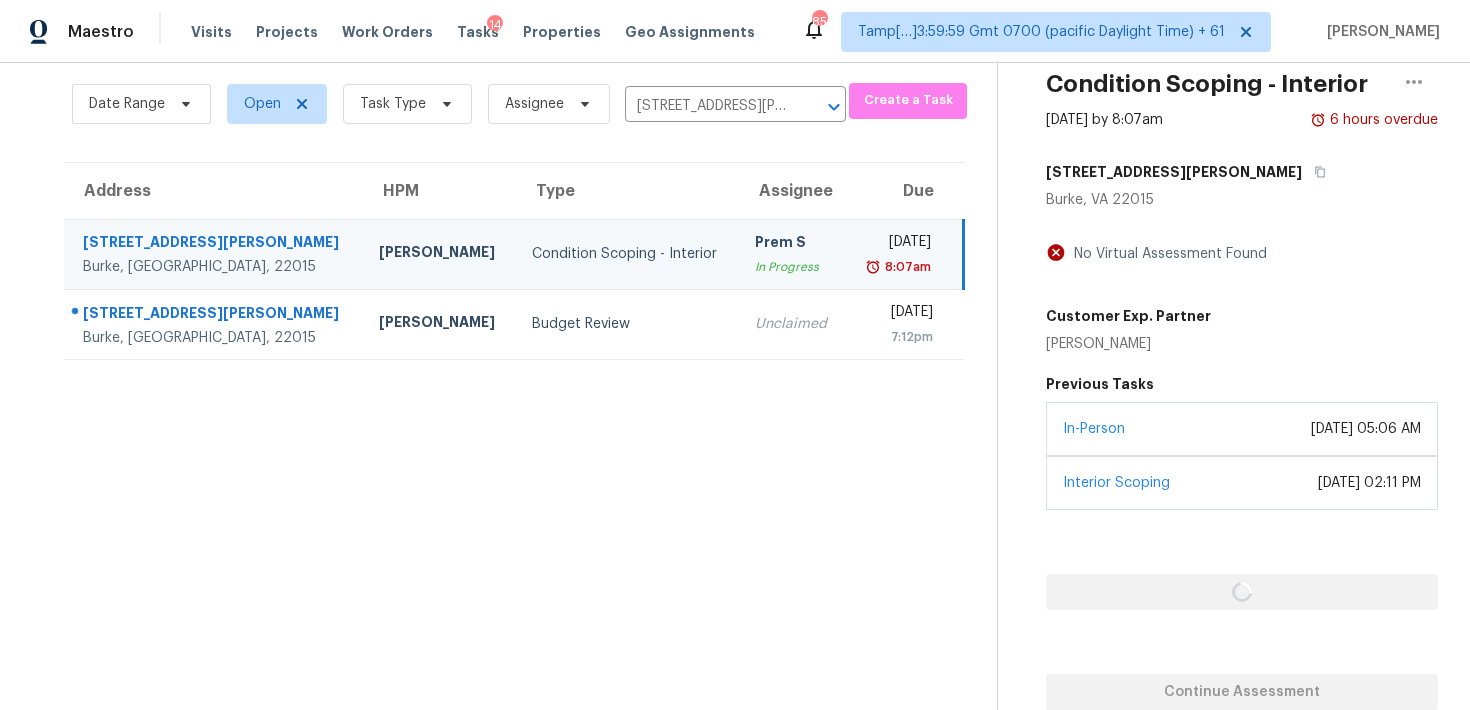scroll, scrollTop: 70, scrollLeft: 0, axis: vertical 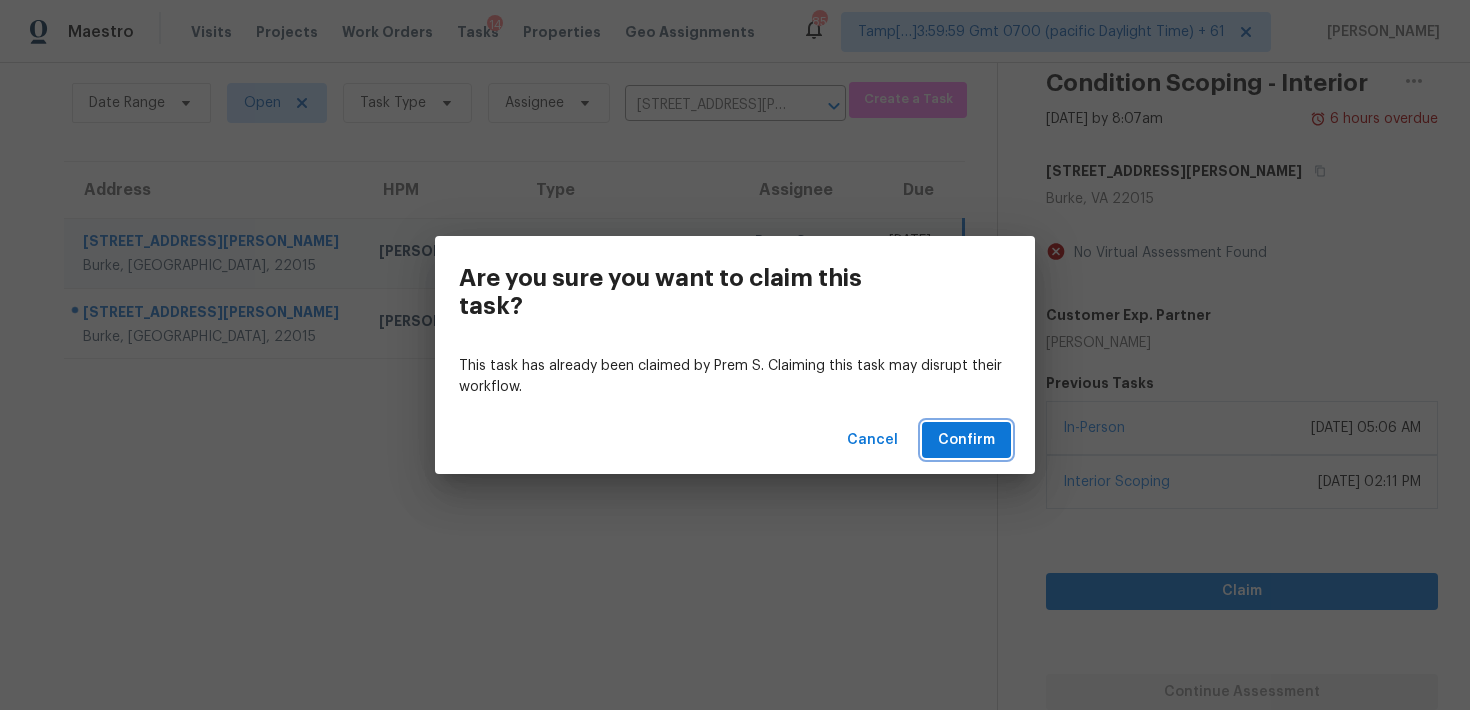 click on "Confirm" at bounding box center (966, 440) 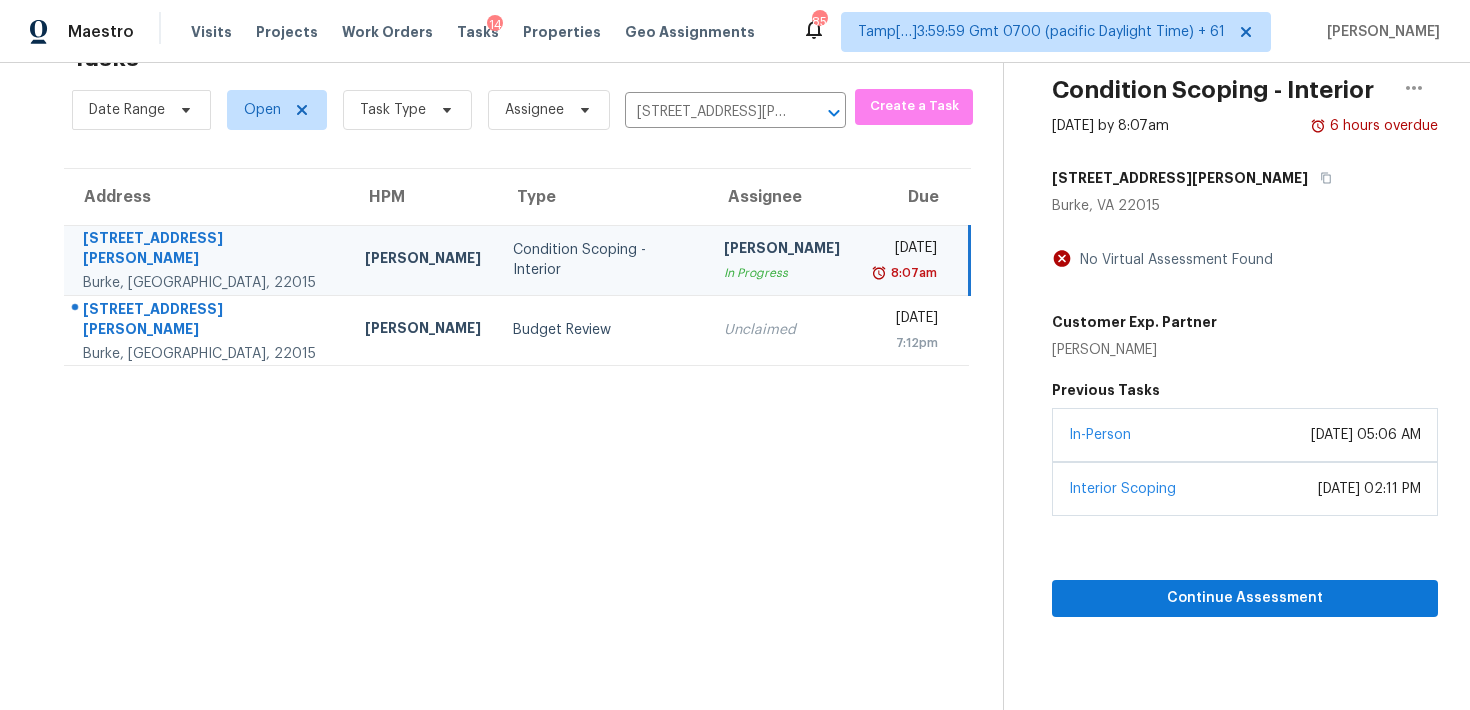 scroll, scrollTop: 0, scrollLeft: 0, axis: both 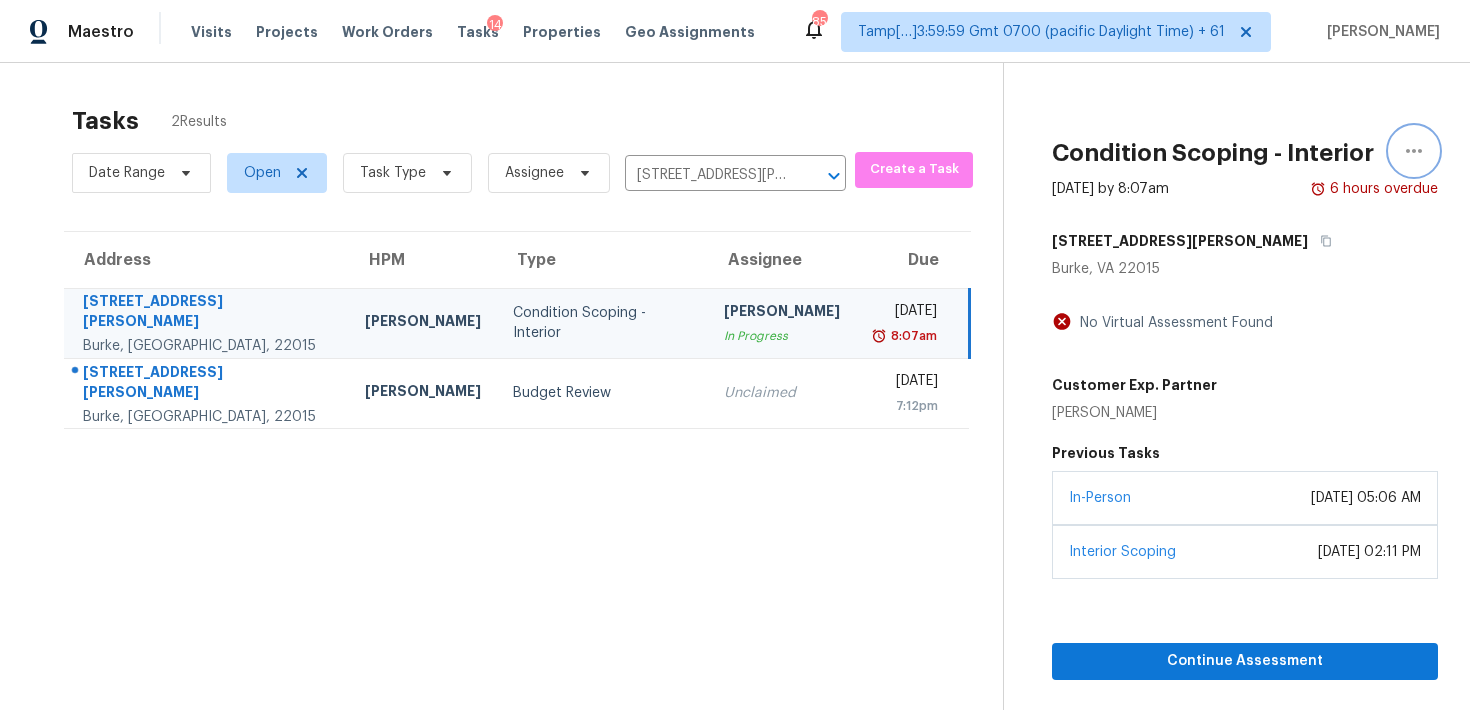 click at bounding box center [1414, 151] 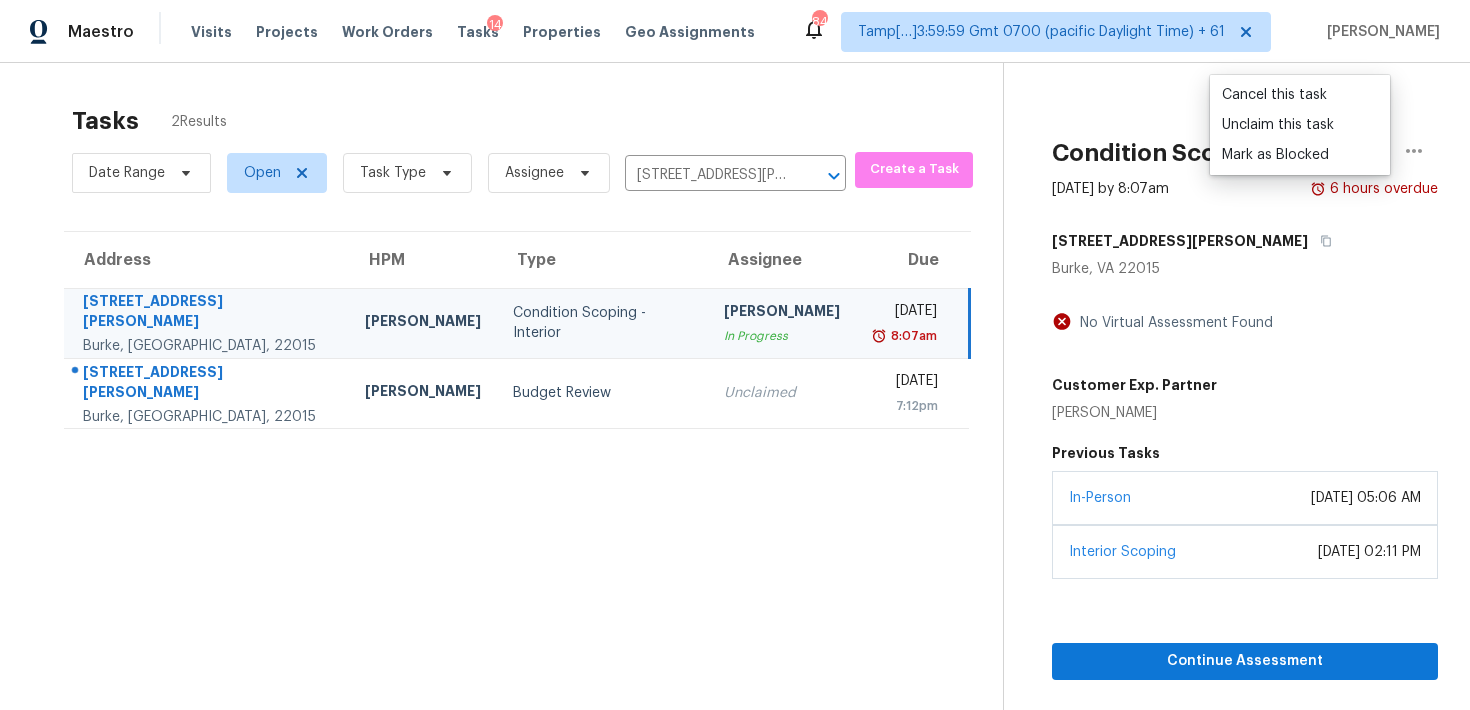click on "Tasks 2  Results Date Range Open Task Type Assignee 10117 Schoolhouse Woods Ct, Burke, VA 22015 ​ Create a Task Address HPM Type Assignee Due 10117 Schoolhouse Woods Ct   Burke, VA, 22015 Nelson Flores Condition Scoping - Interior Vigneshwaran B In Progress Thu, Jul 10th 2025 8:07am 10117 Schoolhouse Woods Ct   Burke, VA, 22015 Nelson Flores Budget Review Unclaimed Thu, Jul 10th 2025 7:12pm" at bounding box center [517, 434] 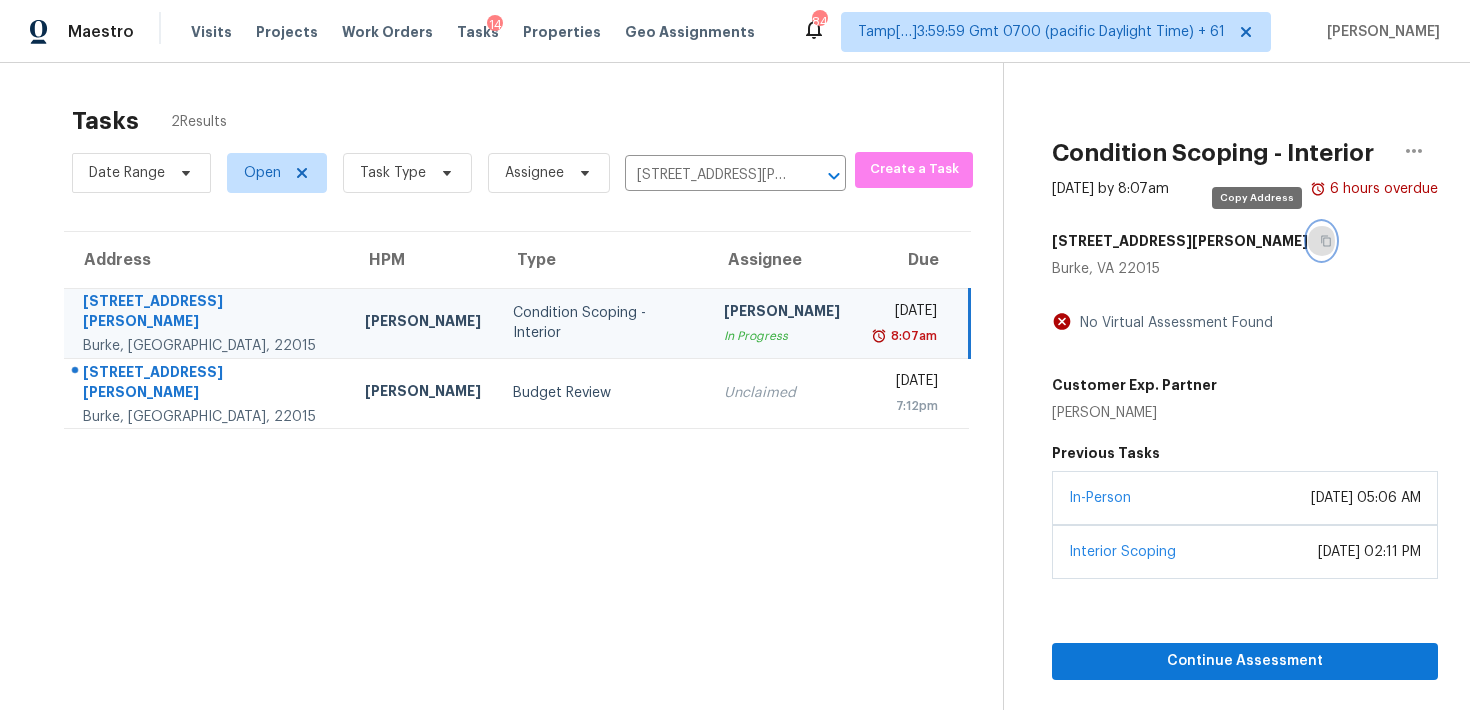 click 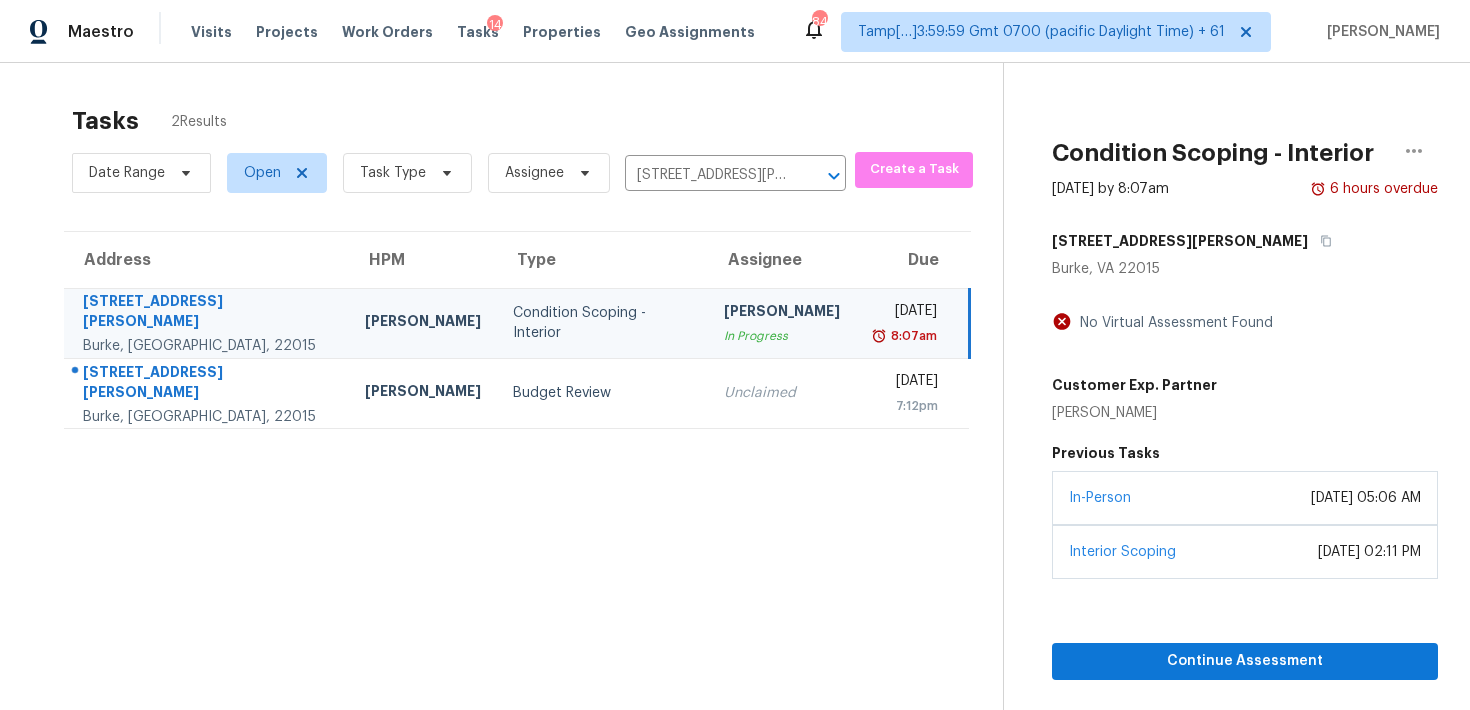 click on "In Progress" at bounding box center [782, 336] 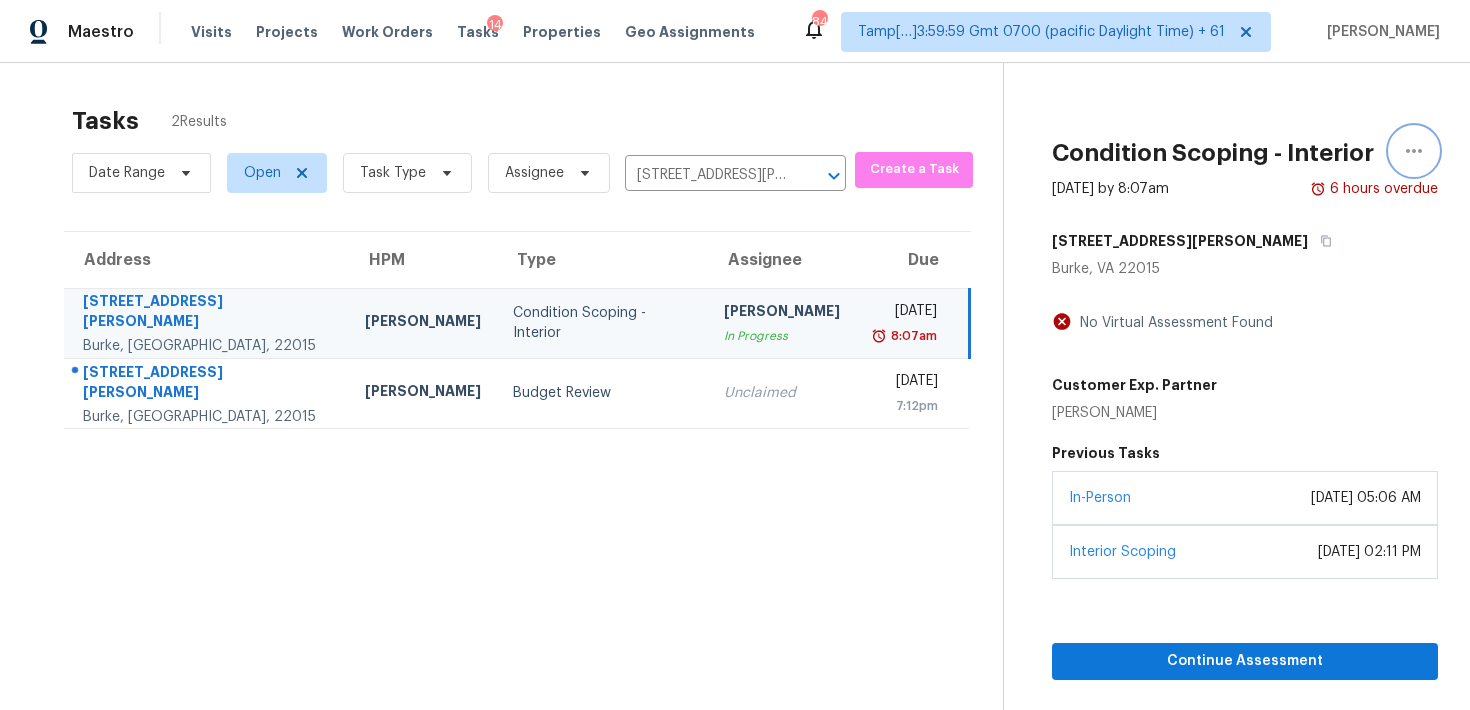 click 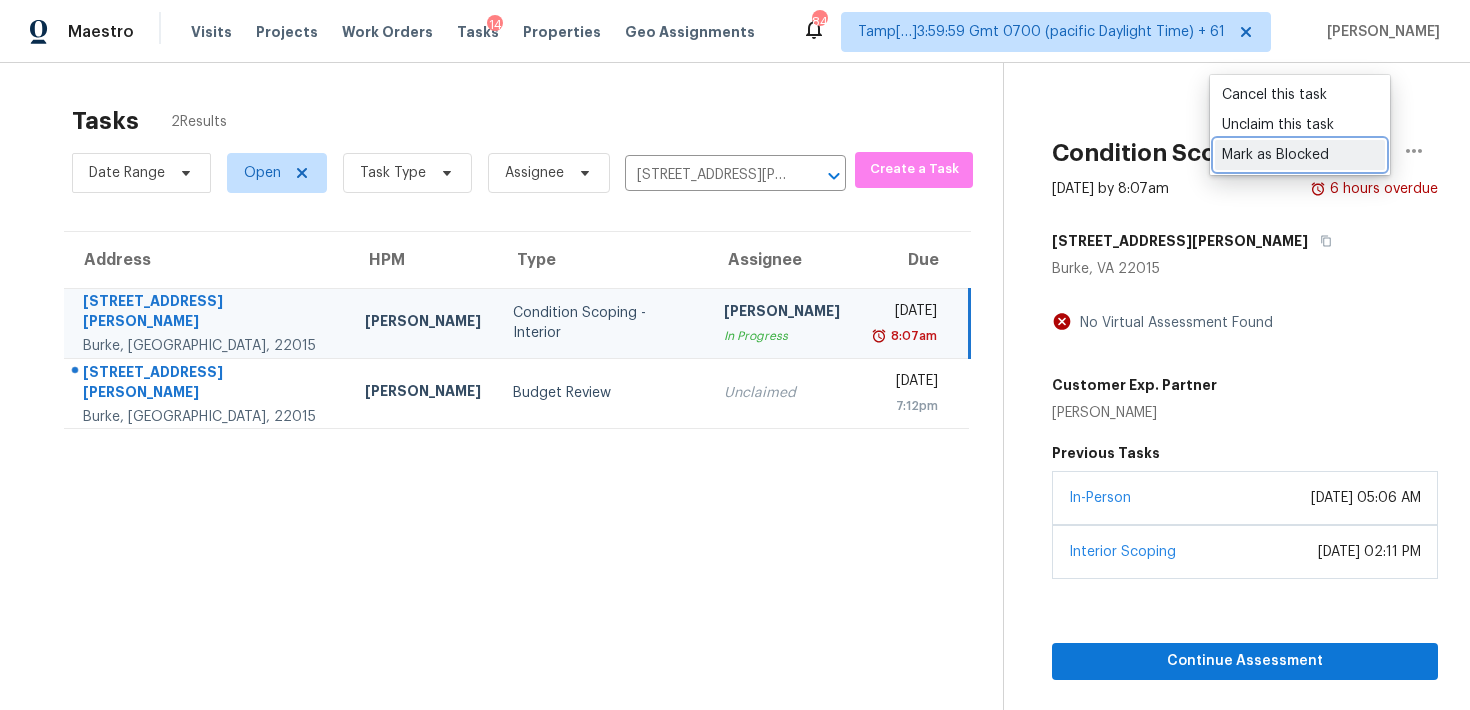 click on "Mark as Blocked" at bounding box center (1300, 155) 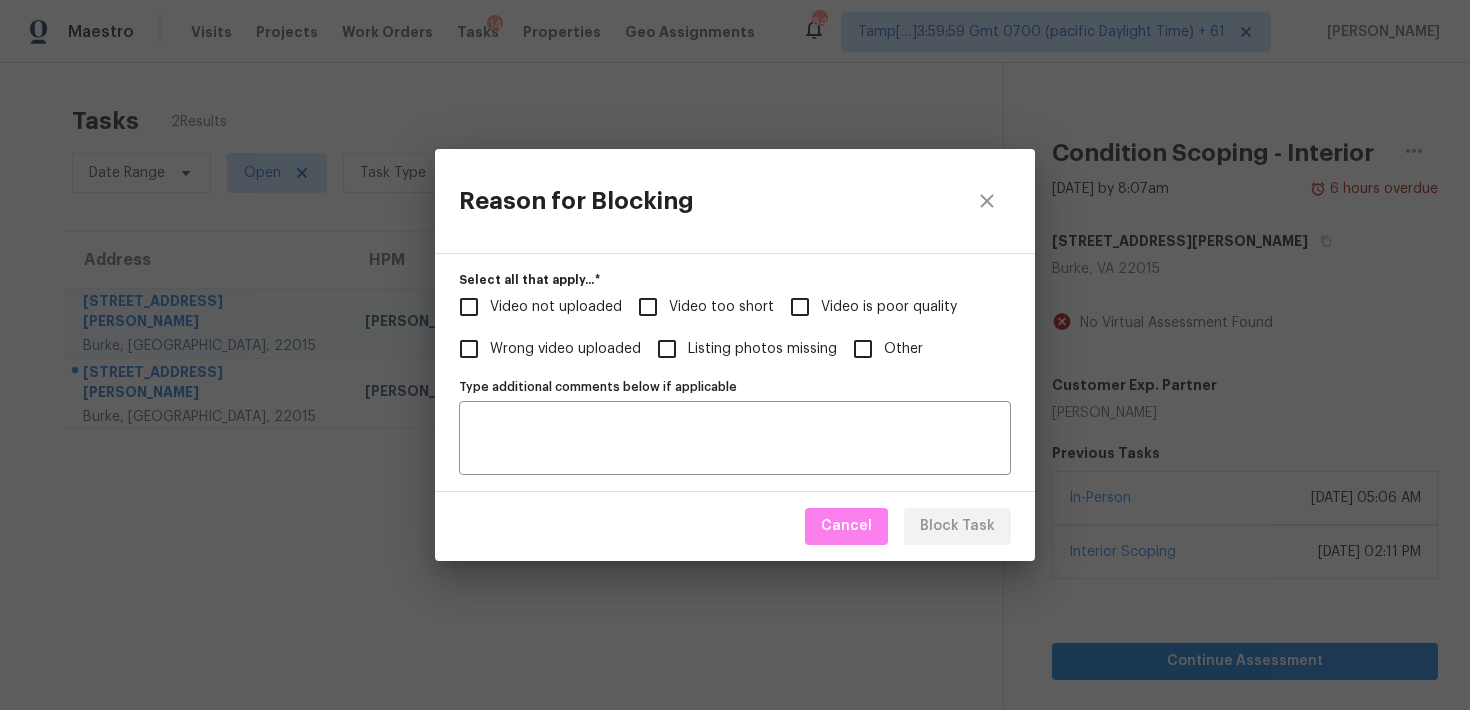 click on "Video too short" at bounding box center (648, 307) 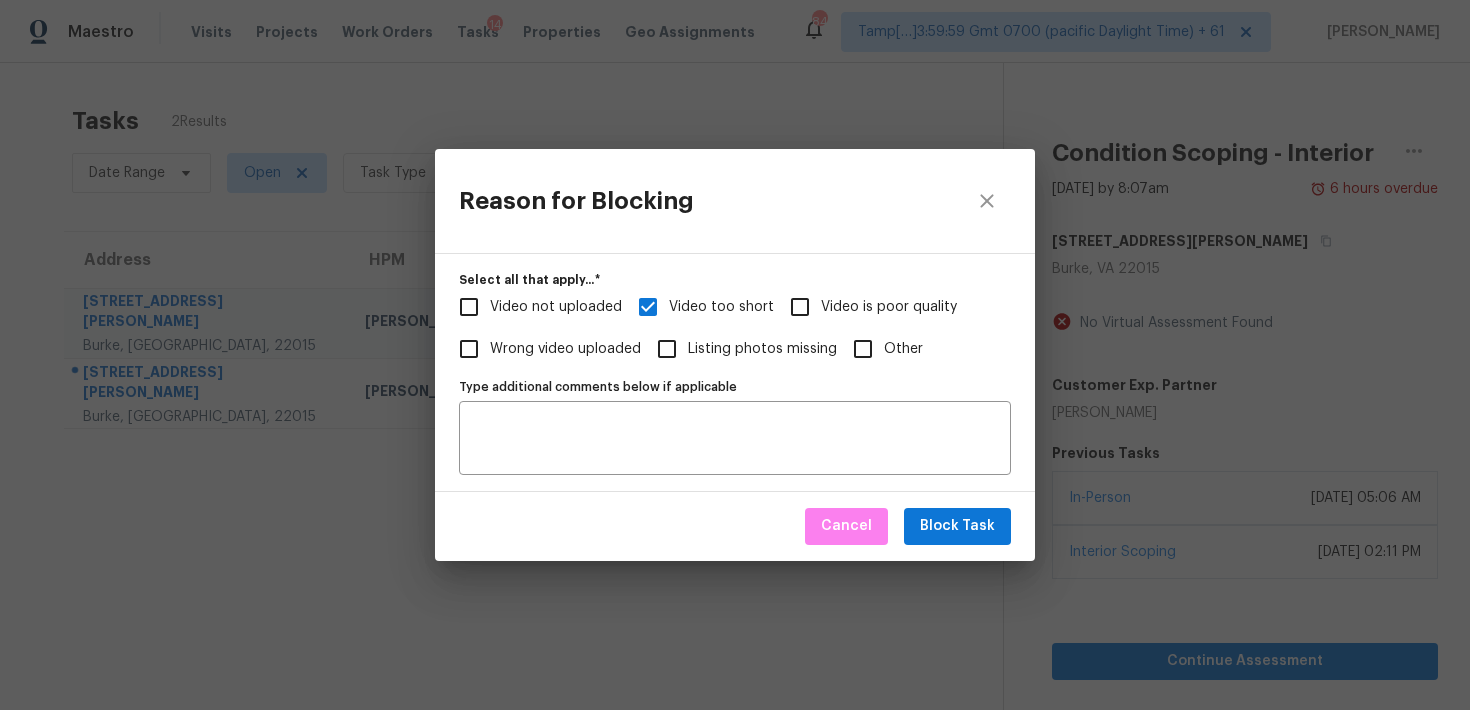 click on "Cancel Block Task" at bounding box center (735, 526) 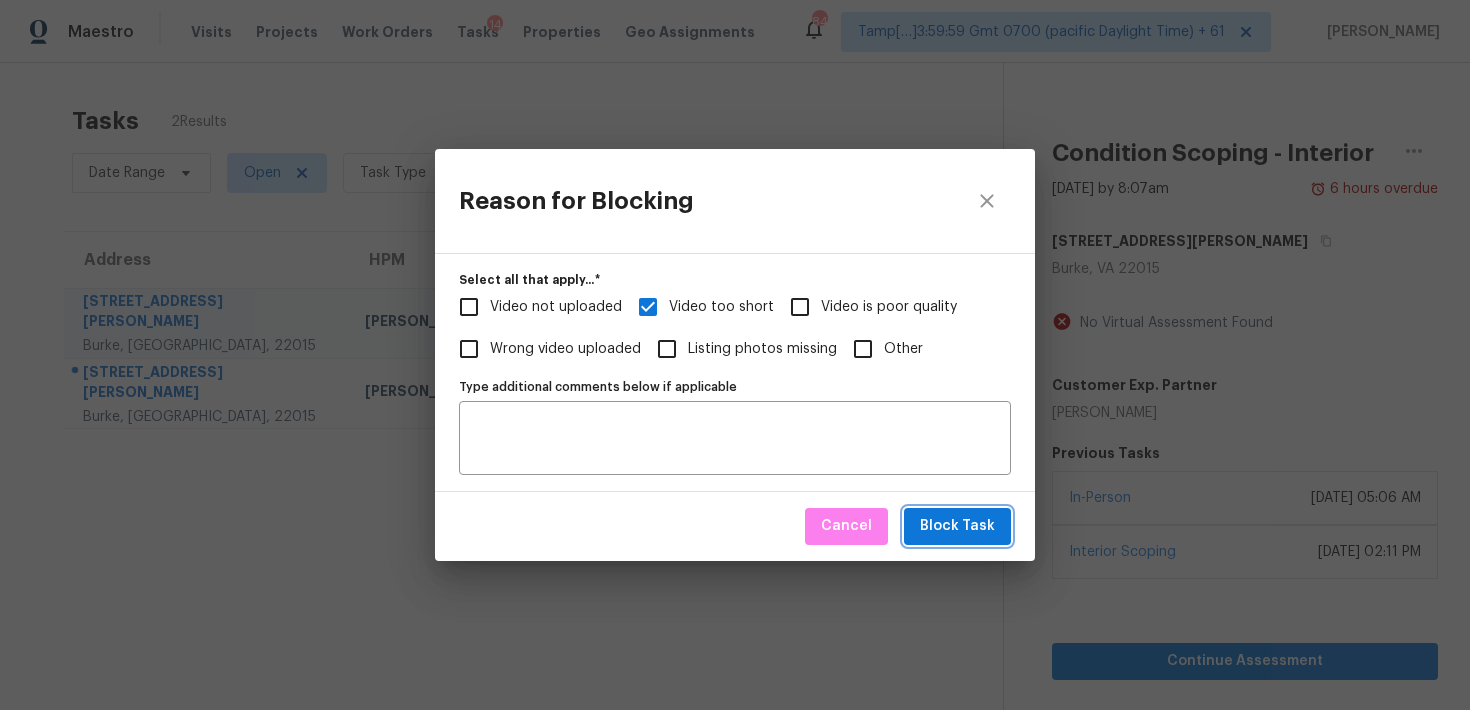 click on "Block Task" at bounding box center (957, 526) 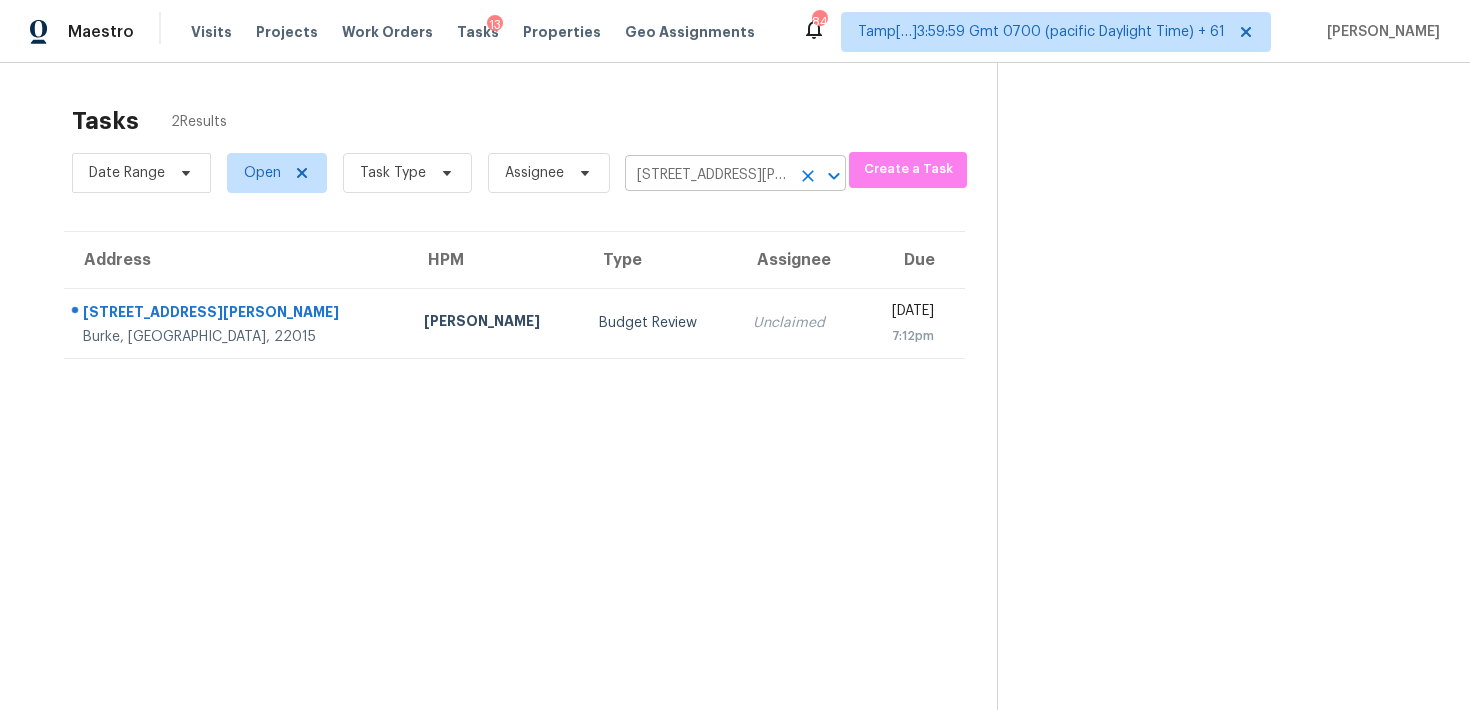 click at bounding box center [808, 176] 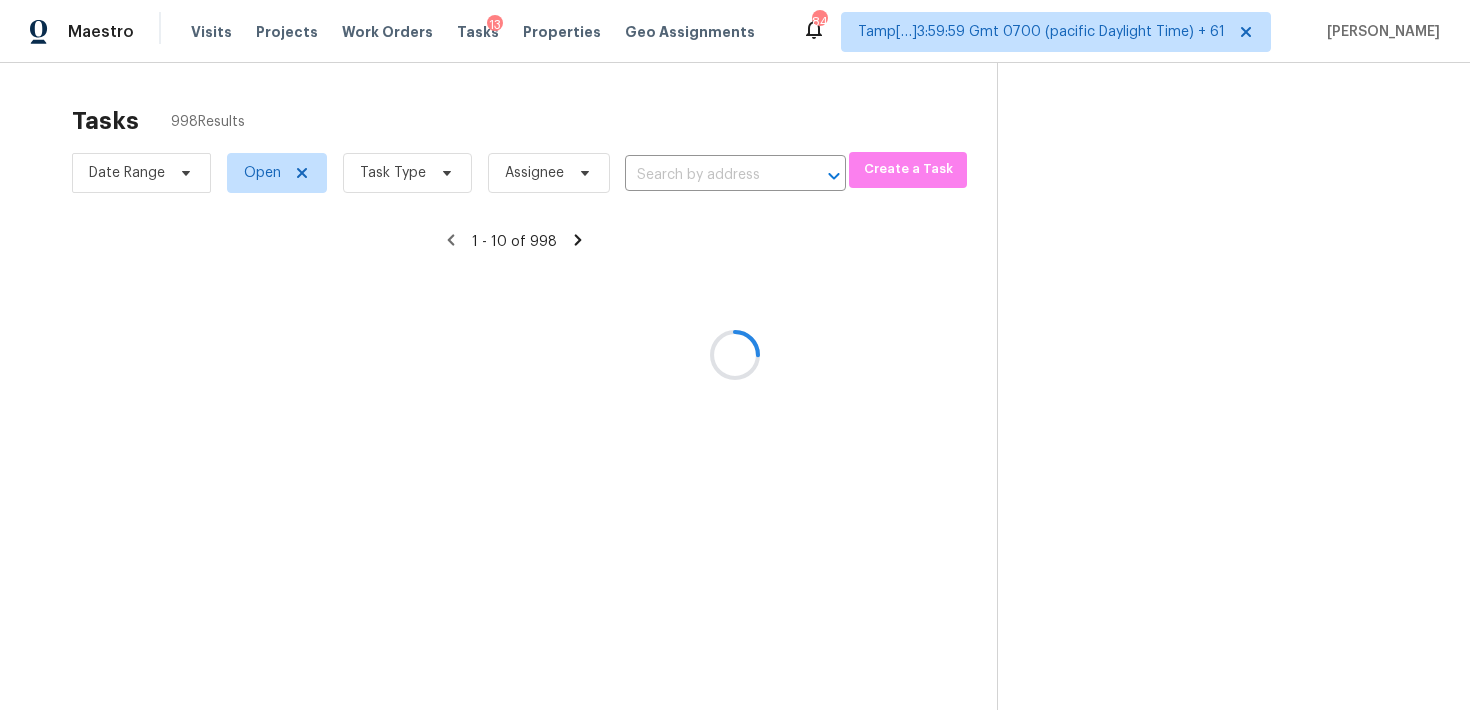 click at bounding box center [735, 355] 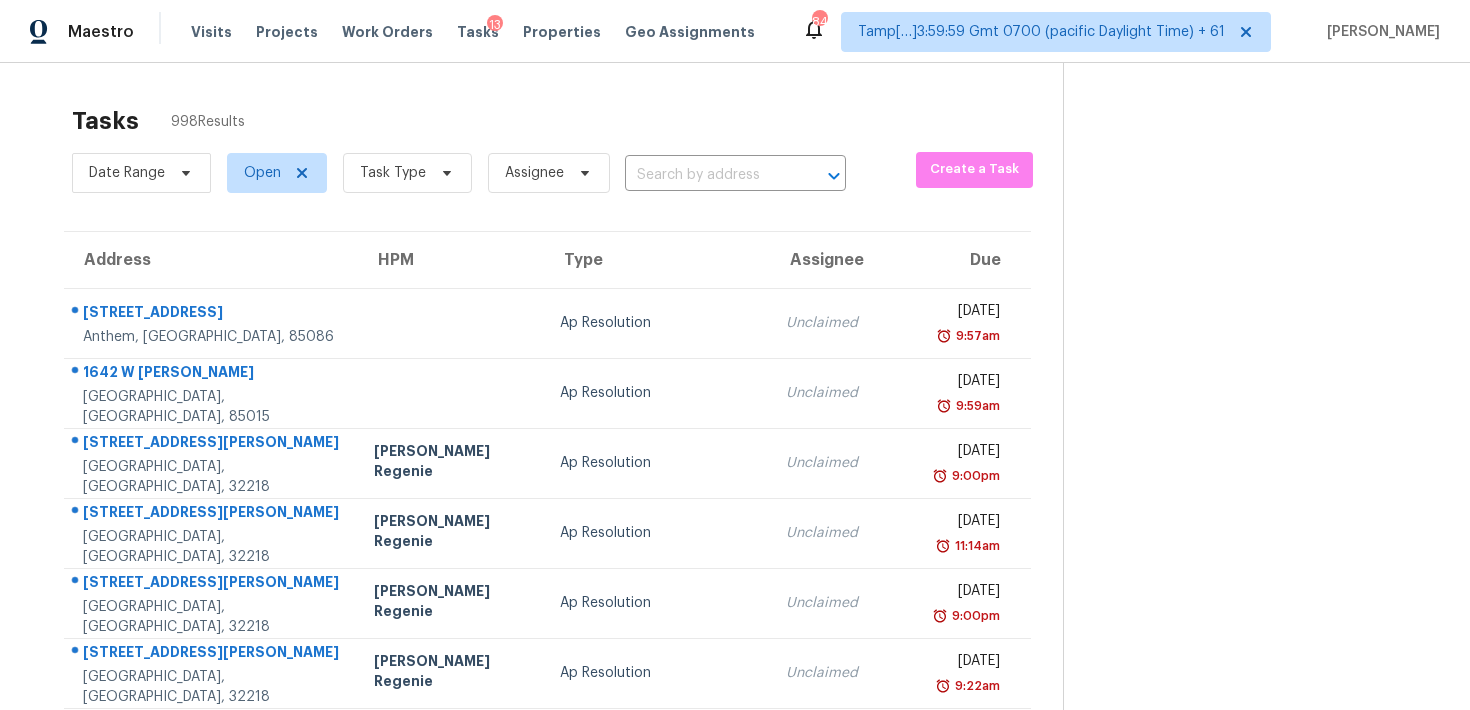 click at bounding box center (820, 176) 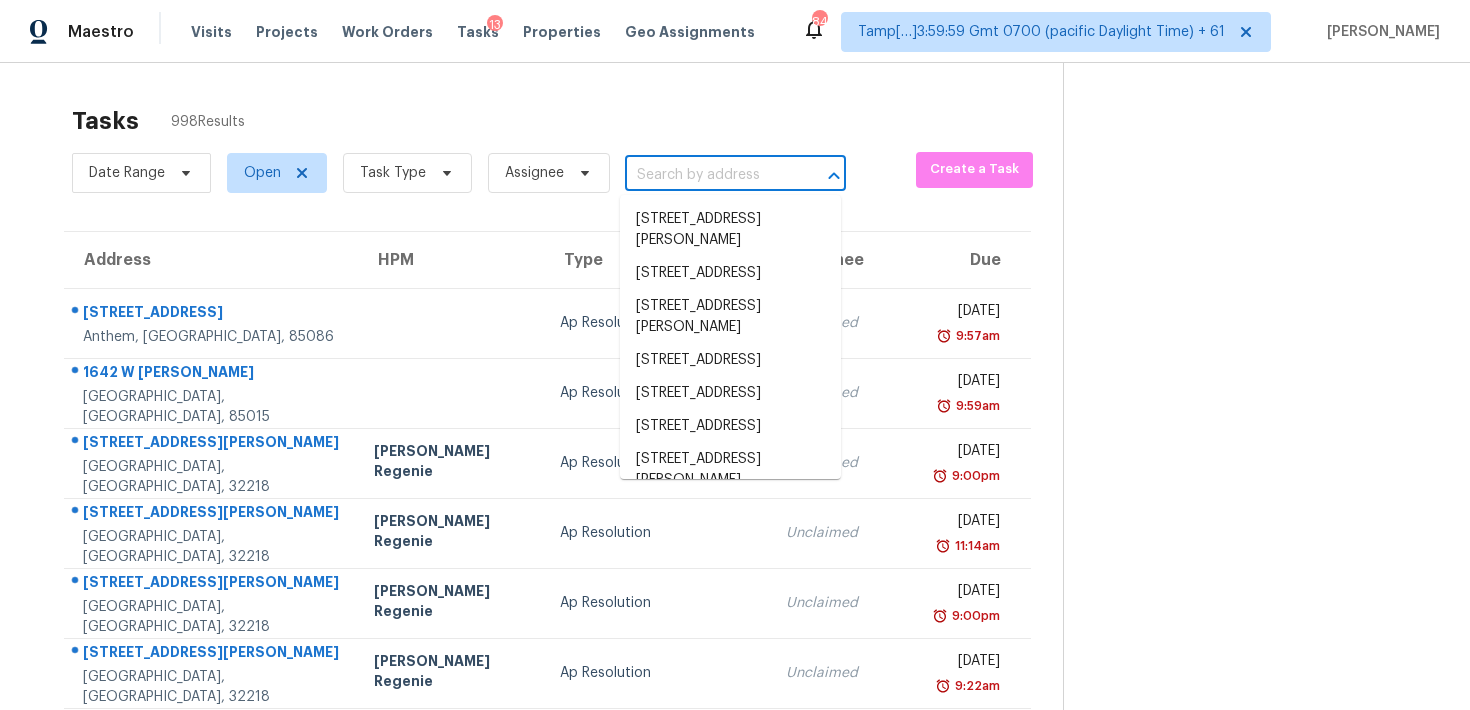 paste on "680 Wellingbrough Ct Alpharetta, GA, 30005" 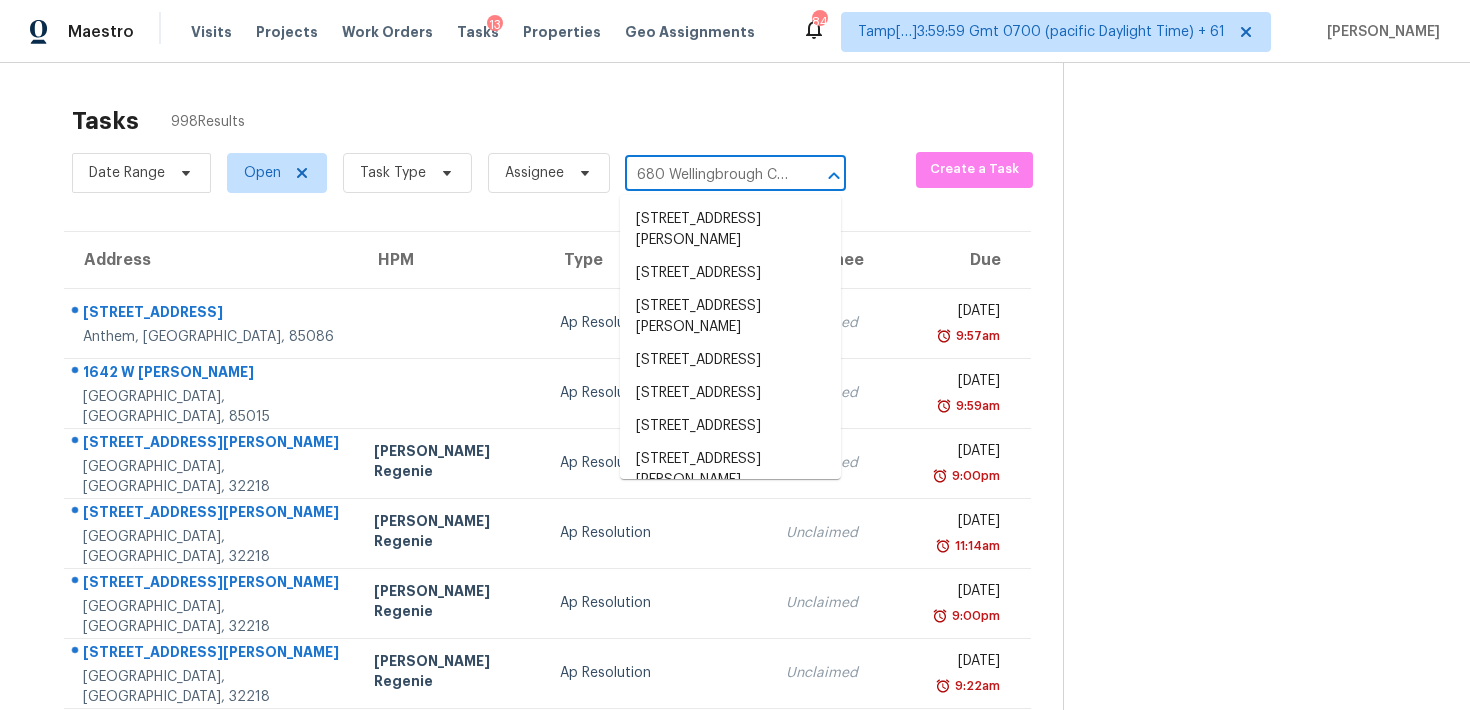 scroll, scrollTop: 0, scrollLeft: 145, axis: horizontal 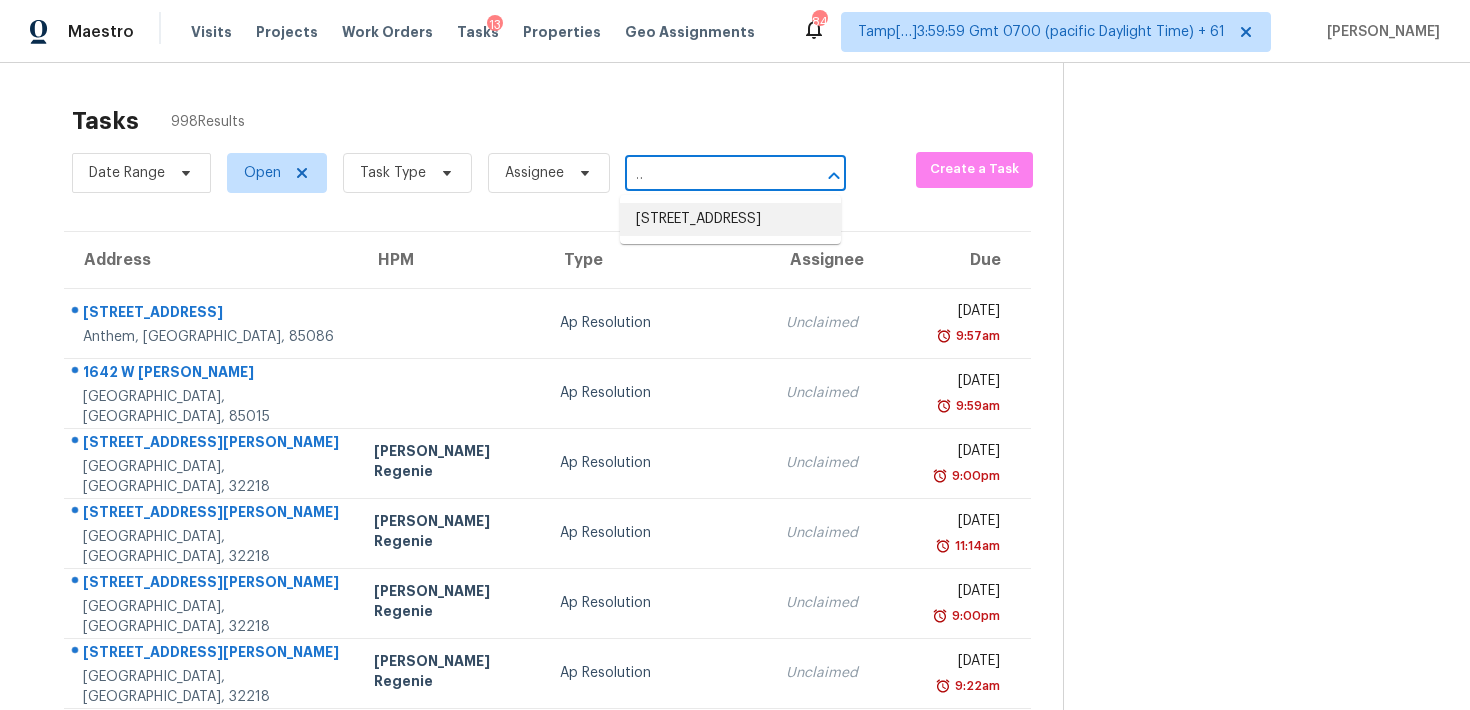 click on "680 Wellingbrough Ct, Alpharetta, GA 30005" at bounding box center (730, 219) 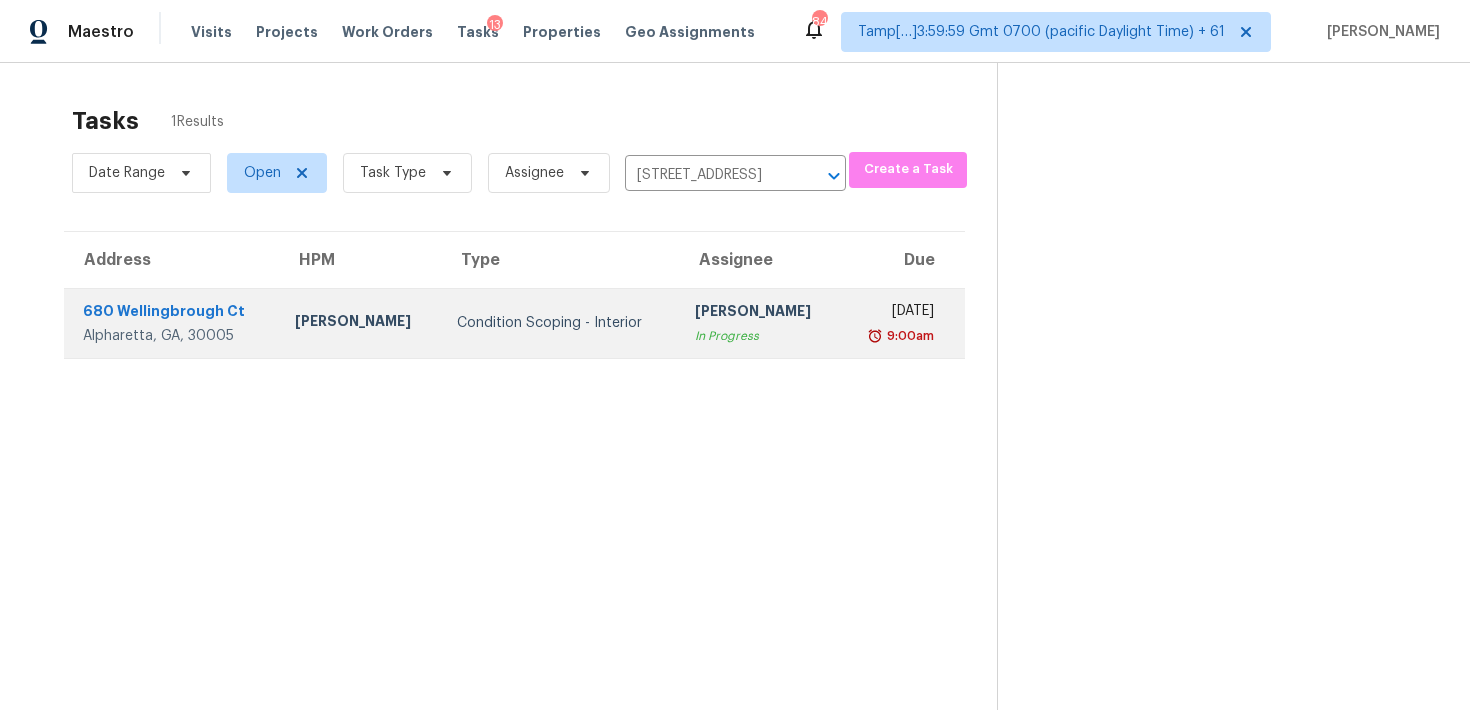 click on "Vigneshwaran B In Progress" at bounding box center (760, 323) 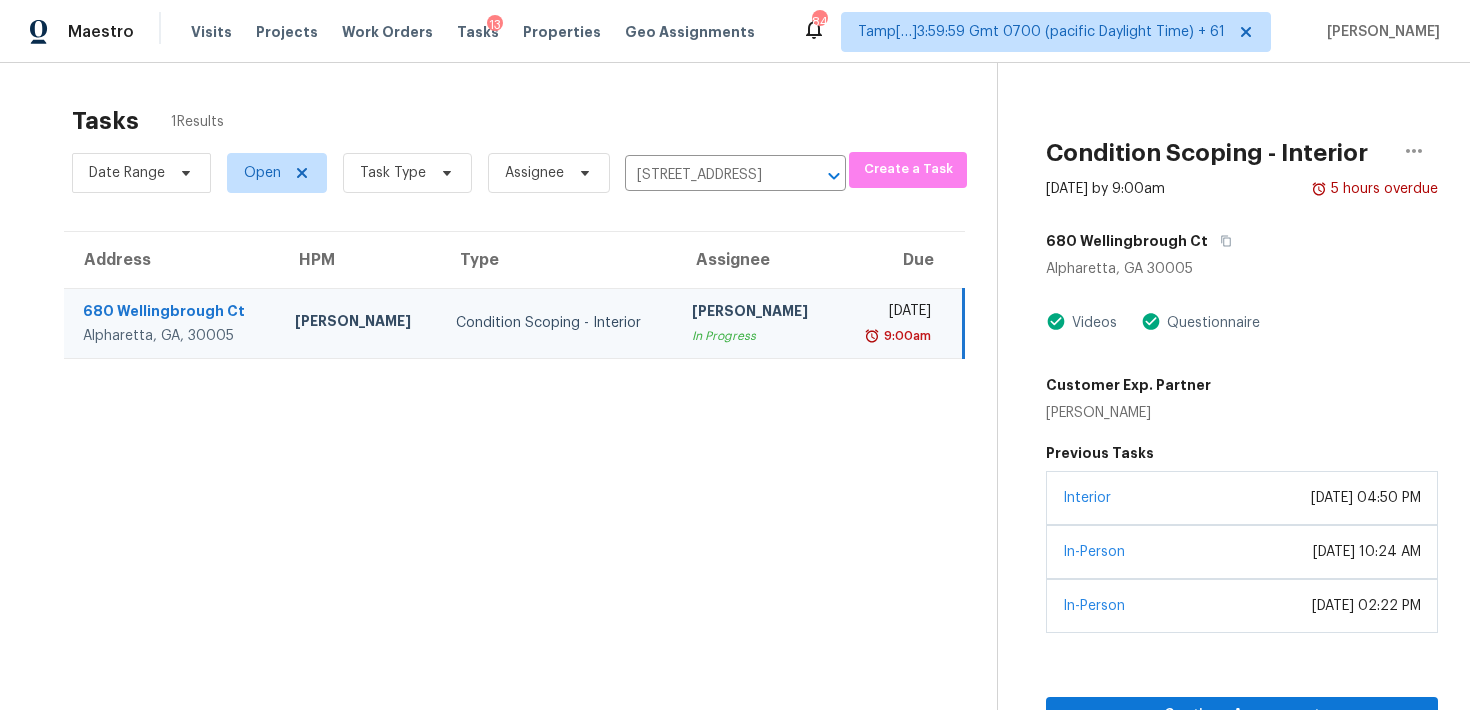 click on "680 Wellingbrough Ct" at bounding box center (1242, 241) 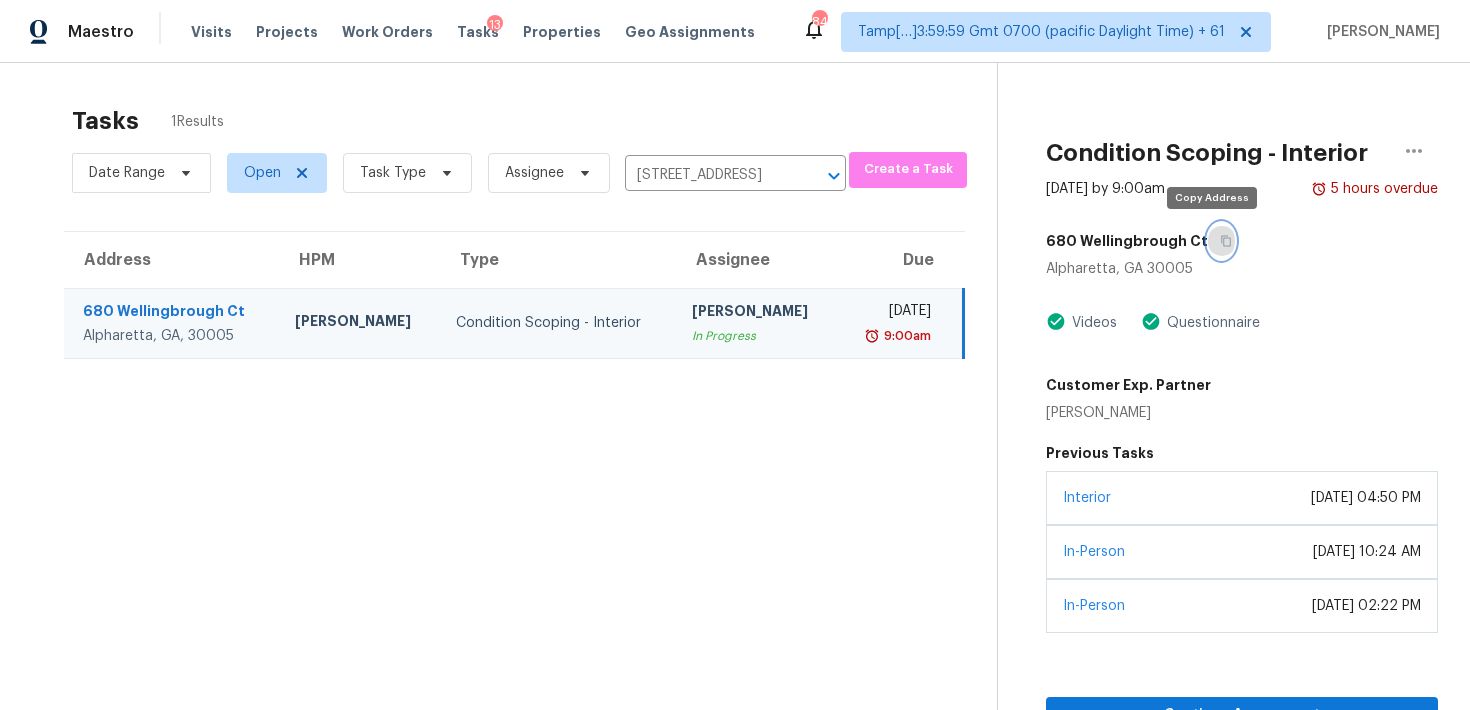 click 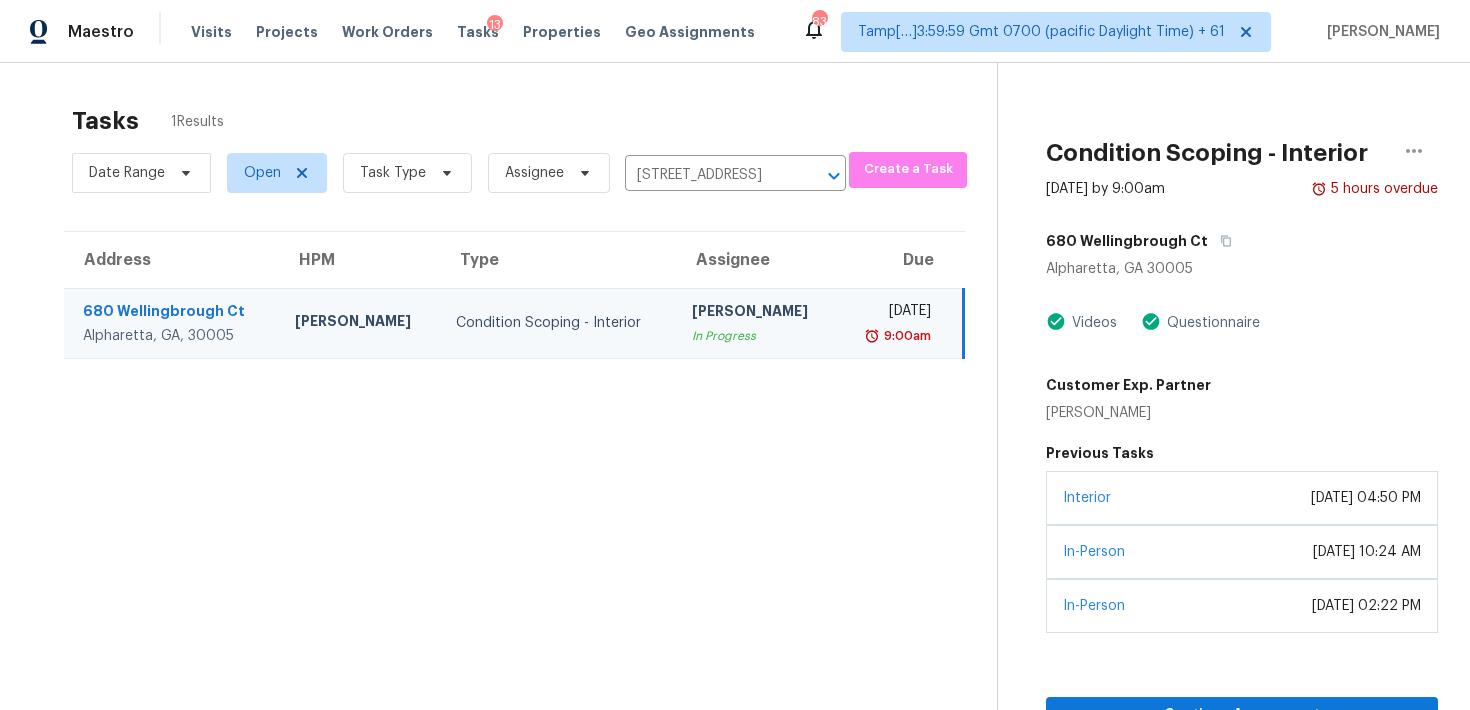click on "In Progress" at bounding box center [756, 336] 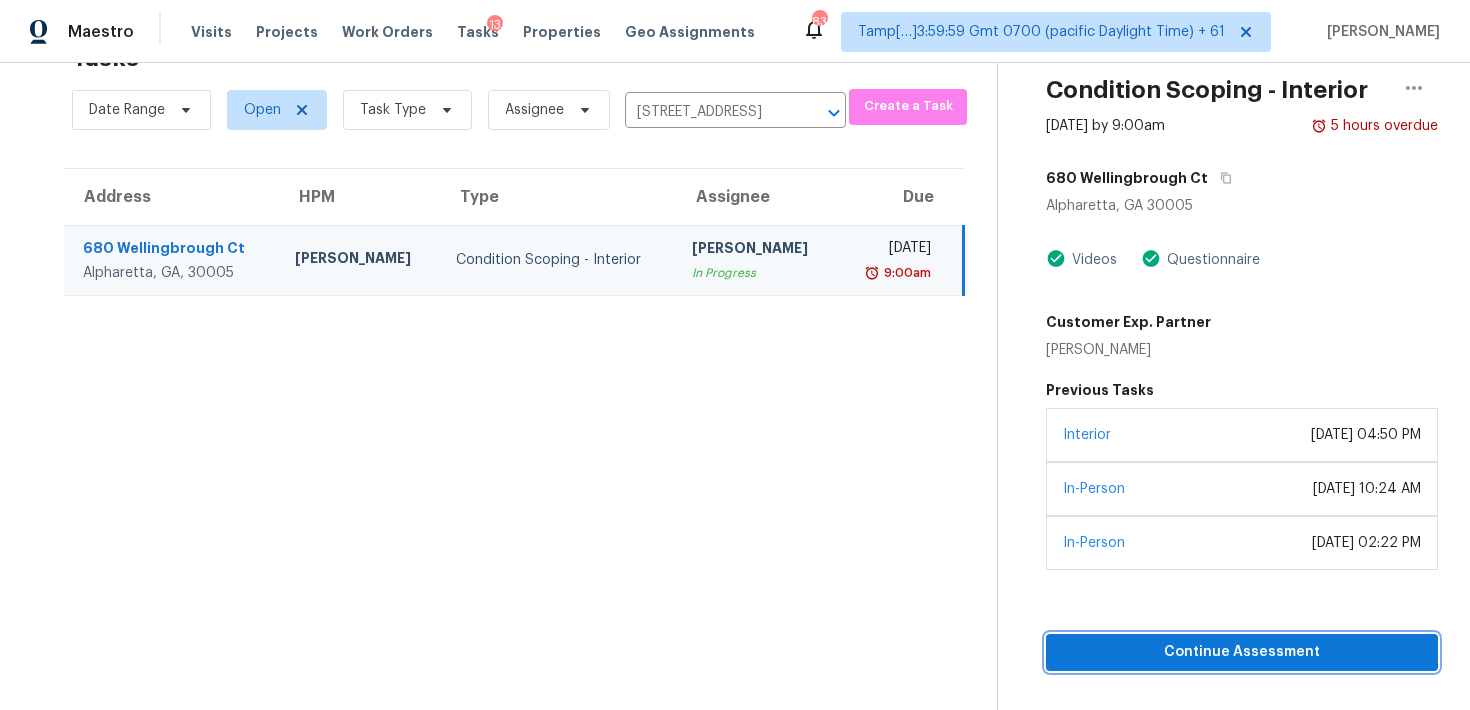 click on "Continue Assessment" at bounding box center [1242, 652] 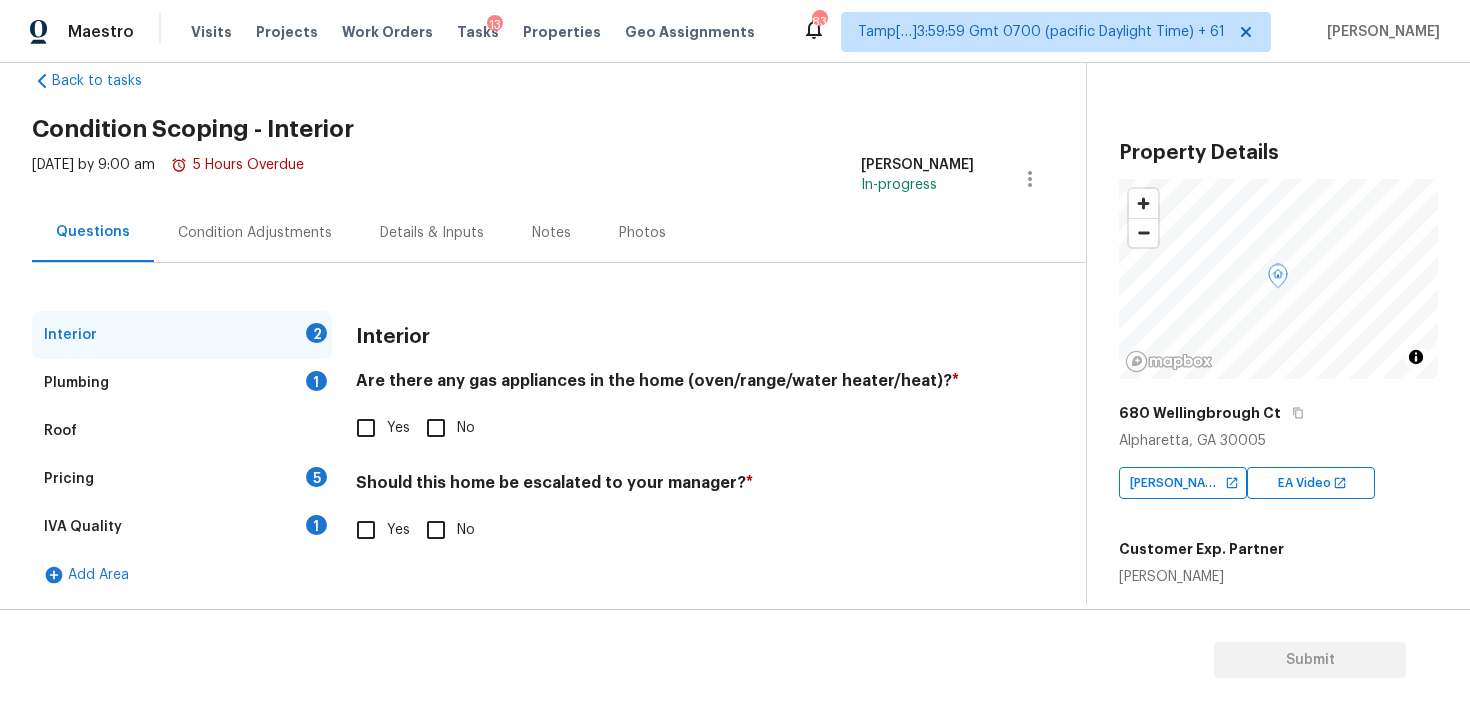 click on "Yes" at bounding box center [366, 530] 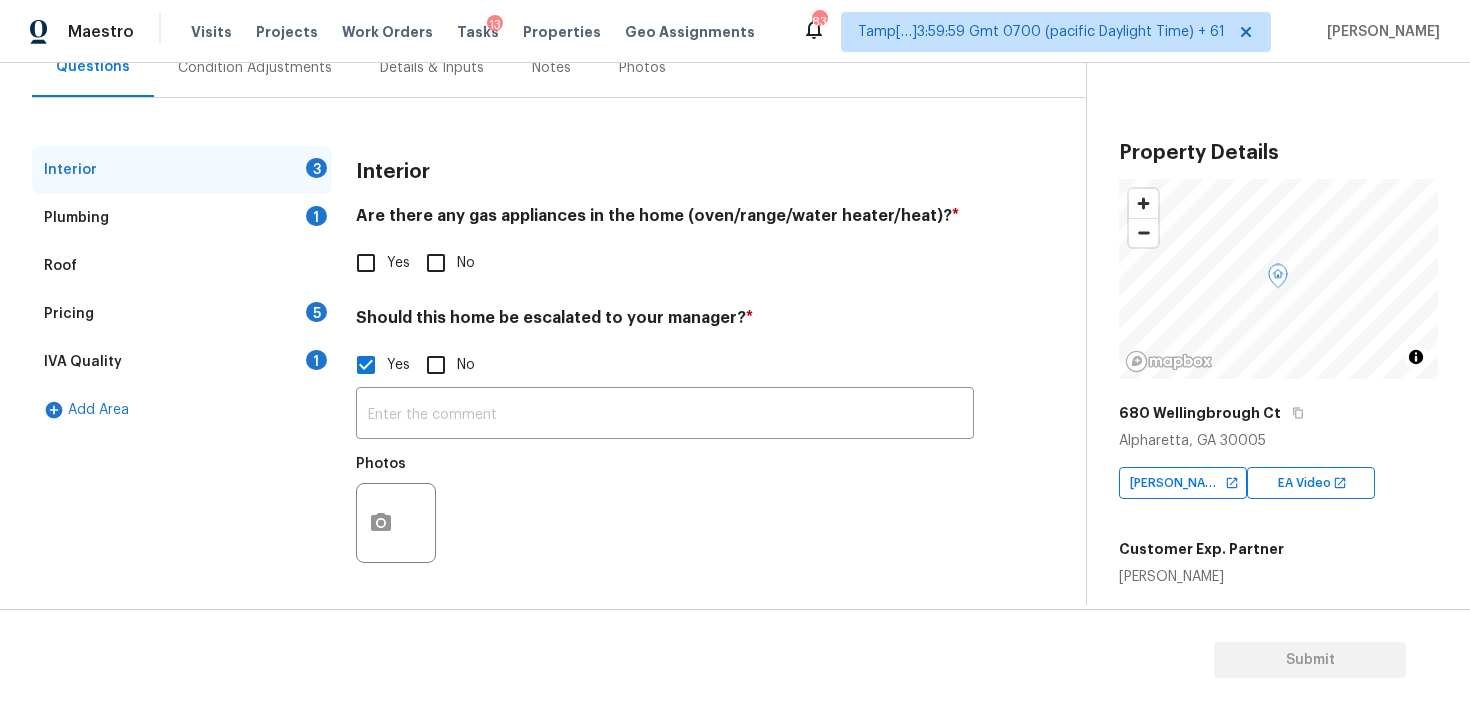 scroll, scrollTop: 205, scrollLeft: 0, axis: vertical 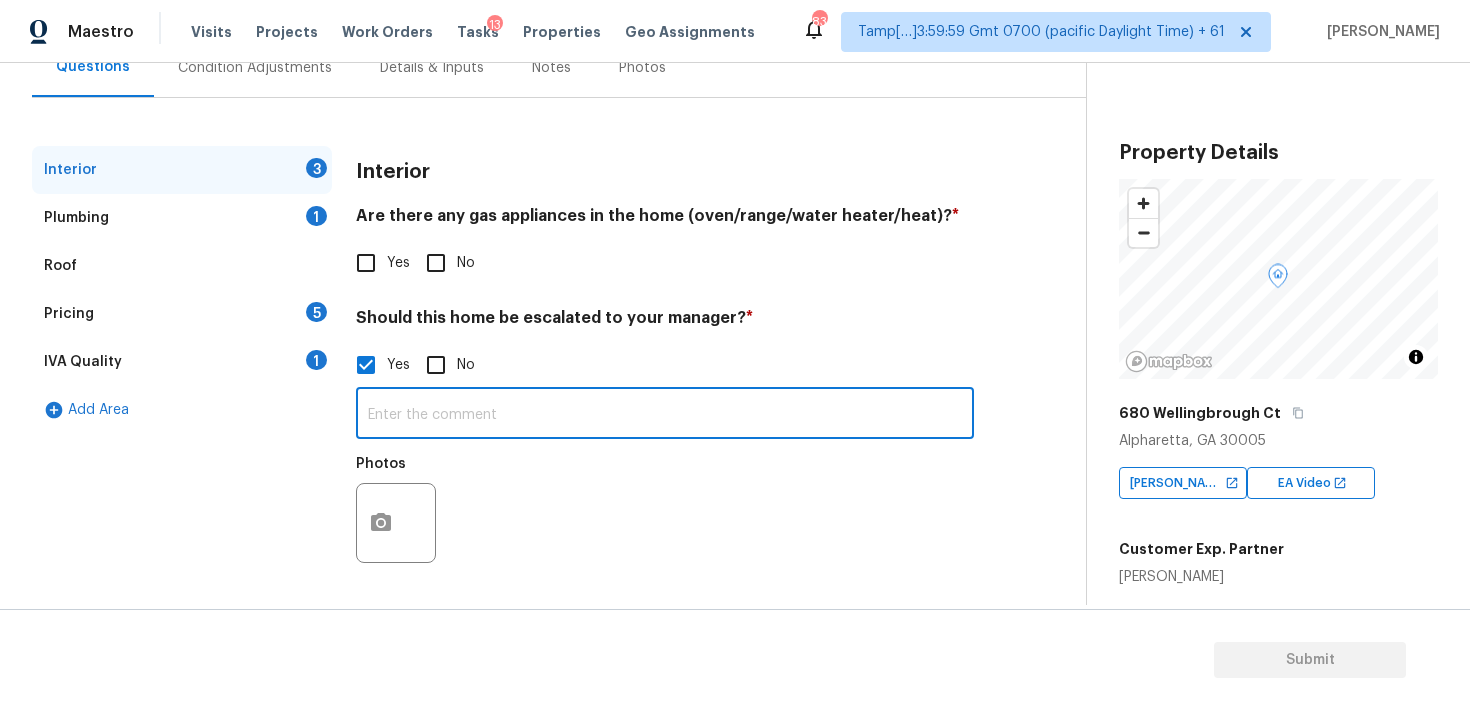 click at bounding box center (665, 415) 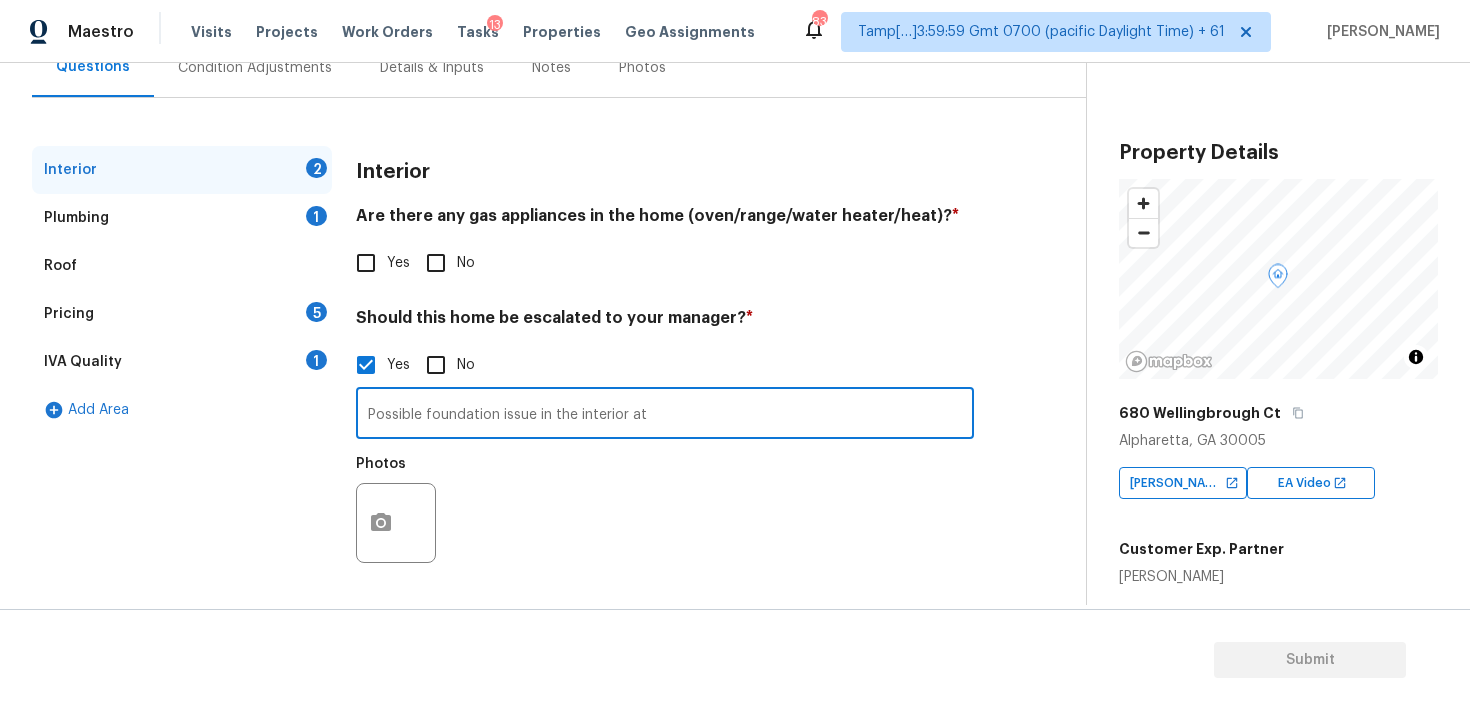 click on "Possible foundation issue in the interior at" at bounding box center [665, 415] 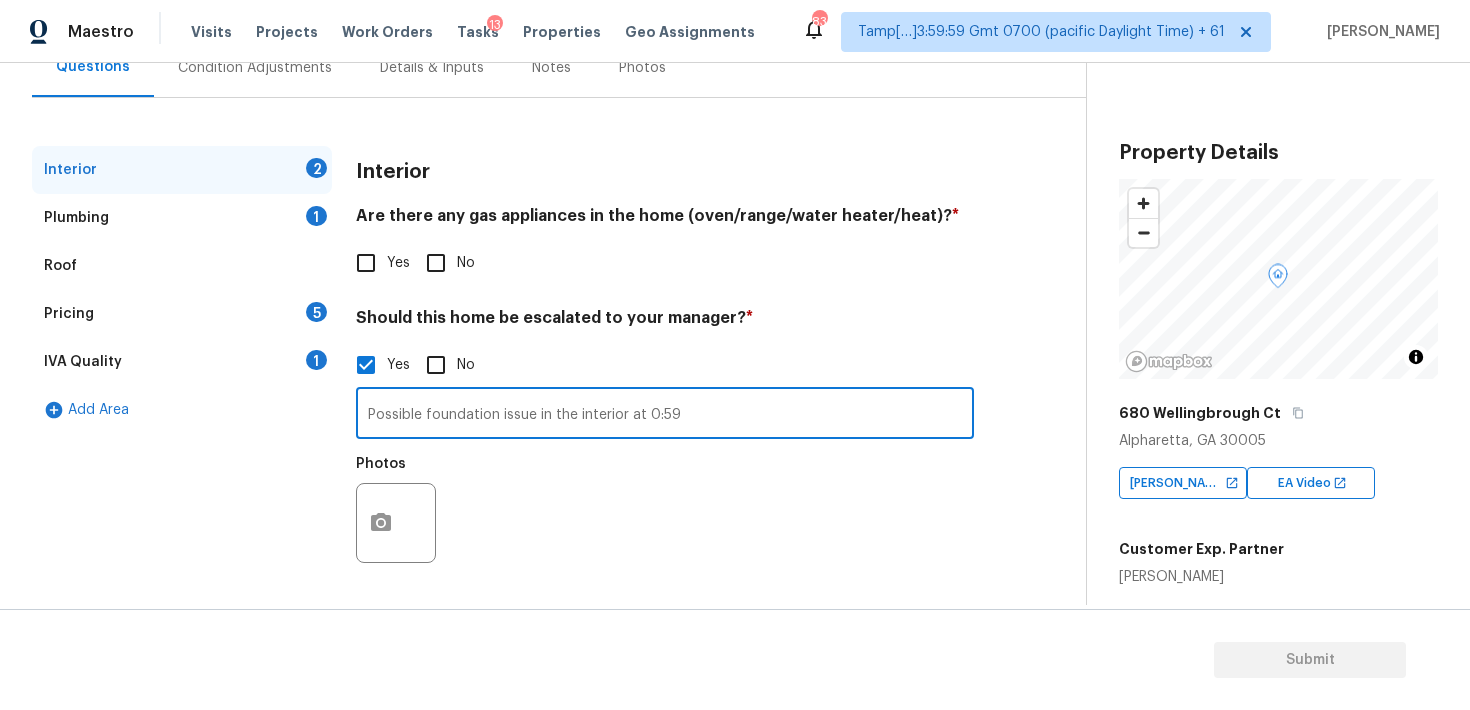 type on "Possible foundation issue in the interior at 0:59" 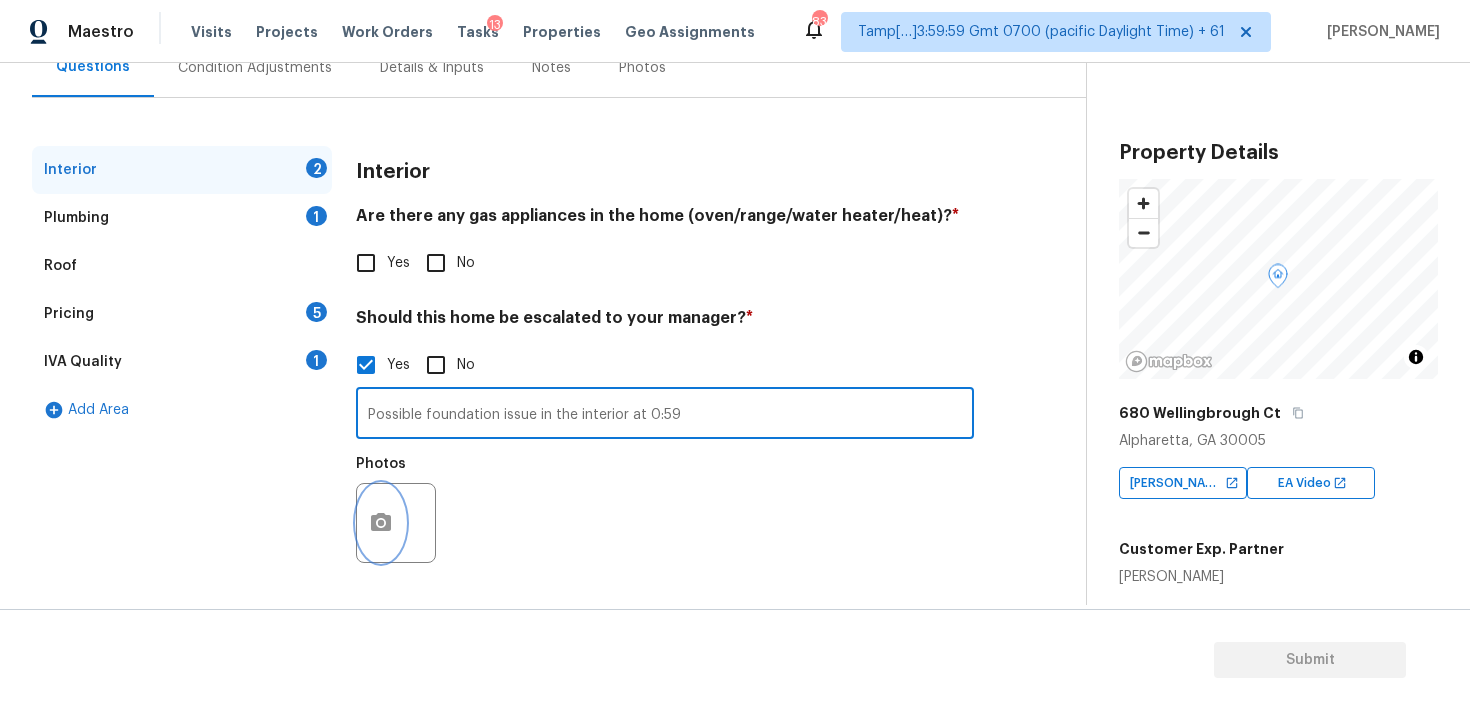 click 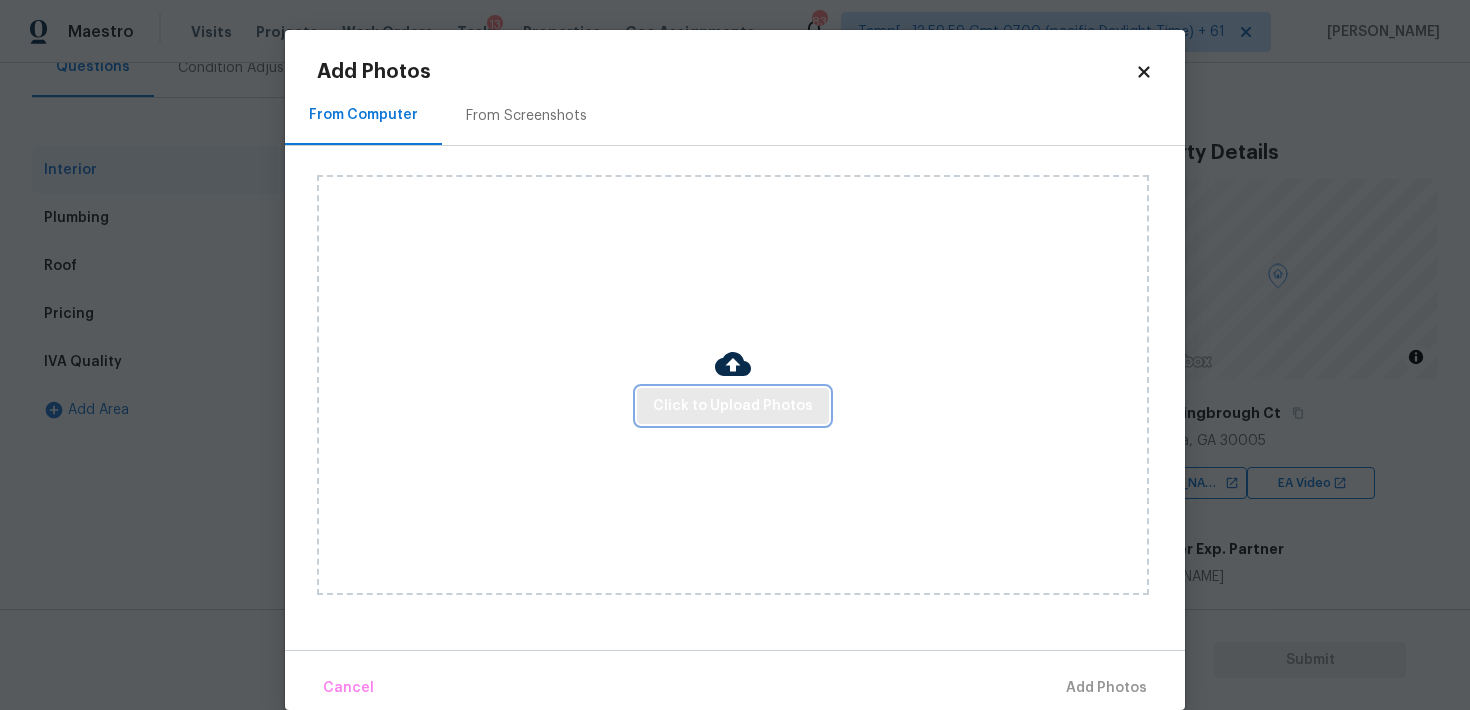 click on "Click to Upload Photos" at bounding box center [733, 406] 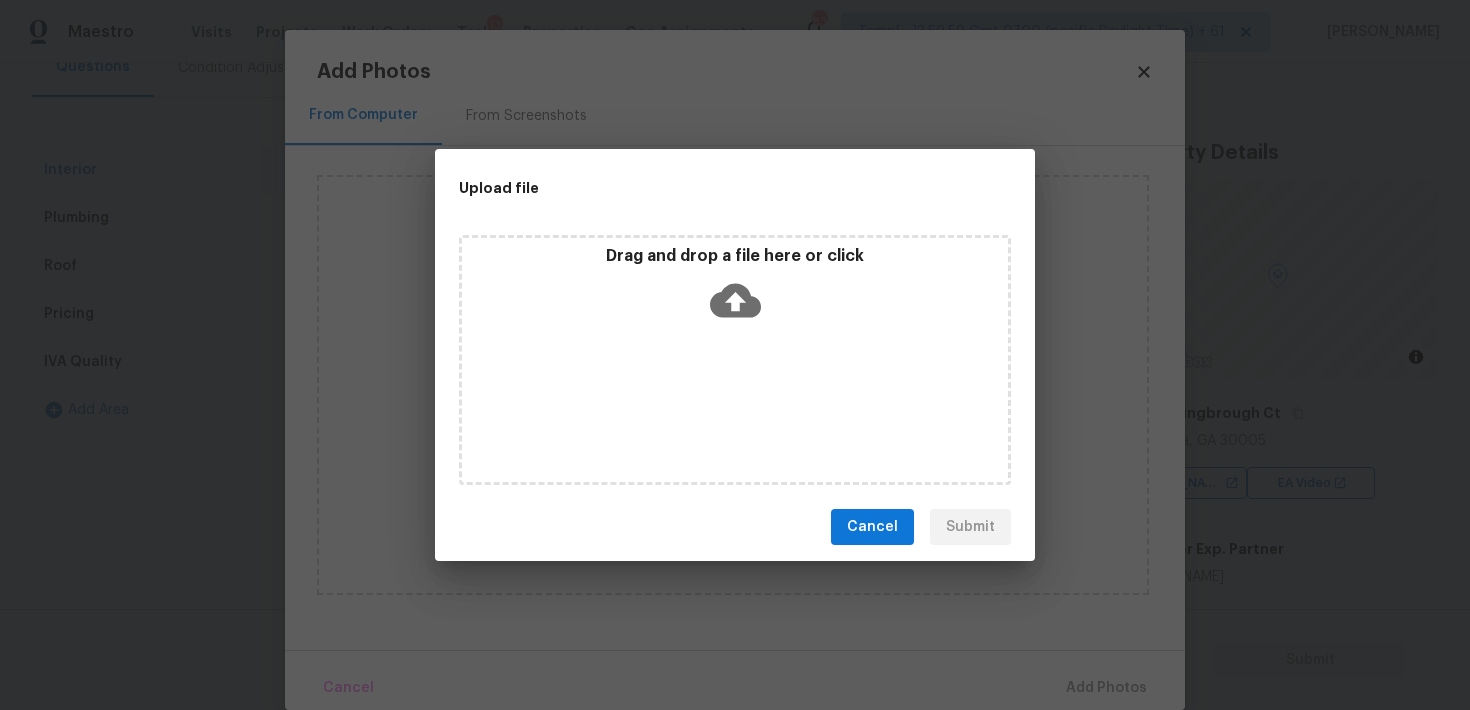 click 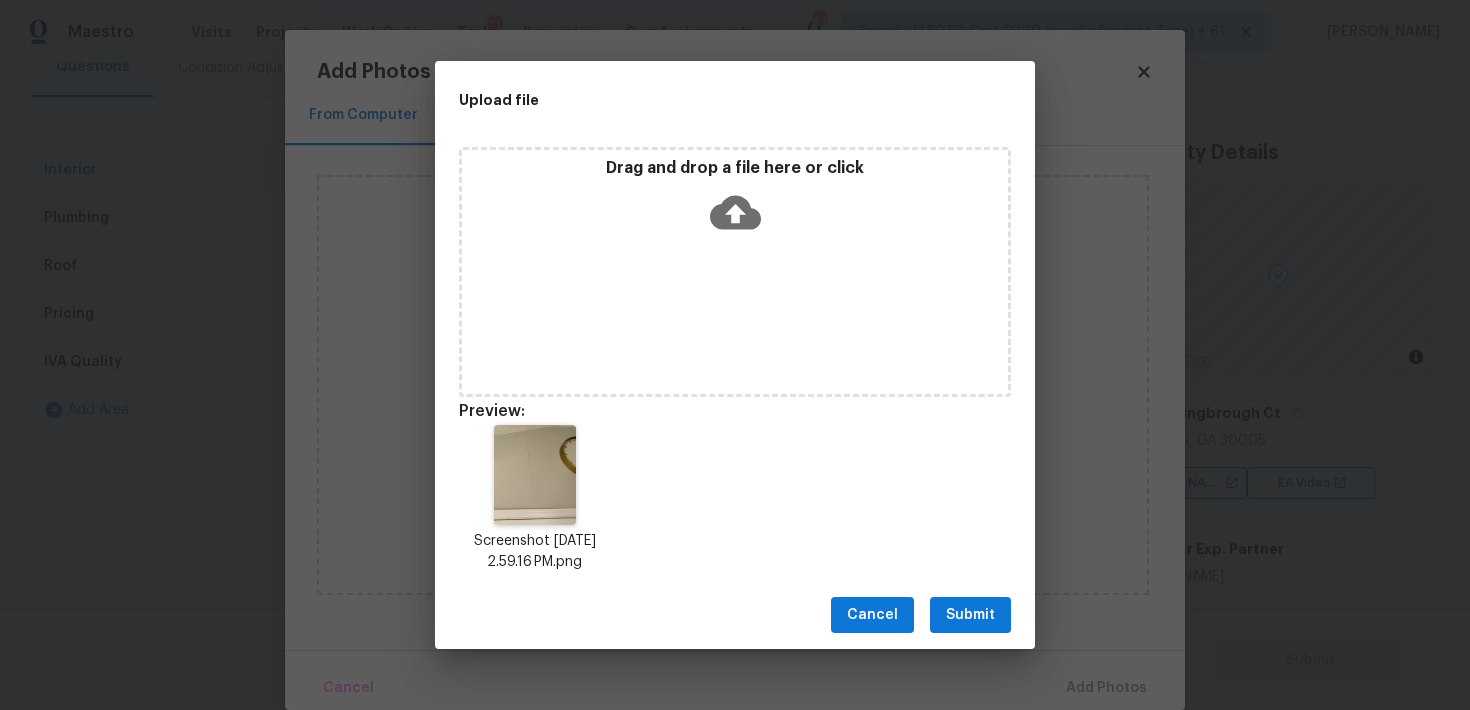 click on "Submit" at bounding box center (970, 615) 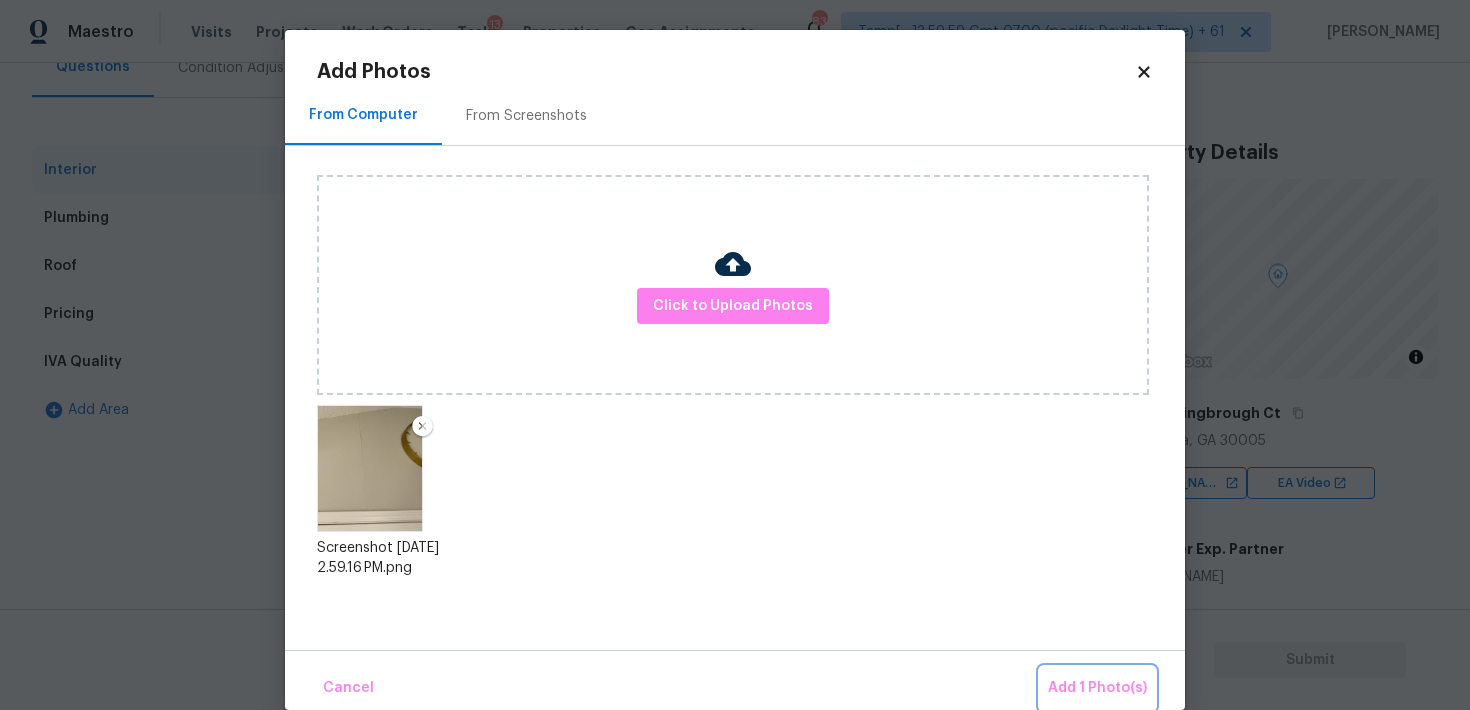 click on "Add 1 Photo(s)" at bounding box center [1097, 688] 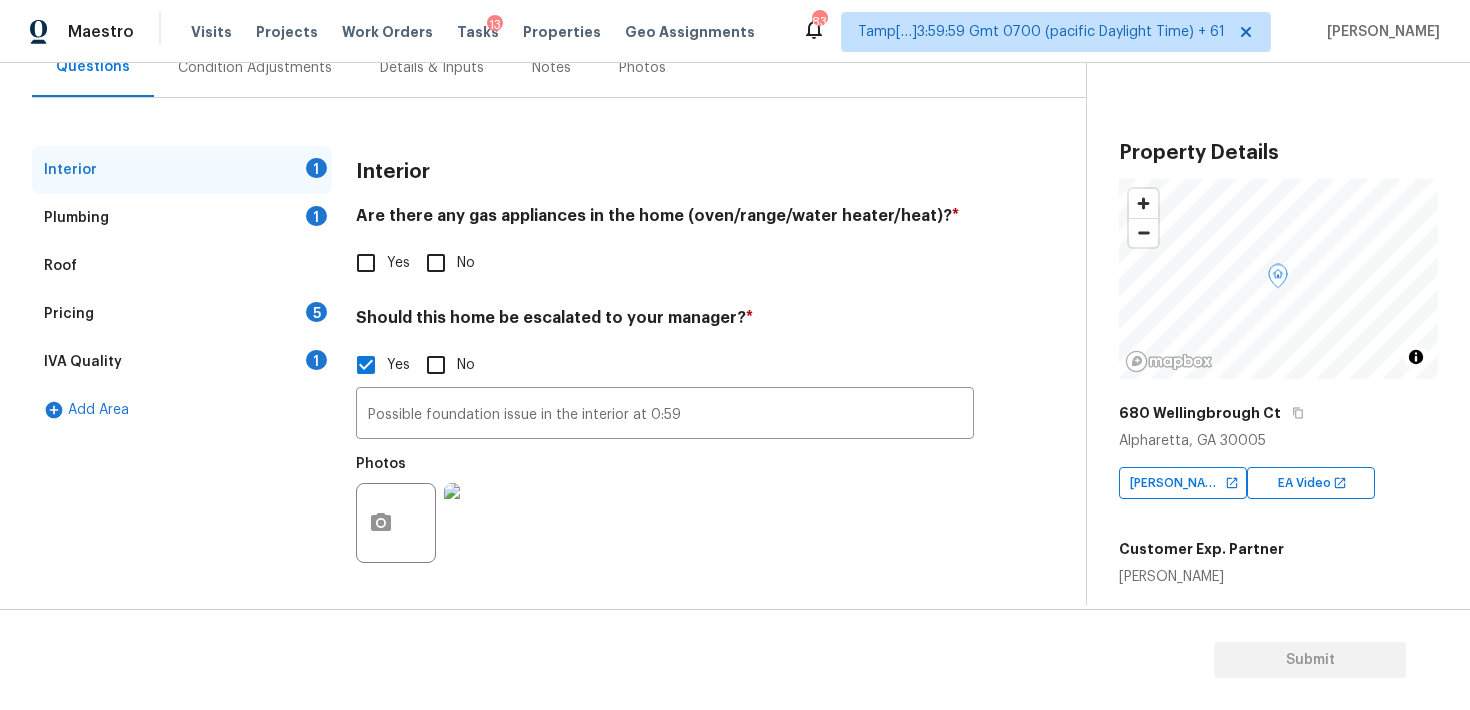 click on "Photos" at bounding box center (665, 510) 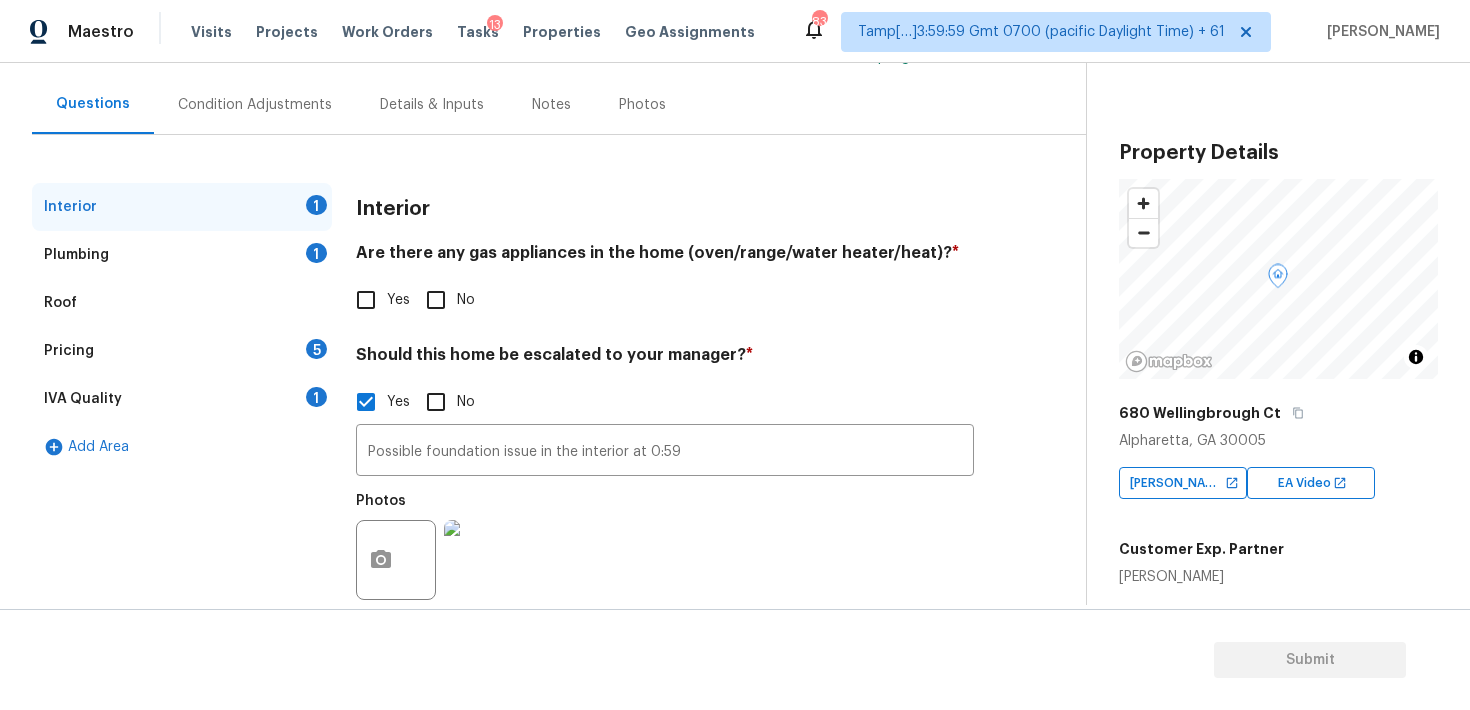 scroll, scrollTop: 205, scrollLeft: 0, axis: vertical 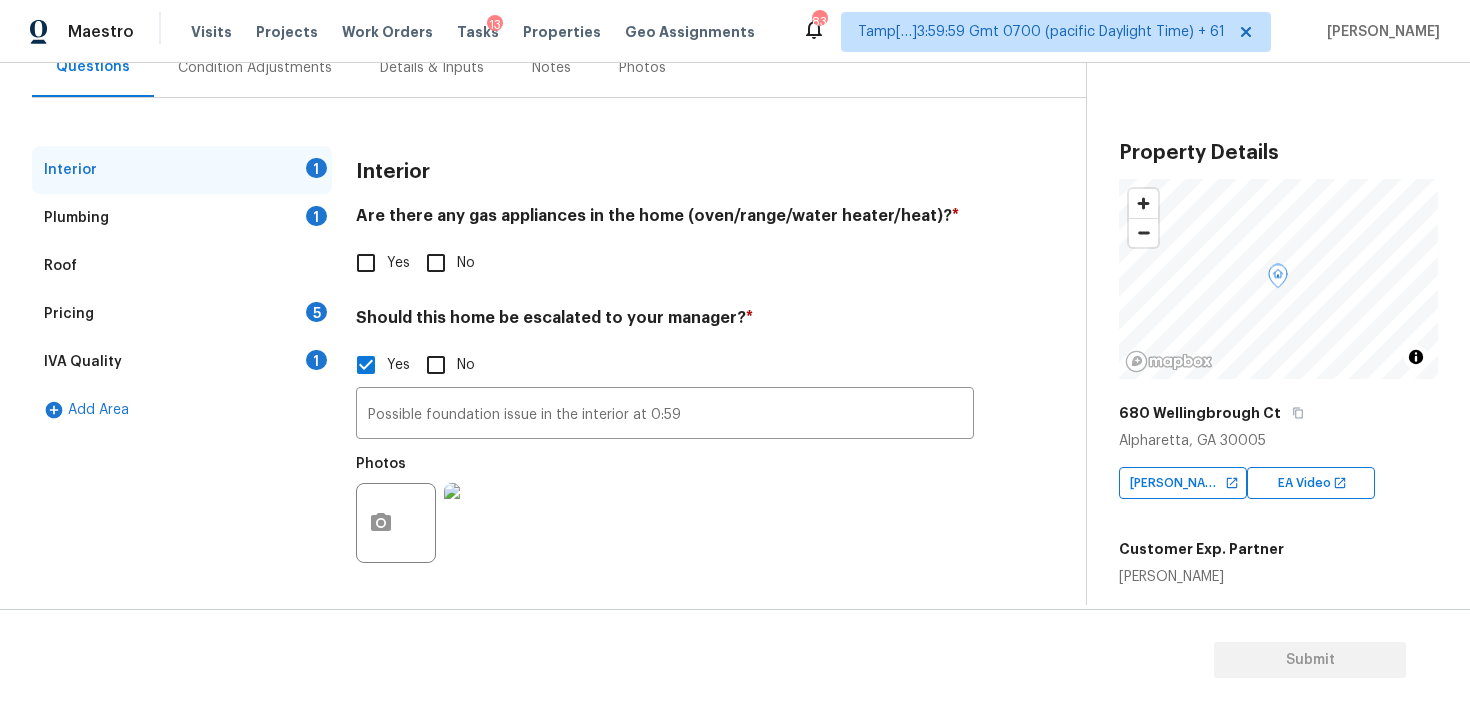 click at bounding box center [484, 523] 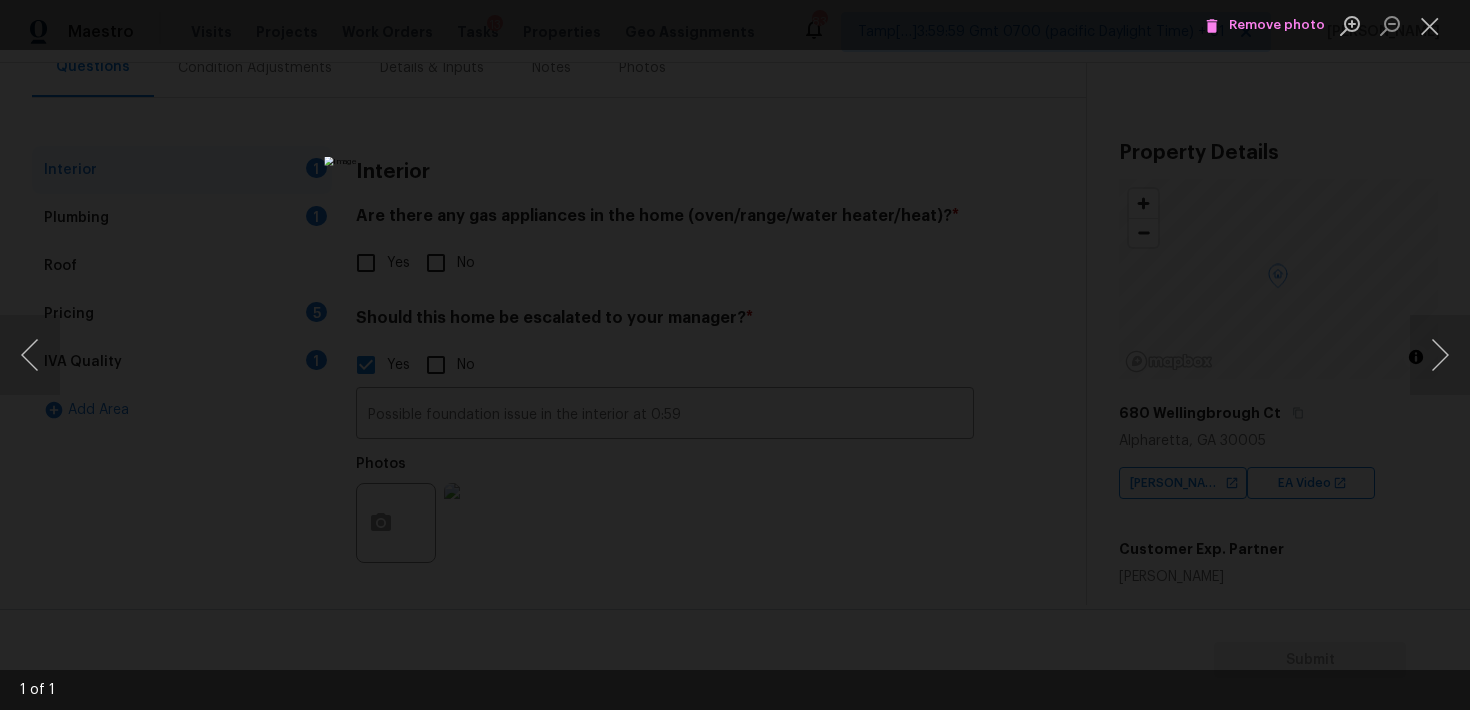 click at bounding box center (735, 355) 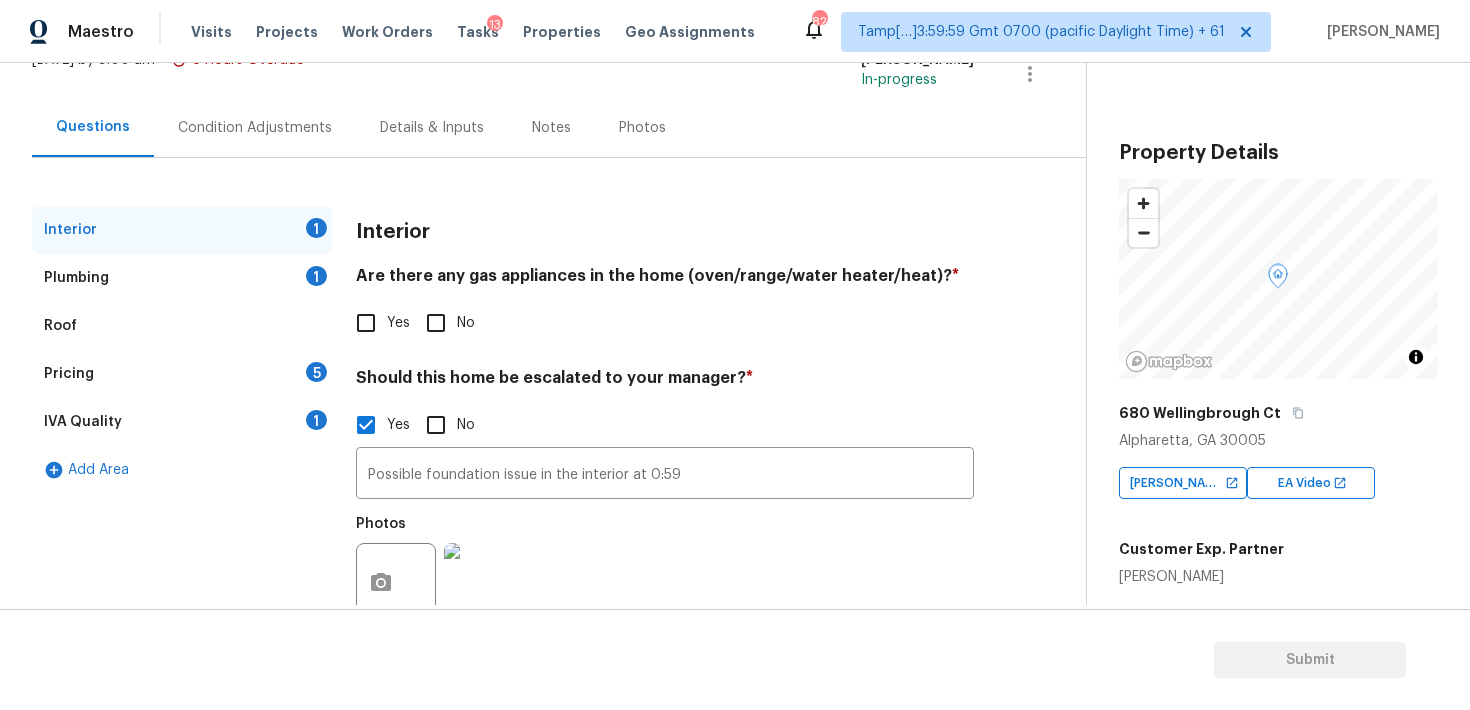 scroll, scrollTop: 142, scrollLeft: 0, axis: vertical 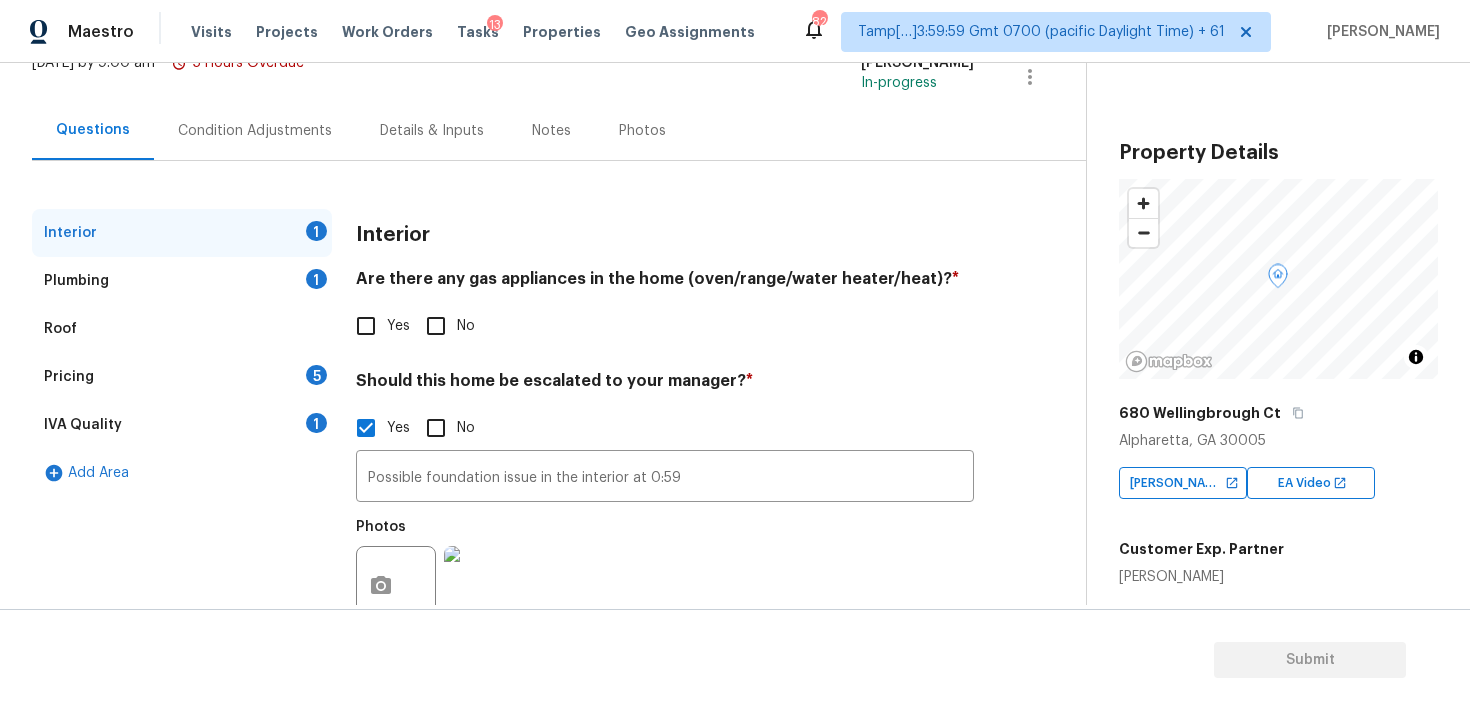 click on "Yes" at bounding box center [366, 326] 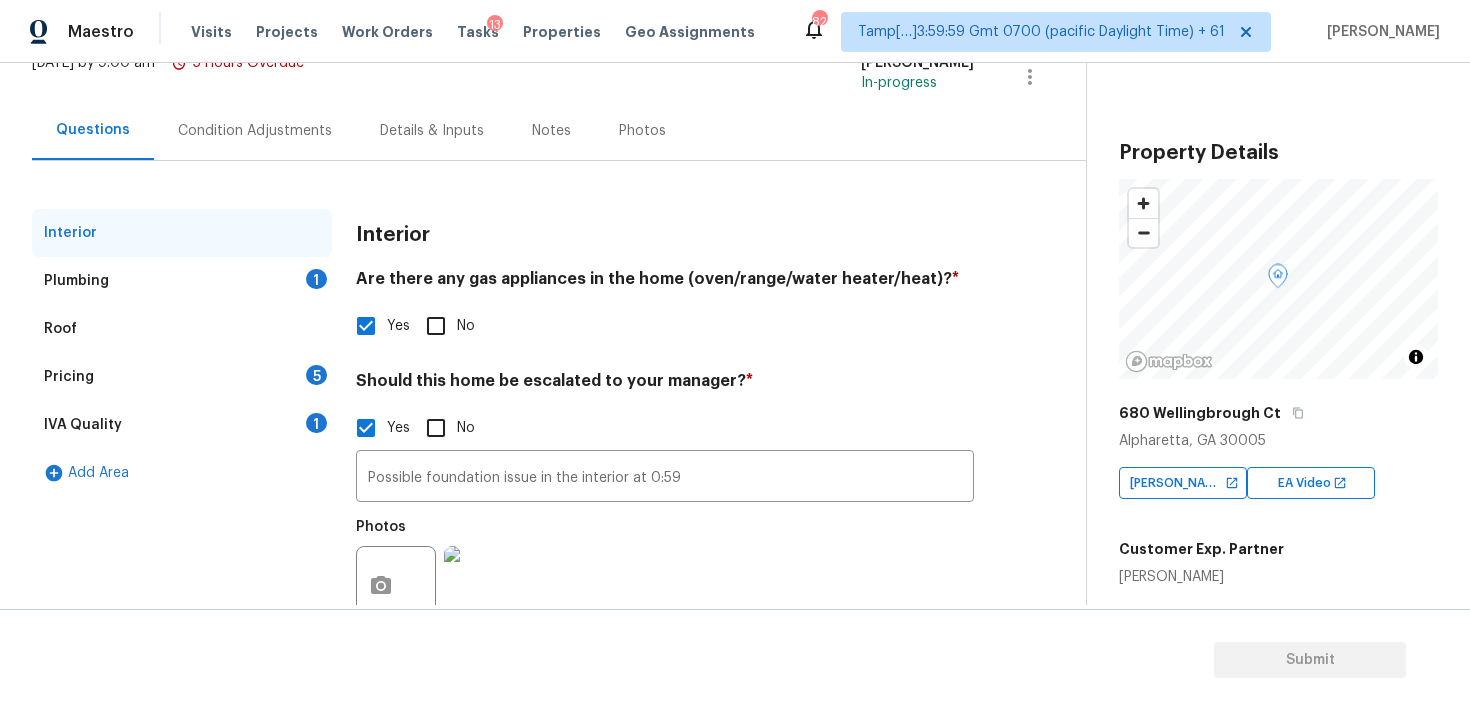 click on "Condition Adjustments" at bounding box center (255, 131) 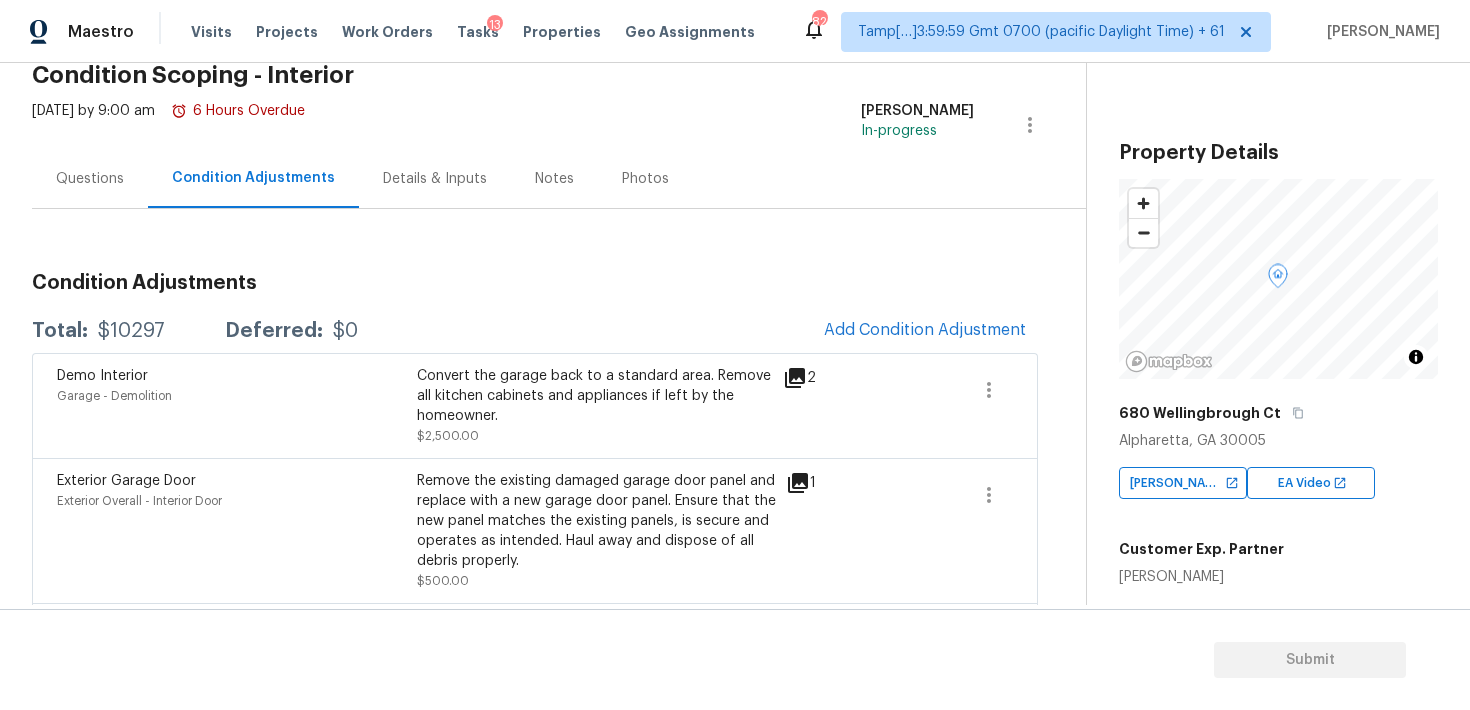 scroll, scrollTop: 69, scrollLeft: 0, axis: vertical 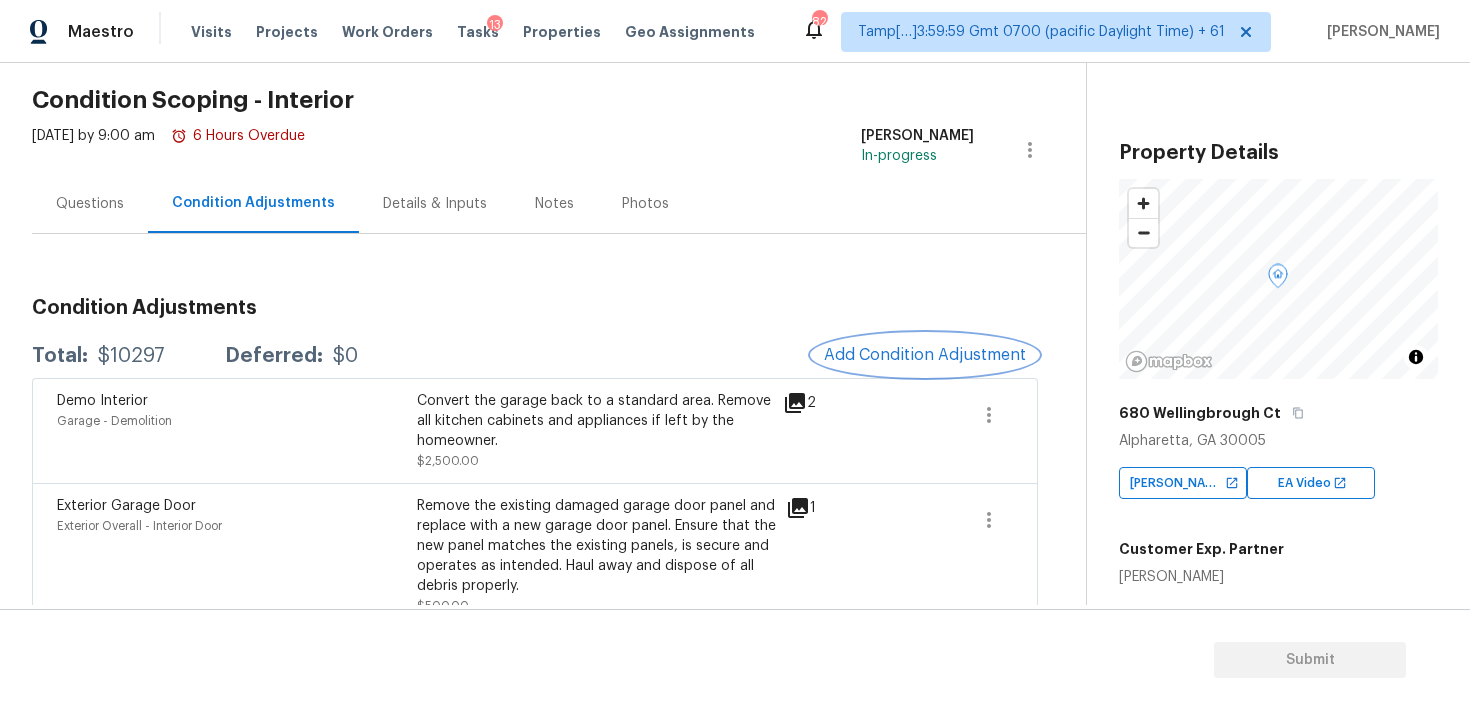 click on "Add Condition Adjustment" at bounding box center (925, 355) 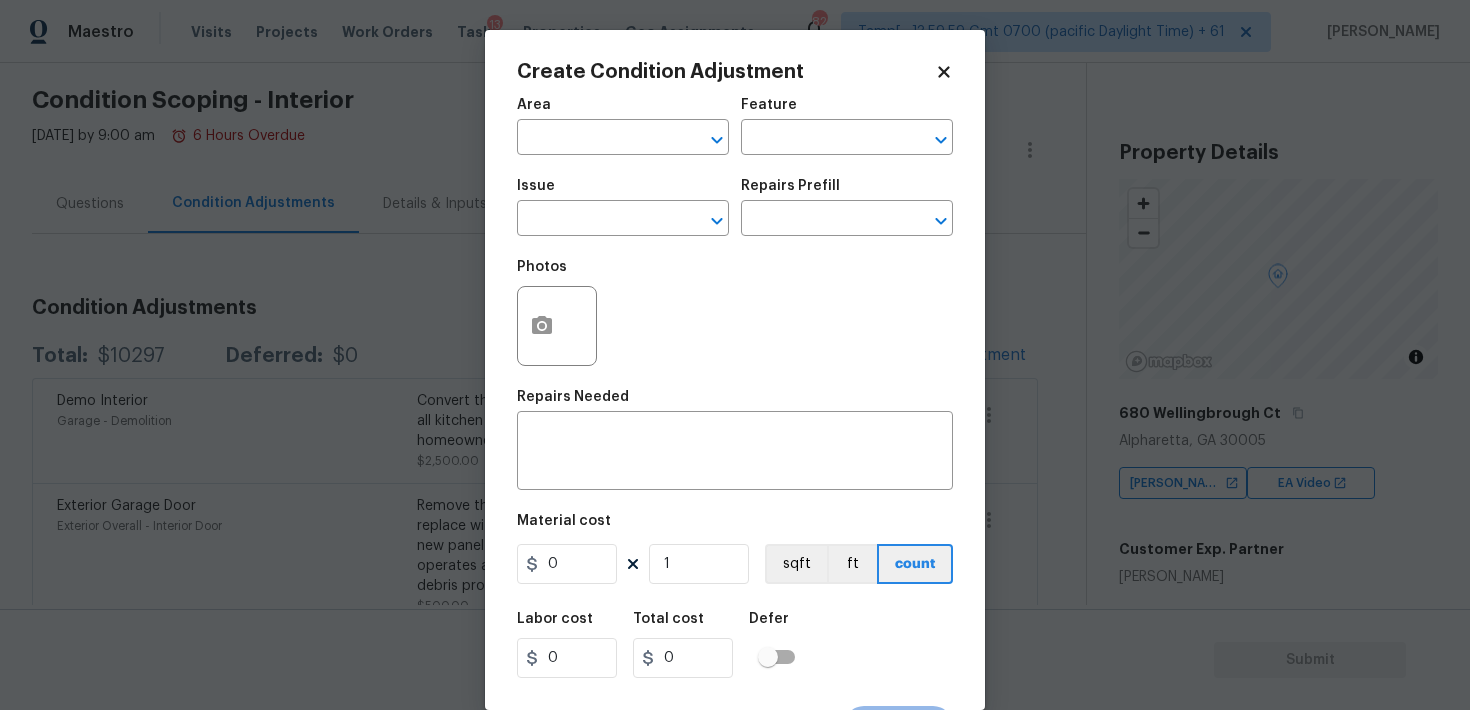 click on "Area ​" at bounding box center [623, 126] 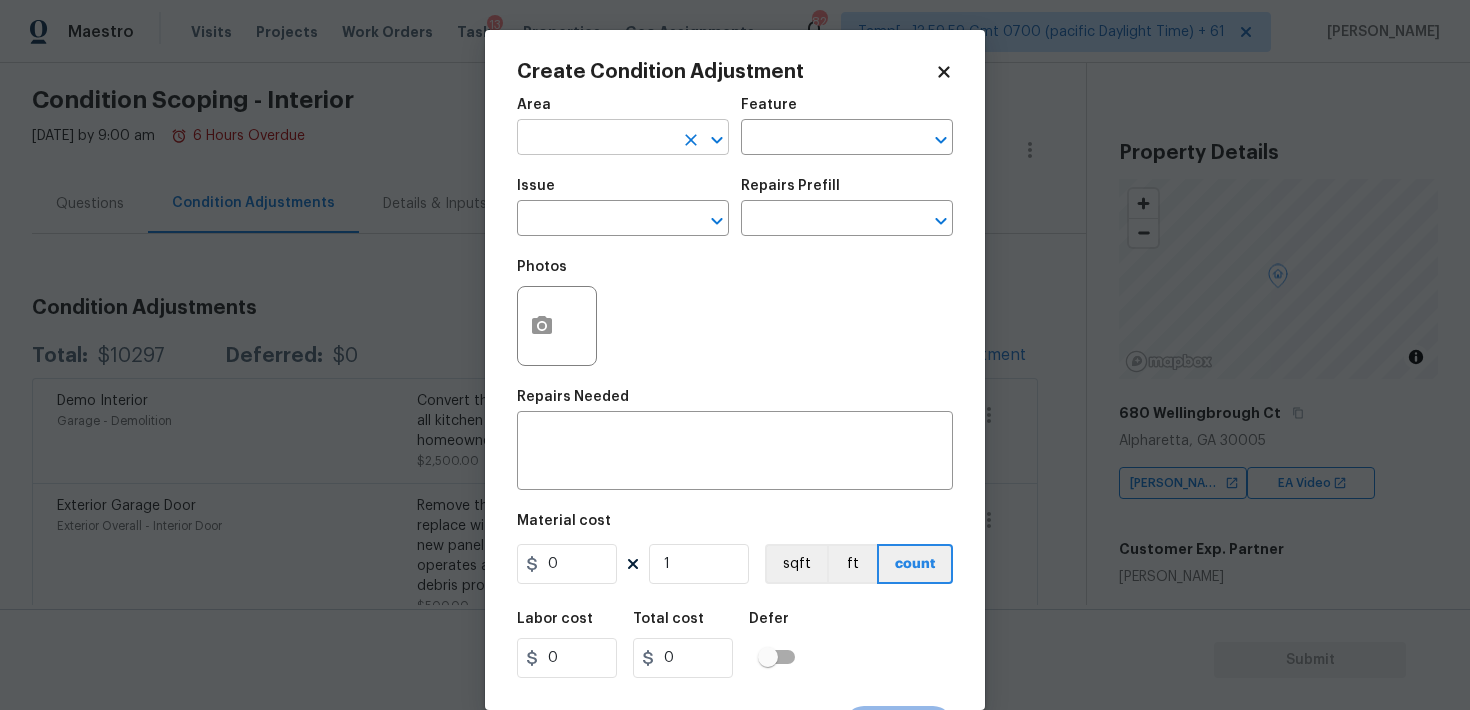 click at bounding box center [595, 139] 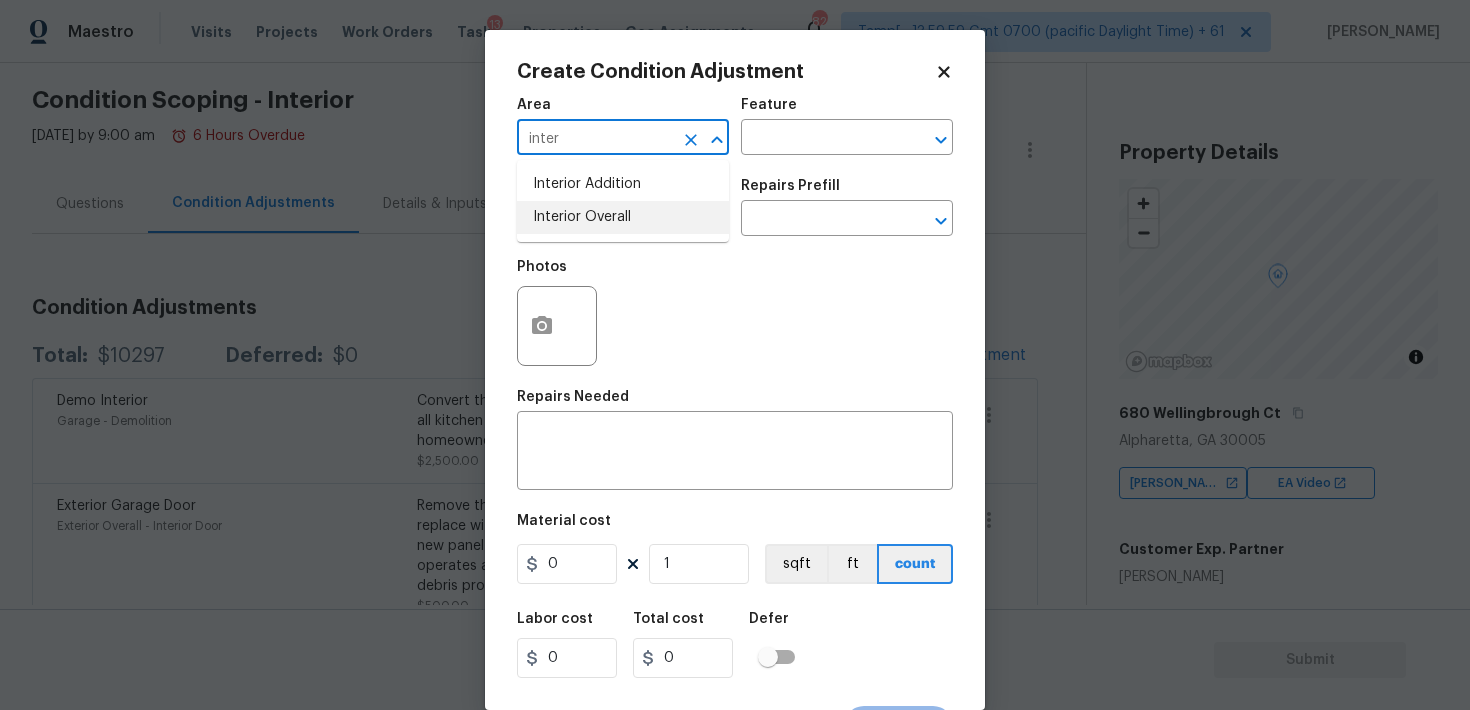 click on "Interior Overall" at bounding box center (623, 217) 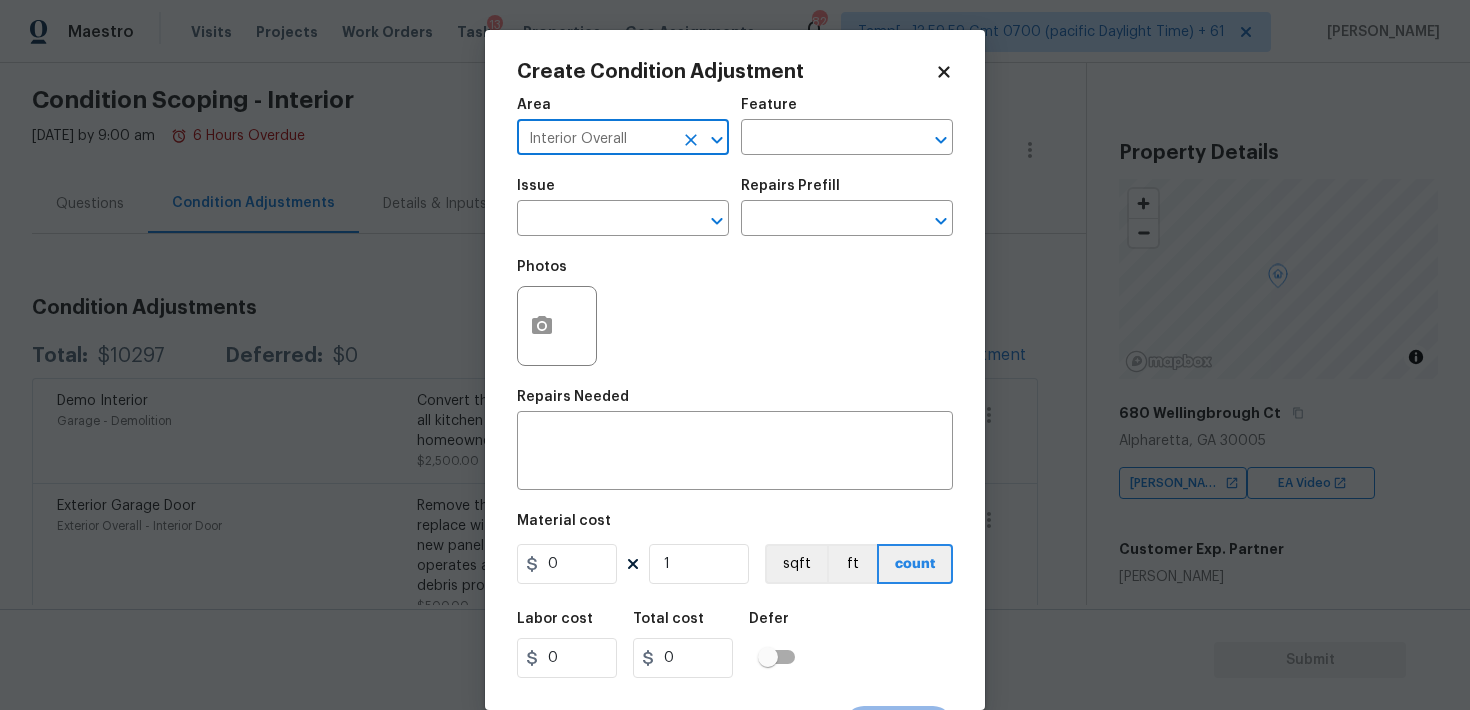 type on "Interior Overall" 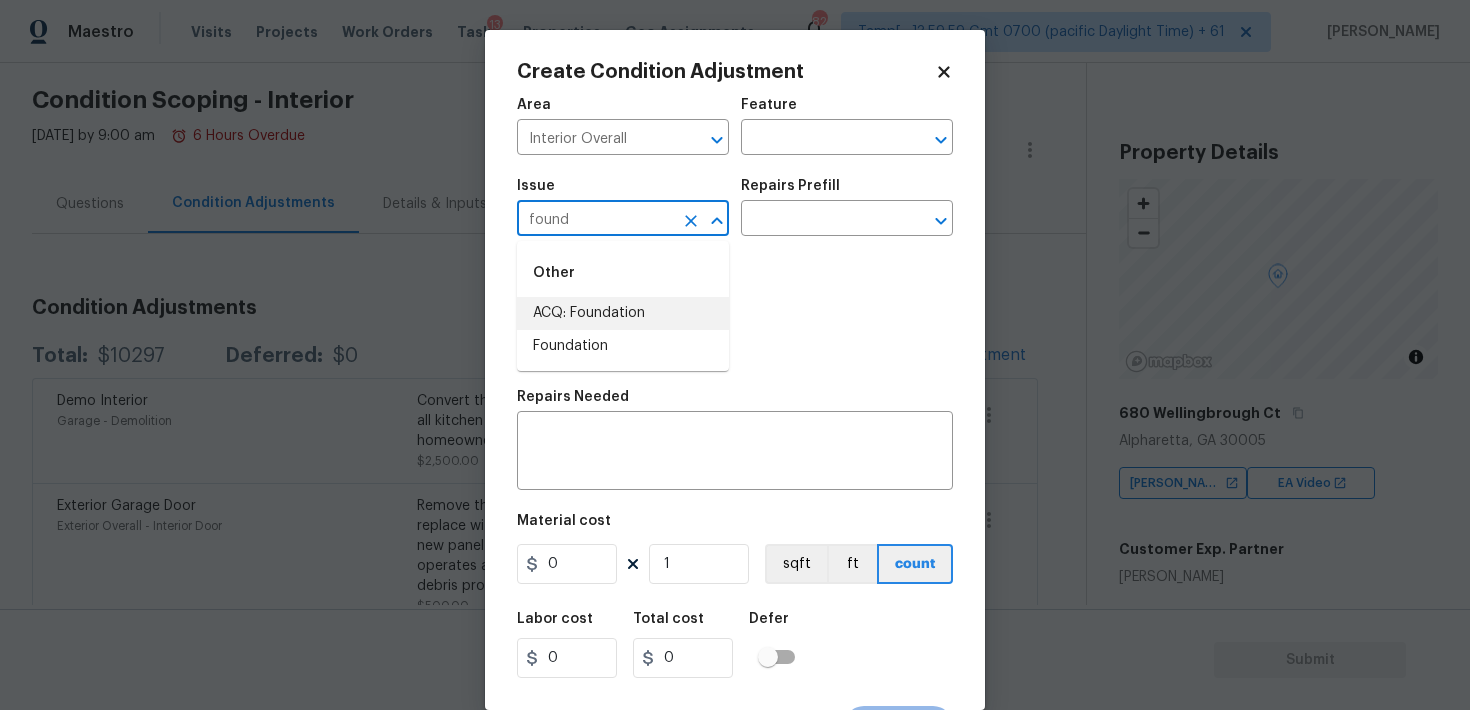 click on "ACQ: Foundation" at bounding box center [623, 313] 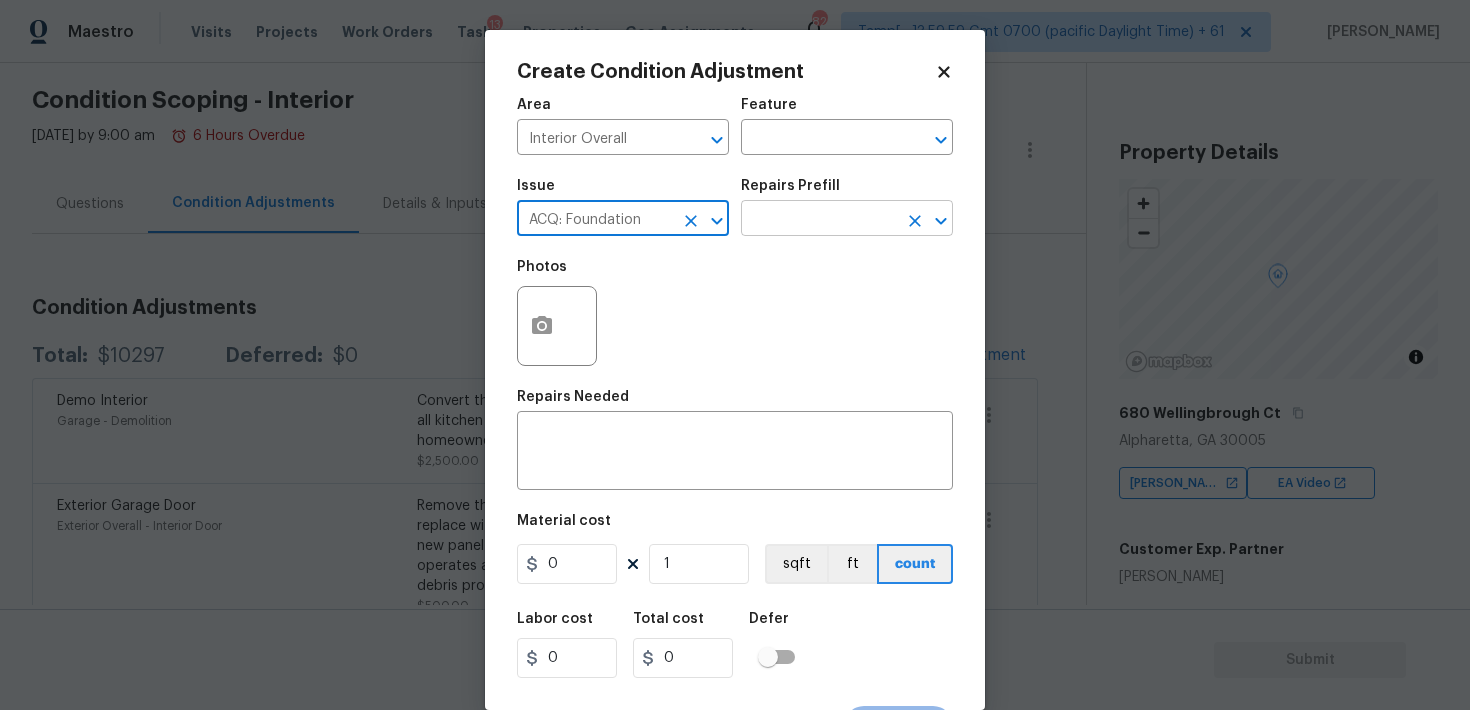 type on "ACQ: Foundation" 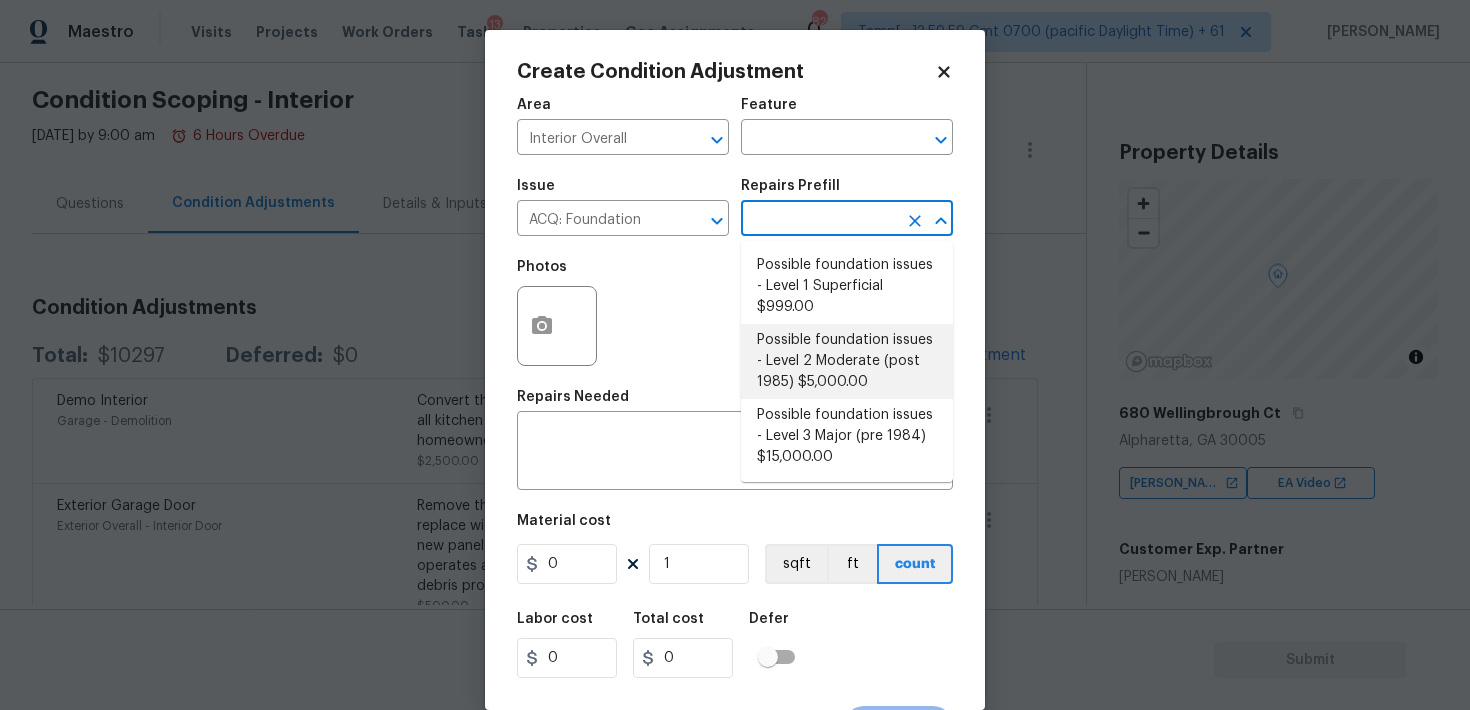 click on "Possible foundation issues - Level 2 Moderate (post 1985) $5,000.00" at bounding box center [847, 361] 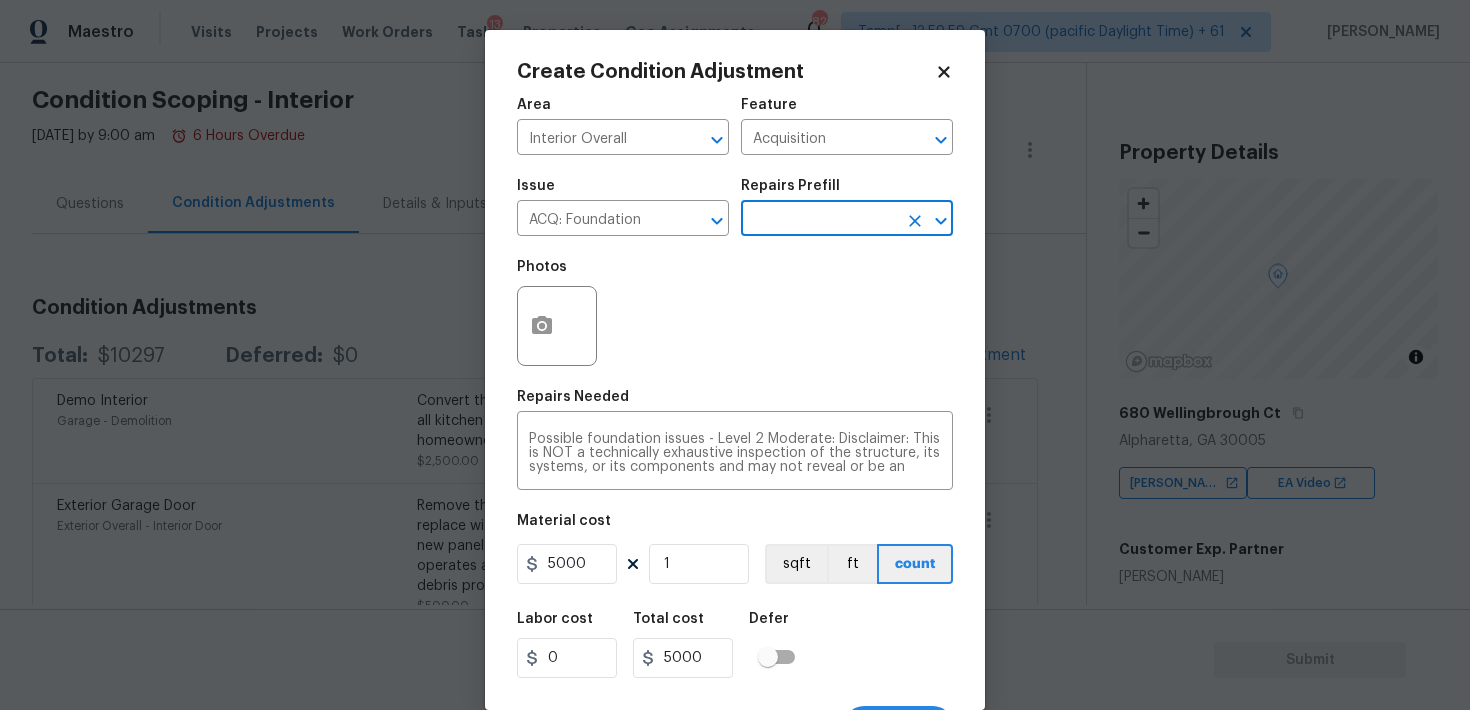 scroll, scrollTop: 37, scrollLeft: 0, axis: vertical 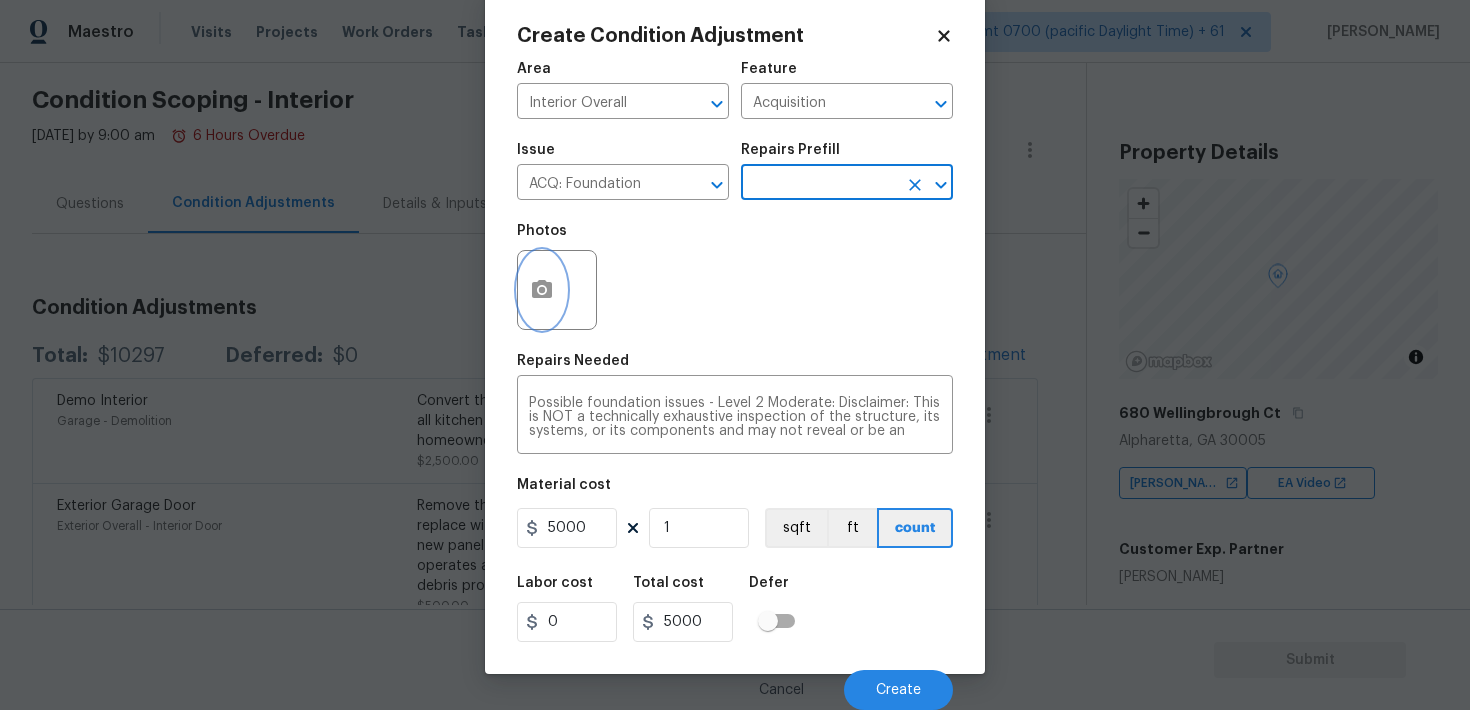 click 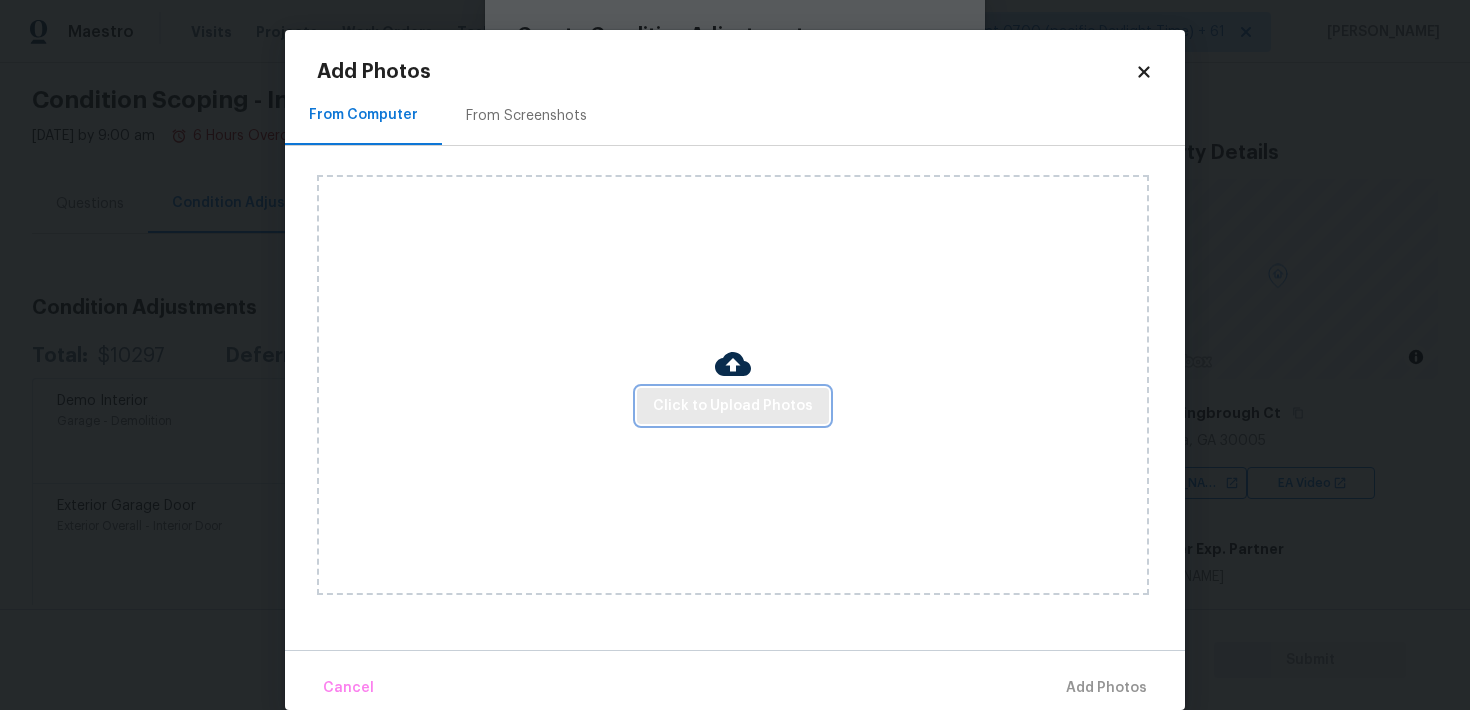 click on "Click to Upload Photos" at bounding box center [733, 406] 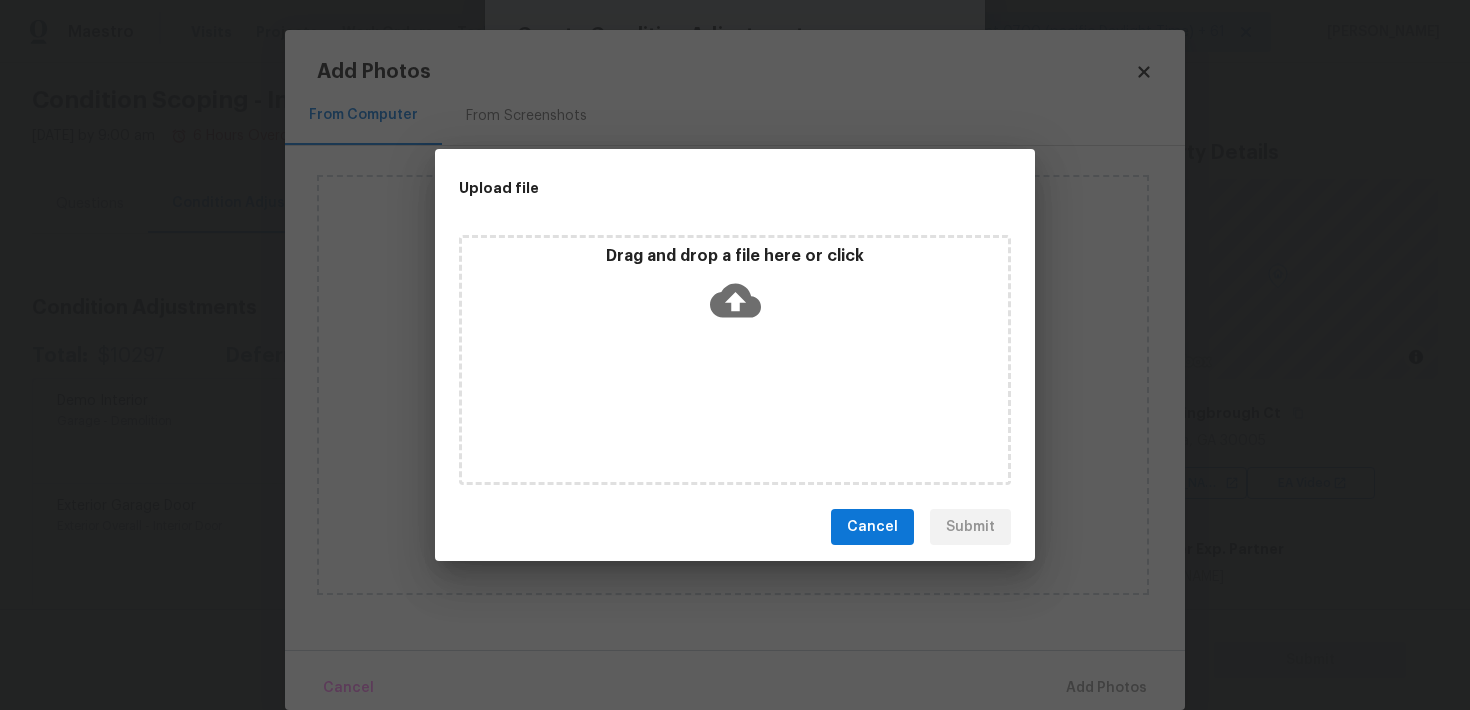 click 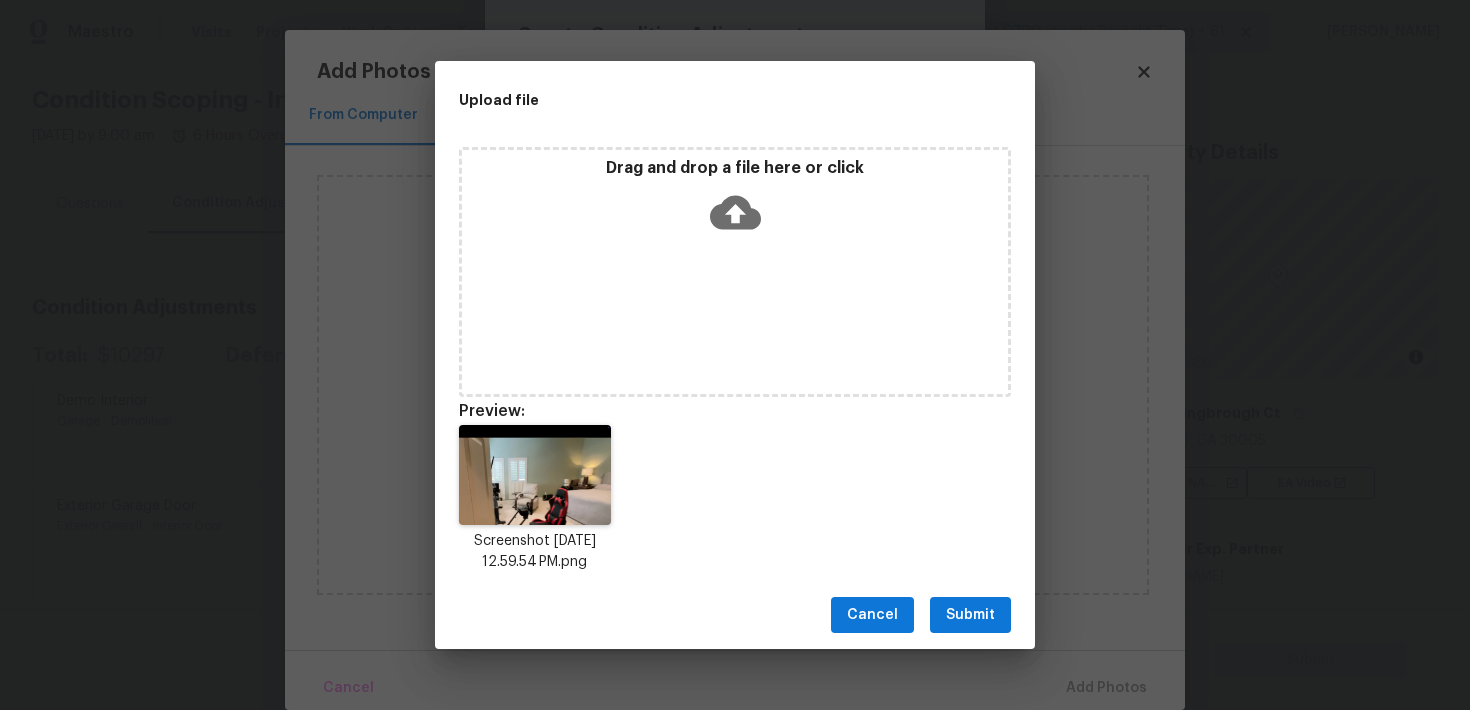 click on "Submit" at bounding box center (970, 615) 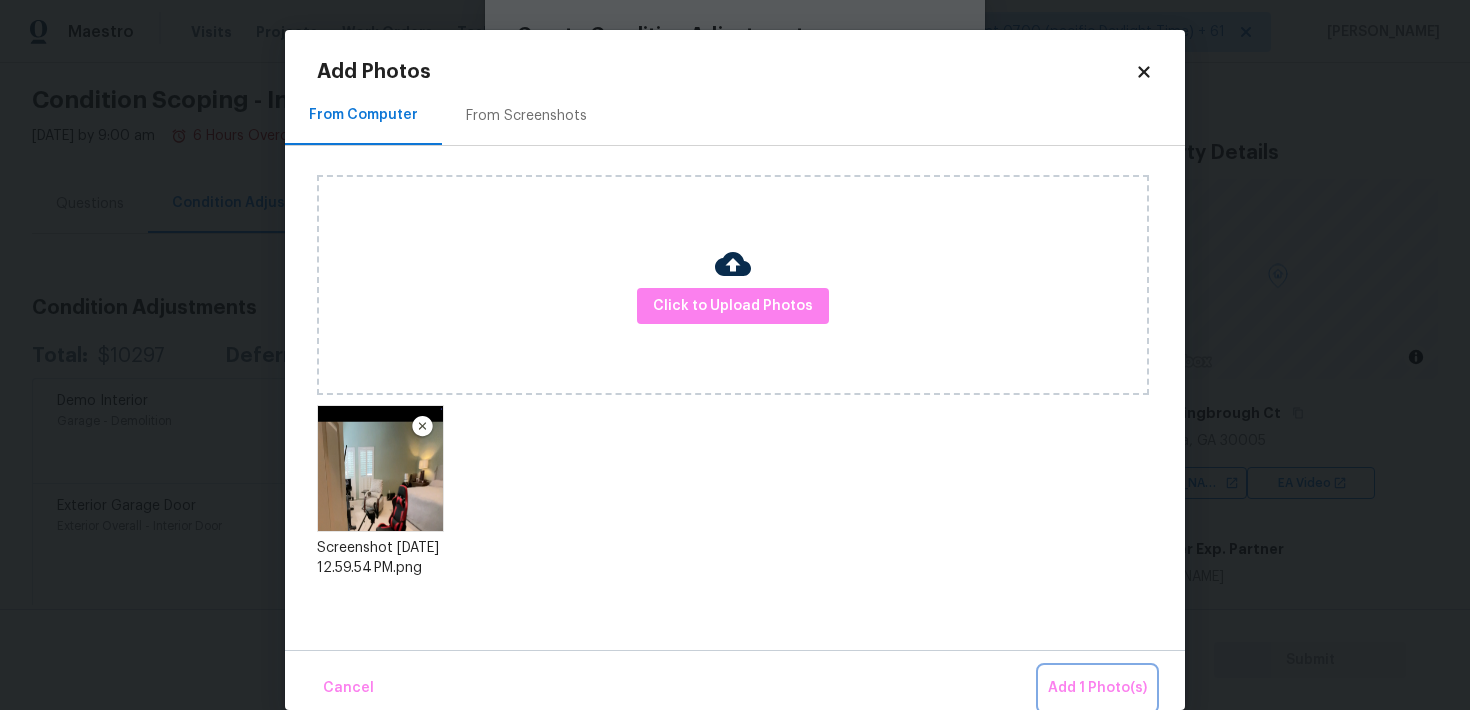 click on "Add 1 Photo(s)" at bounding box center [1097, 688] 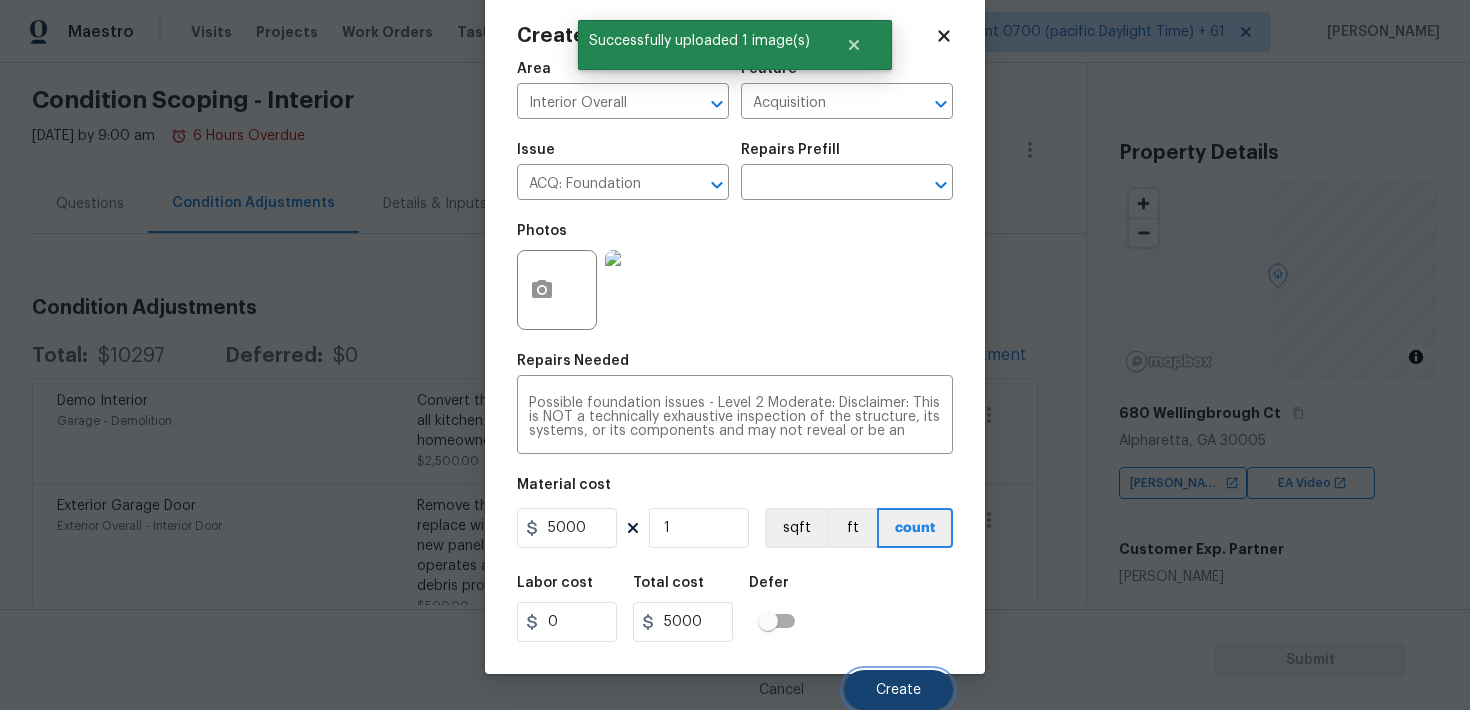 click on "Create" at bounding box center [898, 690] 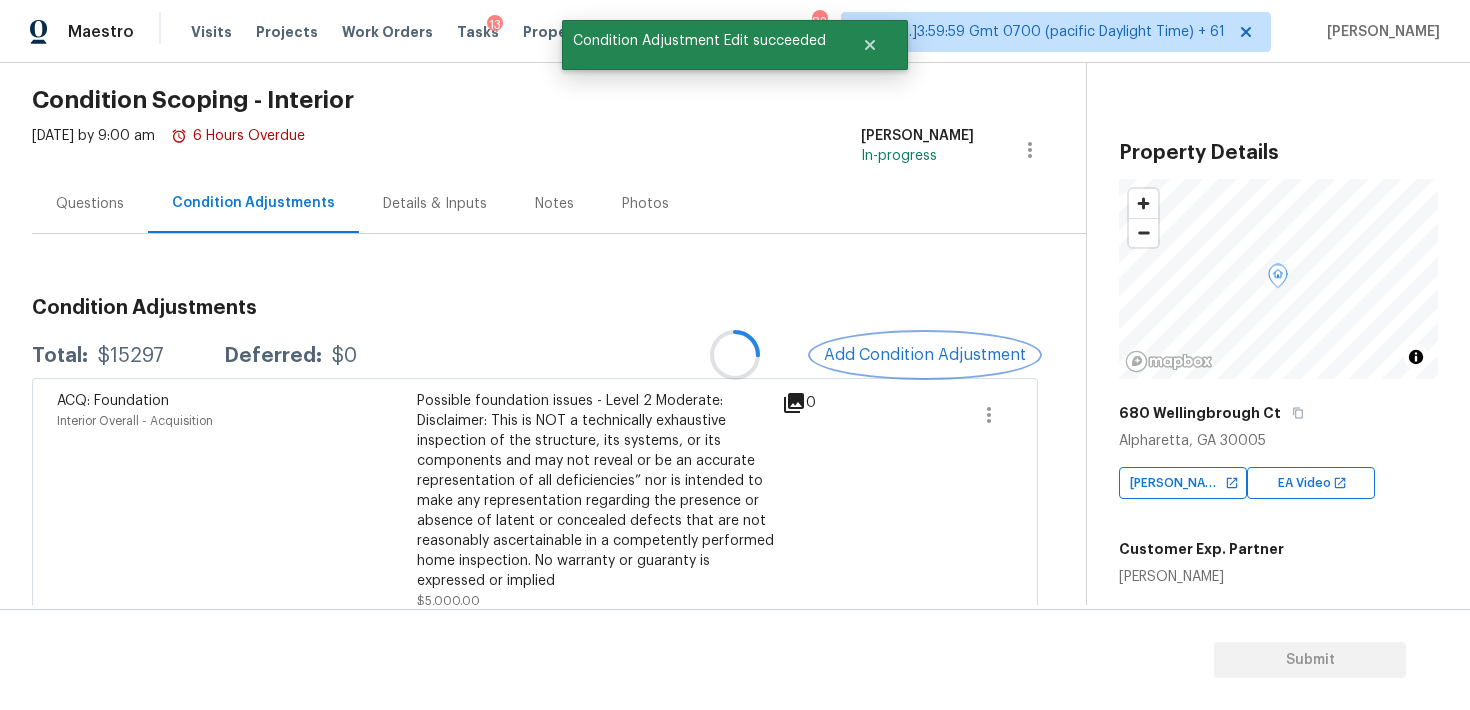 scroll, scrollTop: 0, scrollLeft: 0, axis: both 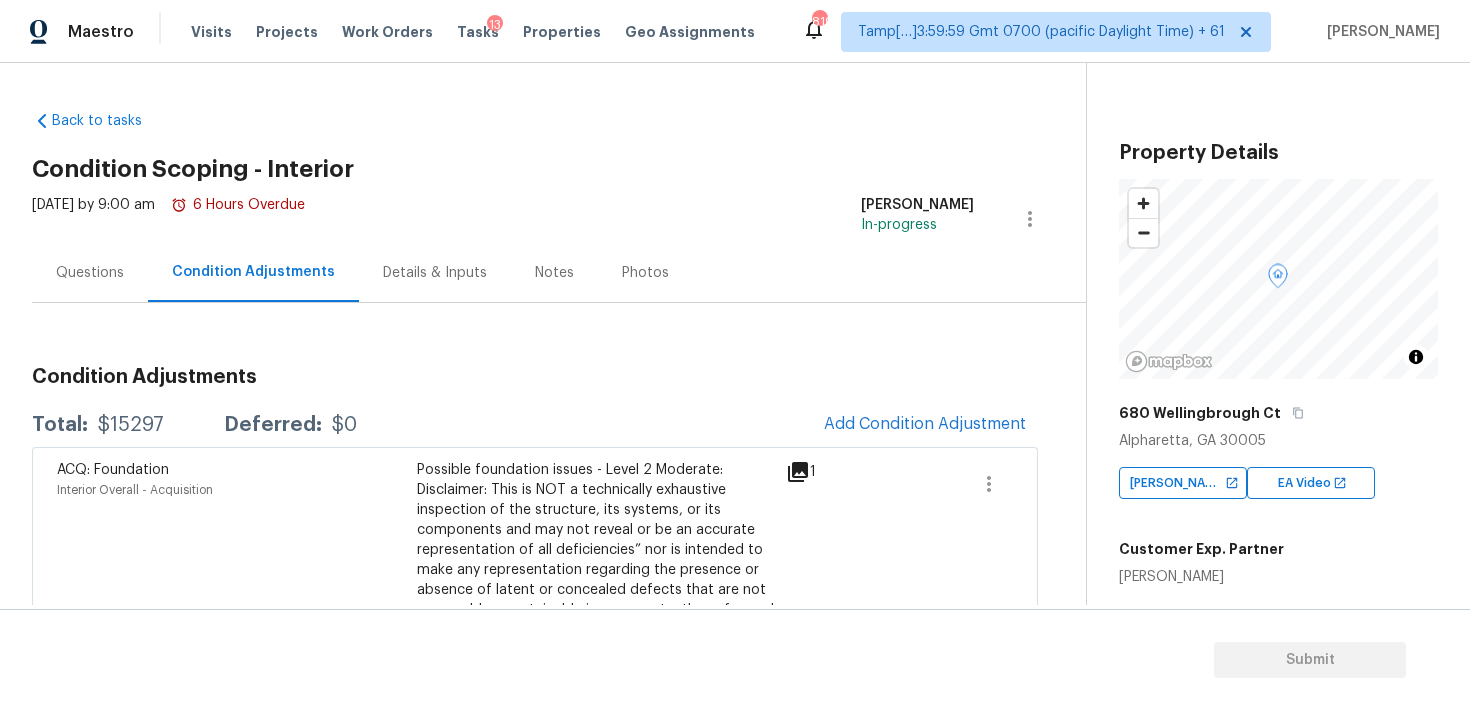 click on "Condition Adjustments Total:  $15297 Deferred:  $0 Add Condition Adjustment ACQ: Foundation Interior Overall - Acquisition Possible foundation issues - Level 2 Moderate: Disclaimer: This is NOT a technically exhaustive inspection of the structure, its systems, or its components and may not reveal or be an accurate representation of all deficiencies” nor is intended to make any representation regarding the presence or absence of latent or concealed defects that are not reasonably ascertainable in a competently performed home inspection. No warranty or guaranty is expressed or implied $5,000.00   1 Demo Interior Garage - Demolition Convert the garage back to a standard area. Remove all kitchen cabinets and appliances if left by the homeowner. $2,500.00   2 Exterior Garage Door Exterior Overall - Interior Door $500.00   1 Exterior Paint Exterior Overall - Overall Paint $3,002.00   6 Drywall Interior Overall - Walls and Ceiling $1,000.00   3 Bathroom Cabinets Bathroom - Bathroom $625.00   4 Interior Resurfacing" at bounding box center [535, 1147] 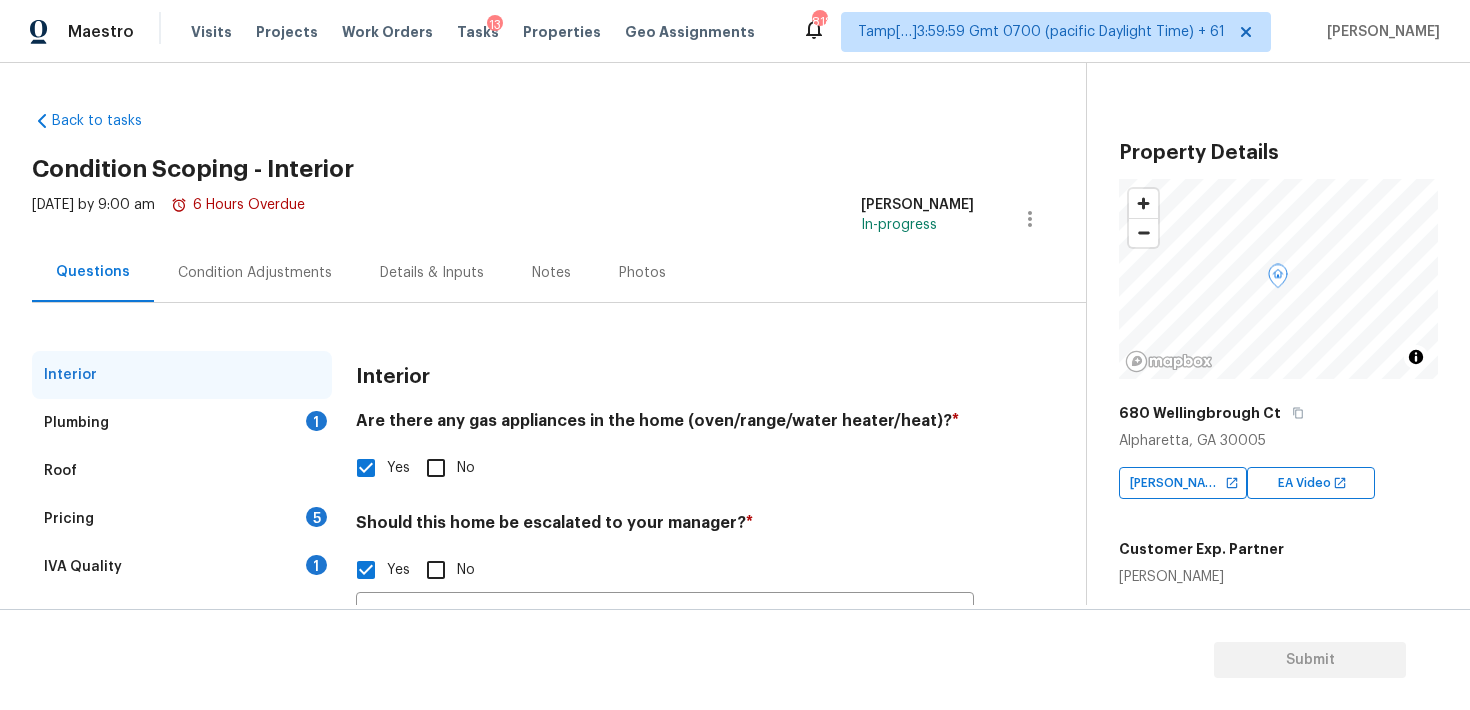 scroll, scrollTop: 205, scrollLeft: 0, axis: vertical 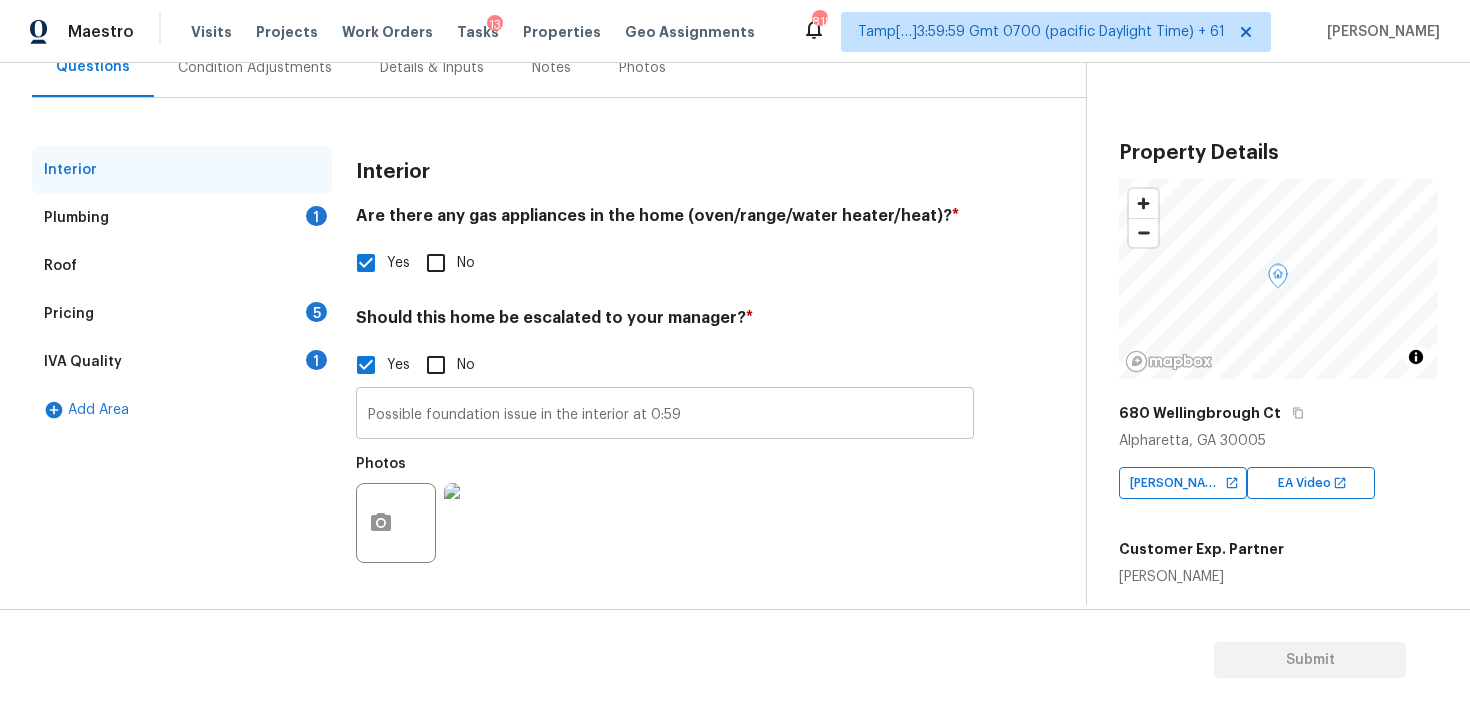 click on "Possible foundation issue in the interior at 0:59" at bounding box center [665, 415] 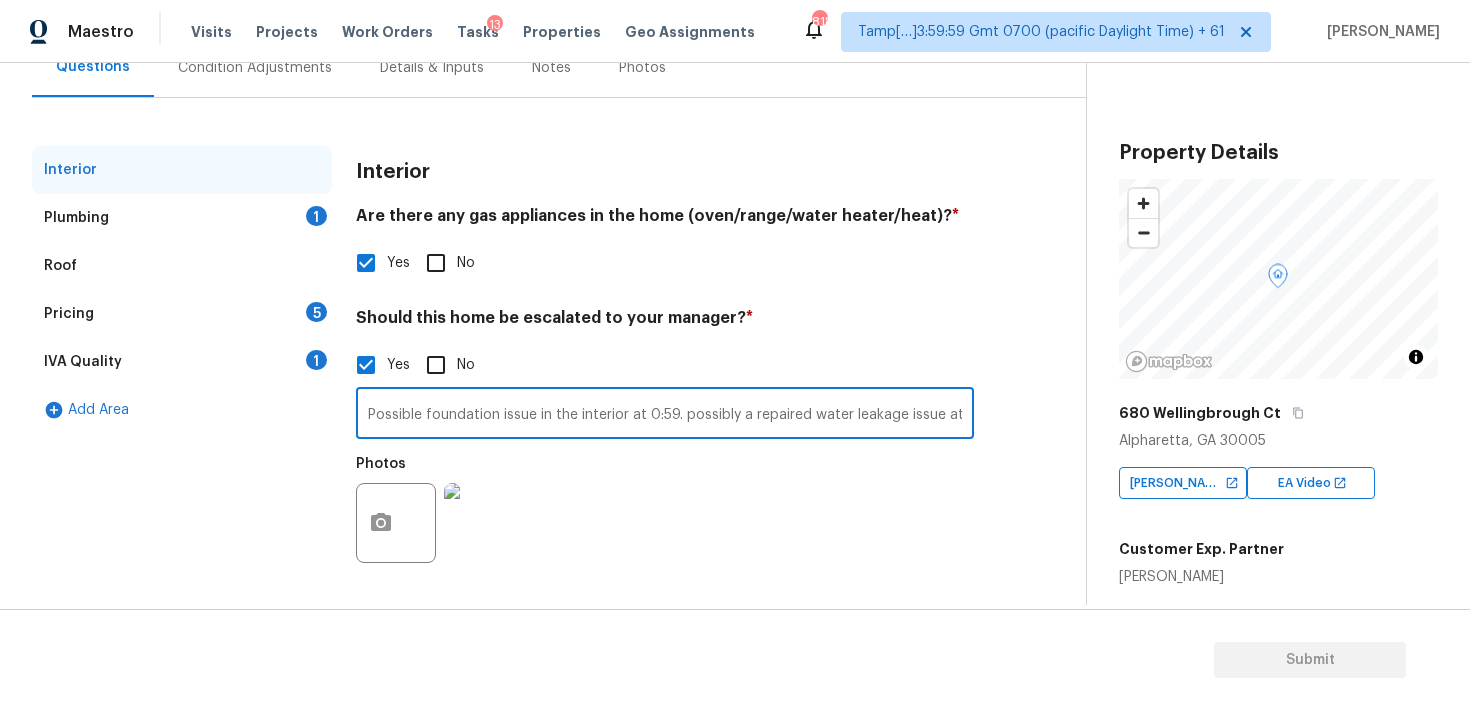 click on "Possible foundation issue in the interior at 0:59. possibly a repaired water leakage issue at" at bounding box center (665, 415) 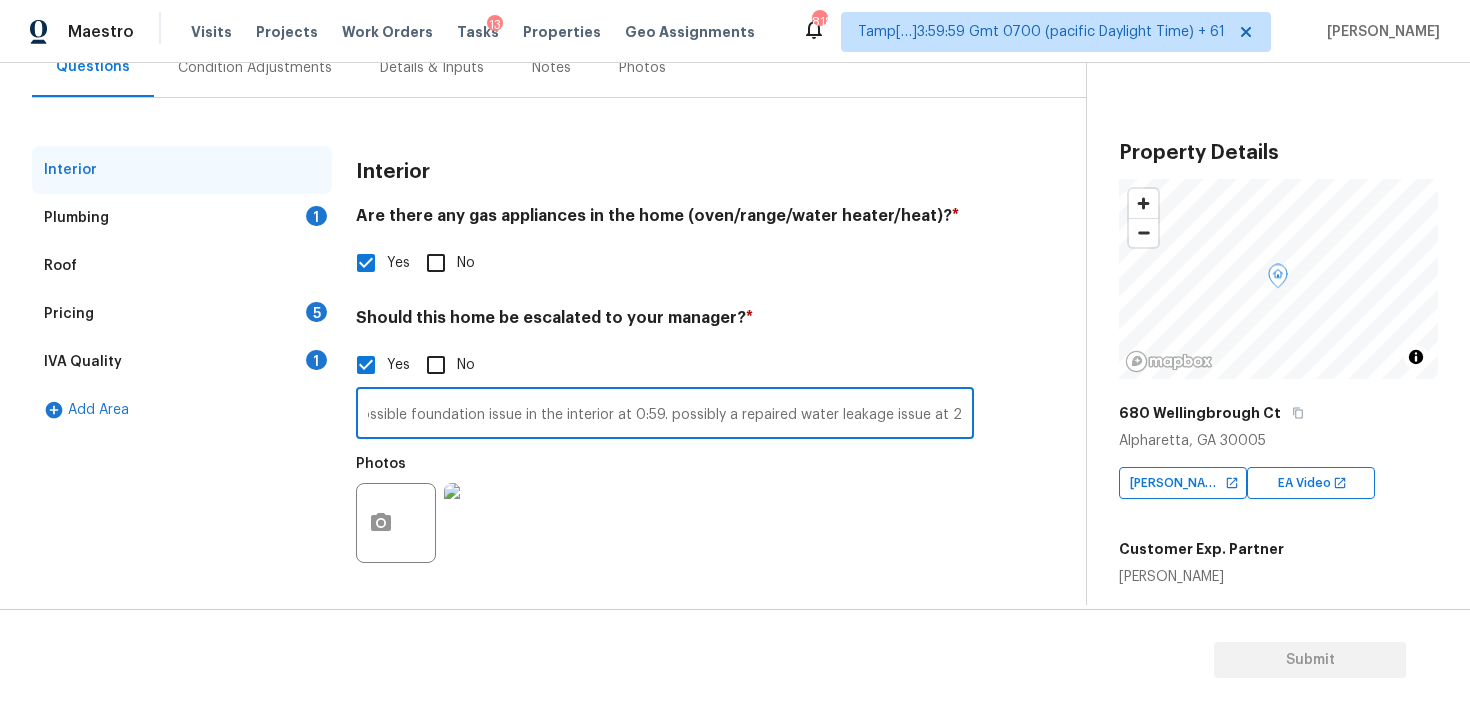 scroll, scrollTop: 0, scrollLeft: 20, axis: horizontal 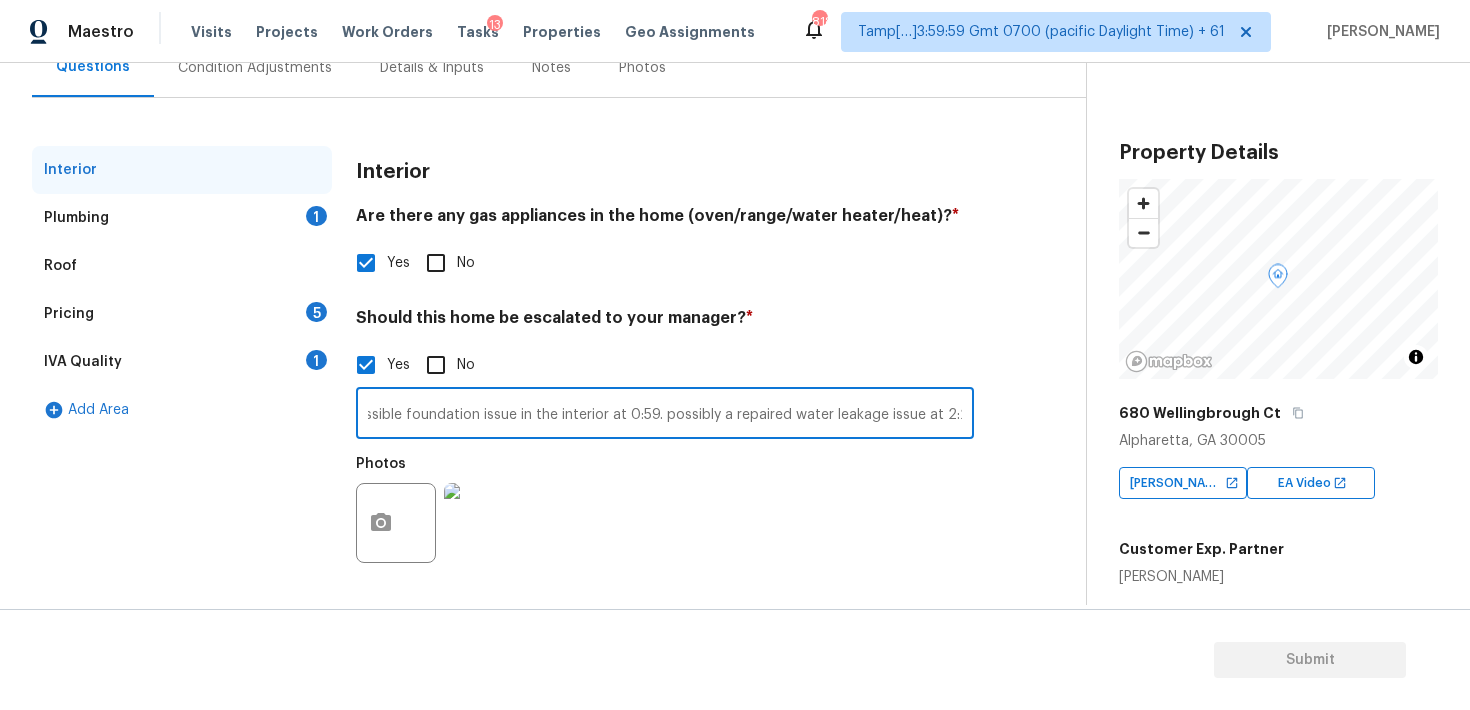 click on "Photos" at bounding box center [665, 510] 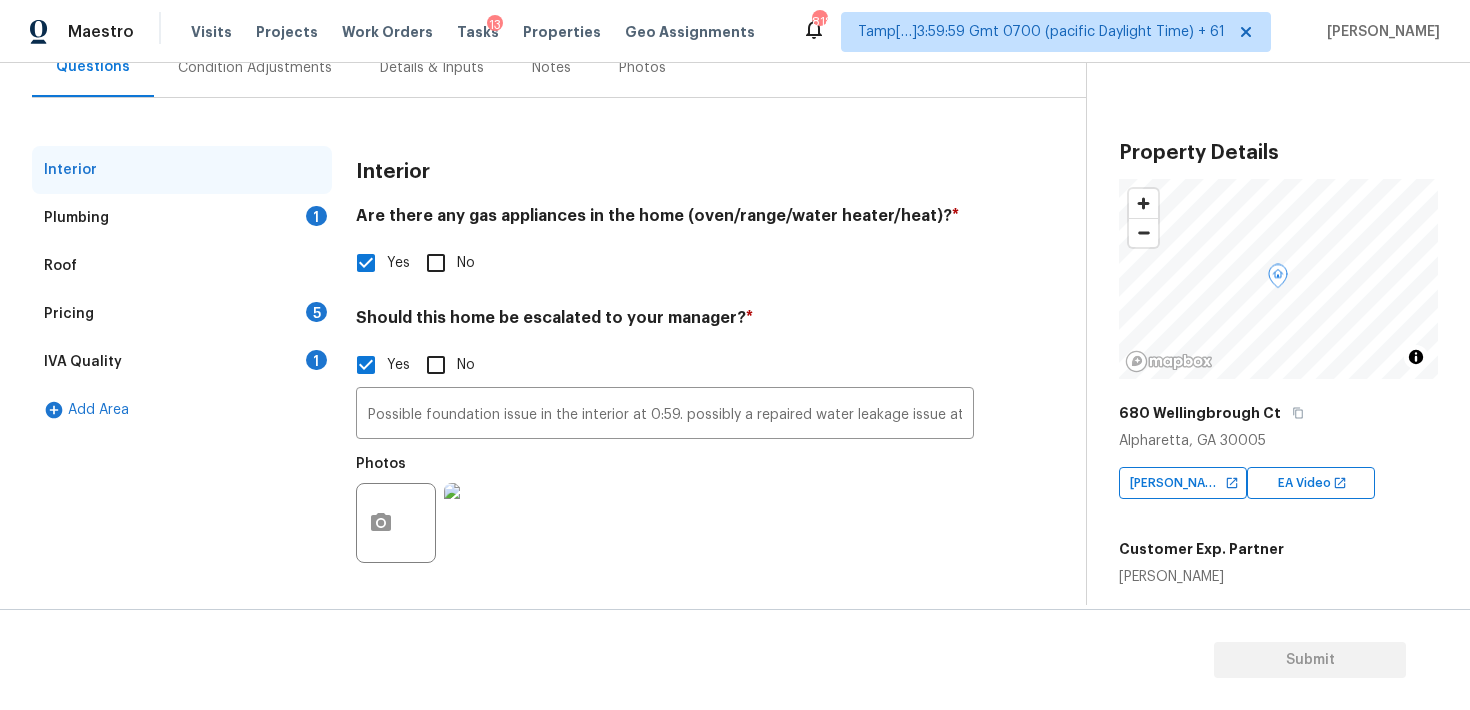 scroll, scrollTop: 124, scrollLeft: 0, axis: vertical 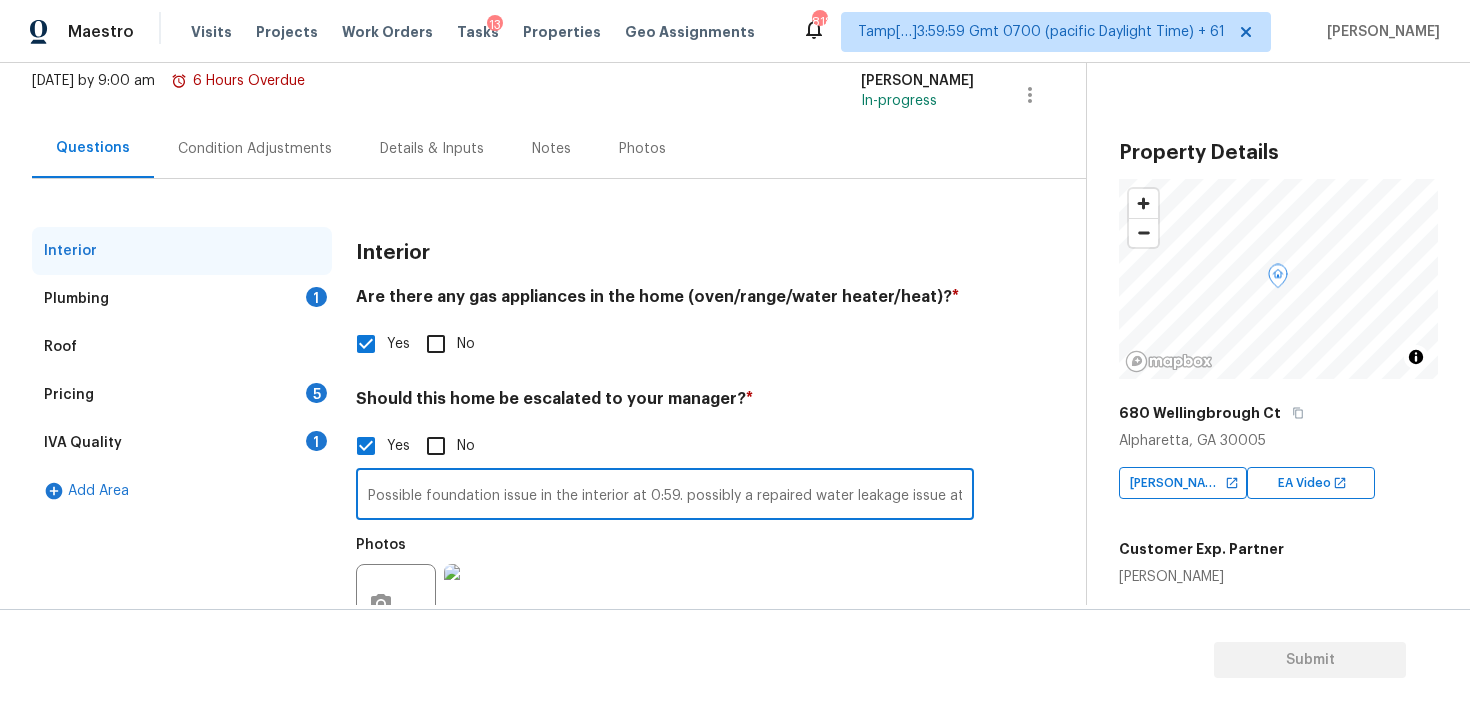 click on "Possible foundation issue in the interior at 0:59. possibly a repaired water leakage issue at 2:21" at bounding box center (665, 496) 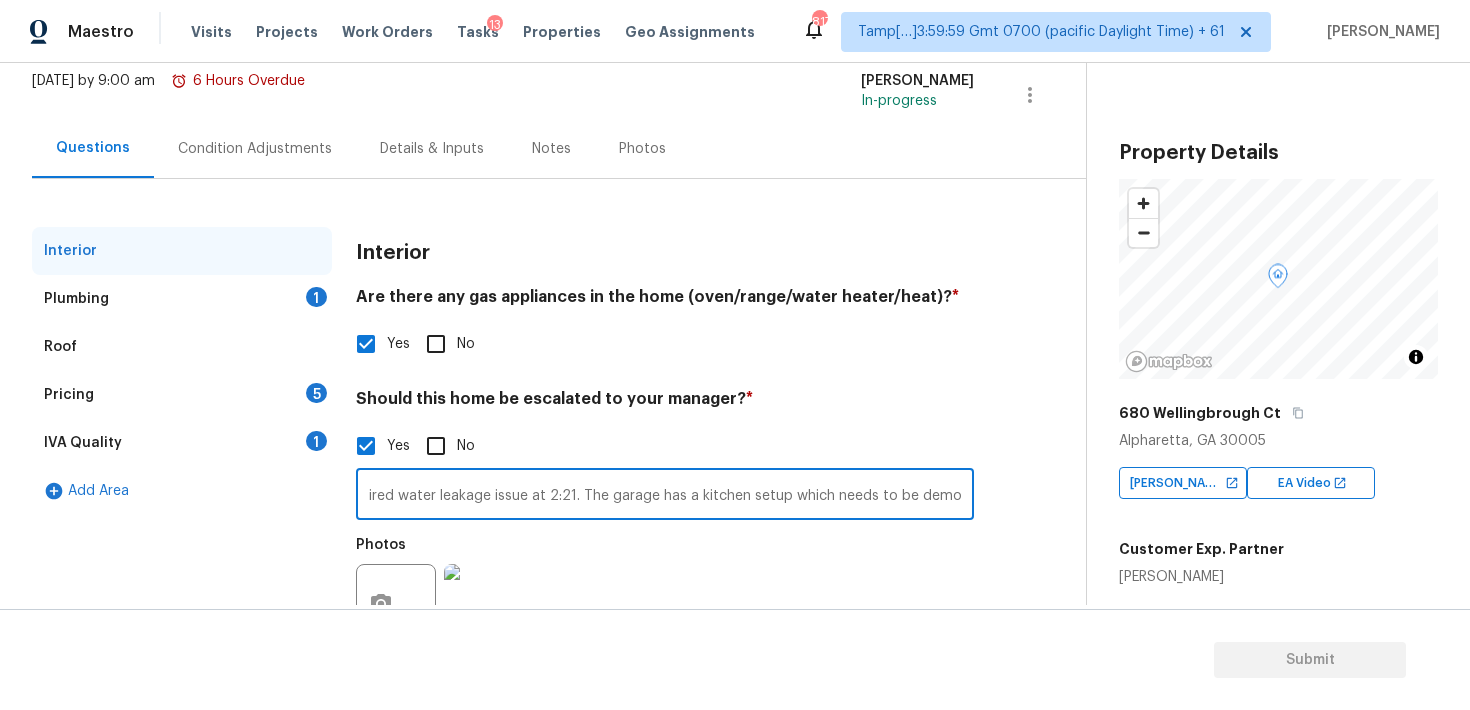 scroll, scrollTop: 0, scrollLeft: 422, axis: horizontal 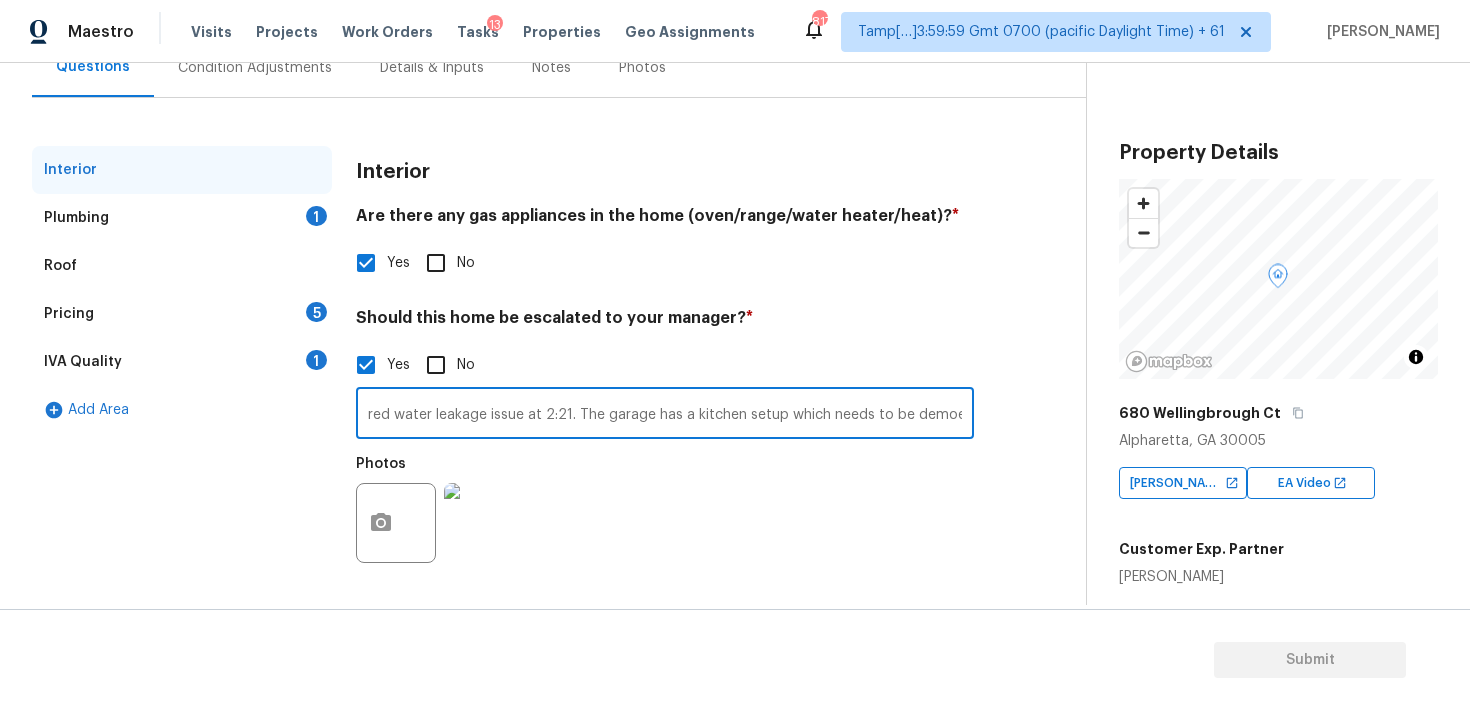 type on "Possible foundation issue in the interior at 0:59. possibly a repaired water leakage issue at 2:21. The garage has a kitchen setup which needs to be demoed." 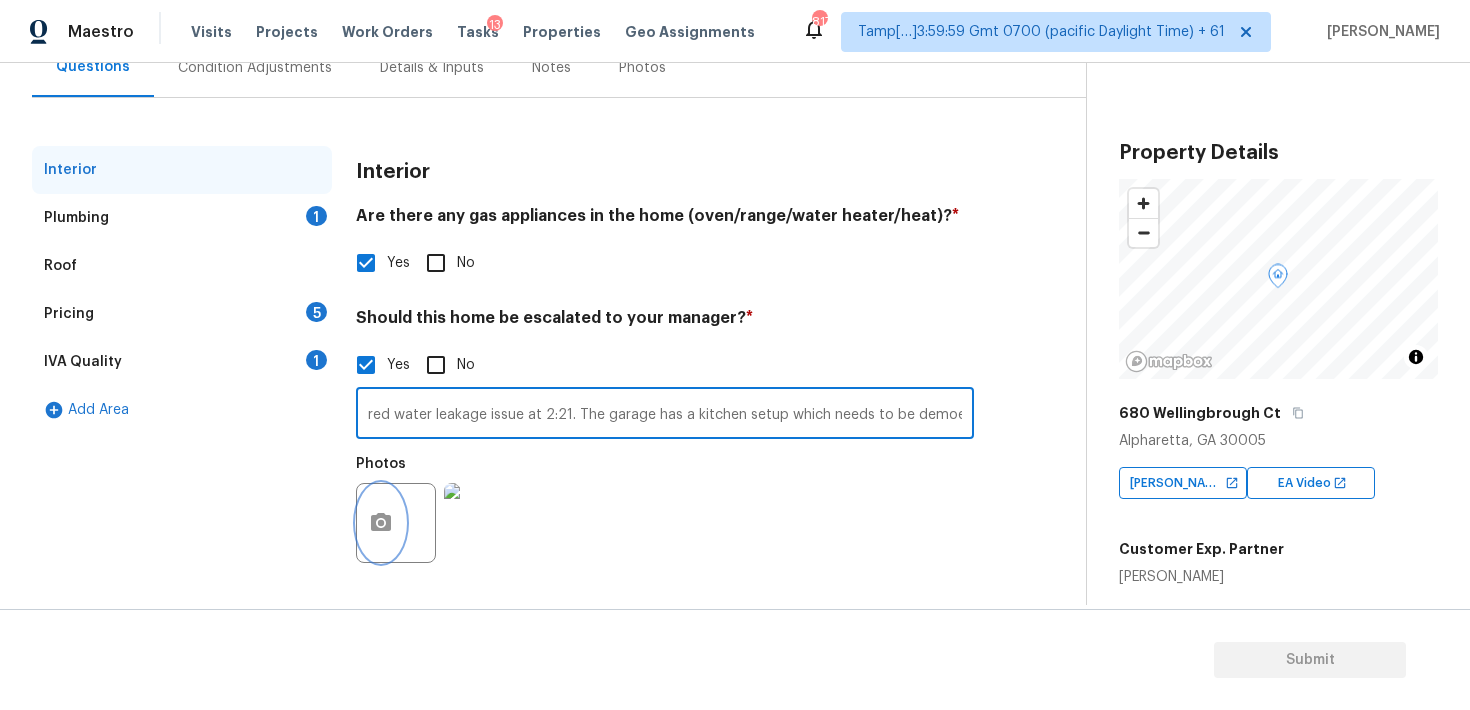 click at bounding box center [381, 523] 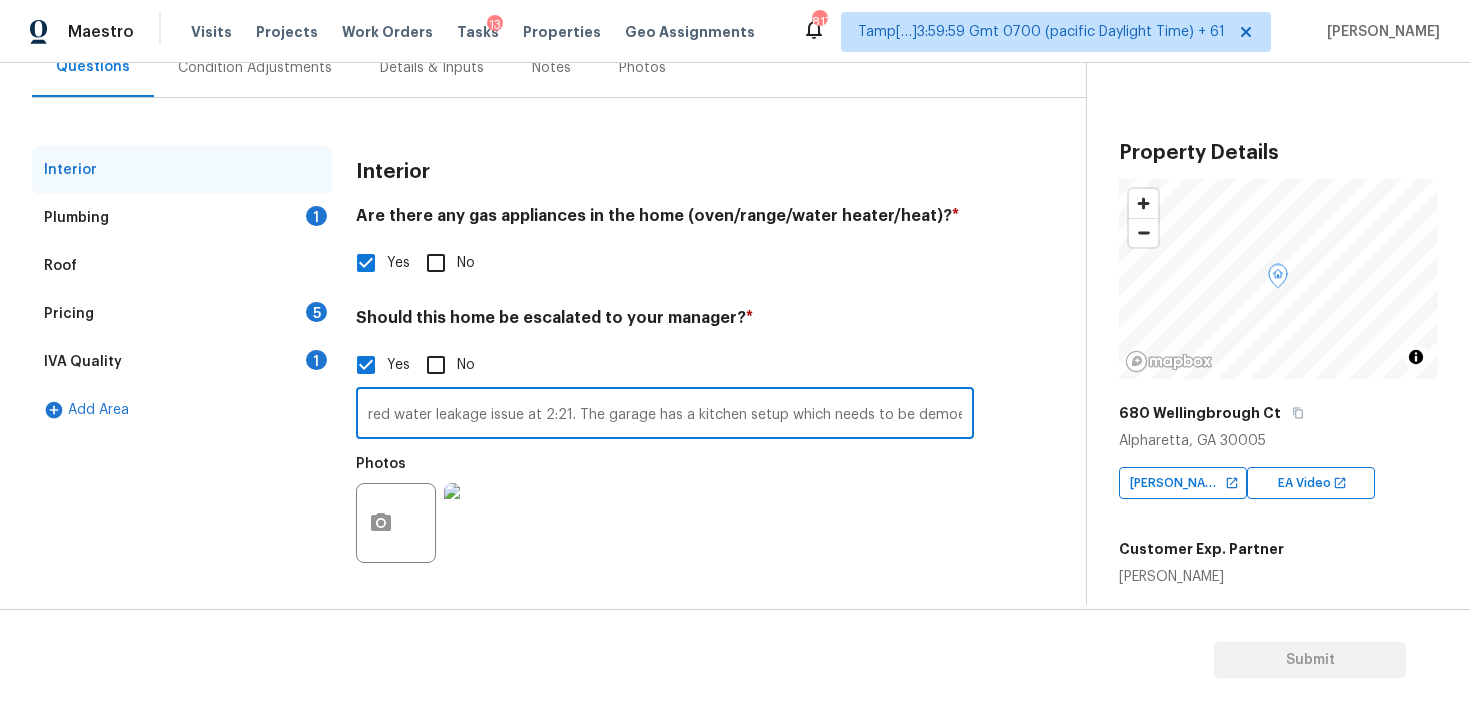 scroll, scrollTop: 0, scrollLeft: 0, axis: both 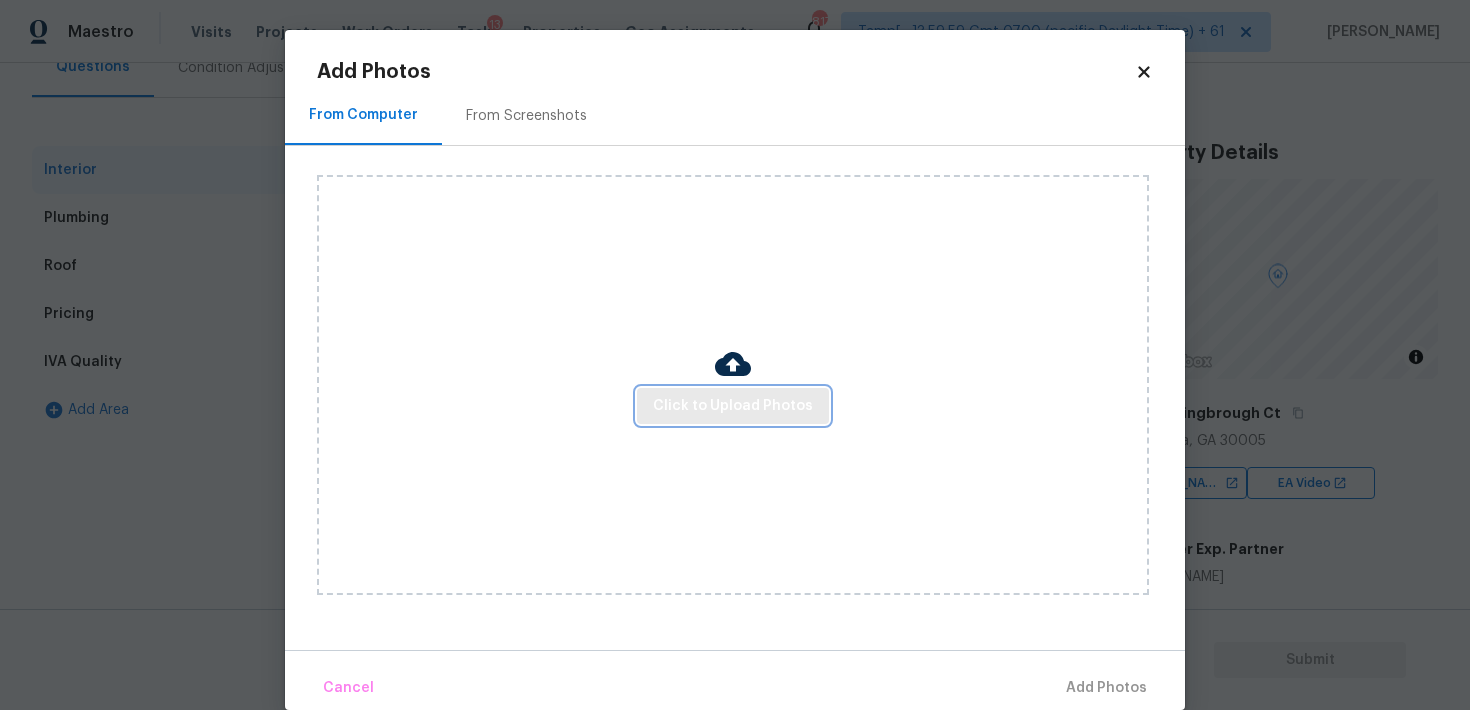 click on "Click to Upload Photos" at bounding box center (733, 406) 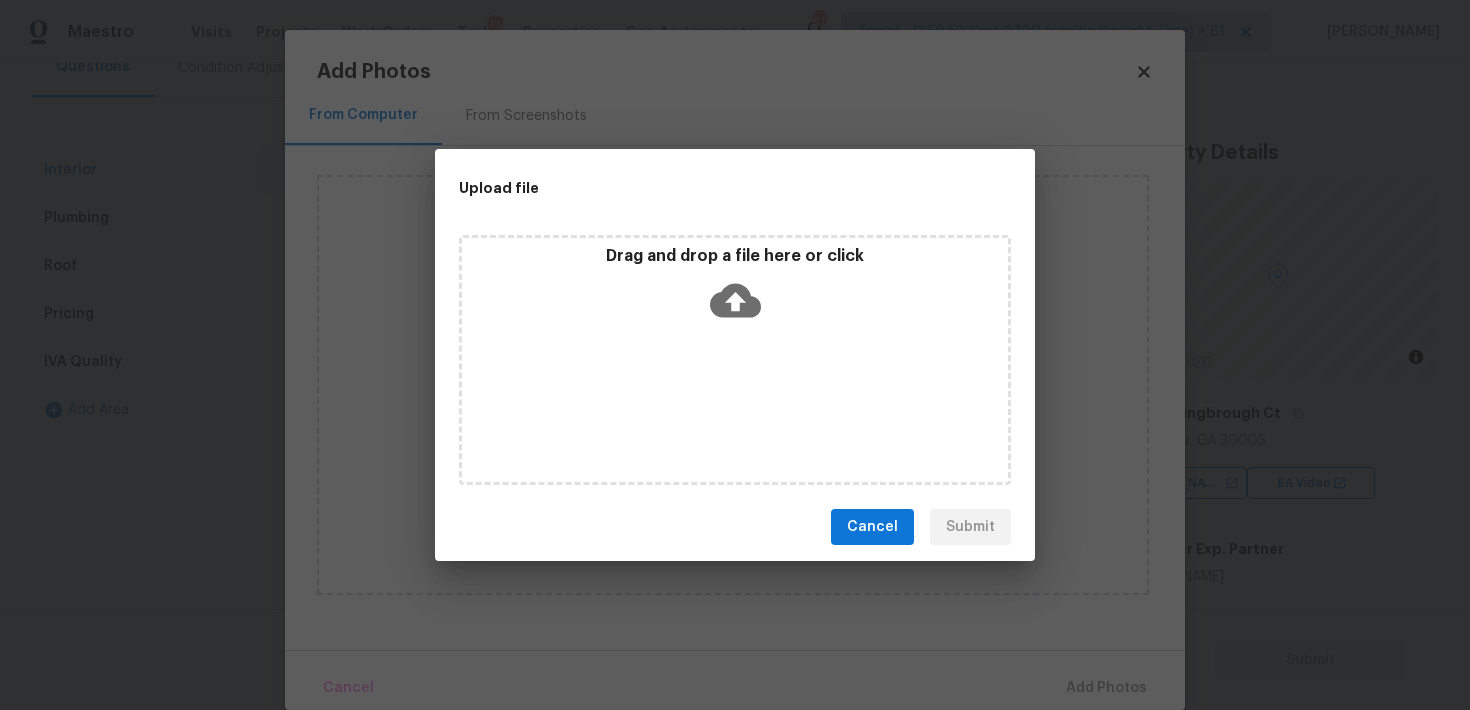 click on "Drag and drop a file here or click" at bounding box center (735, 289) 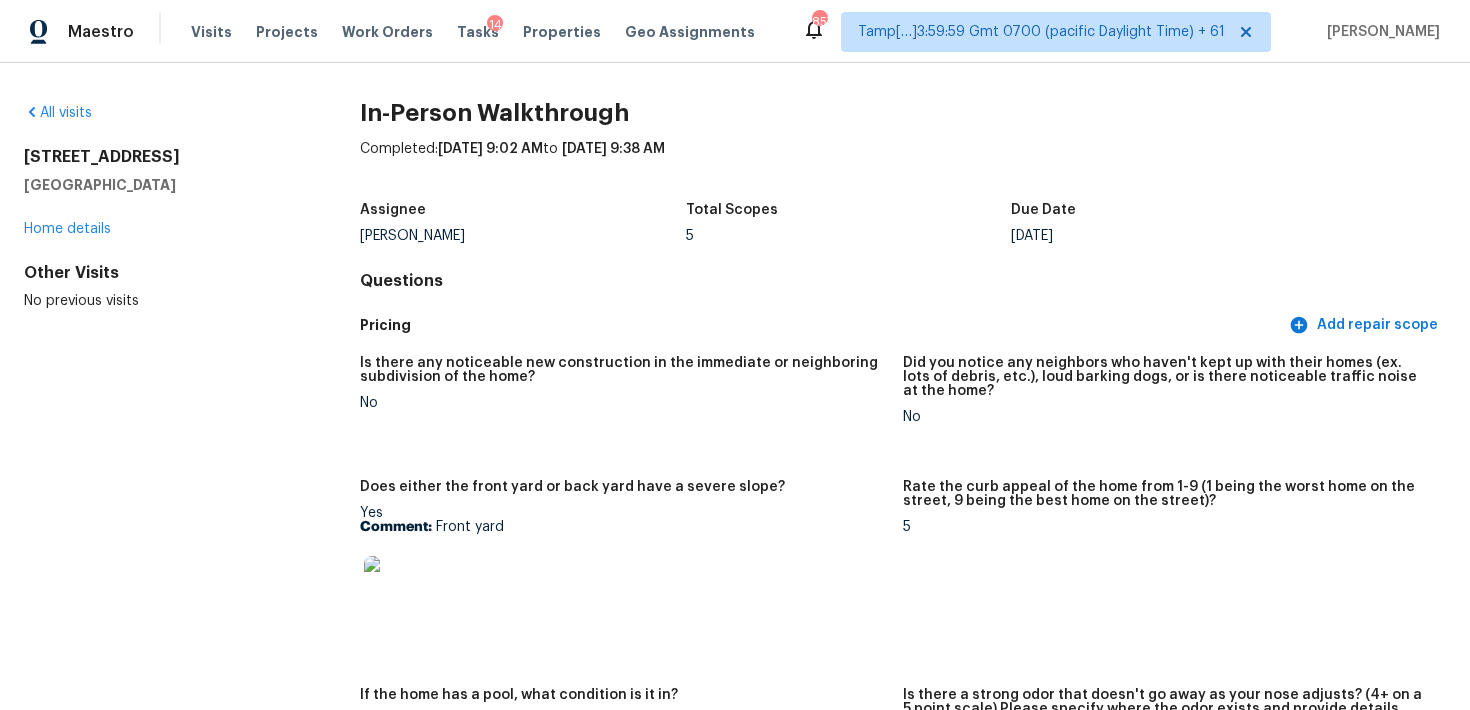 scroll, scrollTop: 0, scrollLeft: 0, axis: both 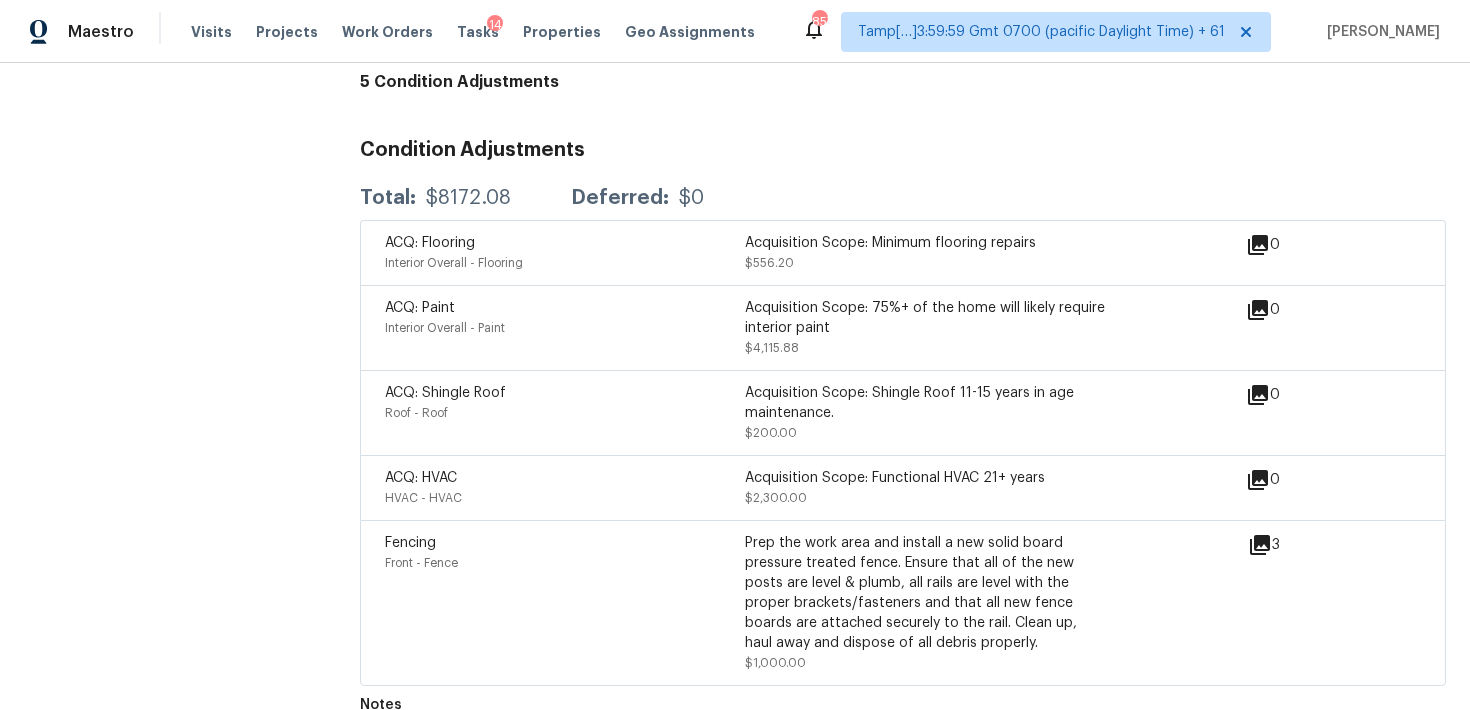 click on "ACQ: Flooring" at bounding box center [565, 243] 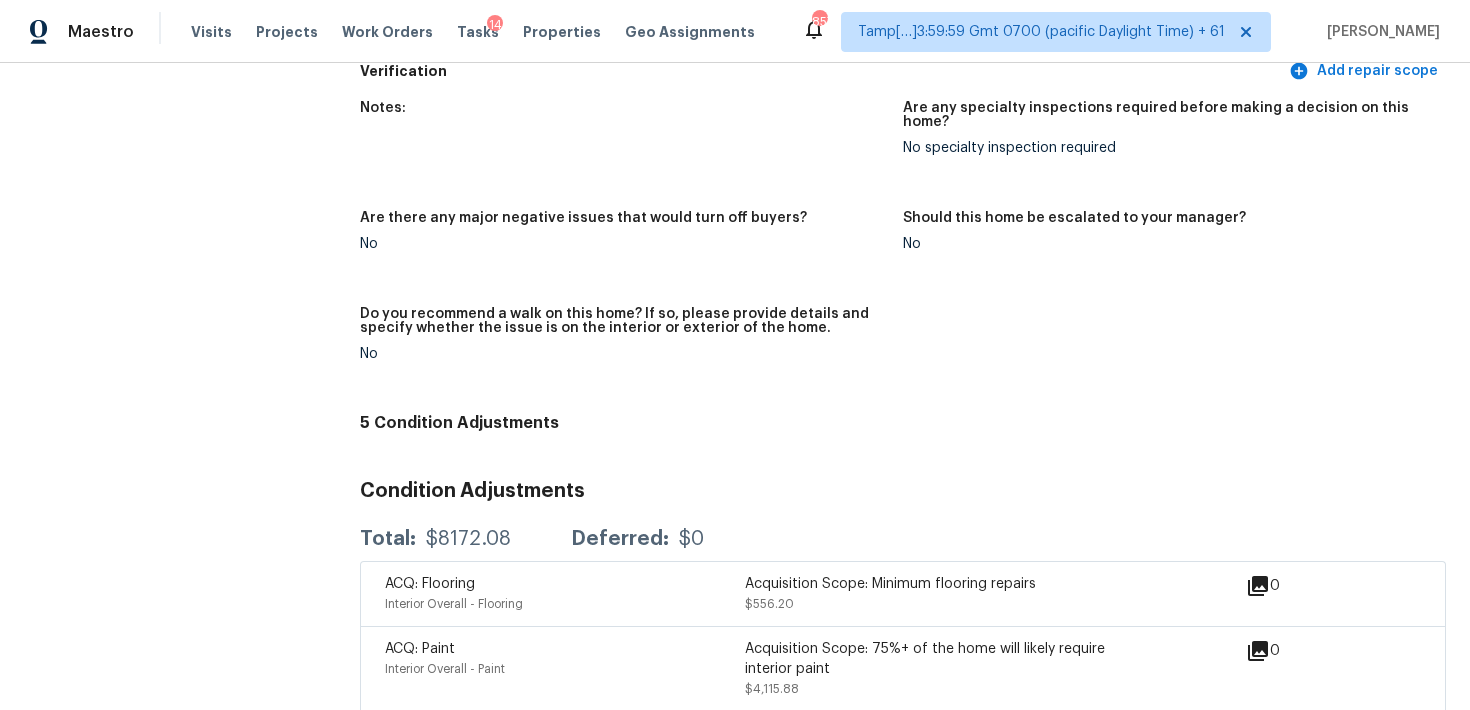 scroll, scrollTop: 4368, scrollLeft: 0, axis: vertical 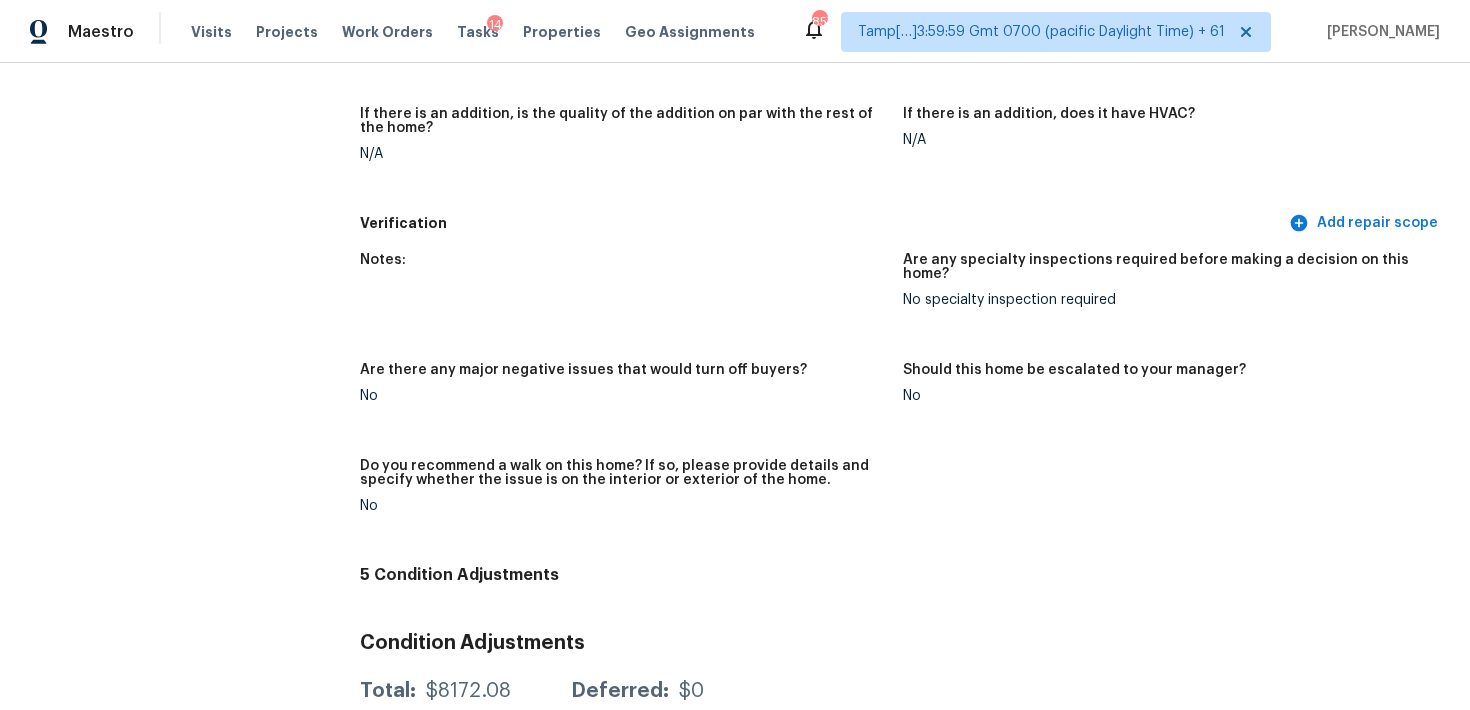 click on "Notes: Are any specialty inspections required before making a decision on this home? No specialty inspection required Are there any major negative issues that would turn off buyers? No Should this home be escalated to your manager? No Do you recommend a walk on this home? If so, please provide details and specify whether the issue is on the interior or exterior of the home. No" at bounding box center [903, 399] 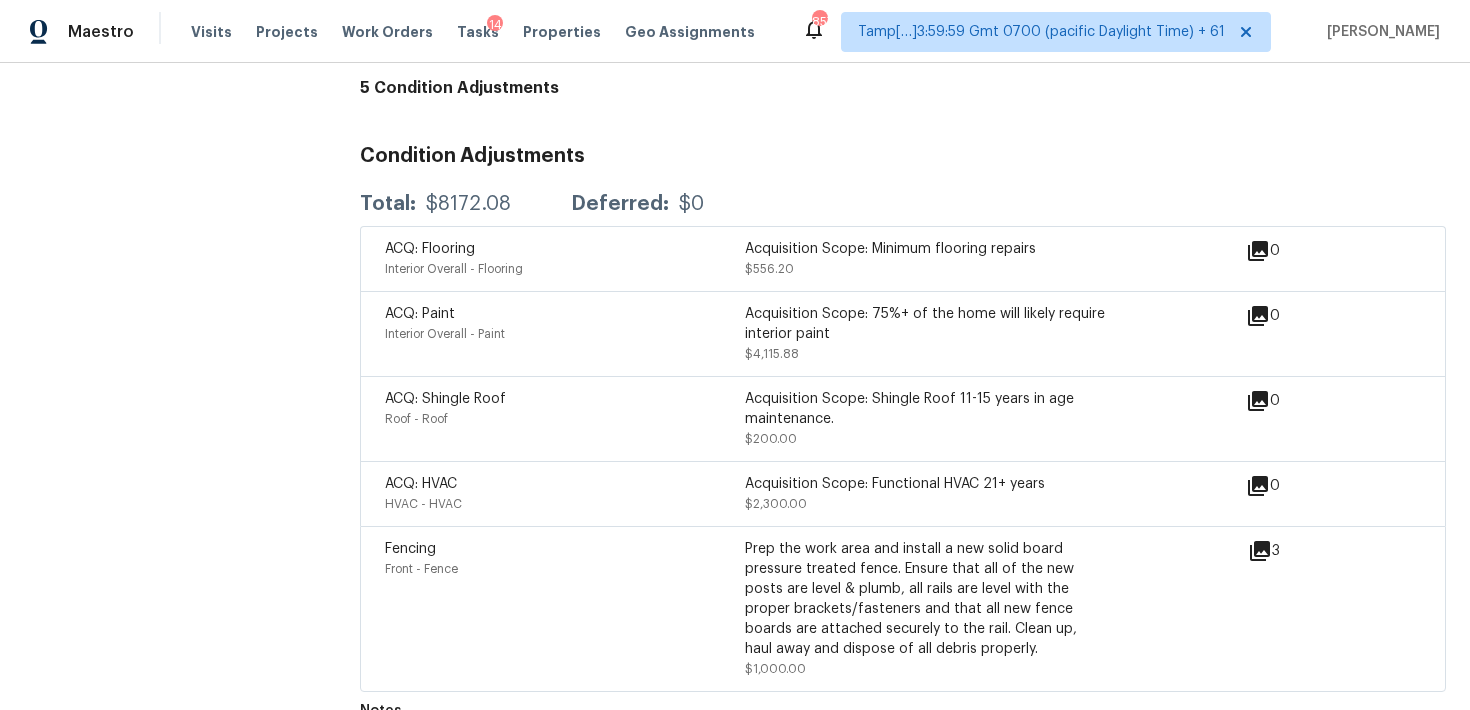 scroll, scrollTop: 4861, scrollLeft: 0, axis: vertical 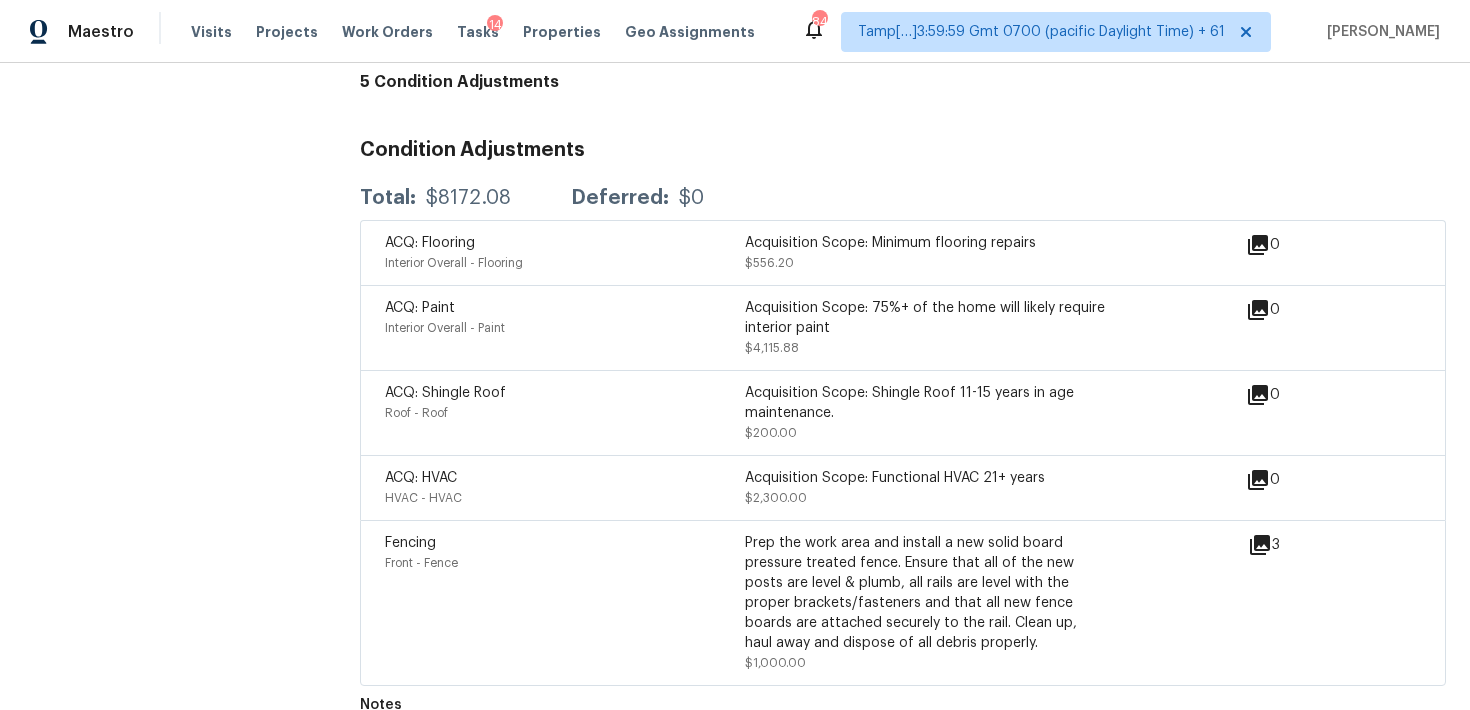 click on "Maestro Visits Projects Work Orders Tasks 14 Properties Geo Assignments" at bounding box center (389, 32) 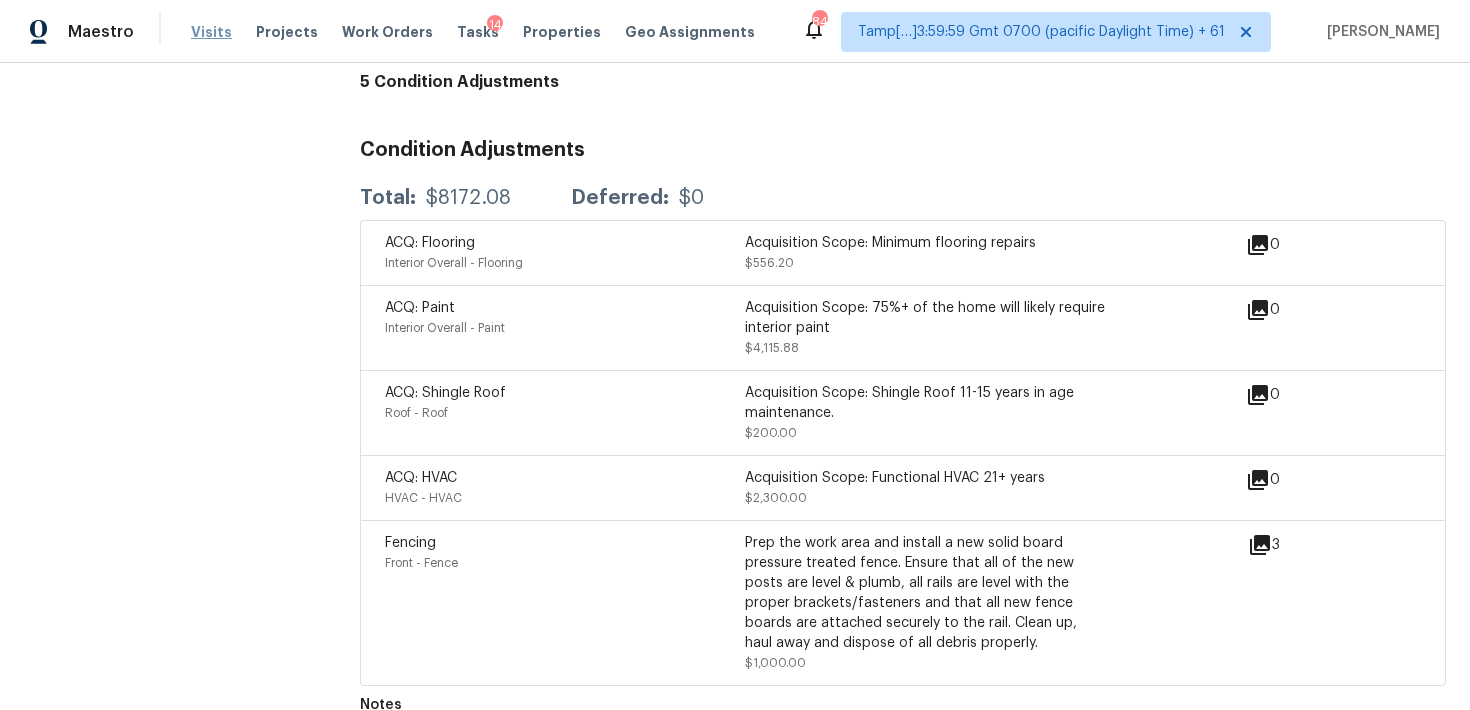 click on "Visits" at bounding box center (211, 32) 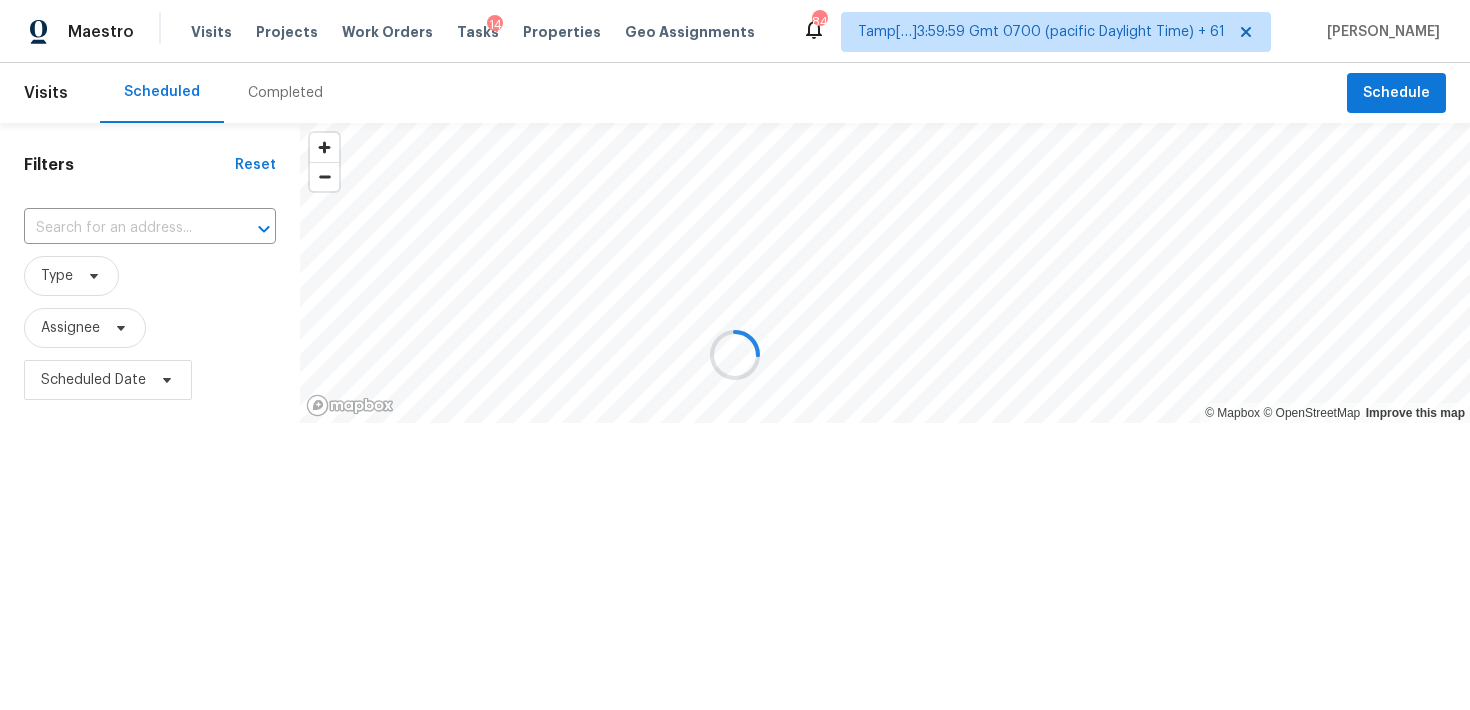 click on "Completed" at bounding box center [285, 93] 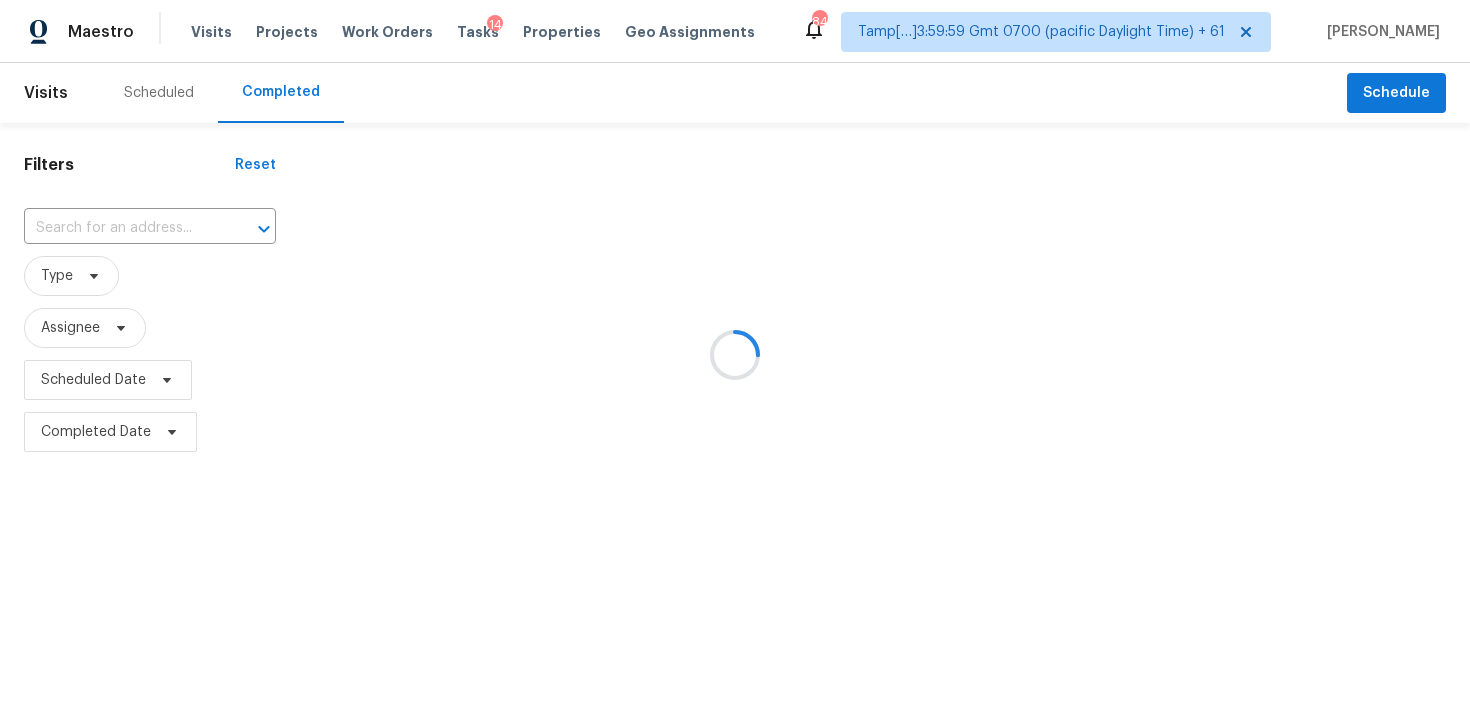 click at bounding box center (735, 355) 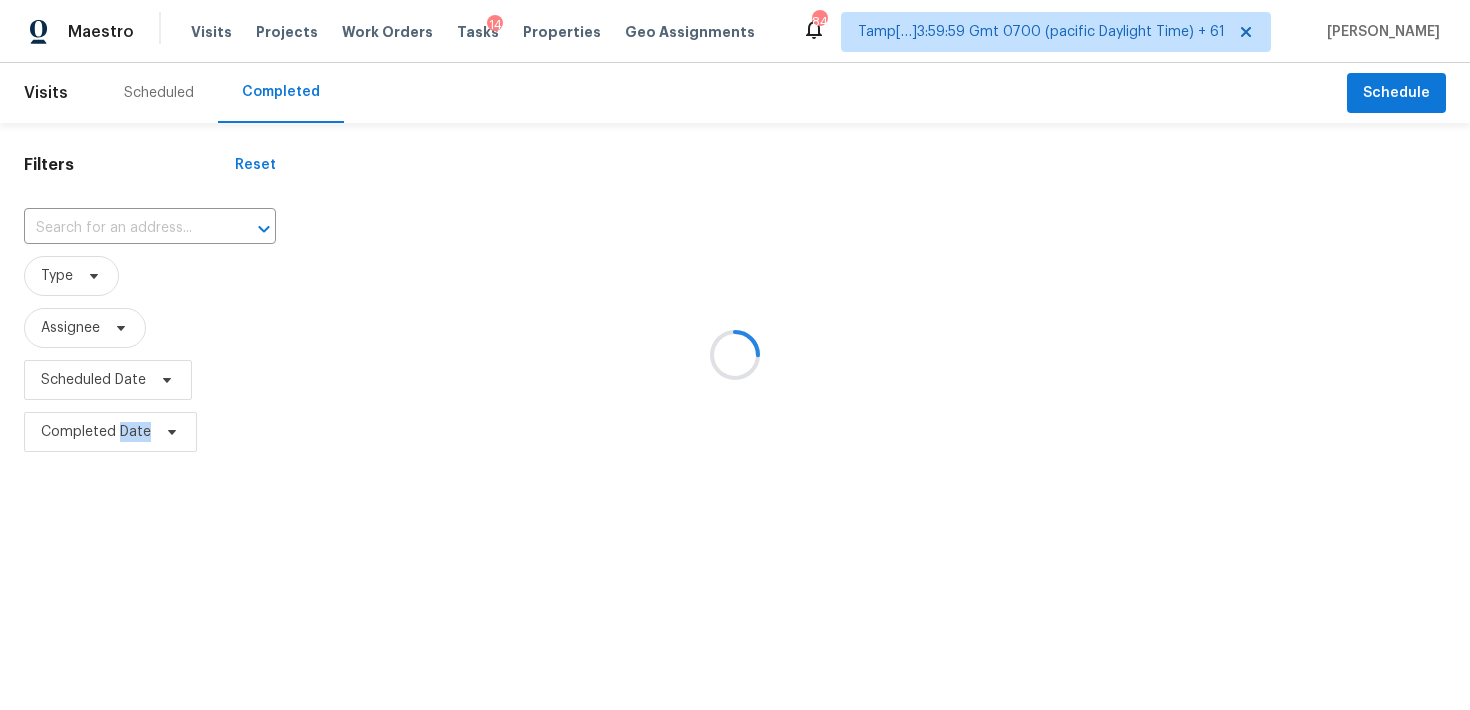 click at bounding box center [735, 355] 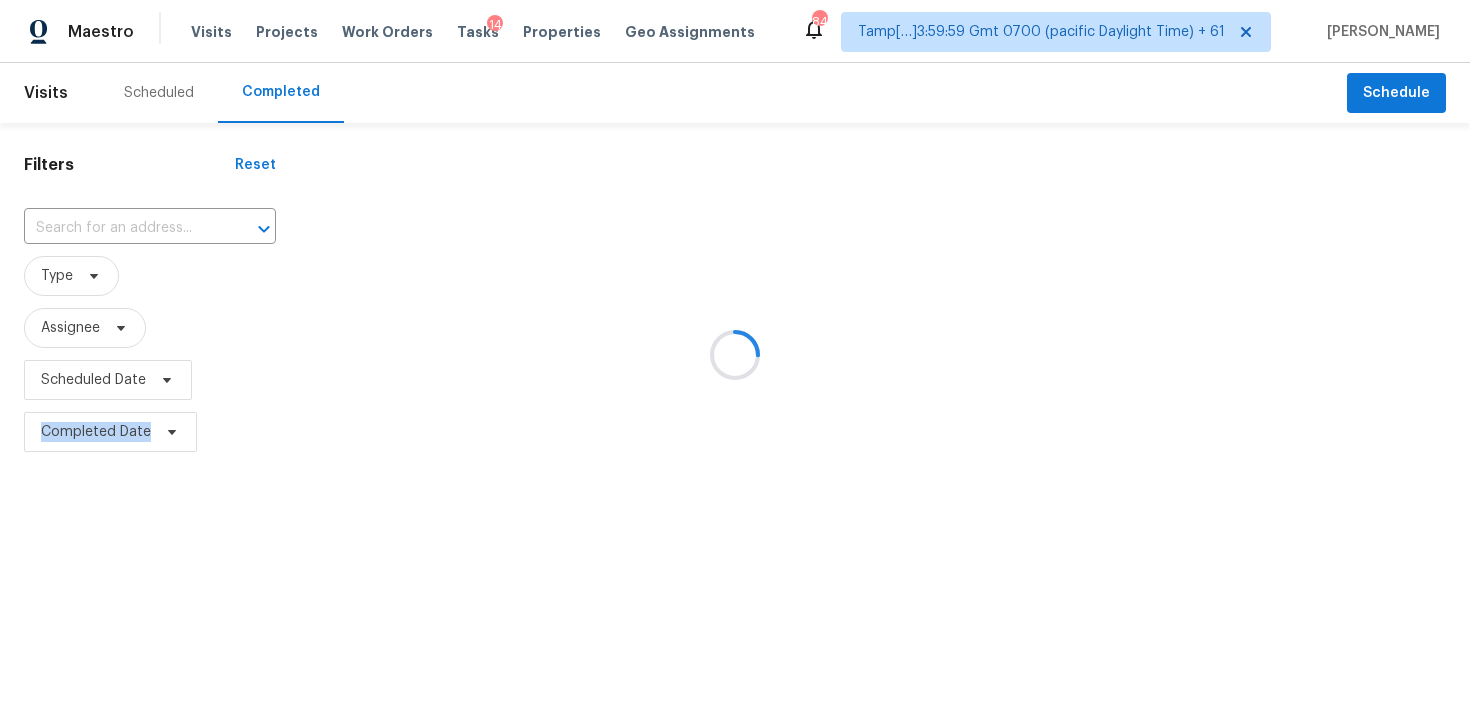 click at bounding box center (735, 355) 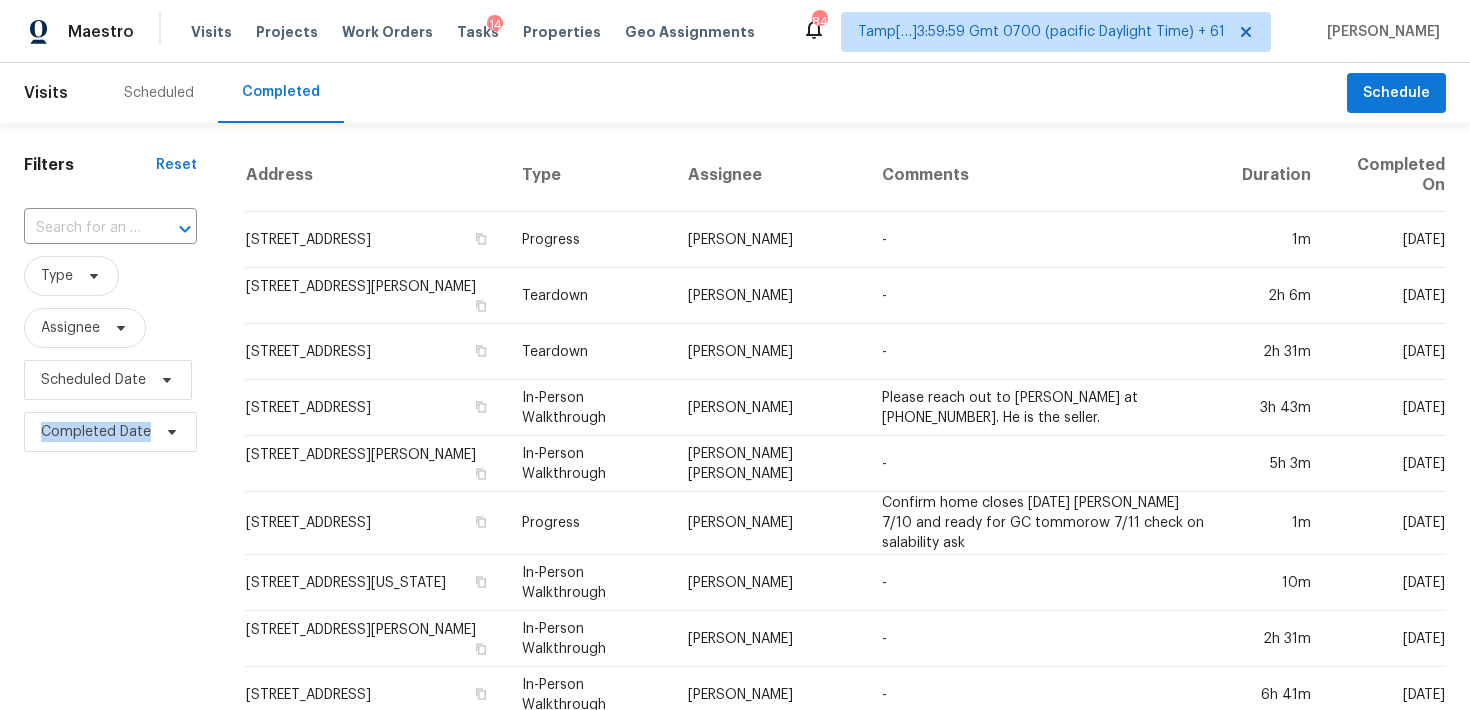 click at bounding box center (82, 228) 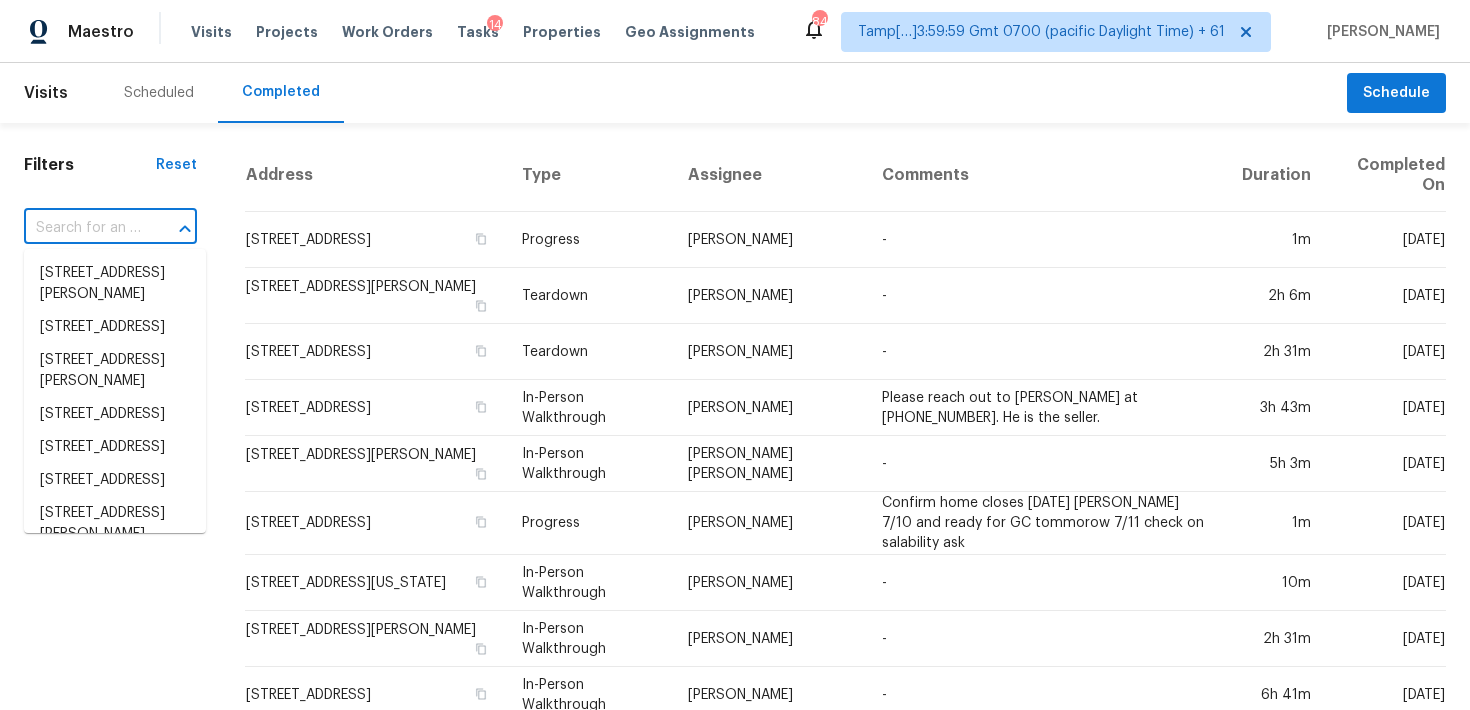 paste on "10117 Schoolhouse Woods Ct, Burke, VA 22015" 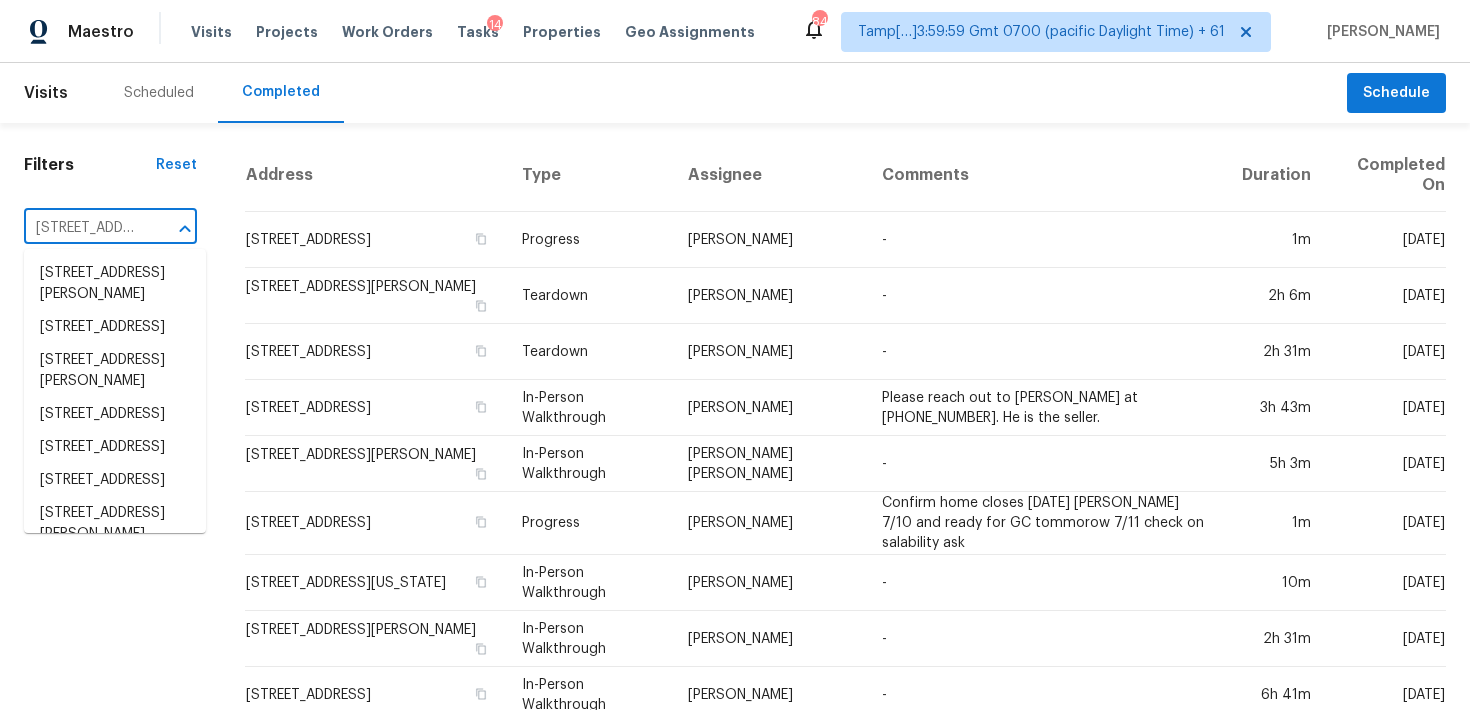 scroll, scrollTop: 0, scrollLeft: 188, axis: horizontal 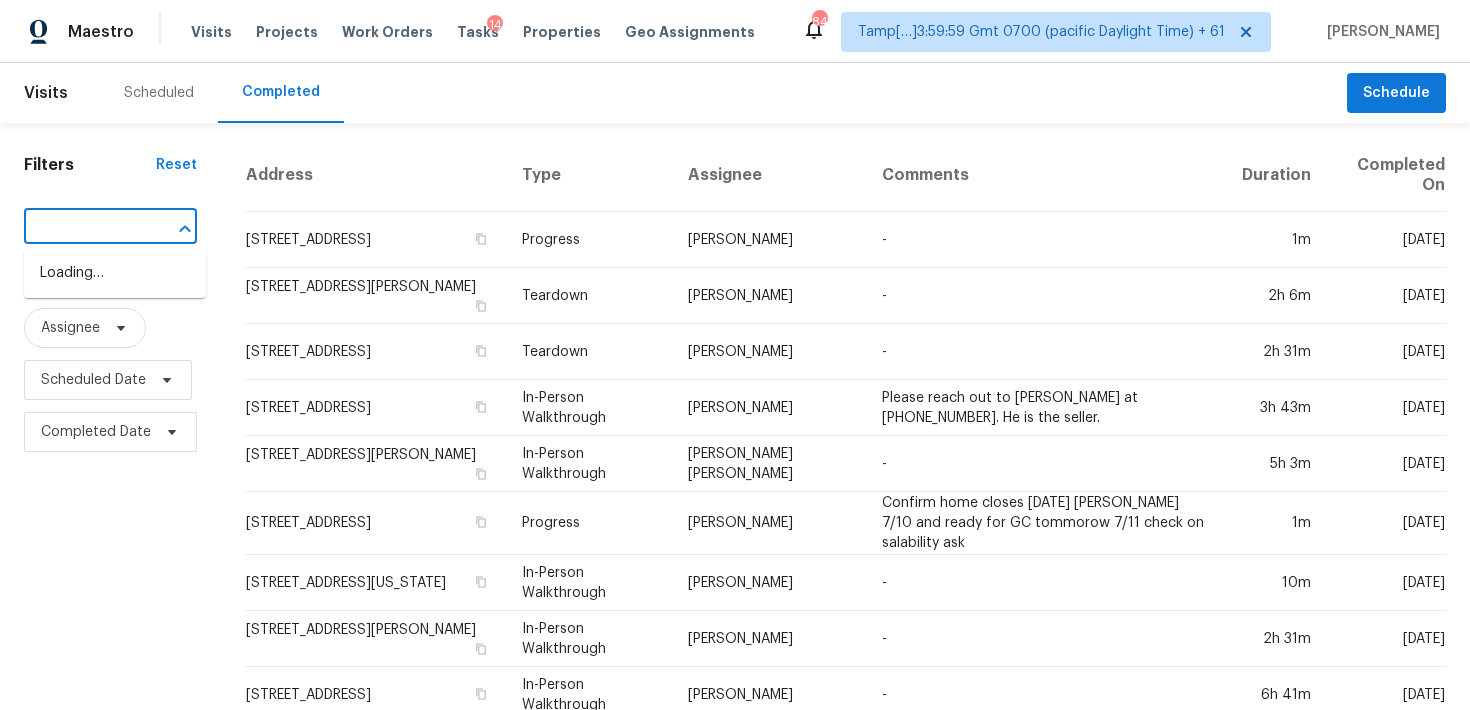 type on "10117 Schoolhouse Woods Ct, Burke, VA 22015" 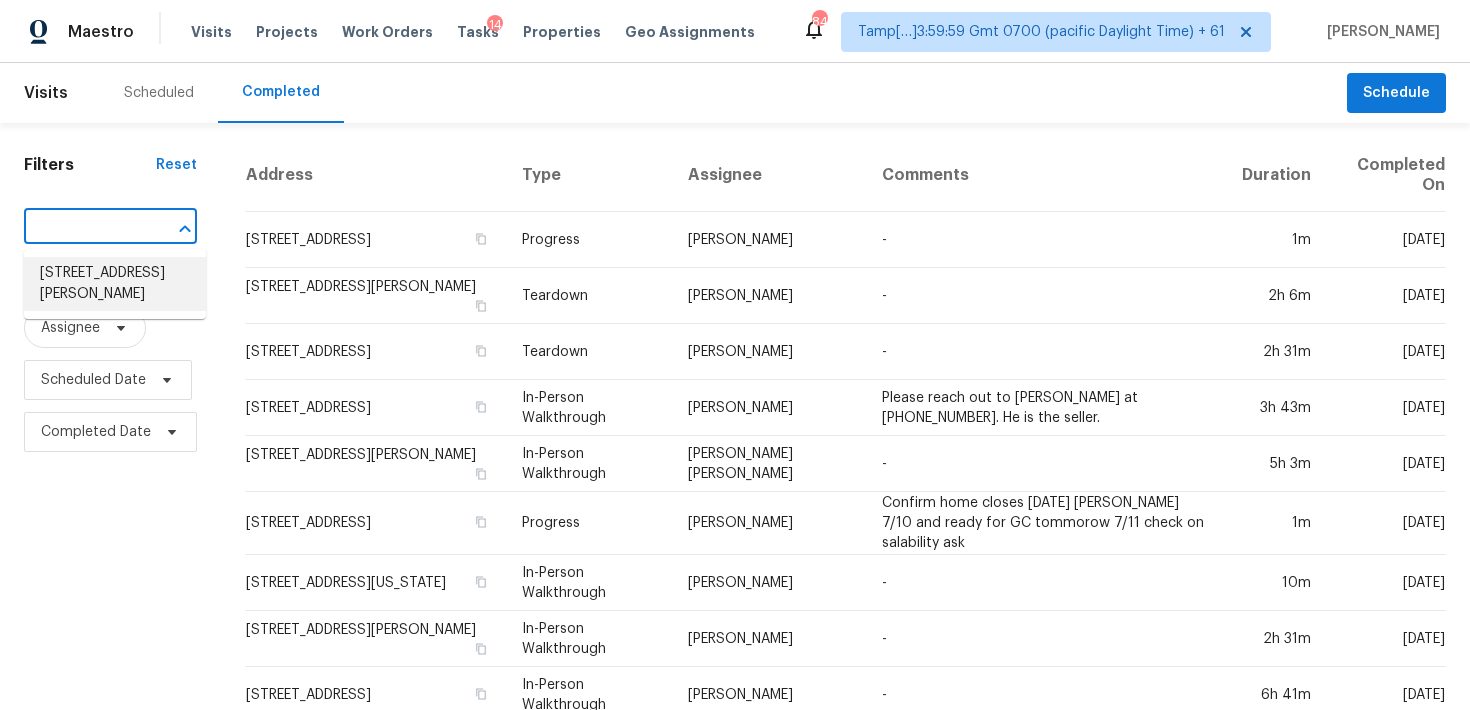 click on "10117 Schoolhouse Woods Ct, Burke, VA 22015" at bounding box center [115, 284] 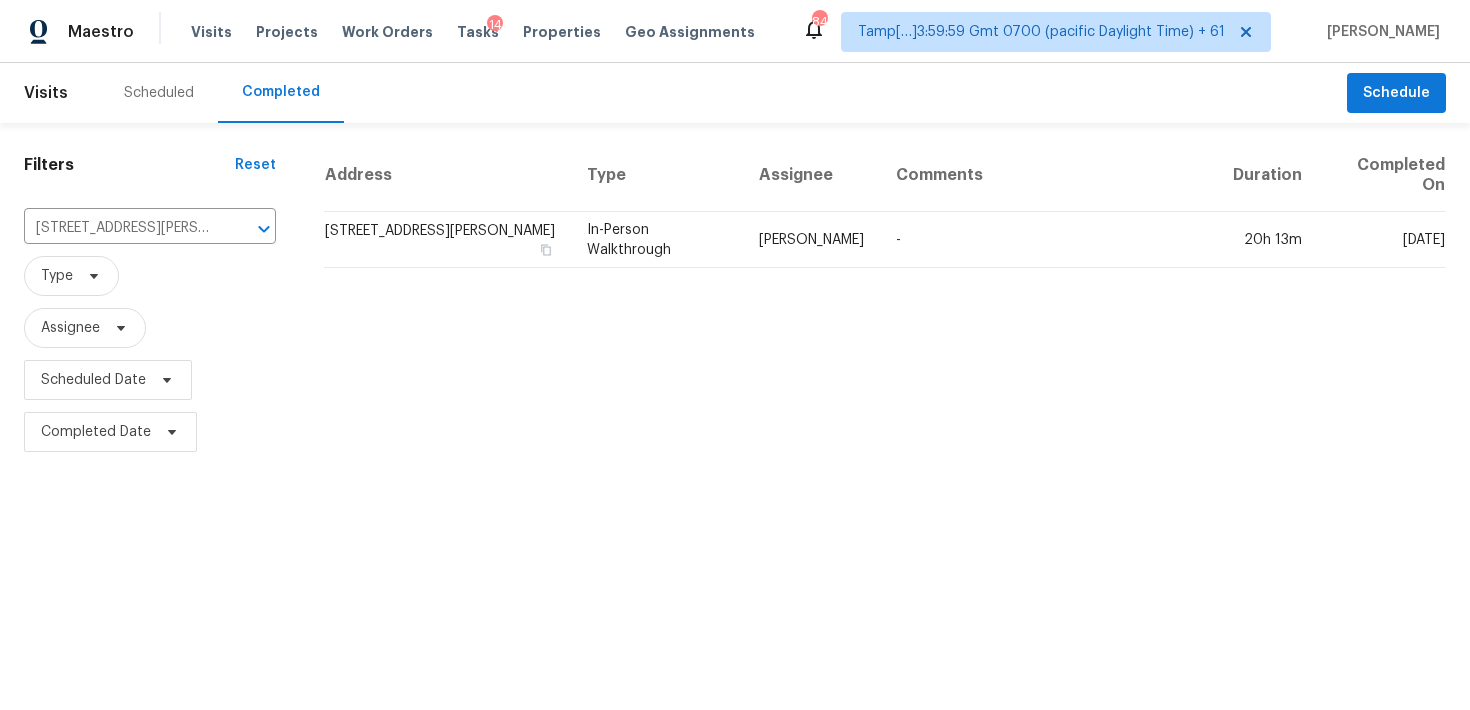 click on "10117 Schoolhouse Woods Ct, Burke, VA 22015" at bounding box center (447, 240) 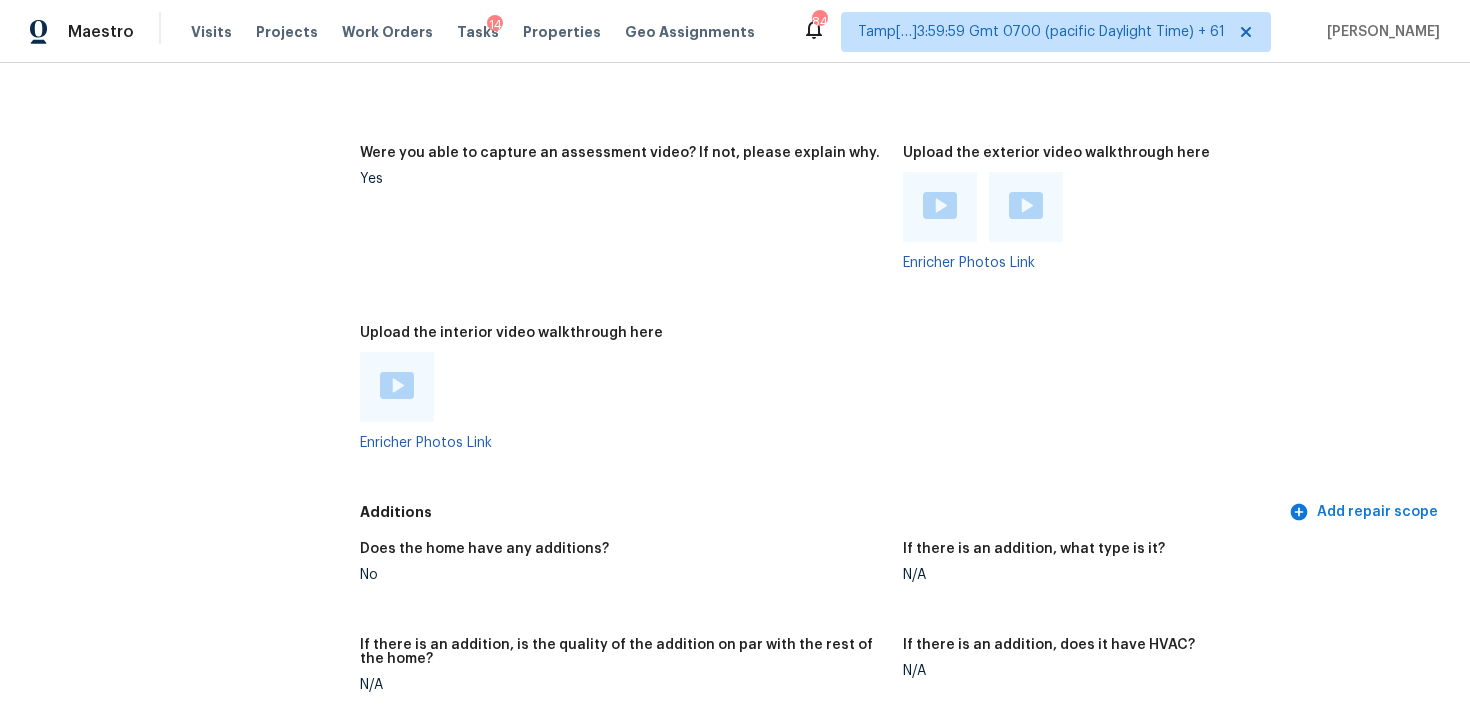 scroll, scrollTop: 3758, scrollLeft: 0, axis: vertical 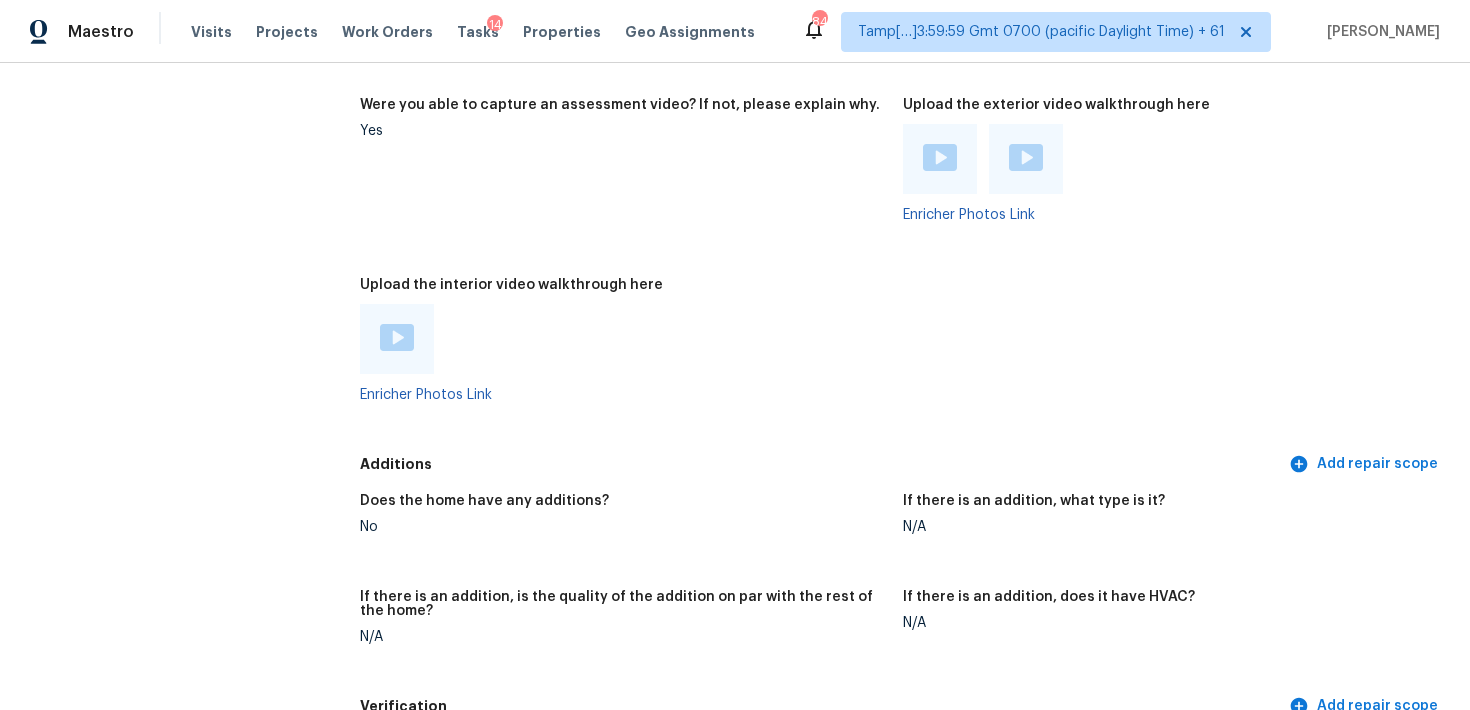 click at bounding box center [397, 337] 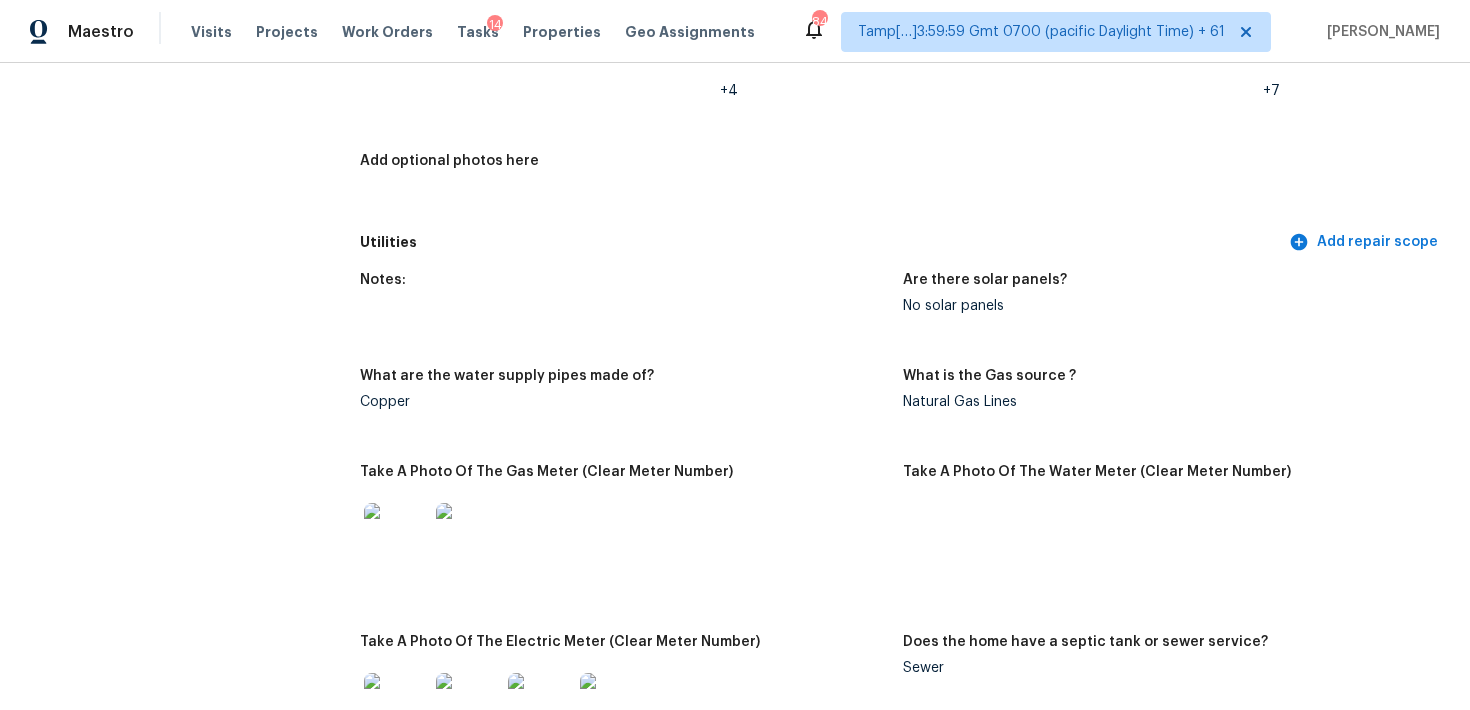scroll, scrollTop: 933, scrollLeft: 0, axis: vertical 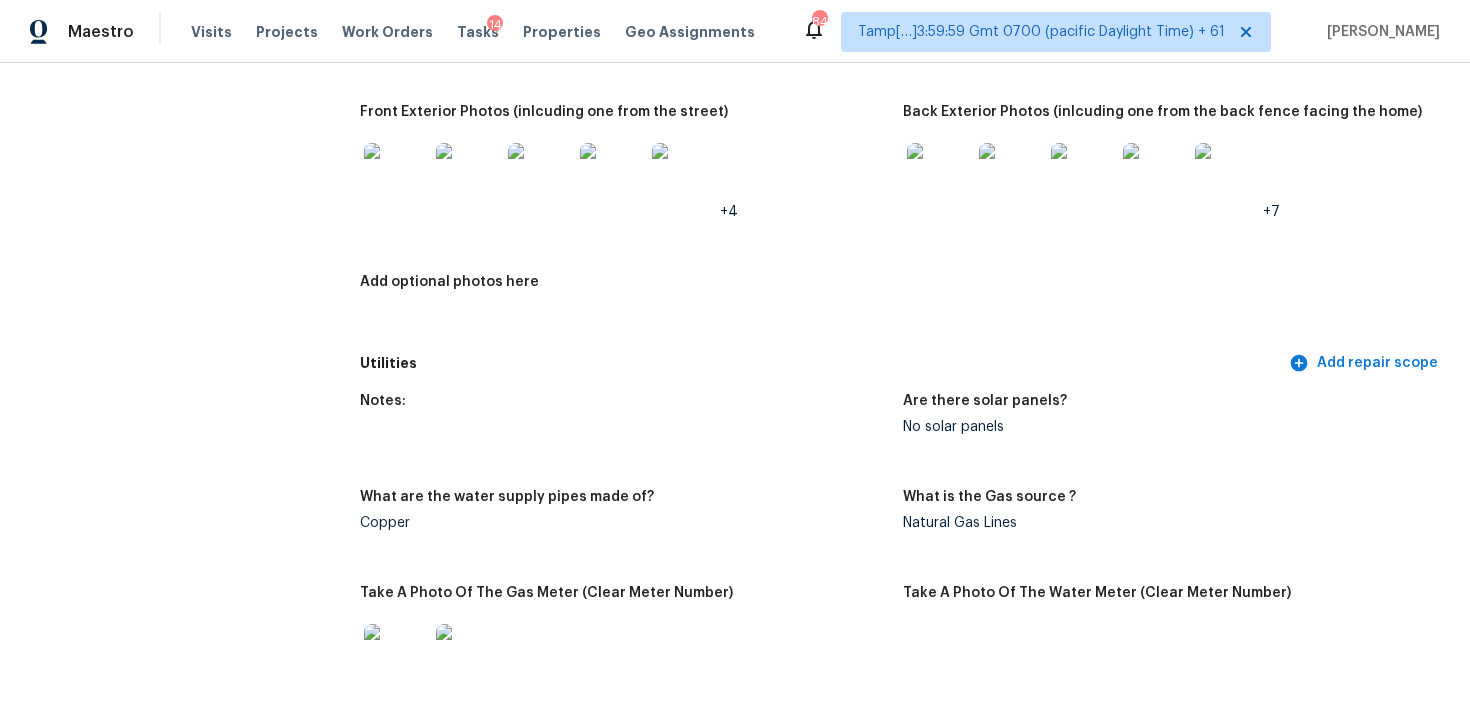 click on "Add optional photos here" at bounding box center (631, 304) 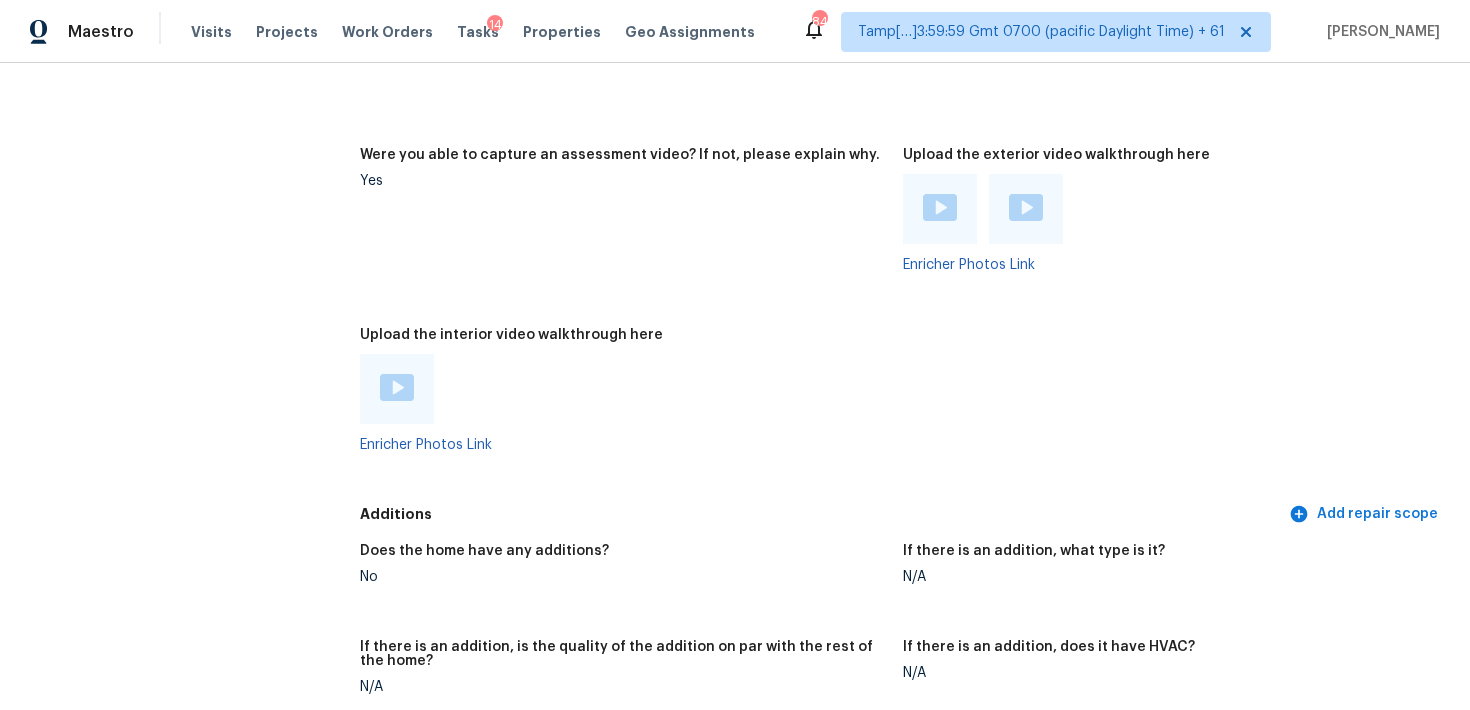scroll, scrollTop: 3679, scrollLeft: 0, axis: vertical 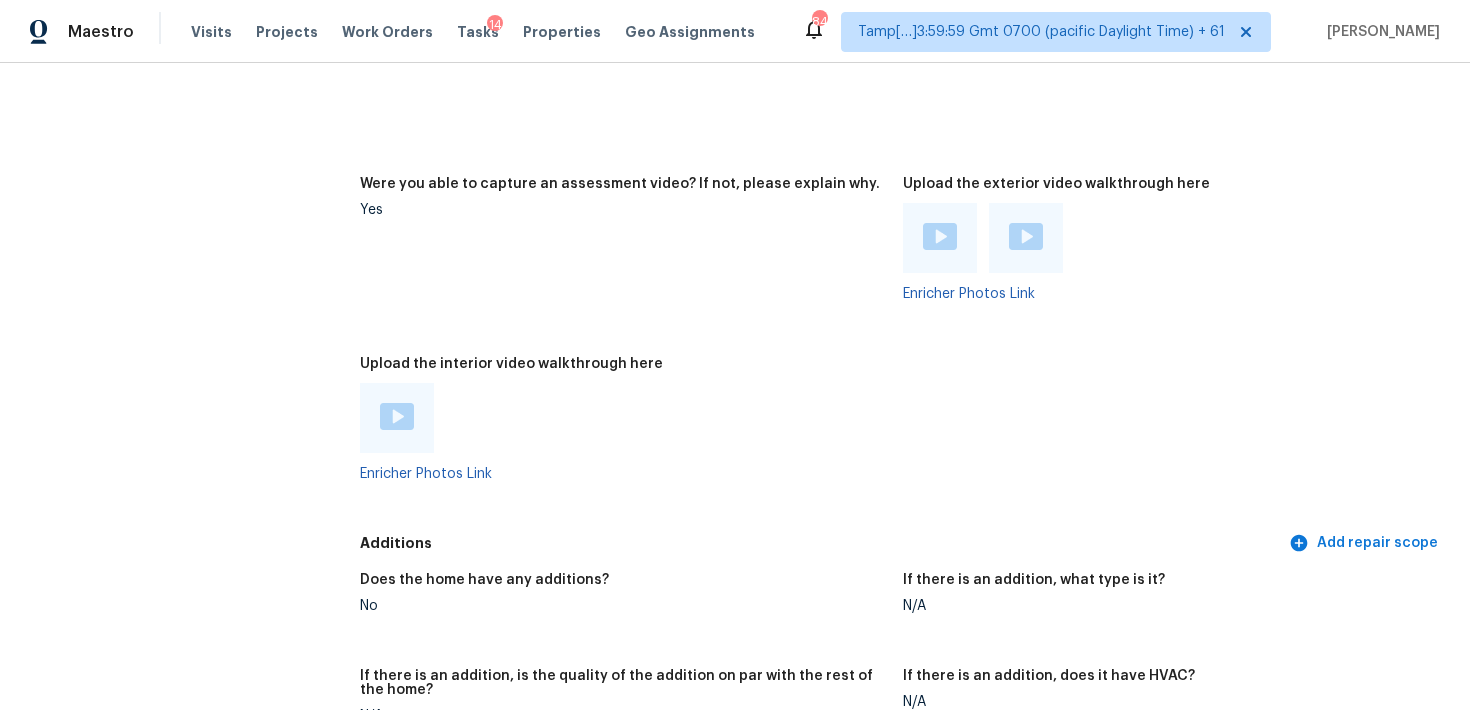 click at bounding box center (1026, 236) 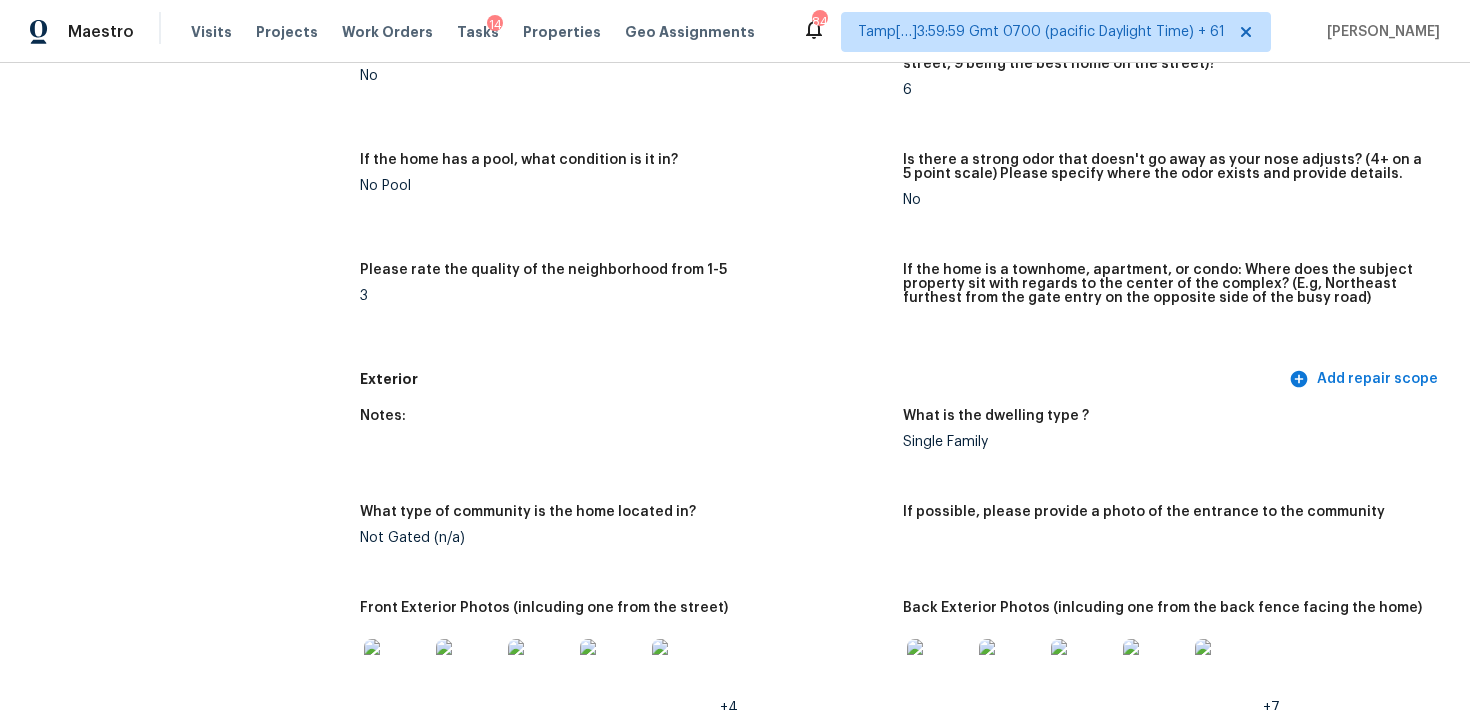 scroll, scrollTop: 0, scrollLeft: 0, axis: both 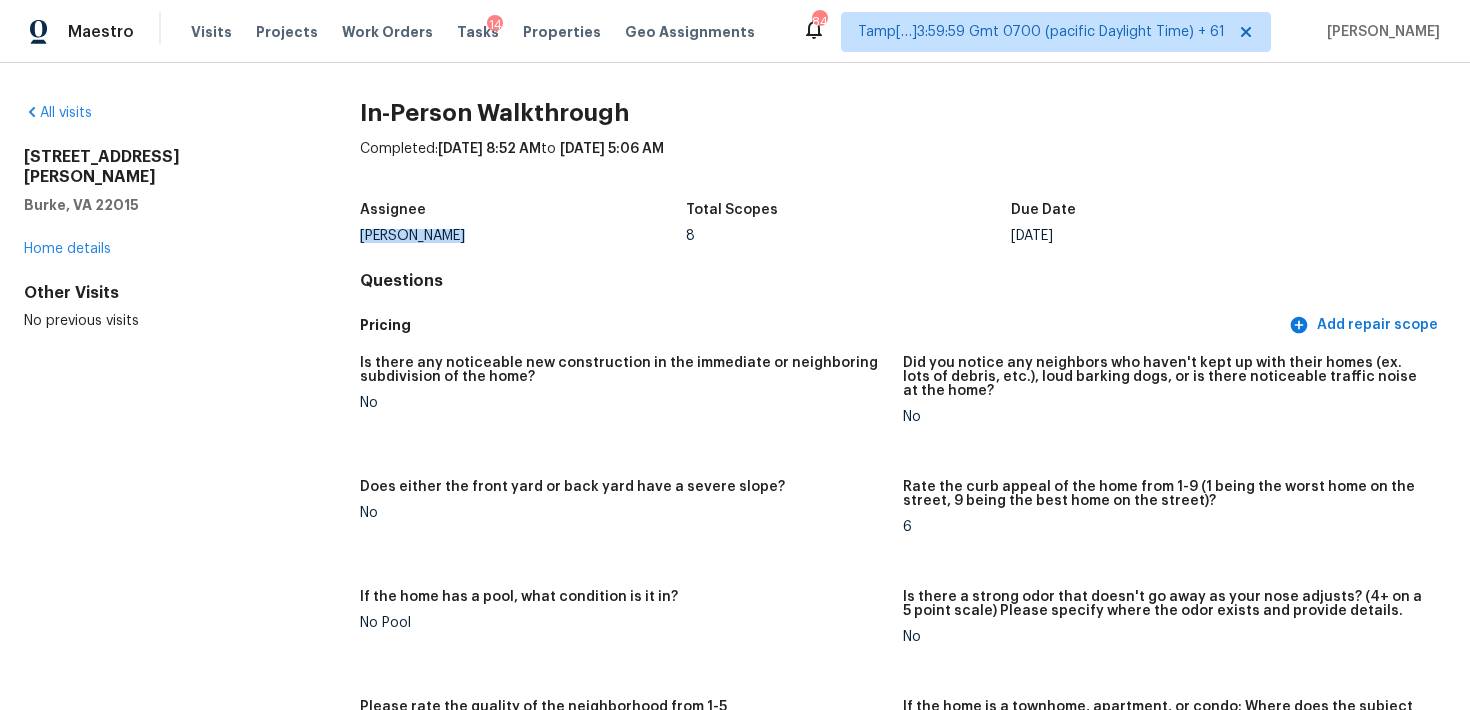 drag, startPoint x: 354, startPoint y: 239, endPoint x: 526, endPoint y: 239, distance: 172 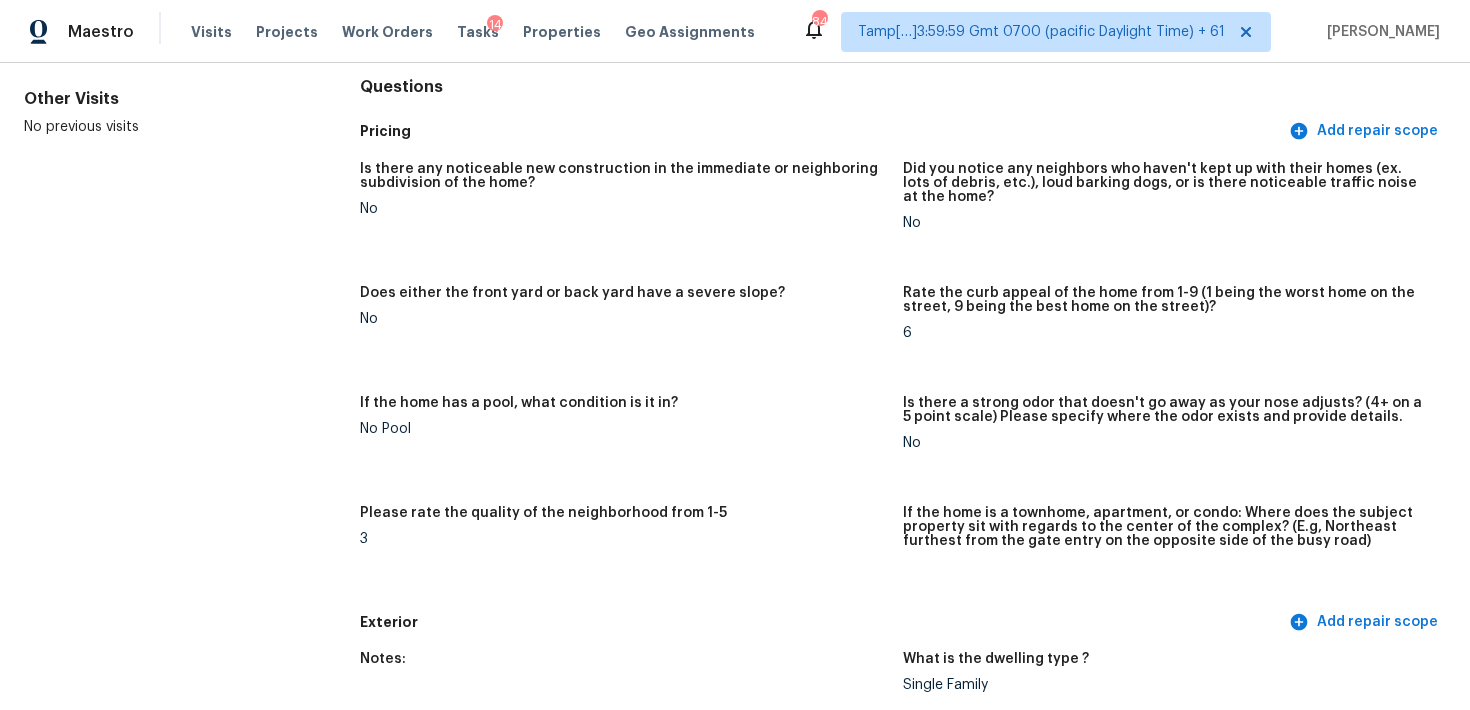 scroll, scrollTop: 0, scrollLeft: 0, axis: both 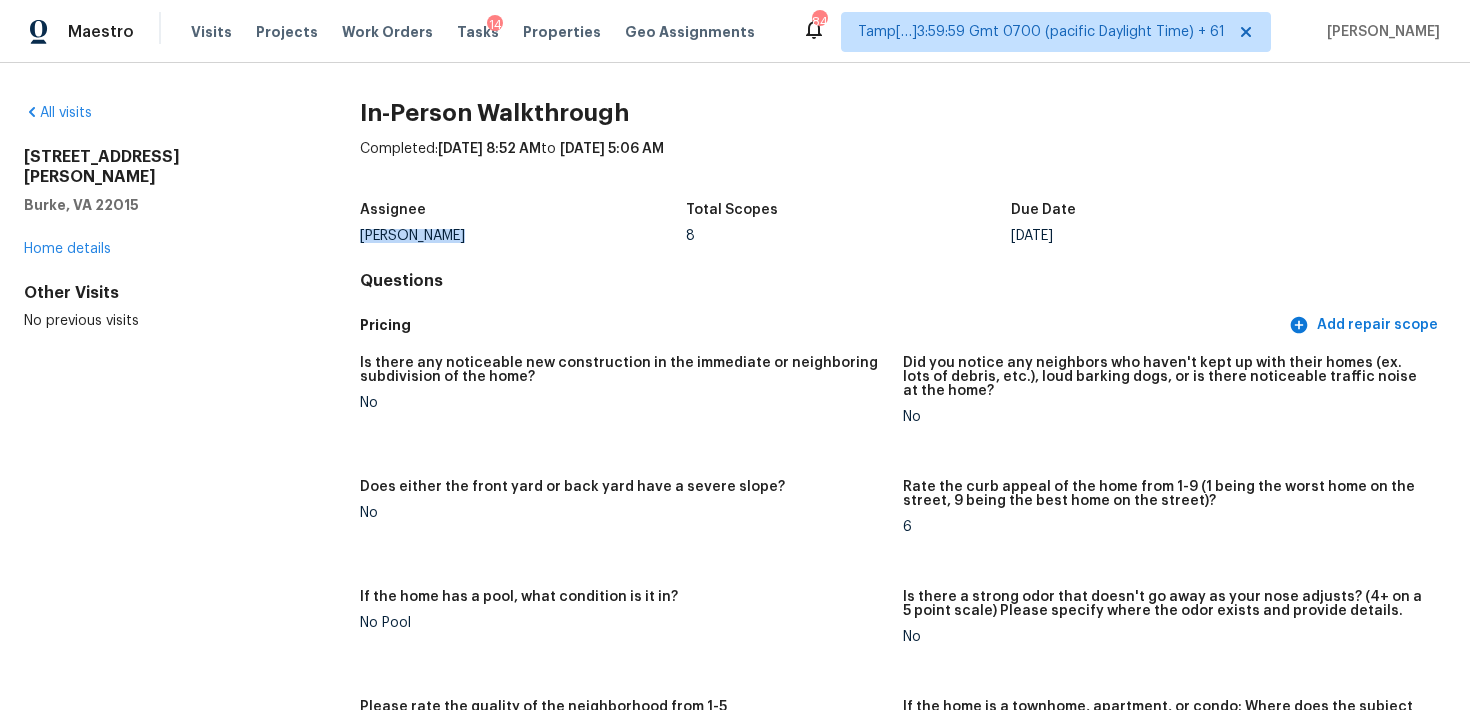 click on "Visits Projects Work Orders Tasks 14 Properties Geo Assignments" at bounding box center (485, 32) 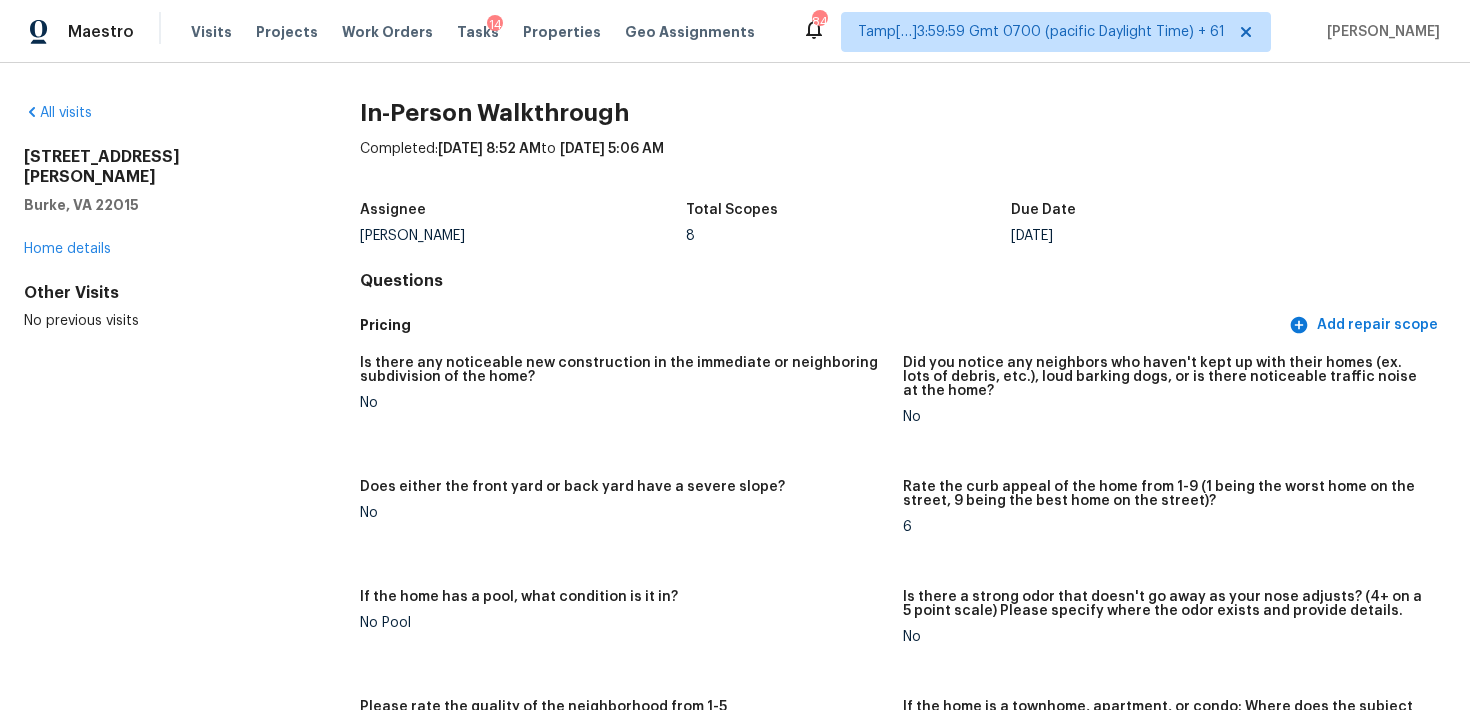 click on "Visits Projects Work Orders Tasks 14 Properties Geo Assignments" at bounding box center [485, 32] 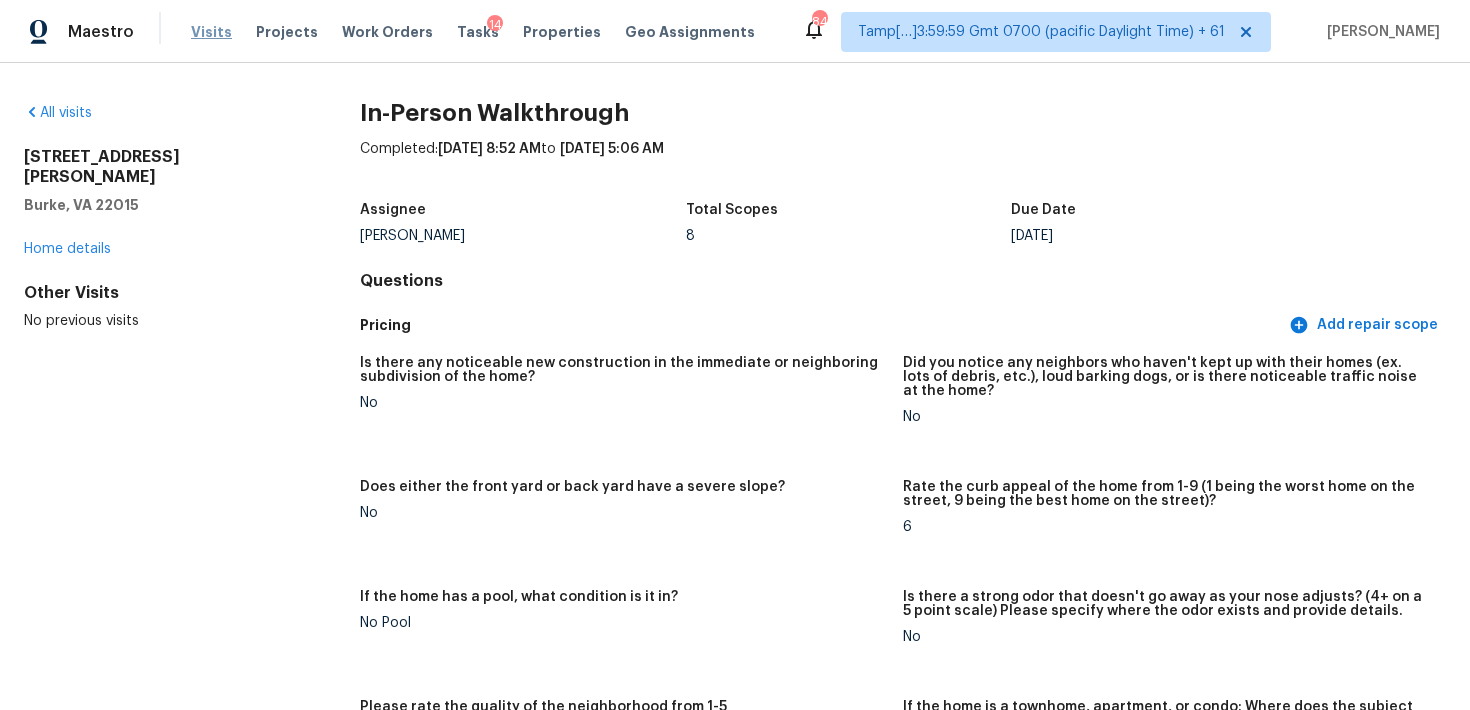 click on "Visits" at bounding box center (211, 32) 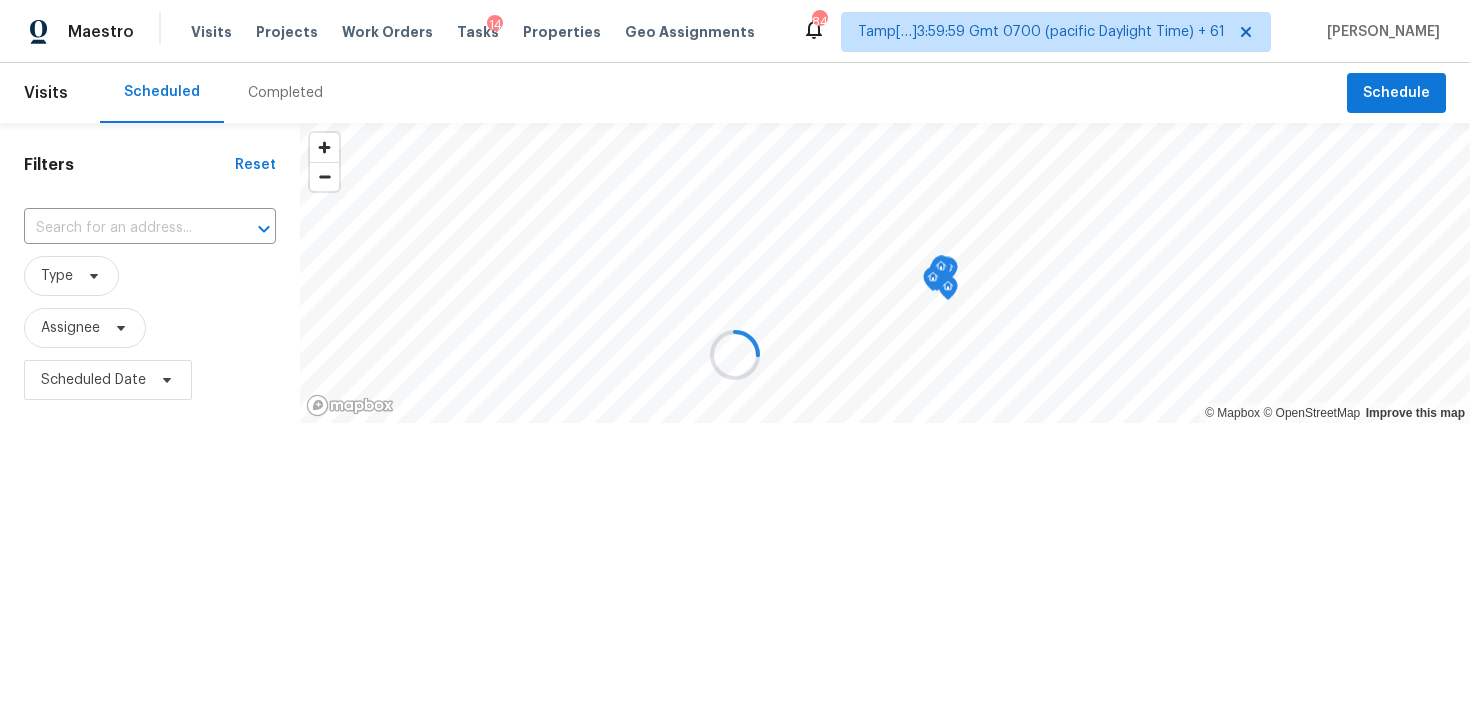 click at bounding box center [735, 355] 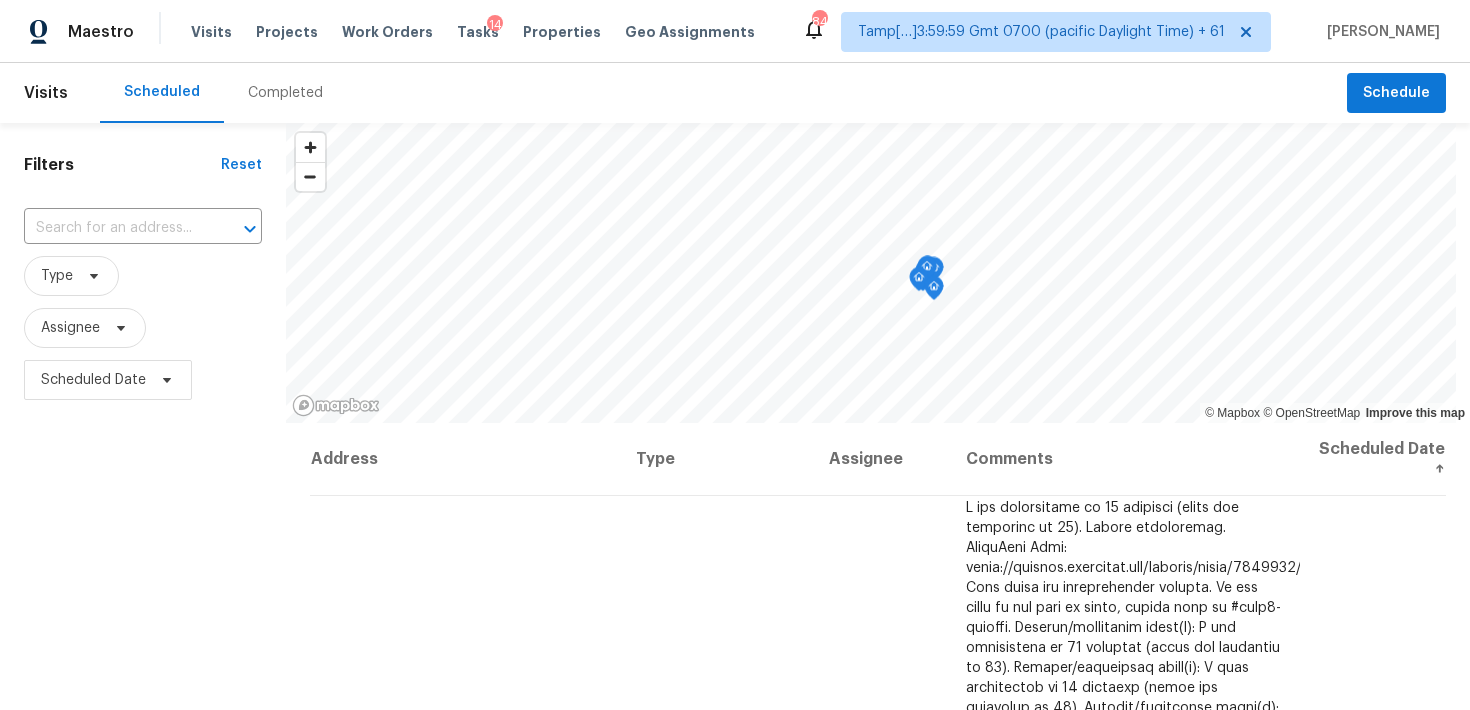 click on "Completed" at bounding box center [285, 93] 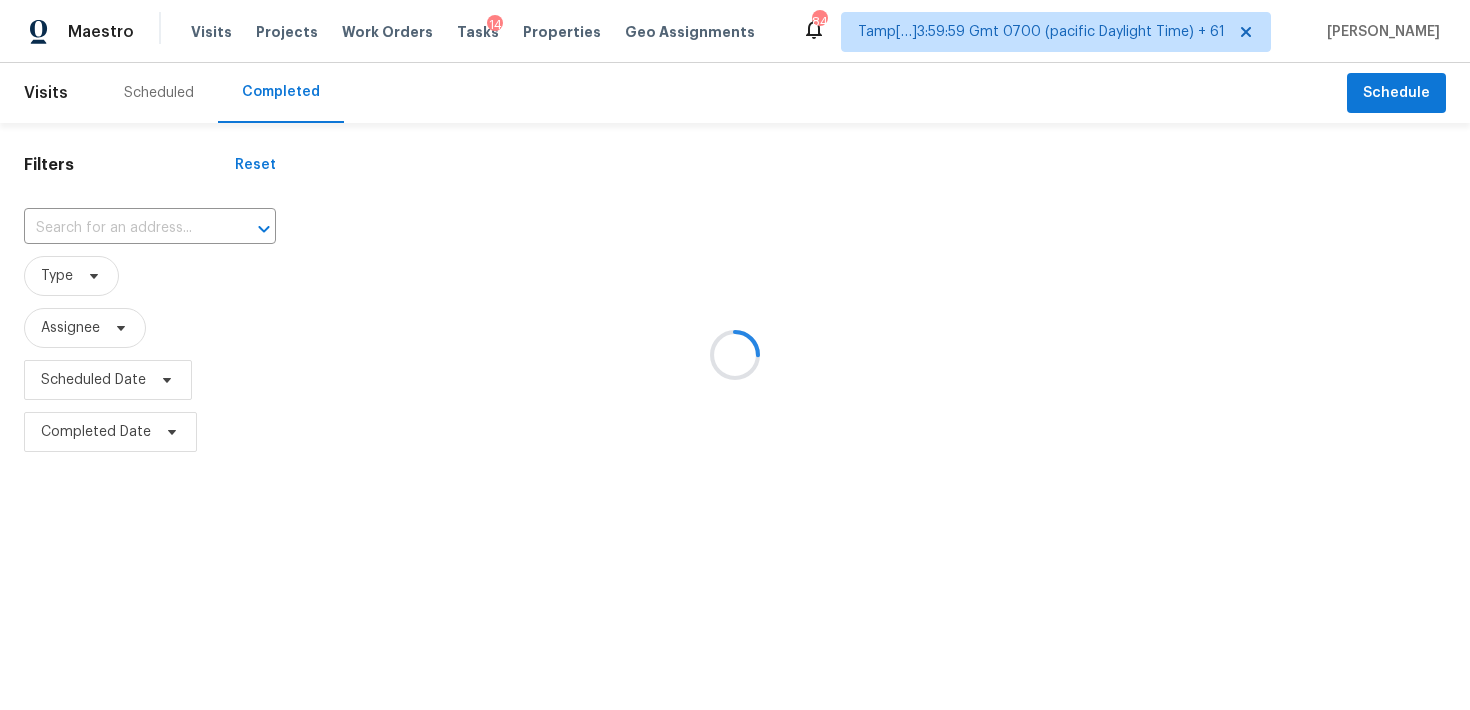 click at bounding box center (735, 355) 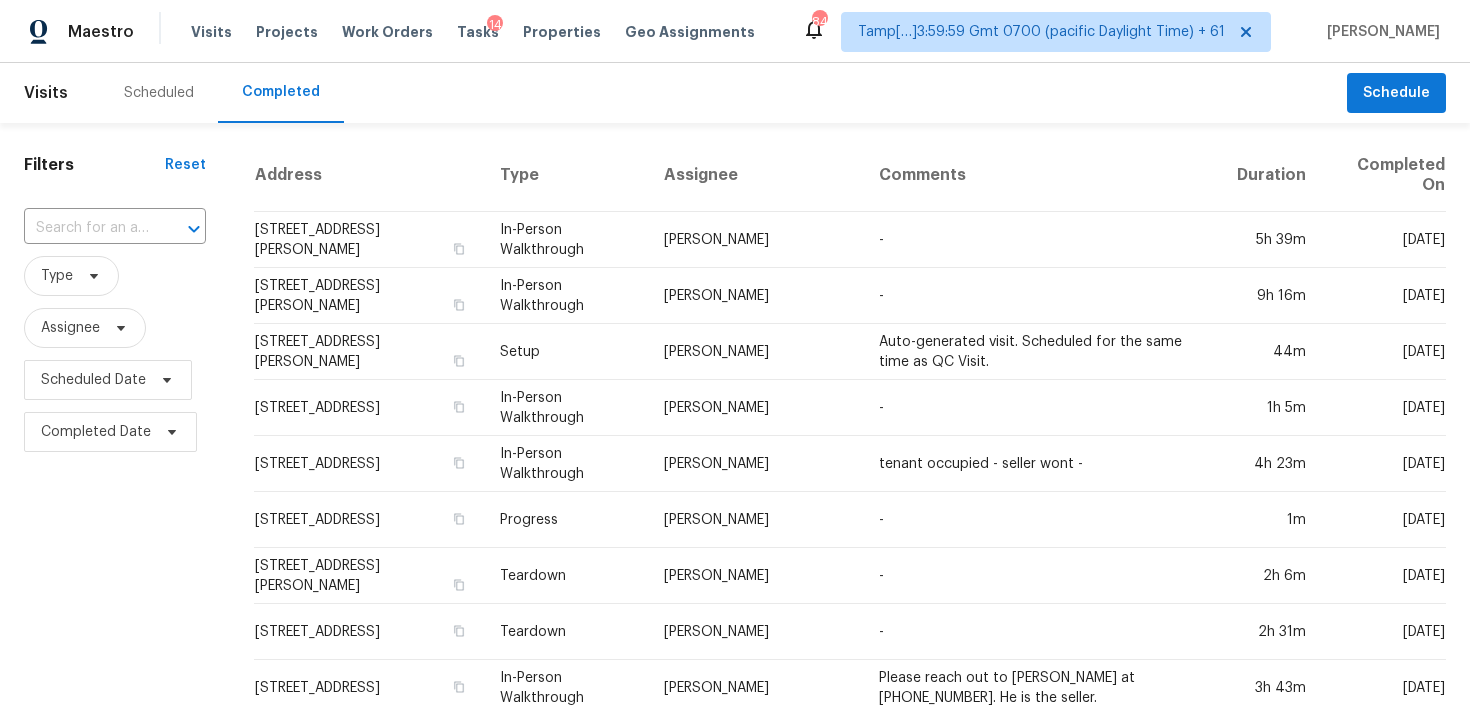 click on "​" at bounding box center [115, 228] 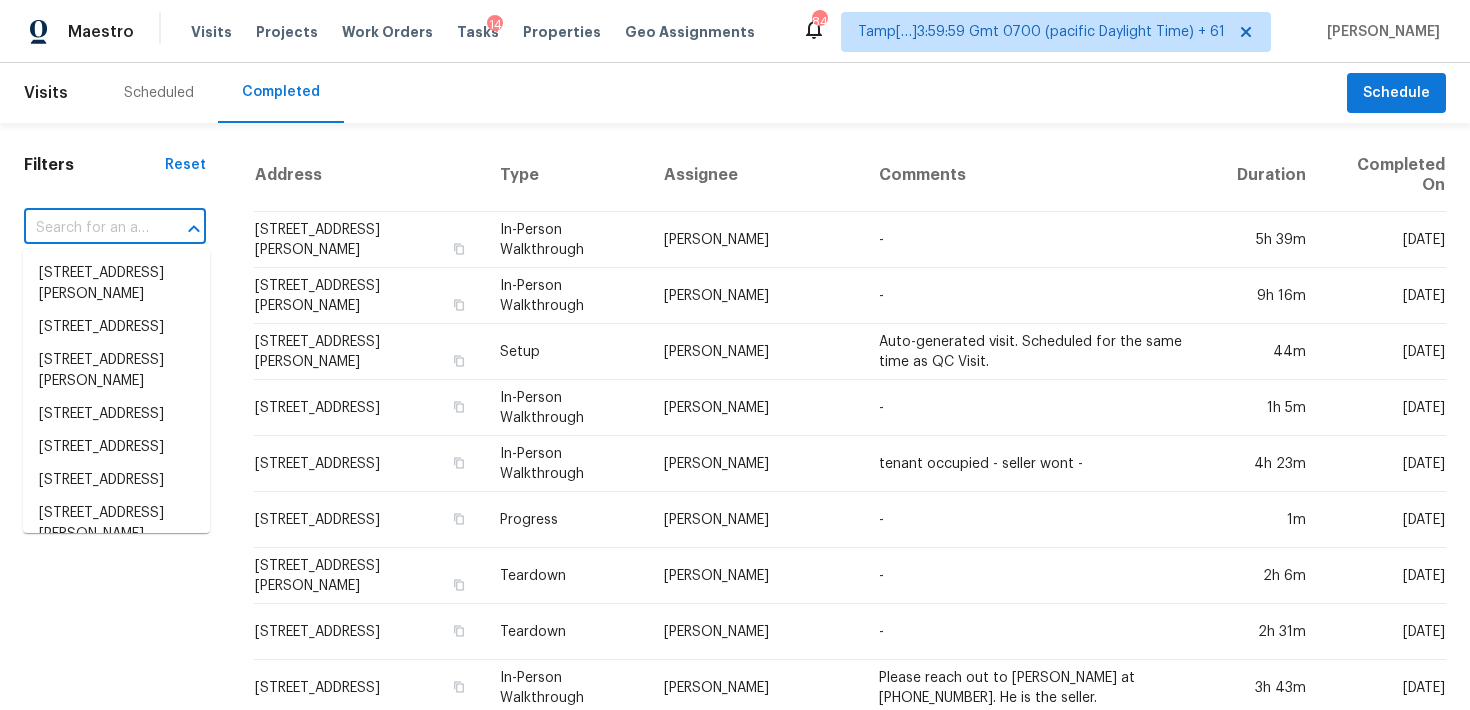 paste on "680 Wellingbrough Ct, Alpharetta, GA 30005" 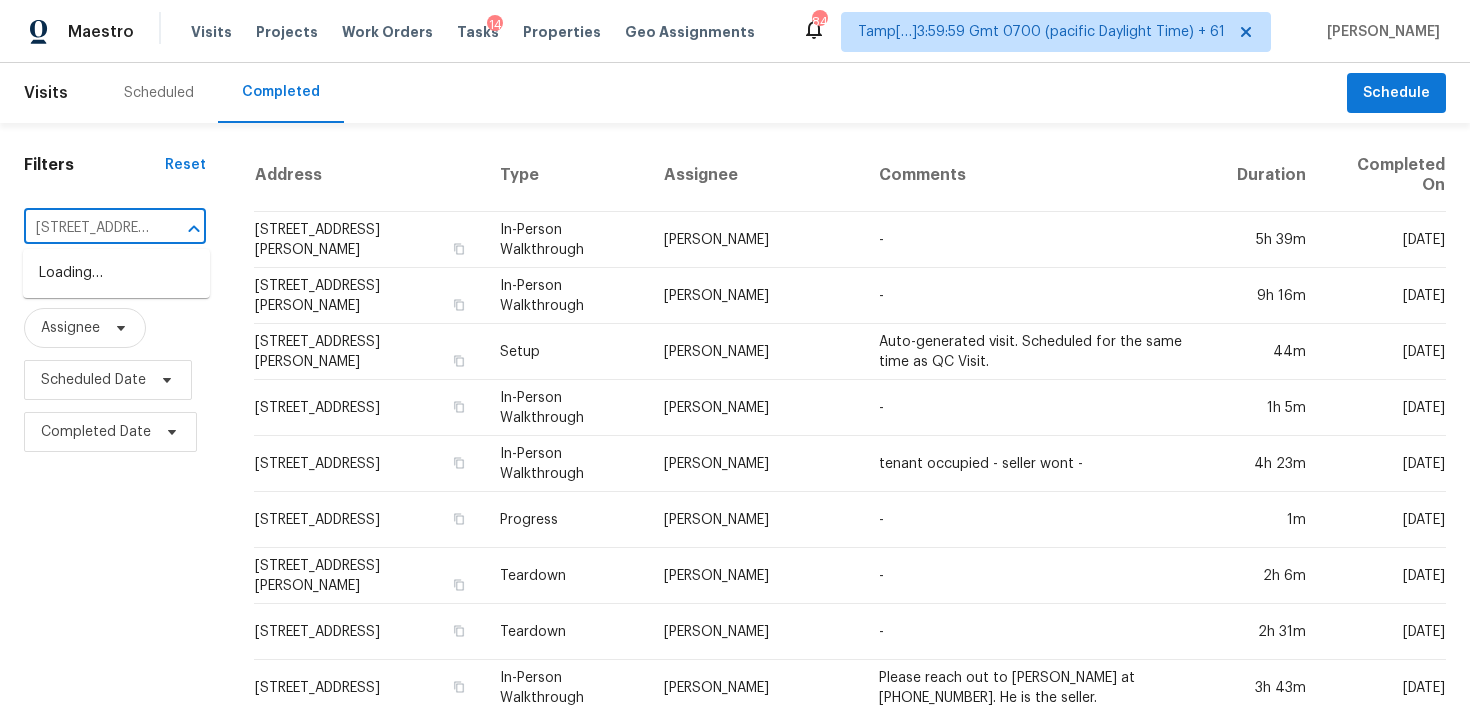 scroll, scrollTop: 0, scrollLeft: 178, axis: horizontal 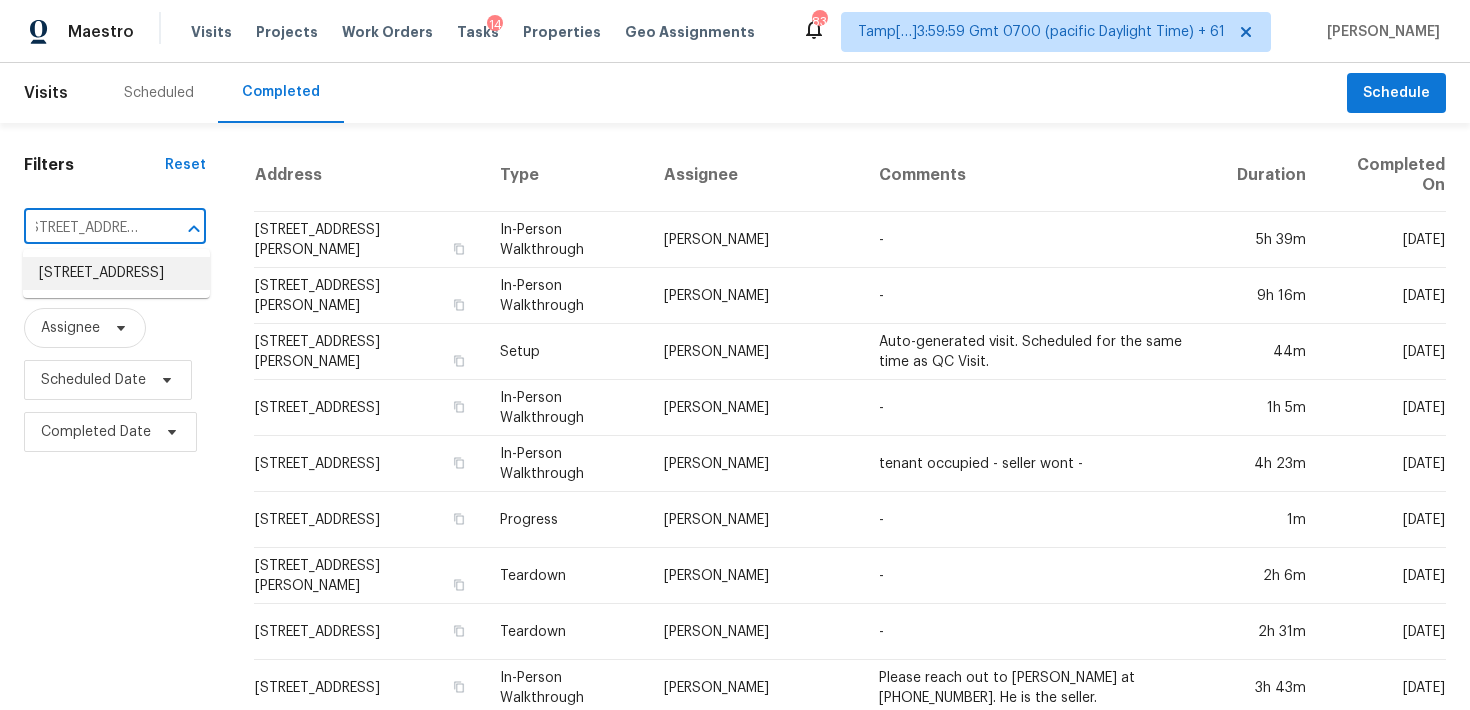 click on "680 Wellingbrough Ct, Alpharetta, GA 30005" at bounding box center [116, 273] 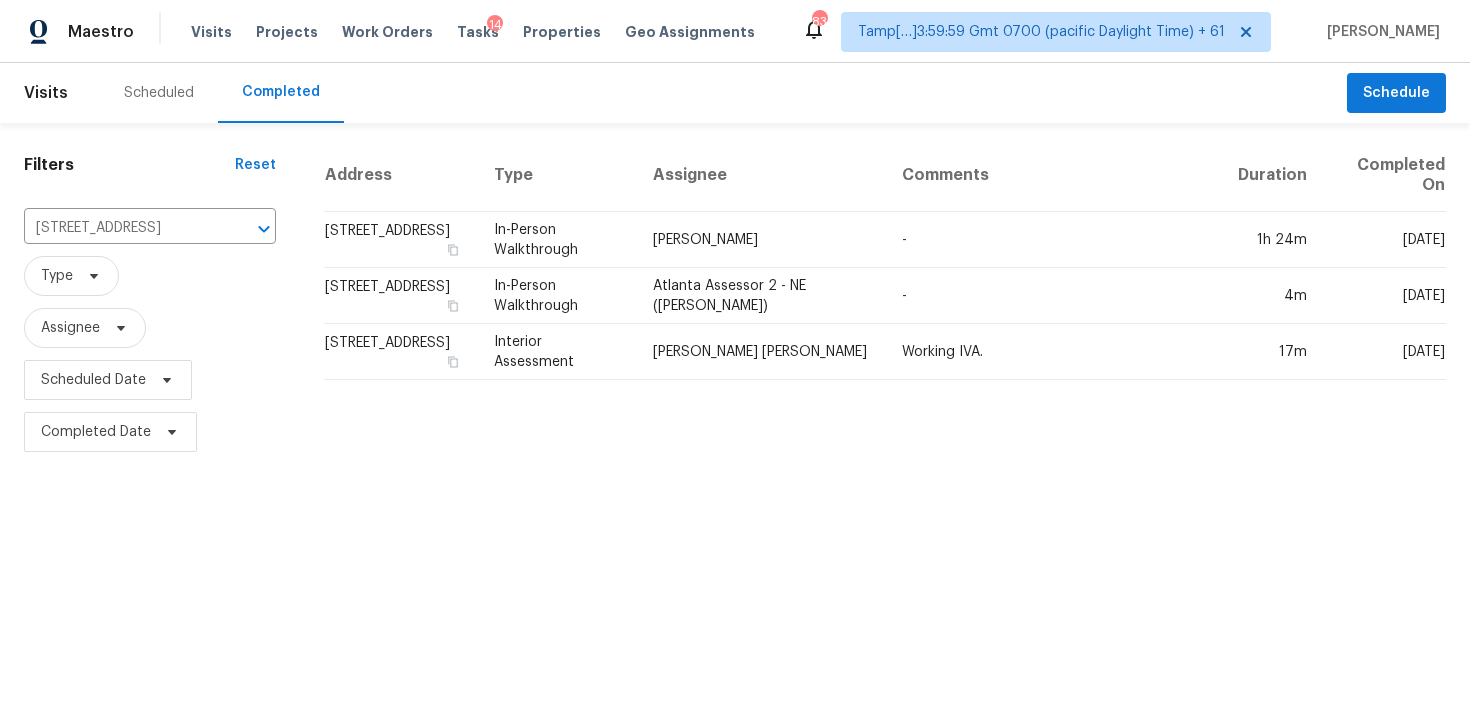 click on "680 Wellingbrough Ct, Alpharetta, GA 30005" at bounding box center (401, 296) 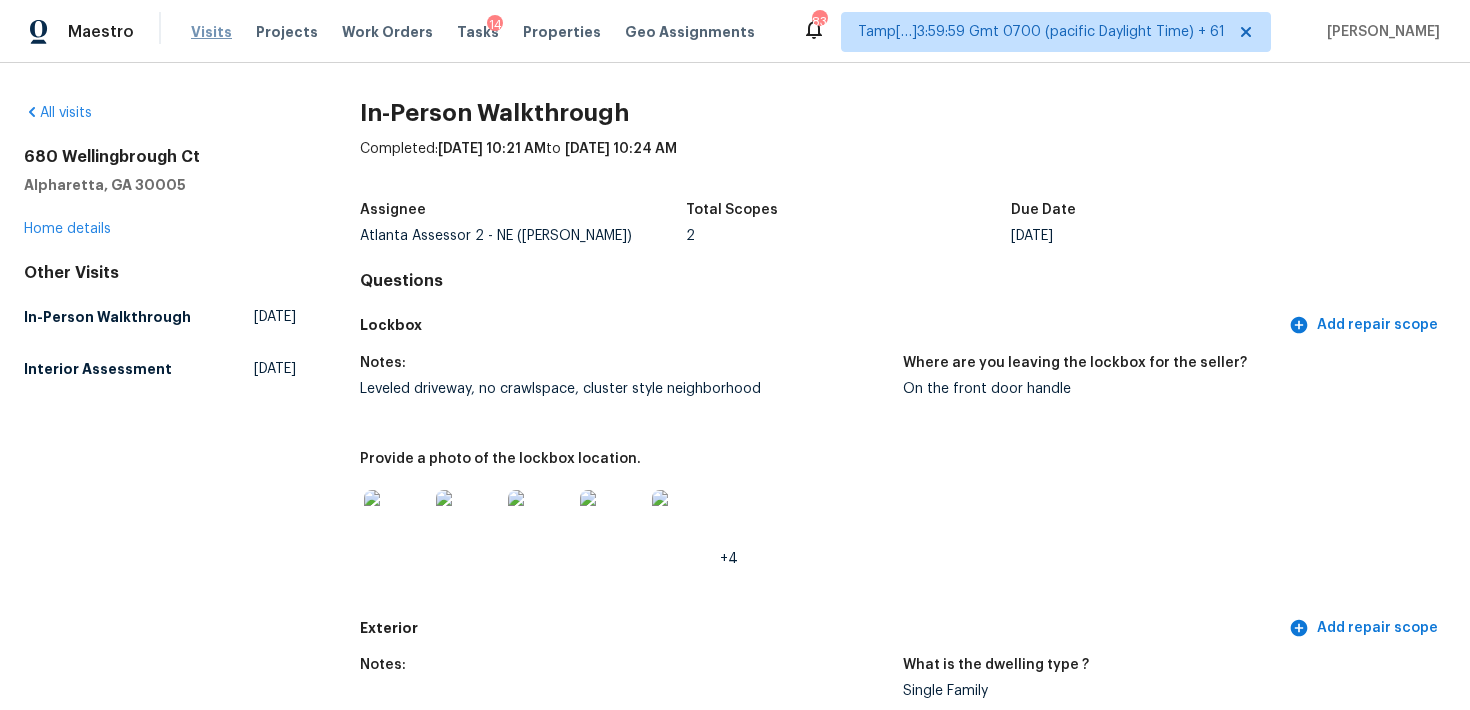 click on "Visits" at bounding box center [211, 32] 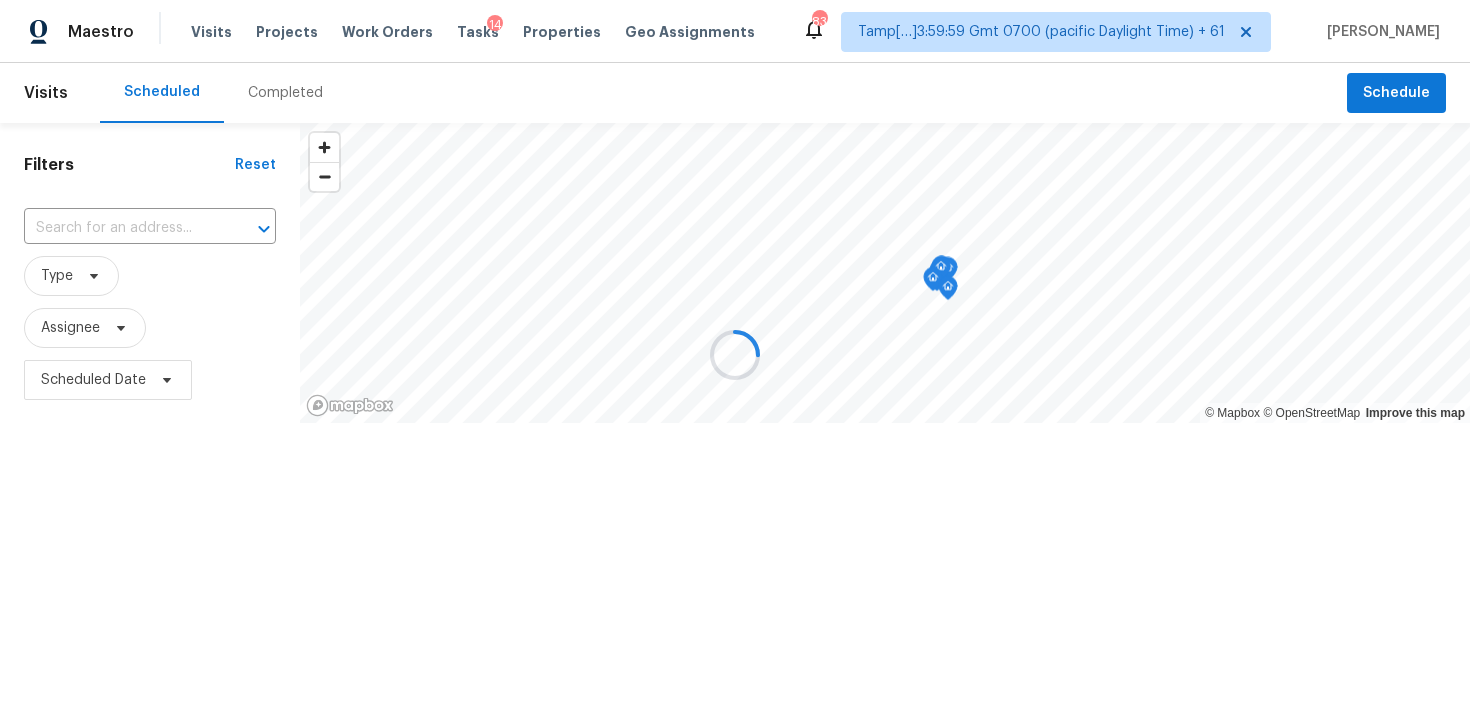 click at bounding box center [735, 355] 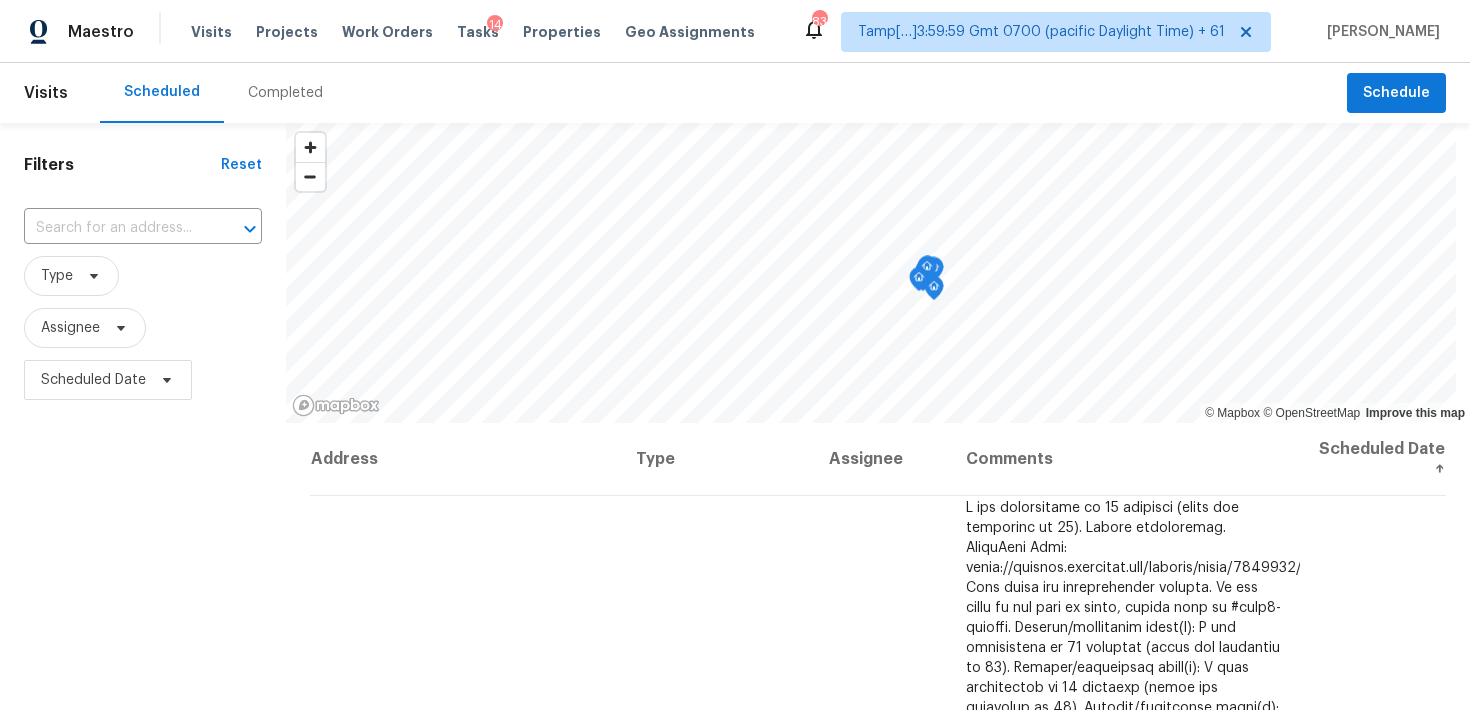 click on "Completed" at bounding box center [285, 93] 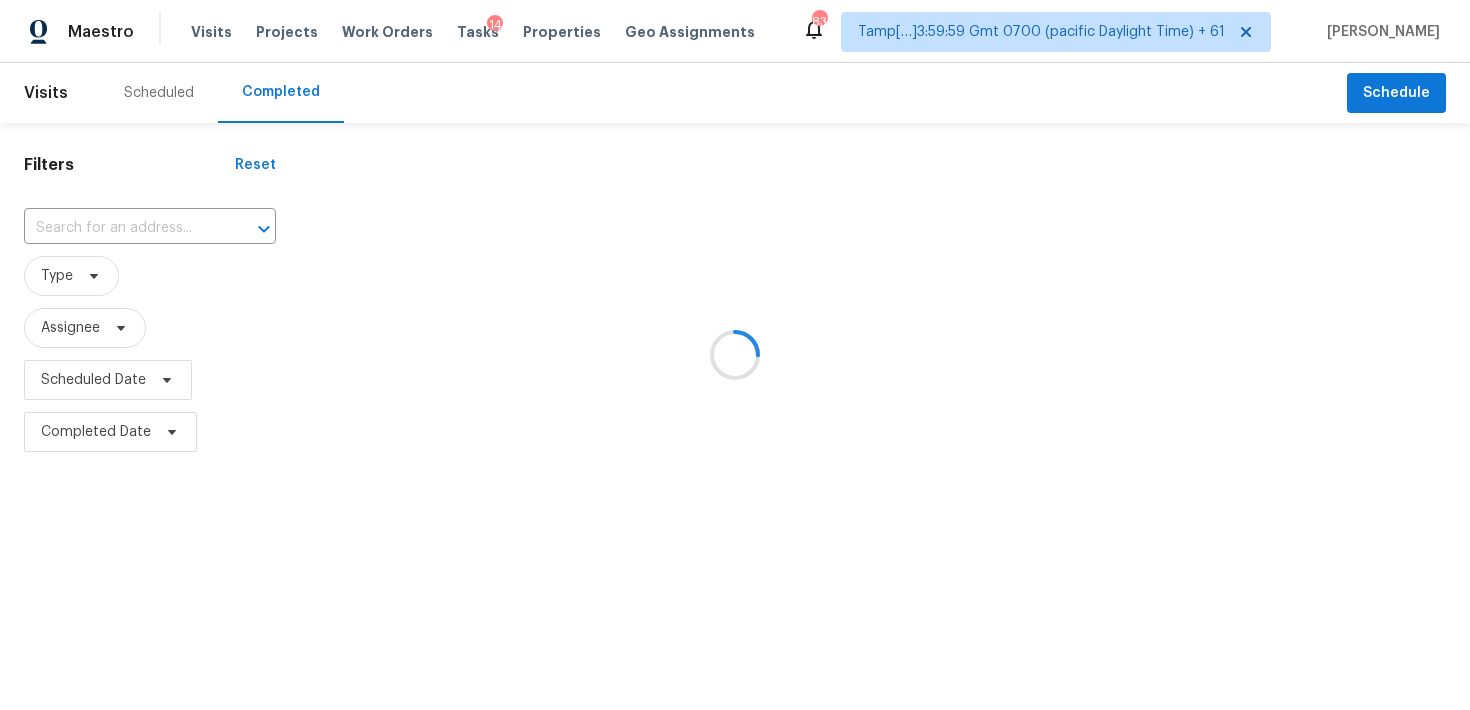 click at bounding box center (735, 355) 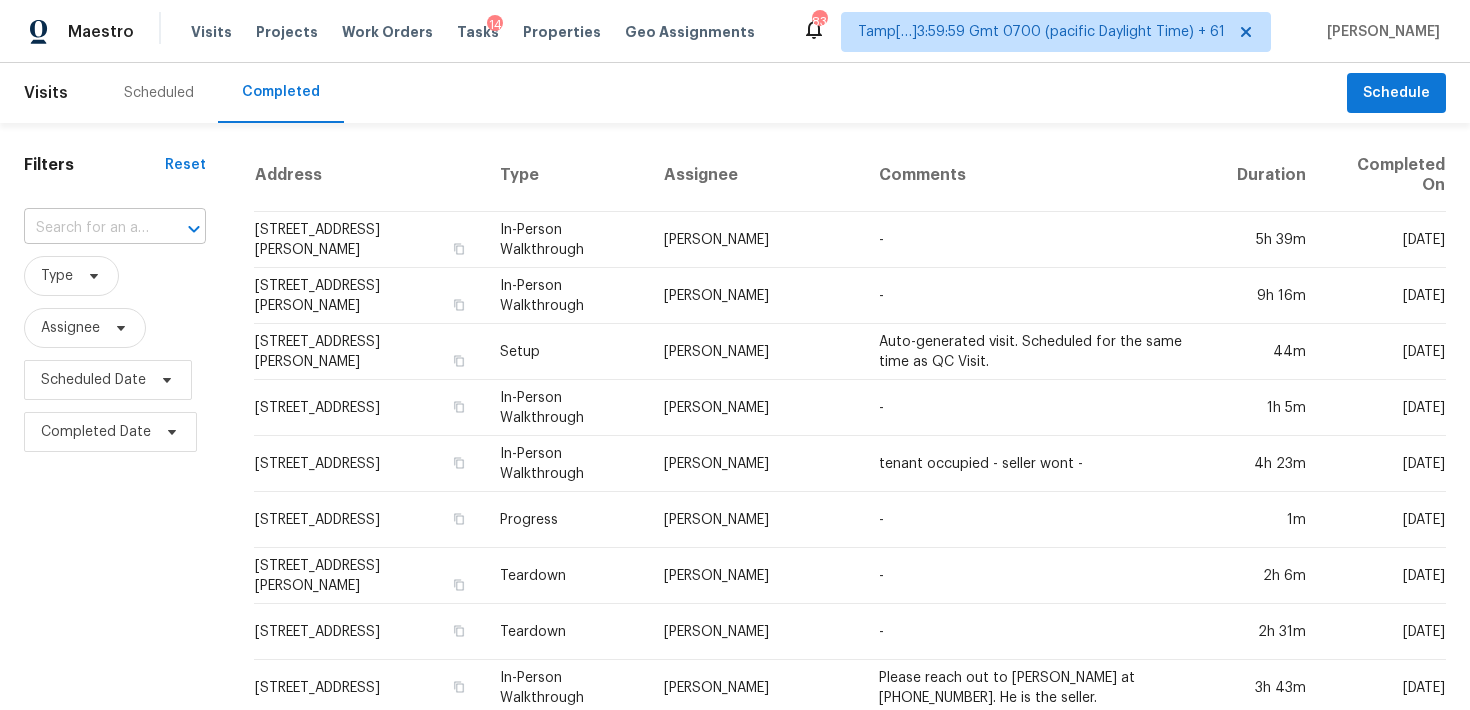 click at bounding box center [87, 228] 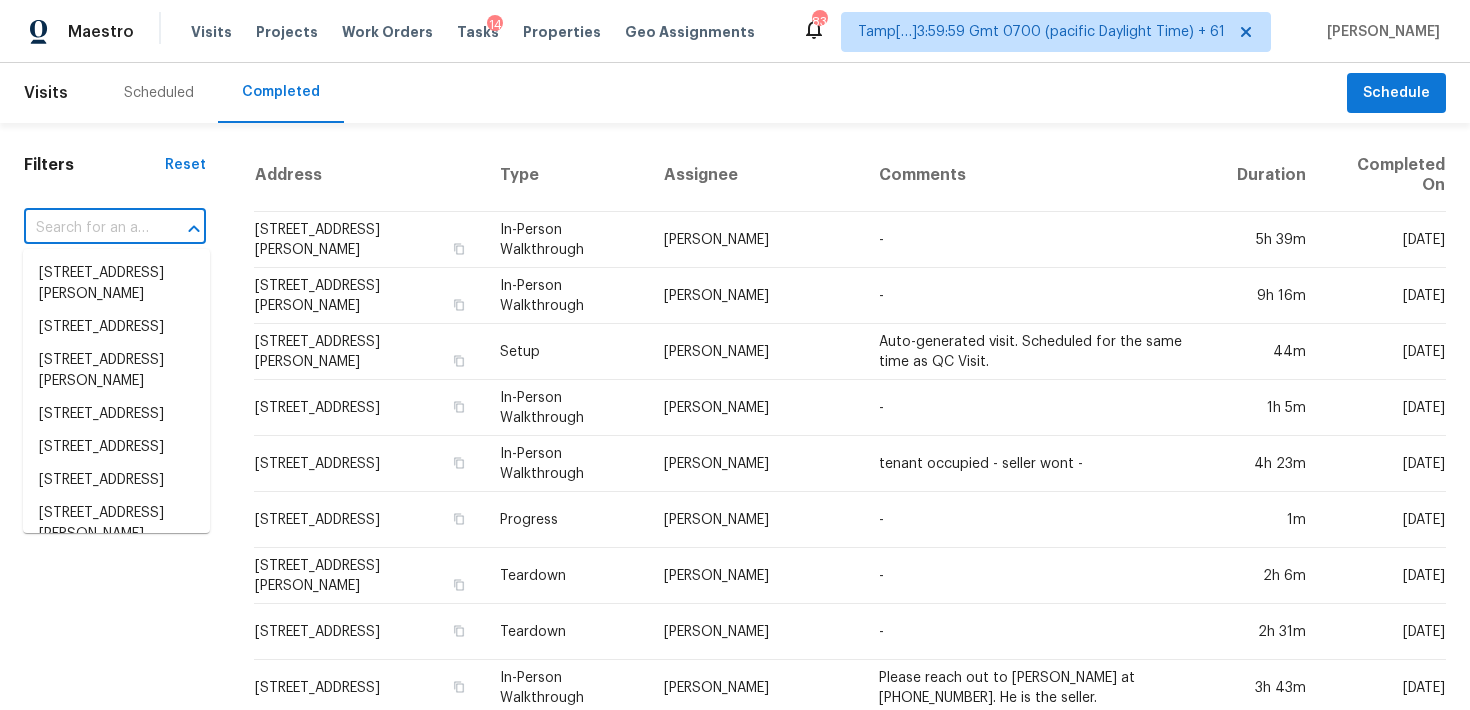 paste on "680 Wellingbrough Ct, Alpharetta, GA 30005" 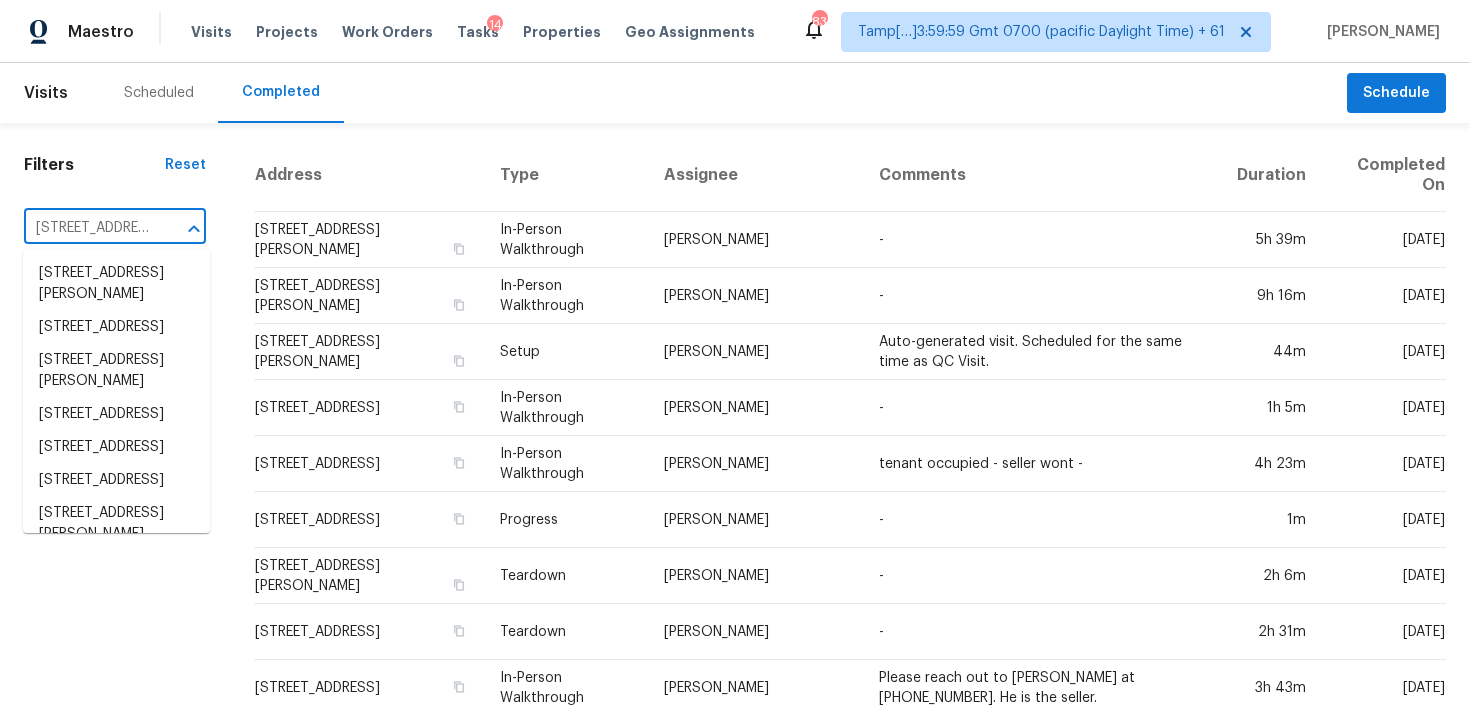 scroll, scrollTop: 0, scrollLeft: 178, axis: horizontal 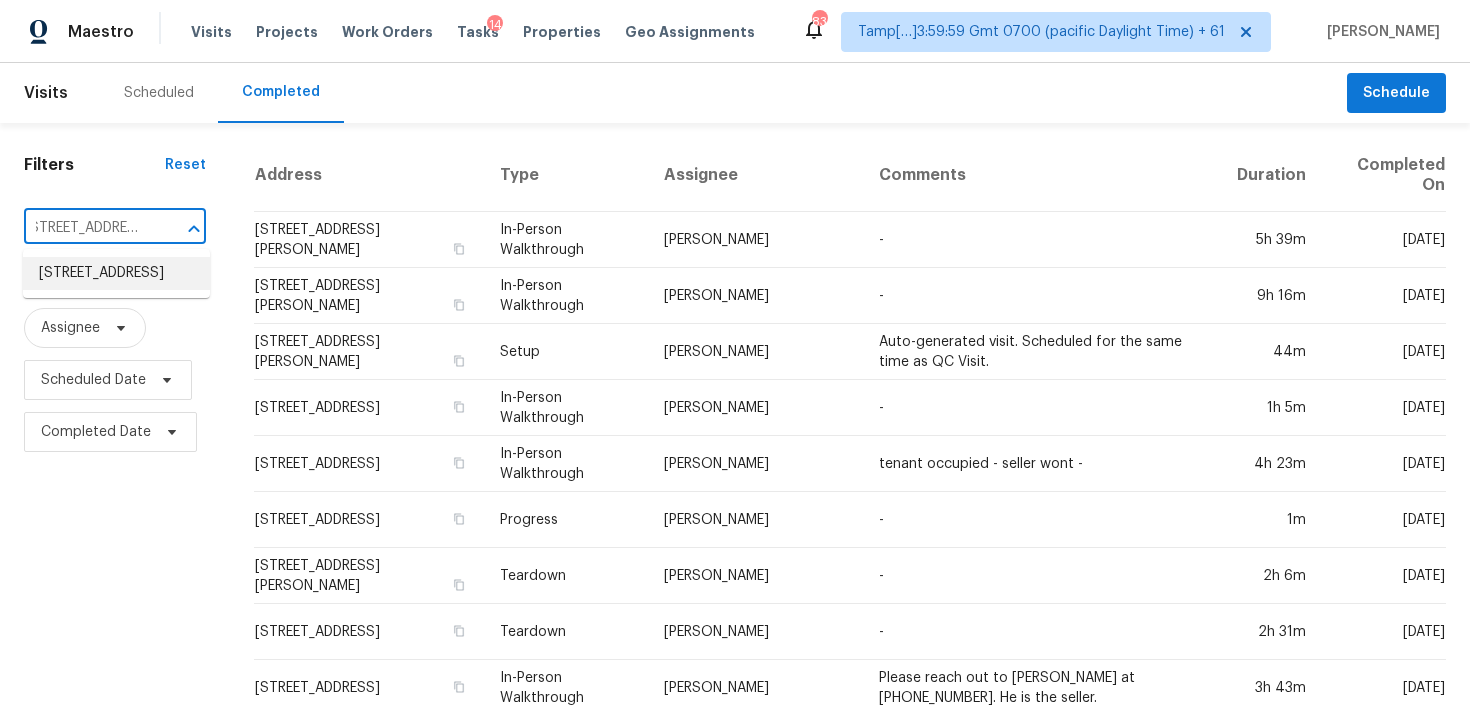click on "680 Wellingbrough Ct, Alpharetta, GA 30005" at bounding box center (116, 273) 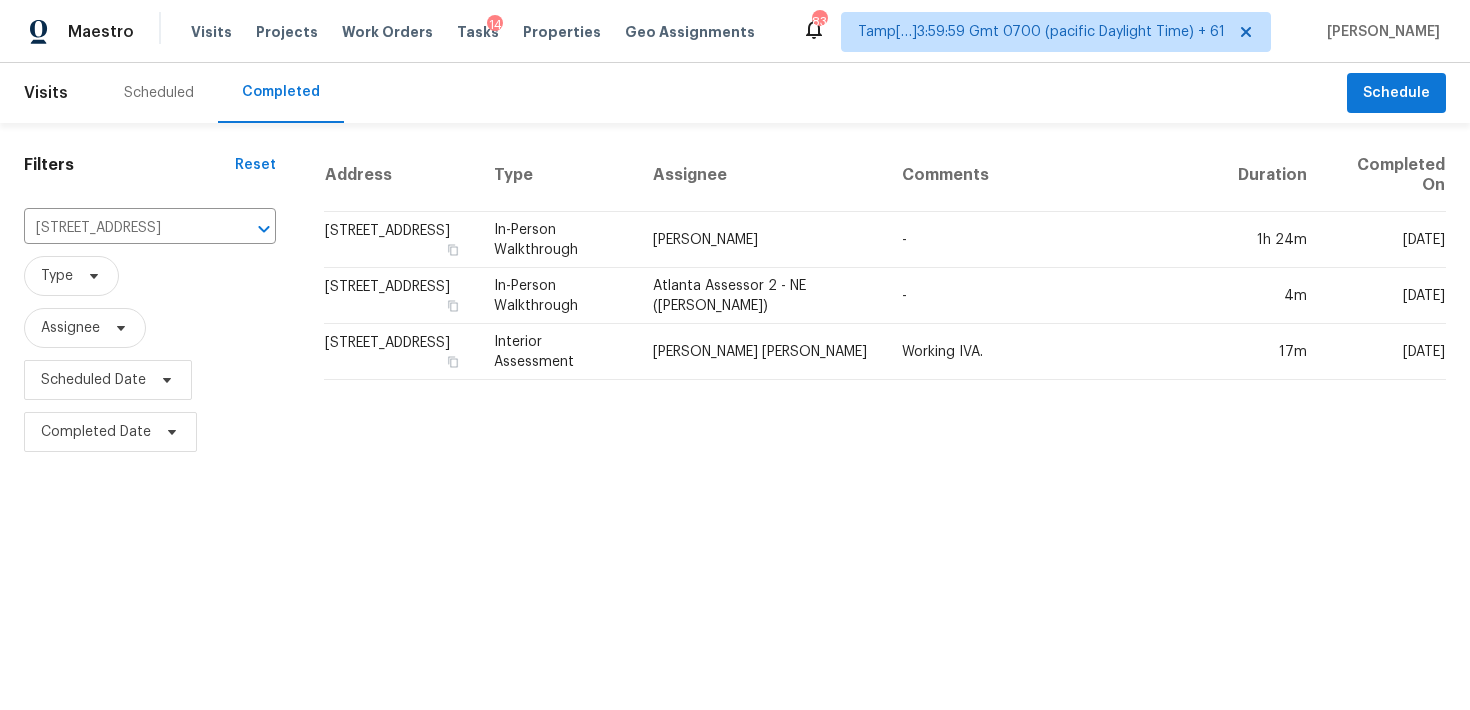 click on "680 Wellingbrough Ct, Alpharetta, GA 30005" at bounding box center (401, 240) 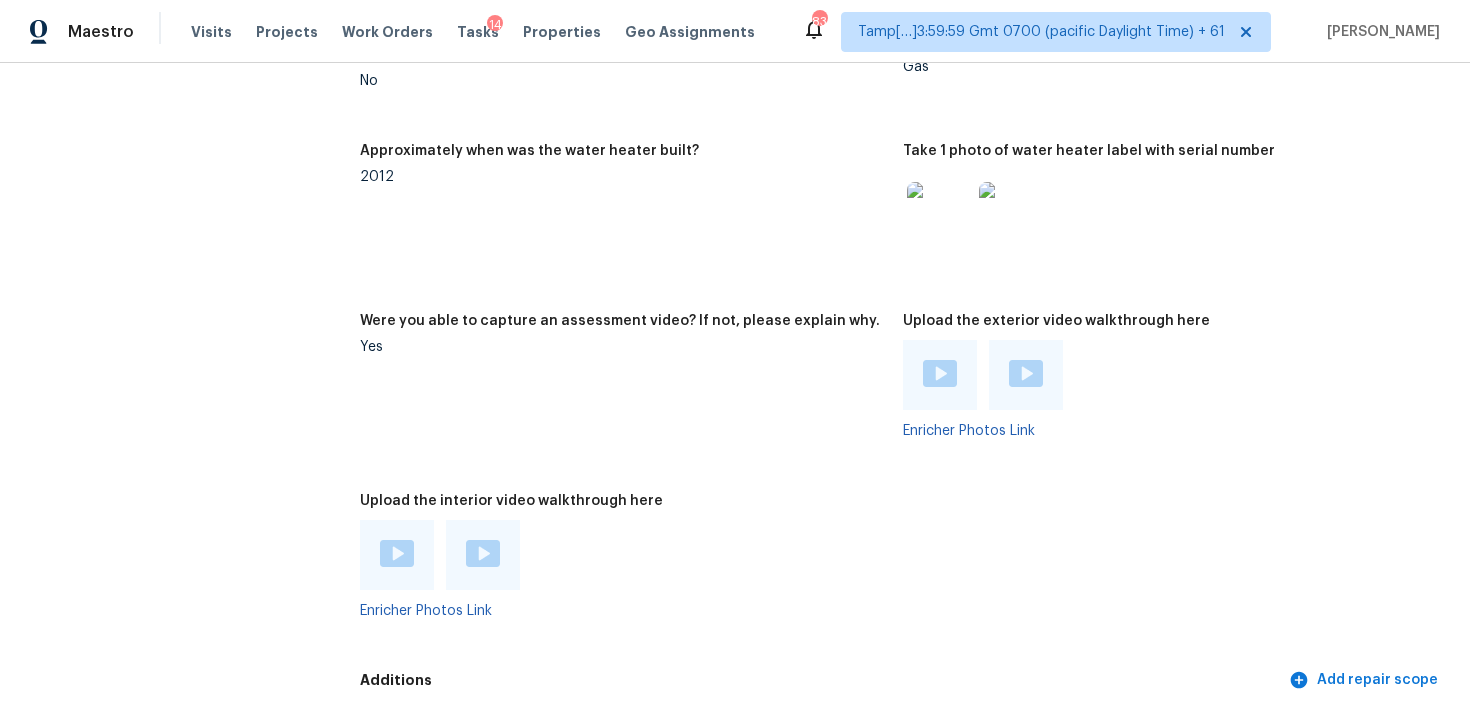 scroll, scrollTop: 3807, scrollLeft: 0, axis: vertical 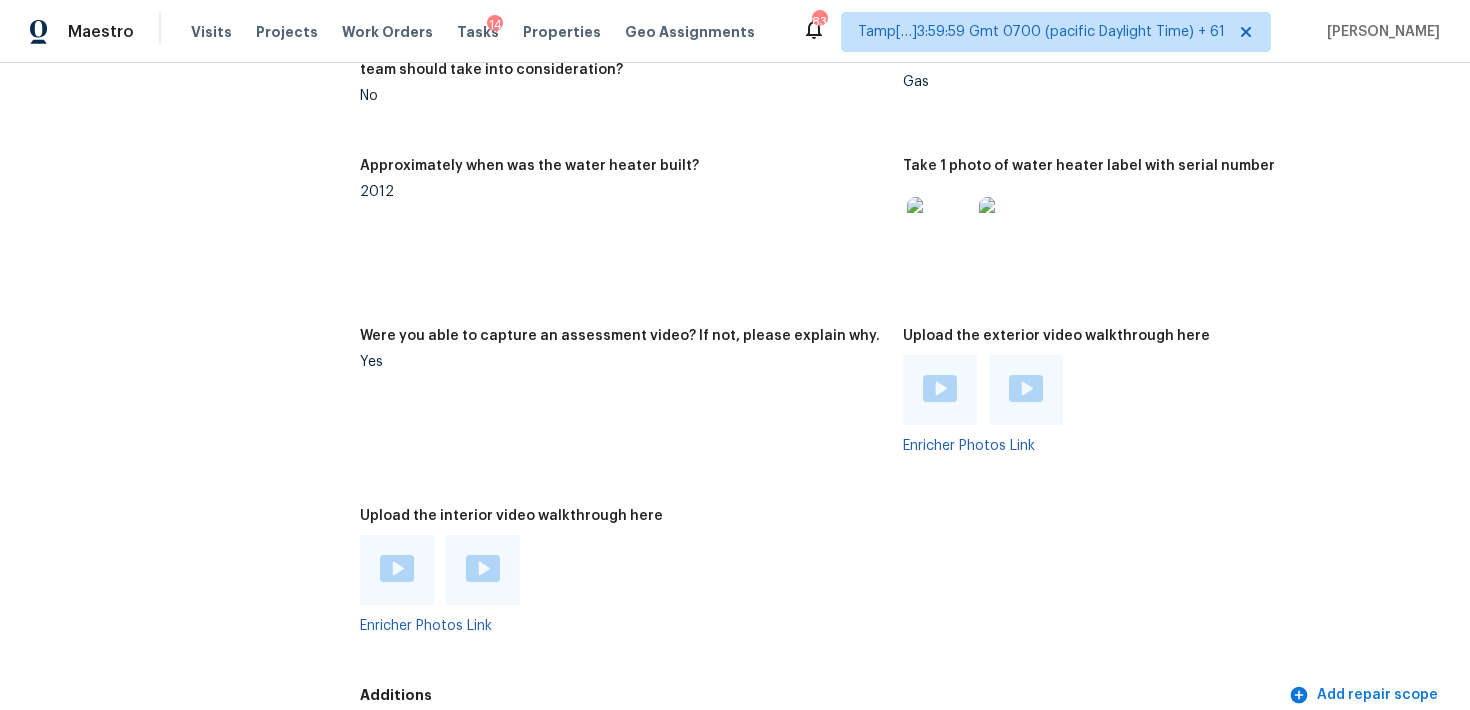 click at bounding box center [397, 568] 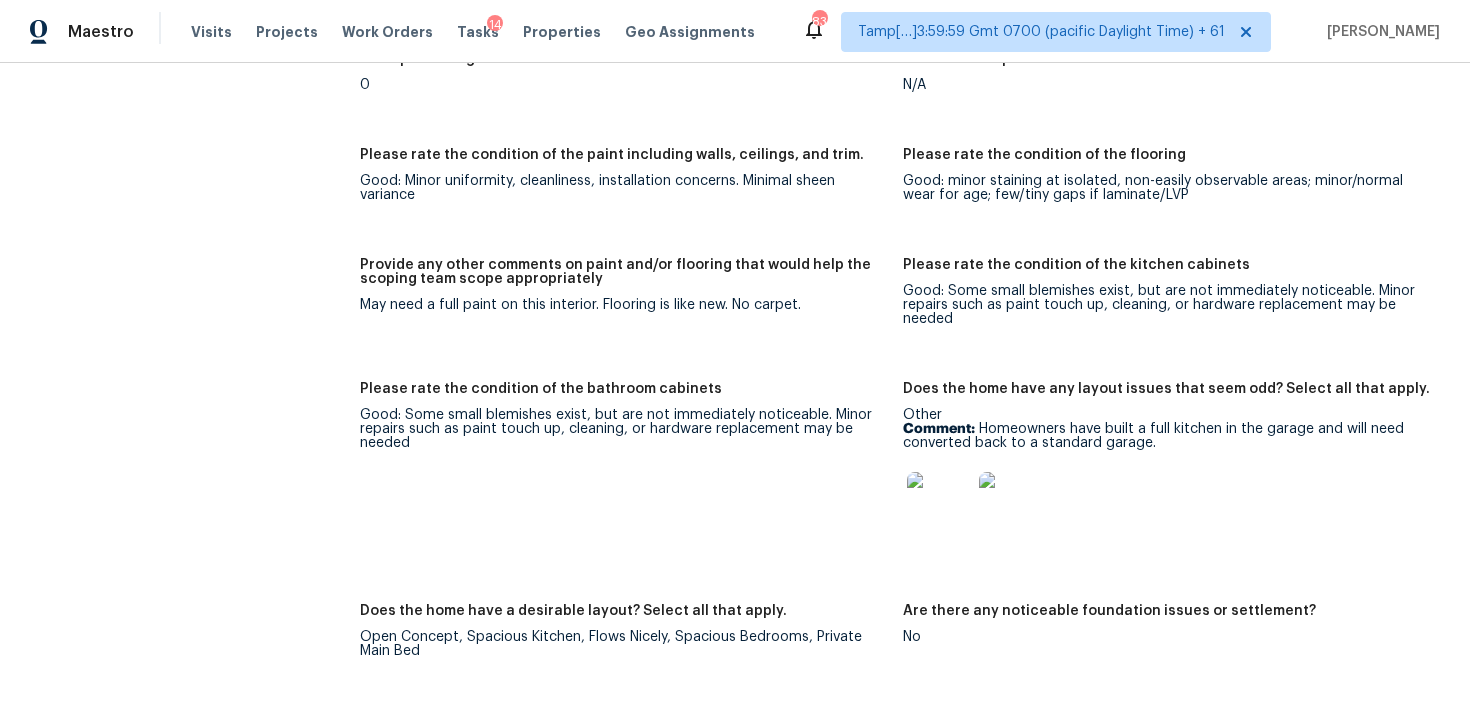 scroll, scrollTop: 3024, scrollLeft: 0, axis: vertical 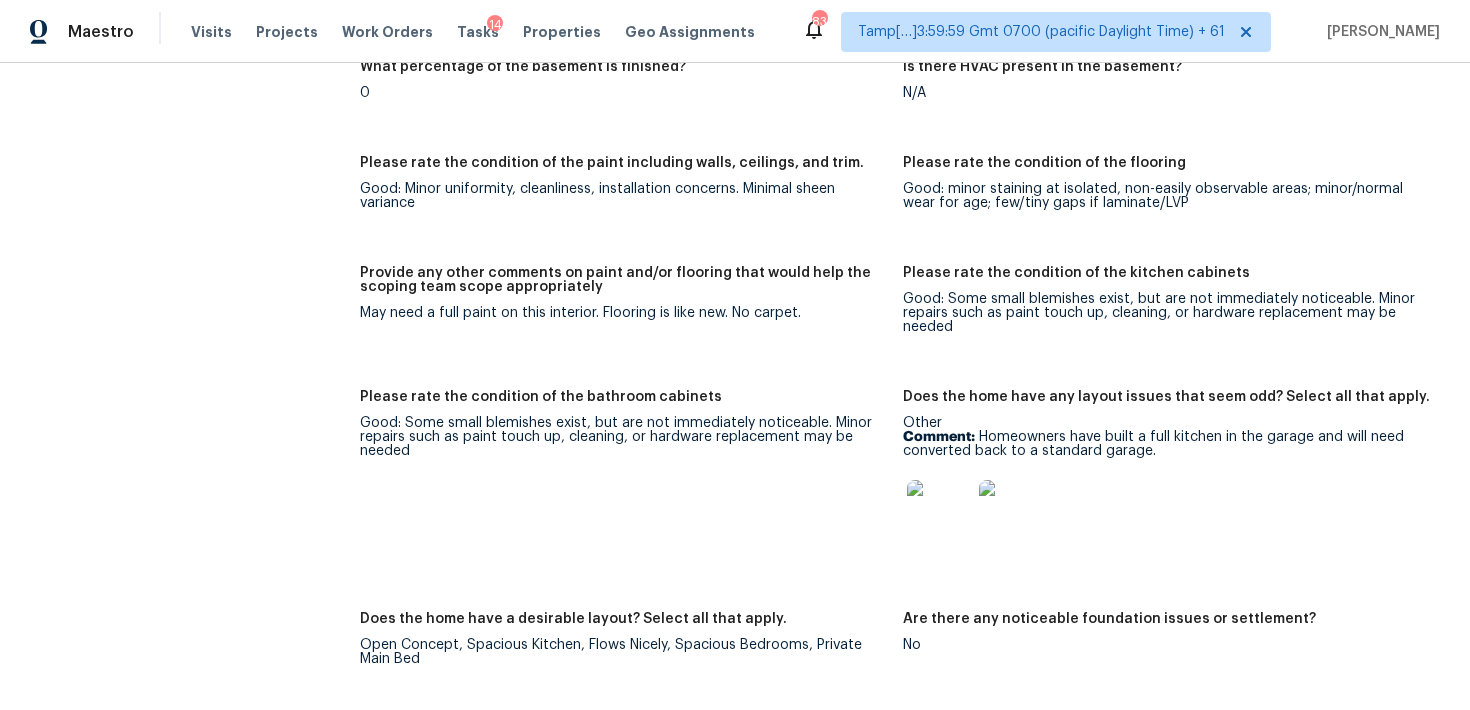 click at bounding box center [939, 512] 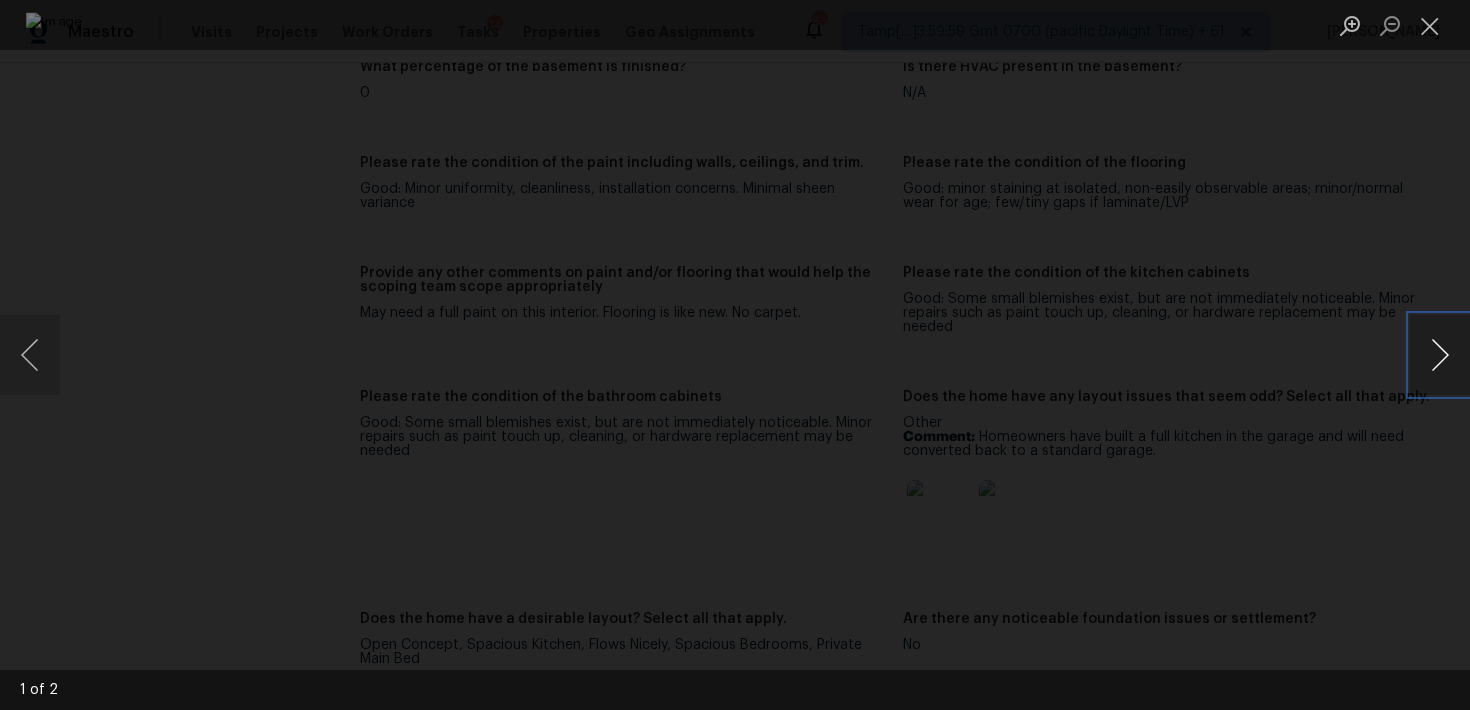 click at bounding box center (1440, 355) 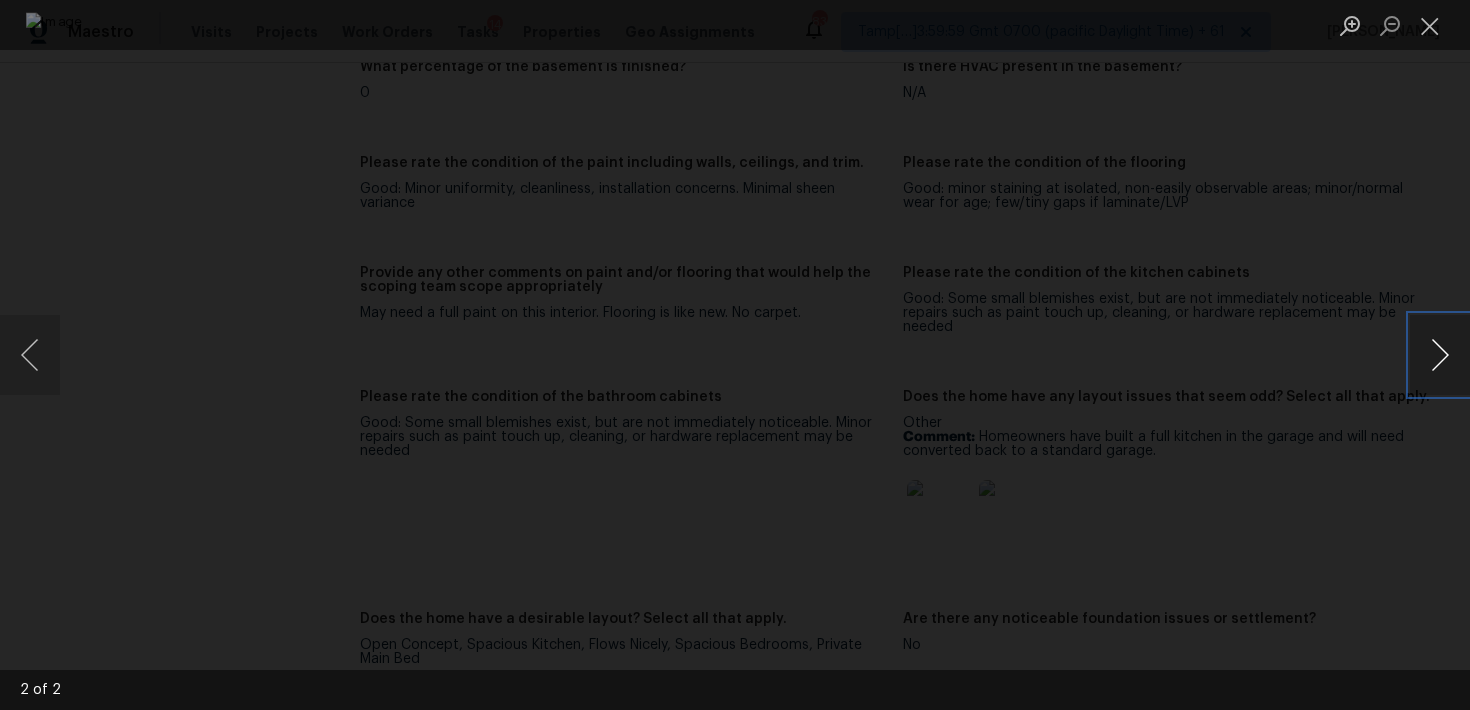 click at bounding box center [1440, 355] 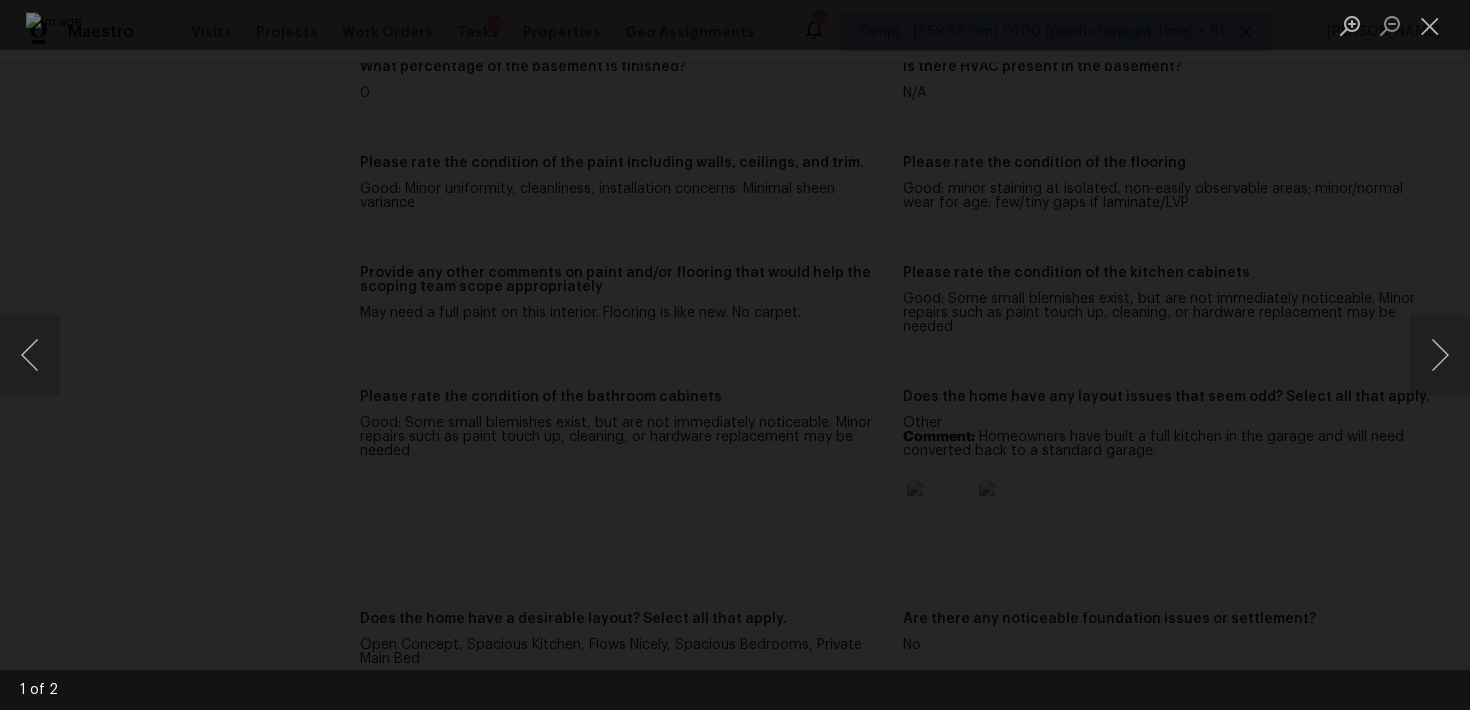 click at bounding box center [735, 355] 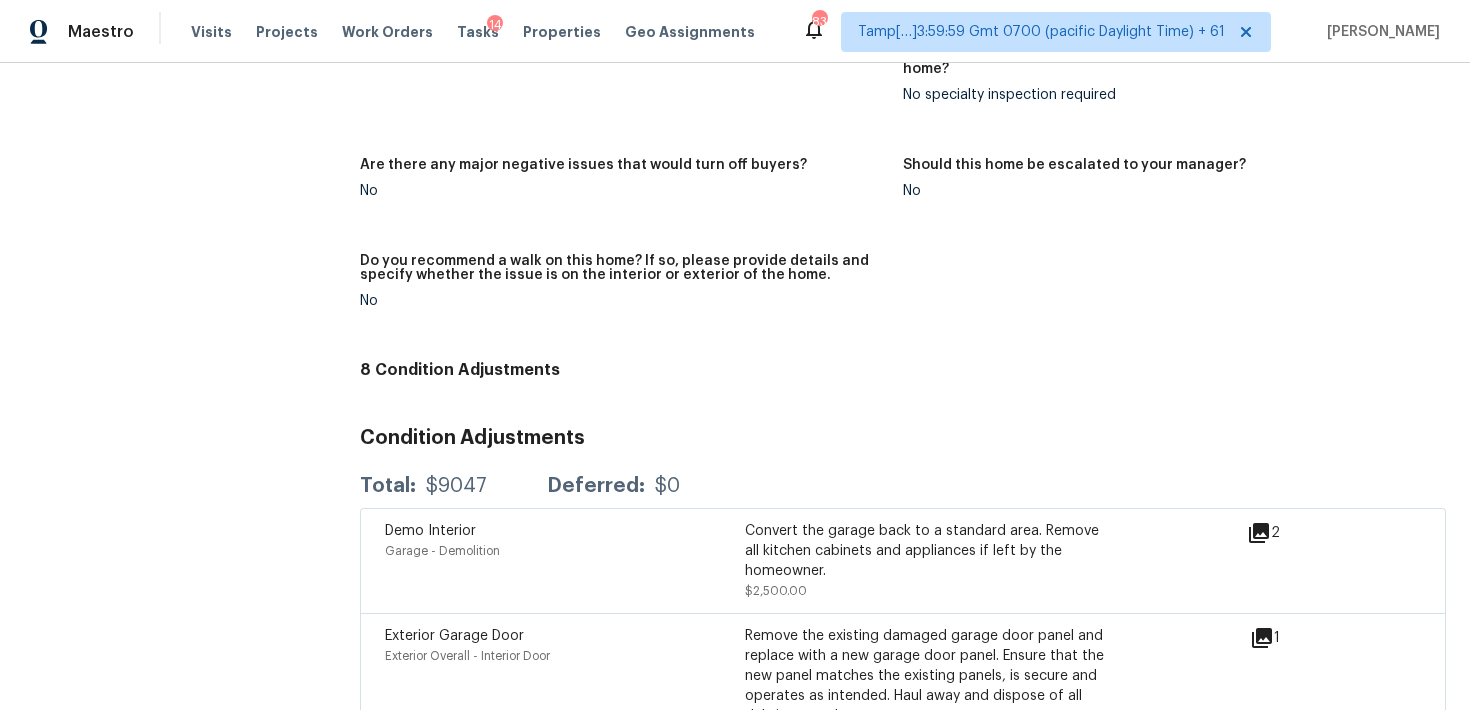 scroll, scrollTop: 4659, scrollLeft: 0, axis: vertical 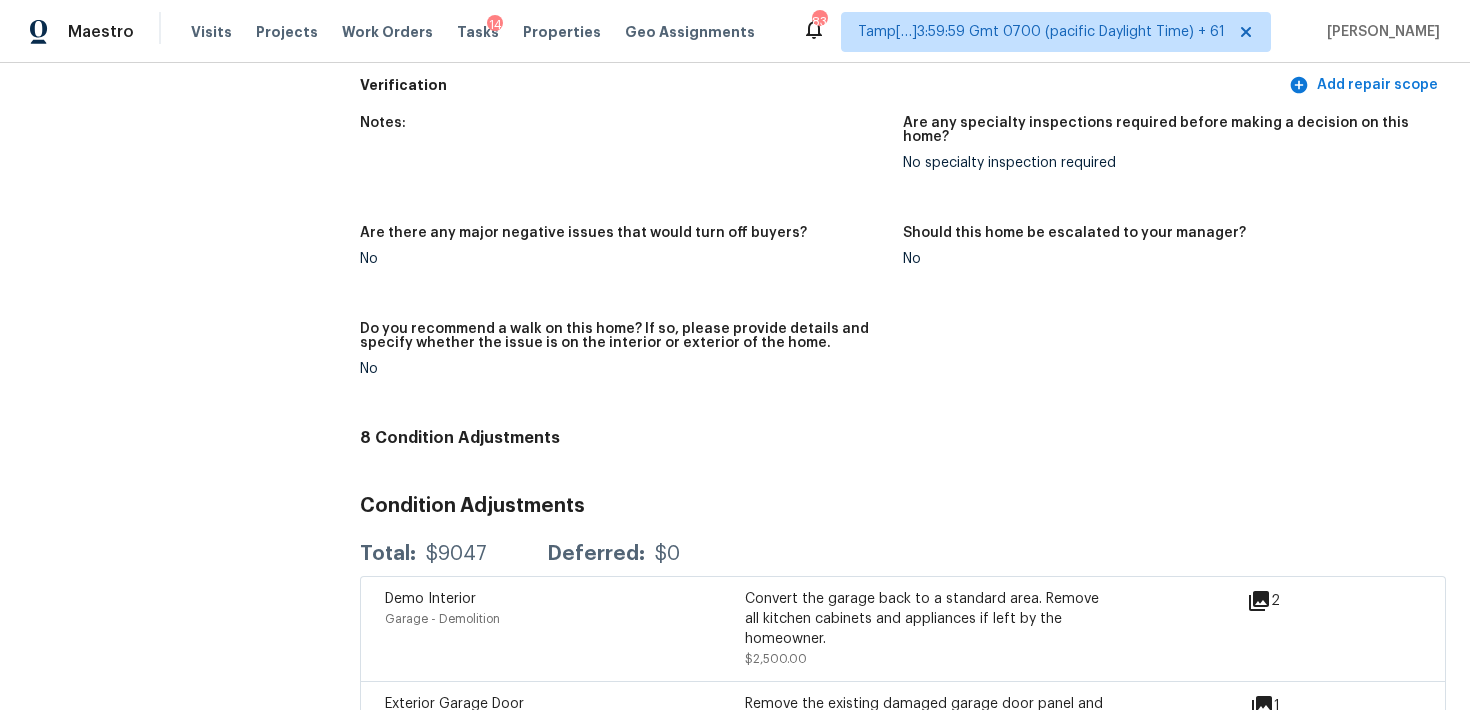 click on "Notes: Are any specialty inspections required before making a decision on this home? No specialty inspection required Are there any major negative issues that would turn off buyers? No Should this home be escalated to your manager? No Do you recommend a walk on this home? If so, please provide details and specify whether the issue is on the interior or exterior of the home. No" at bounding box center (903, 262) 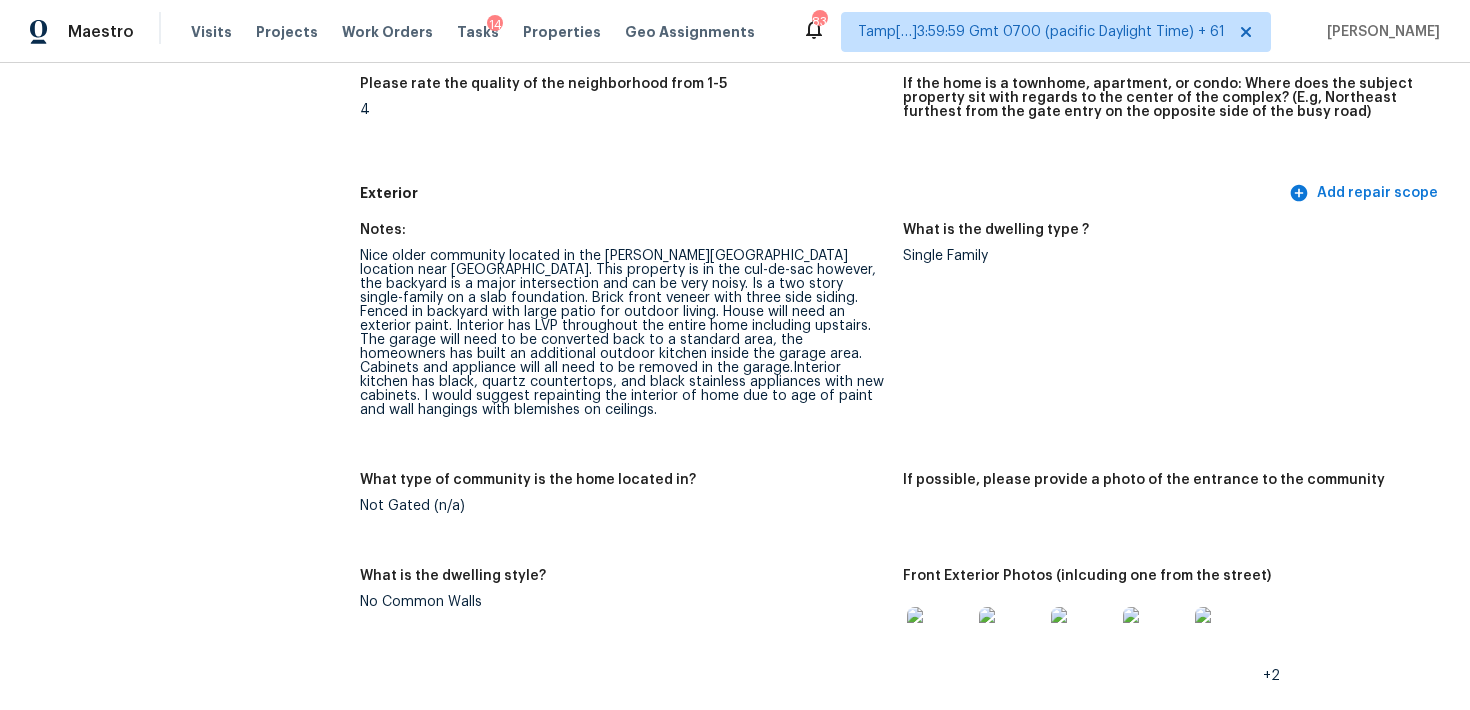 scroll, scrollTop: 652, scrollLeft: 0, axis: vertical 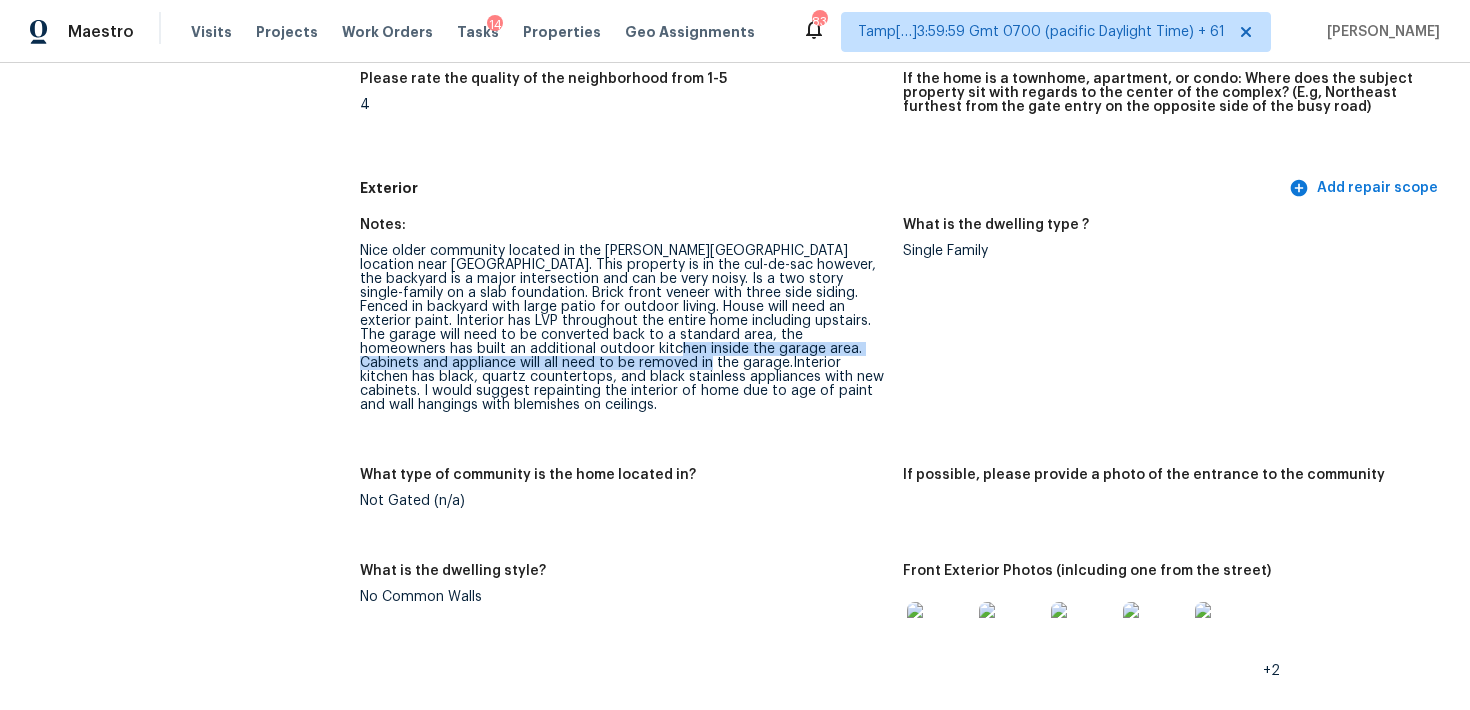 drag, startPoint x: 470, startPoint y: 344, endPoint x: 524, endPoint y: 373, distance: 61.294373 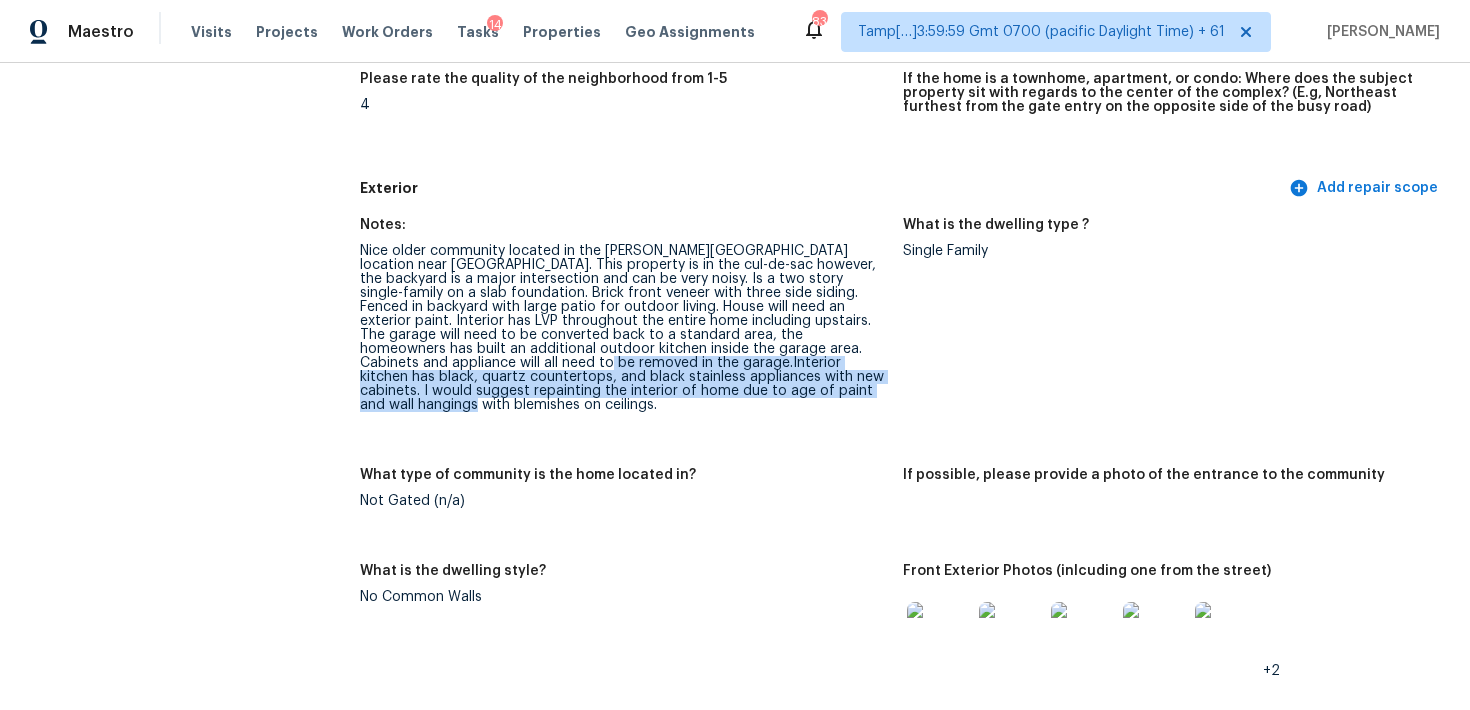 drag, startPoint x: 418, startPoint y: 364, endPoint x: 636, endPoint y: 406, distance: 222.009 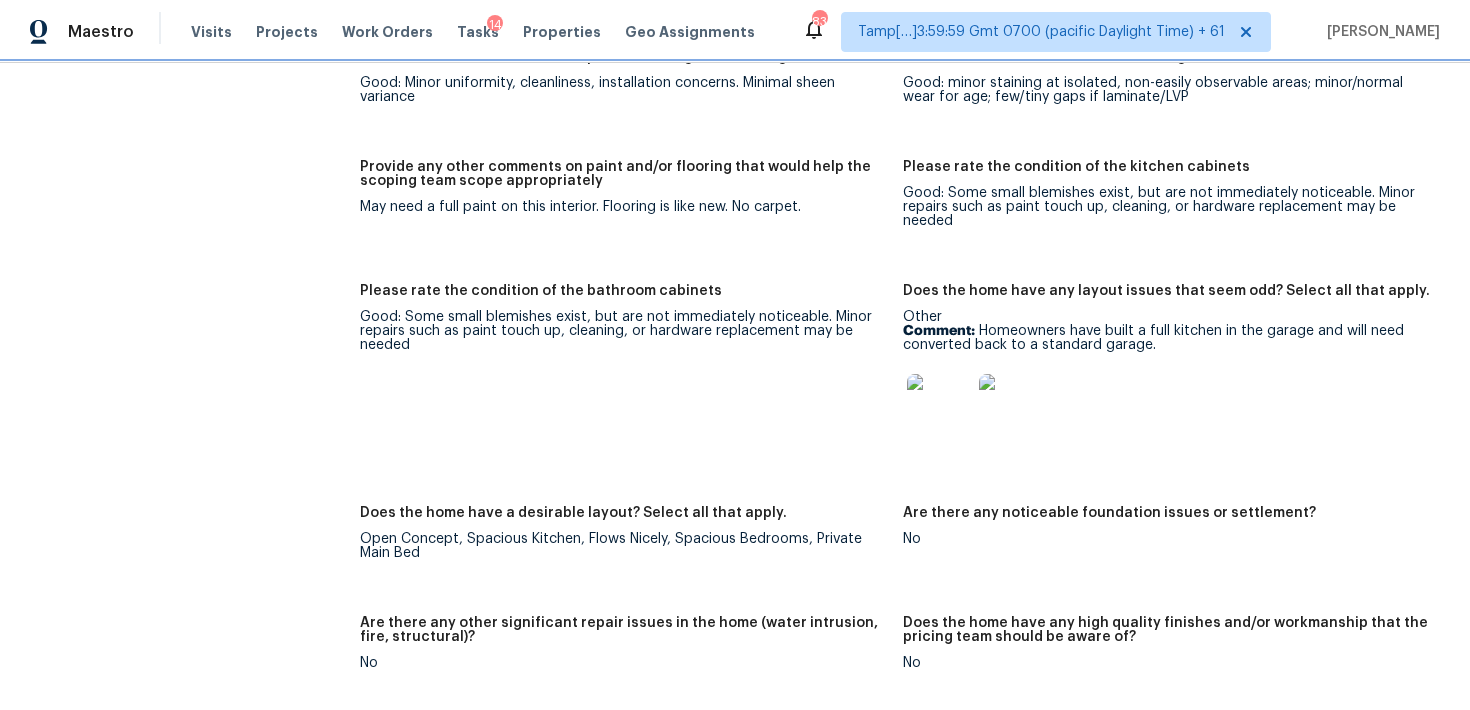 scroll, scrollTop: 3150, scrollLeft: 0, axis: vertical 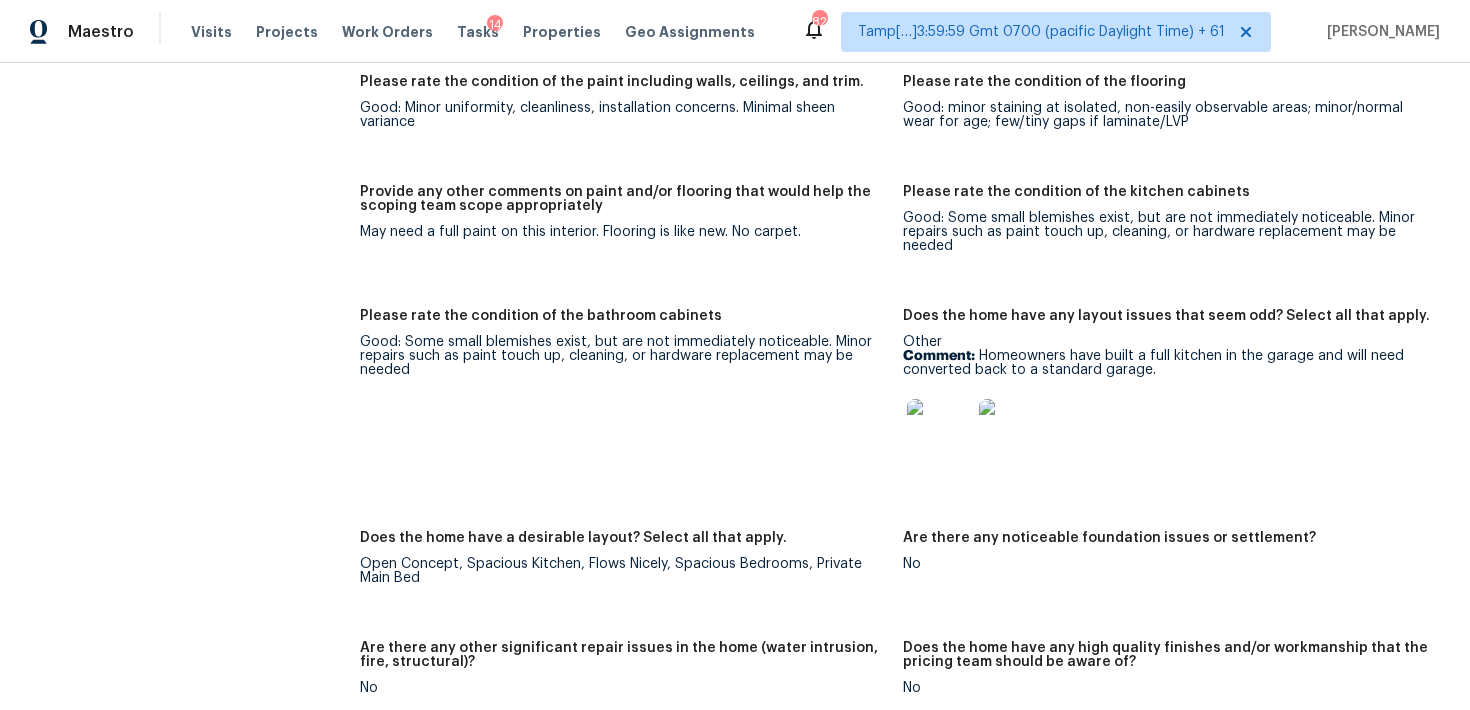 click on "Provide any other comments on paint and/or flooring that would help the scoping team scope appropriately May need a full paint on this interior. Flooring is like new. No carpet." at bounding box center [631, 235] 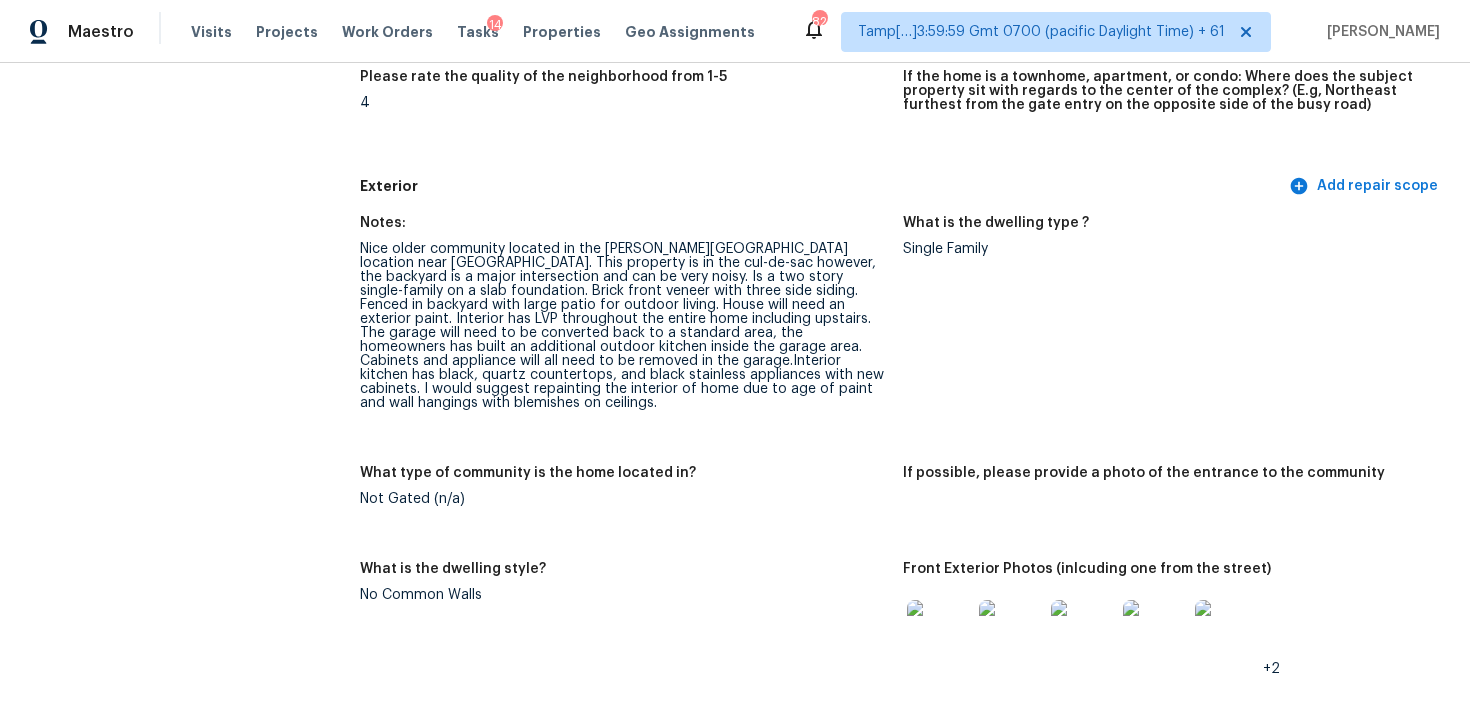scroll, scrollTop: 655, scrollLeft: 0, axis: vertical 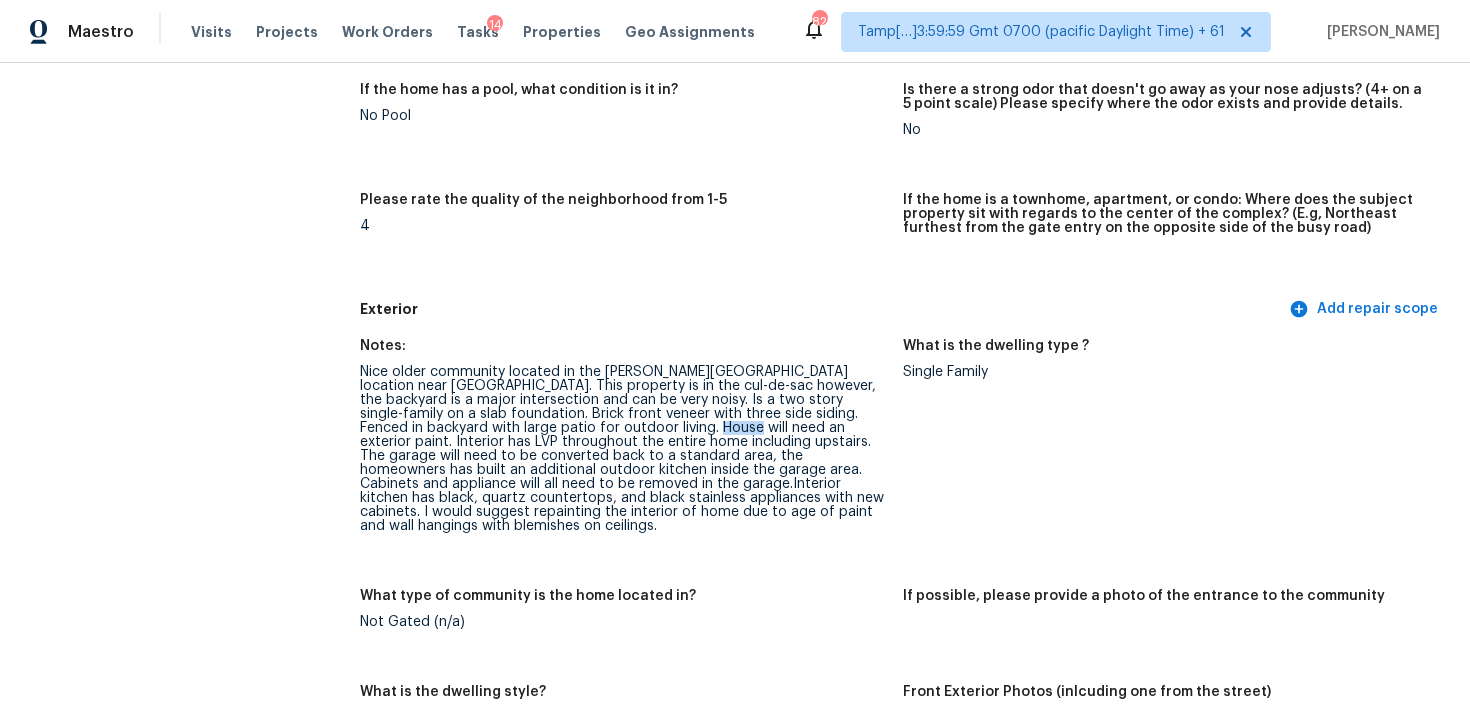 click on "If the home has a pool, what condition is it in? No Pool" at bounding box center [631, 126] 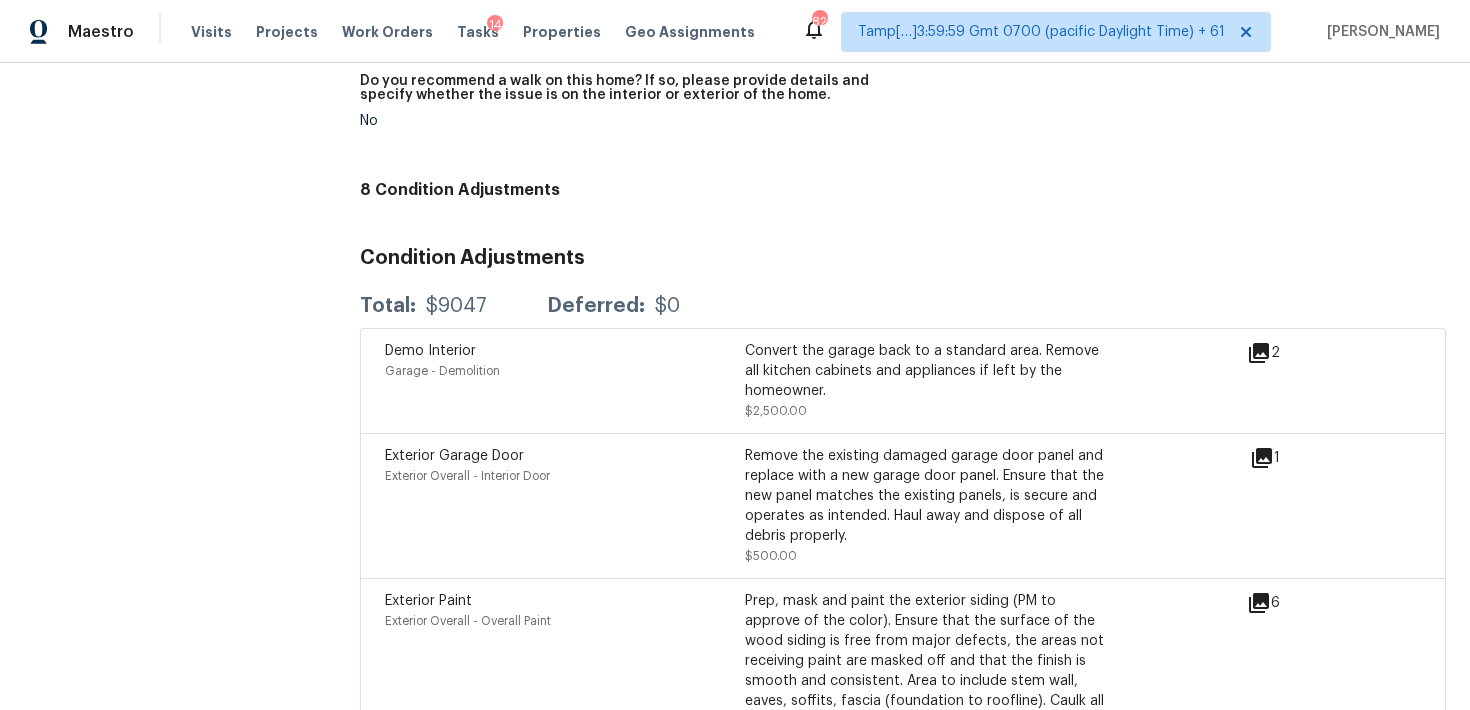 scroll, scrollTop: 4883, scrollLeft: 0, axis: vertical 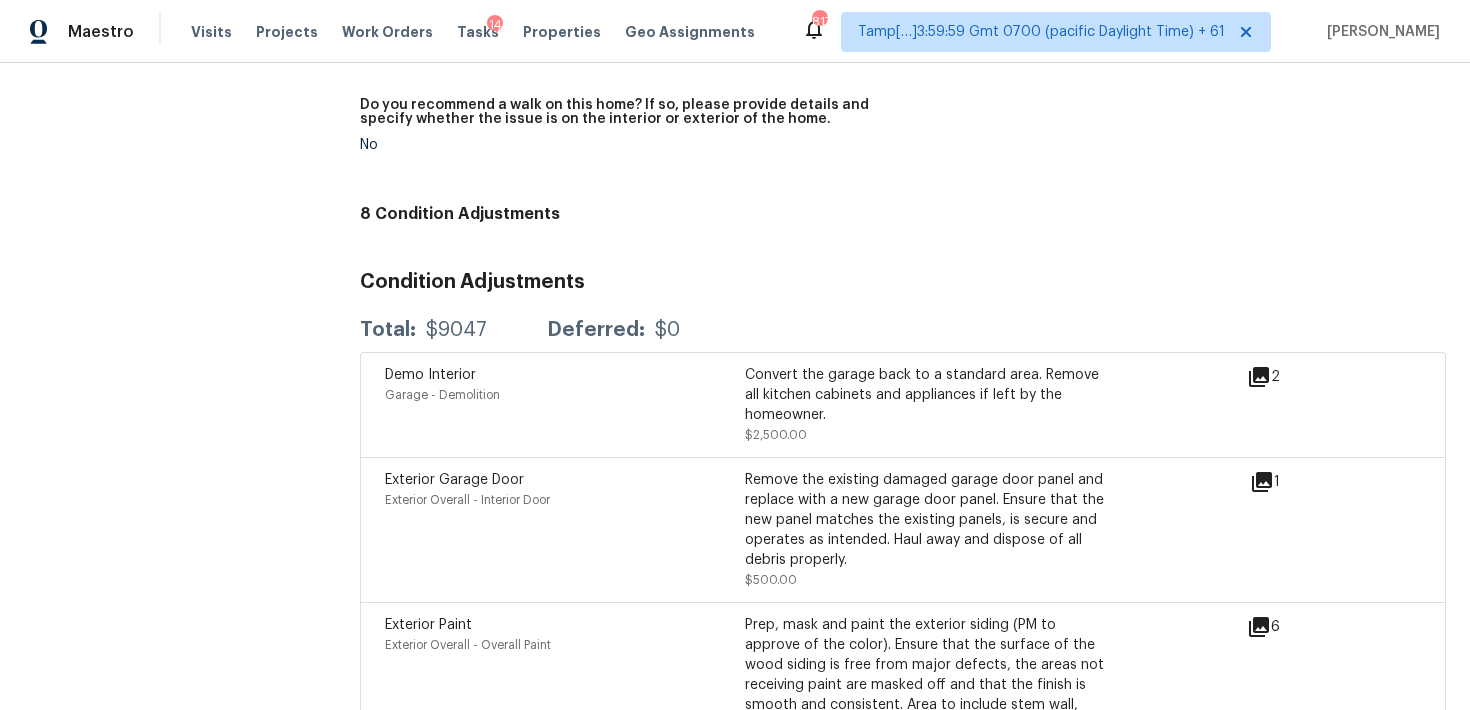 click on "Condition Adjustments Total:  $9047 Deferred:  $0 Demo Interior Garage - Demolition Convert the garage back to a standard area. Remove all kitchen cabinets and appliances if left by the homeowner. $2,500.00   2 Exterior Garage Door Exterior Overall - Interior Door Remove the existing damaged garage door panel and replace with a new garage door panel. Ensure that the new panel matches the existing panels, is secure and operates as intended. Haul away and dispose of all debris properly.  $500.00   1 Exterior Paint Exterior Overall - Overall Paint  Prep, mask and paint the exterior siding  (PM to approve of the color). Ensure that the surface of the wood siding is free from major defects, the areas not receiving paint are masked off and that the finish is smooth and consistent. Area to include stem wall, eaves, soffits, fascia (foundation to roofline). Caulk all edges/corners, windows, doors and baseboards. $3,002.00   6 Drywall Interior Overall - Walls and Ceiling $1,000.00   3 Bathroom Cabinets $625.00   4   4" at bounding box center [903, 874] 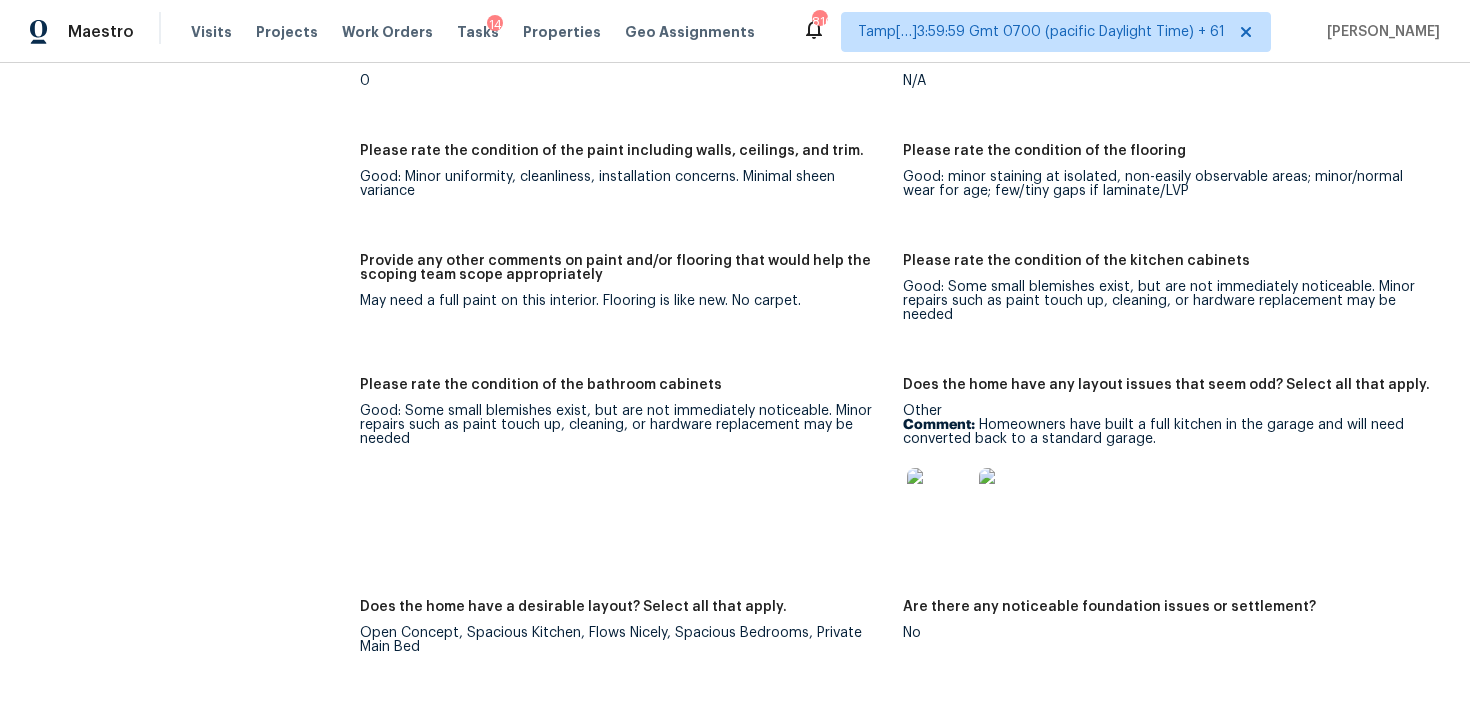 scroll, scrollTop: 3227, scrollLeft: 0, axis: vertical 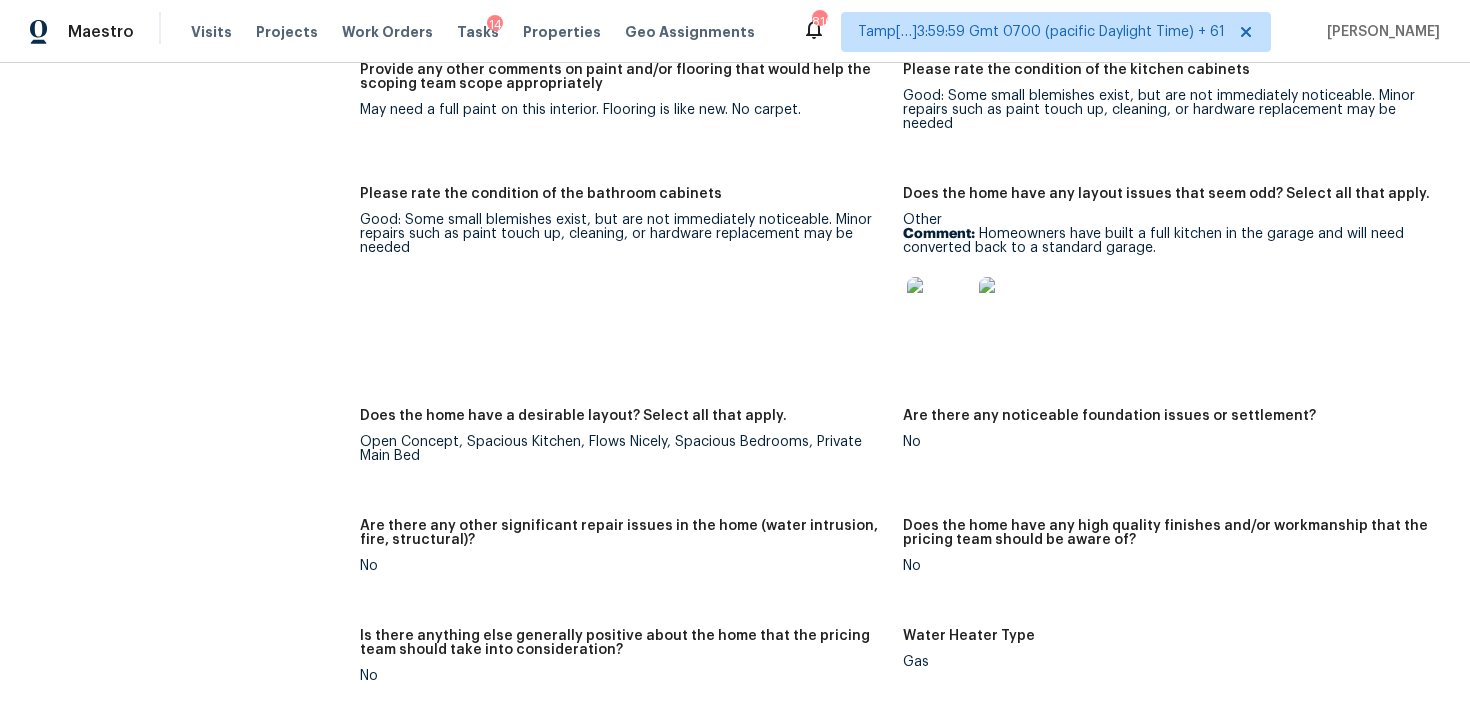 click on "Notes: Living Room Photos Kitchen Photos Main Bedroom Photos Bathroom Photos  +5 Add optional photos here  +10 Were you able to access the interior of the home and conduct a walkthrough? Yes Does the home have a basement? No basement What percentage of the basement is finished? 0 Is there HVAC present in the basement? N/A Please rate the condition of the paint including walls, ceilings, and trim. Good: Minor uniformity, cleanliness, installation concerns. Minimal sheen variance Please rate the condition of the flooring Good: minor staining at isolated, non-easily observable areas; minor/normal wear for age; few/tiny gaps if laminate/LVP Provide any other comments on paint and/or flooring that would help the scoping team scope appropriately May need a full paint on this interior. Flooring is like new. No carpet.  Please rate the condition of the kitchen cabinets Please rate the condition of the bathroom cabinets Does the home have any layout issues that seem odd? Select all that apply. Other Comment:   No No" at bounding box center [903, 241] 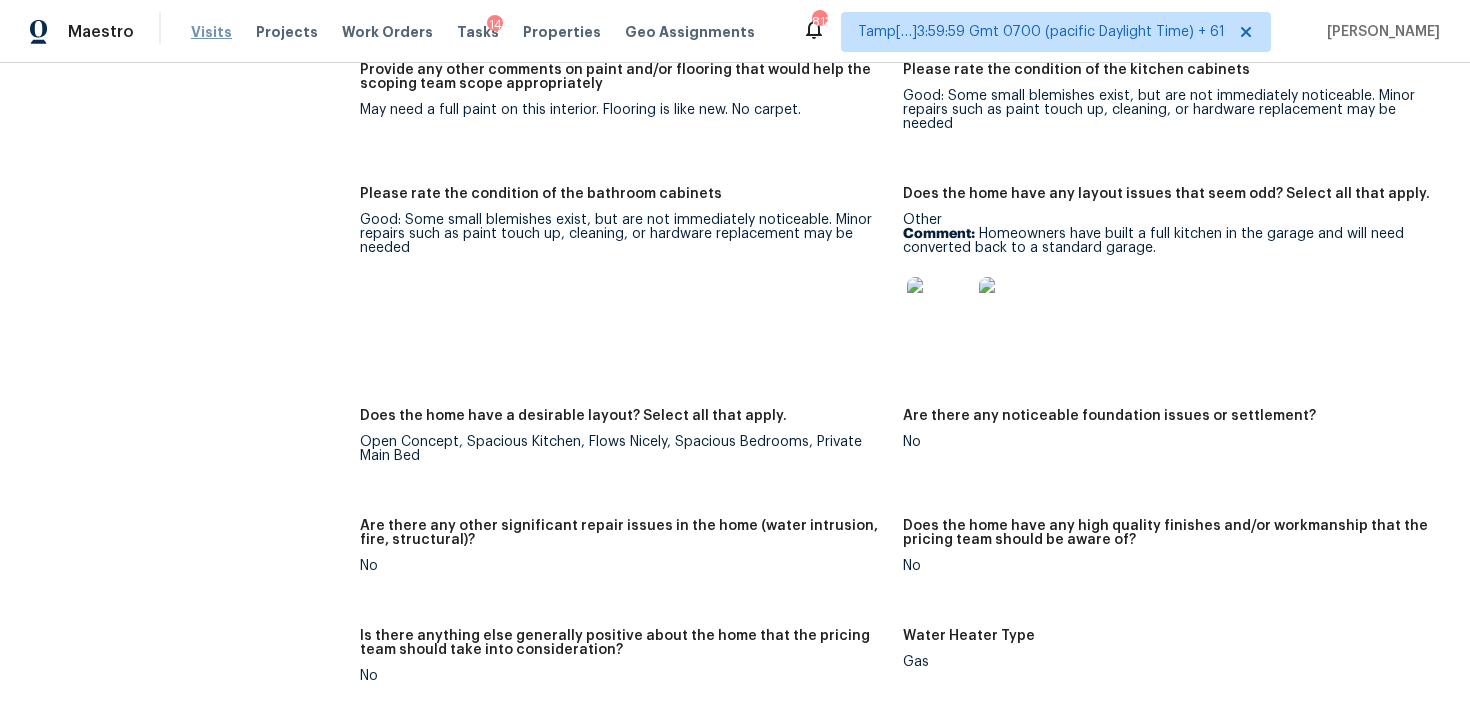 click on "Visits" at bounding box center (211, 32) 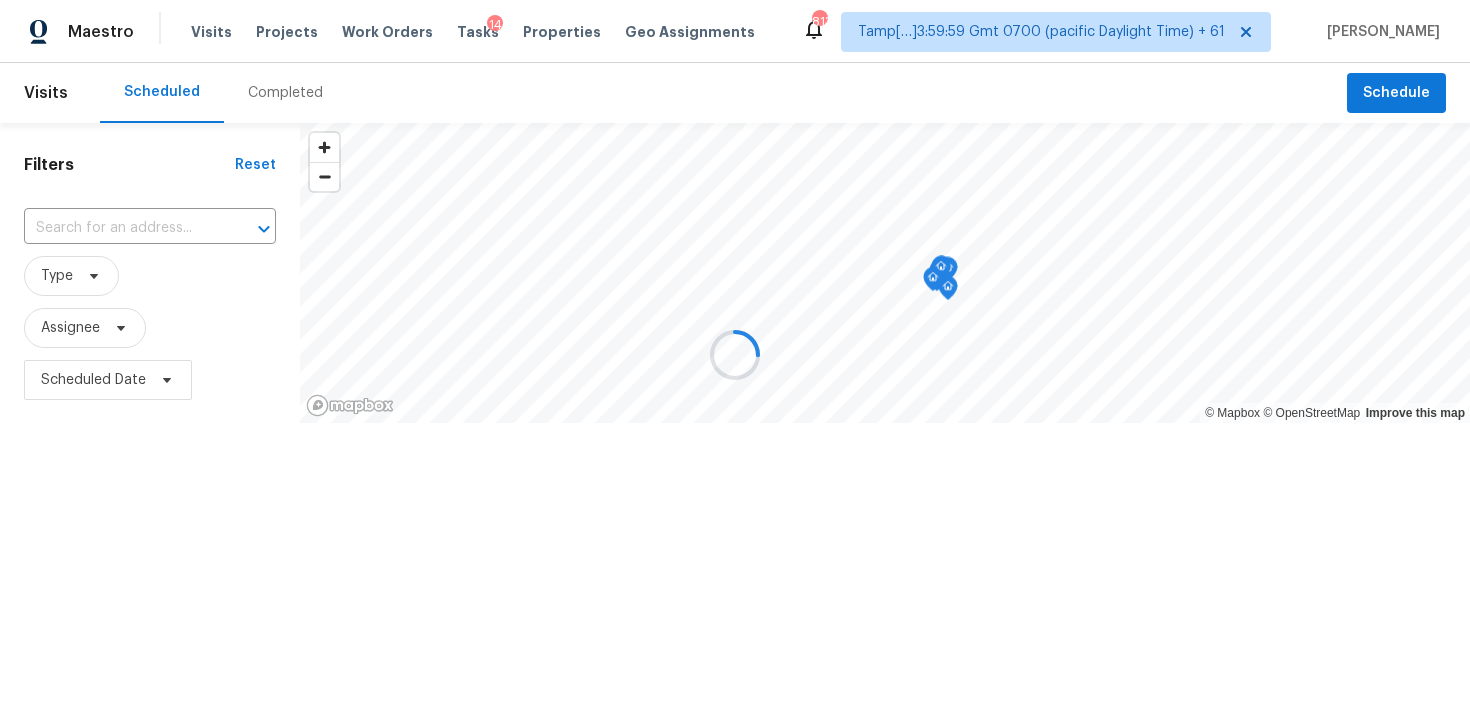 click at bounding box center [735, 355] 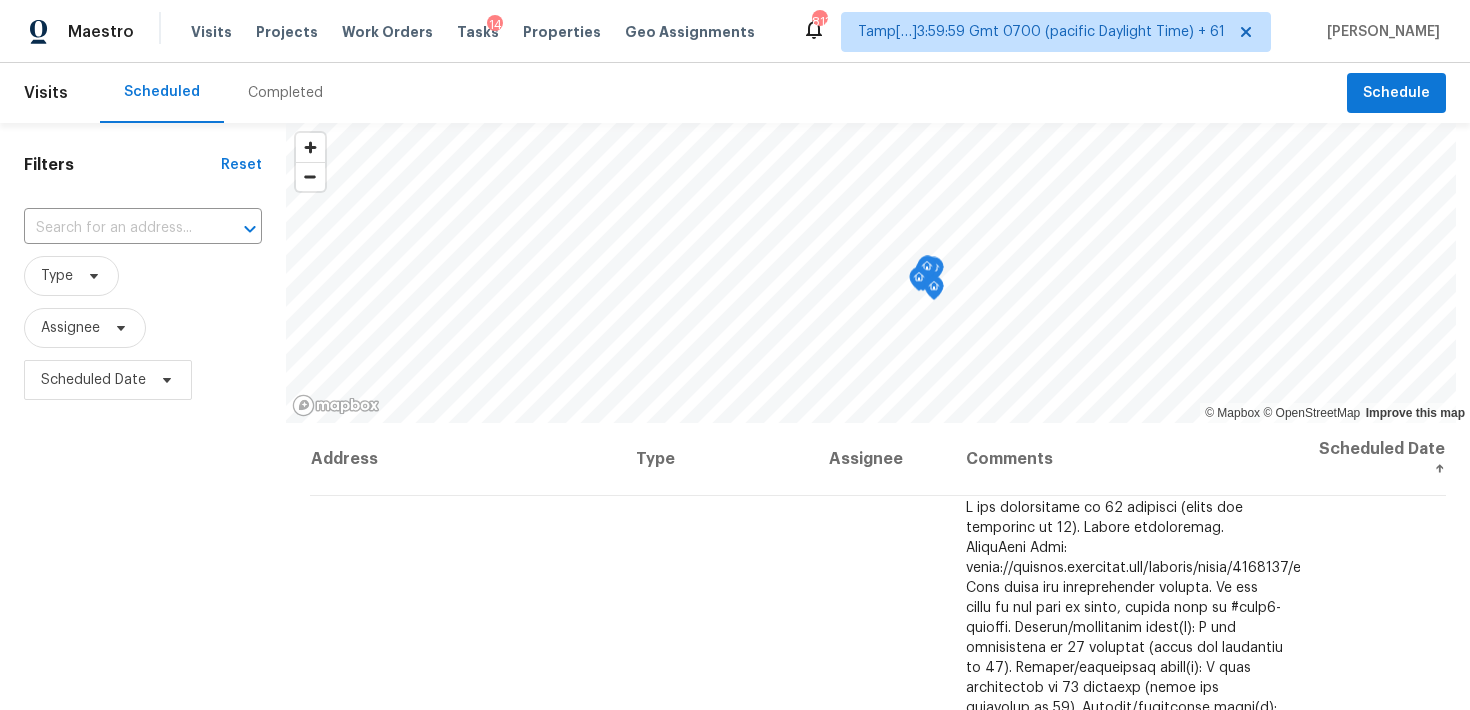 click on "Completed" at bounding box center [285, 93] 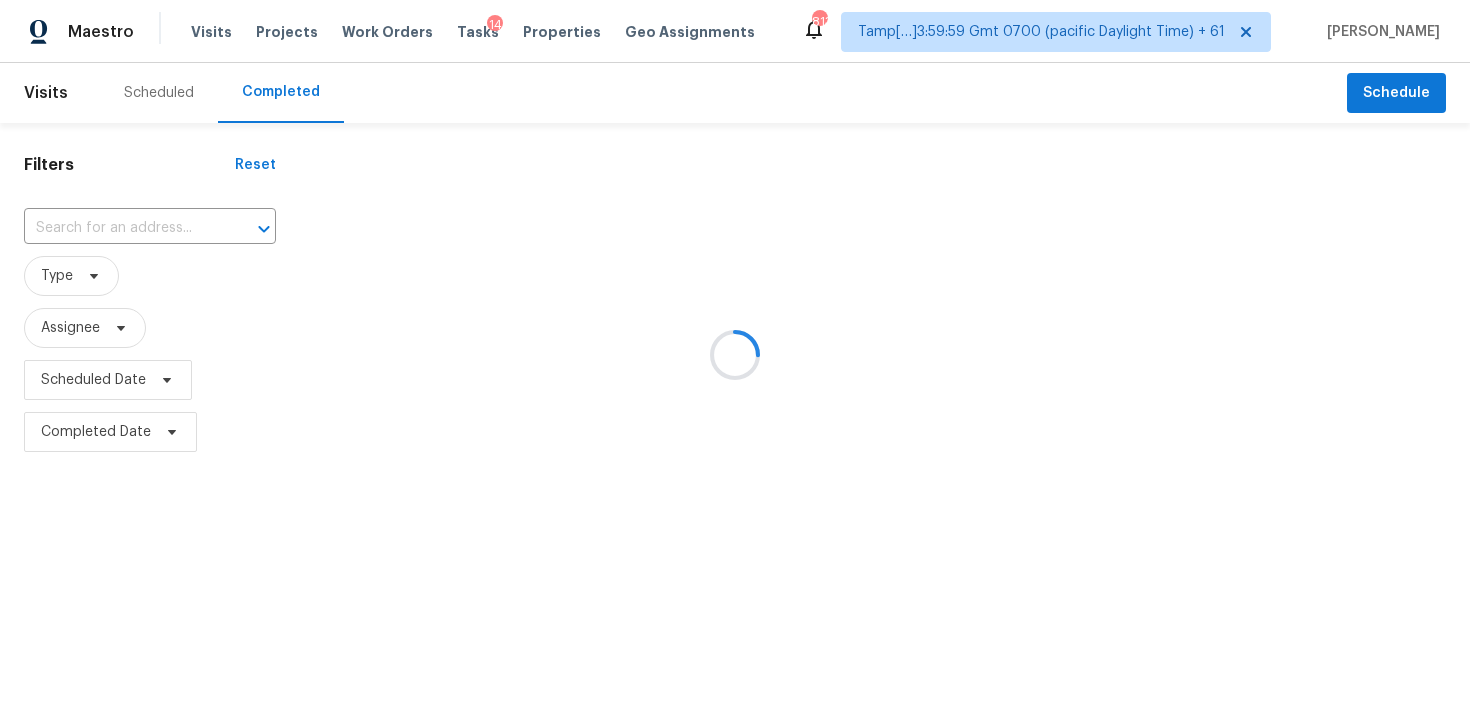 click at bounding box center [735, 355] 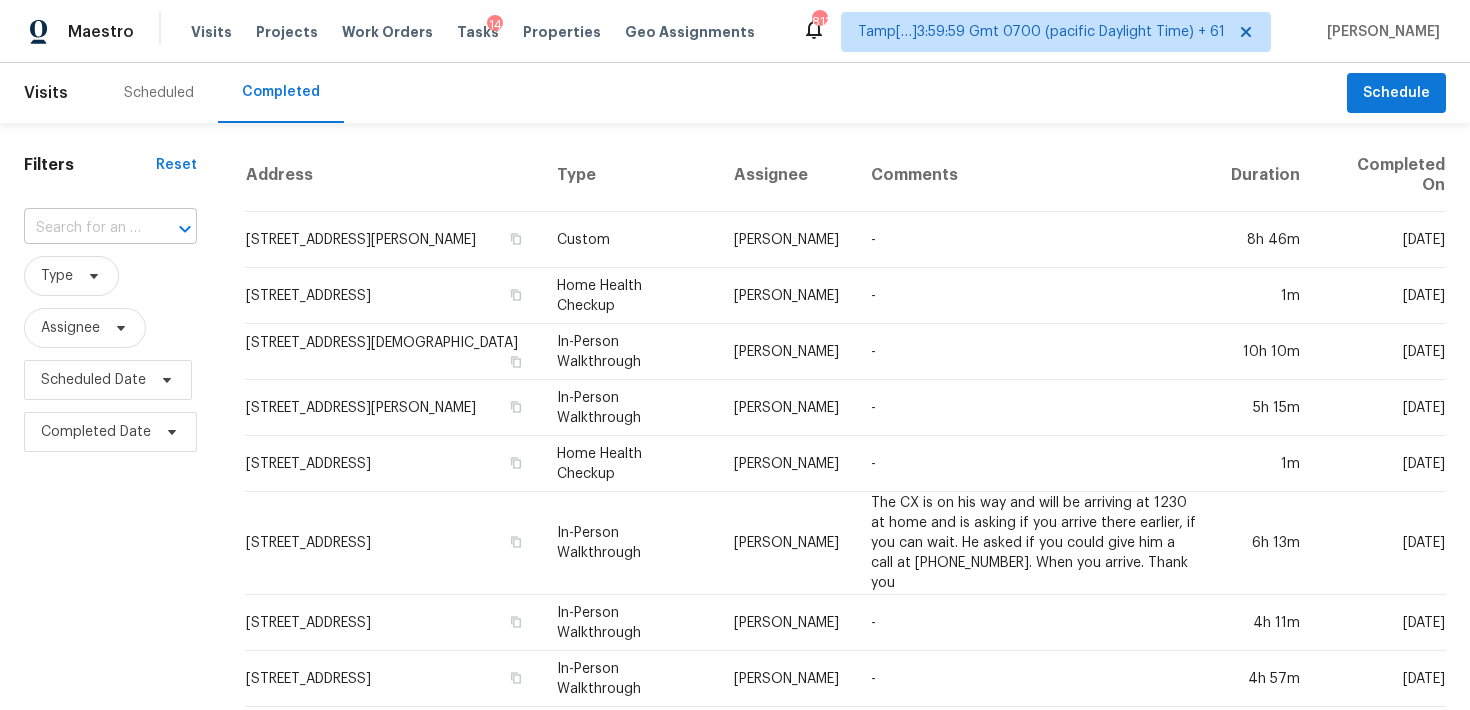 click at bounding box center (171, 229) 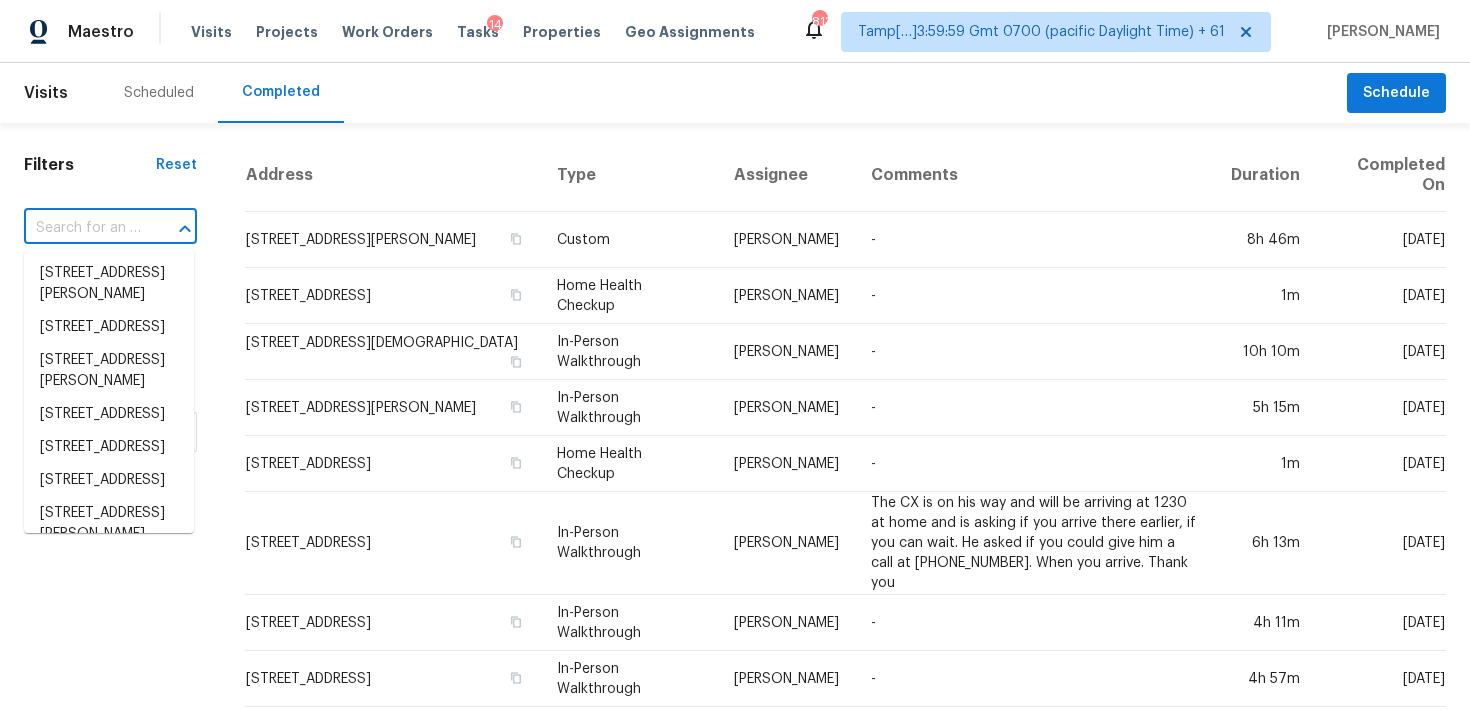 paste on "3093 Carabiner St Castle Rock, CO, 80108" 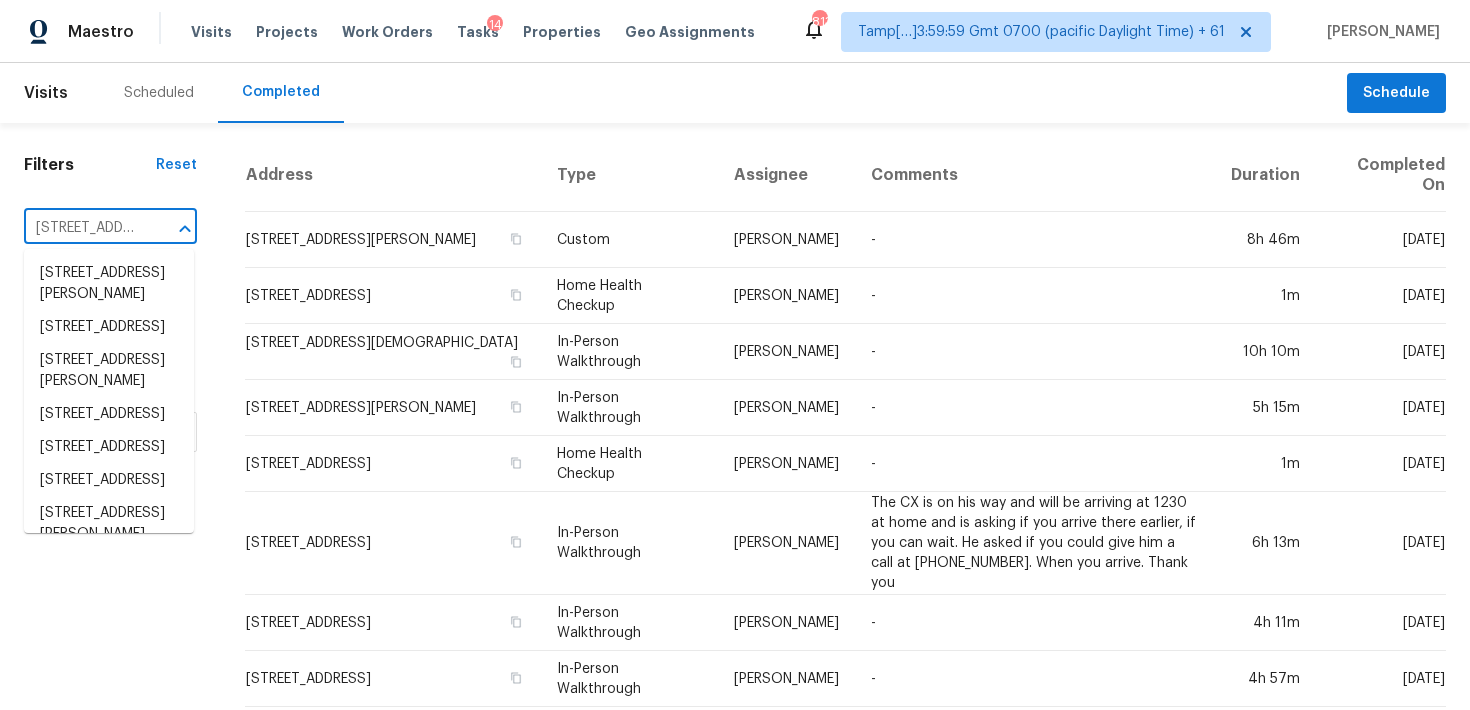 scroll, scrollTop: 0, scrollLeft: 176, axis: horizontal 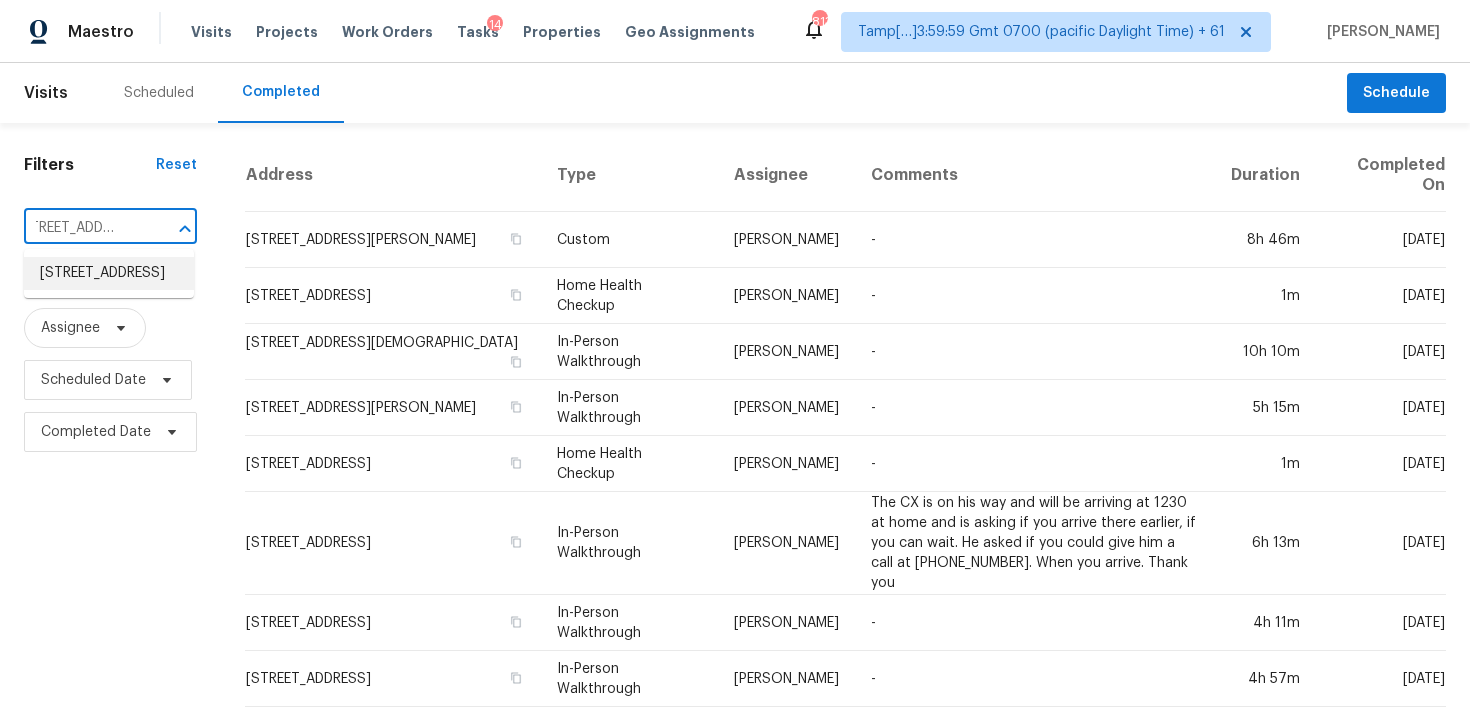 click on "3093 Carabiner St, Castle Rock, CO 80108" at bounding box center (109, 273) 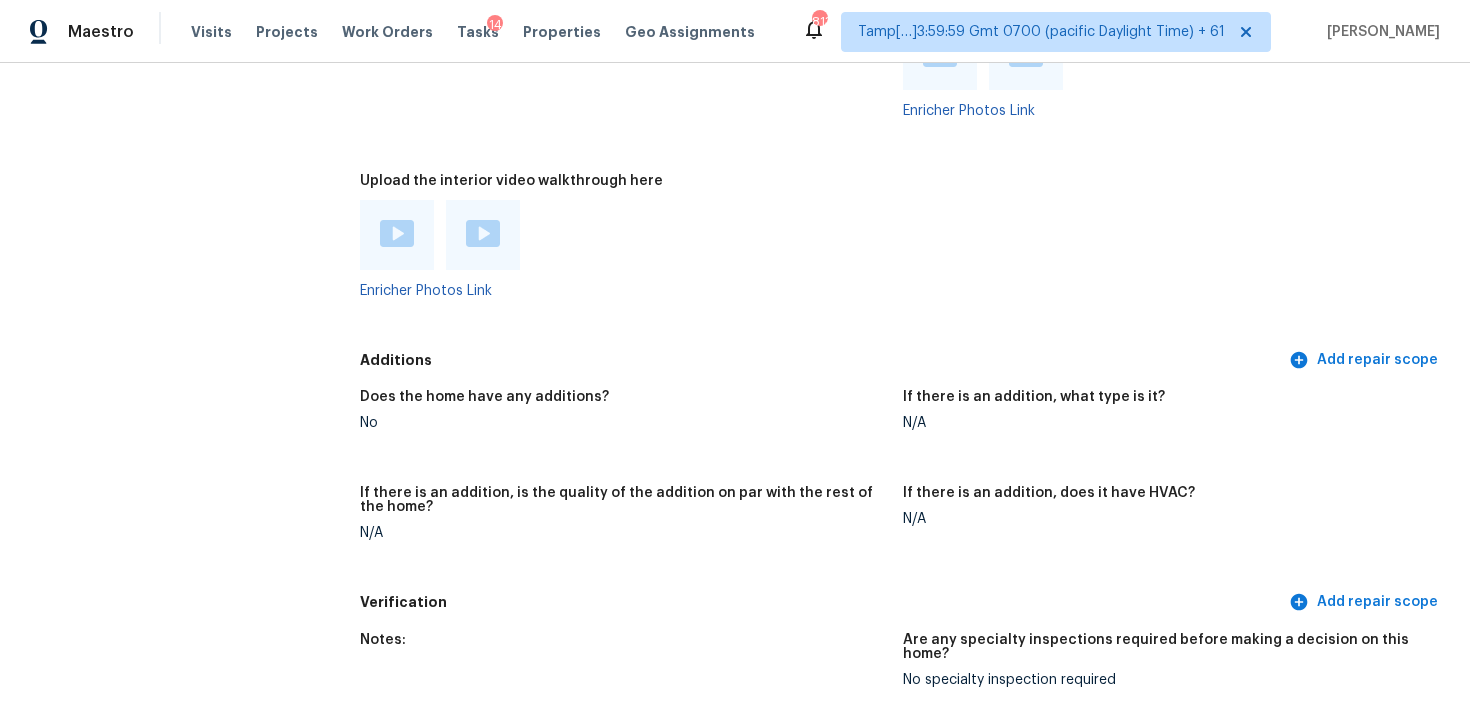 scroll, scrollTop: 4362, scrollLeft: 0, axis: vertical 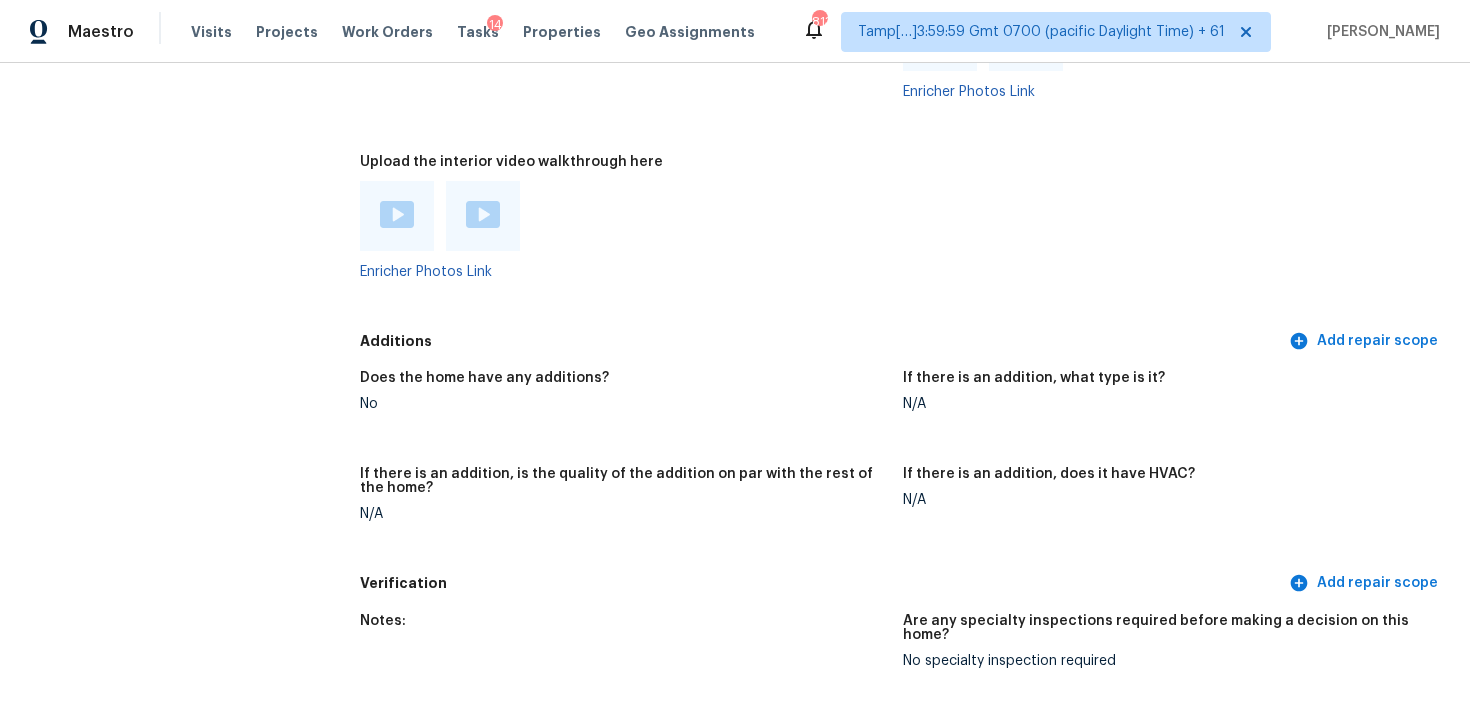 click at bounding box center [397, 216] 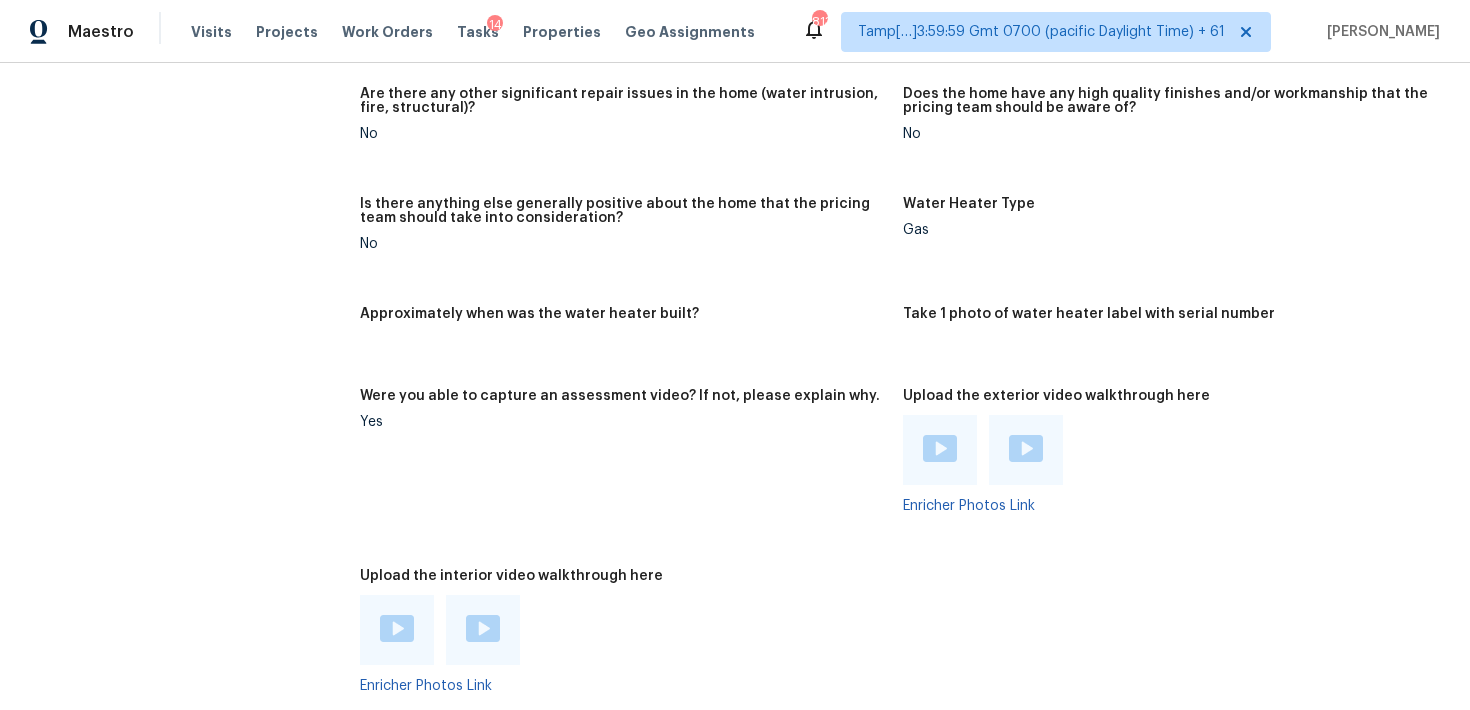scroll, scrollTop: 3661, scrollLeft: 0, axis: vertical 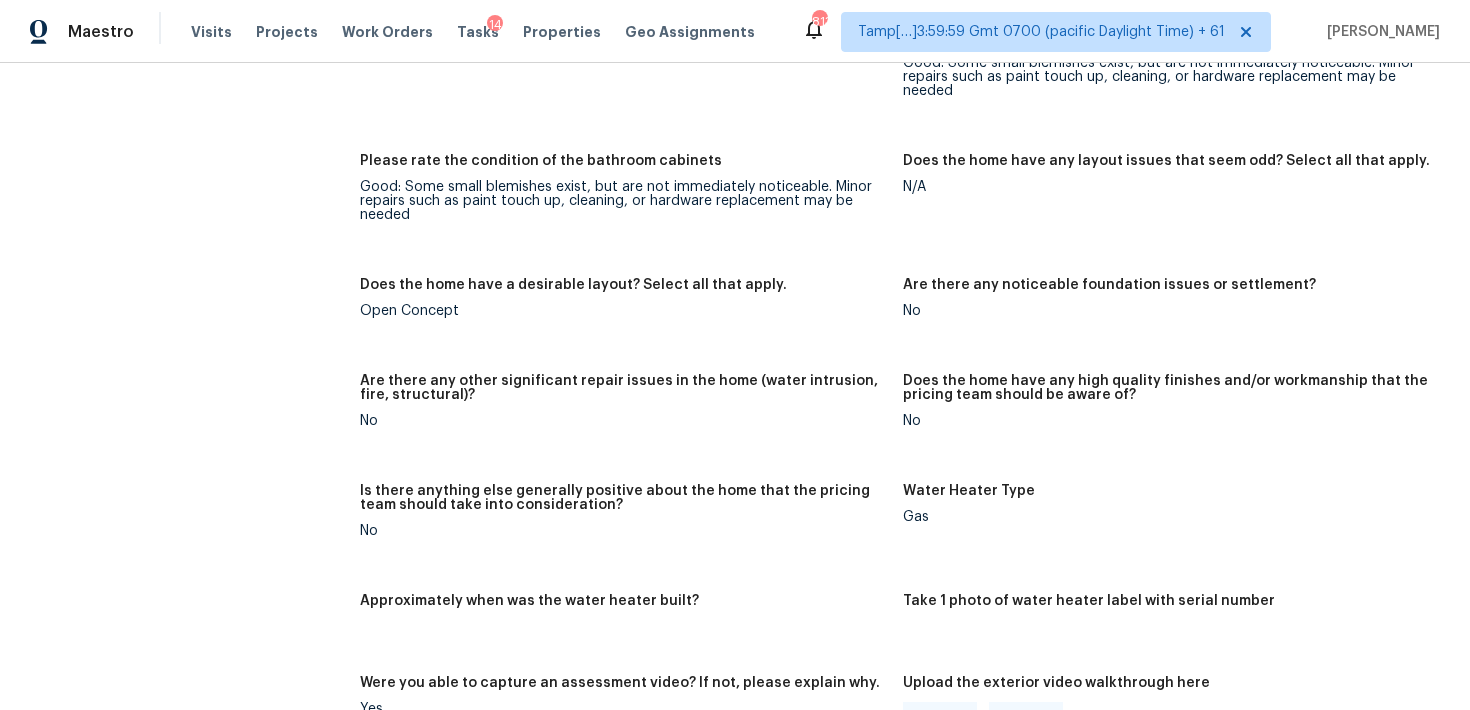 click on "Are there any other significant repair issues in the home (water intrusion, fire, structural)?" at bounding box center (623, 388) 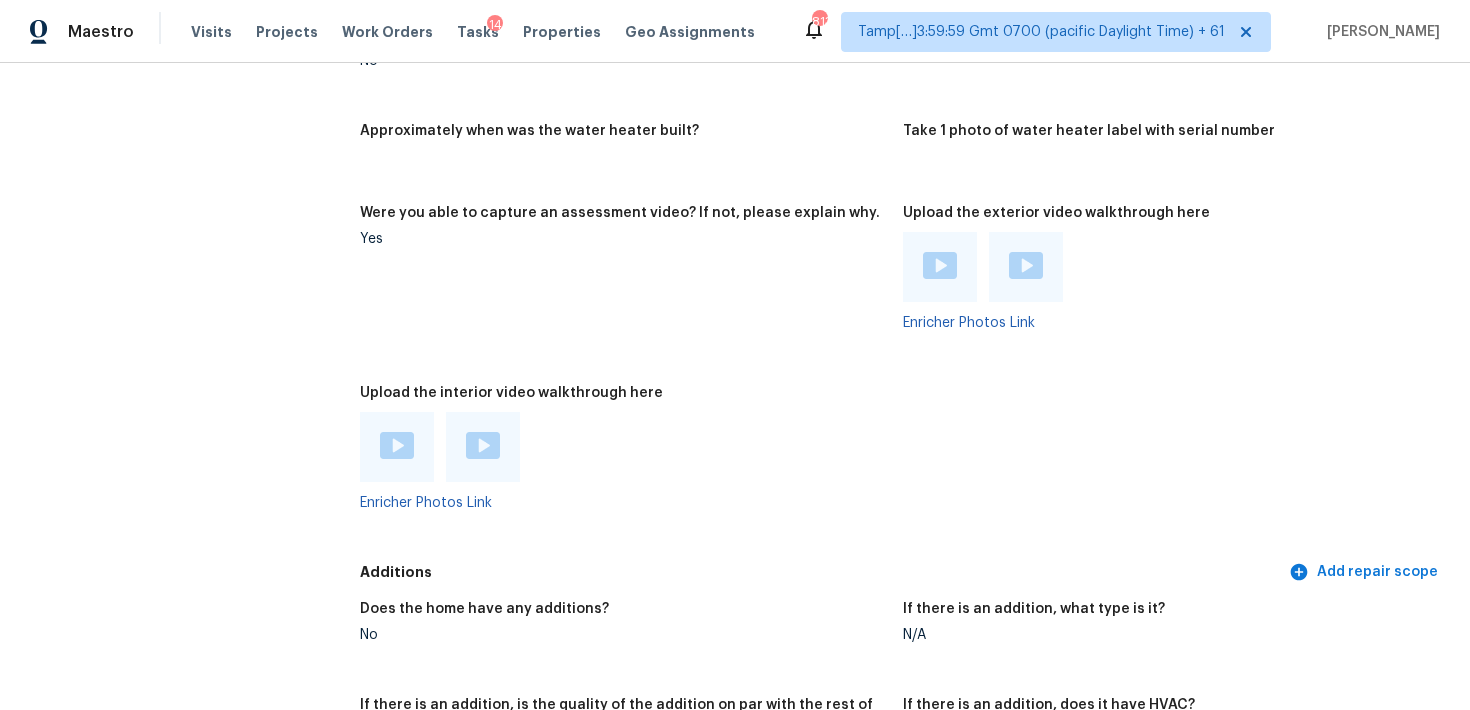 scroll, scrollTop: 4893, scrollLeft: 0, axis: vertical 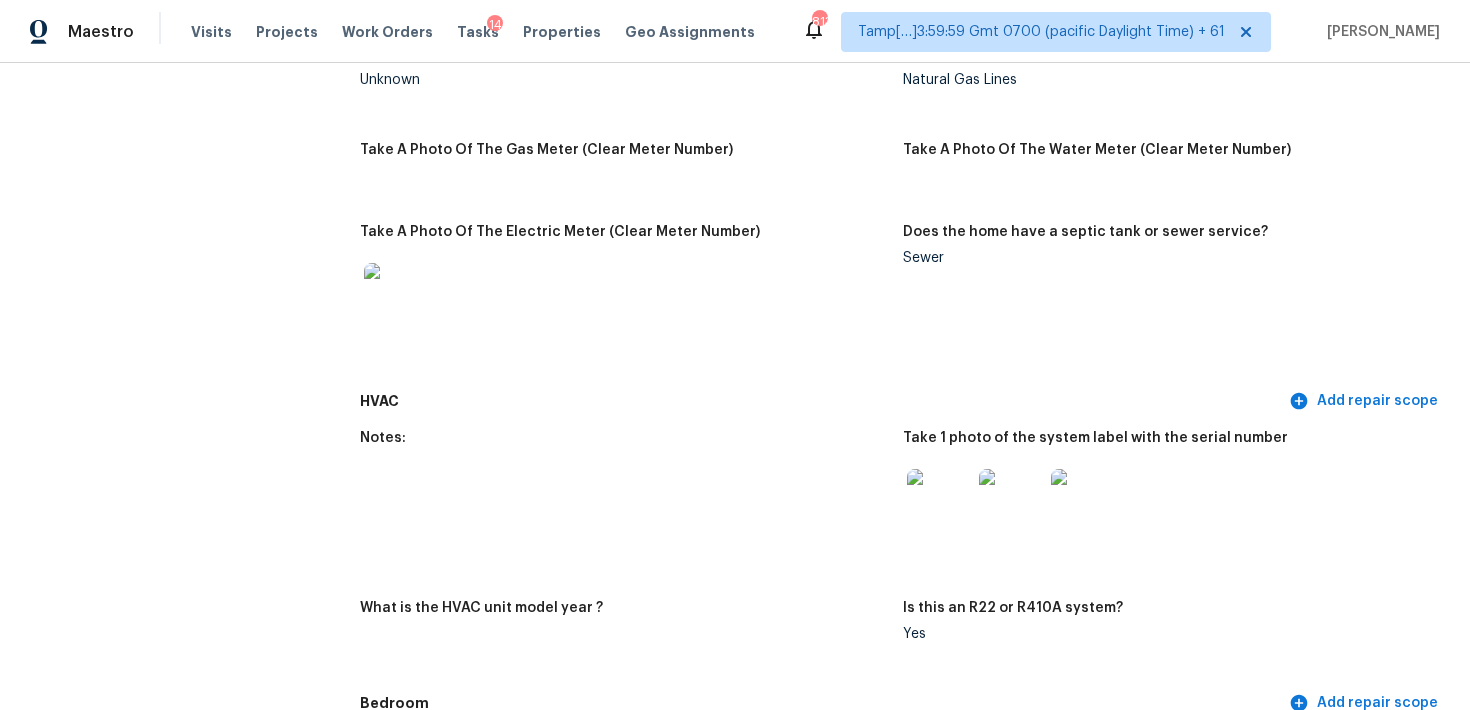 click at bounding box center [939, 501] 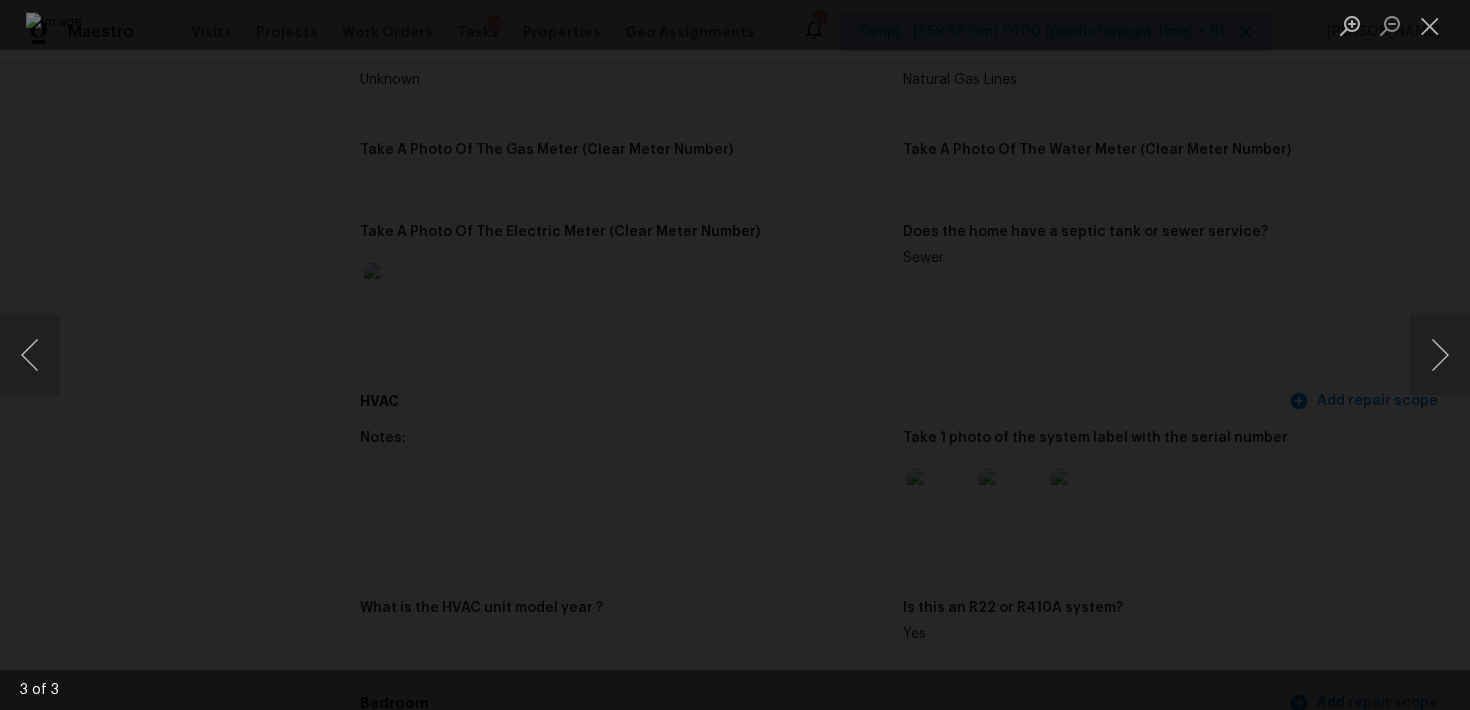 click at bounding box center [735, 355] 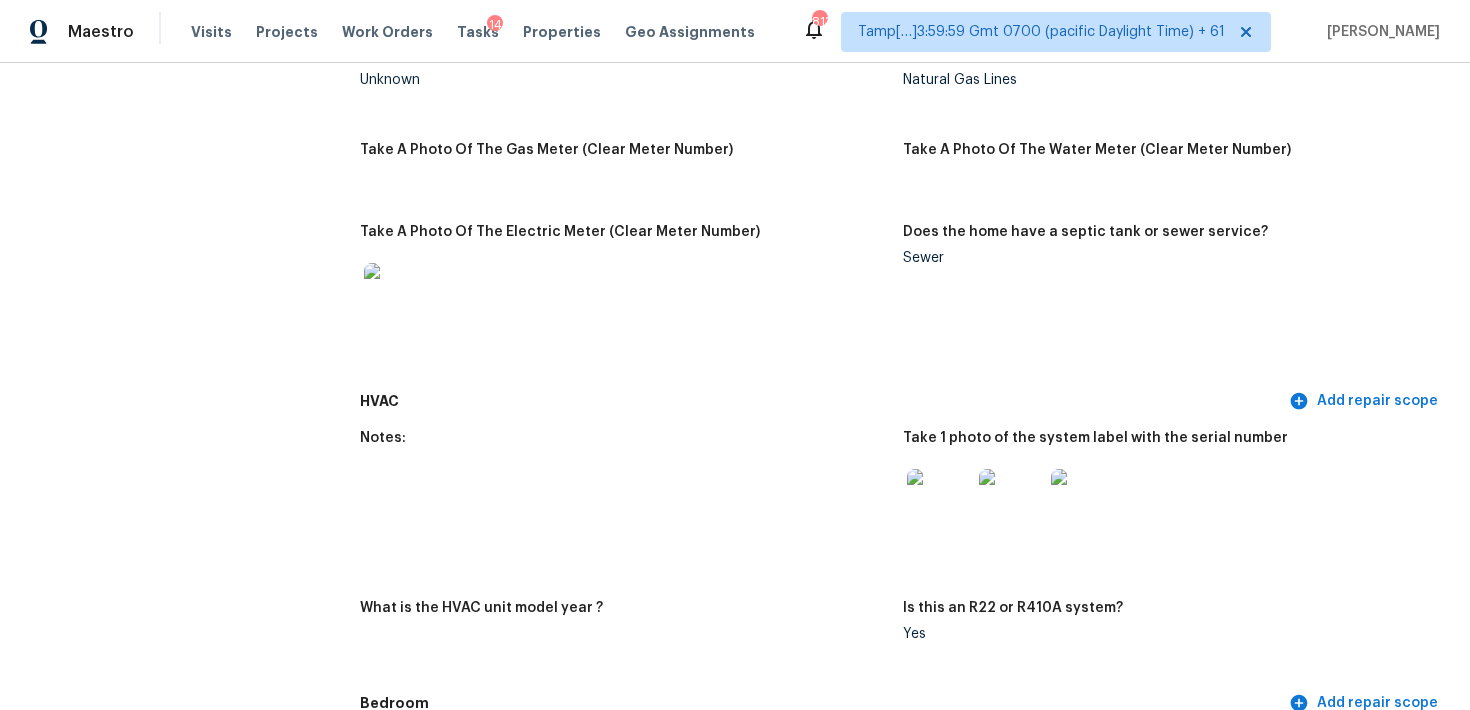 click at bounding box center [623, 295] 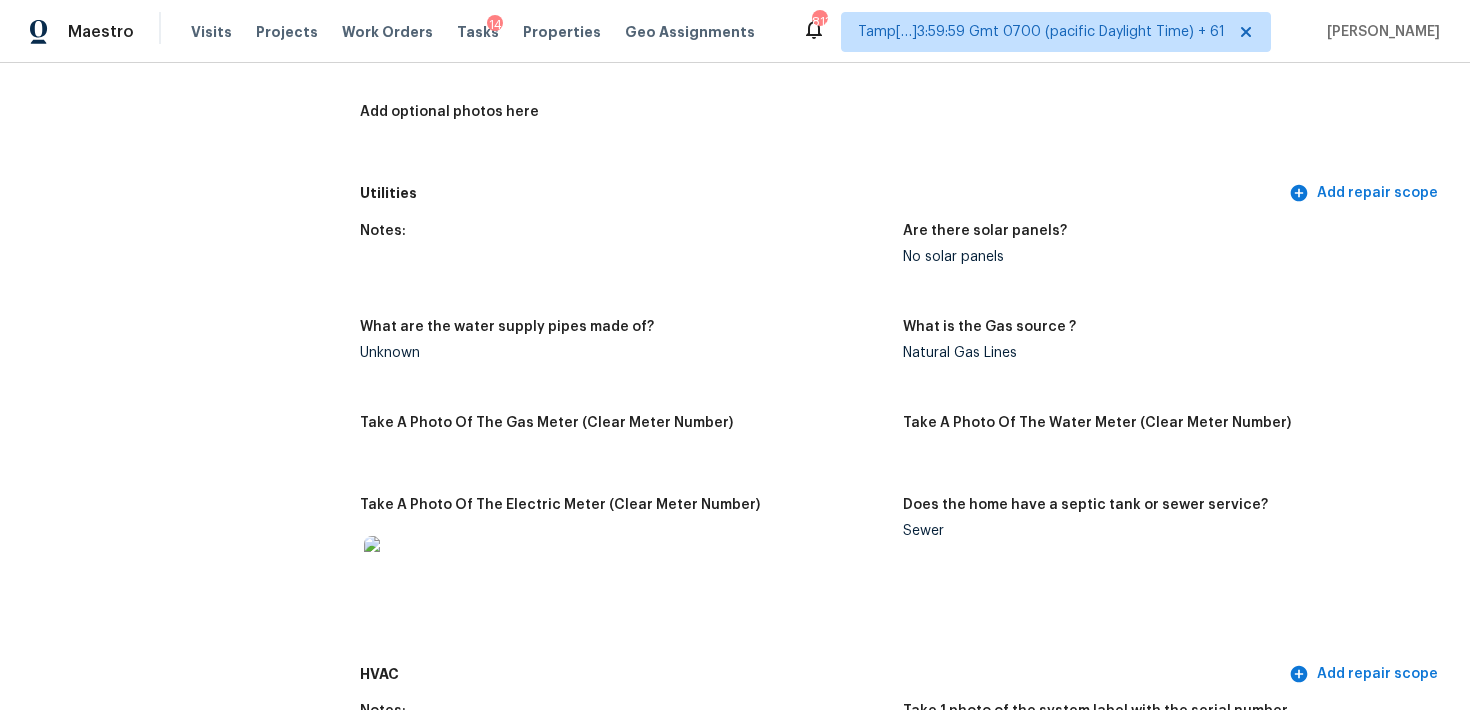 click on "What are the water supply pipes made of?" at bounding box center [623, 333] 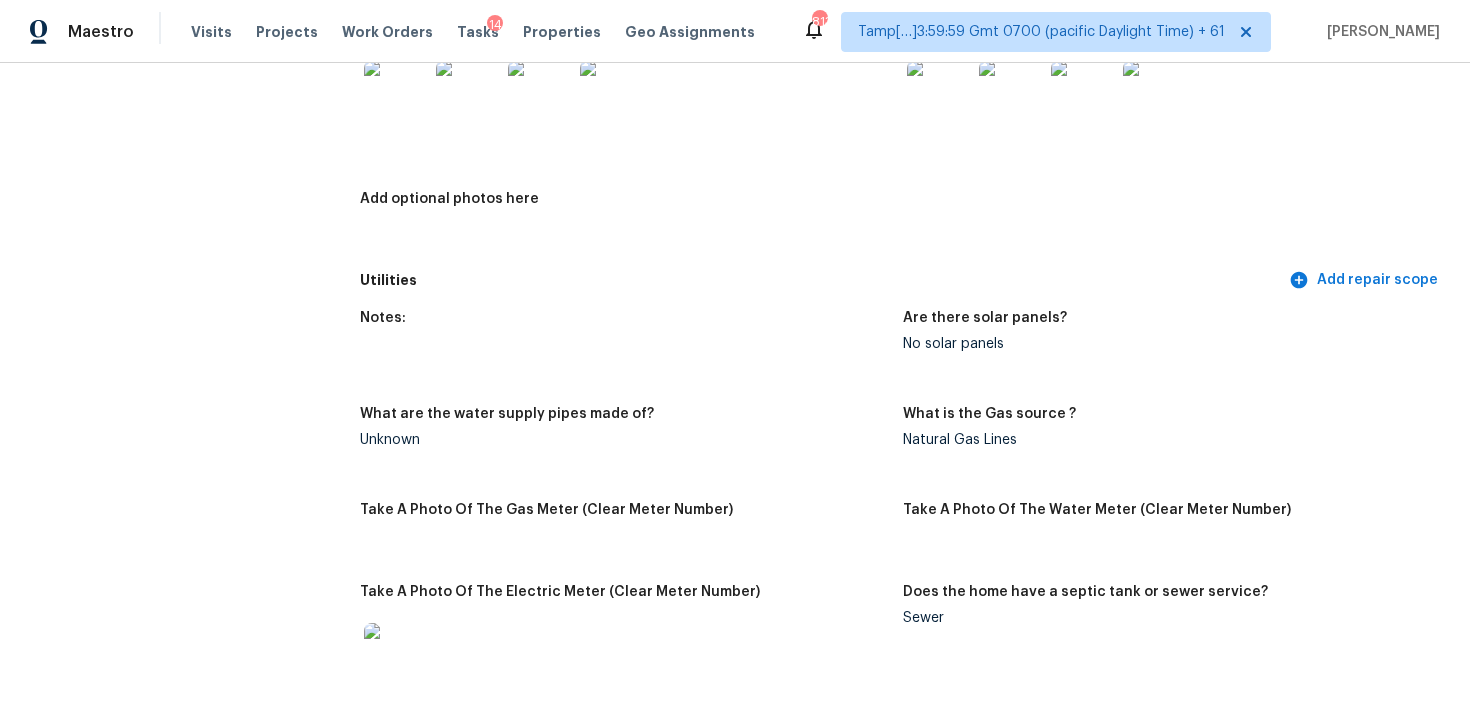 scroll, scrollTop: 1026, scrollLeft: 0, axis: vertical 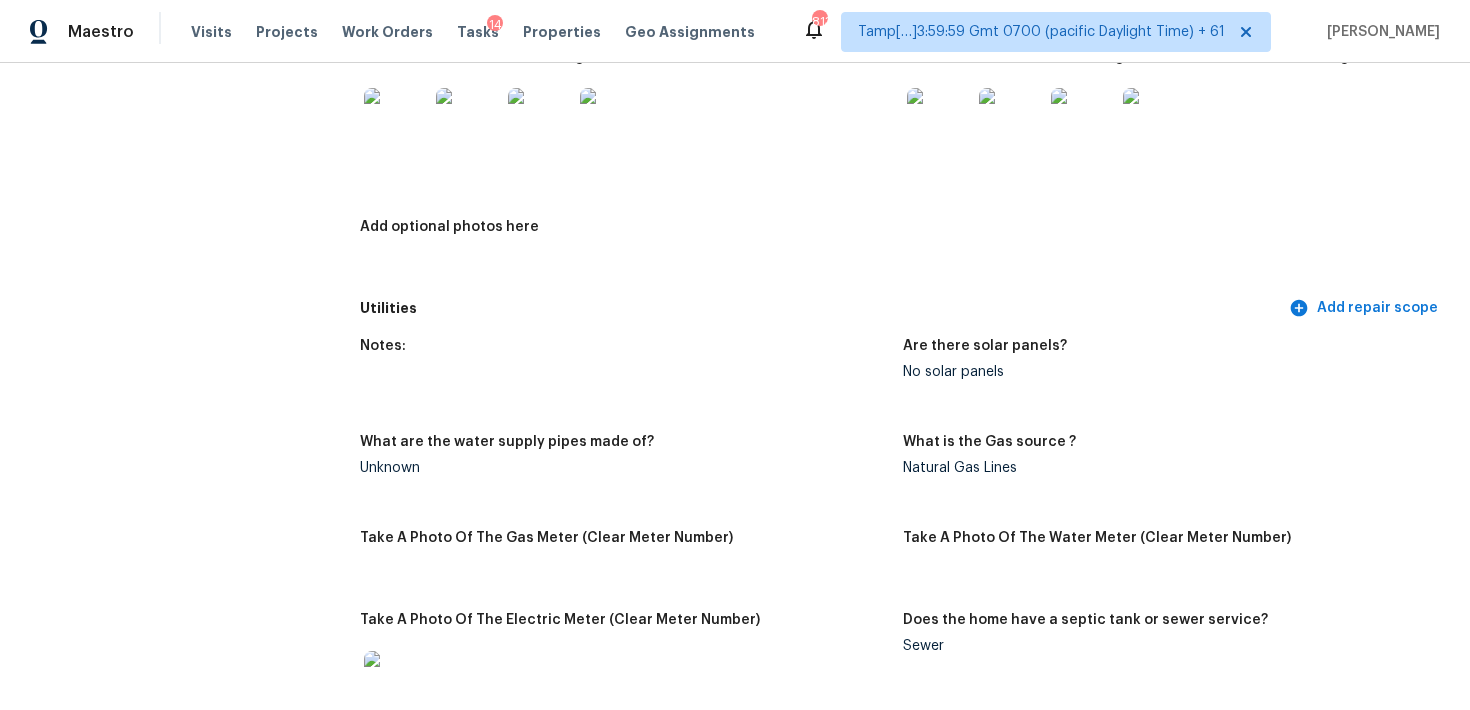 click at bounding box center [396, 120] 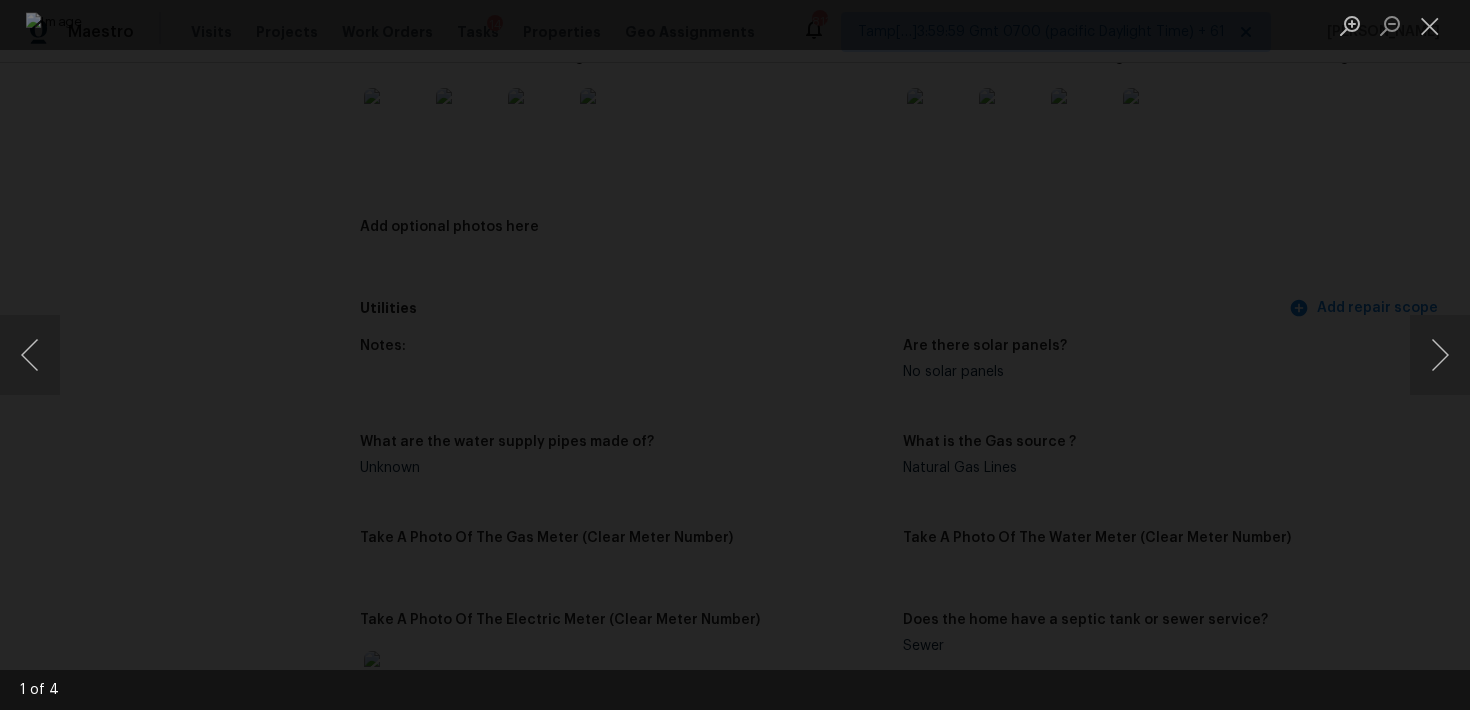 click at bounding box center (735, 355) 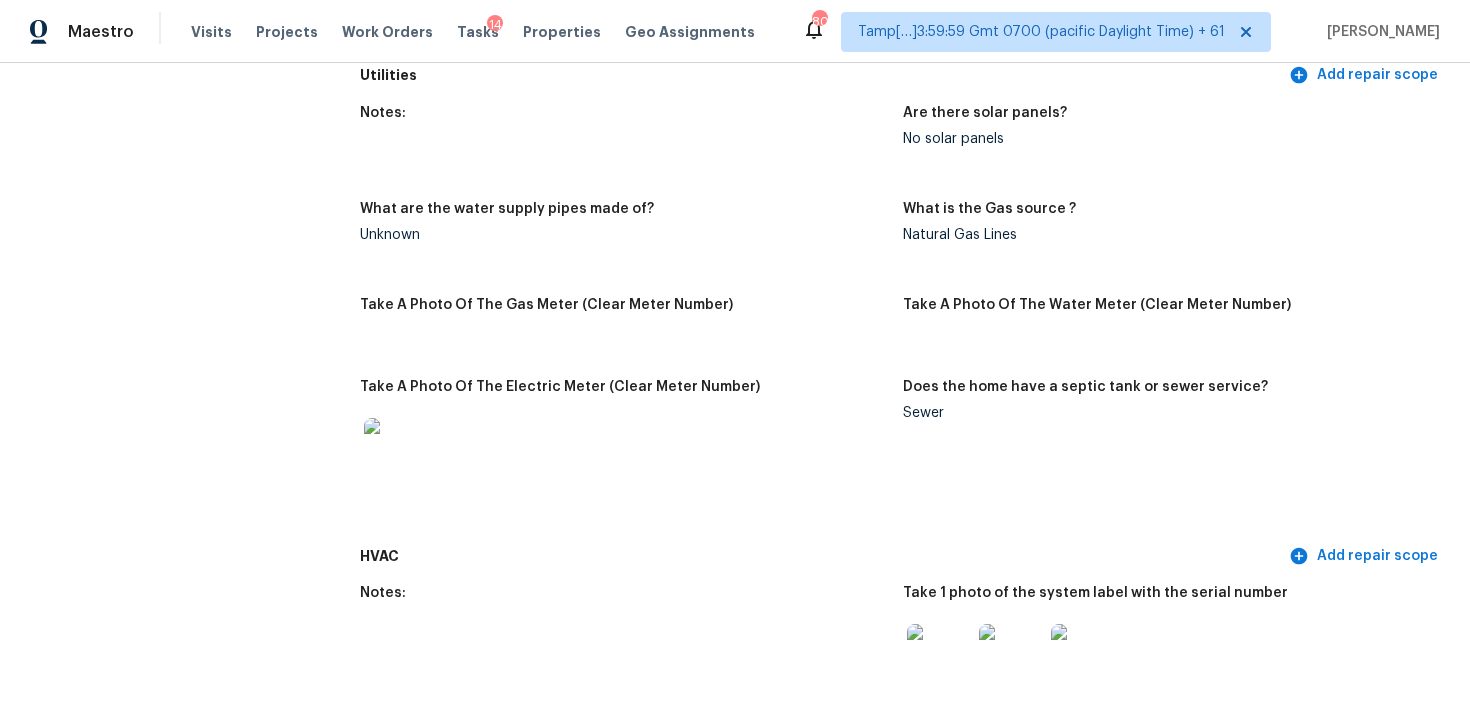 scroll, scrollTop: 517, scrollLeft: 0, axis: vertical 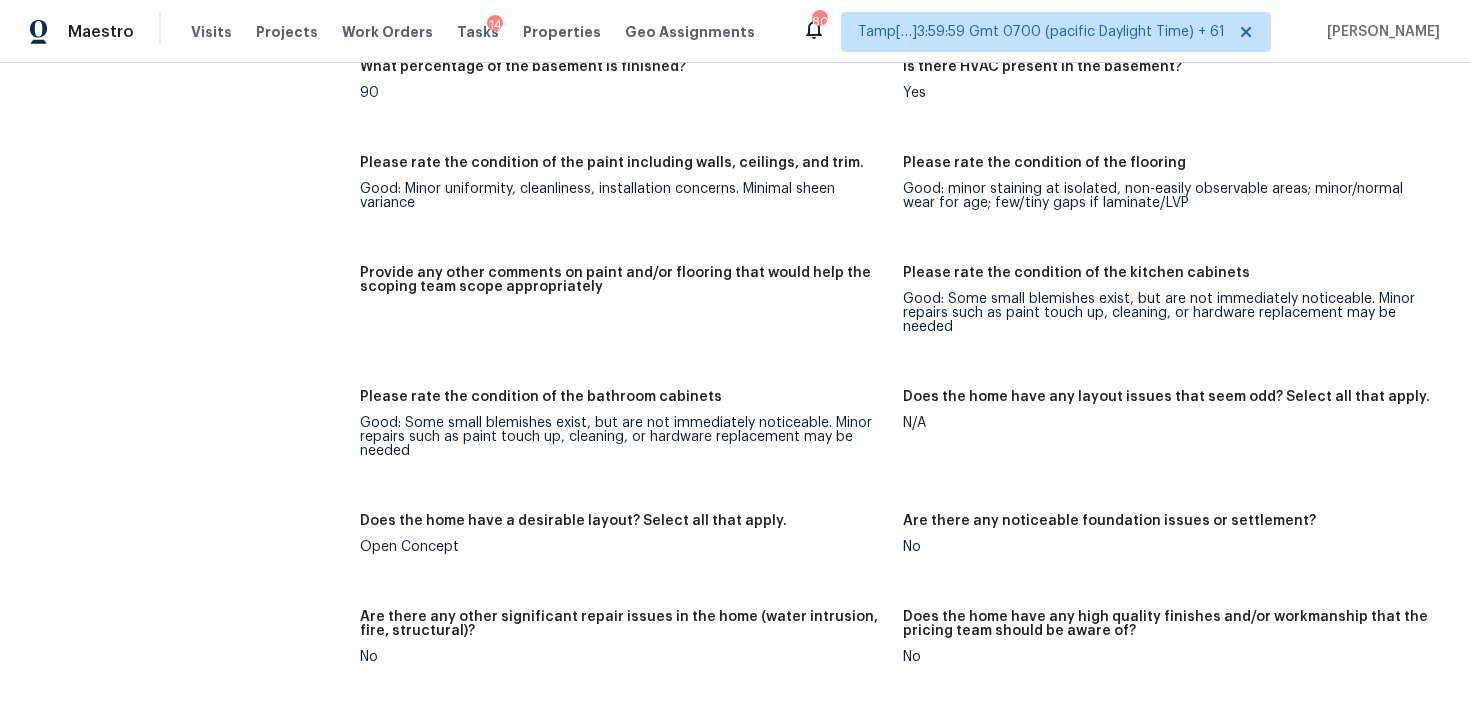 click on "Please rate the condition of the paint including walls, ceilings, and trim. Good: Minor uniformity, cleanliness, installation concerns. Minimal sheen variance" at bounding box center (631, 199) 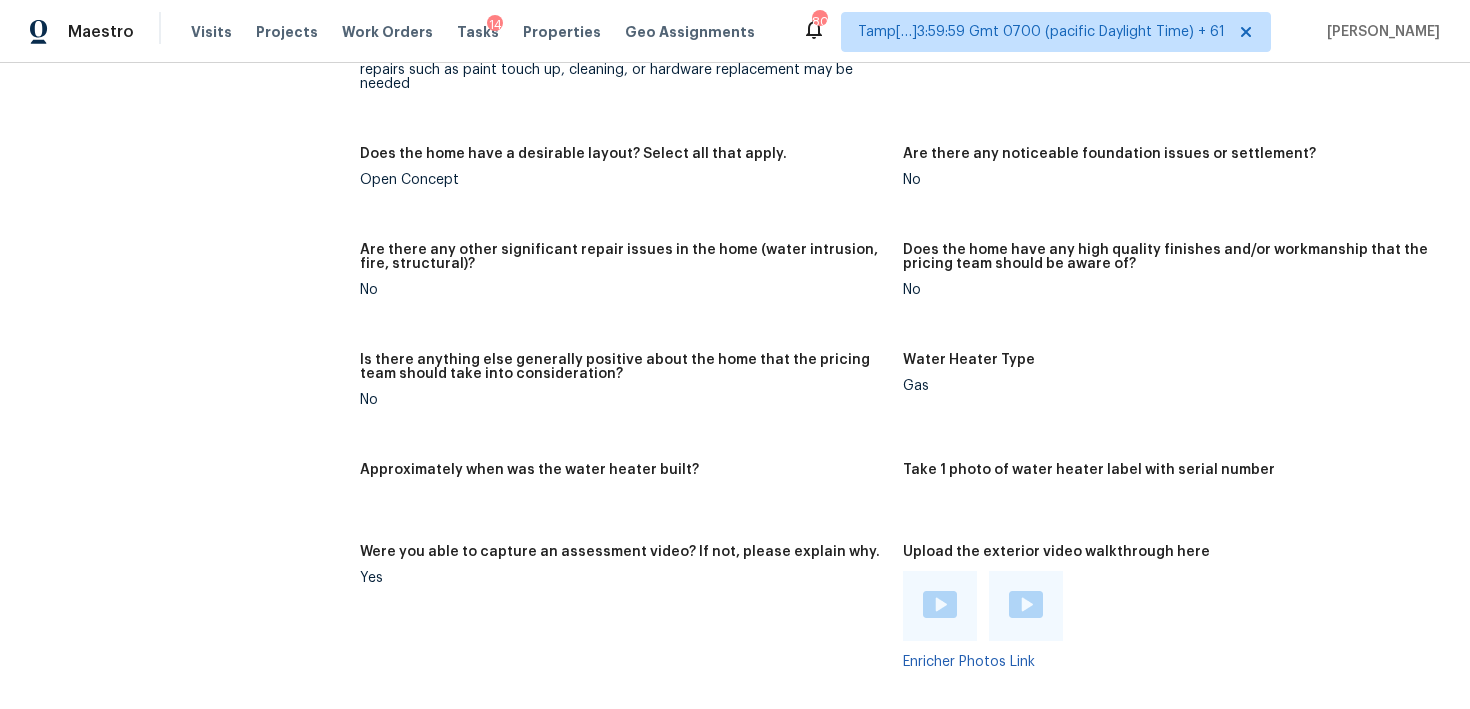 scroll, scrollTop: 1082, scrollLeft: 0, axis: vertical 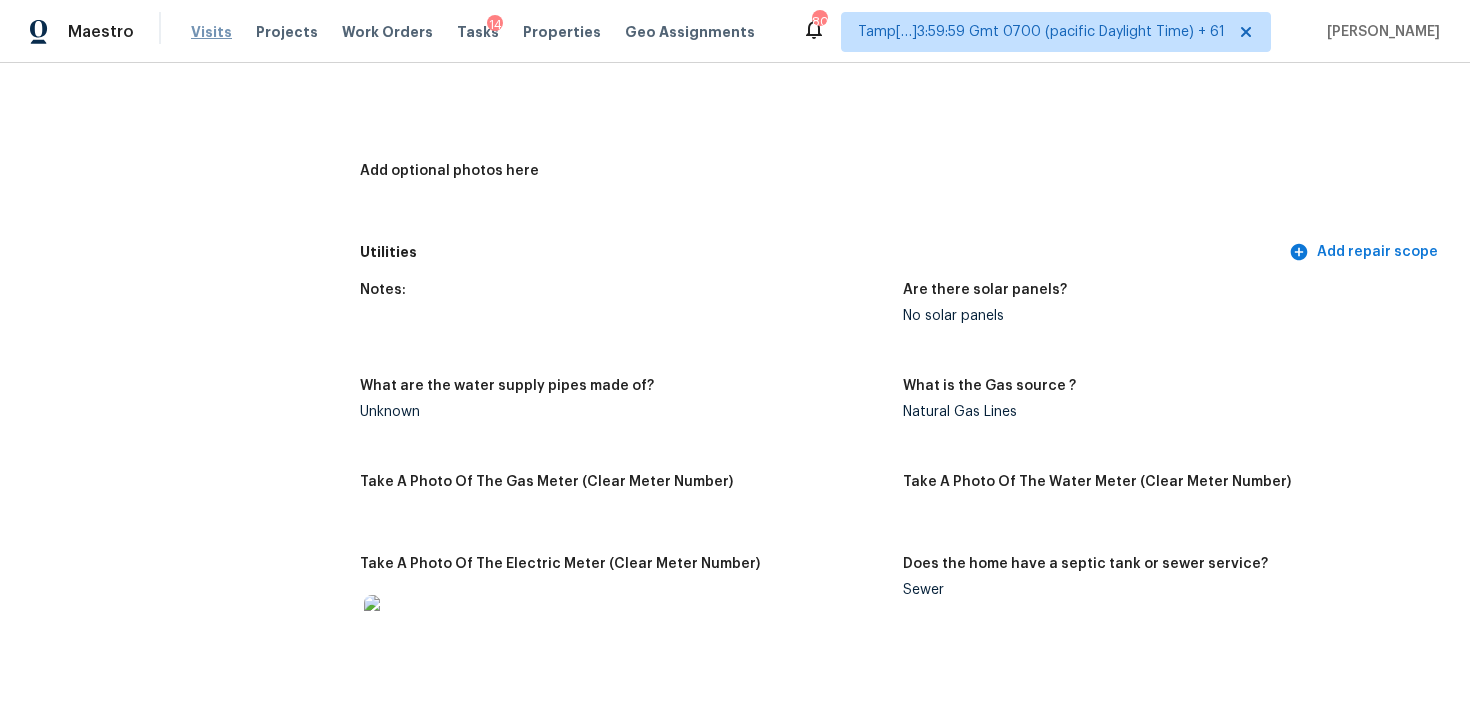 click on "Visits" at bounding box center [211, 32] 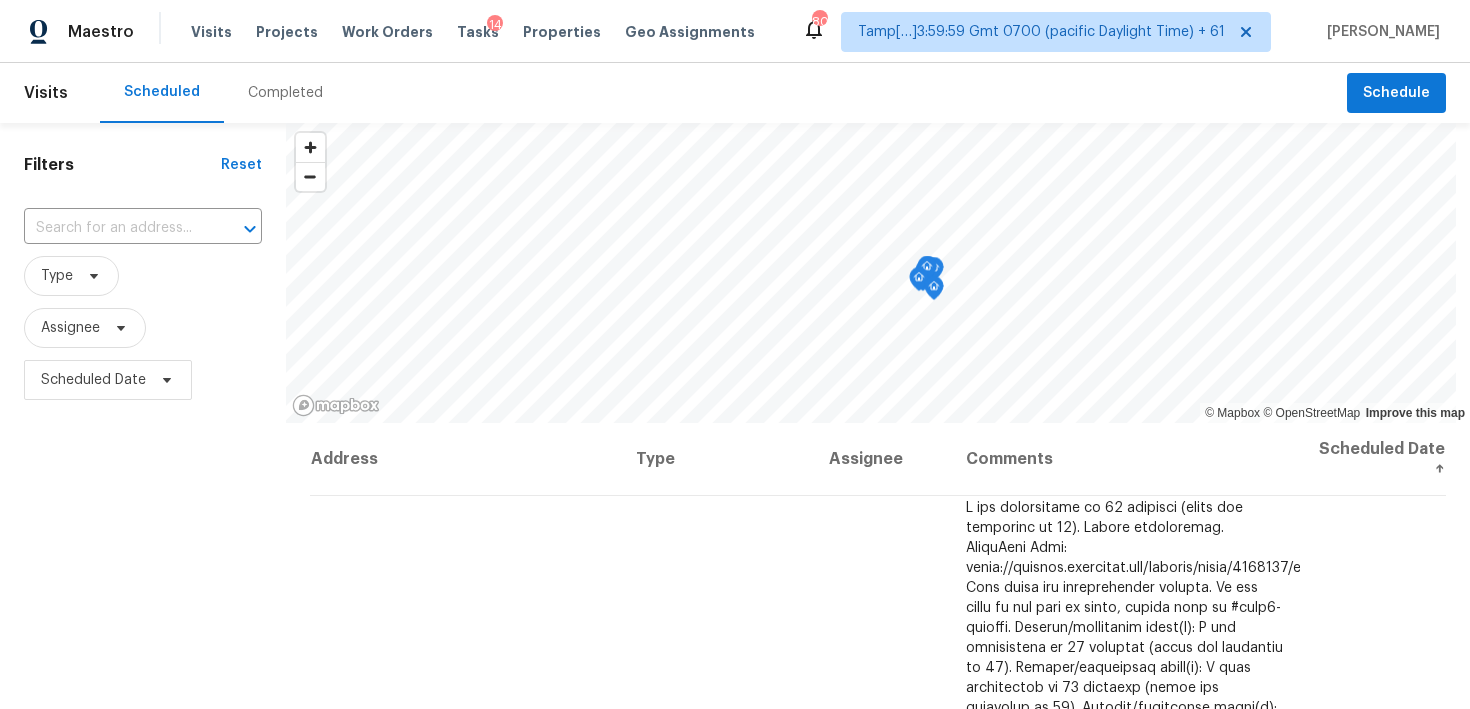 click on "Completed" at bounding box center (285, 93) 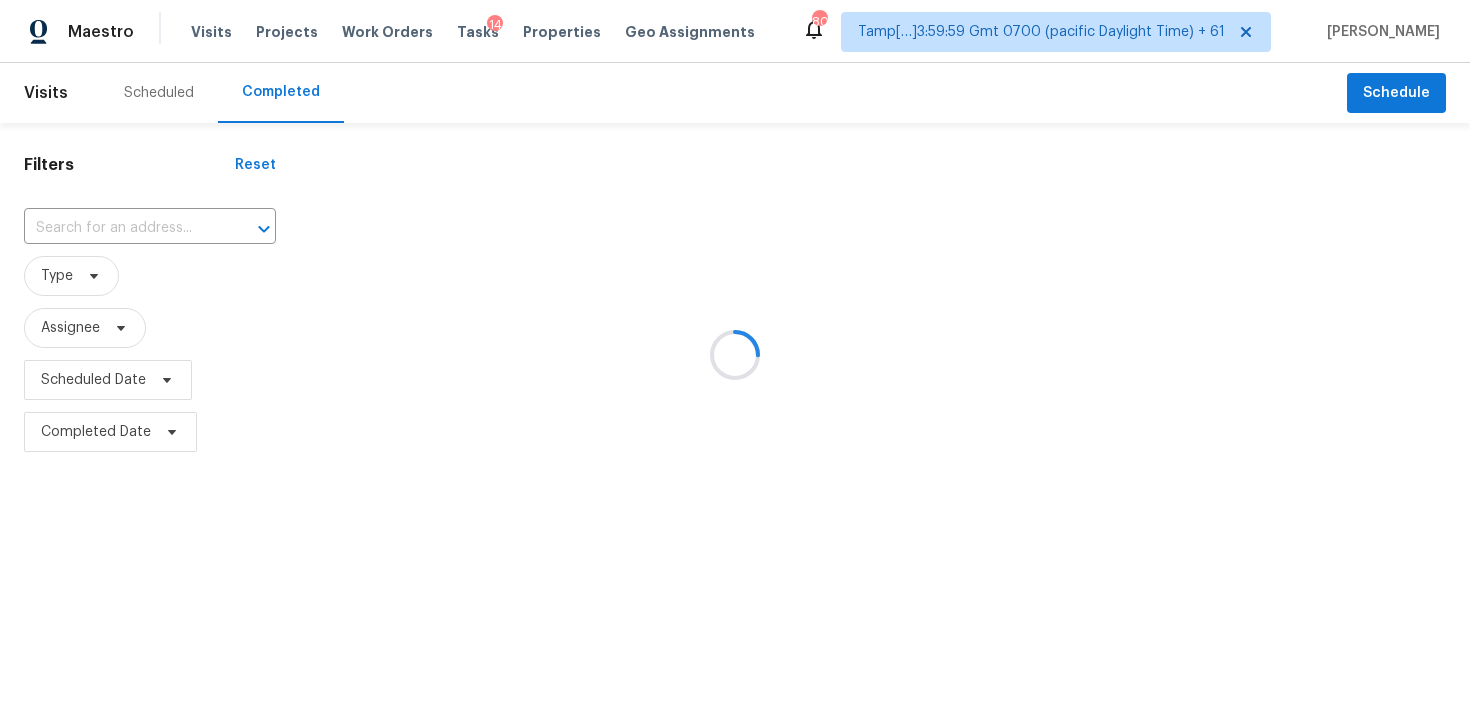 click at bounding box center (735, 354) 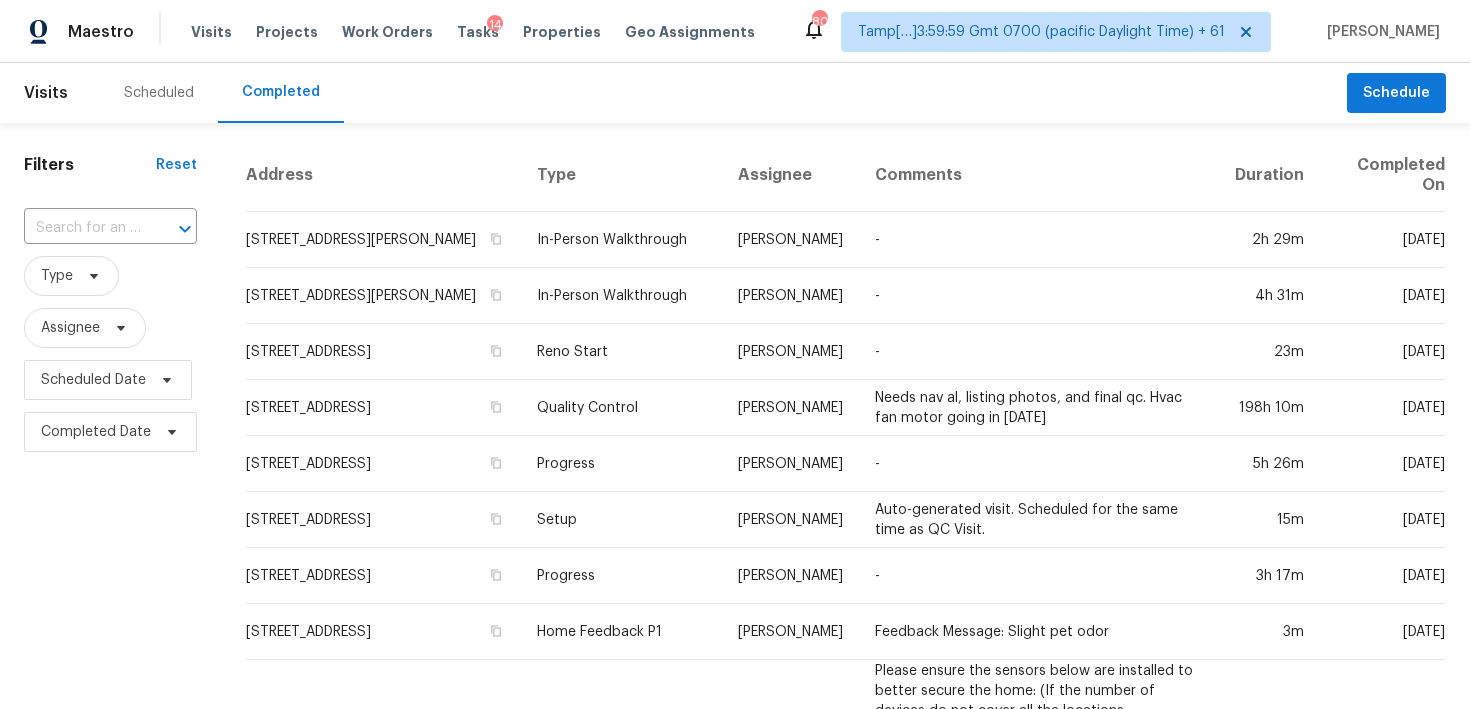 click at bounding box center [171, 229] 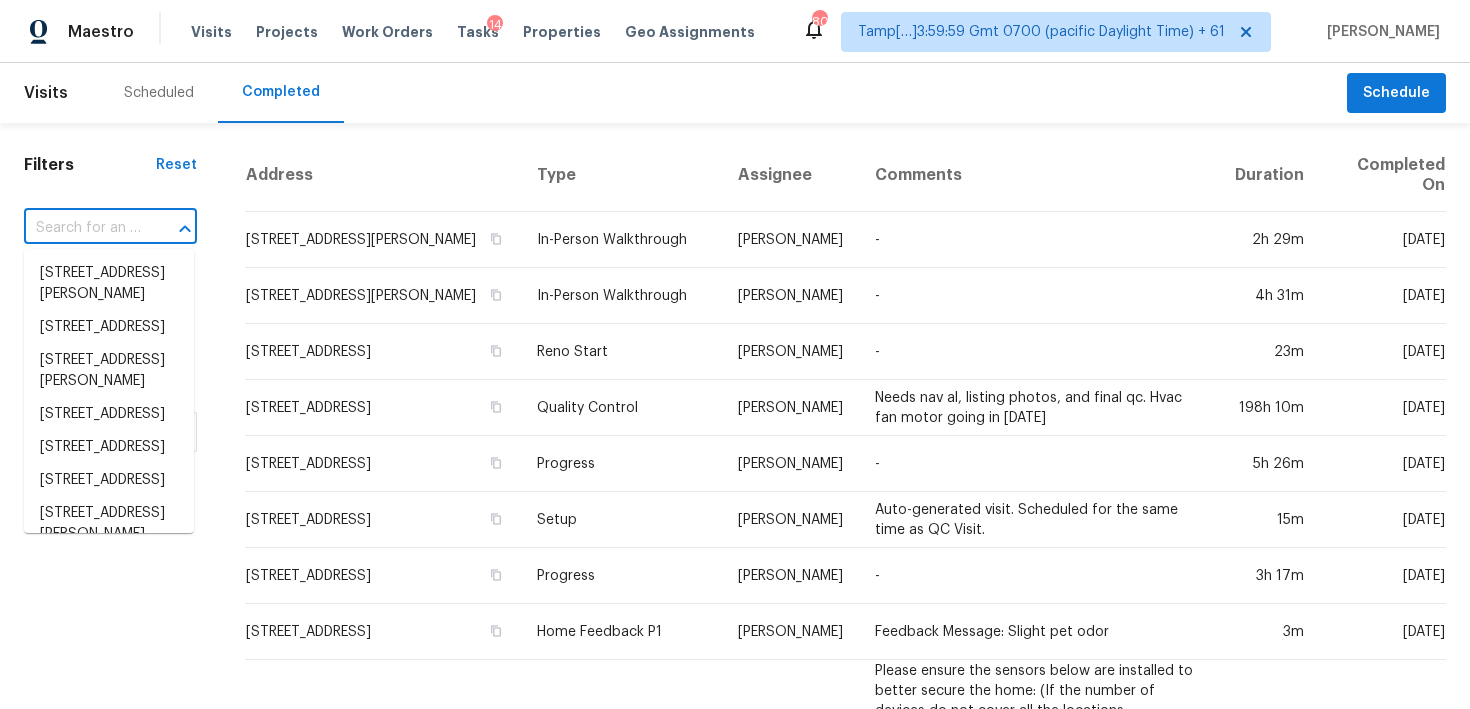 paste on "3970 Scott Dr, Forest Park, GA 30297" 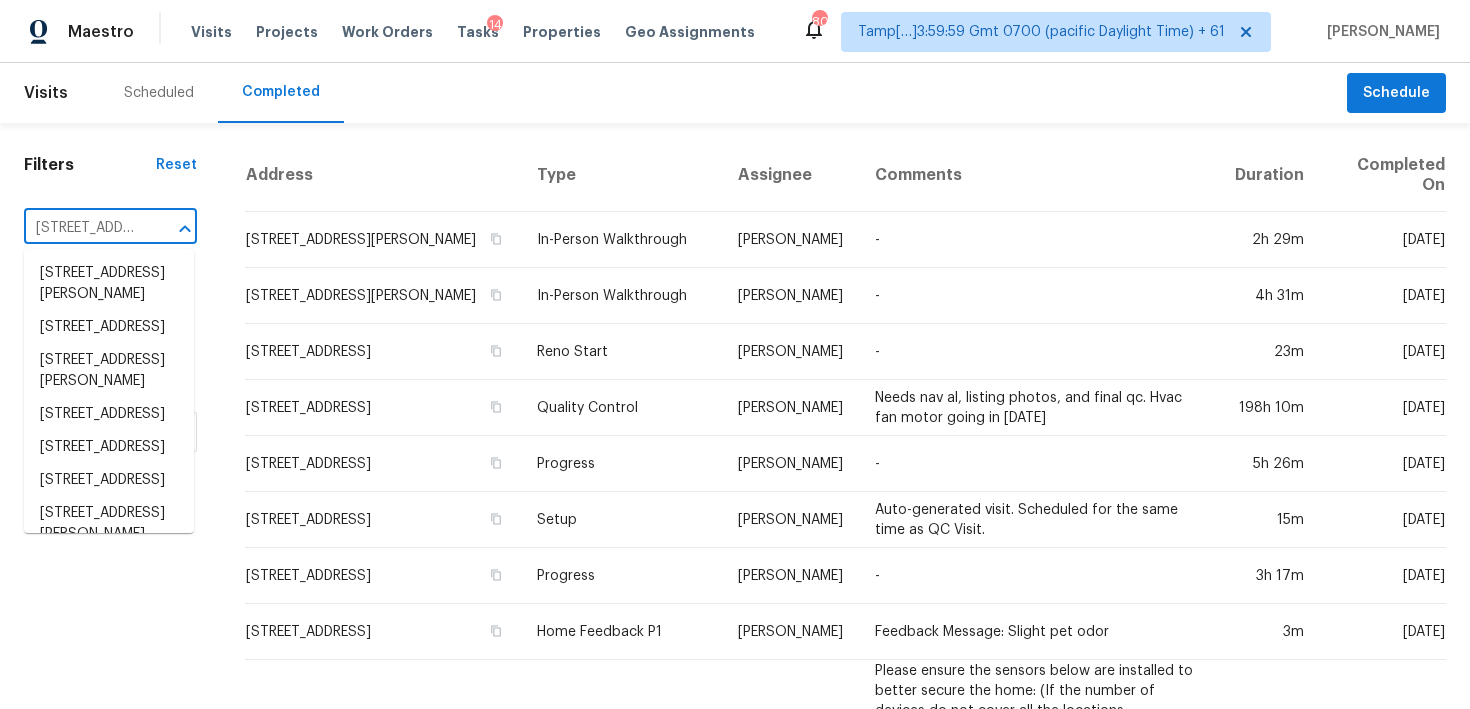 scroll, scrollTop: 0, scrollLeft: 139, axis: horizontal 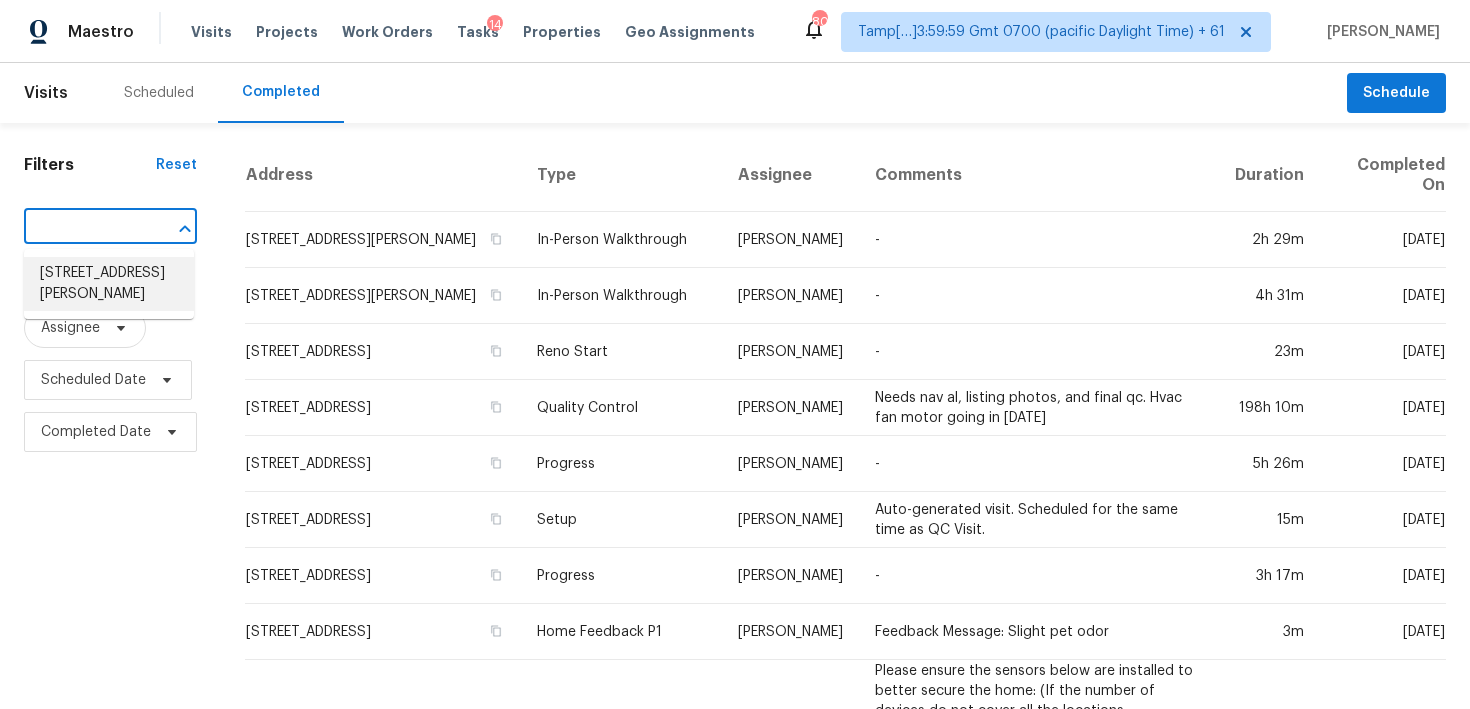 click on "3970 Scott Dr, Forest Park, GA 30297" at bounding box center [109, 284] 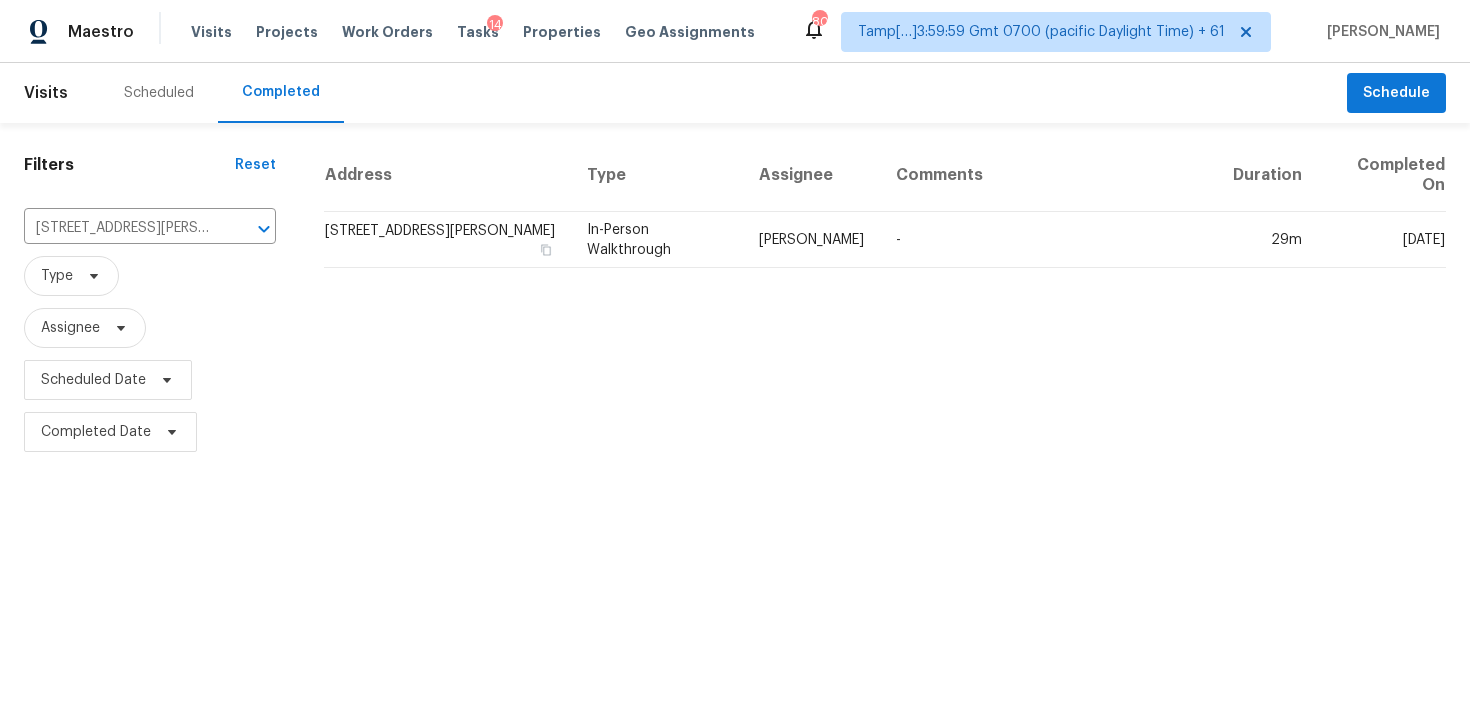 click on "3970 Scott Dr, Forest Park, GA 30297" at bounding box center (447, 240) 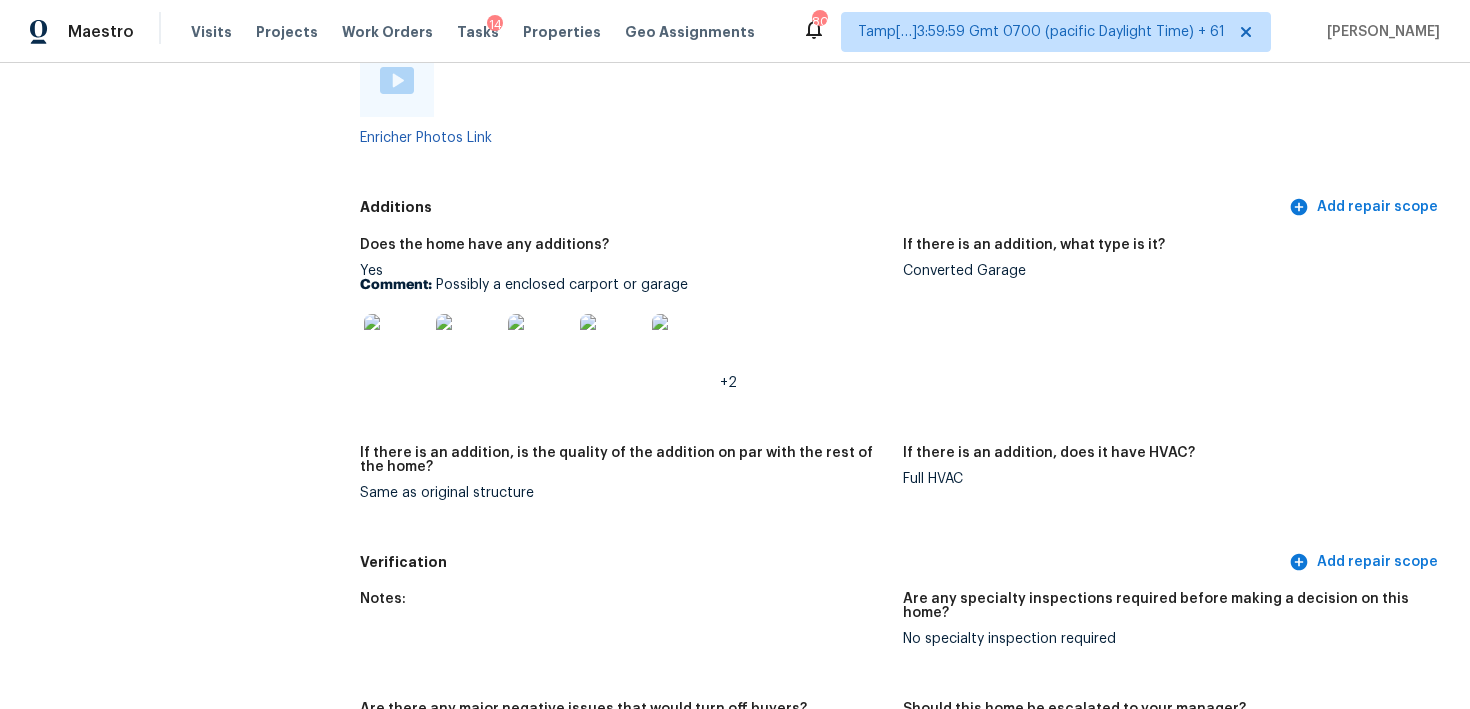 scroll, scrollTop: 4525, scrollLeft: 0, axis: vertical 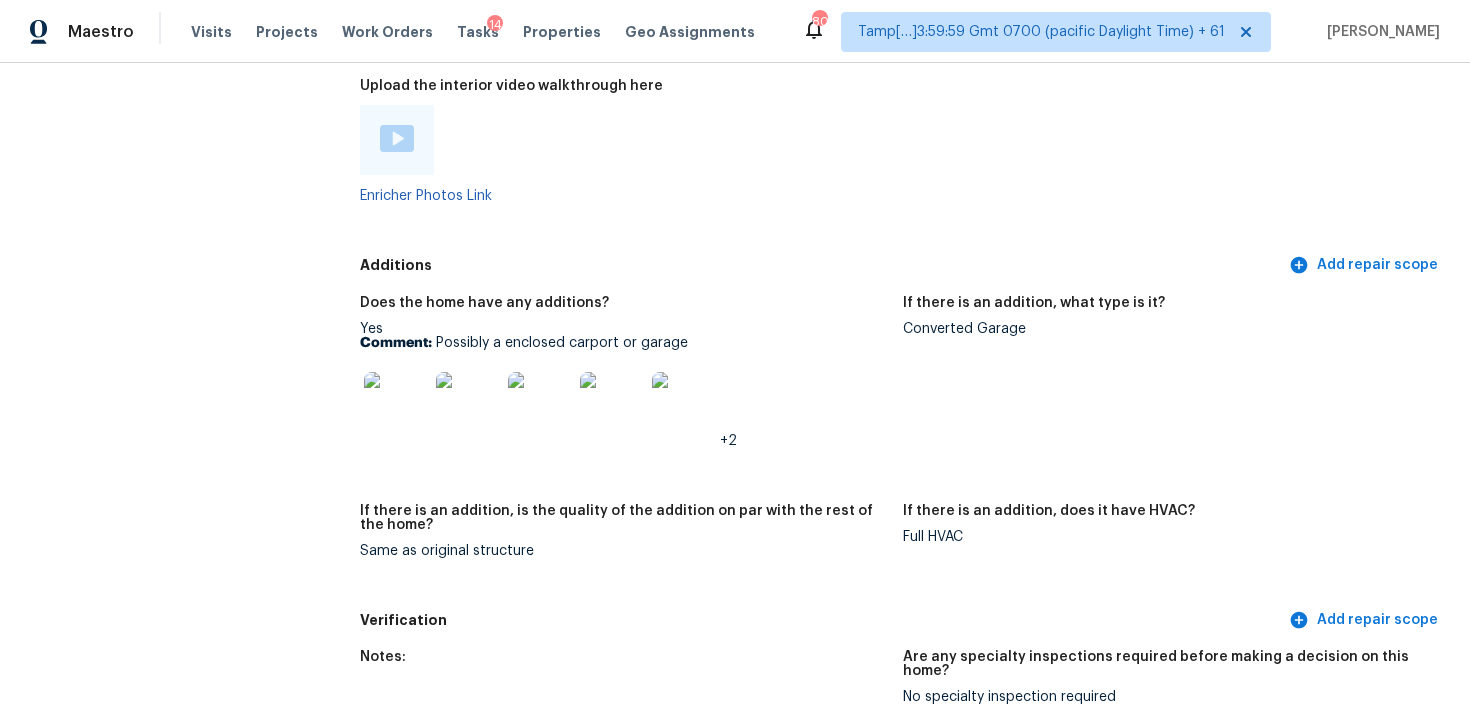 click at bounding box center (397, 140) 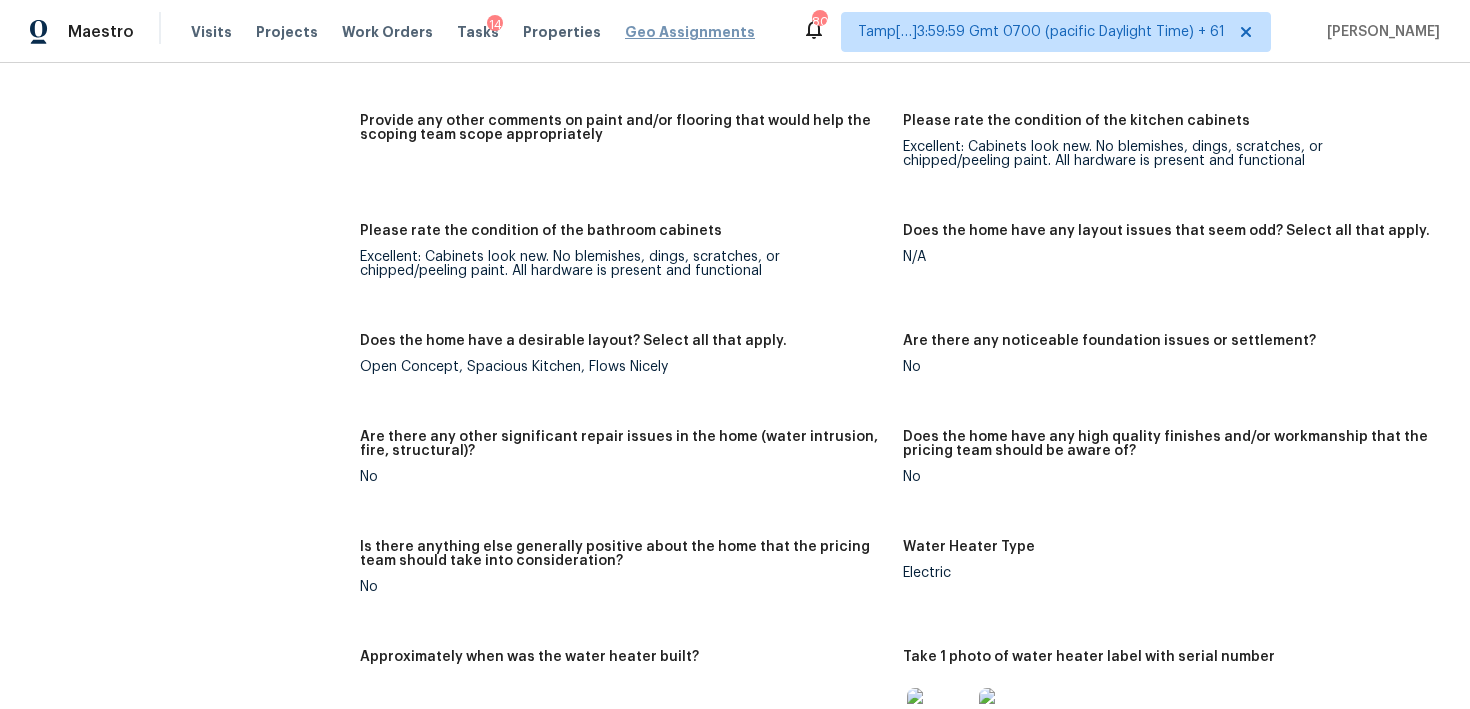 scroll, scrollTop: 3603, scrollLeft: 0, axis: vertical 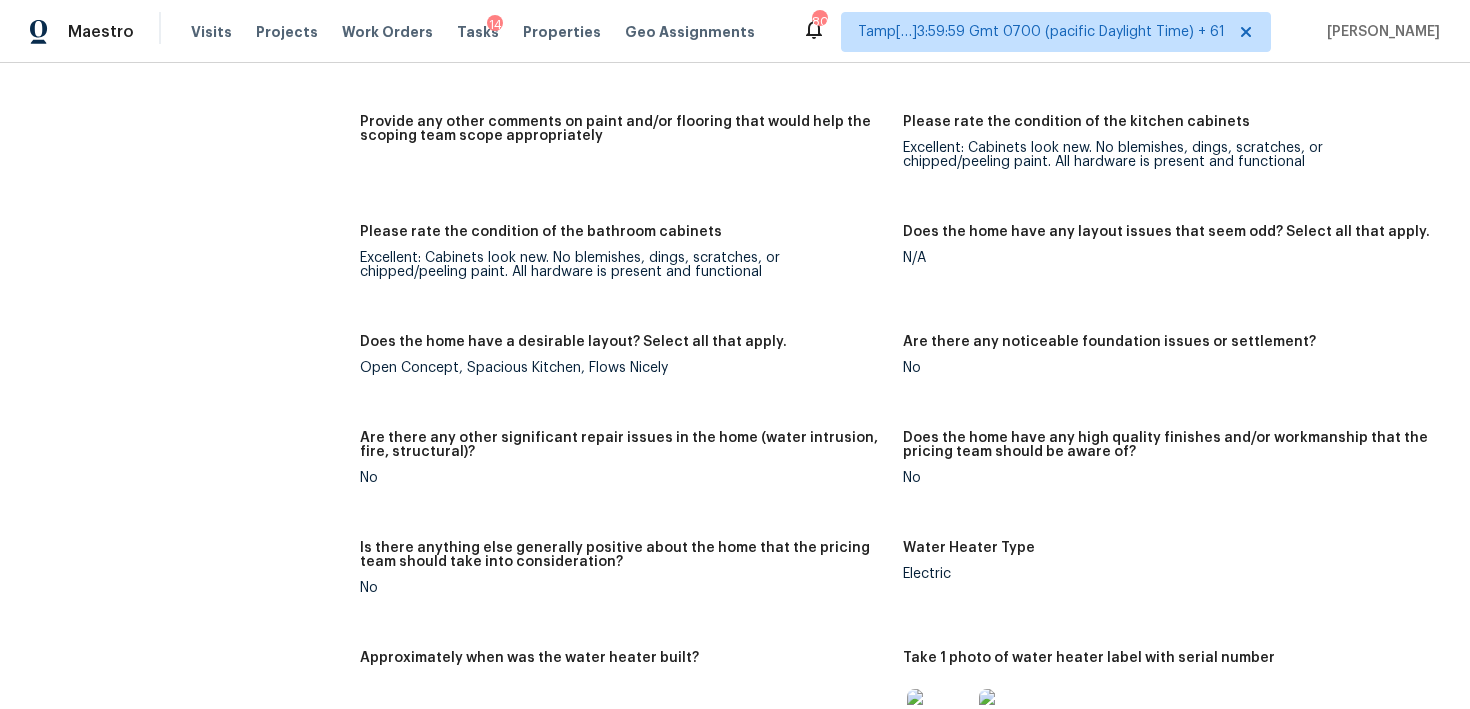 click on "Notes: Living Room Photos Kitchen Photos  +1 Main Bedroom Photos Bathroom Photos  +3 Add optional photos here  +12 Were you able to access the interior of the home and conduct a walkthrough? Yes Does the home have a basement? No basement What percentage of the basement is finished? Is there HVAC present in the basement? N/A Please rate the condition of the paint including walls, ceilings, and trim. Excellent: coverage and sheen are uniform, clean, fresh. Installation looks professional Please rate the condition of the flooring Excellent: excellent condition with little to no observable wear, staining, fraying; and no odor if carpet Provide any other comments on paint and/or flooring that would help the scoping team scope appropriately Please rate the condition of the kitchen cabinets Excellent: Cabinets look new. No blemishes, dings, scratches, or chipped/peeling paint. All hardware is present and functional Please rate the condition of the bathroom cabinets N/A Open Concept, Spacious Kitchen, Flows Nicely No" at bounding box center [903, 223] 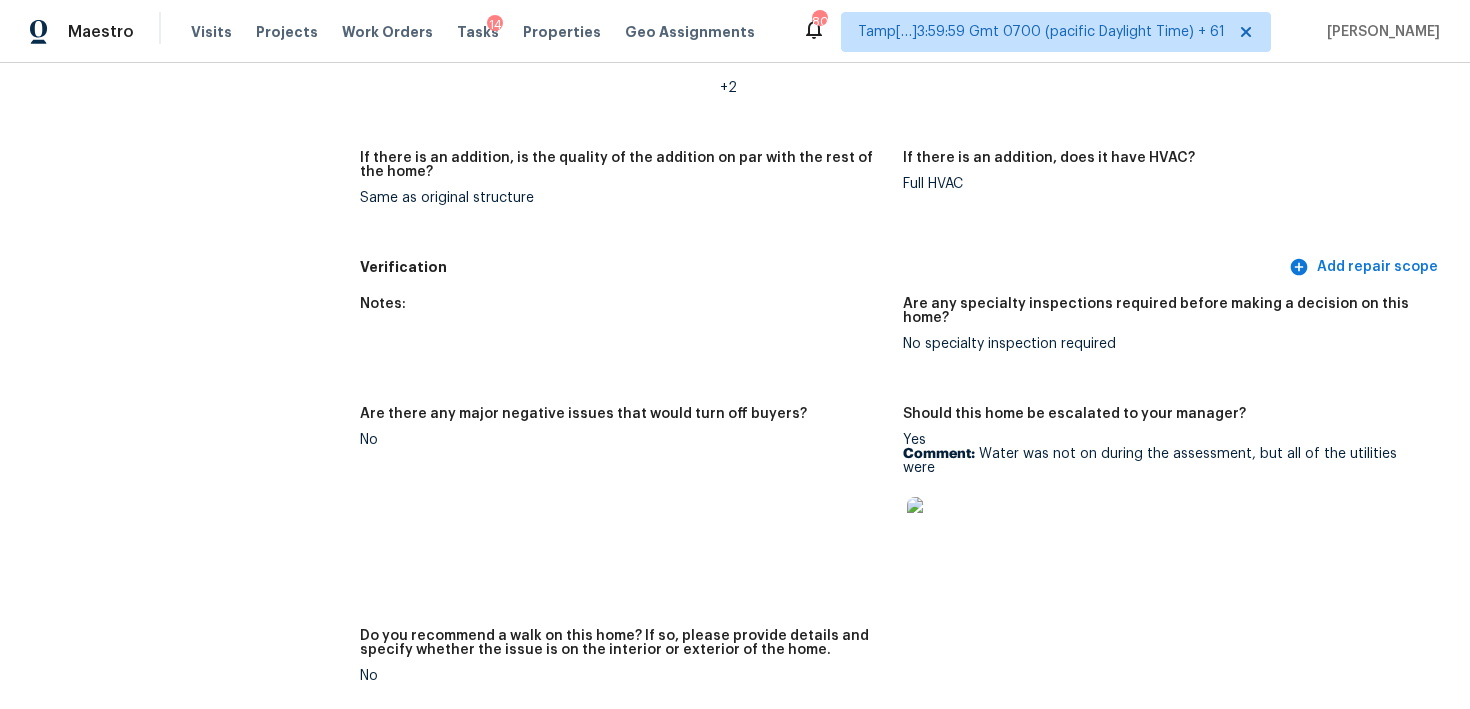 scroll, scrollTop: 4879, scrollLeft: 0, axis: vertical 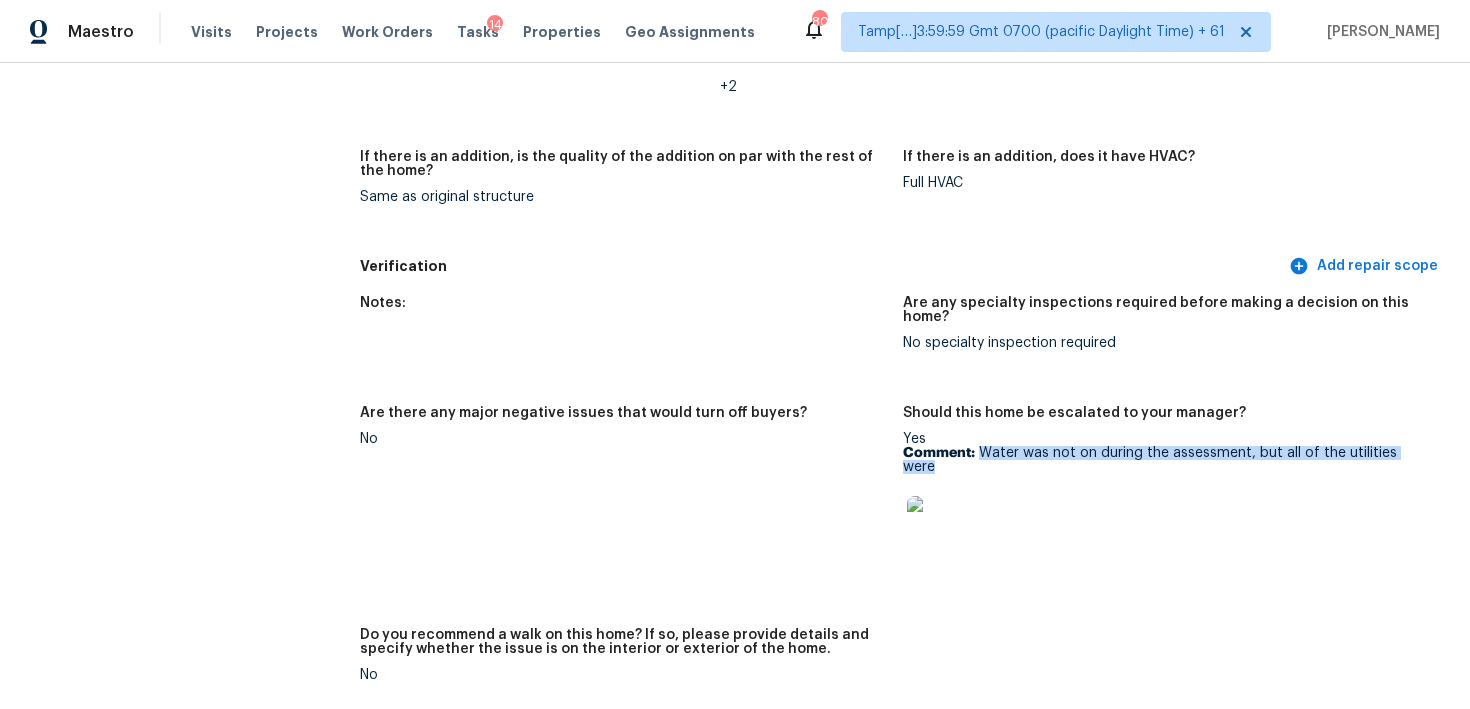 drag, startPoint x: 979, startPoint y: 424, endPoint x: 1450, endPoint y: 417, distance: 471.052 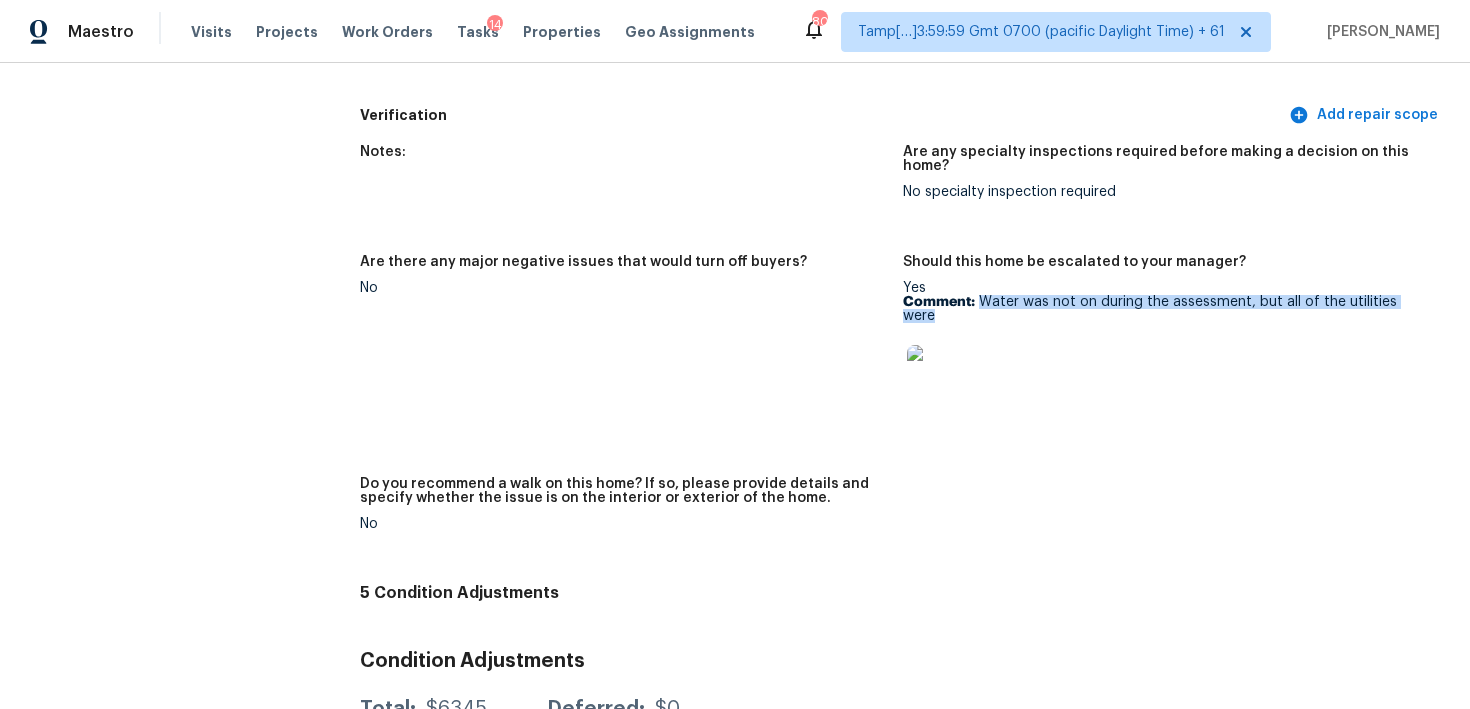 scroll, scrollTop: 5042, scrollLeft: 0, axis: vertical 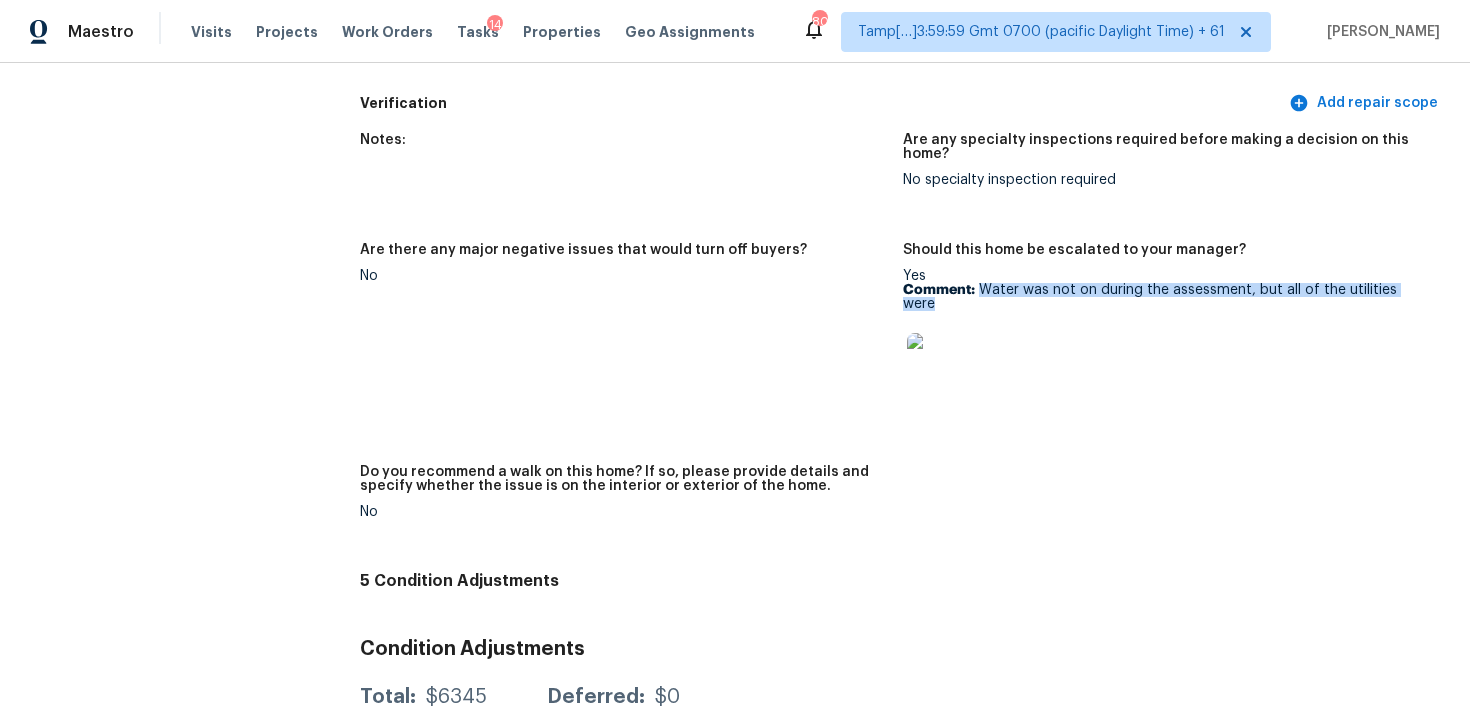 click on "Are there any major negative issues that would turn off buyers? No" at bounding box center [631, 342] 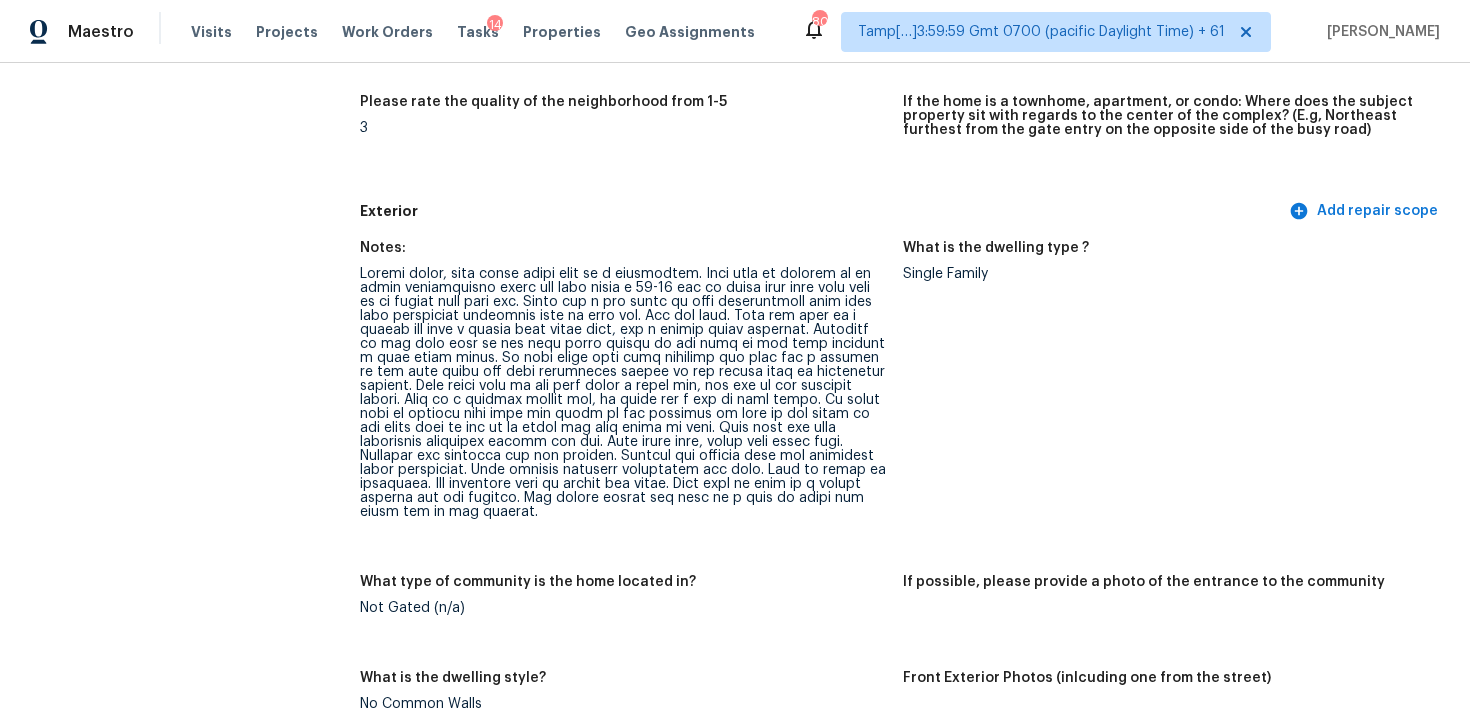 scroll, scrollTop: 4389, scrollLeft: 0, axis: vertical 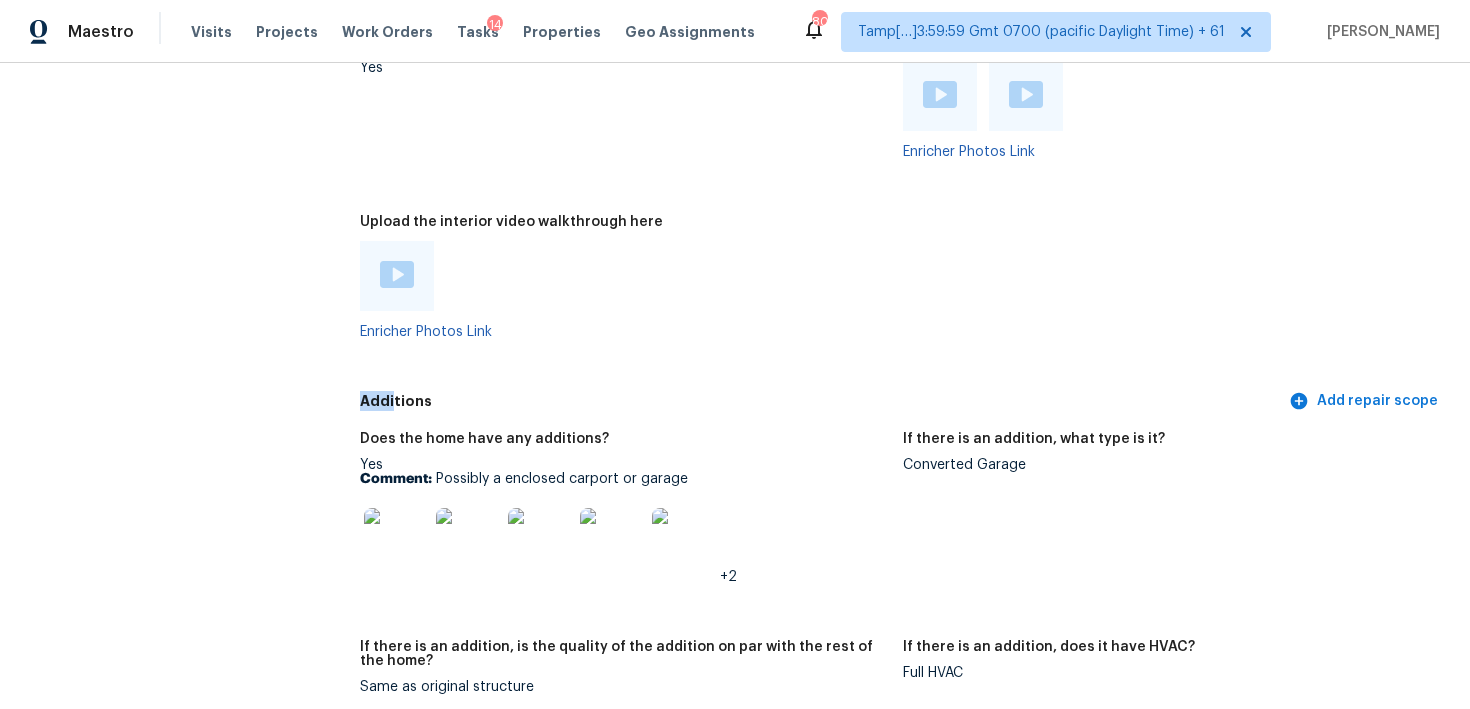 click at bounding box center [684, 540] 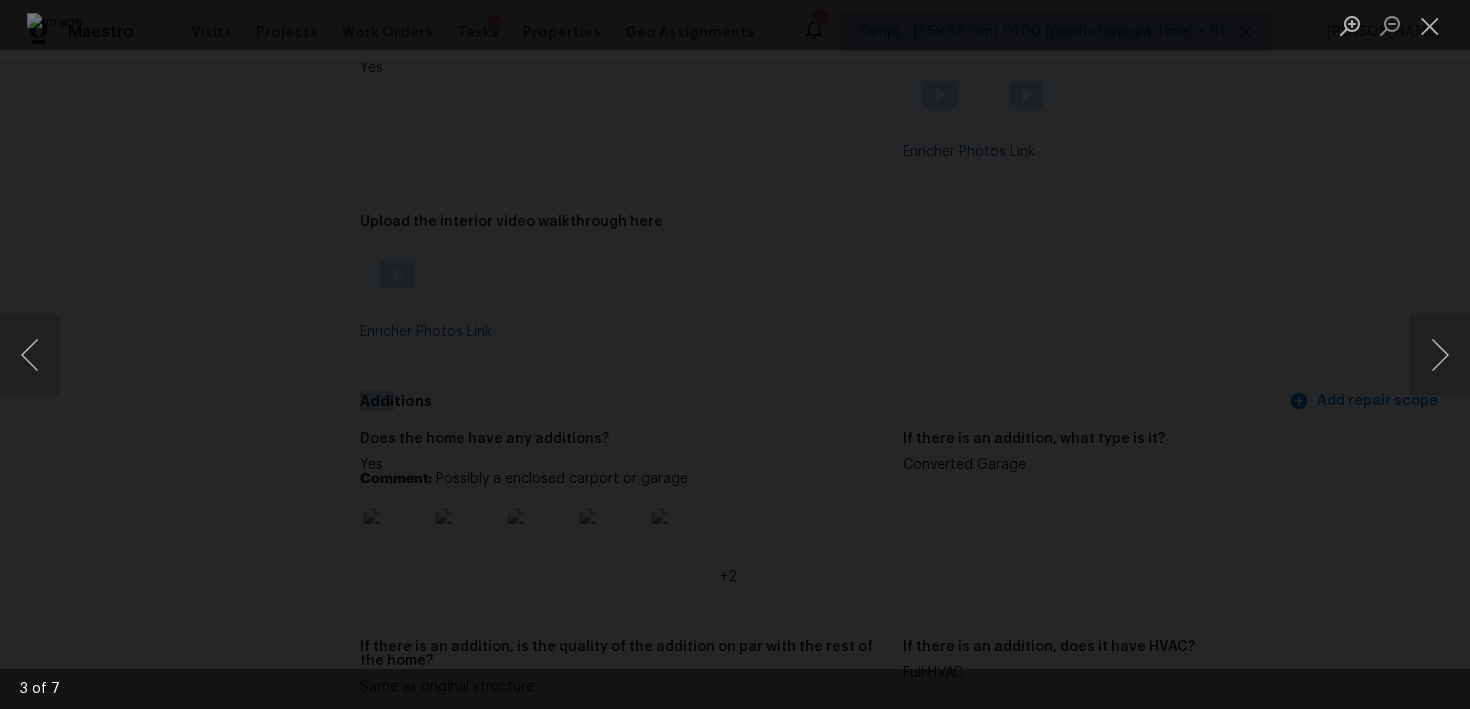 click at bounding box center (735, 354) 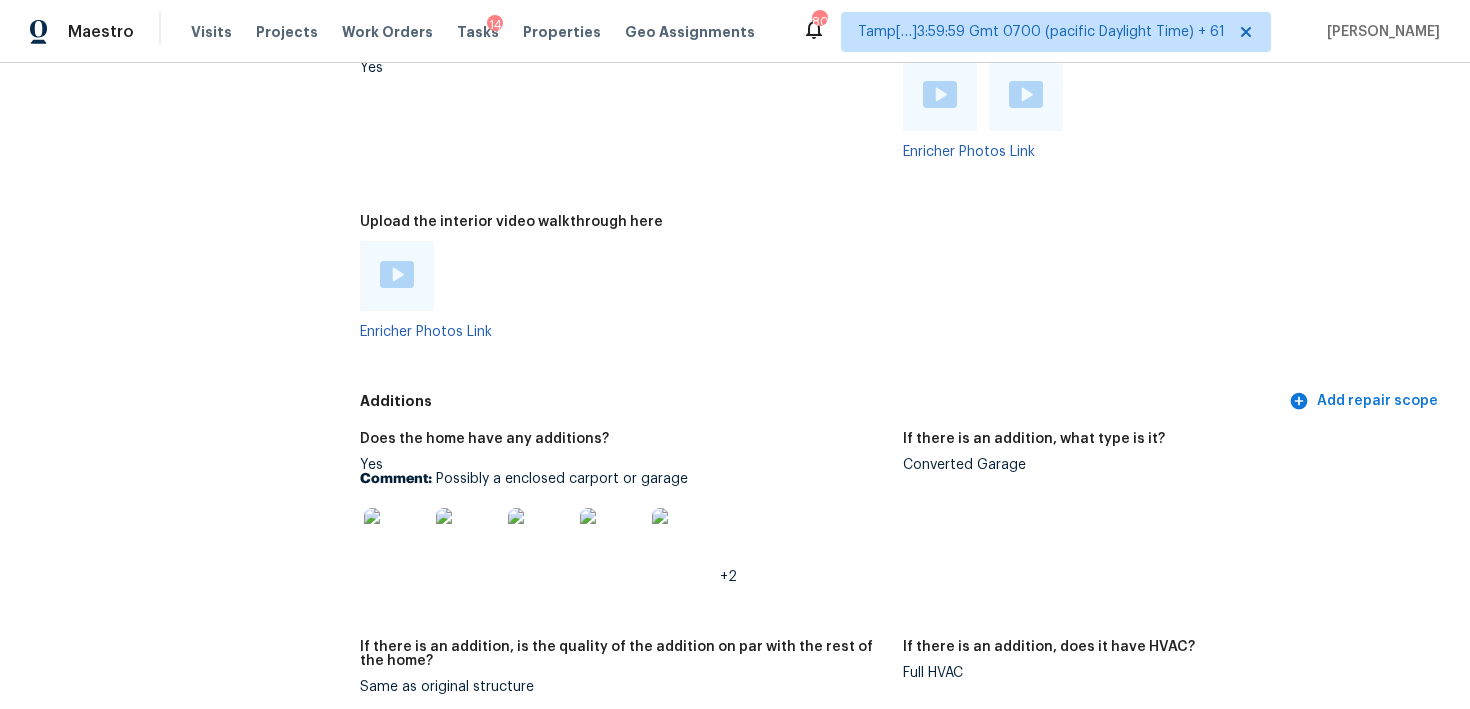 click at bounding box center [623, 276] 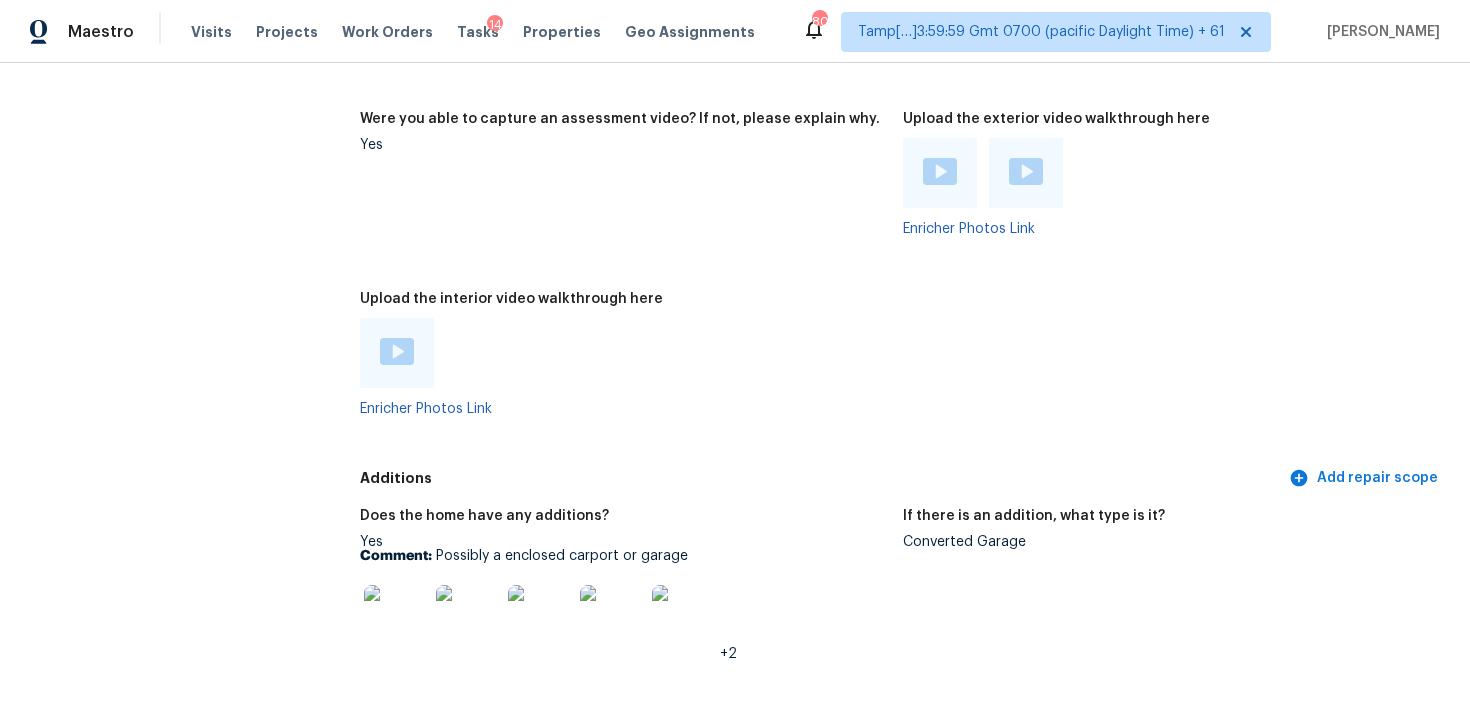 scroll, scrollTop: 4226, scrollLeft: 0, axis: vertical 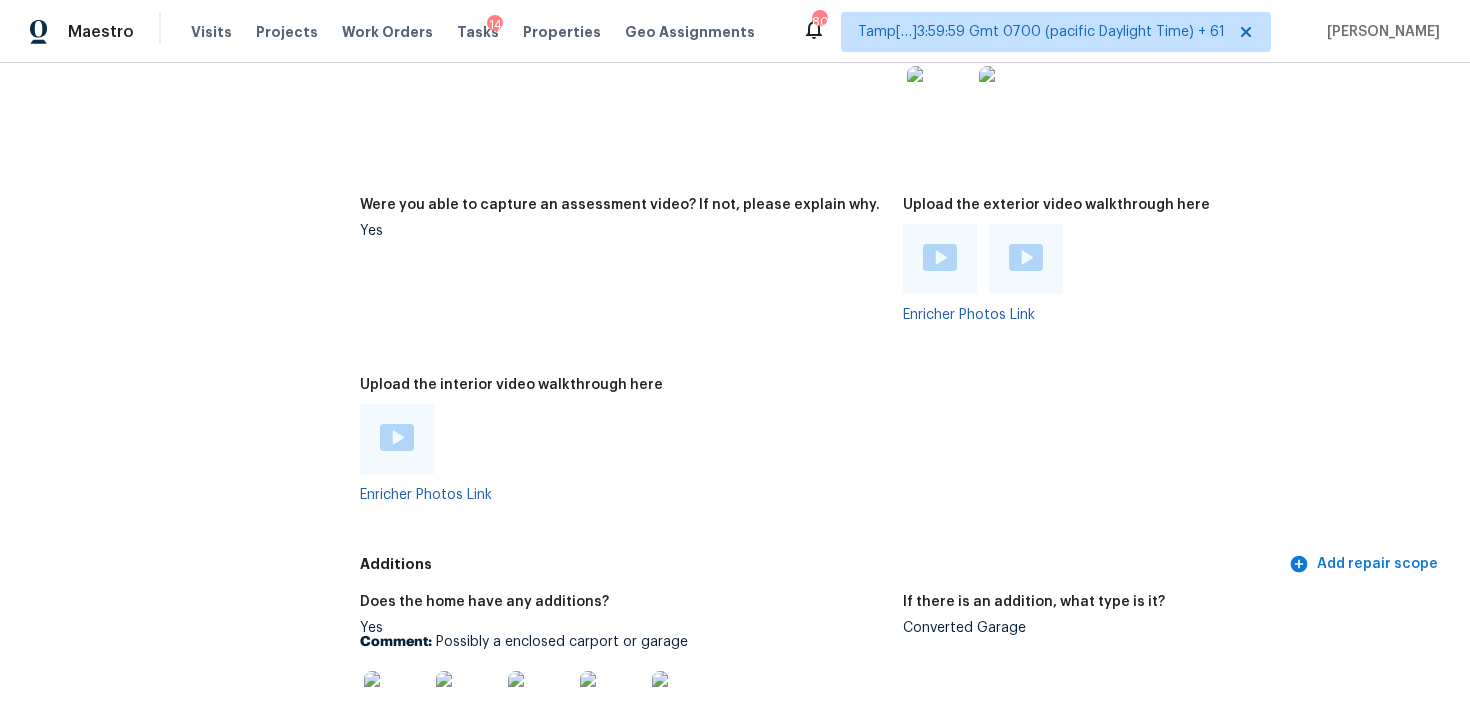 click on "Were you able to capture an assessment video? If not, please explain why. Yes" at bounding box center [631, 276] 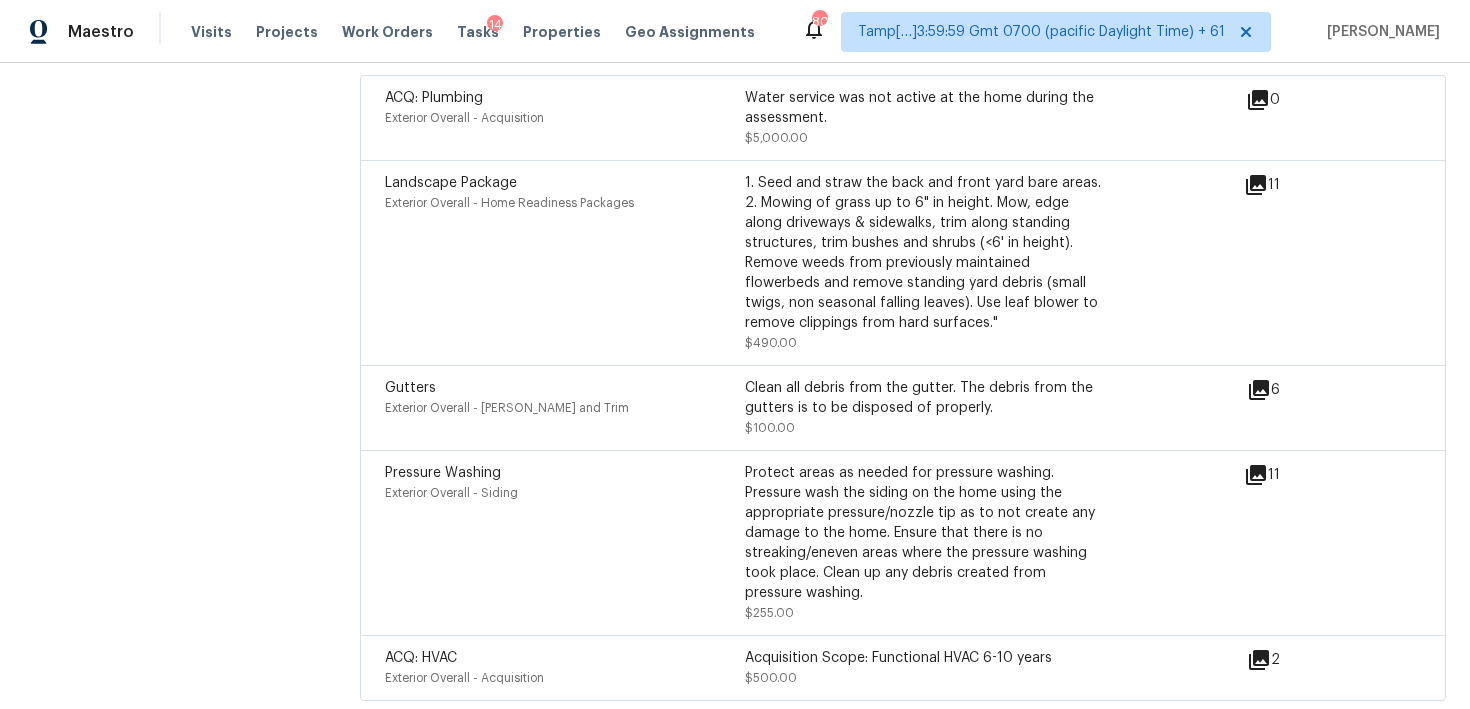 scroll, scrollTop: 5689, scrollLeft: 0, axis: vertical 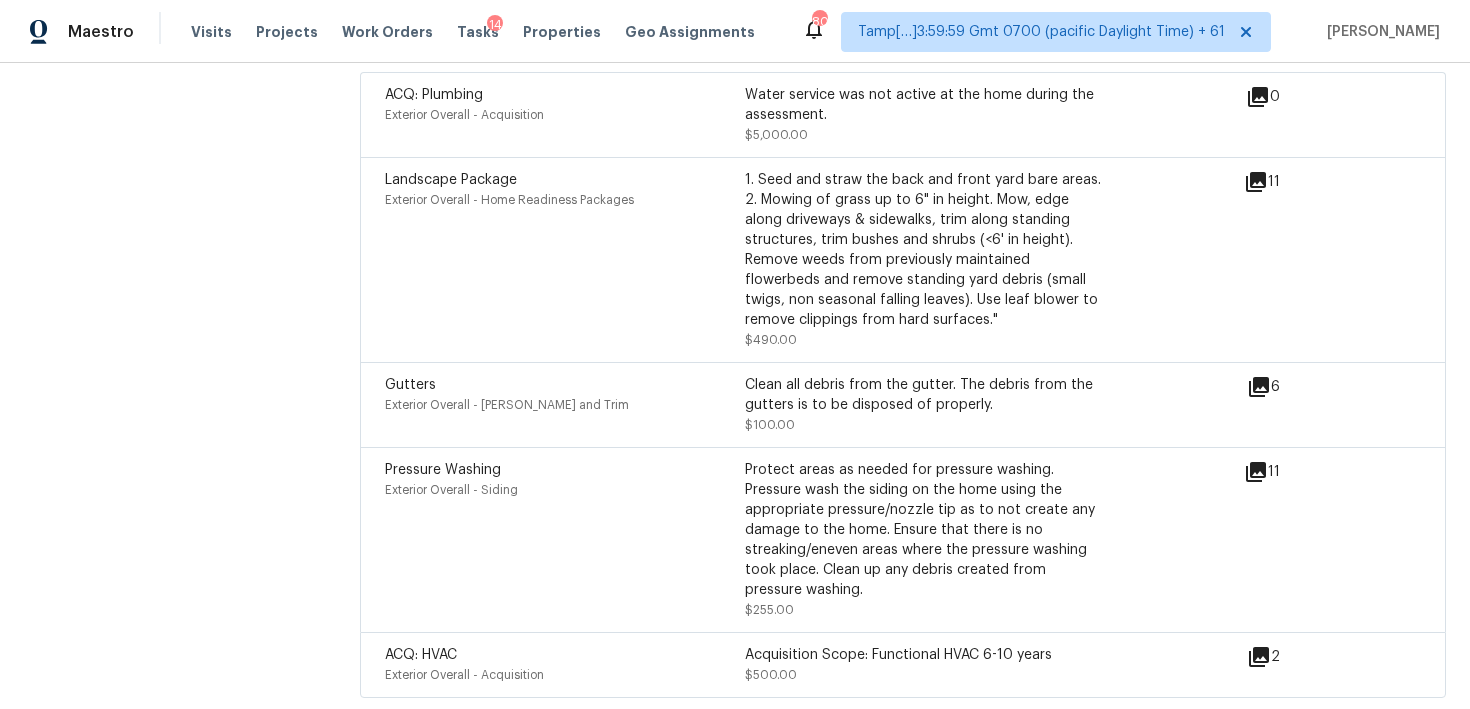 click on "Landscape Package Exterior Overall - Home Readiness Packages" at bounding box center (565, 260) 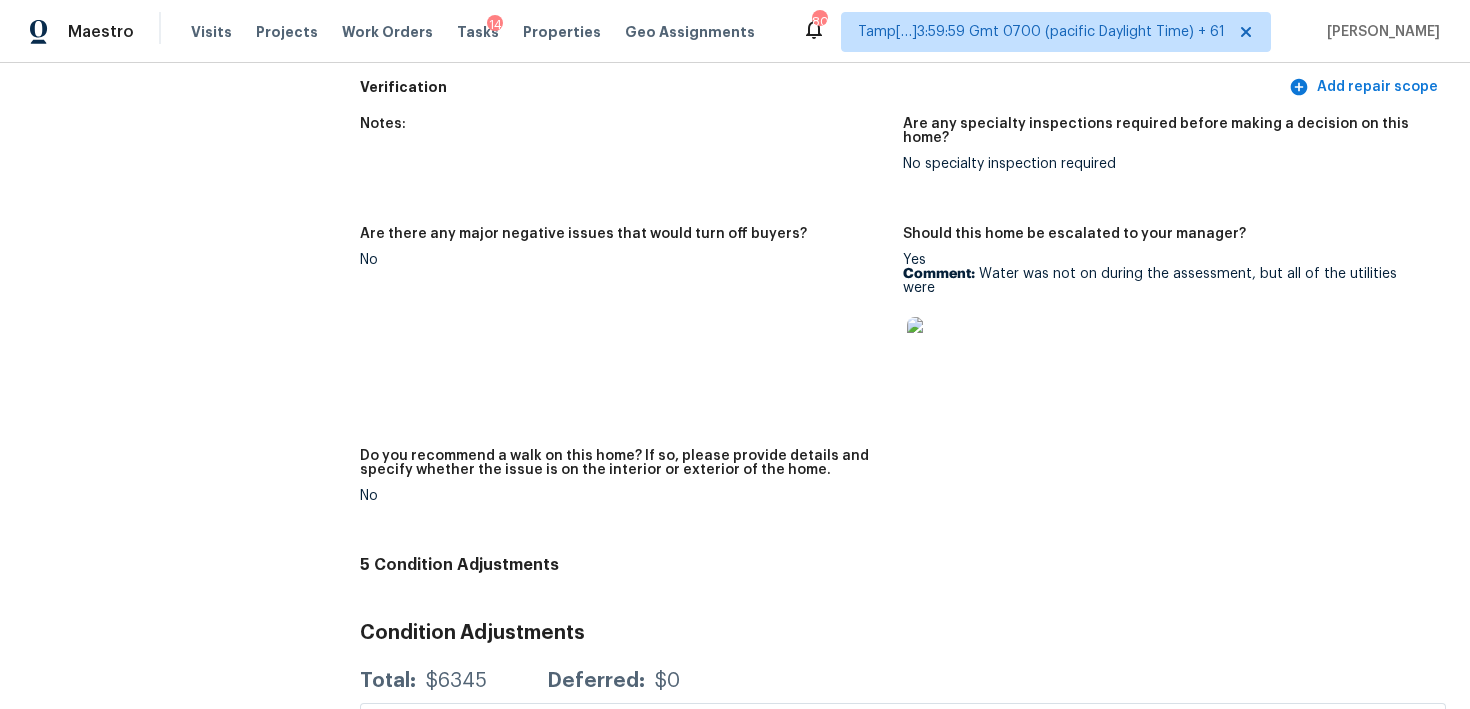 scroll, scrollTop: 4989, scrollLeft: 0, axis: vertical 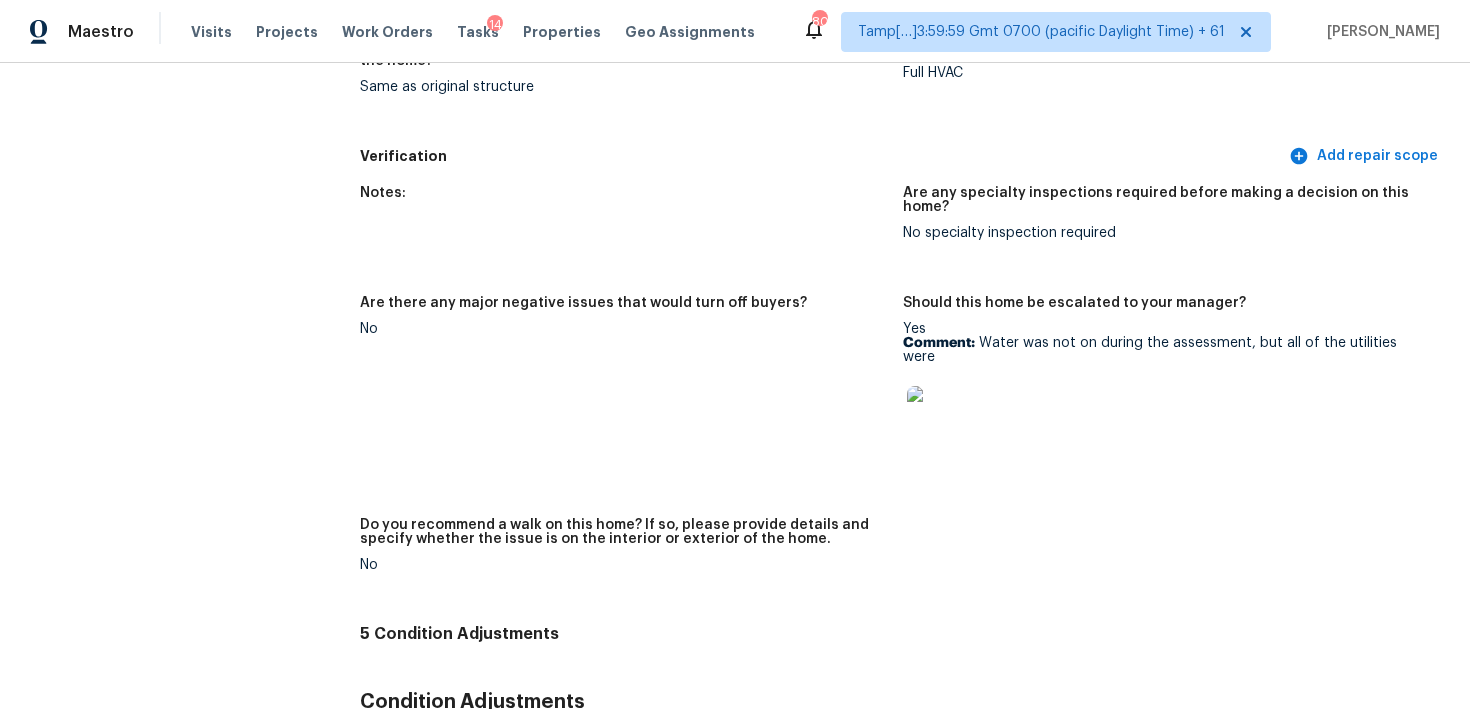 click on "Notes:" at bounding box center [623, 199] 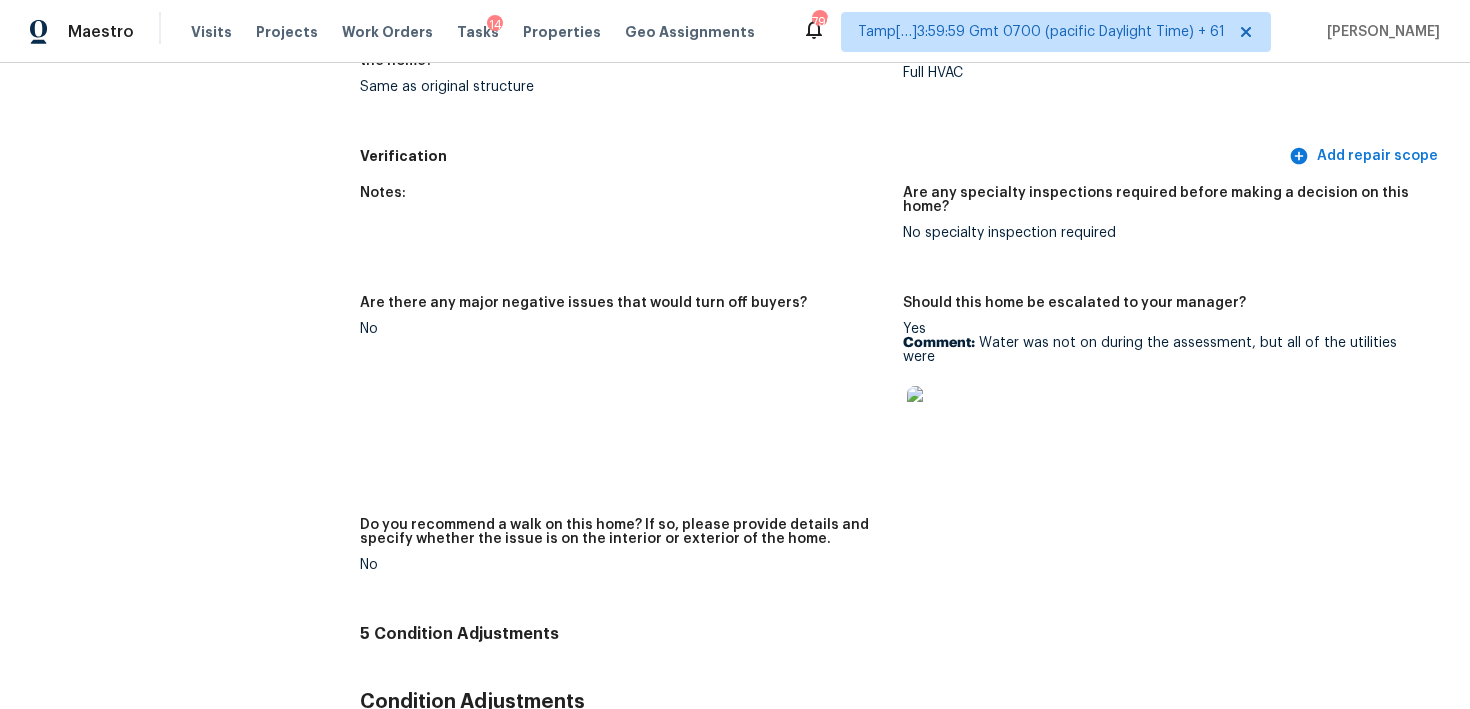 click on "Notes:" at bounding box center [631, 229] 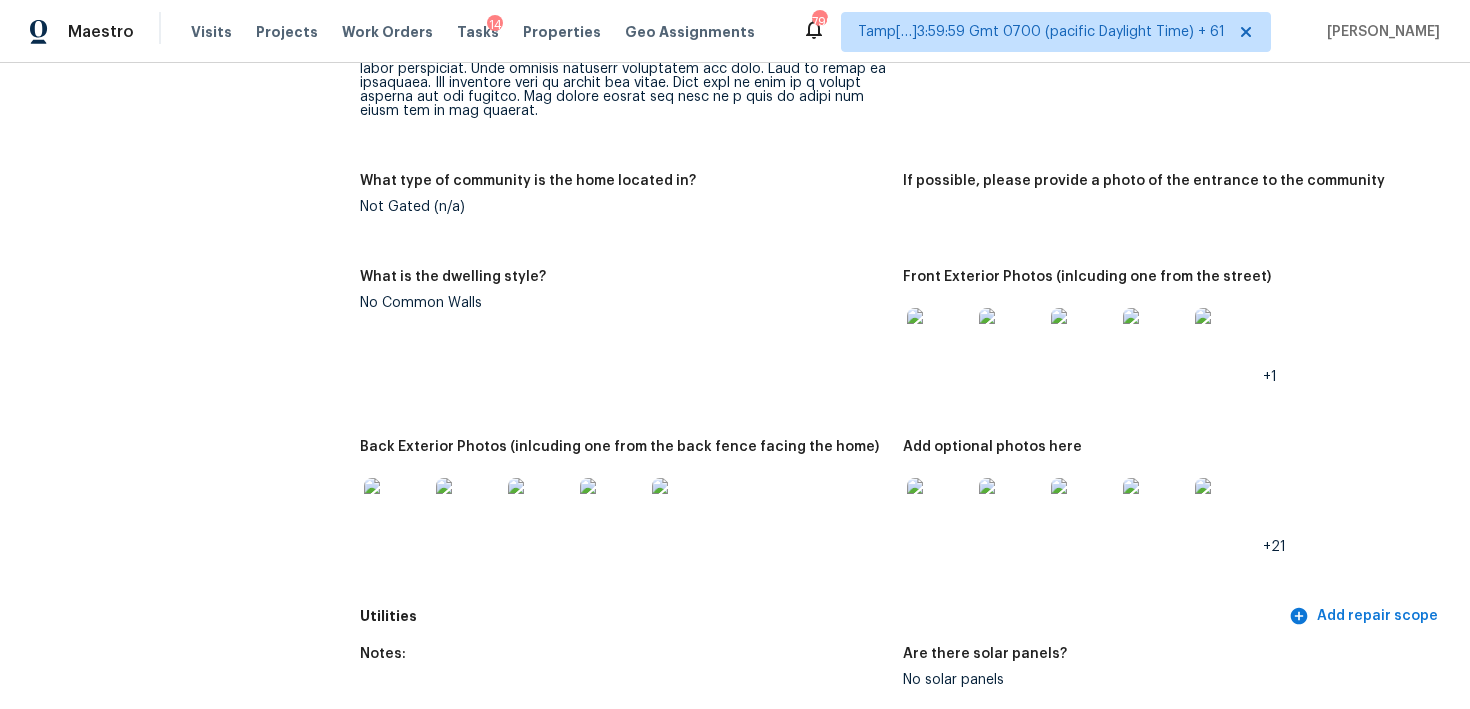 scroll, scrollTop: 0, scrollLeft: 0, axis: both 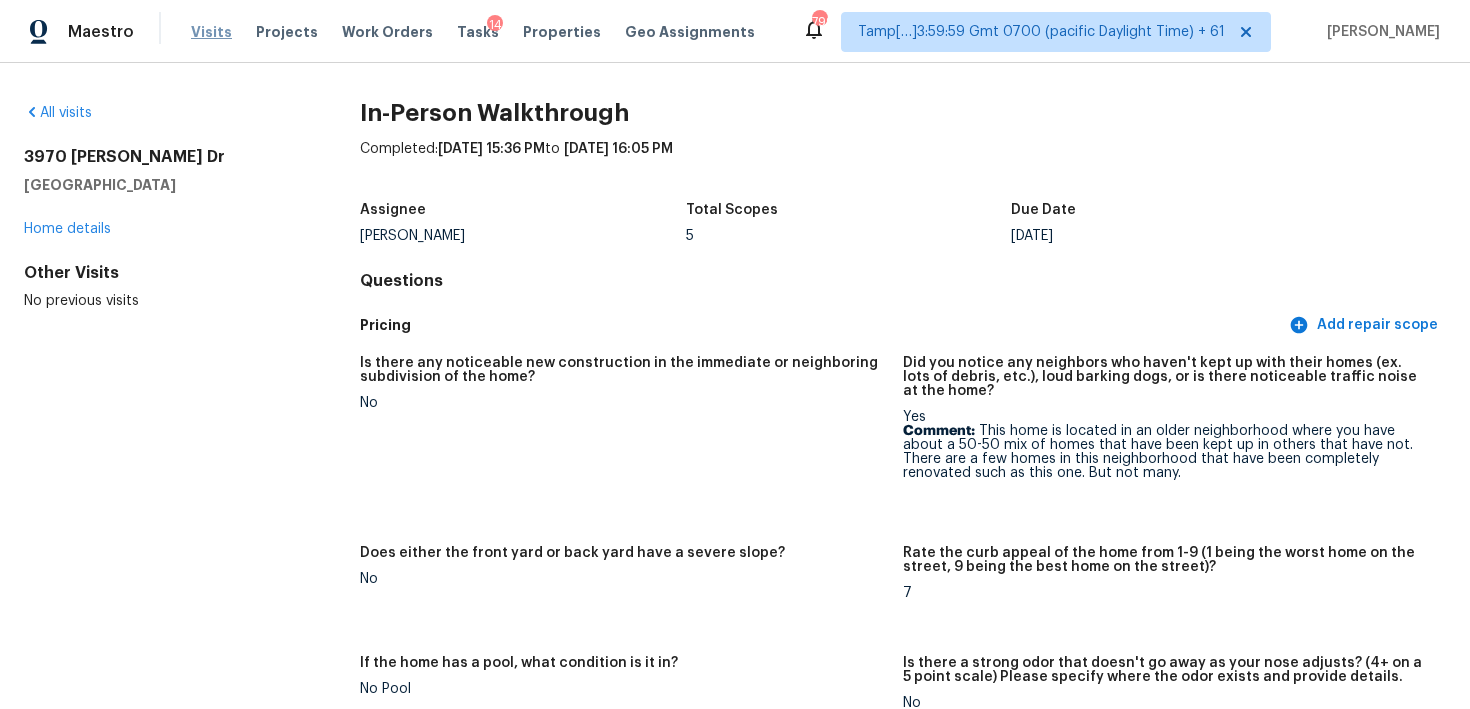 click on "Visits" at bounding box center [211, 32] 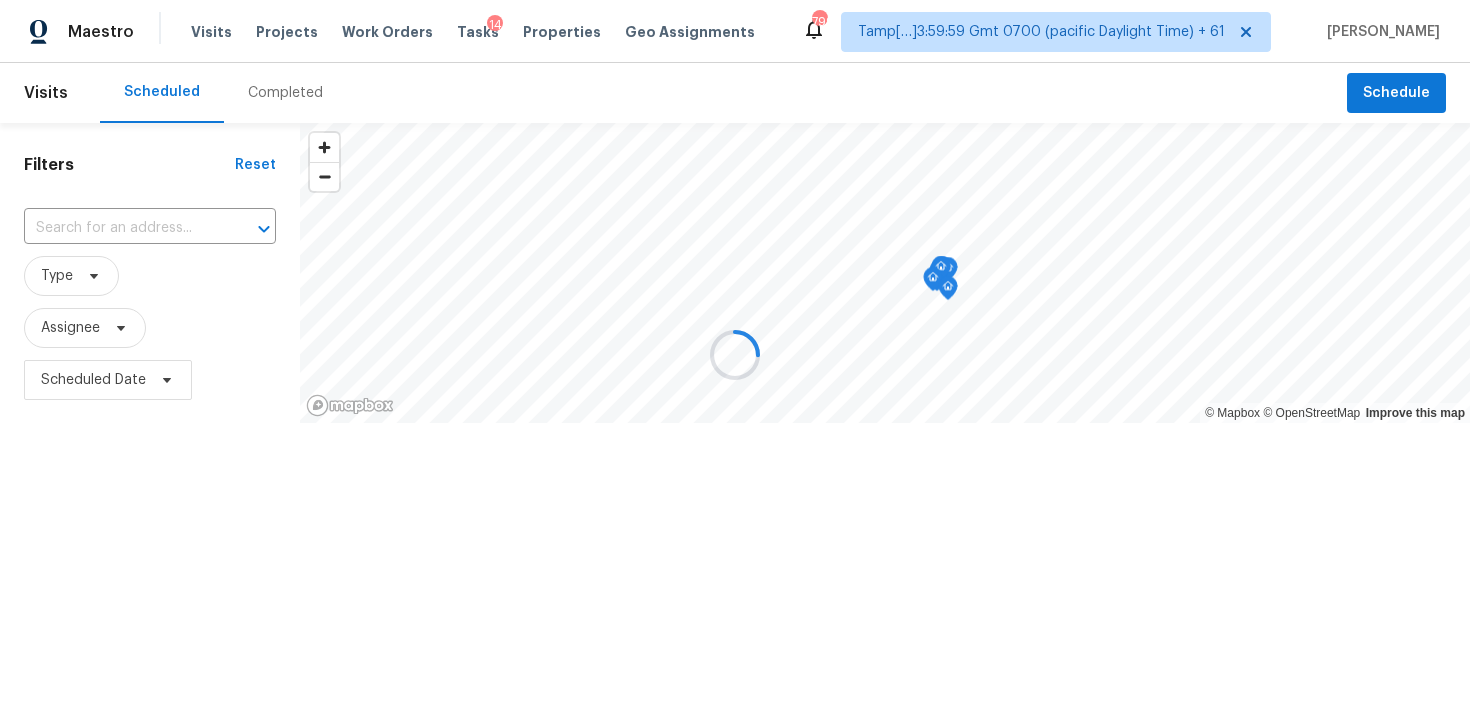 click at bounding box center (735, 354) 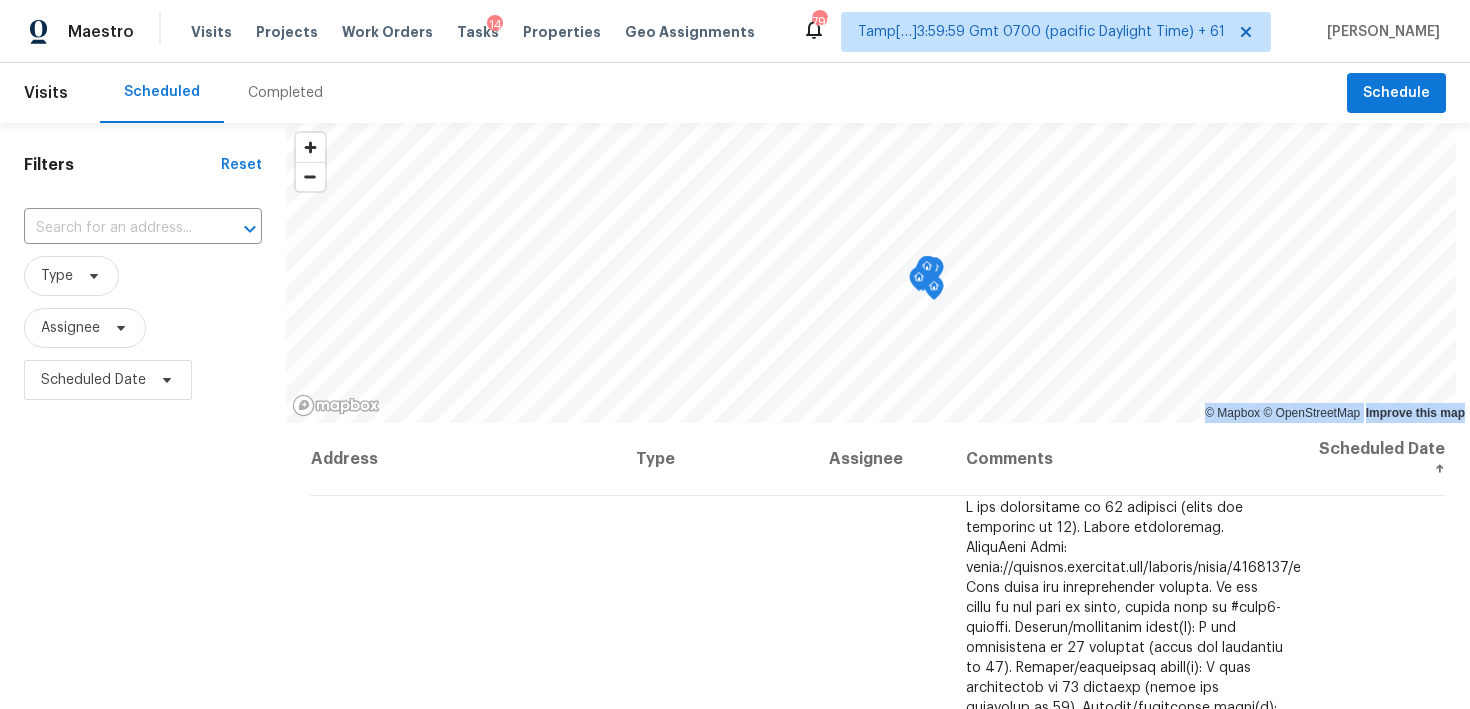 click on "Completed" at bounding box center (285, 93) 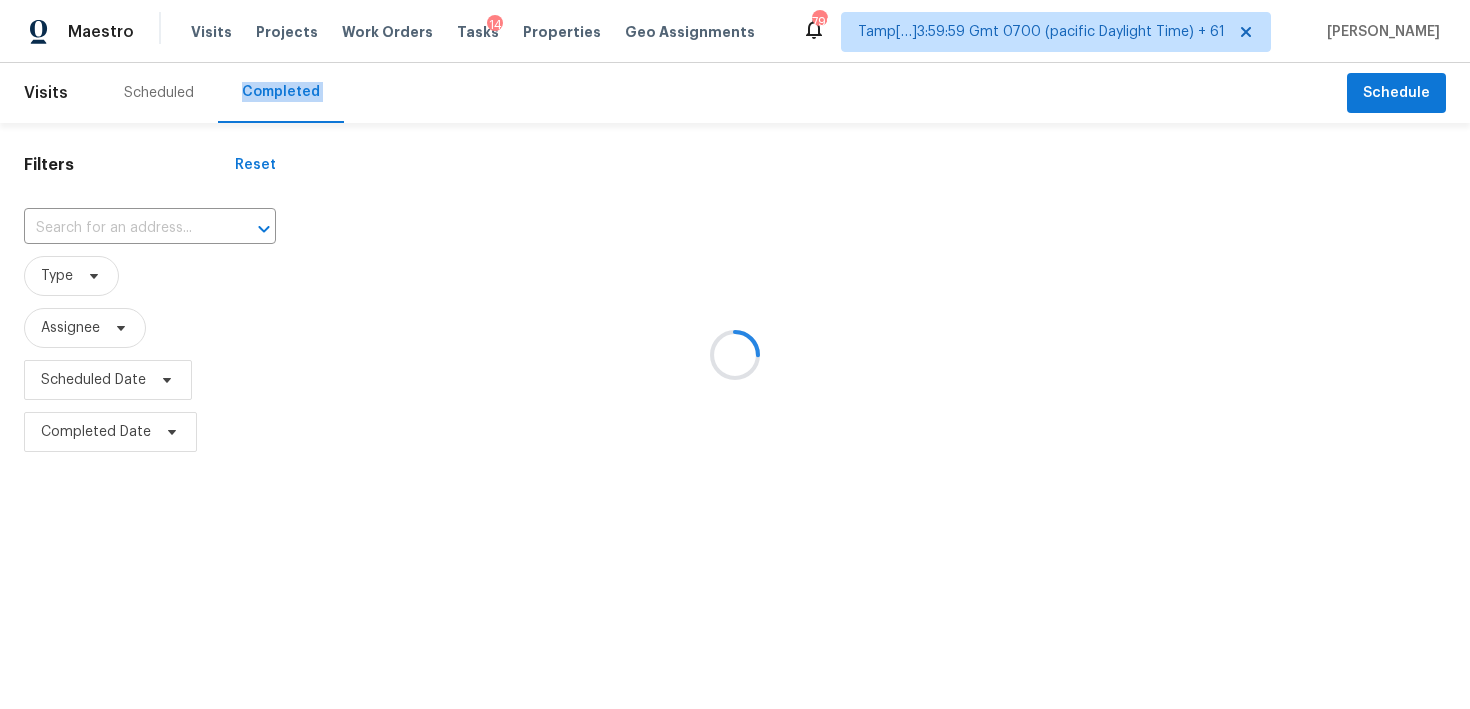 click at bounding box center (735, 354) 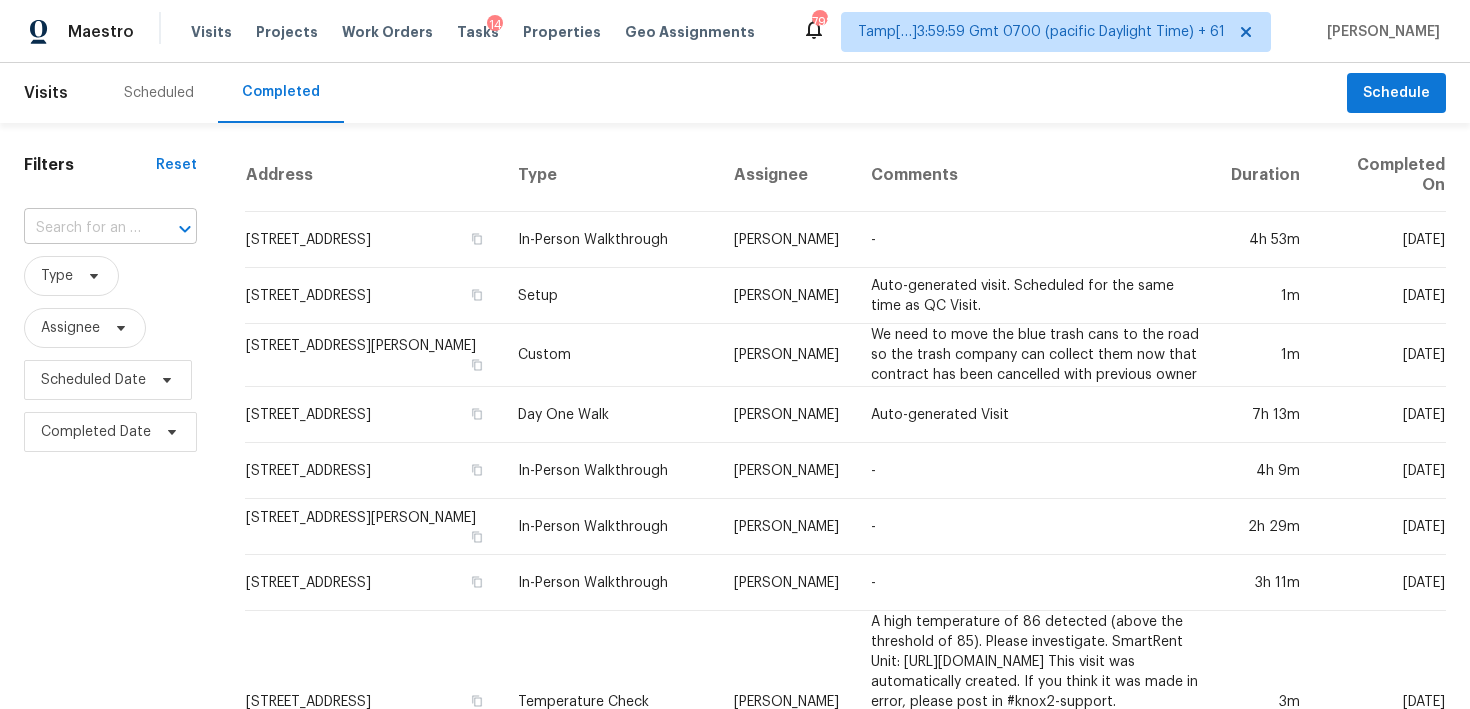click at bounding box center [171, 229] 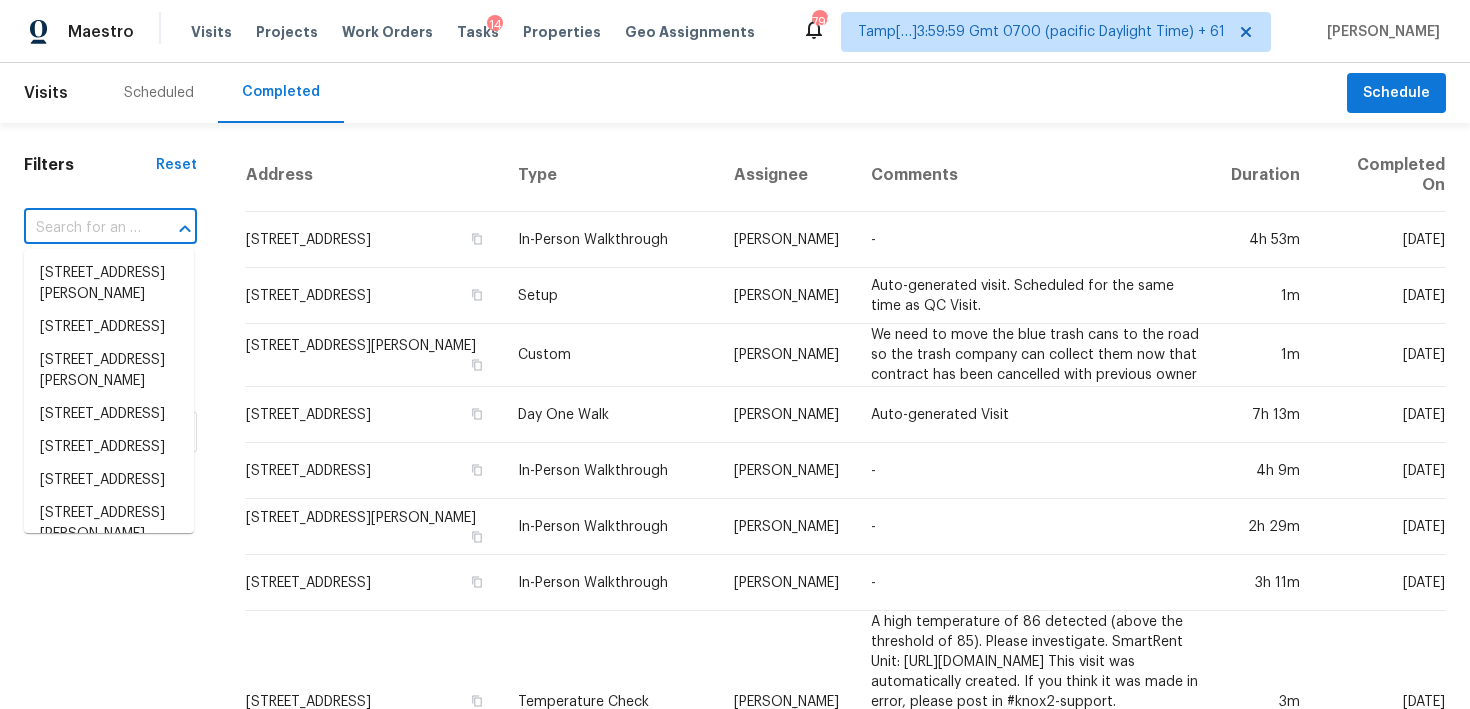 paste on "32106 Beachview Ln, Westlake Village, CA 91361" 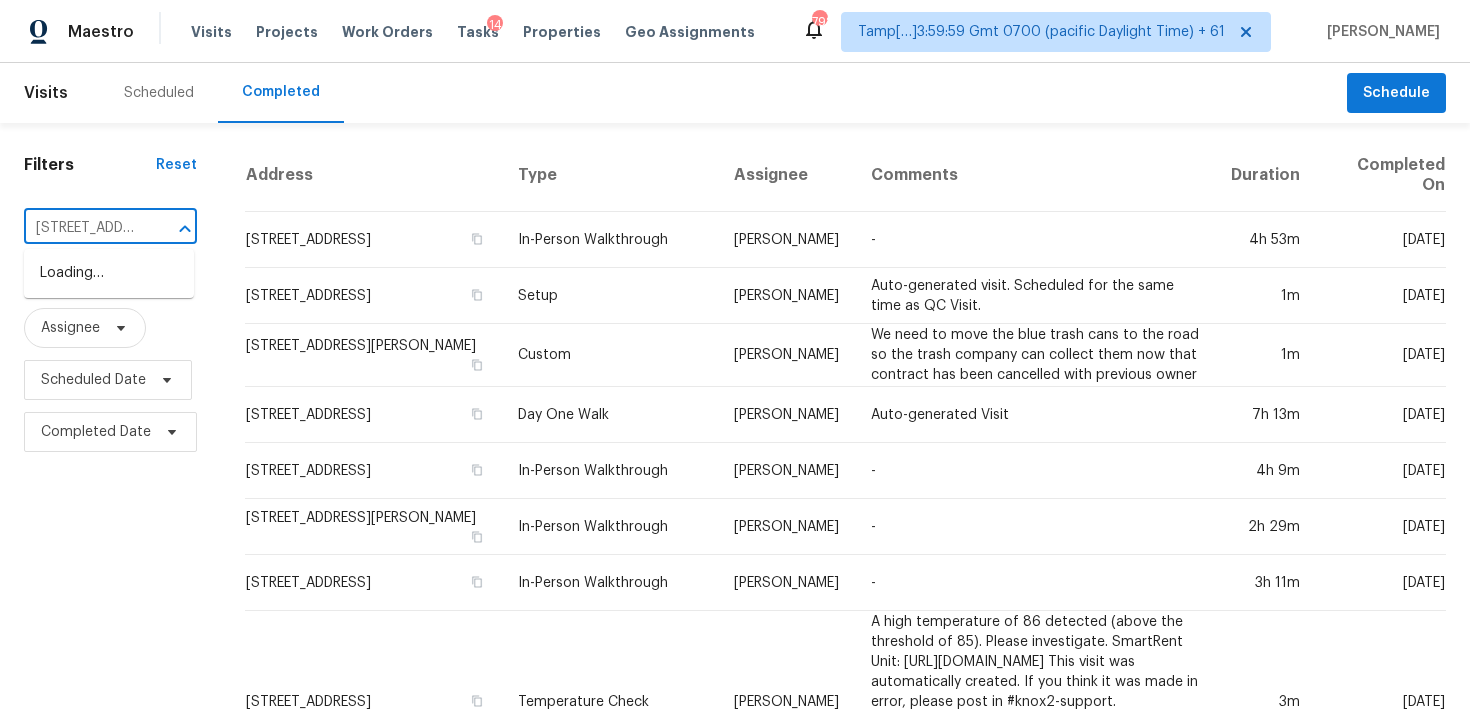 scroll, scrollTop: 0, scrollLeft: 212, axis: horizontal 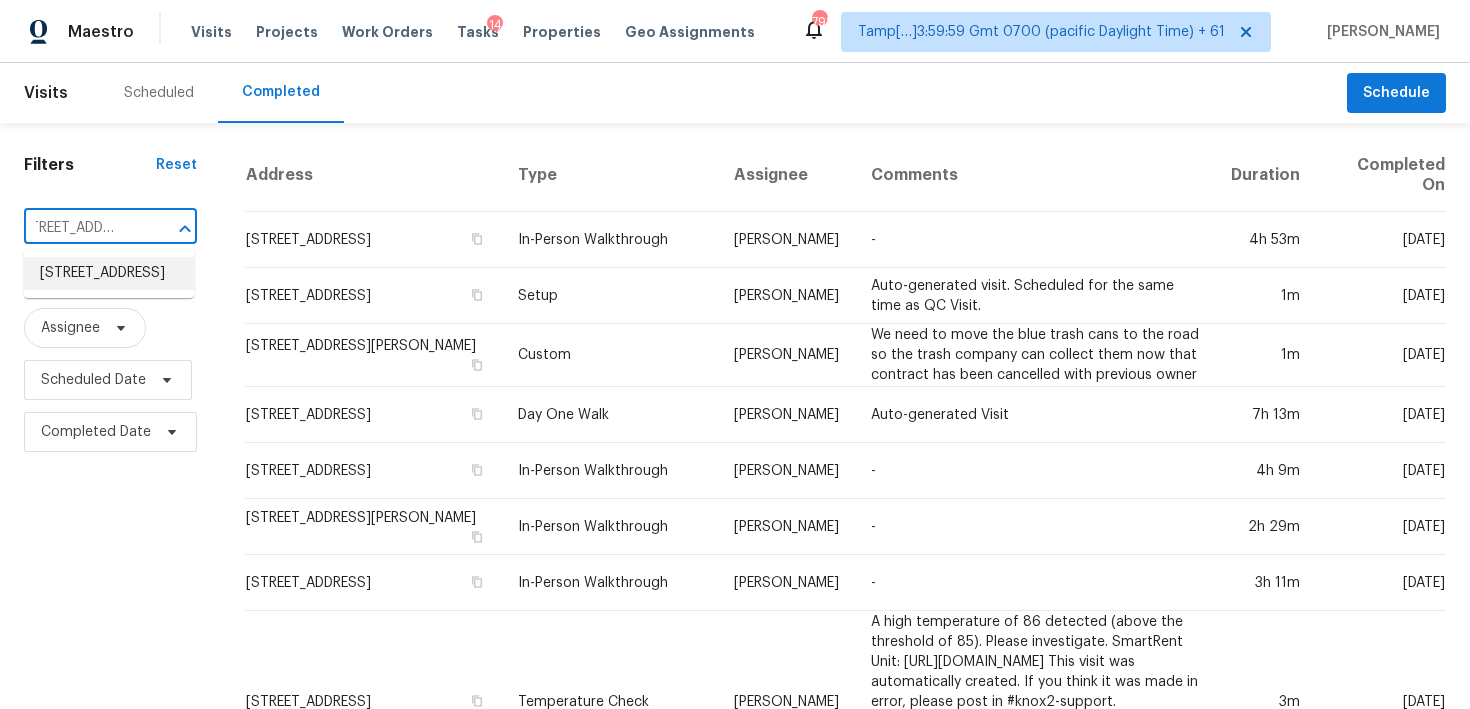 click on "32106 Beachview Ln, Westlake Village, CA 91361" at bounding box center (109, 273) 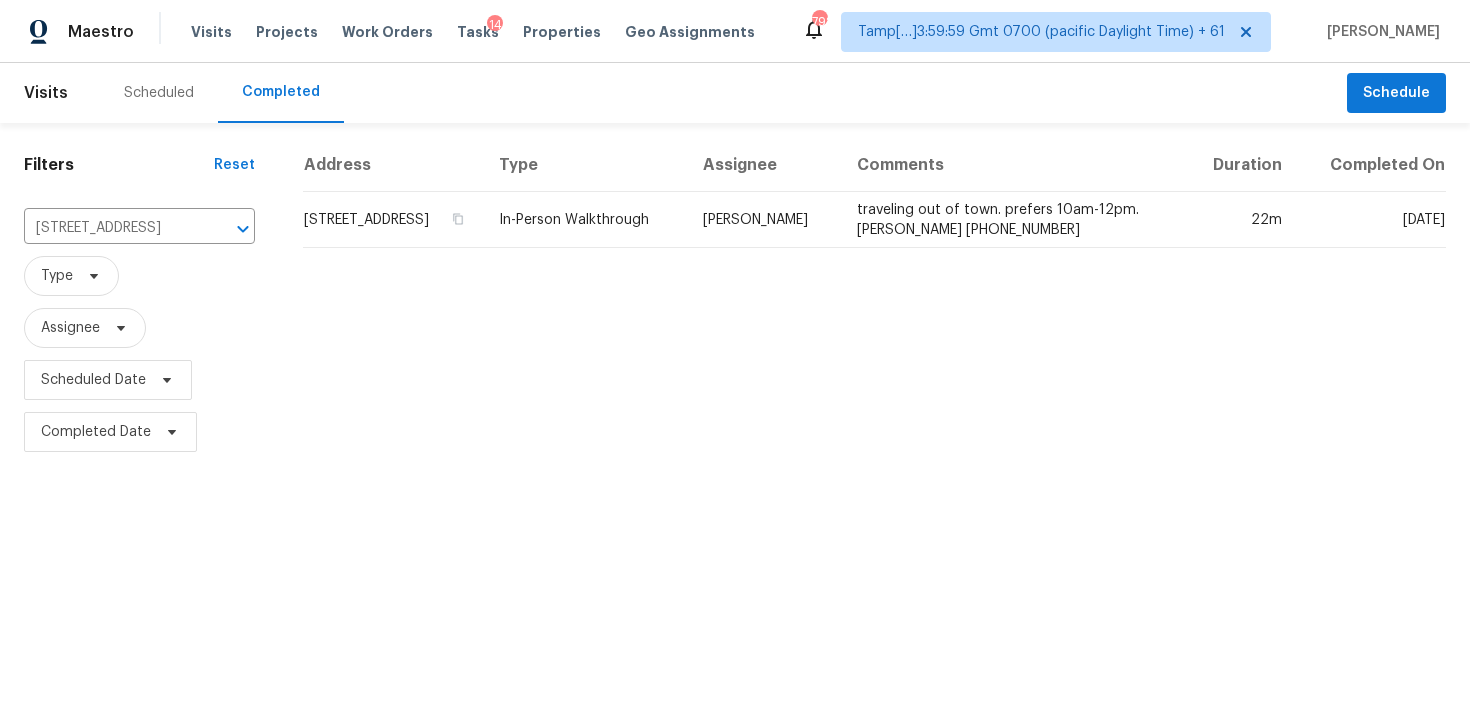 click on "32106 Beachview Ln, Westlake Village, CA 91361" at bounding box center (393, 220) 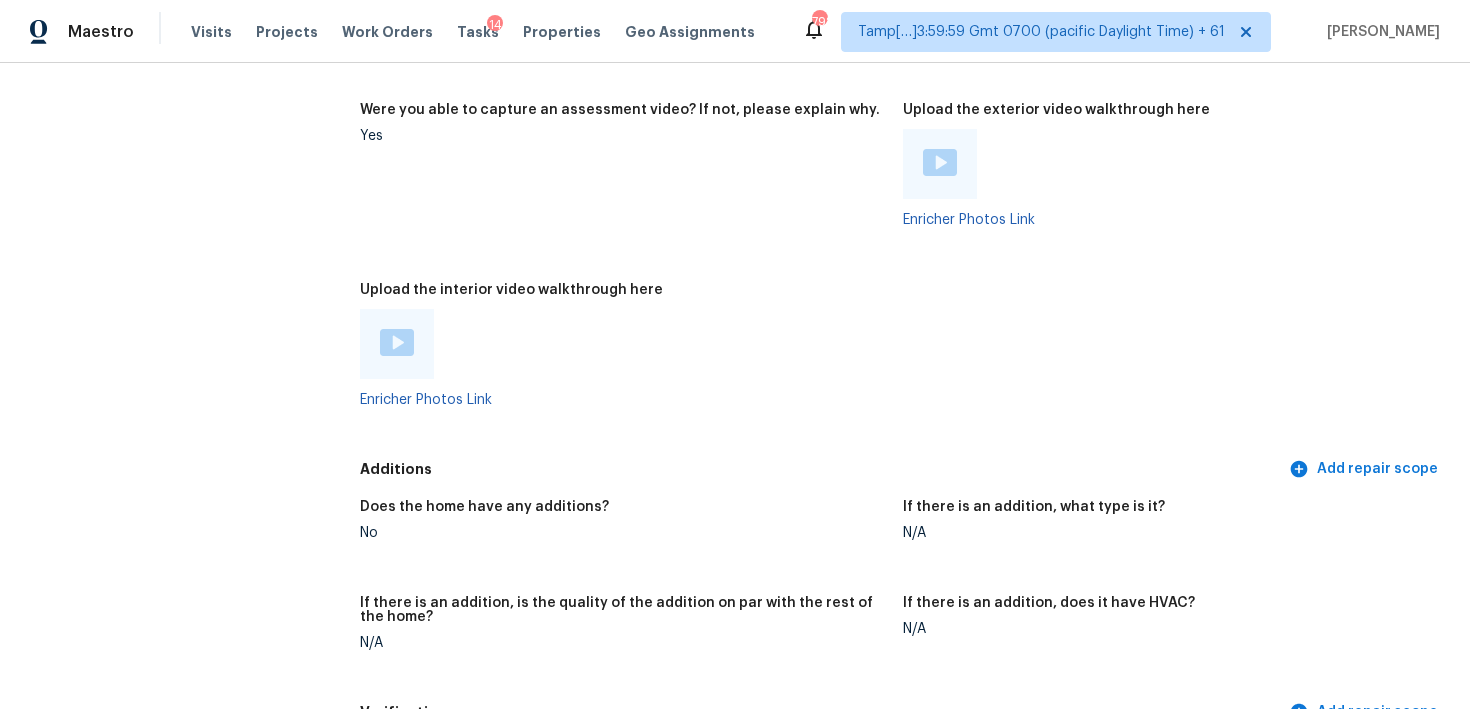 scroll, scrollTop: 3766, scrollLeft: 0, axis: vertical 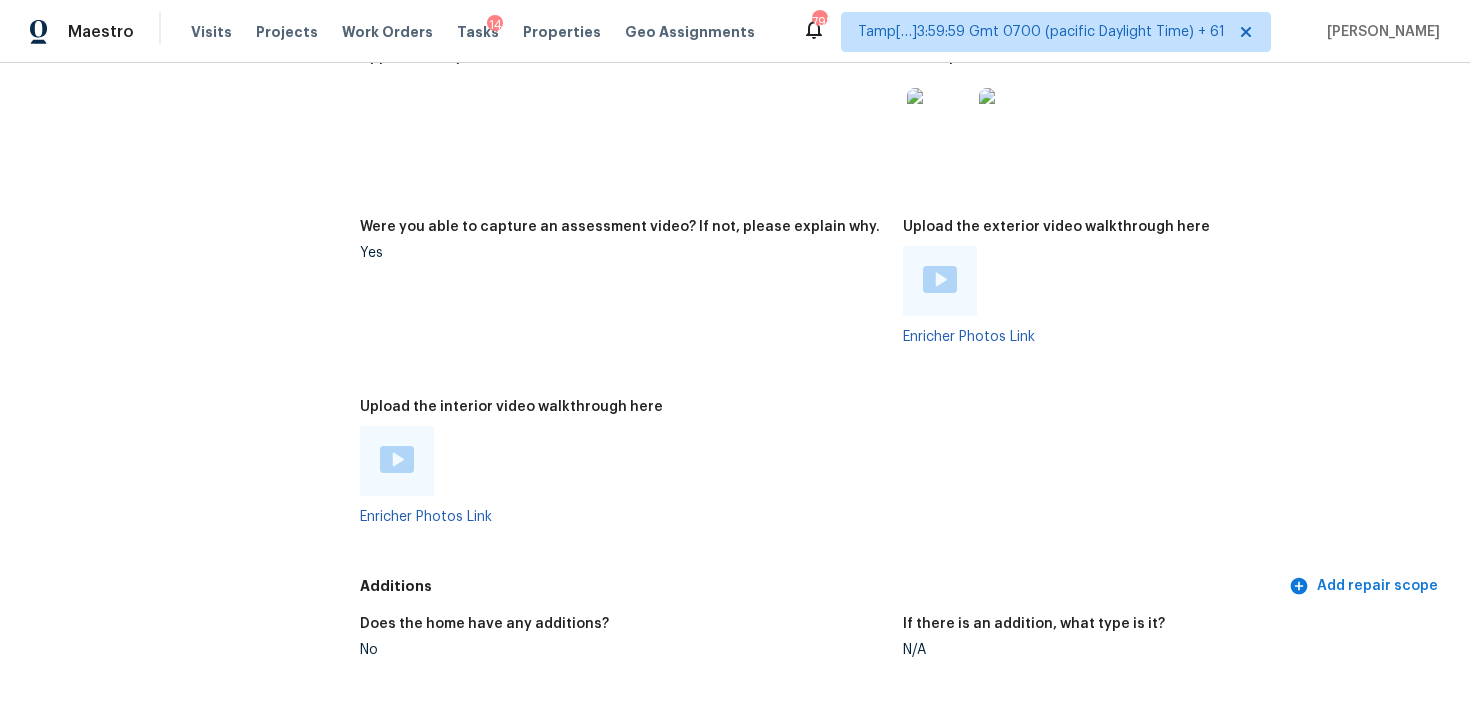 click at bounding box center (397, 461) 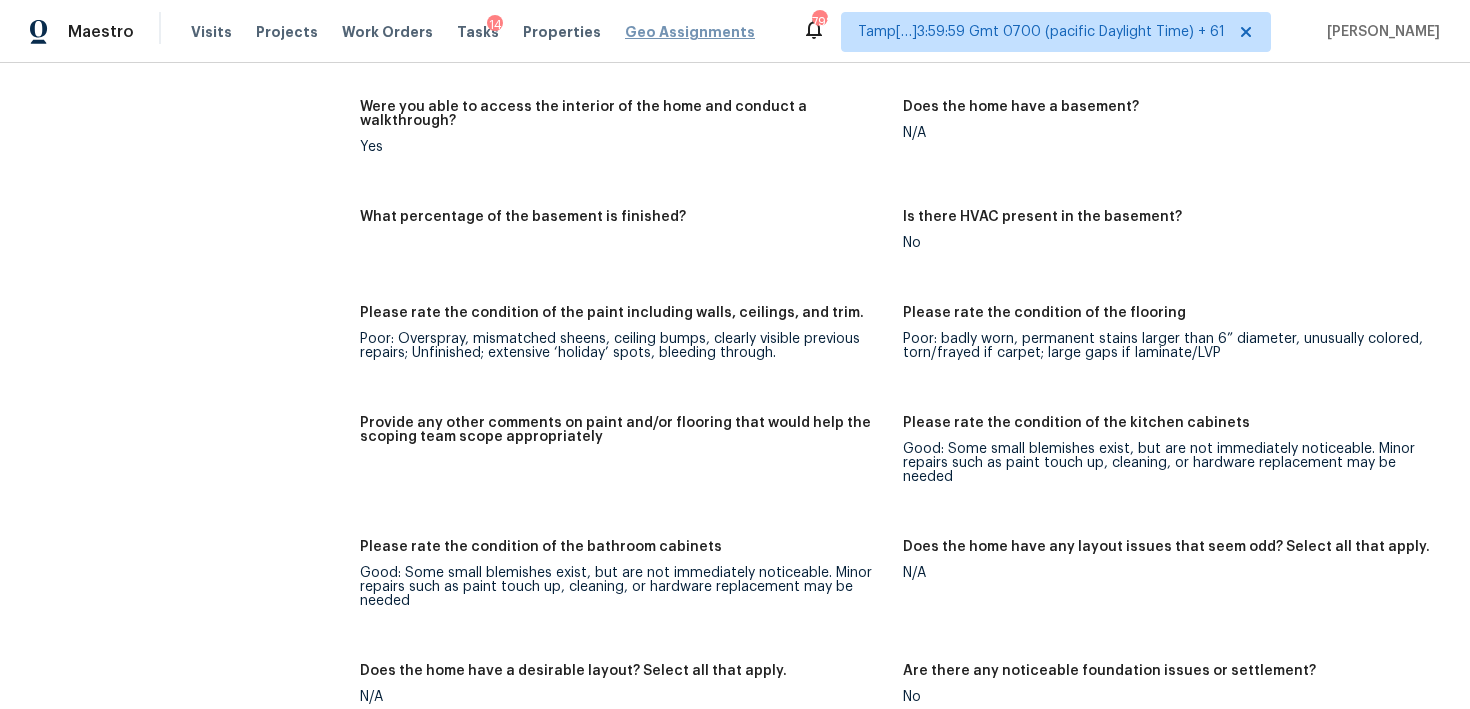 scroll, scrollTop: 2815, scrollLeft: 0, axis: vertical 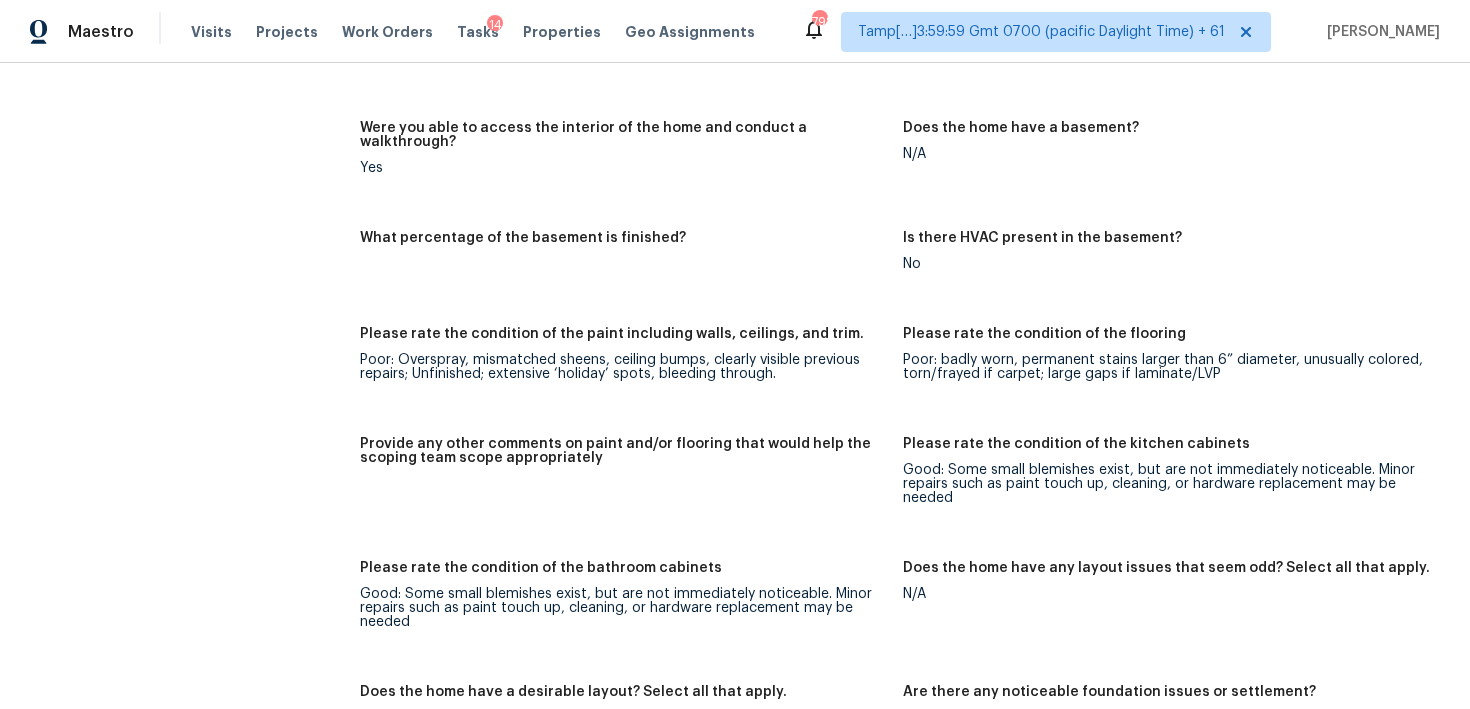click on "What percentage of the basement is finished?" at bounding box center (631, 267) 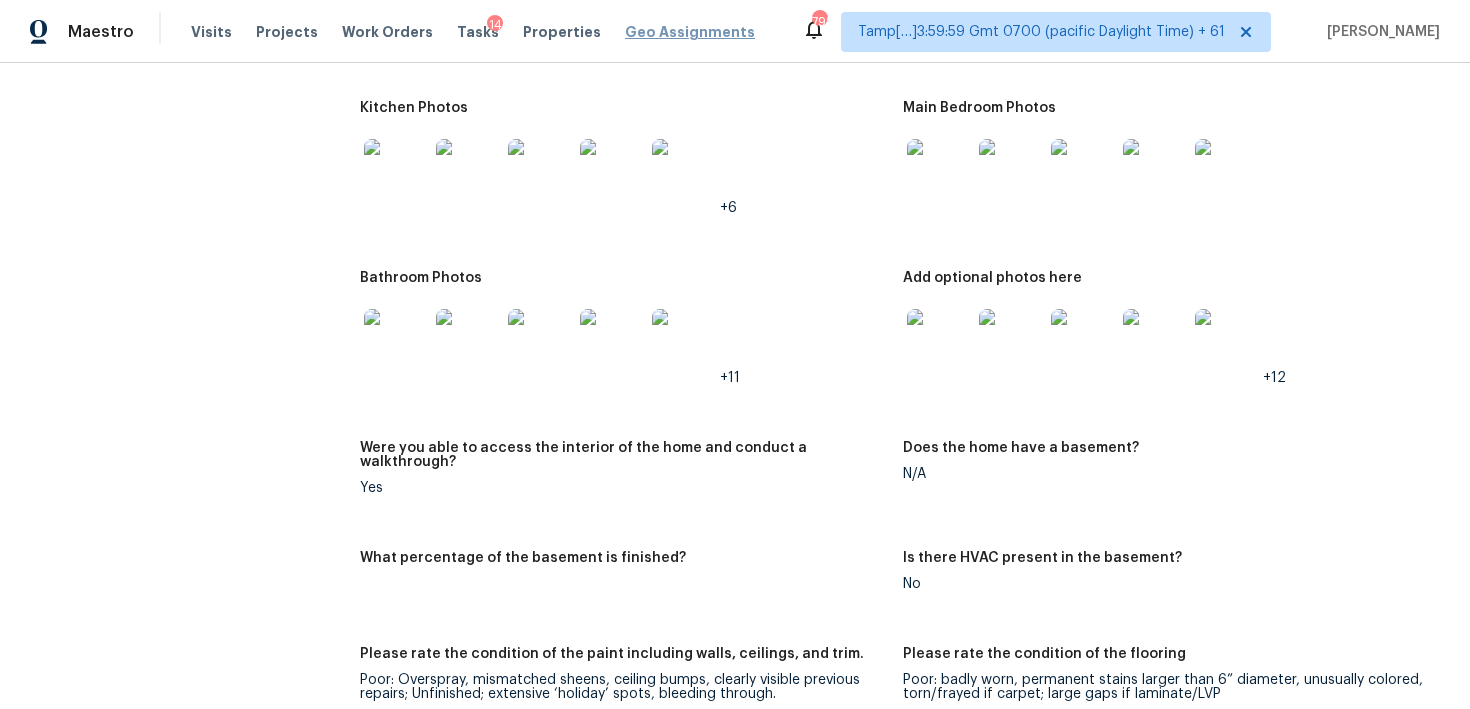 scroll, scrollTop: 2433, scrollLeft: 0, axis: vertical 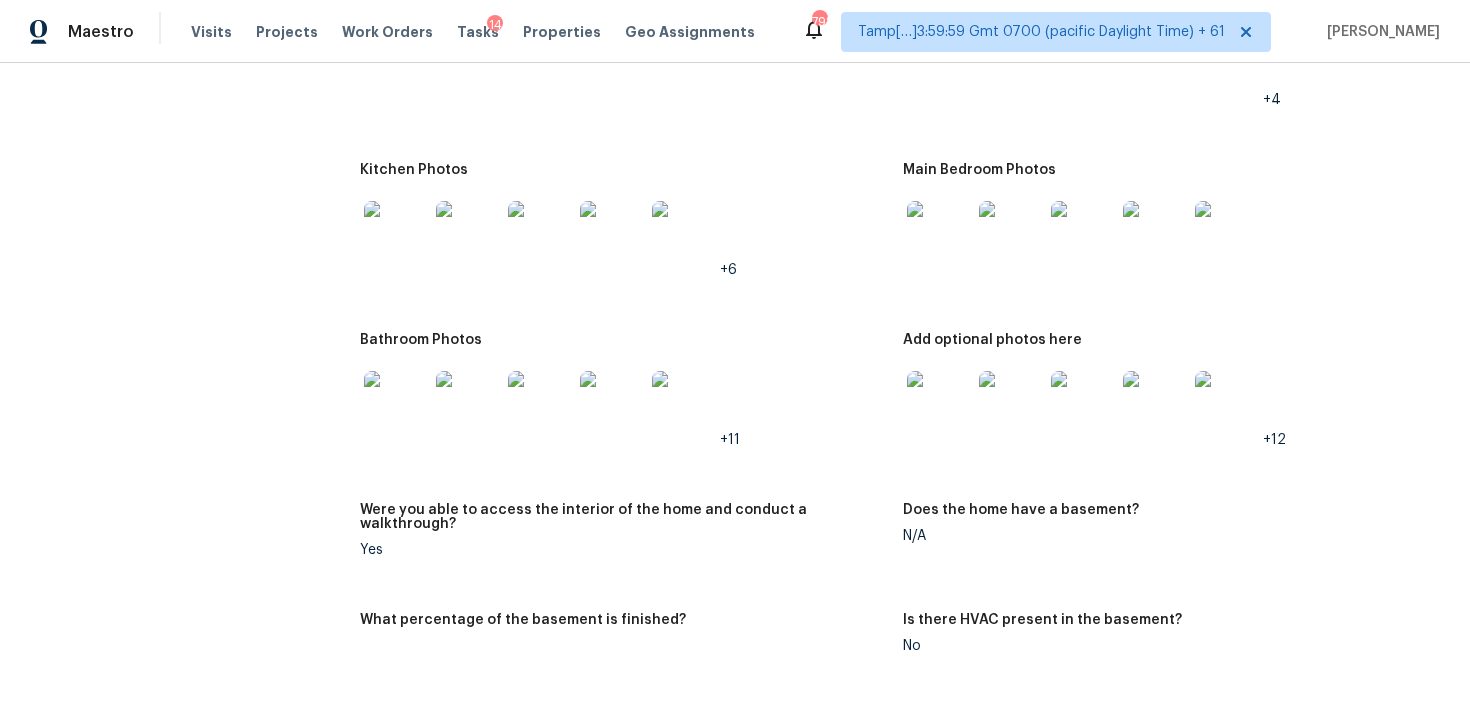 click at bounding box center [612, 233] 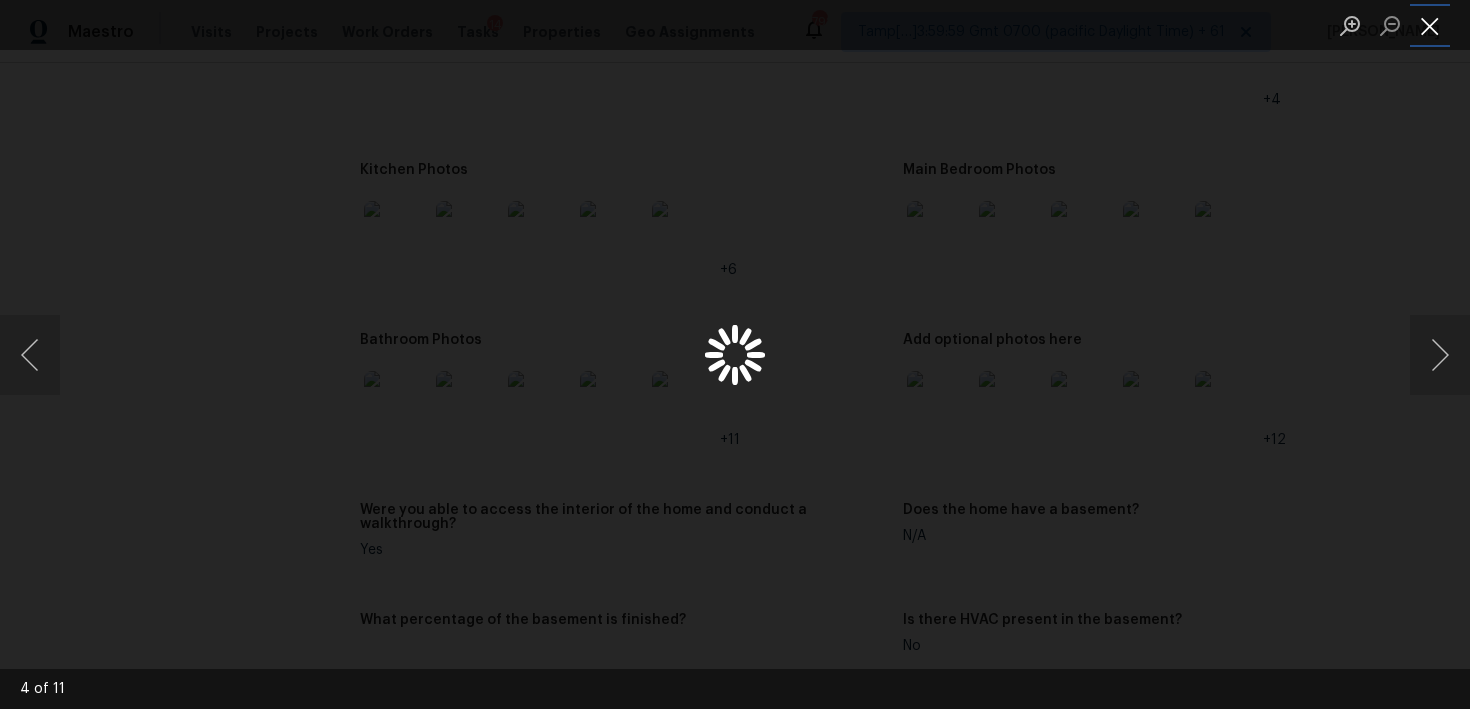 click at bounding box center (1430, 25) 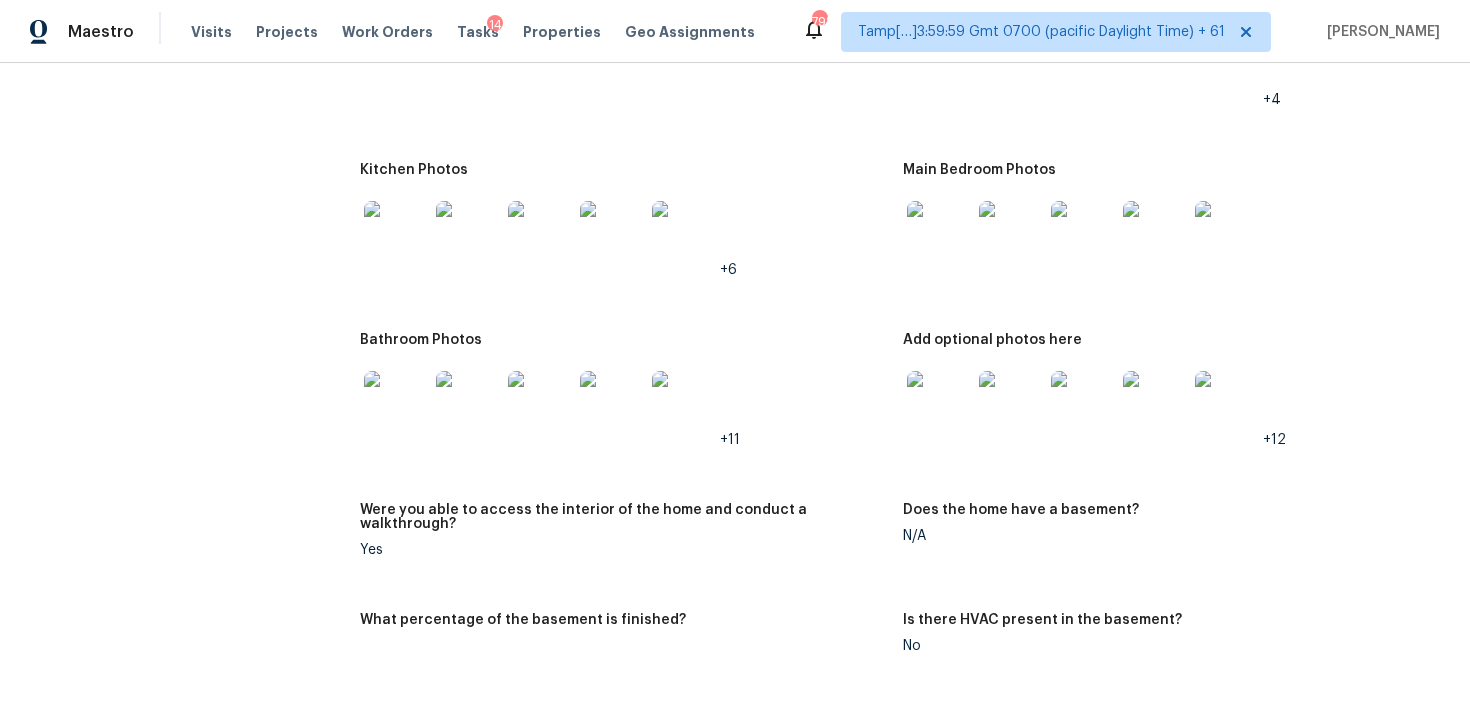 click on "Bathroom Photos" at bounding box center [623, 346] 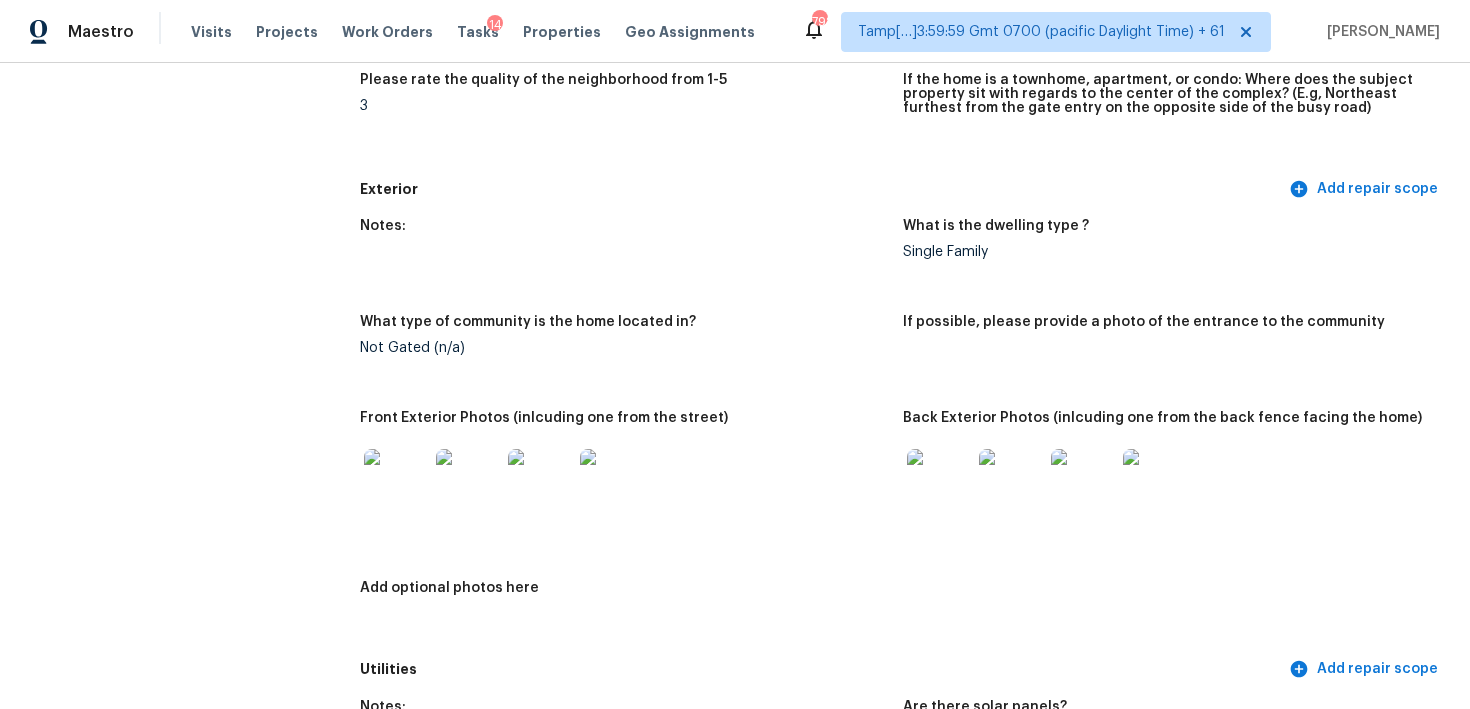 scroll, scrollTop: 626, scrollLeft: 0, axis: vertical 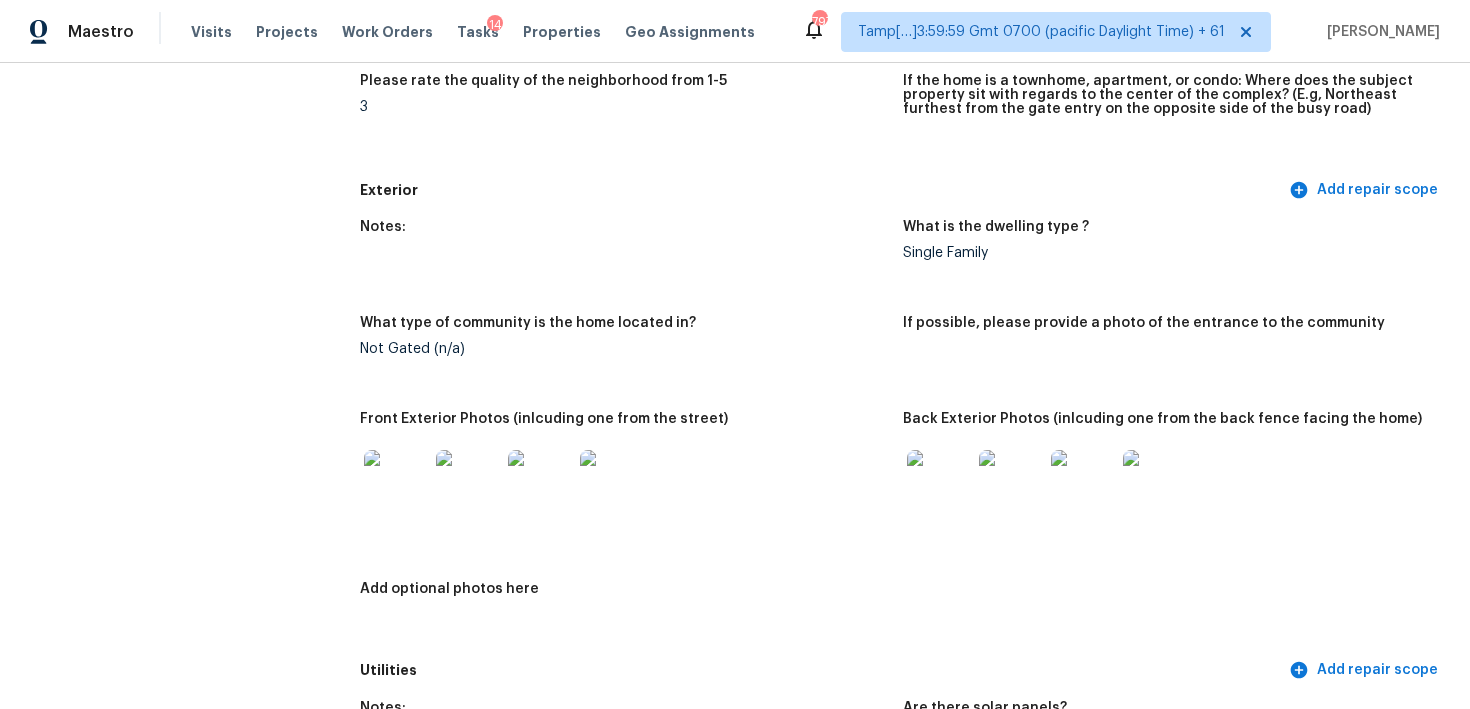 click on "Notes:" at bounding box center (631, 256) 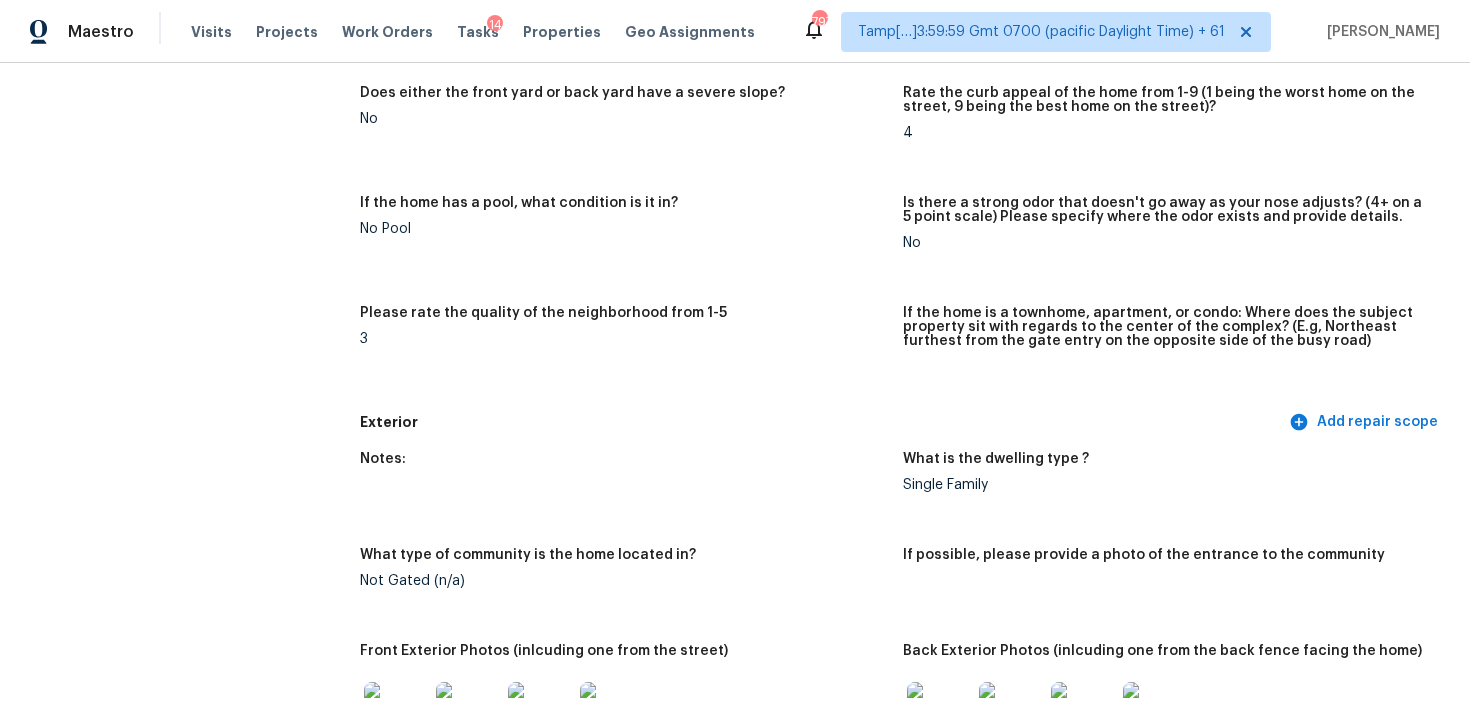 scroll, scrollTop: 370, scrollLeft: 0, axis: vertical 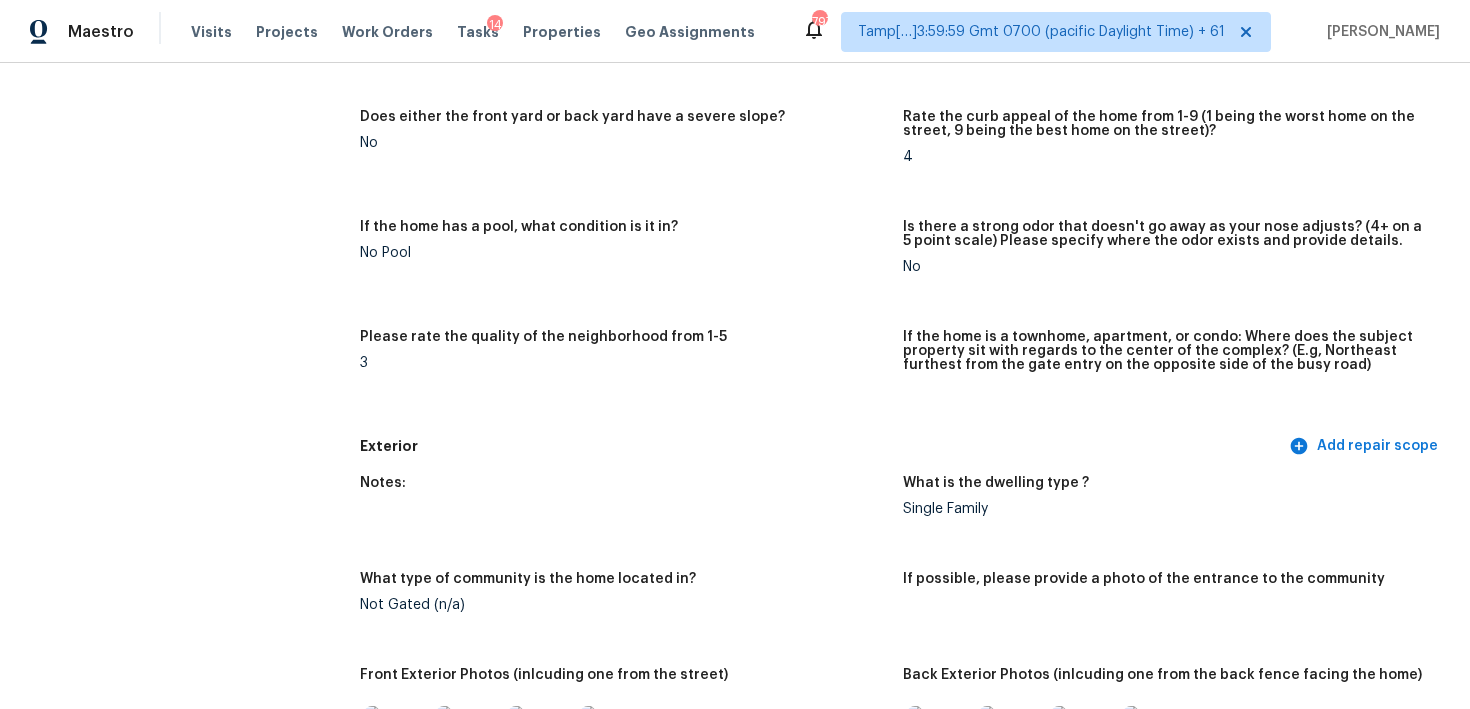 click on "If the home has a pool, what condition is it in? No Pool" at bounding box center (631, 263) 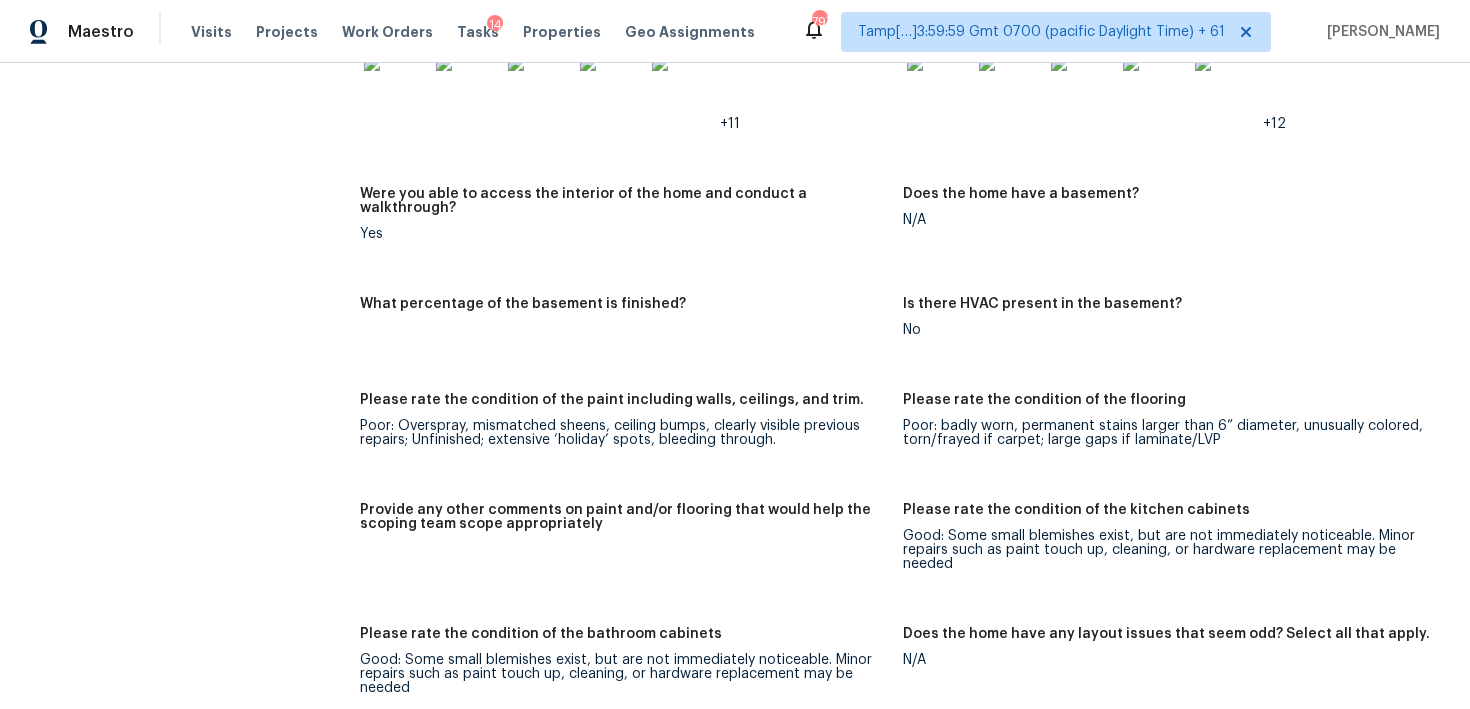 scroll, scrollTop: 2933, scrollLeft: 0, axis: vertical 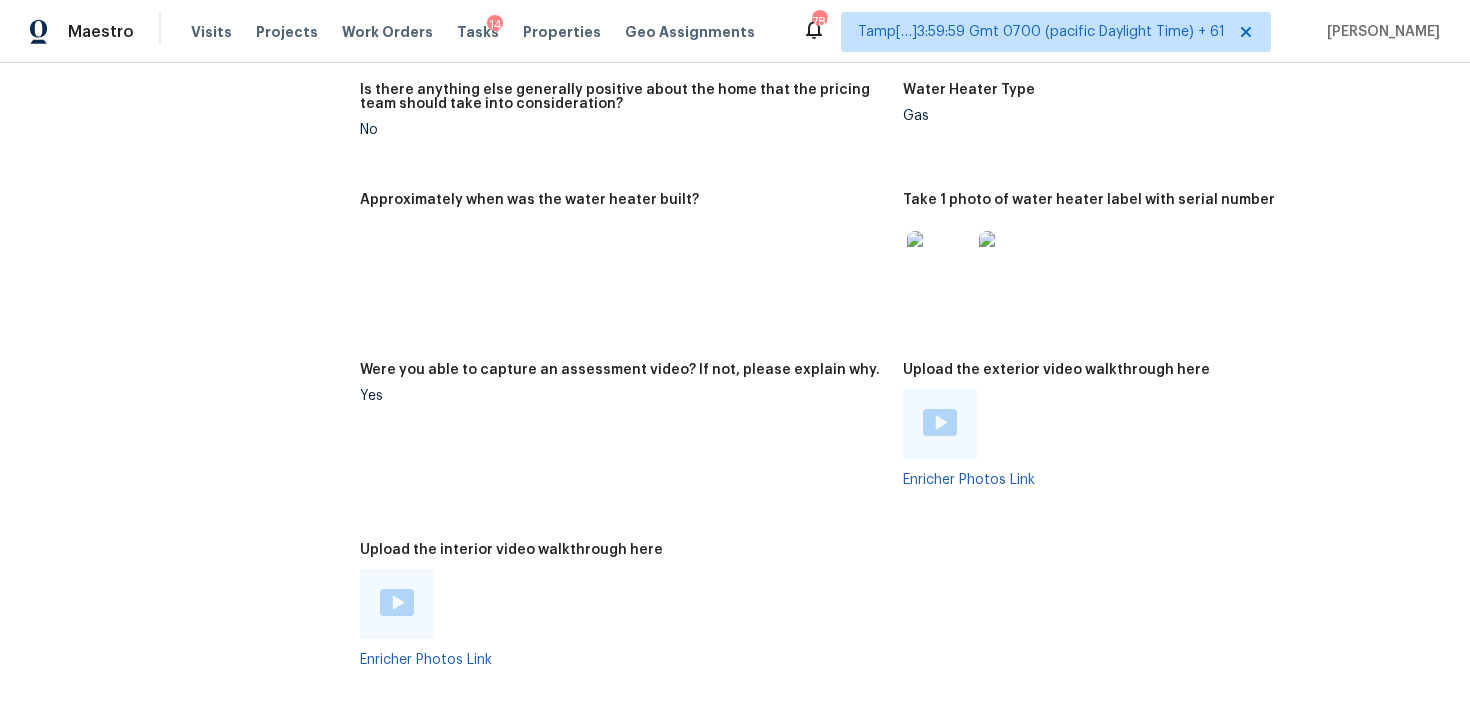 click on "Approximately when was the water heater built?" at bounding box center [631, 266] 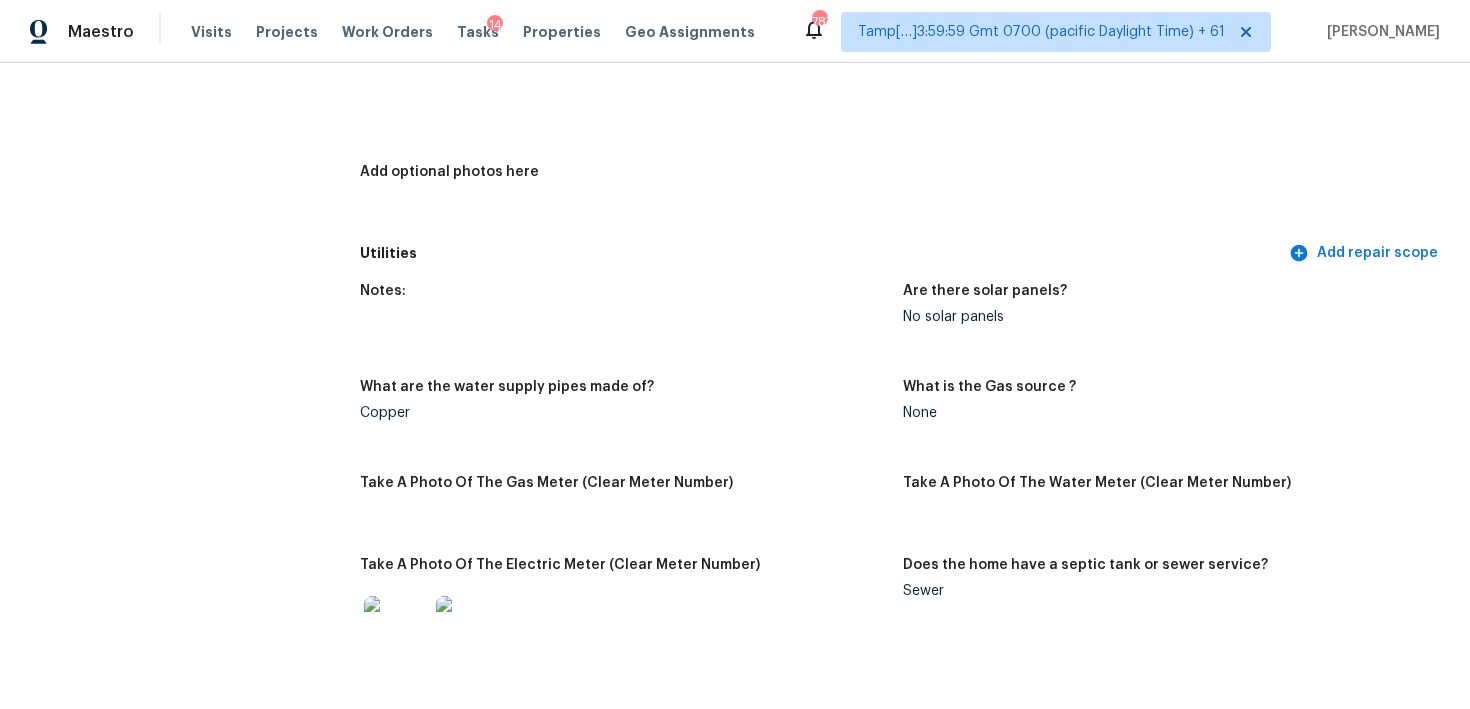 scroll, scrollTop: 0, scrollLeft: 0, axis: both 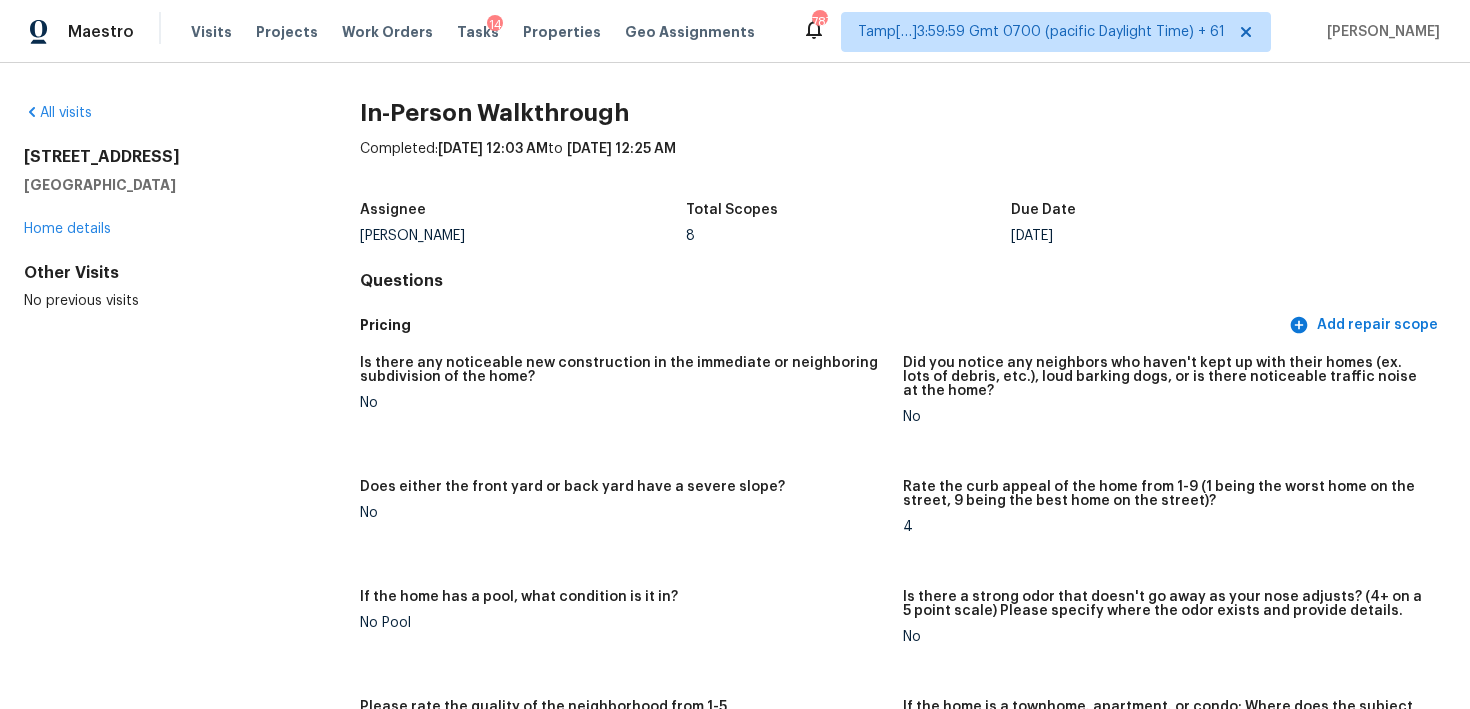 click on "Maestro Visits Projects Work Orders Tasks 14 Properties Geo Assignments" at bounding box center [389, 32] 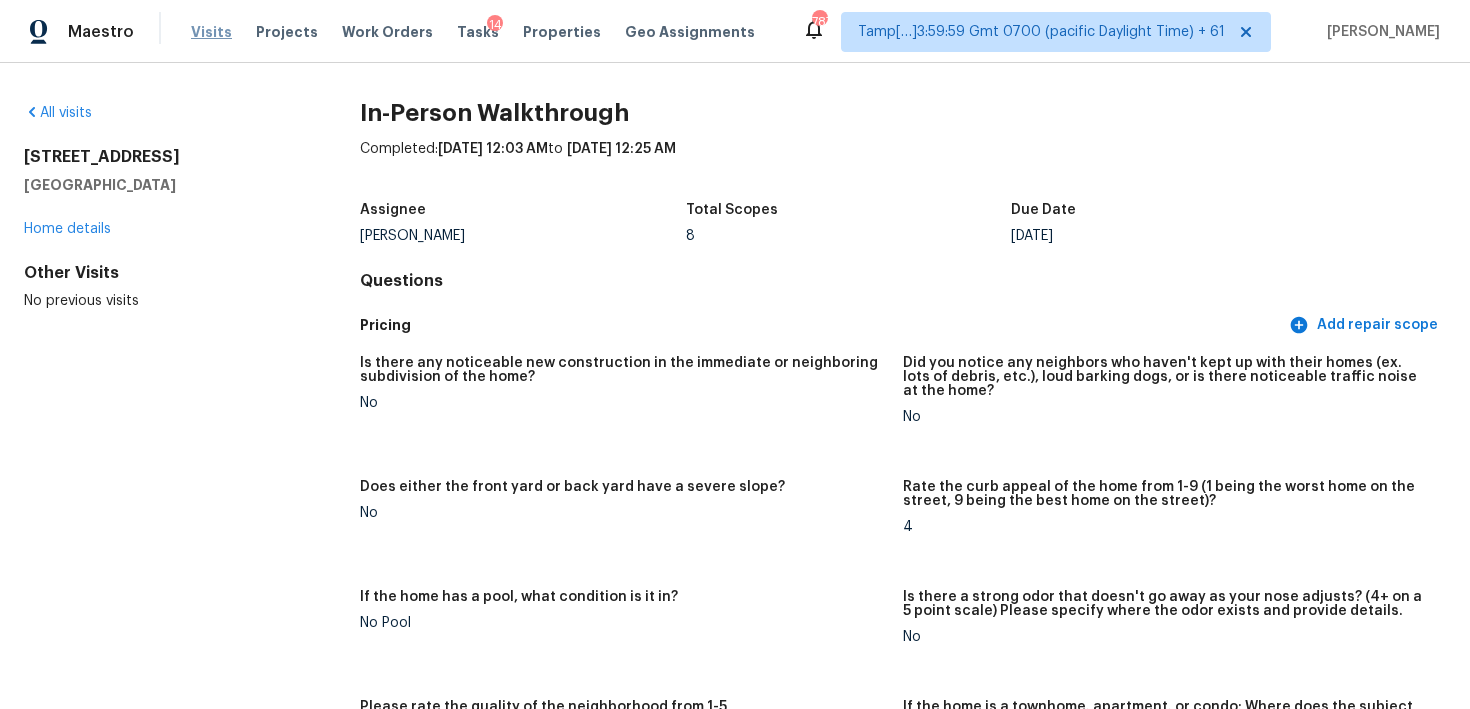 click on "Visits" at bounding box center (211, 32) 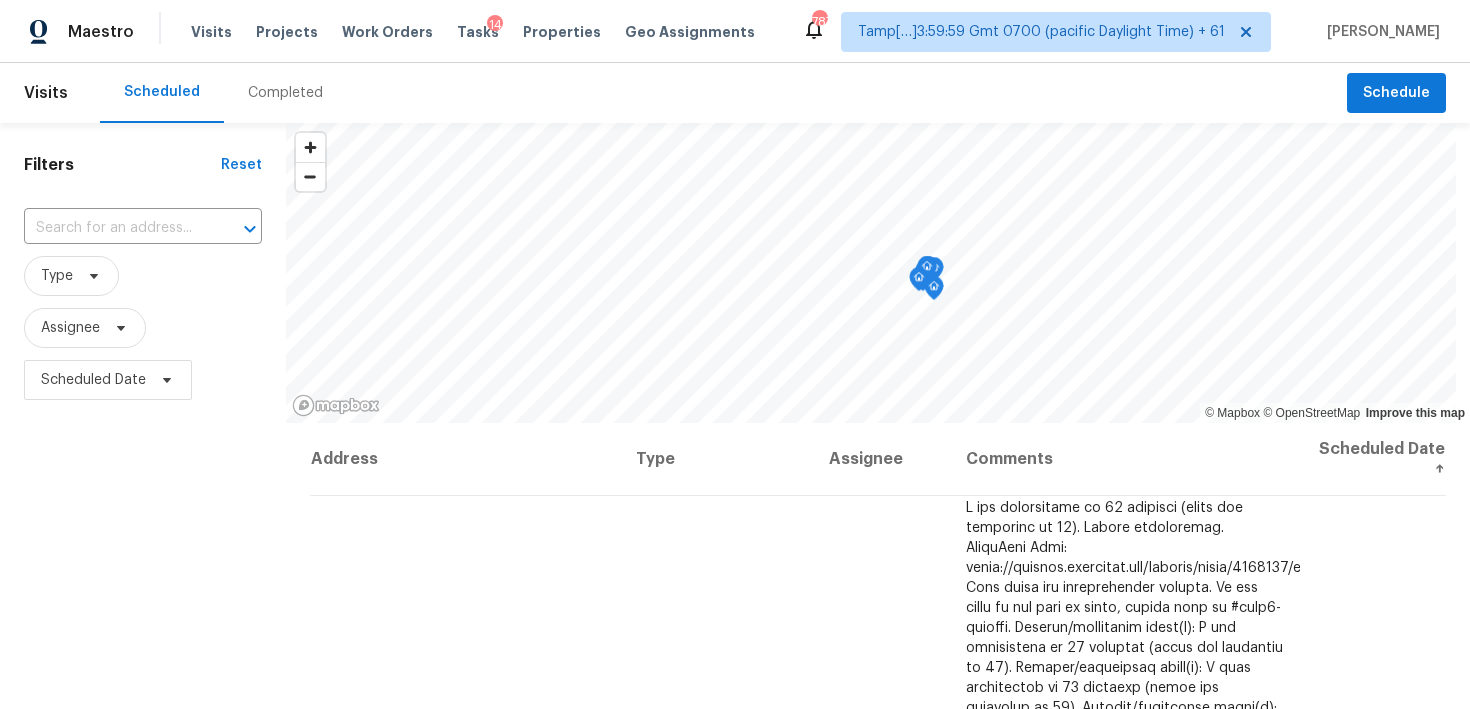 click on "Completed" at bounding box center (285, 93) 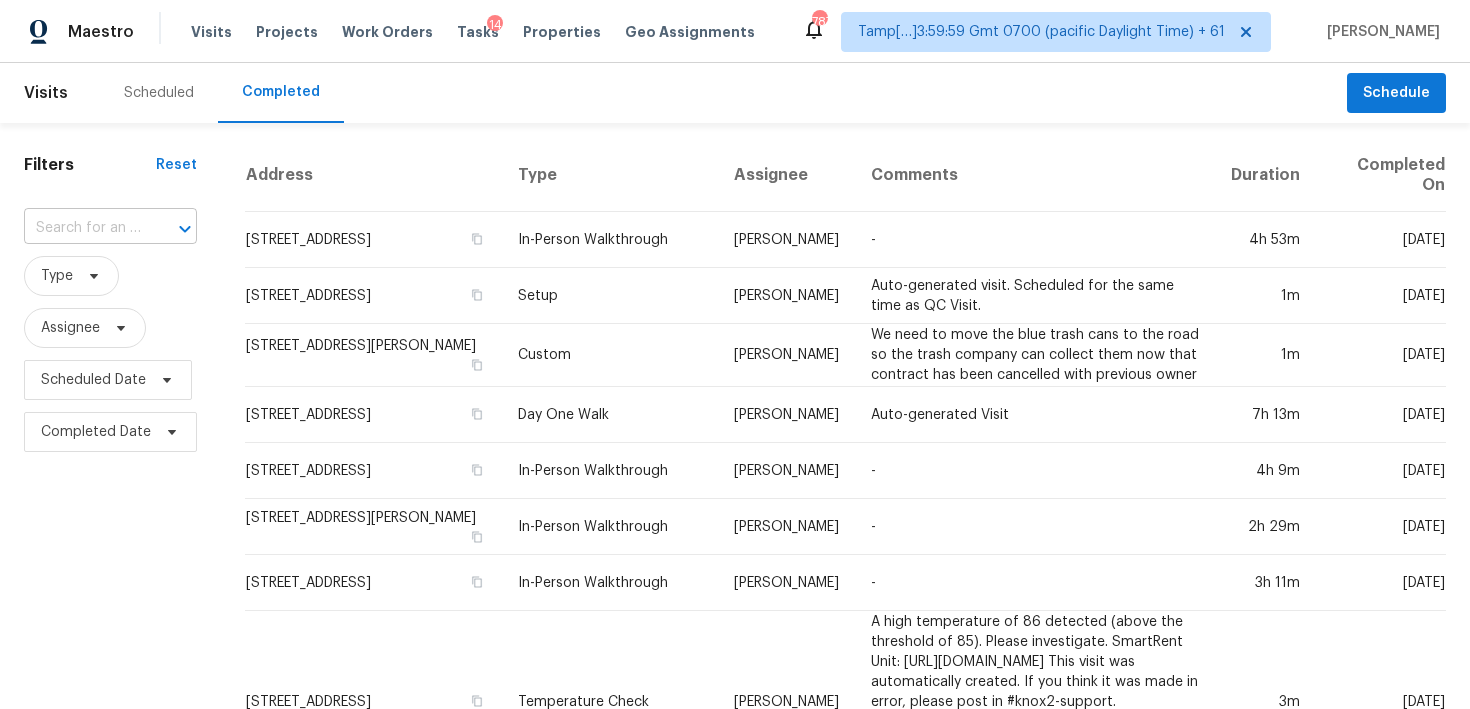click at bounding box center (82, 228) 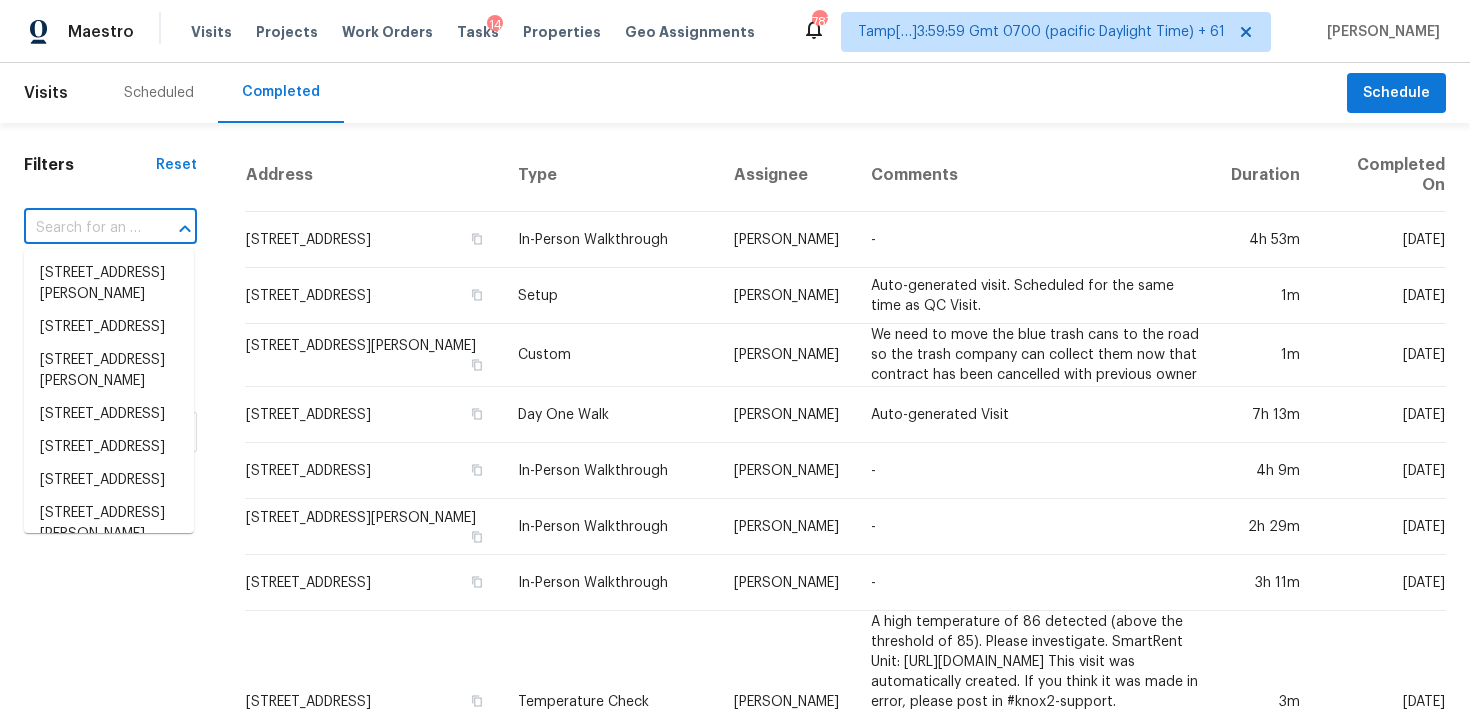 paste on "2544 Natchez Trce, Denton, TX 76210" 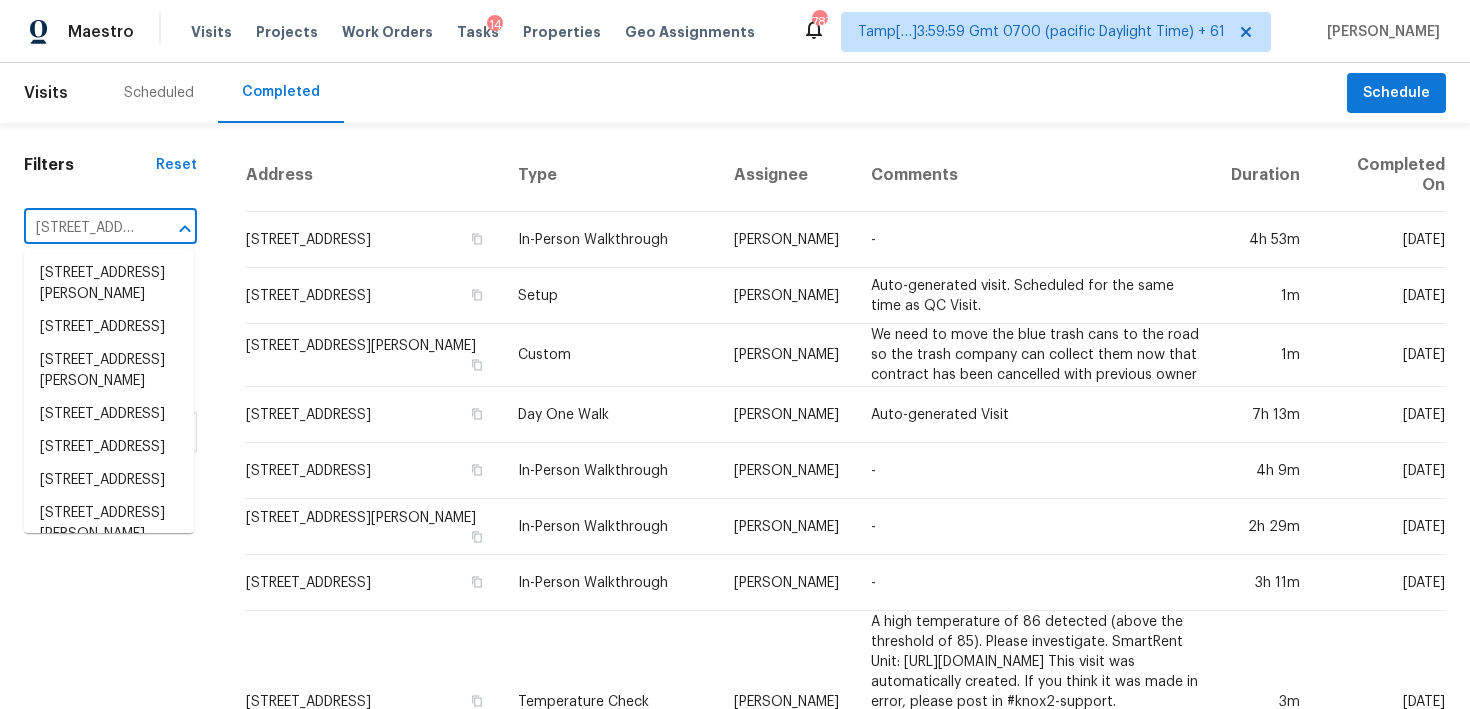 scroll, scrollTop: 0, scrollLeft: 142, axis: horizontal 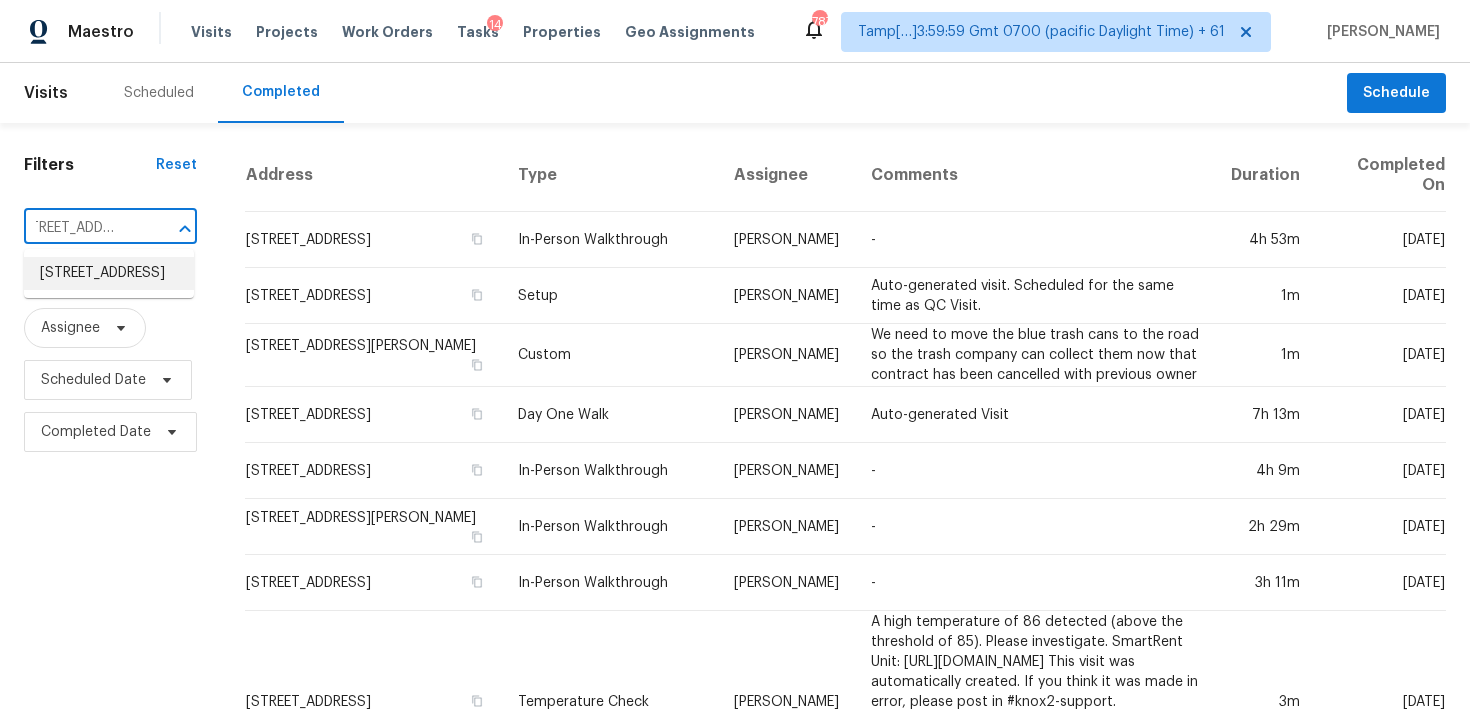 click on "2544 Natchez Trce, Denton, TX 76210" at bounding box center [109, 273] 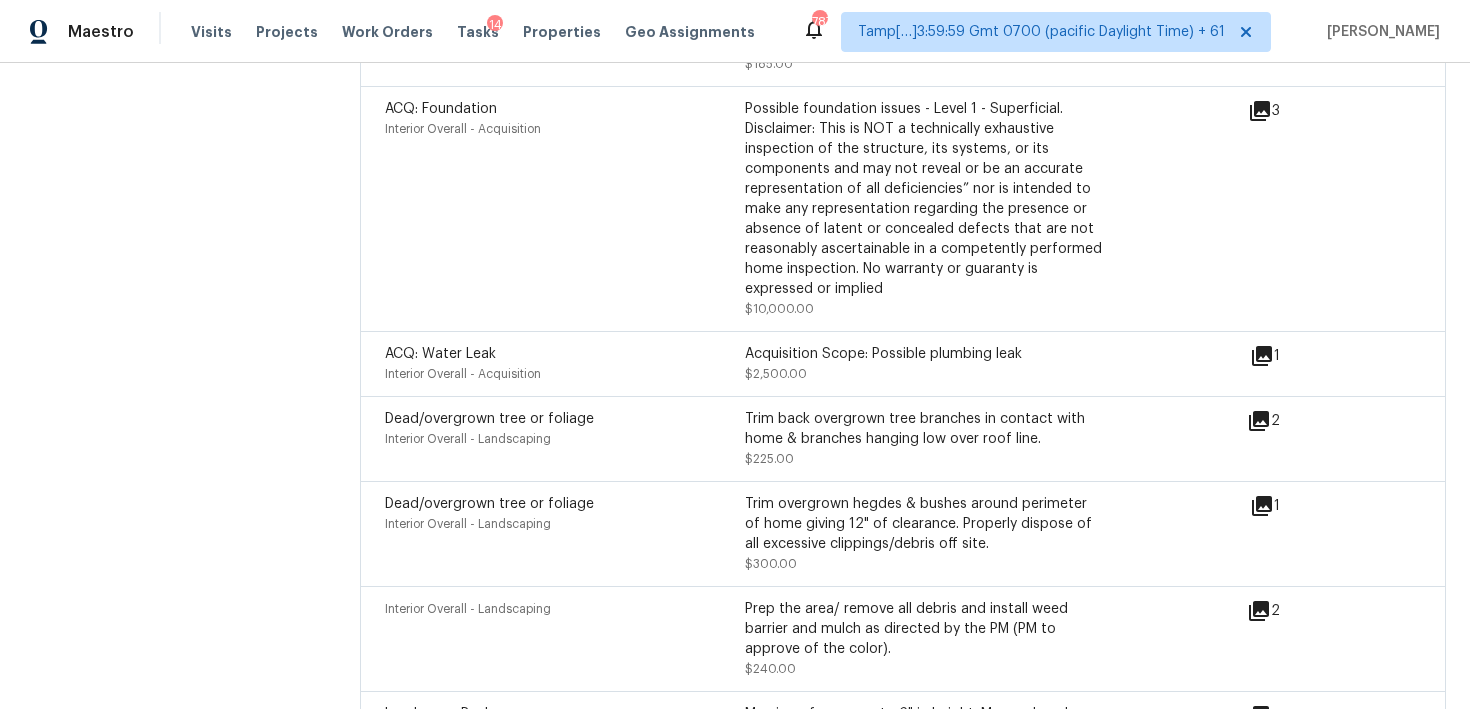 scroll, scrollTop: 6306, scrollLeft: 0, axis: vertical 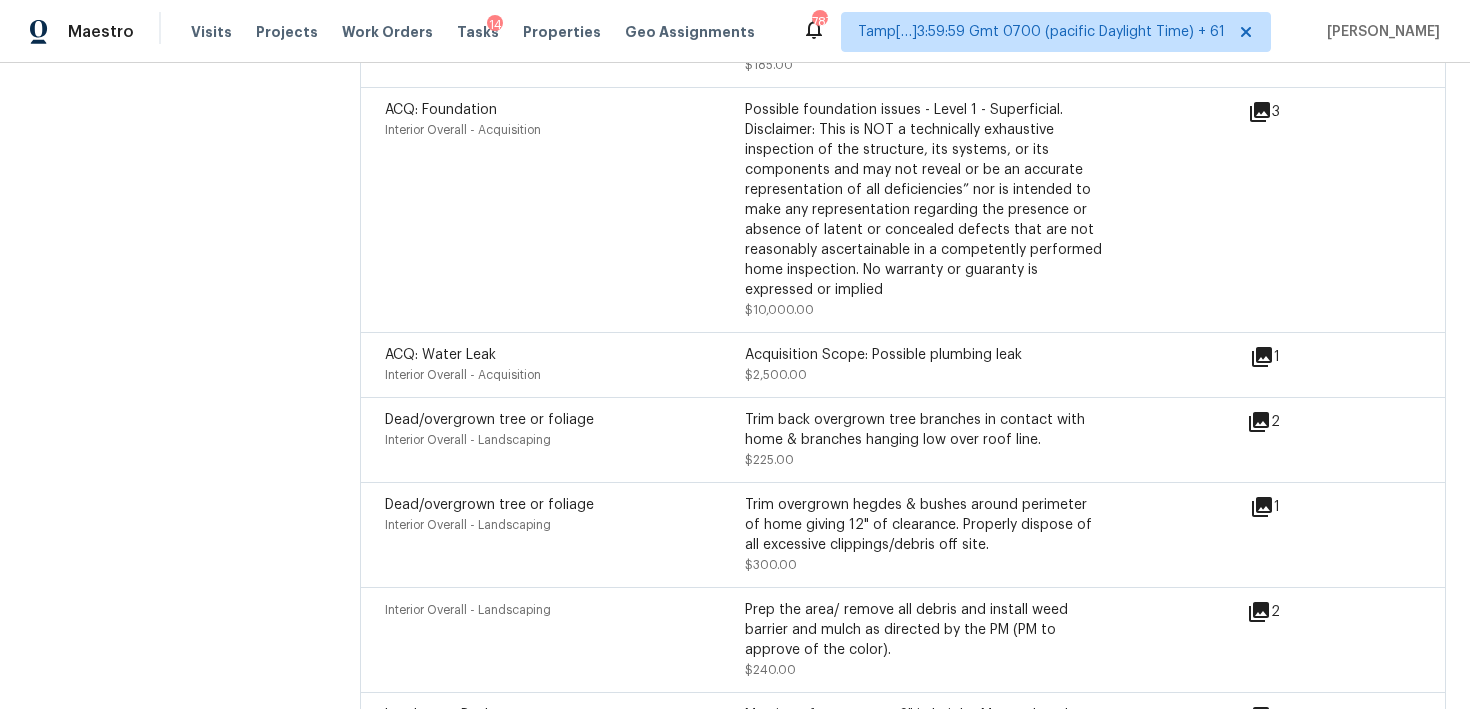click 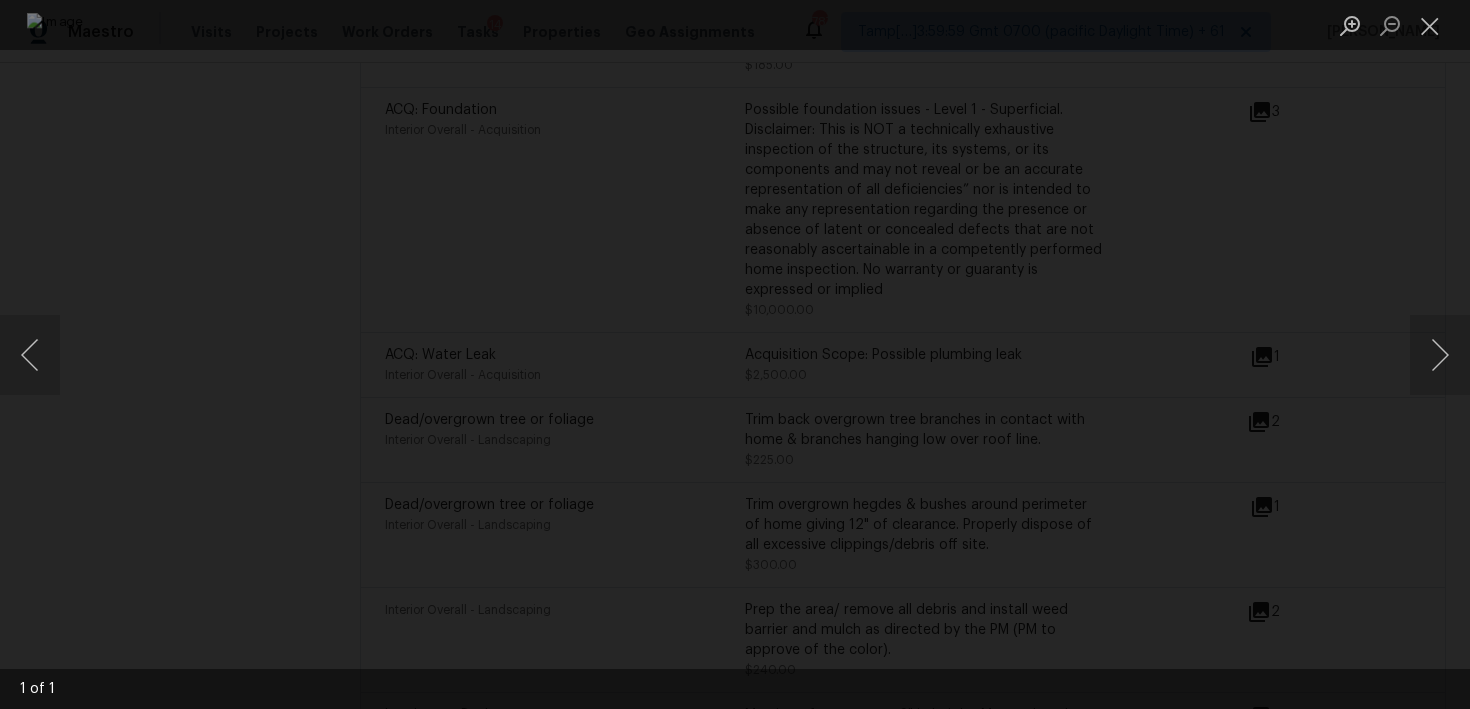 click at bounding box center (735, 354) 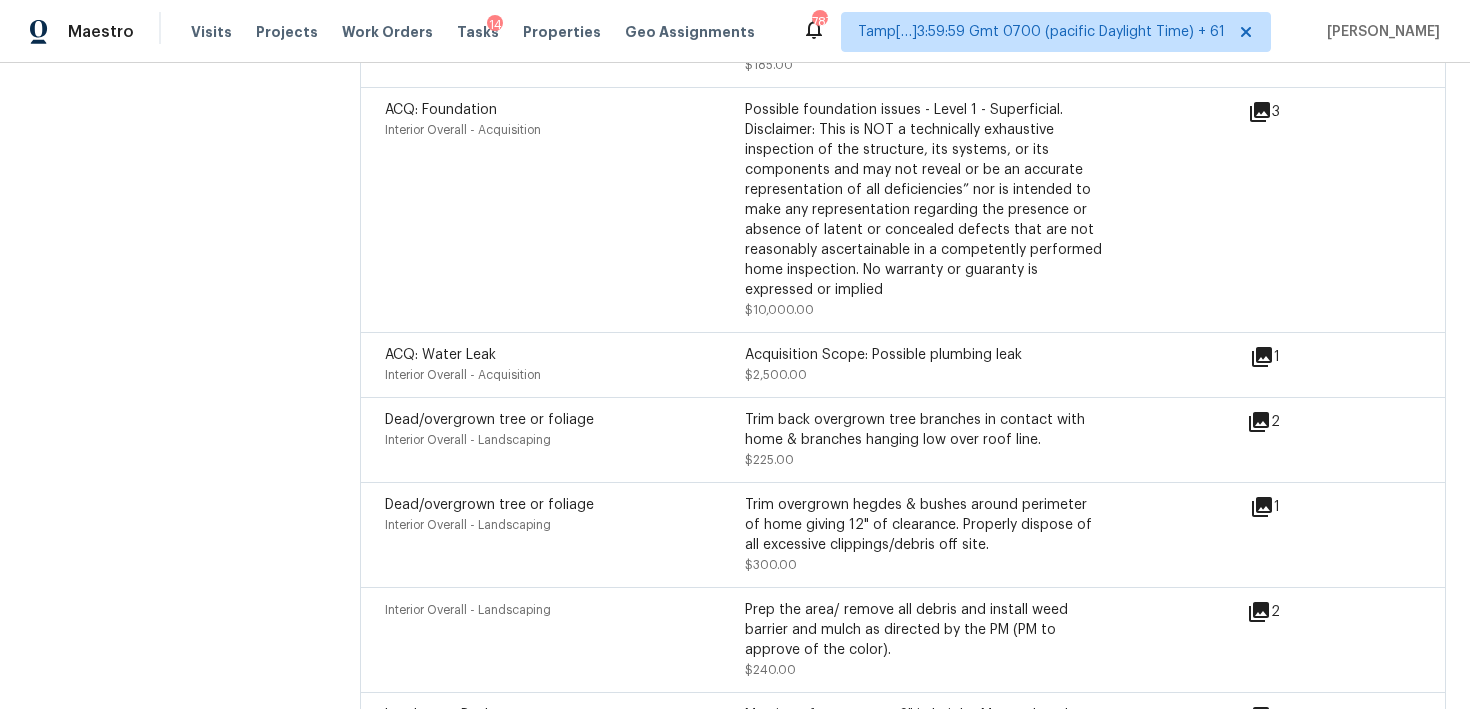 click on "Possible foundation issues - Level 1 - Superficial. Disclaimer: This is NOT a technically exhaustive inspection of the structure, its systems, or its components and may not reveal or be an accurate representation of all deficiencies” nor is intended to make any representation regarding the presence or absence of latent or concealed defects that are not reasonably ascertainable in a competently performed home inspection. No warranty or guaranty is expressed or implied $10,000.00" at bounding box center (925, 210) 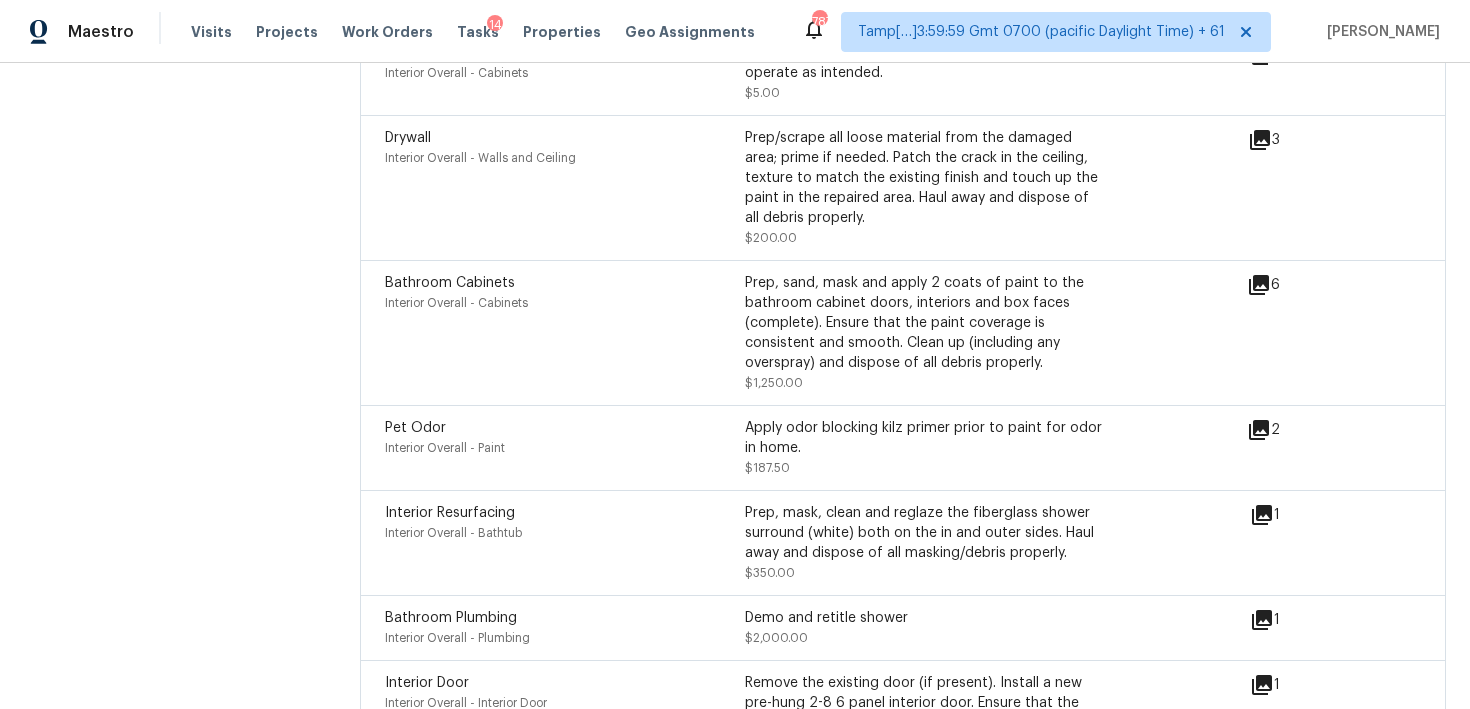 scroll, scrollTop: 5595, scrollLeft: 0, axis: vertical 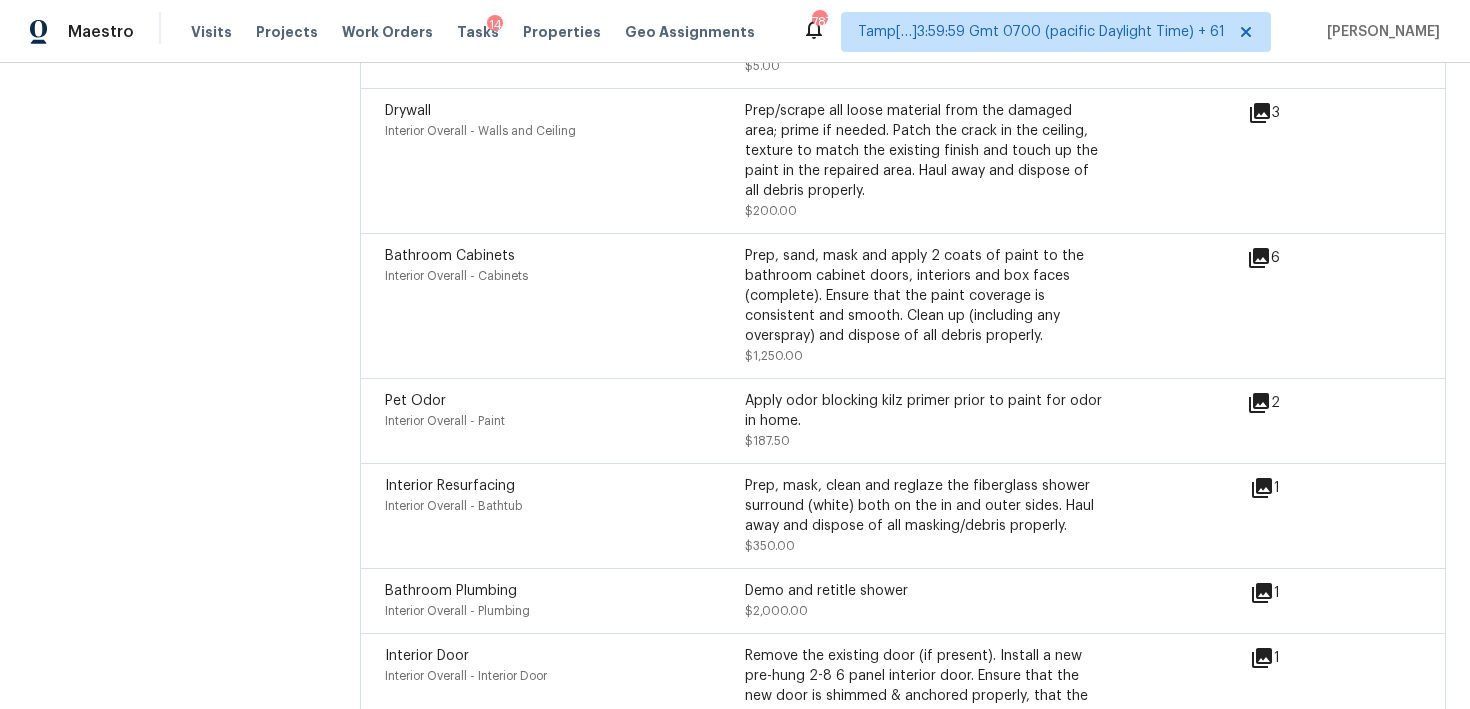 click 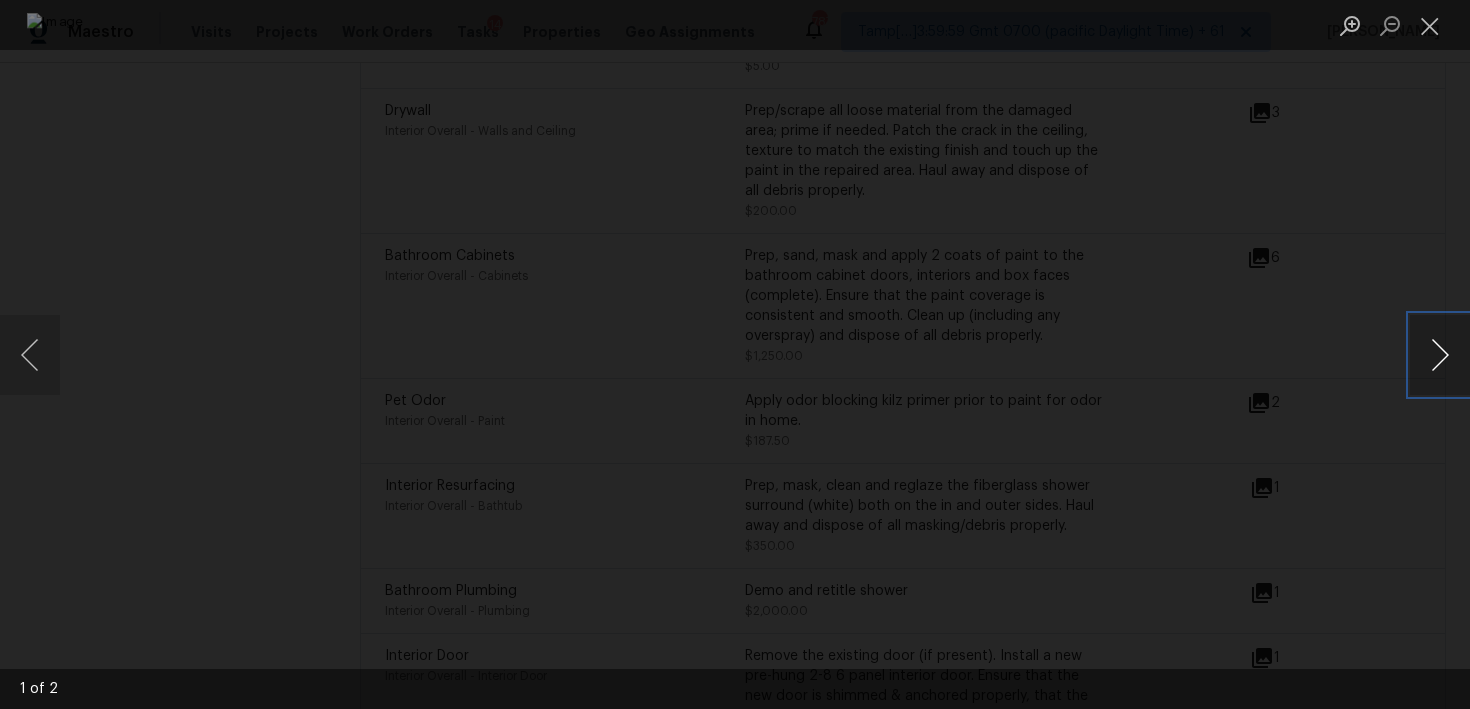 click at bounding box center [1440, 355] 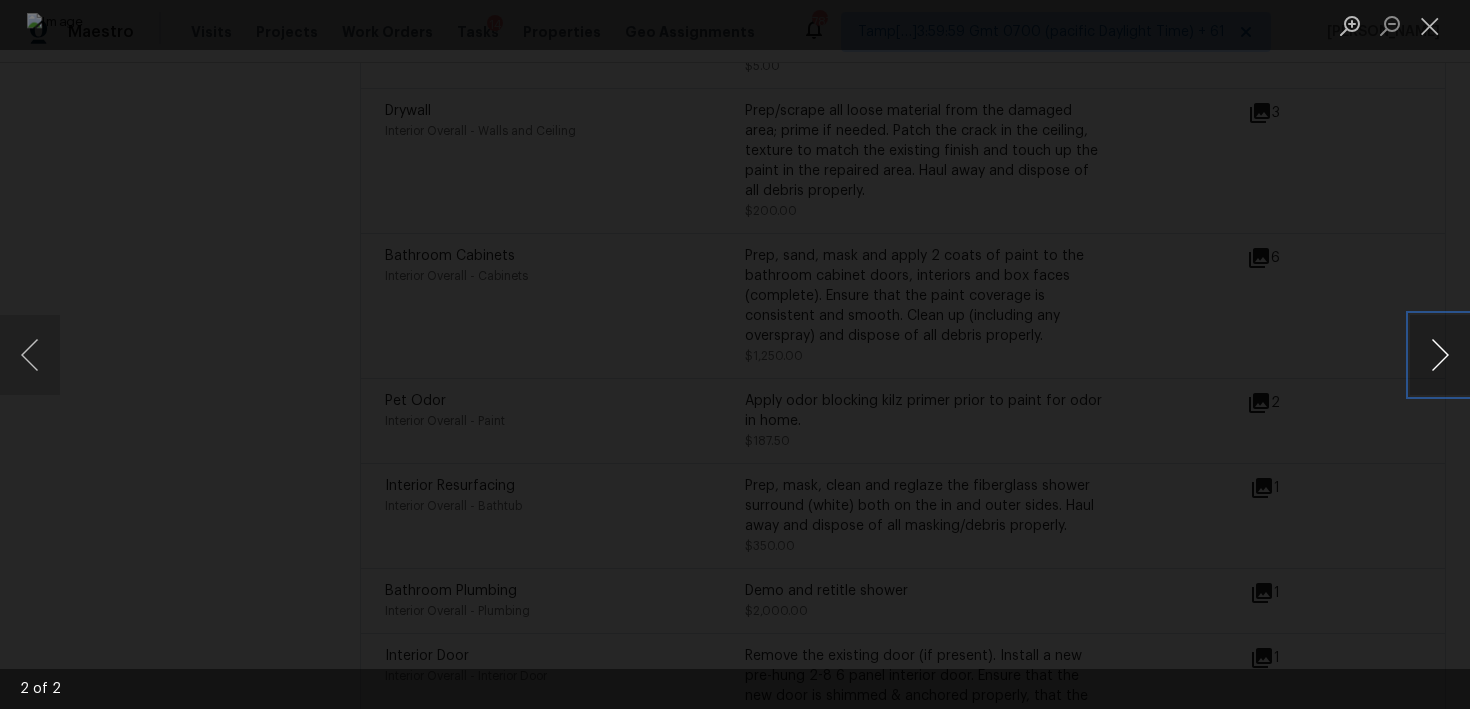 click at bounding box center (1440, 355) 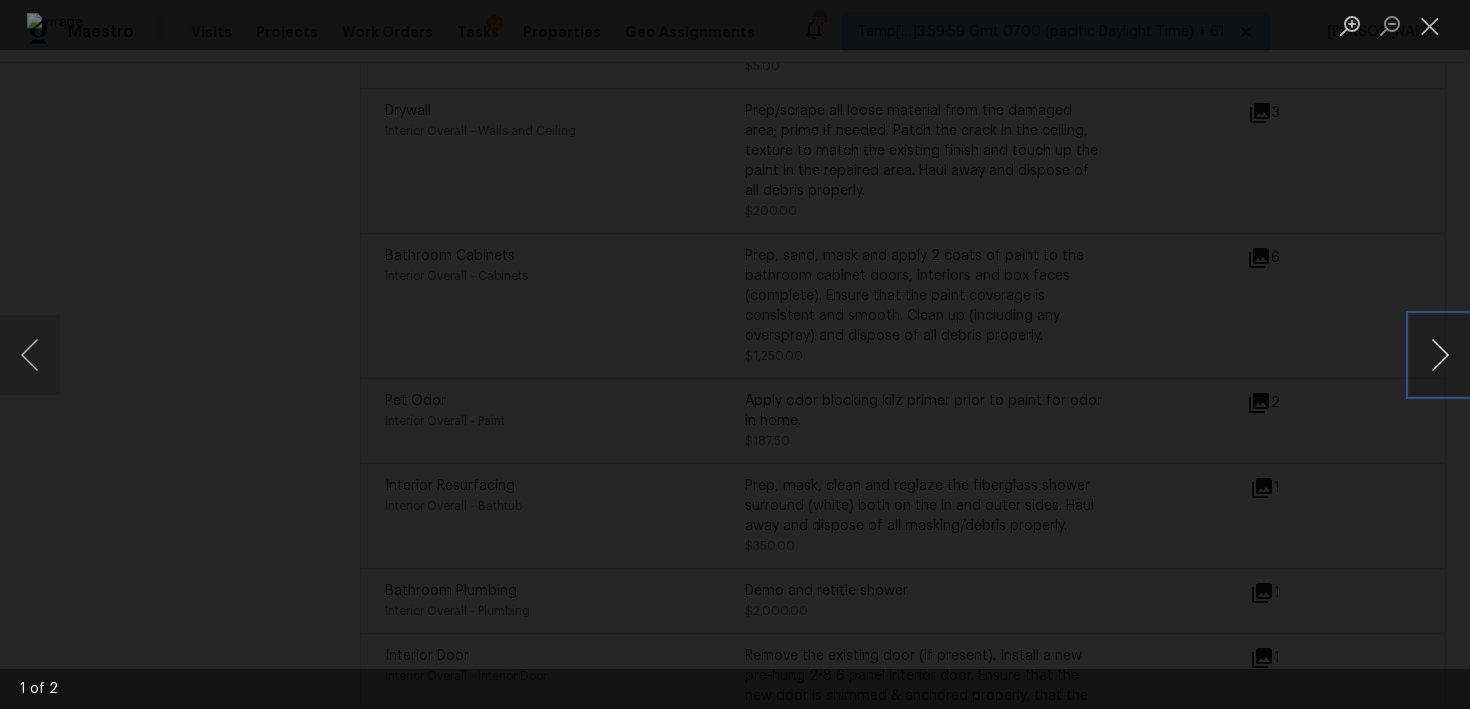 click at bounding box center (1440, 355) 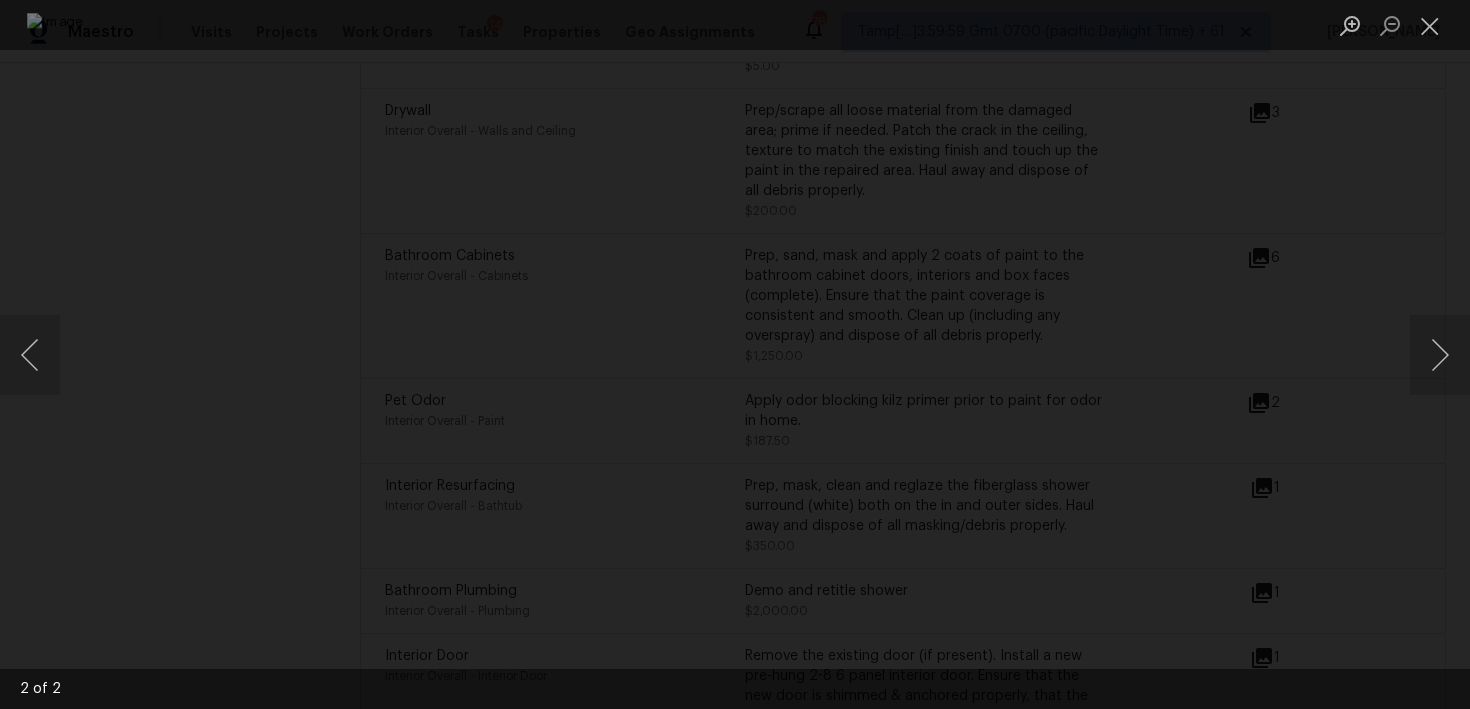 click at bounding box center (735, 354) 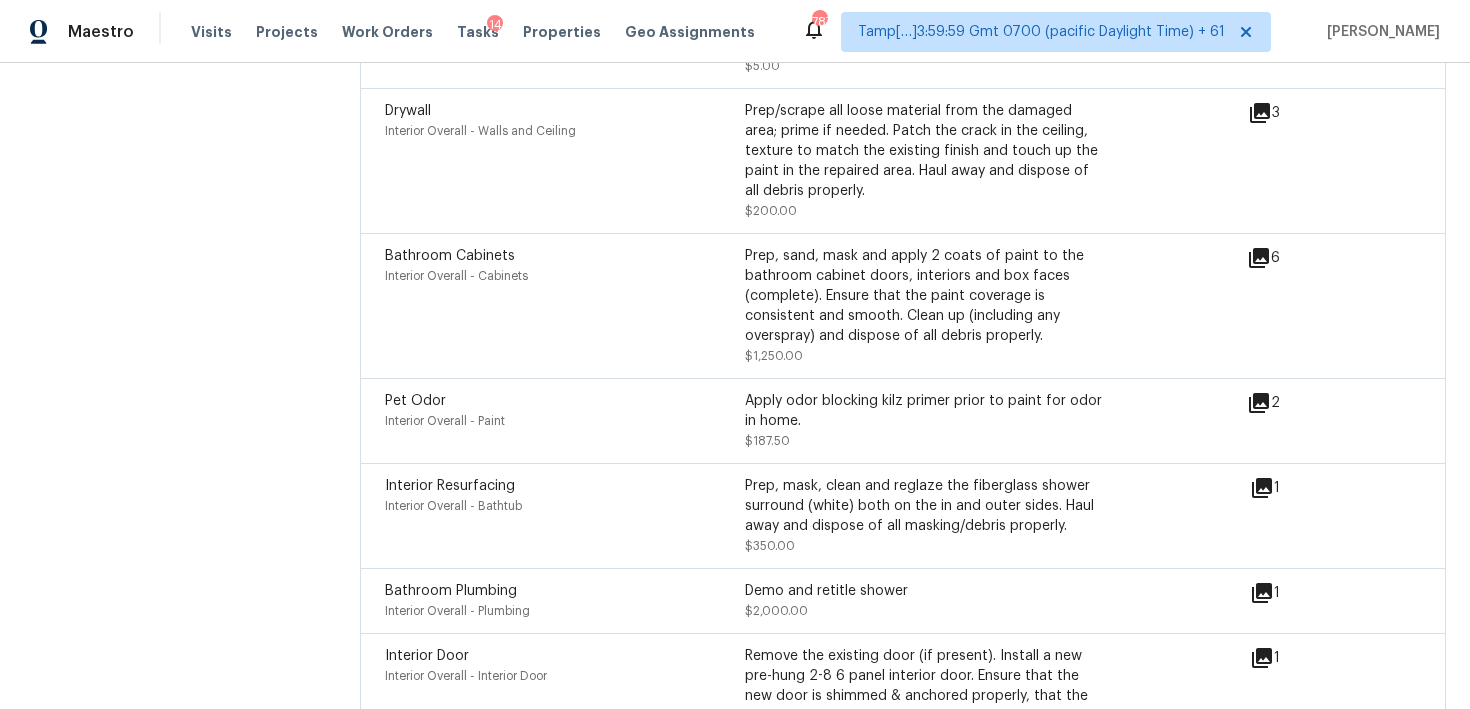scroll, scrollTop: 5532, scrollLeft: 0, axis: vertical 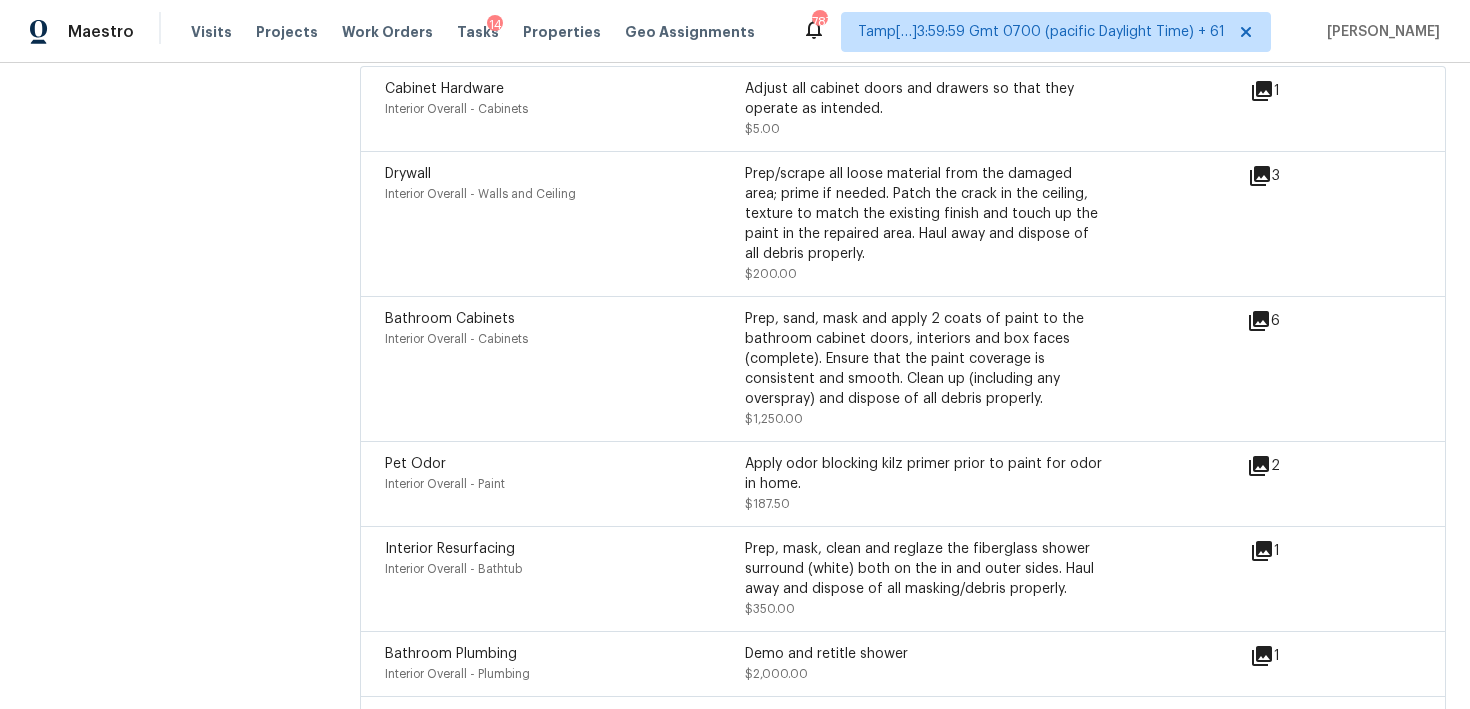 click on "Drywall Interior Overall - Walls and Ceiling" at bounding box center [565, 224] 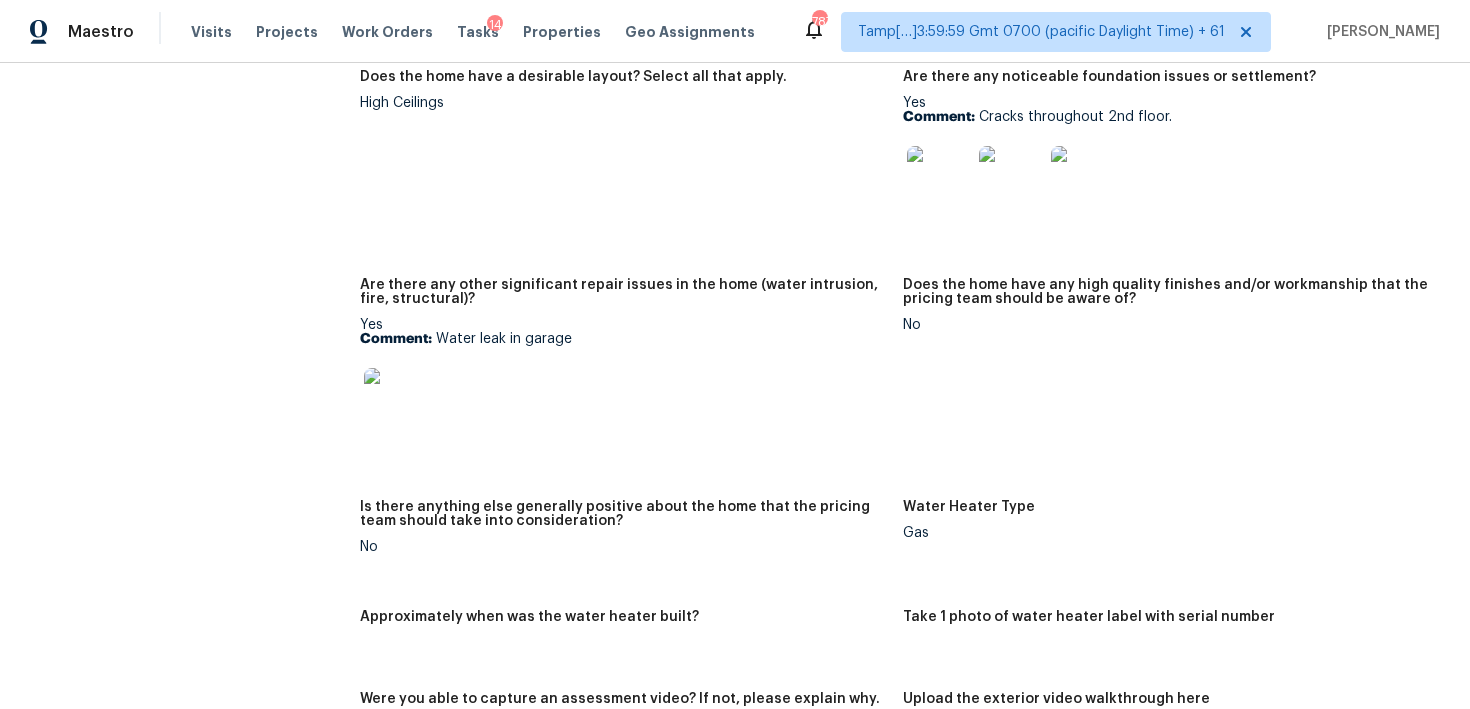 scroll, scrollTop: 3769, scrollLeft: 0, axis: vertical 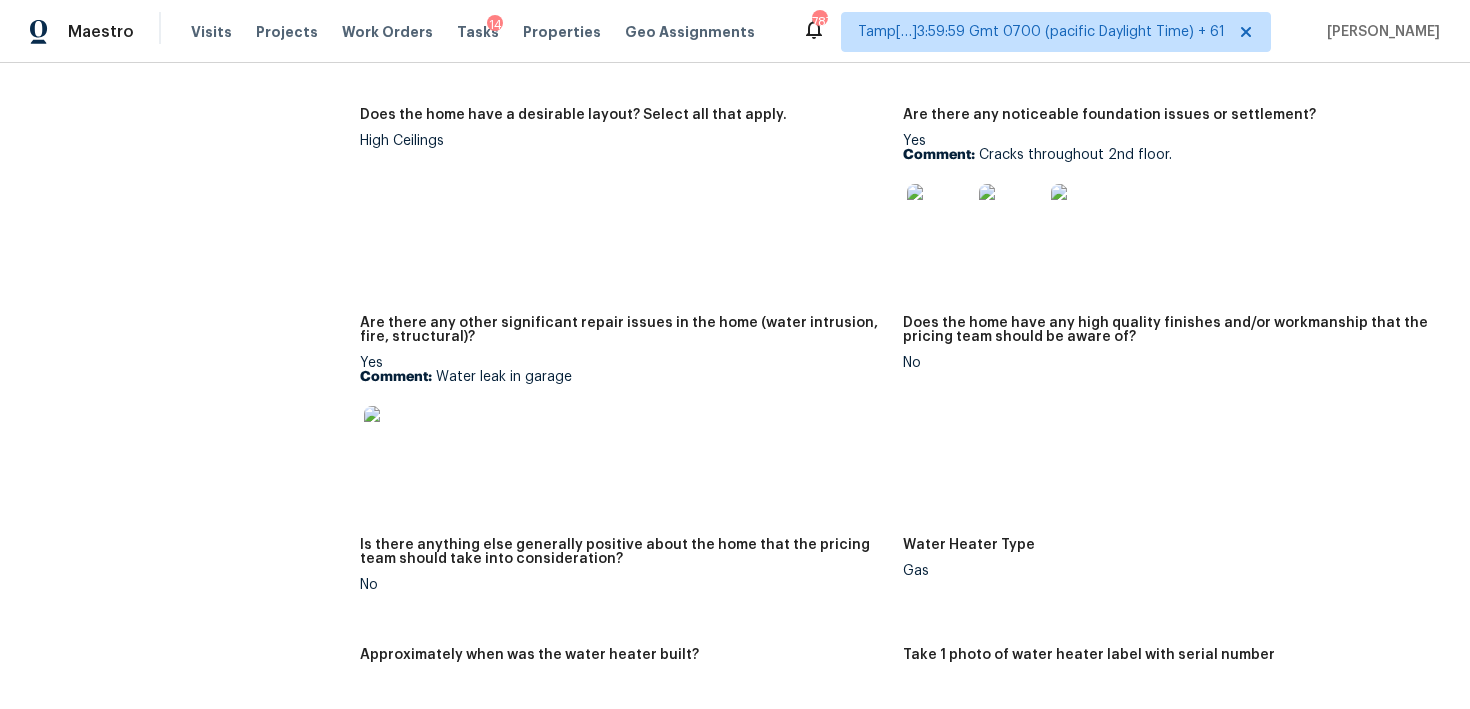 click at bounding box center (939, 216) 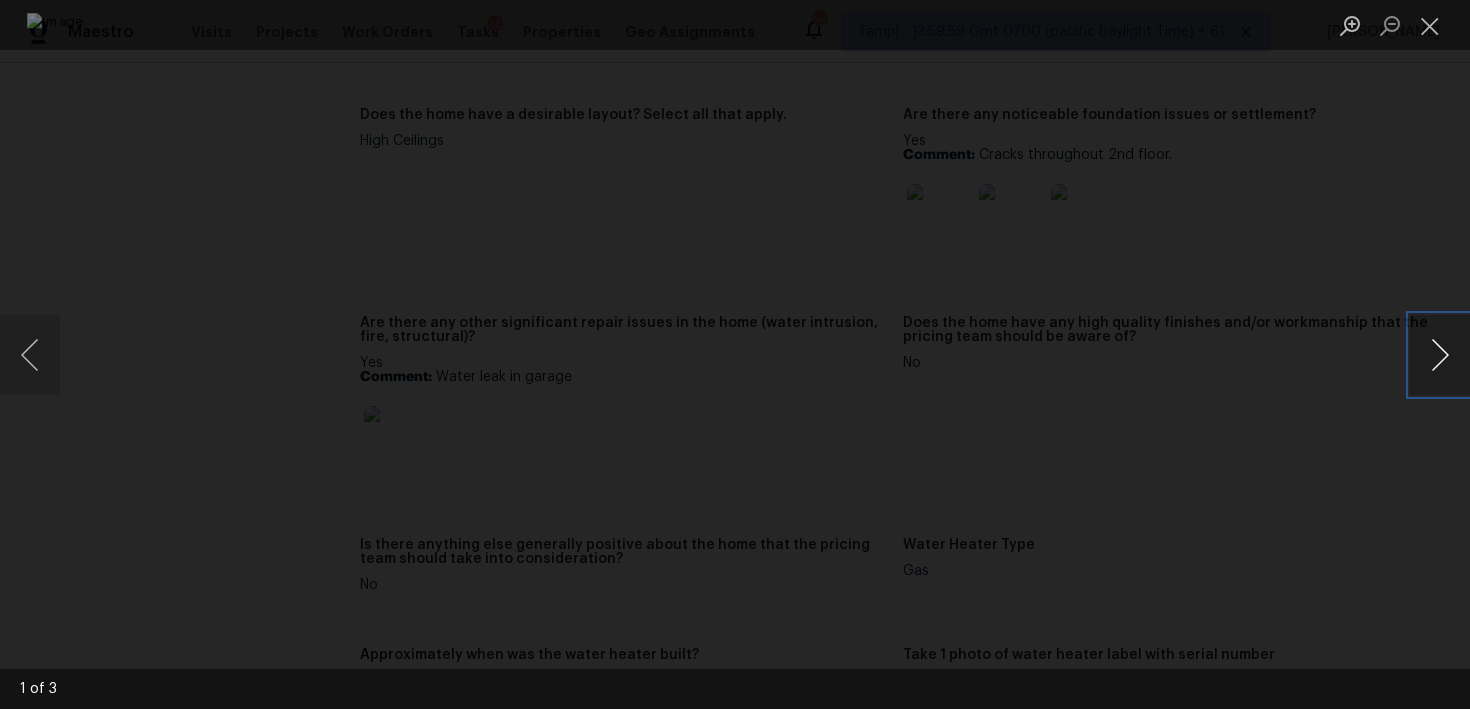 click at bounding box center (1440, 355) 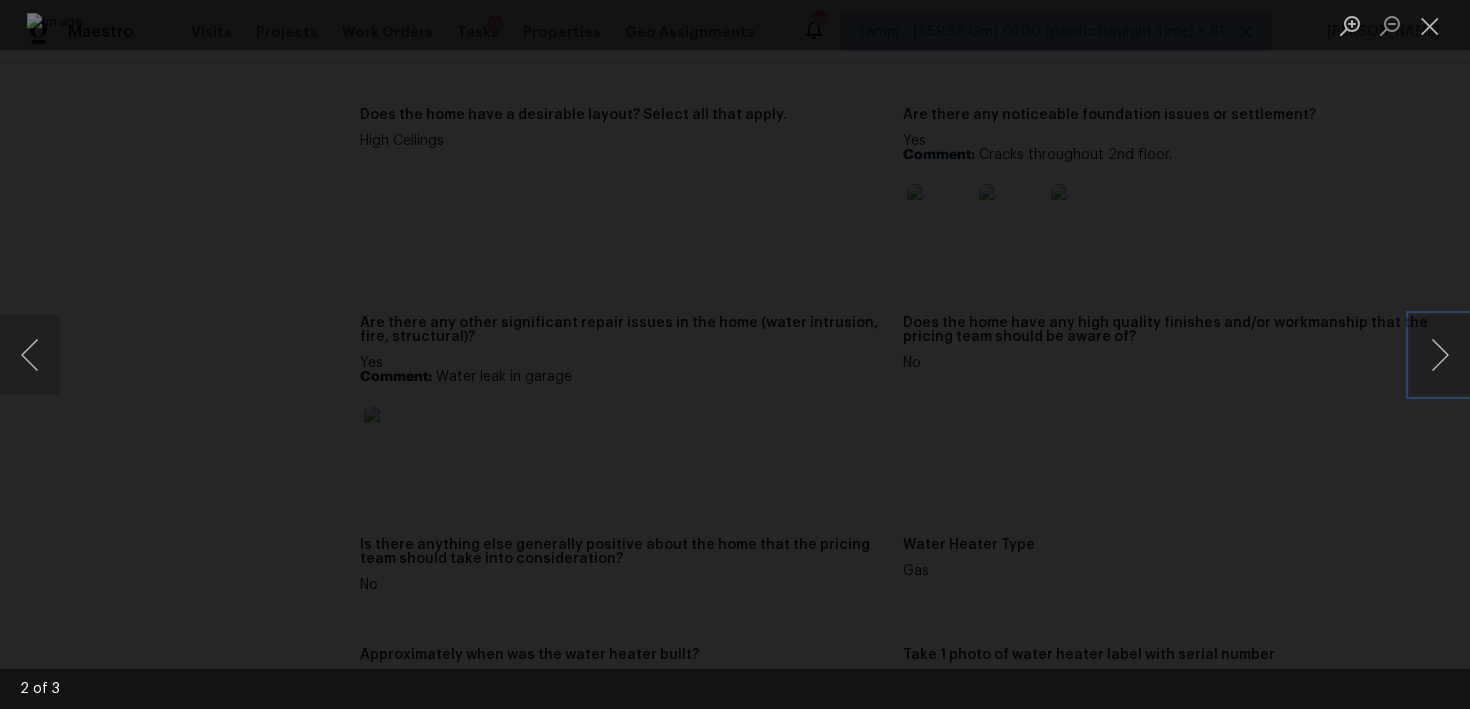 type 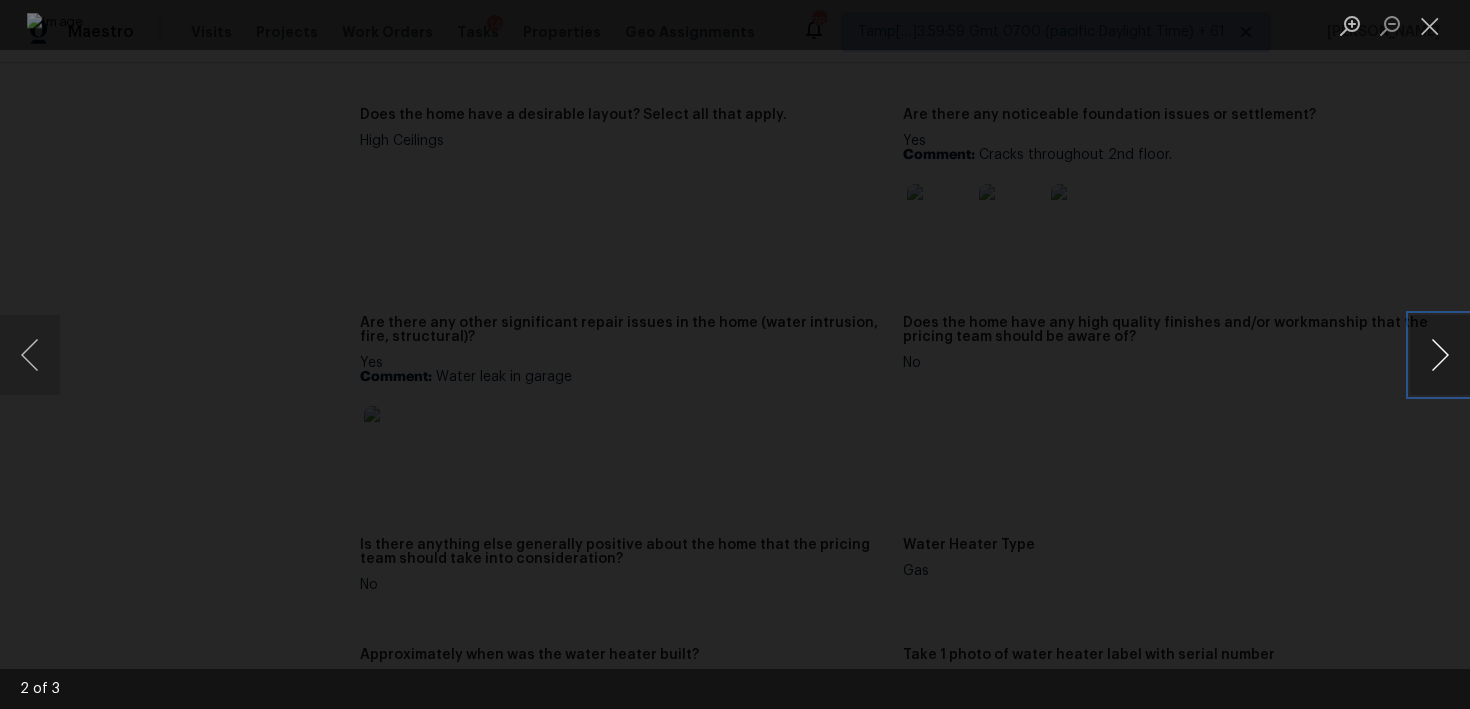 click at bounding box center [1440, 355] 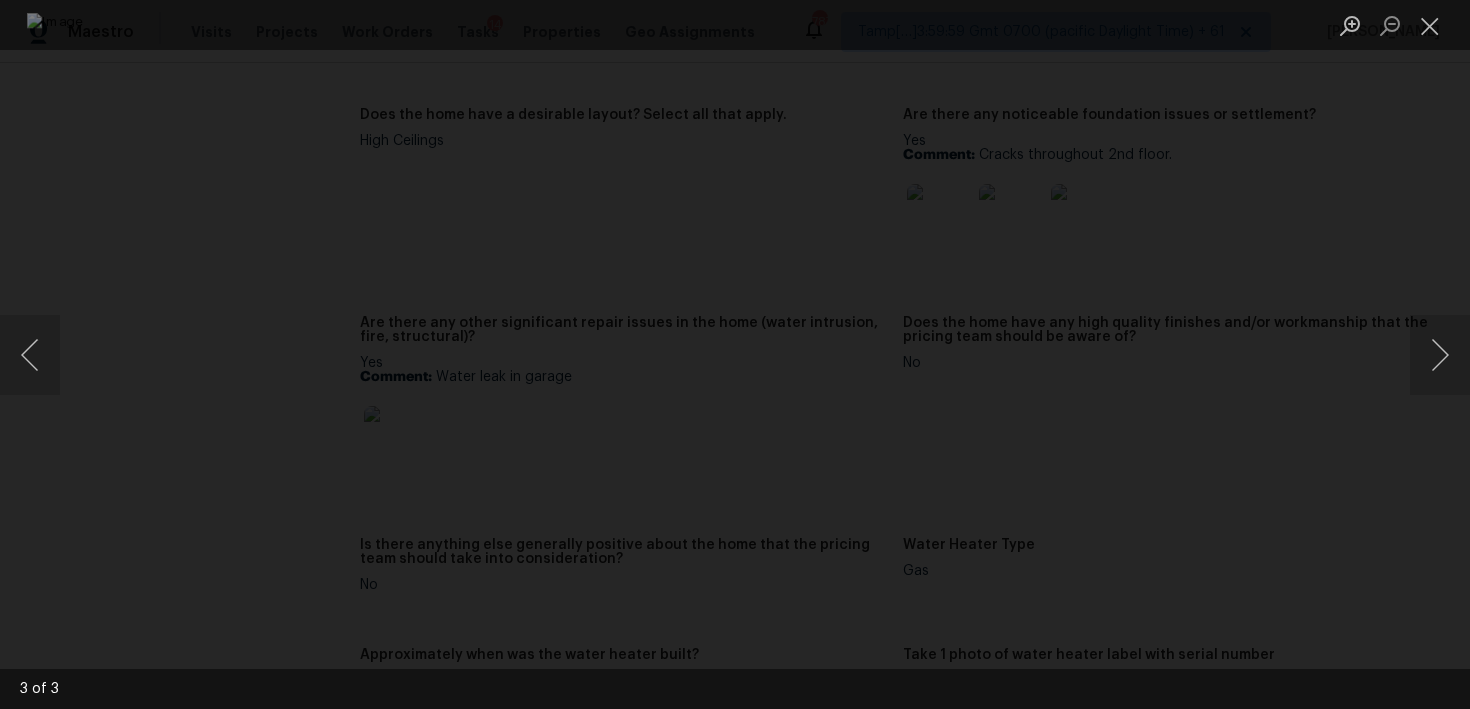 click at bounding box center [735, 354] 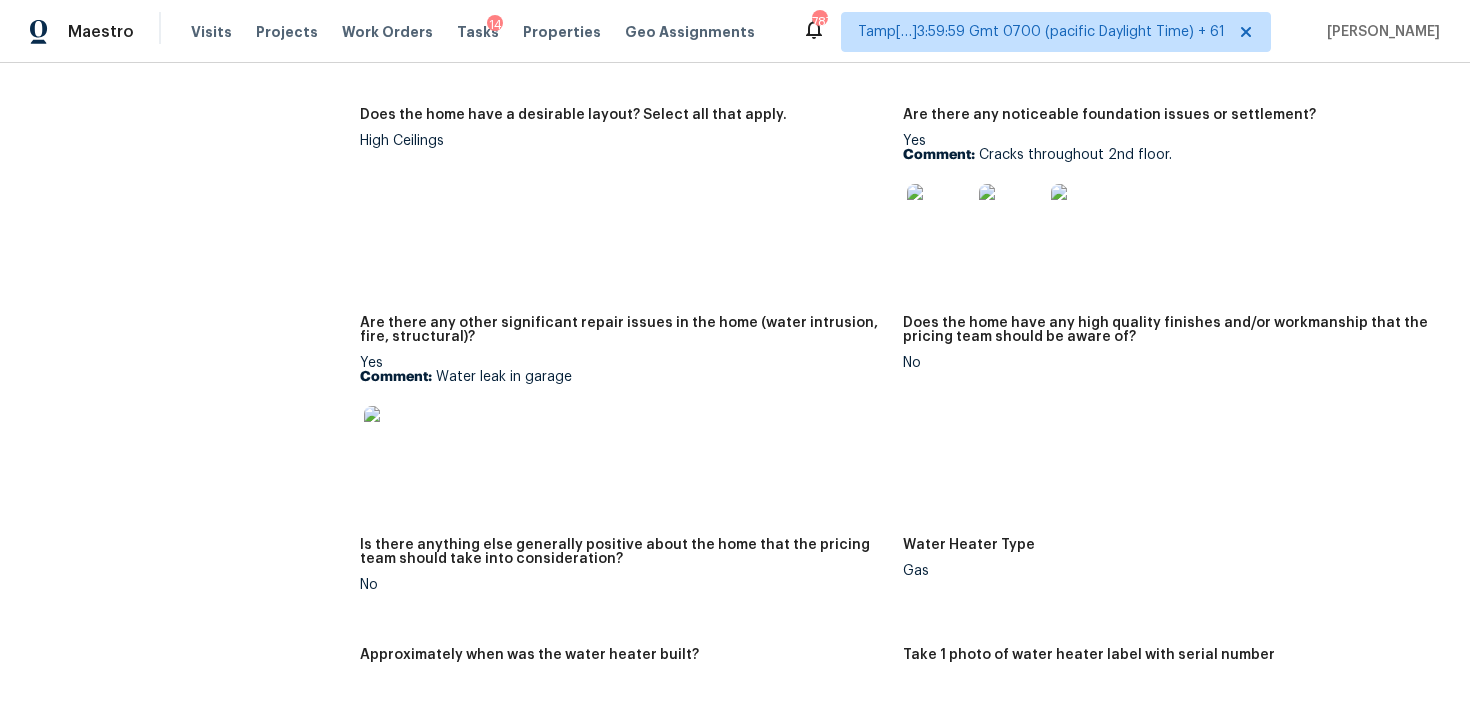 click on "Does the home have a desirable layout? Select all that apply. High Ceilings" at bounding box center [631, 200] 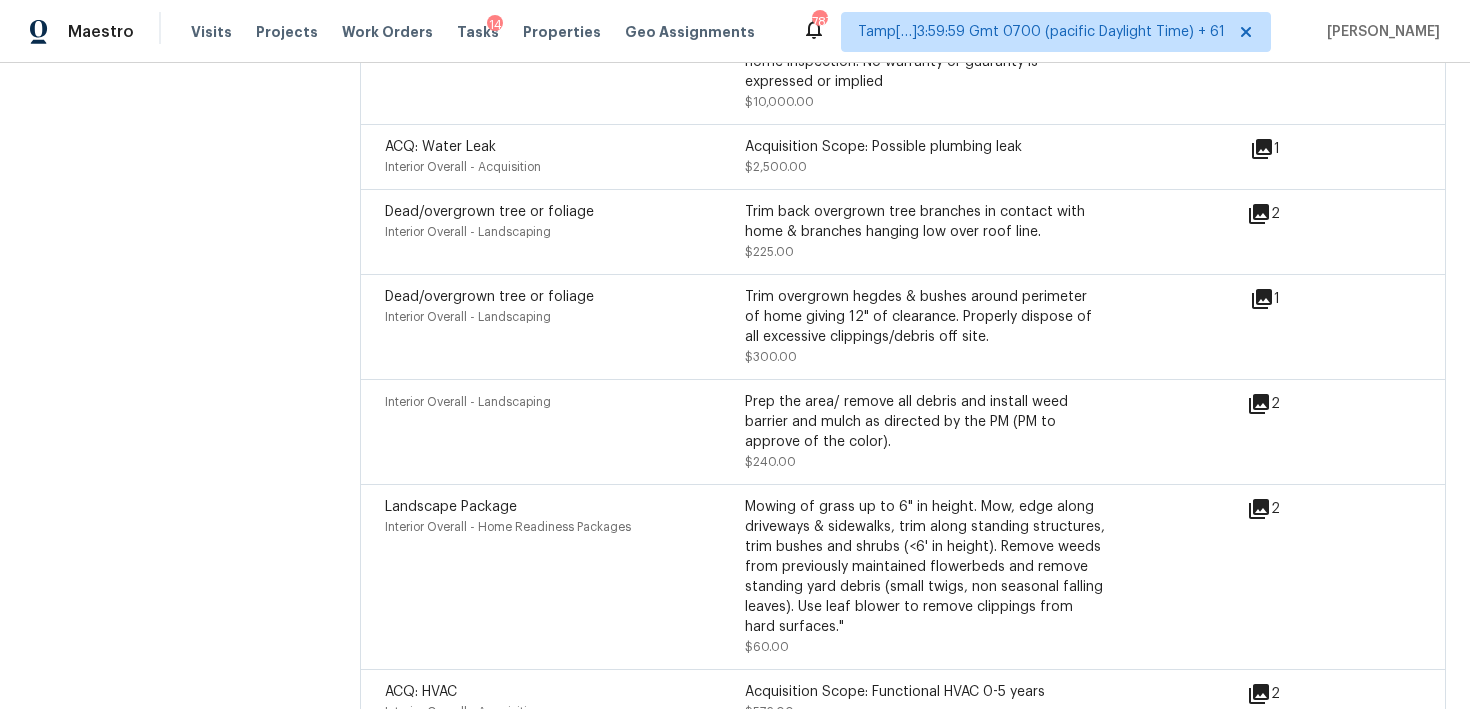 scroll, scrollTop: 6654, scrollLeft: 0, axis: vertical 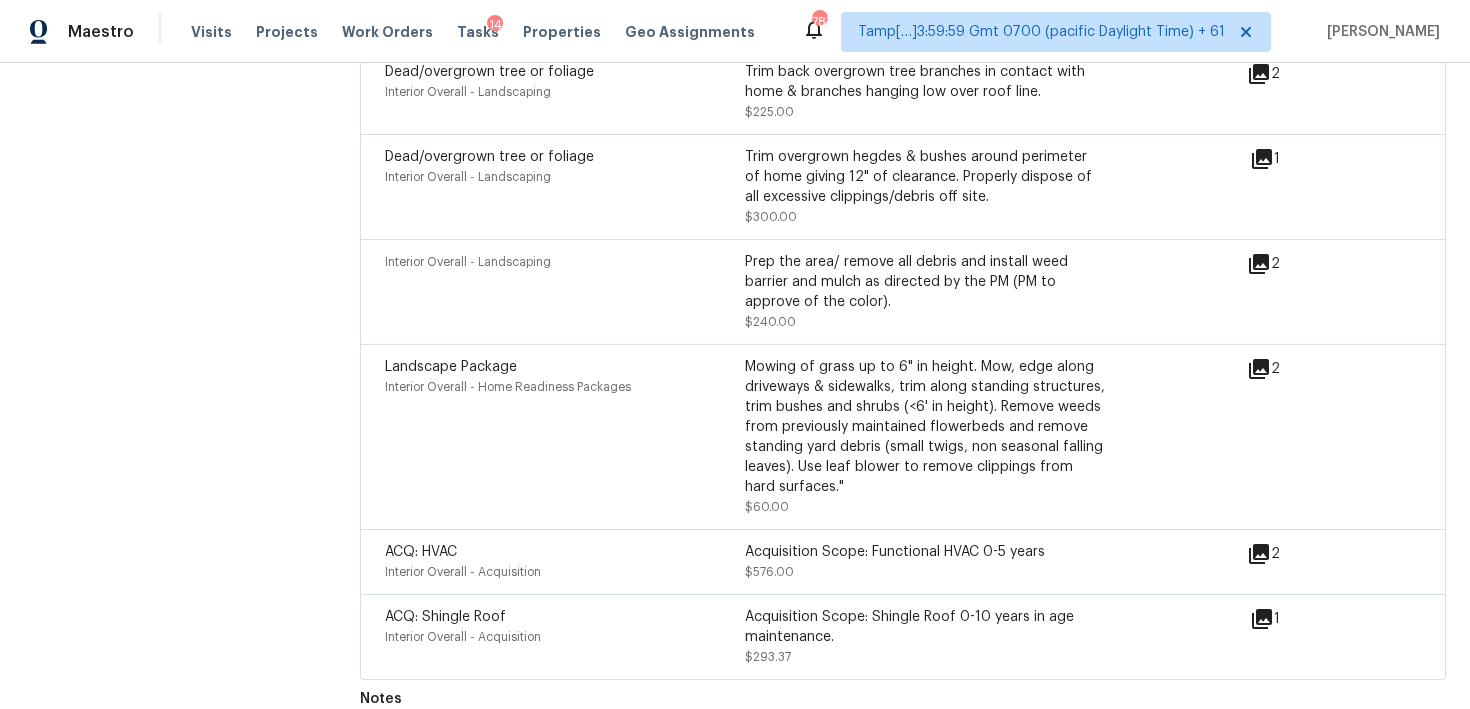 click on "Landscape Package Interior Overall - Home Readiness Packages" at bounding box center [565, 437] 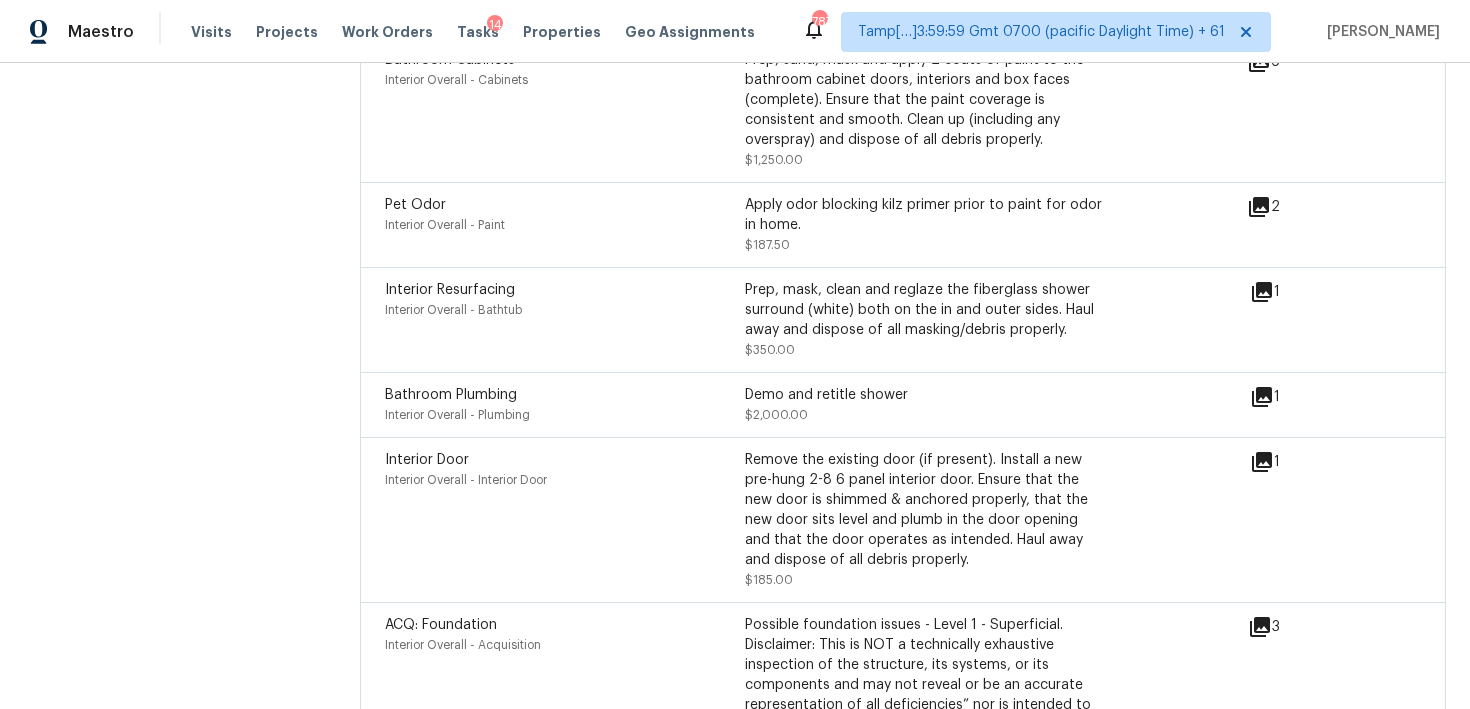 scroll, scrollTop: 5640, scrollLeft: 0, axis: vertical 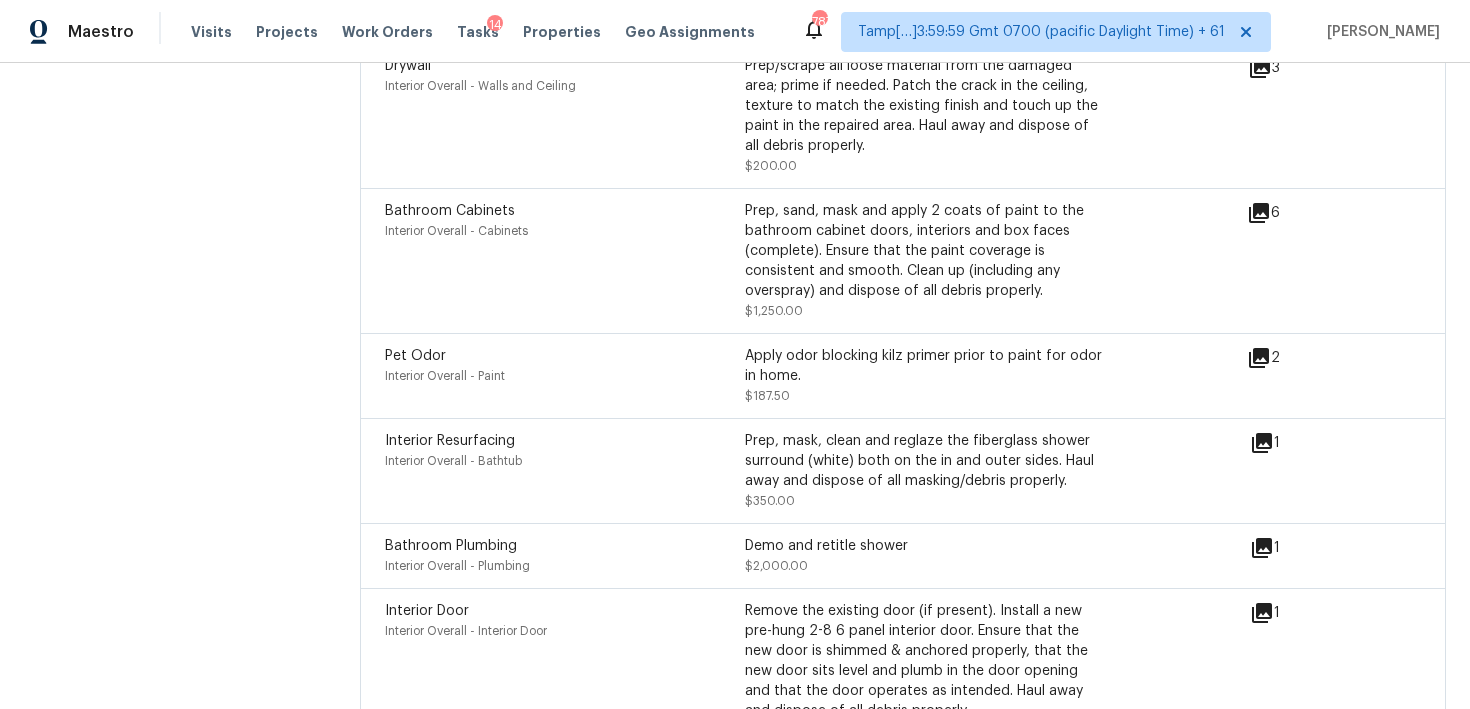 click on "Interior Overall - Cabinets" at bounding box center [565, 231] 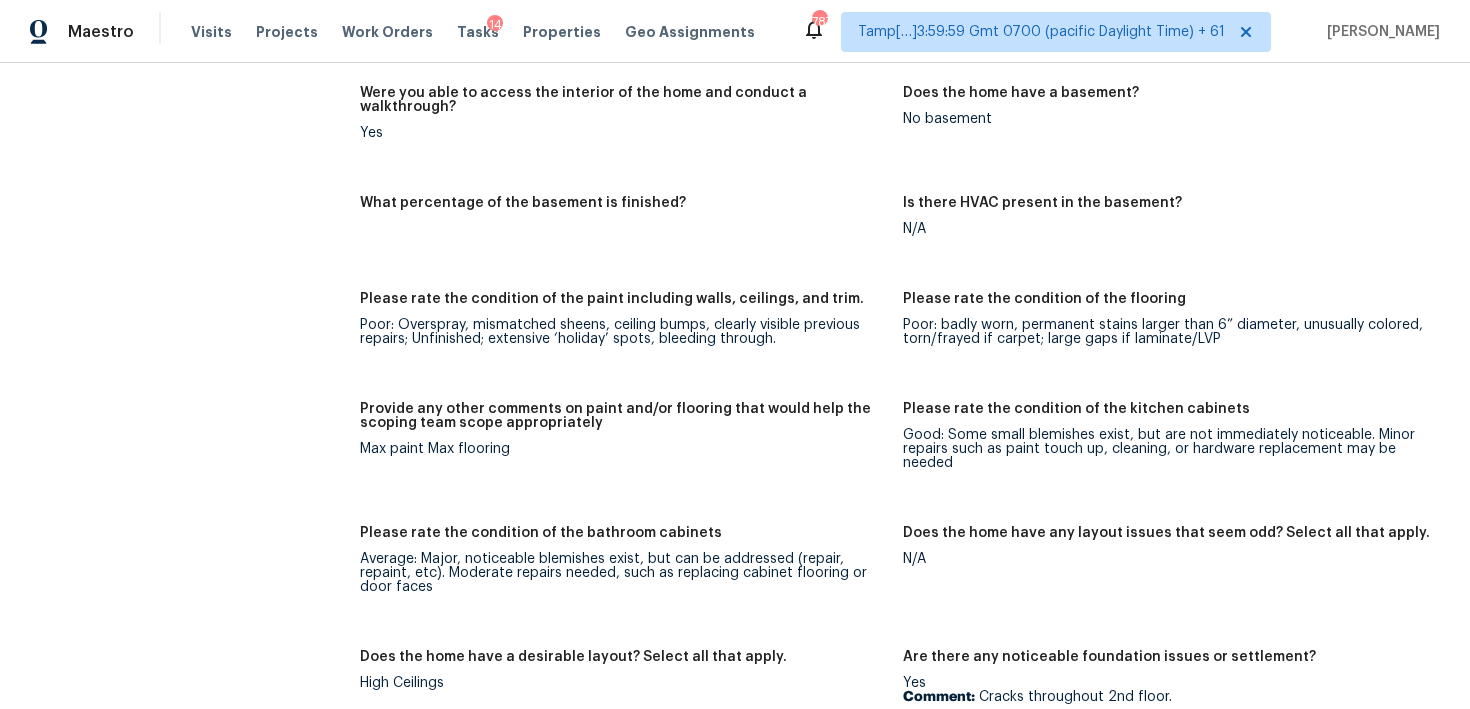 scroll, scrollTop: 3256, scrollLeft: 0, axis: vertical 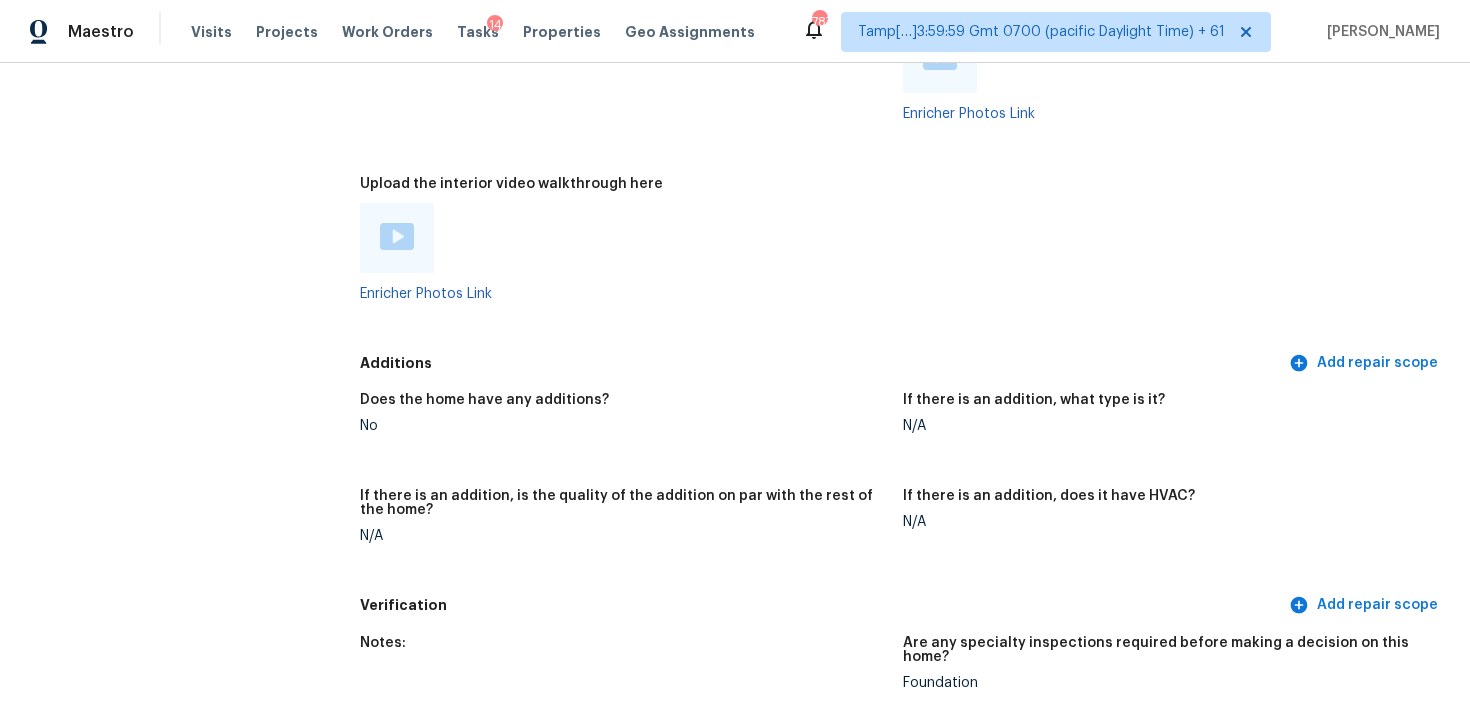 click at bounding box center (397, 236) 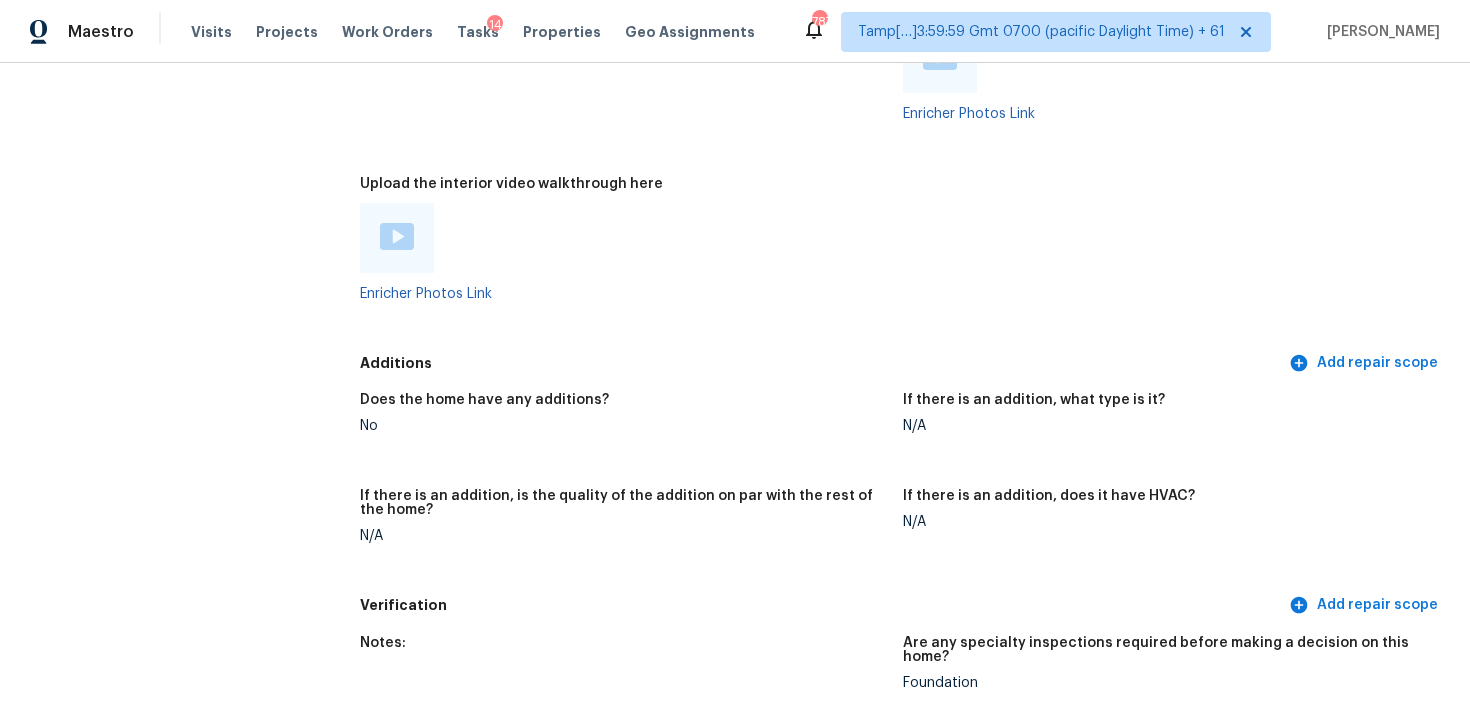 click on "Additions Add repair scope" at bounding box center [903, 363] 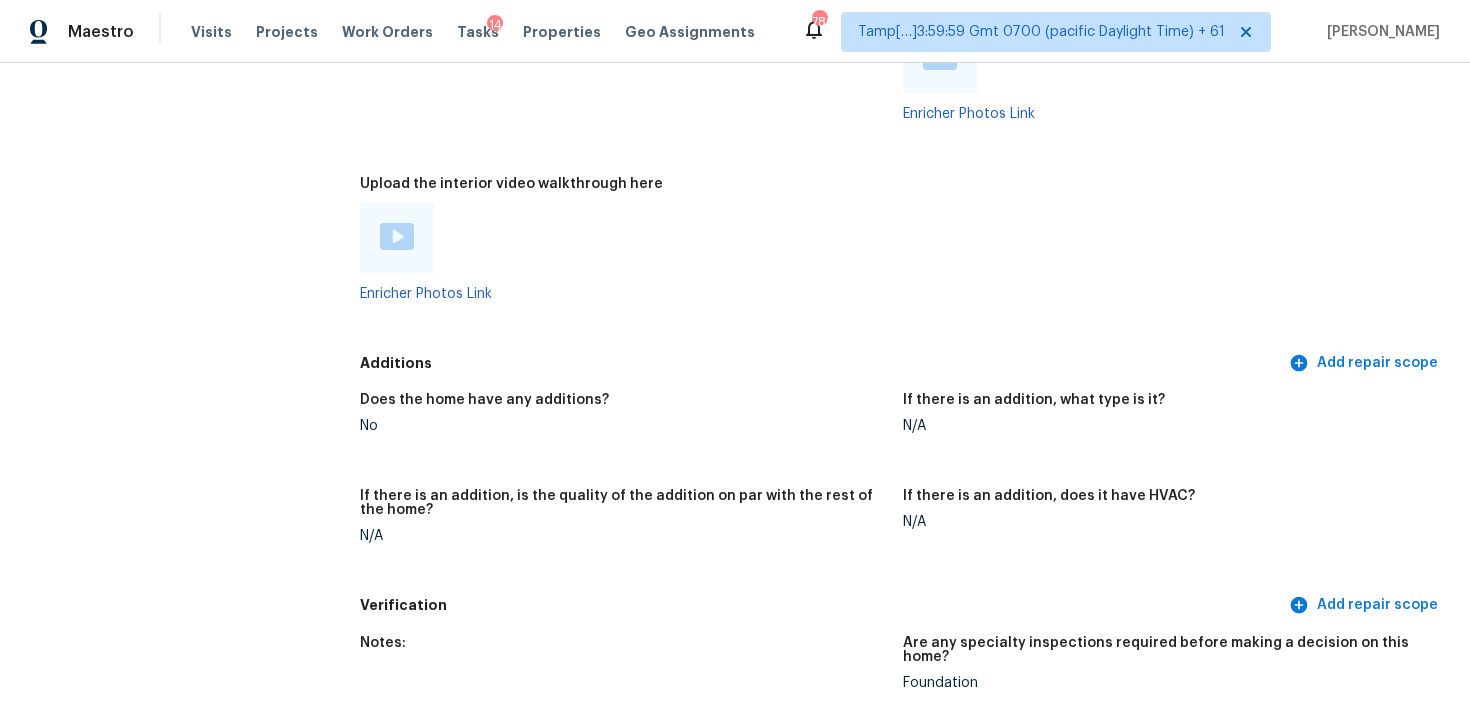 click on "Additions" at bounding box center [822, 363] 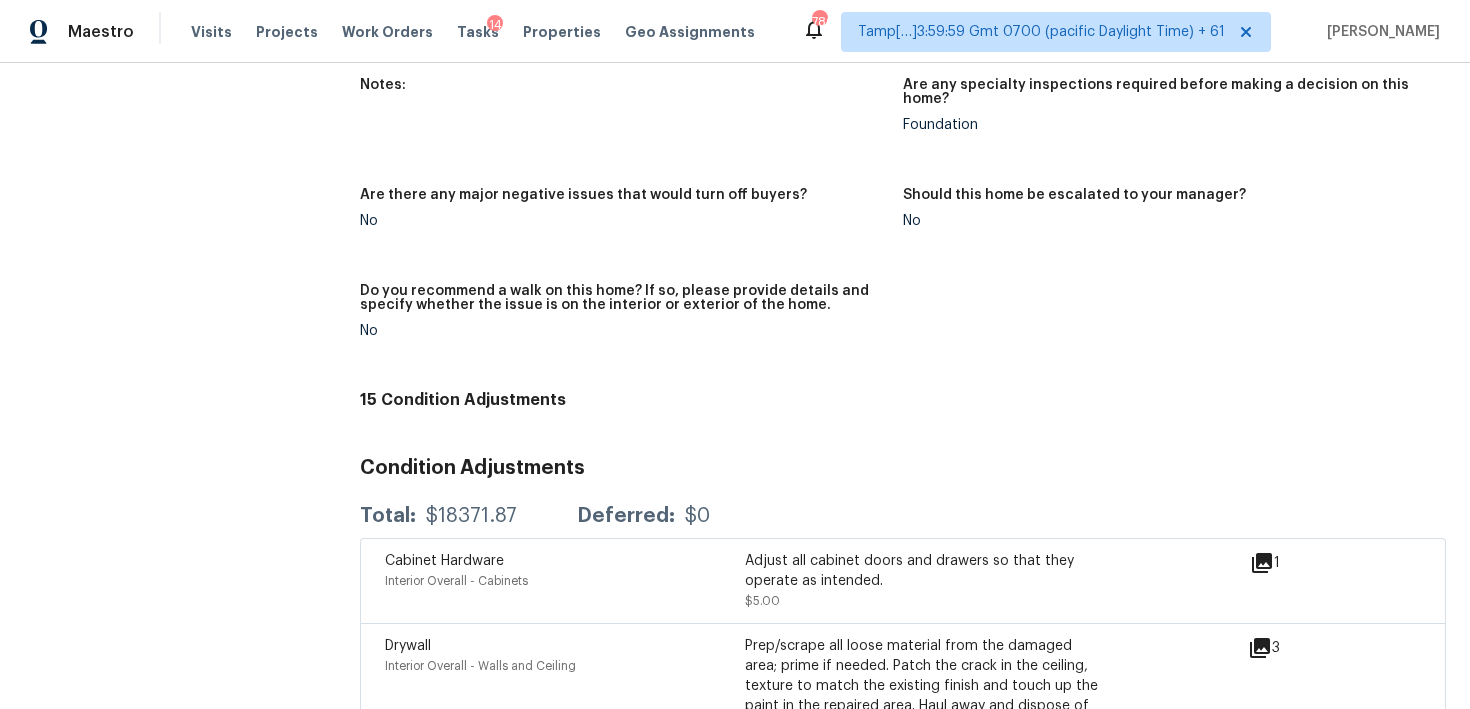 scroll, scrollTop: 5062, scrollLeft: 0, axis: vertical 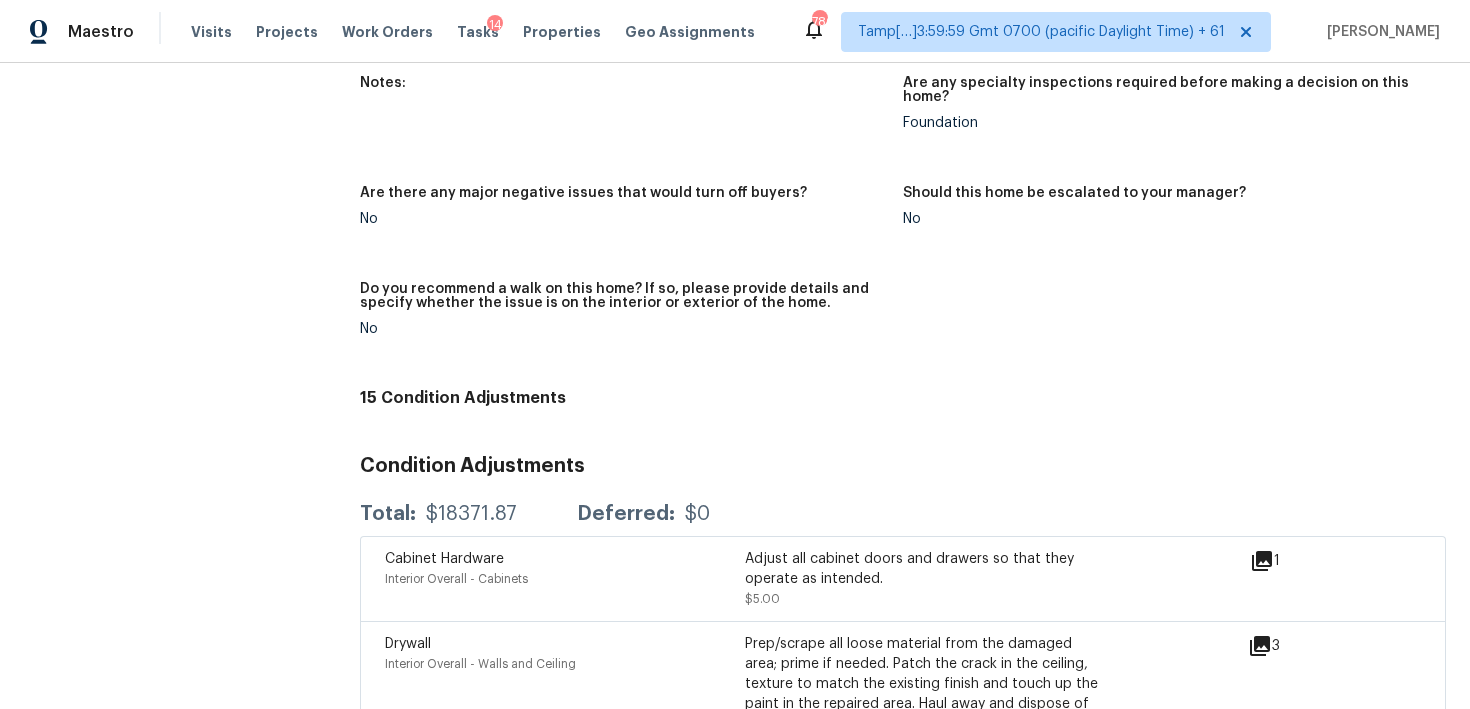 click on "Do you recommend a walk on this home? If so, please provide details and specify whether the issue is on the interior or exterior of the home. No" at bounding box center [631, 325] 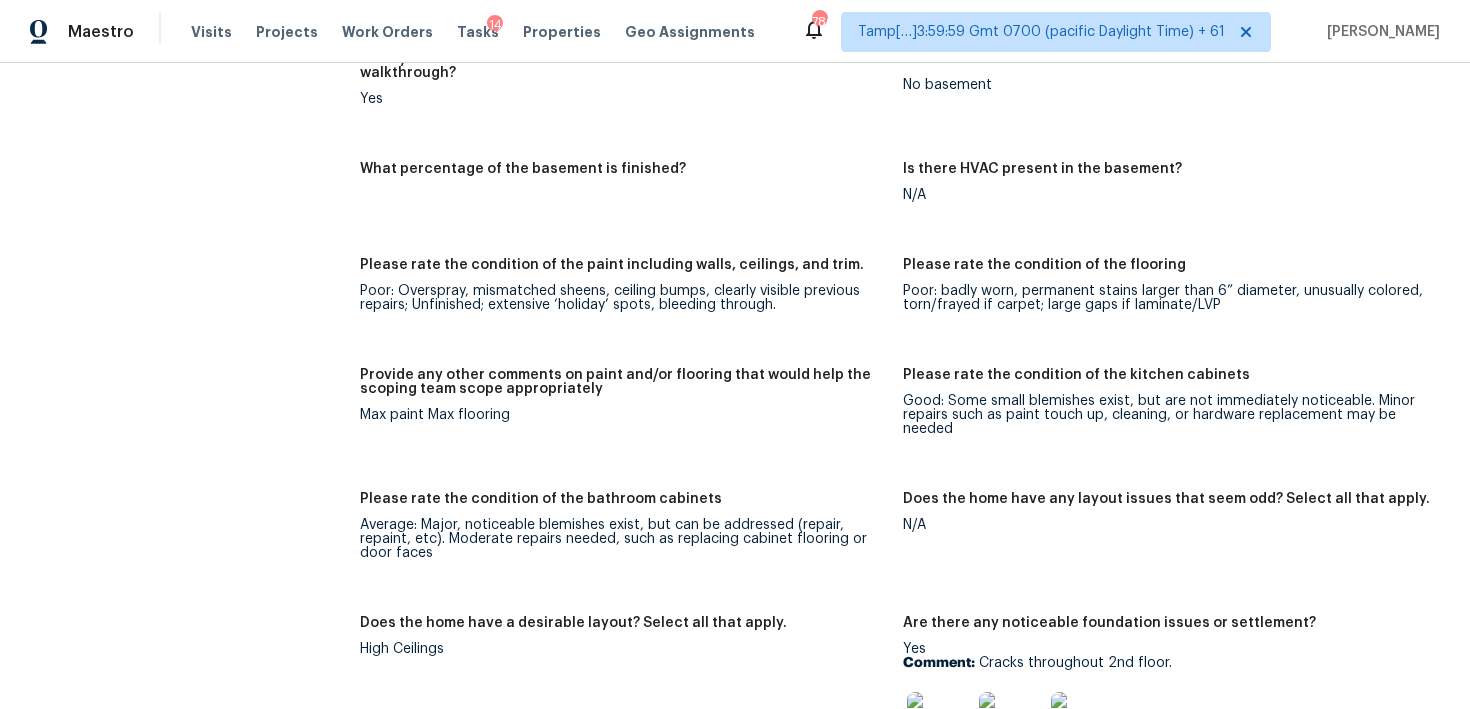 scroll, scrollTop: 3280, scrollLeft: 0, axis: vertical 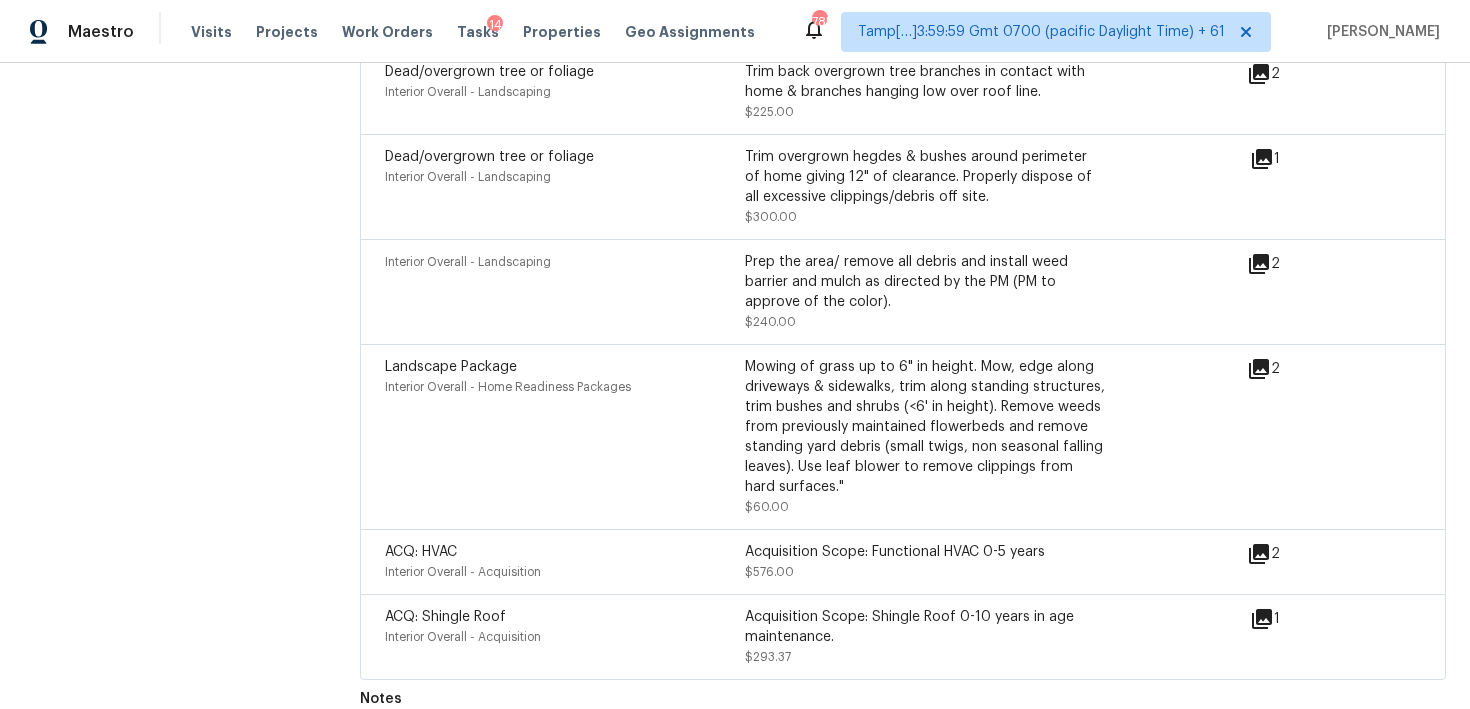 click on "Dead/overgrown tree or foliage Interior Overall - Landscaping" at bounding box center [565, 187] 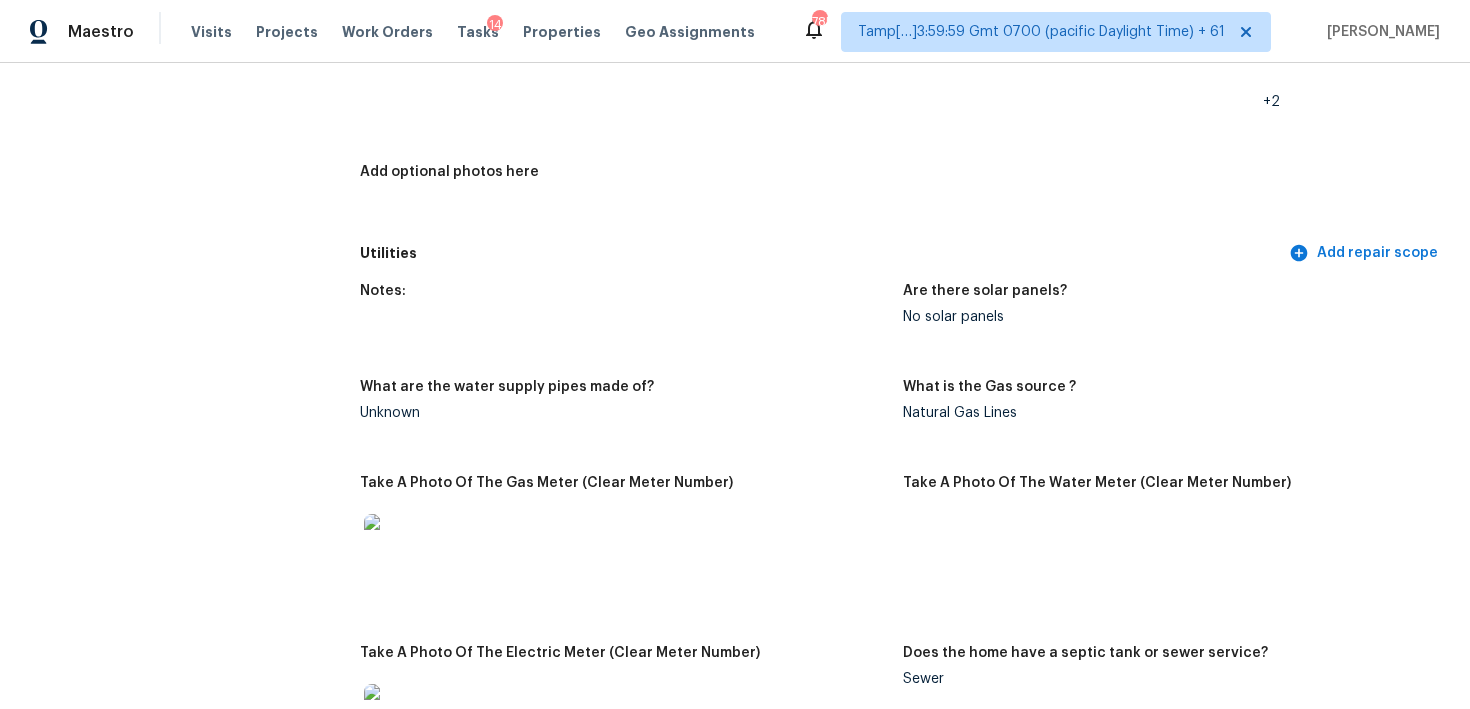 click on "Notes: Are there solar panels? No solar panels What are the water supply pipes made of? Unknown What is the Gas source ? Natural Gas Lines Take A Photo Of The Gas Meter (Clear Meter Number) Take A Photo Of The Water Meter (Clear Meter Number) Take A Photo Of The Electric Meter (Clear Meter Number) Does the home have a septic tank or sewer service? Sewer" at bounding box center [903, 538] 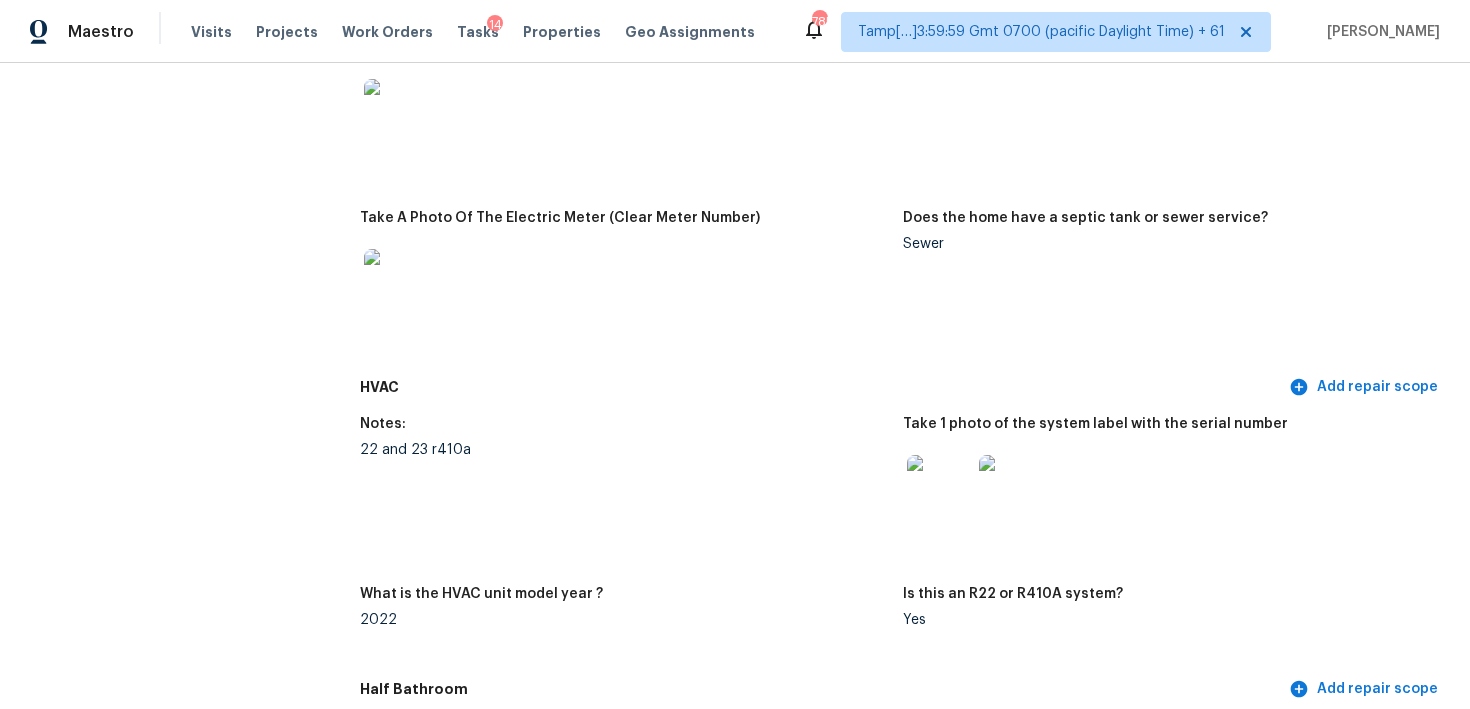scroll, scrollTop: 4464, scrollLeft: 0, axis: vertical 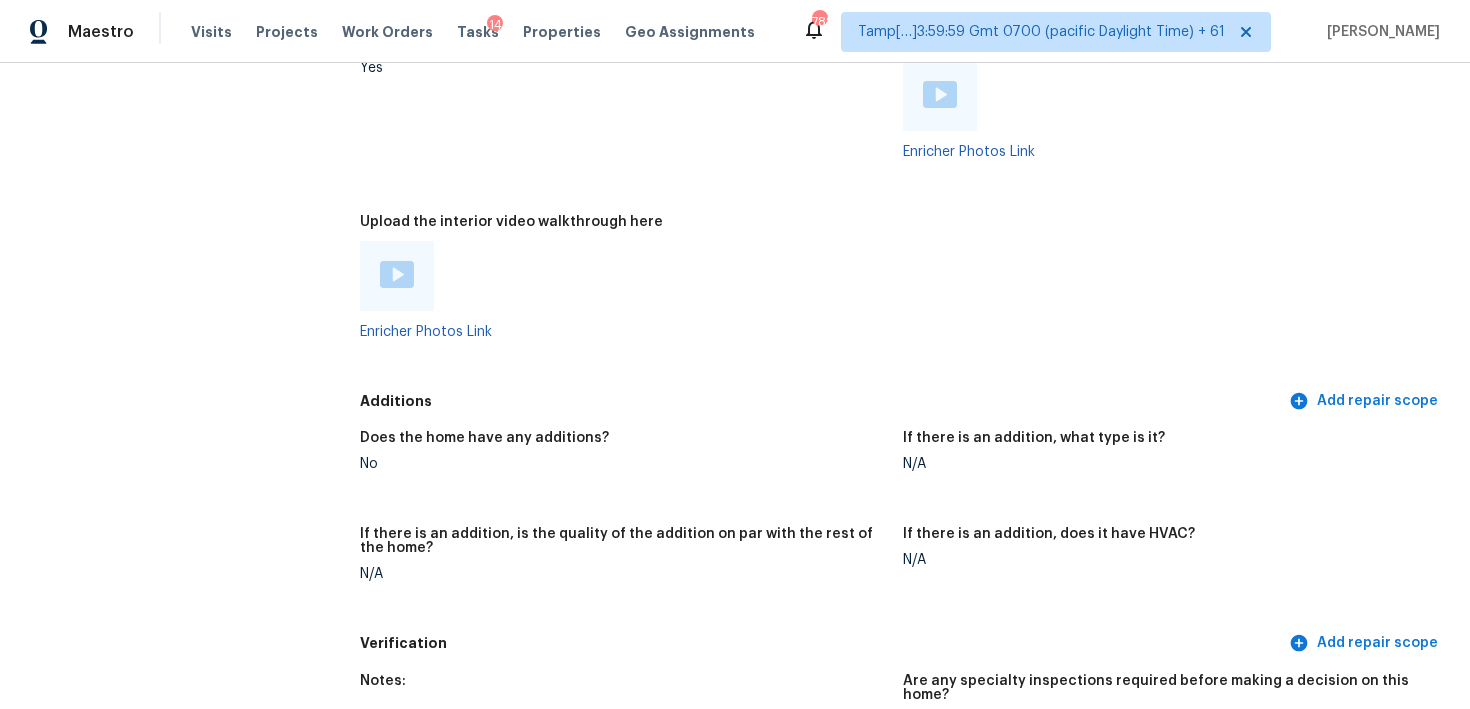 click on "Upload the interior video walkthrough here   Enricher Photos Link" at bounding box center [631, 293] 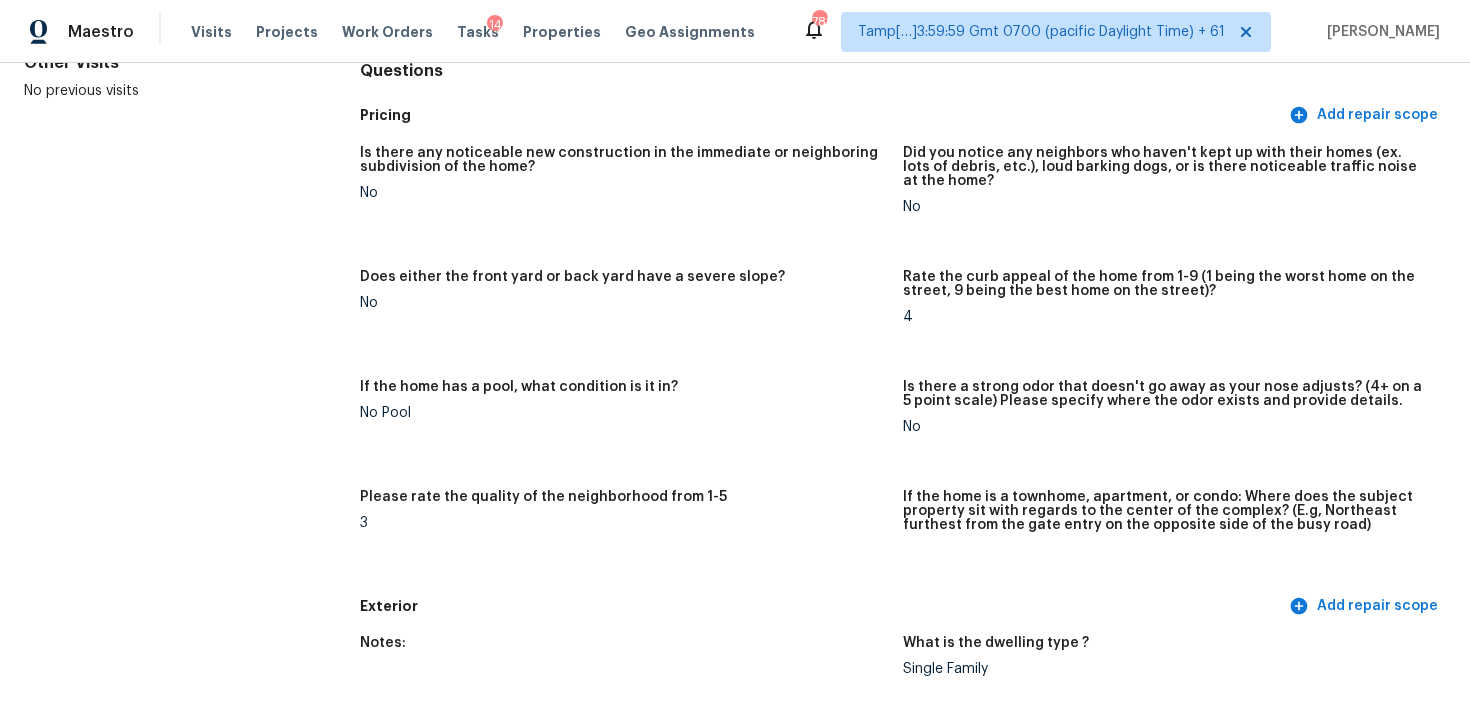 scroll, scrollTop: 5583, scrollLeft: 0, axis: vertical 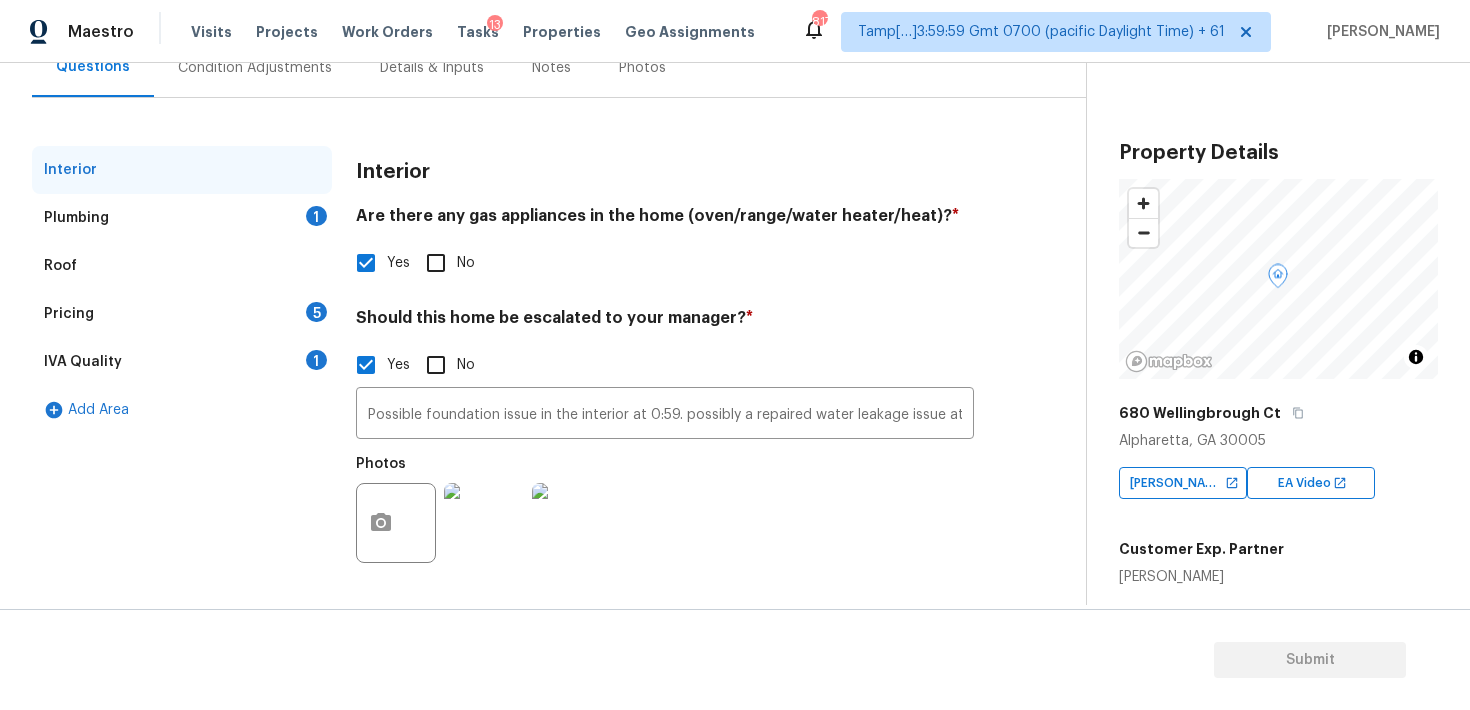 click on "Photos" at bounding box center [665, 510] 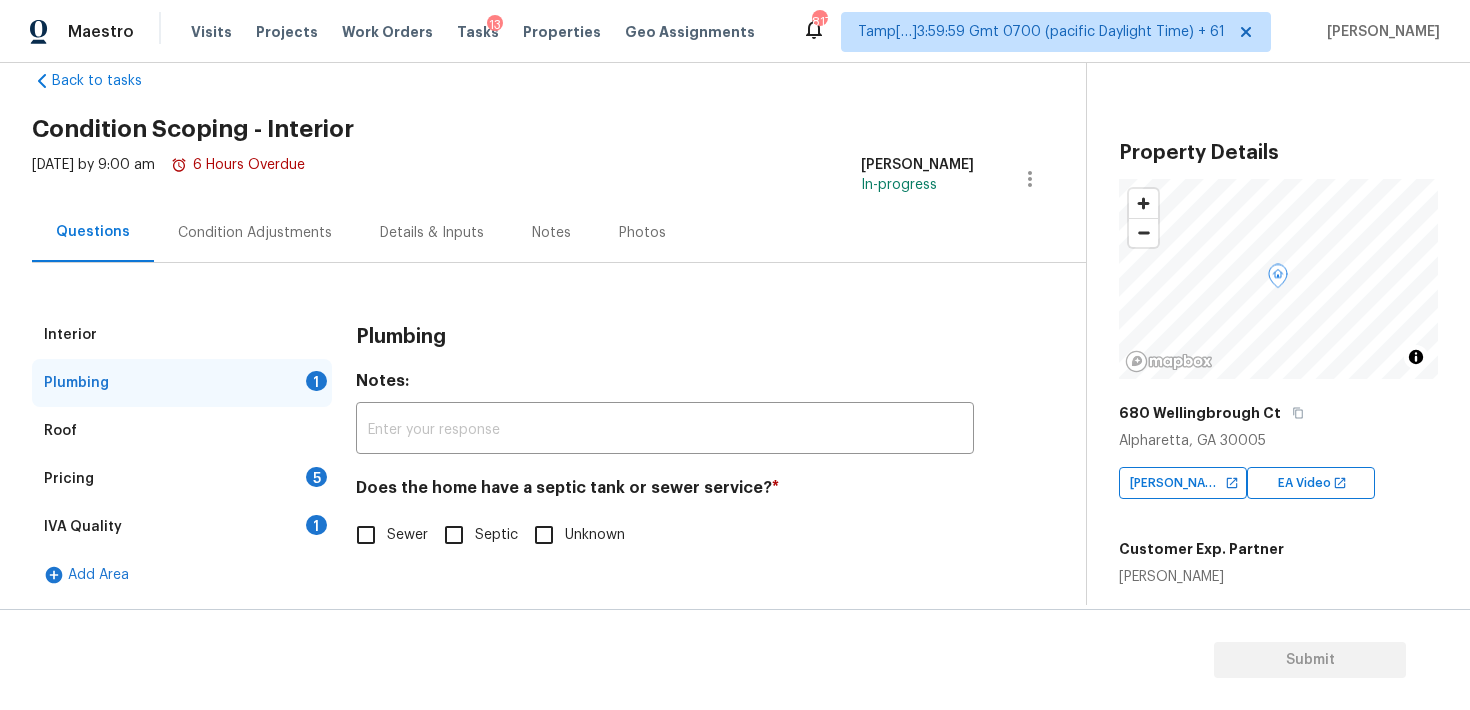 scroll, scrollTop: 40, scrollLeft: 0, axis: vertical 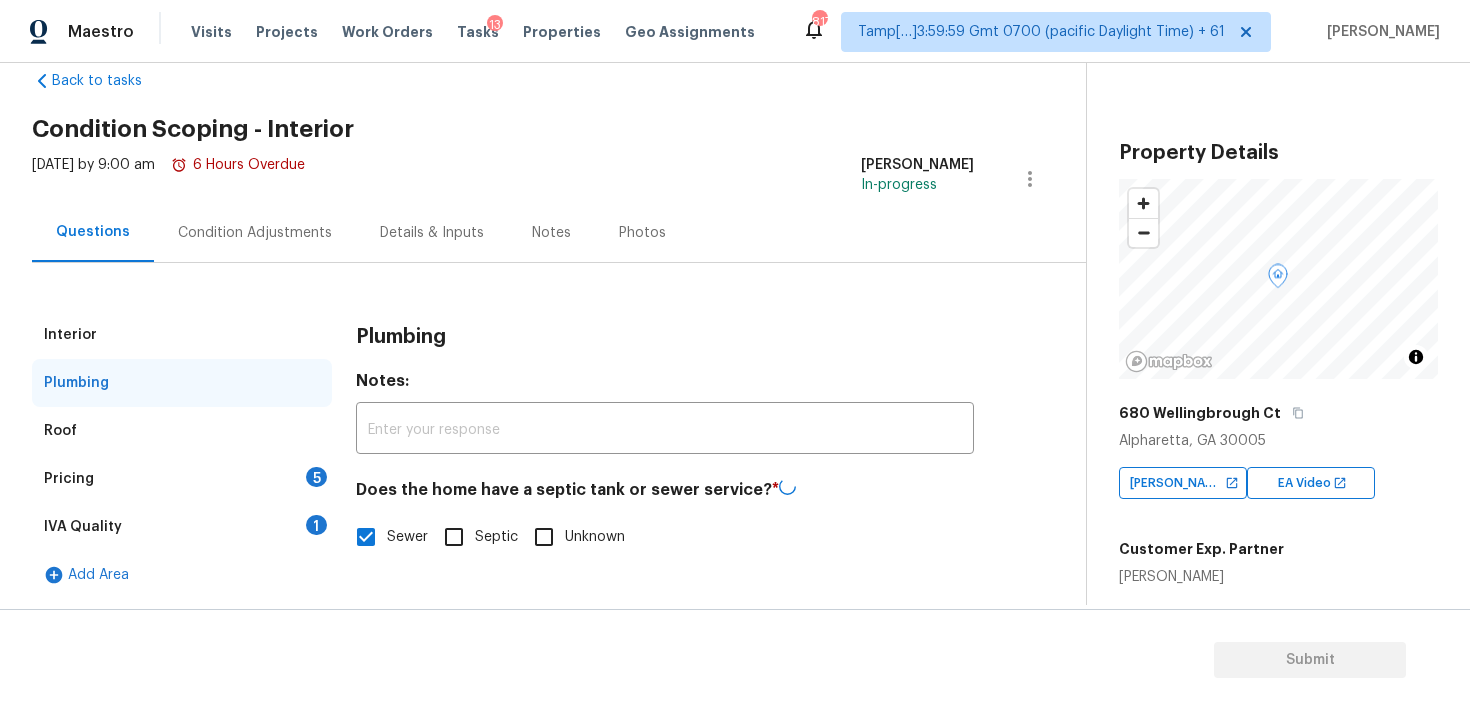 click on "Roof" at bounding box center [182, 431] 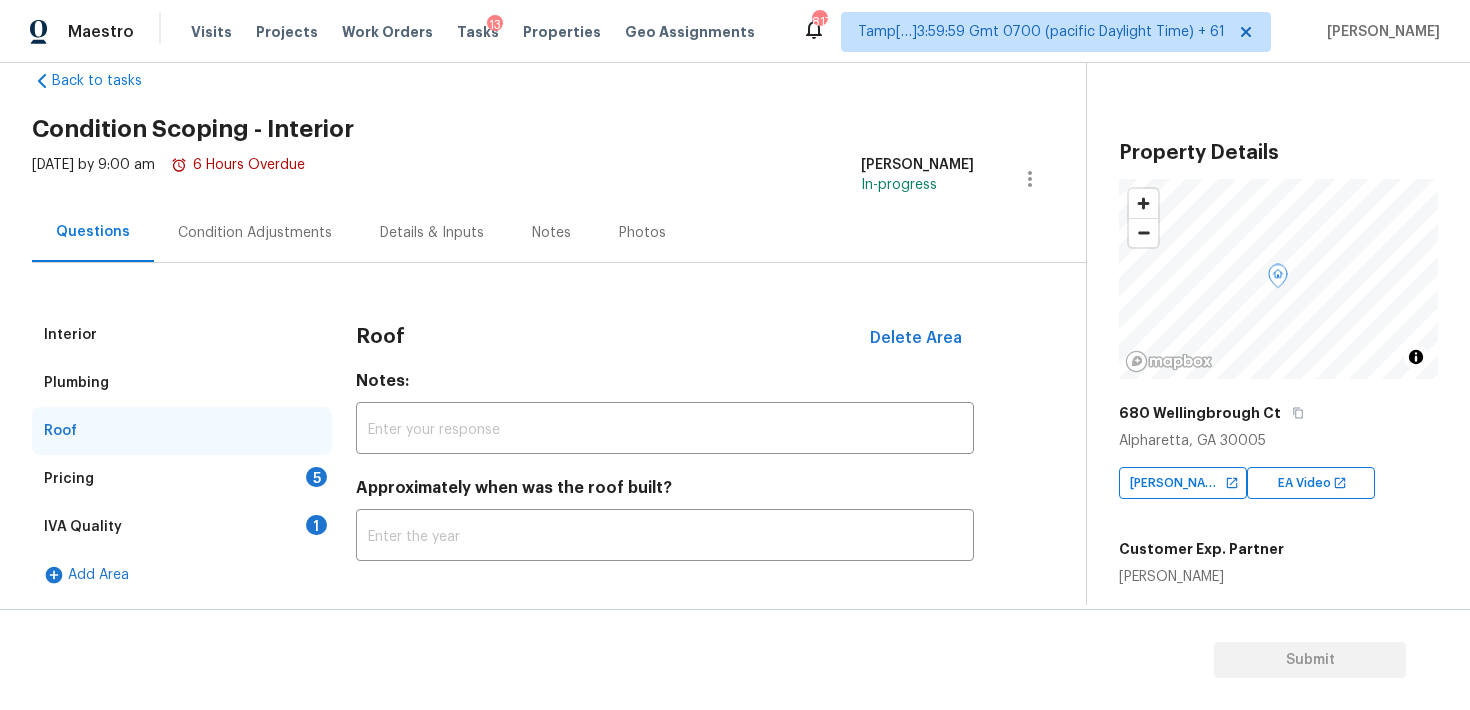 click on "Pricing 5" at bounding box center (182, 479) 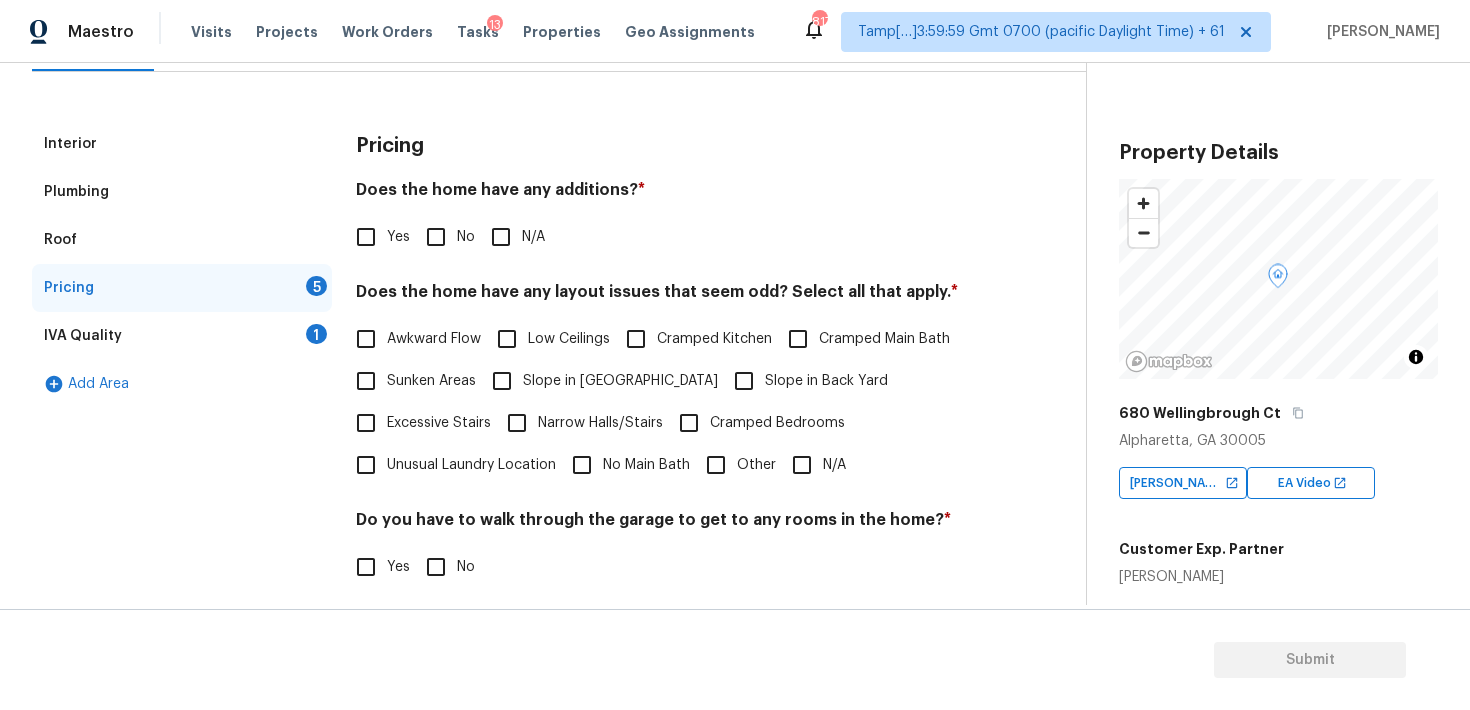 scroll, scrollTop: 251, scrollLeft: 0, axis: vertical 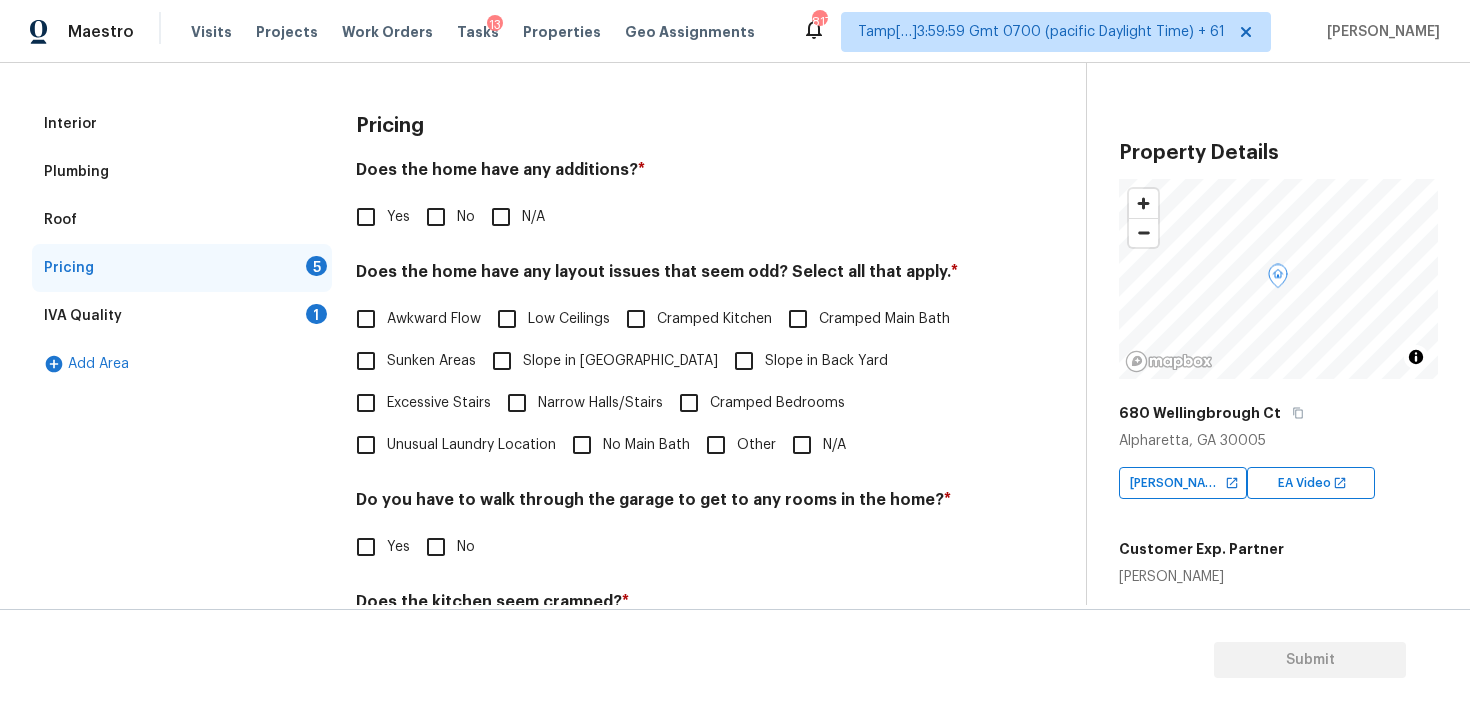 click on "No" at bounding box center [436, 217] 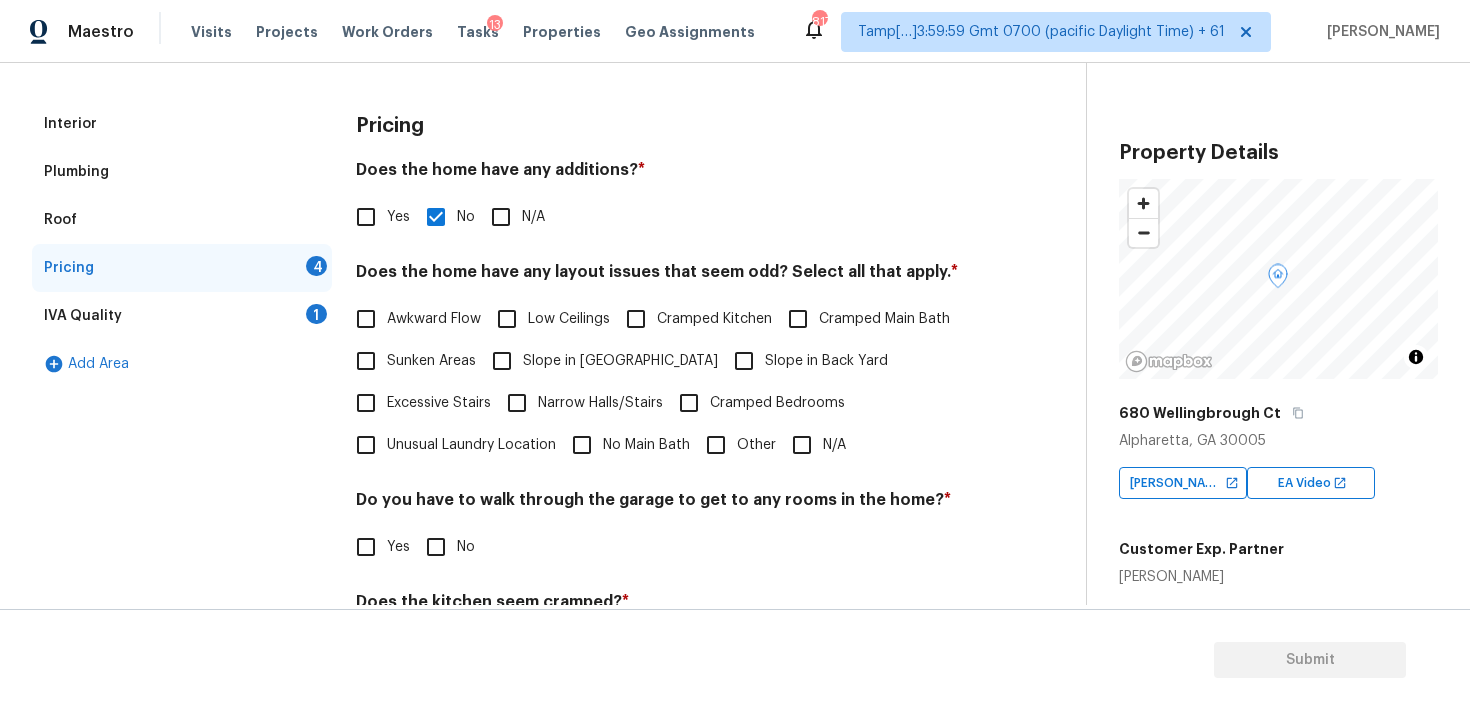 click on "Cramped Bedrooms" at bounding box center [756, 403] 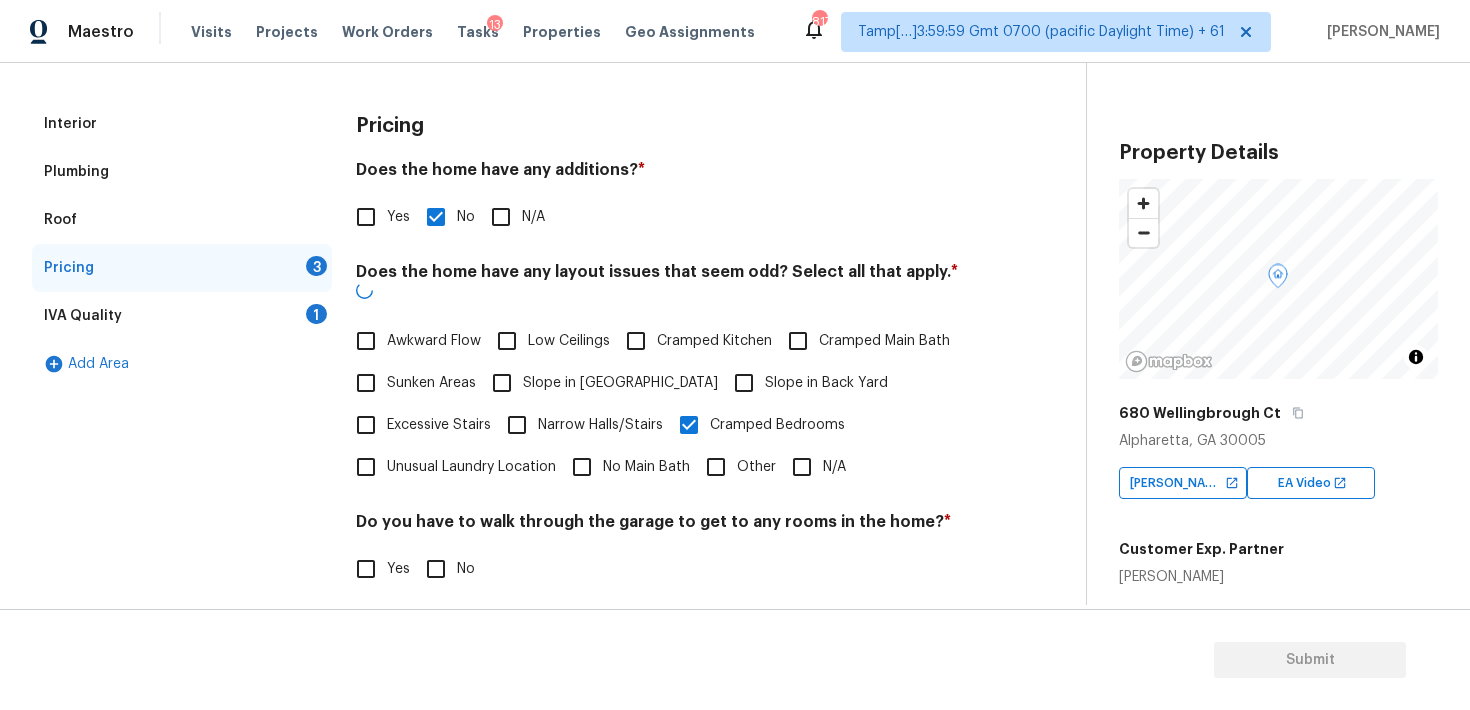 click on "N/A" at bounding box center (802, 467) 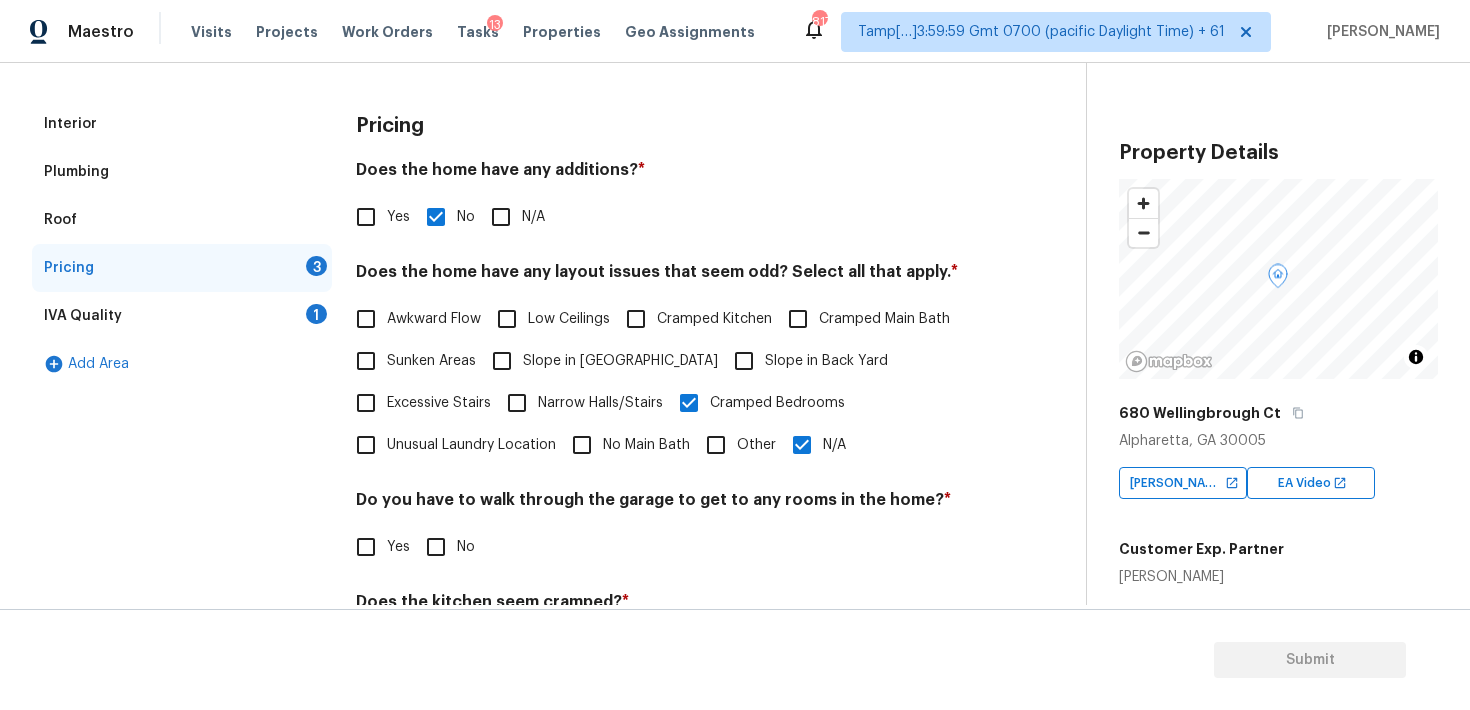 click on "Cramped Bedrooms" at bounding box center (689, 403) 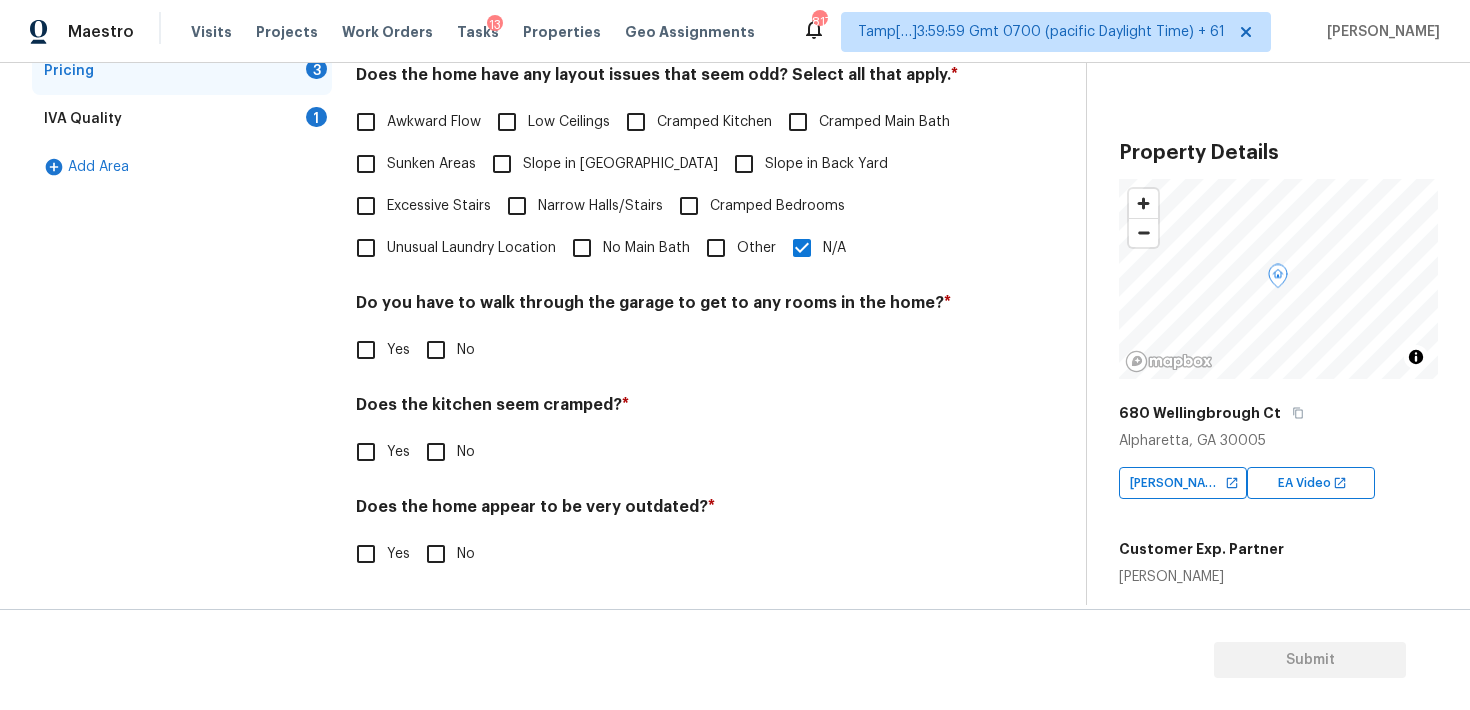 scroll, scrollTop: 394, scrollLeft: 0, axis: vertical 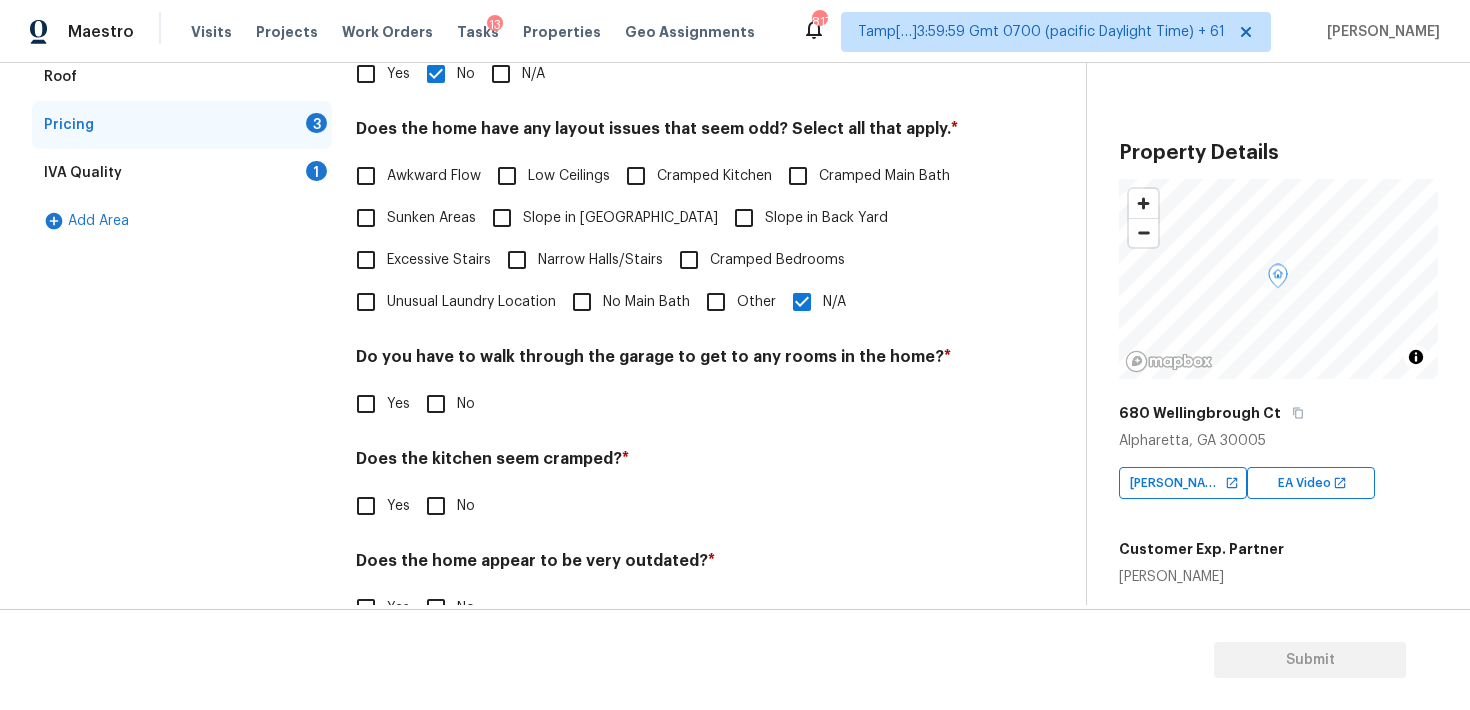 click on "No" at bounding box center [436, 404] 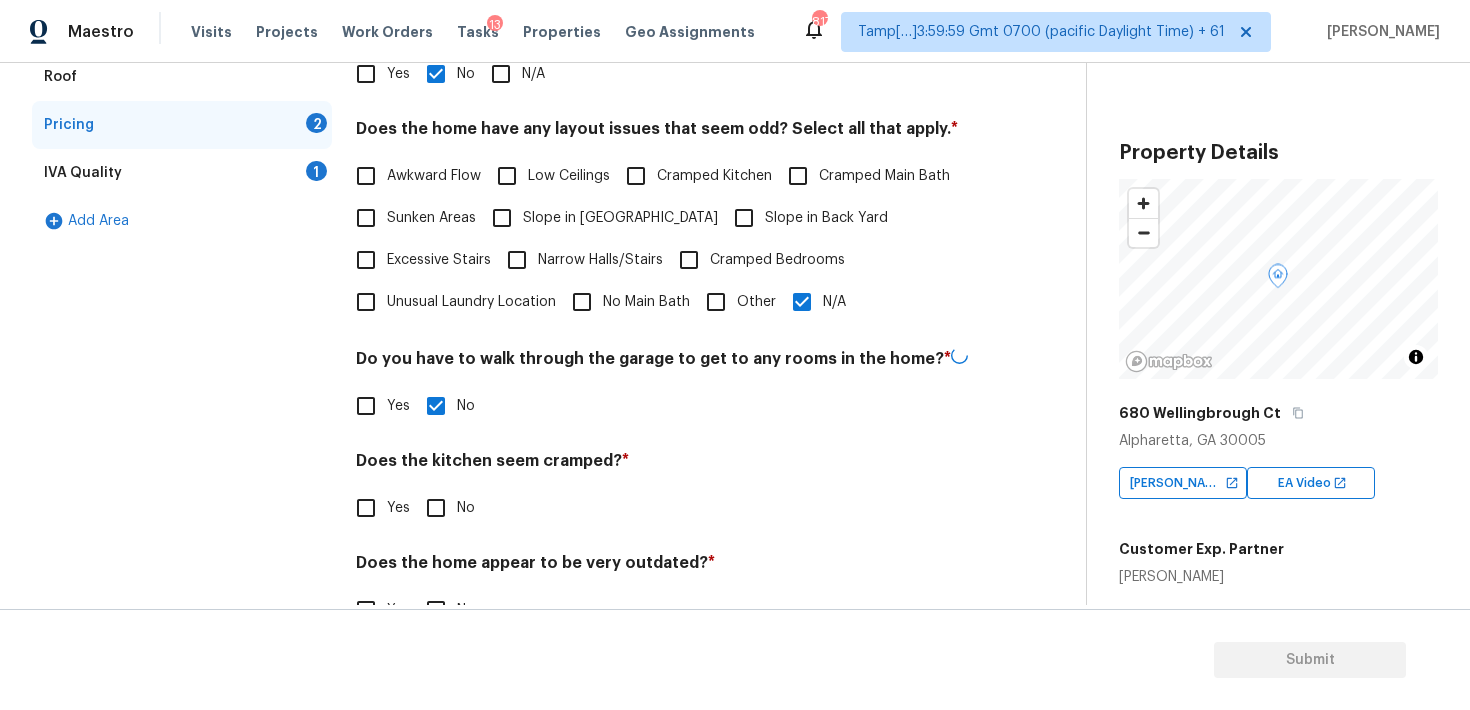 click on "No" at bounding box center [436, 508] 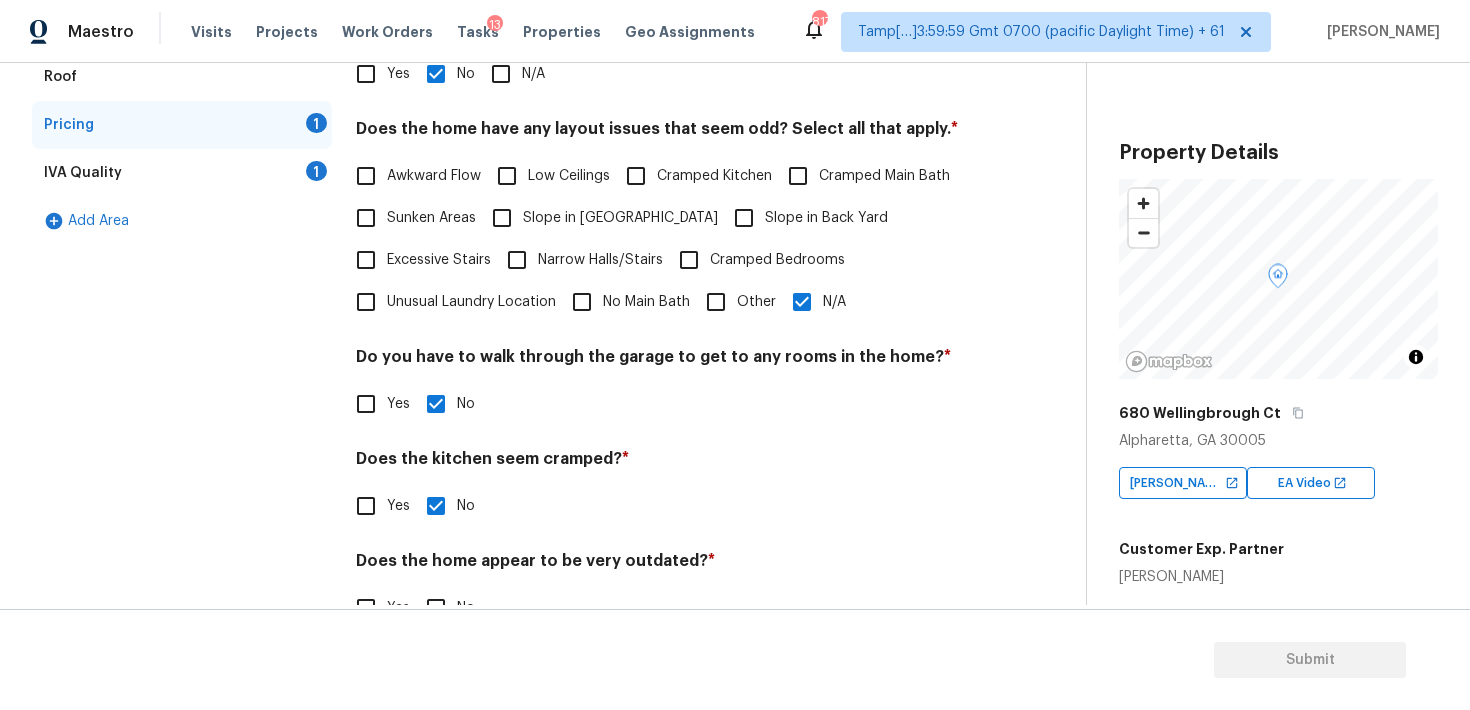 scroll, scrollTop: 448, scrollLeft: 0, axis: vertical 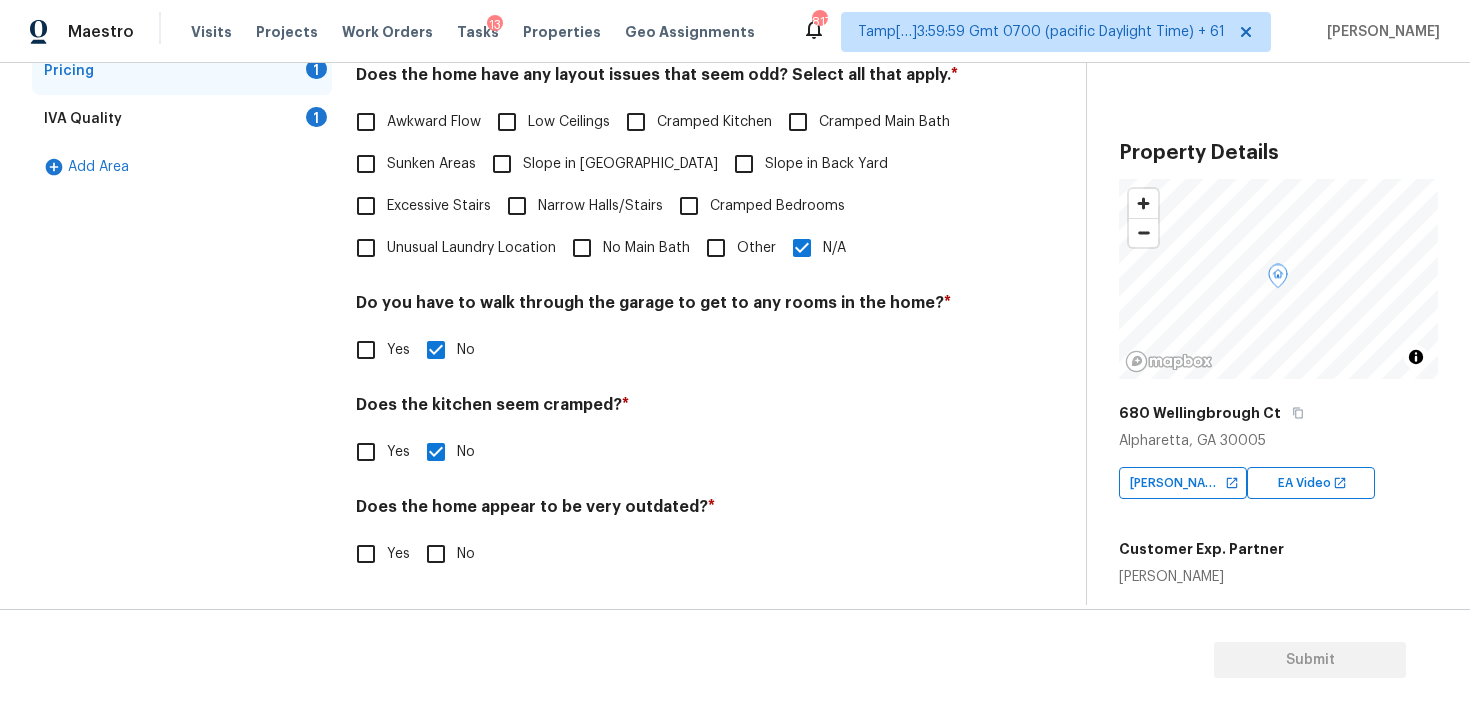click on "No" at bounding box center [436, 554] 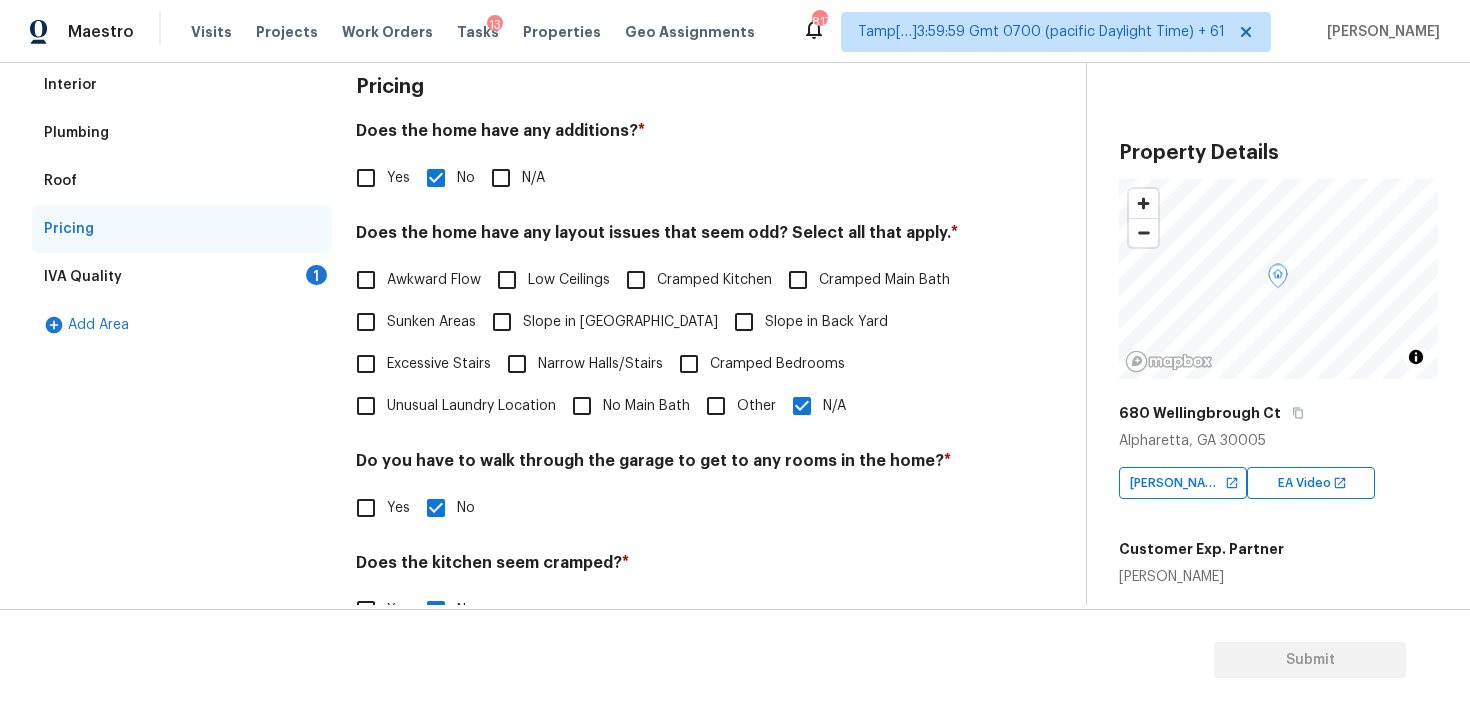 scroll, scrollTop: 211, scrollLeft: 0, axis: vertical 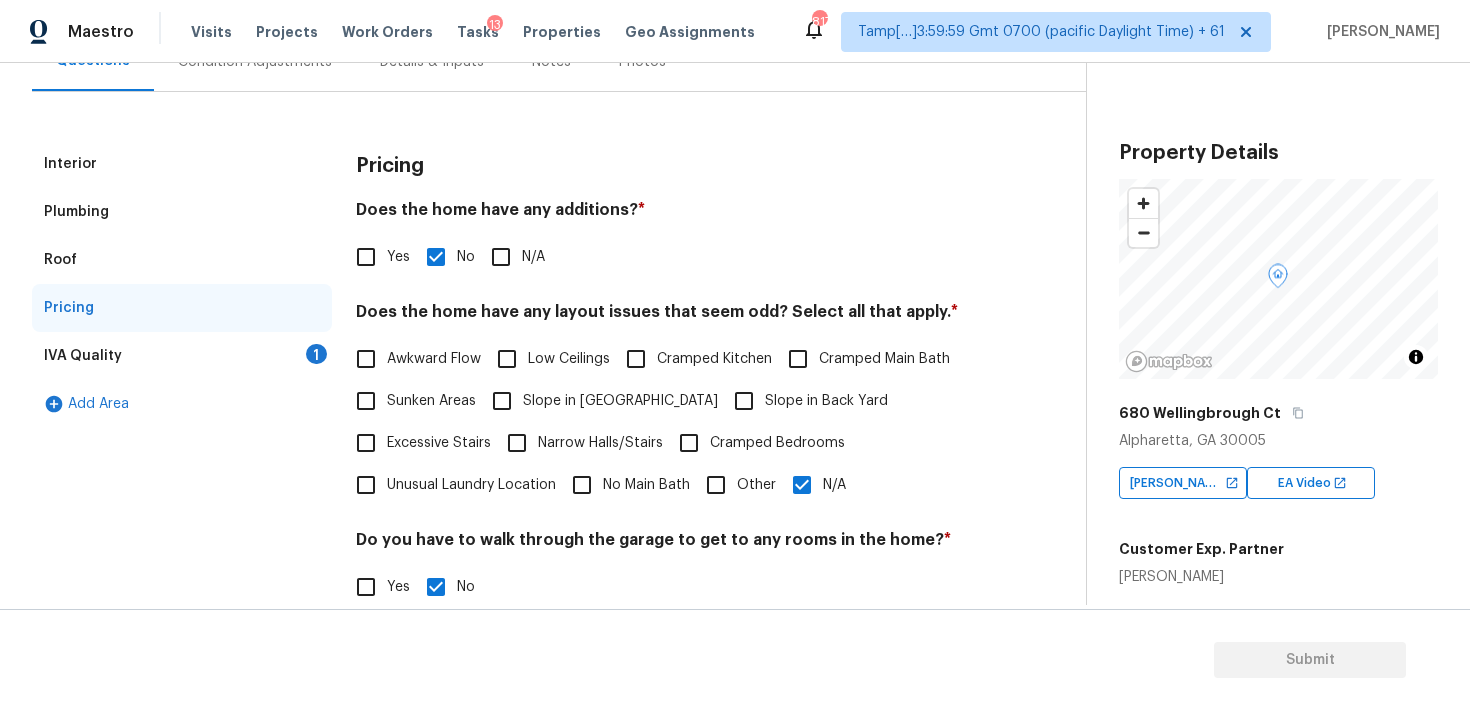 click on "Yes" at bounding box center (366, 257) 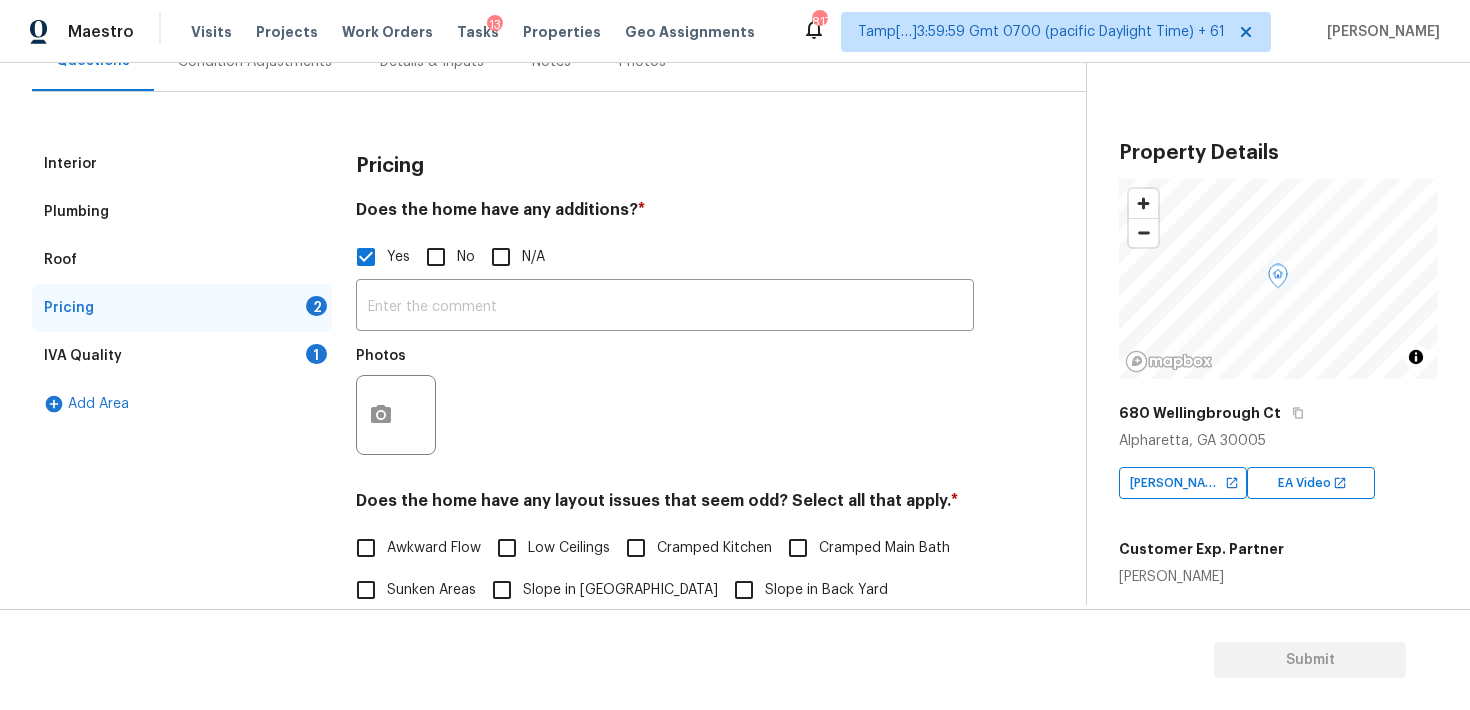 scroll, scrollTop: 341, scrollLeft: 0, axis: vertical 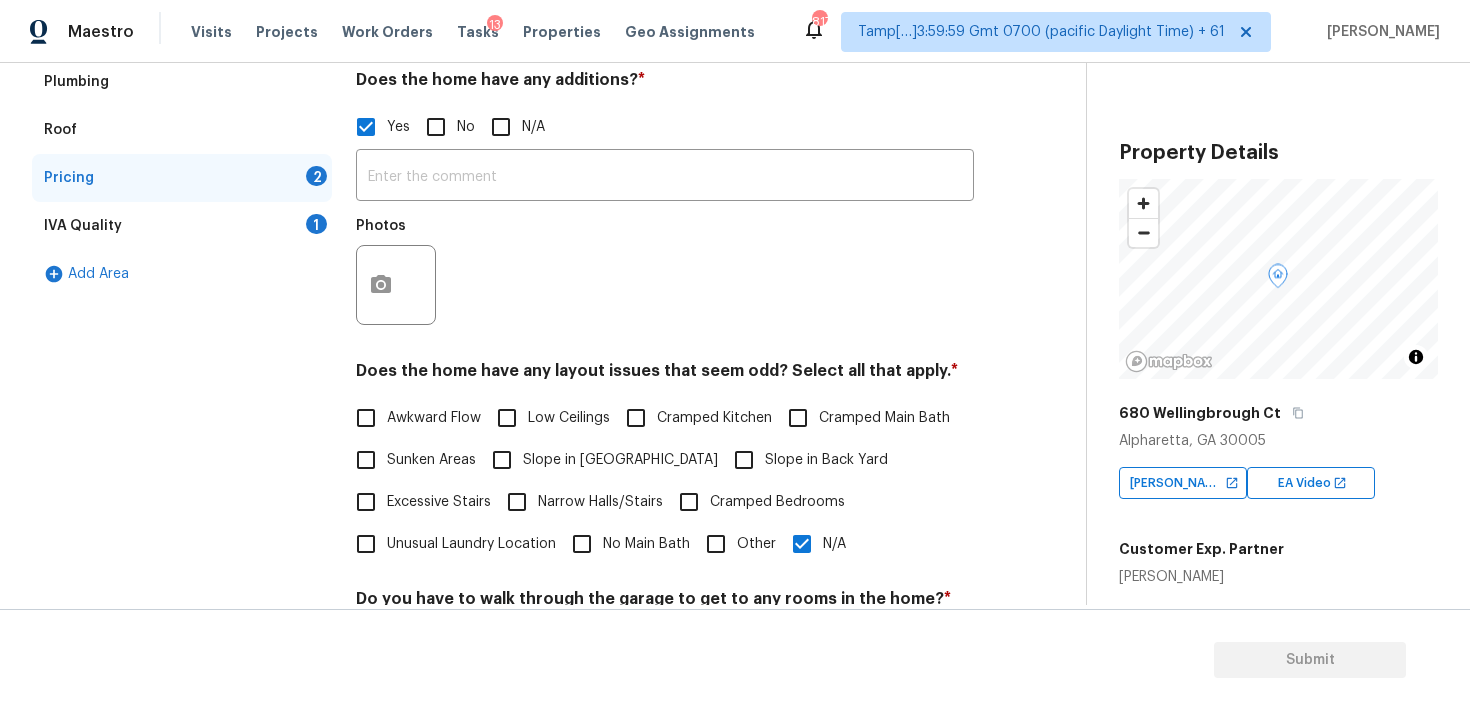 click on "No" at bounding box center (436, 127) 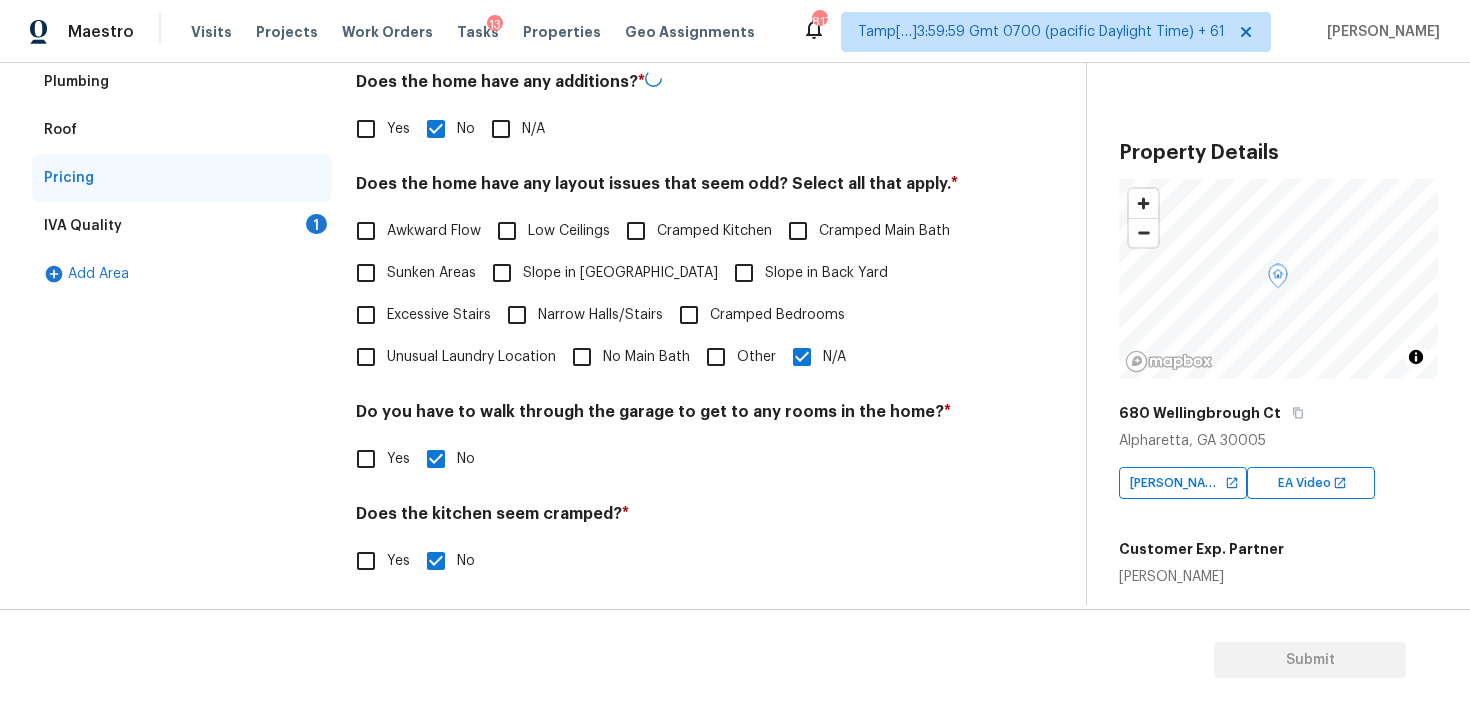 click on "Yes" at bounding box center (366, 129) 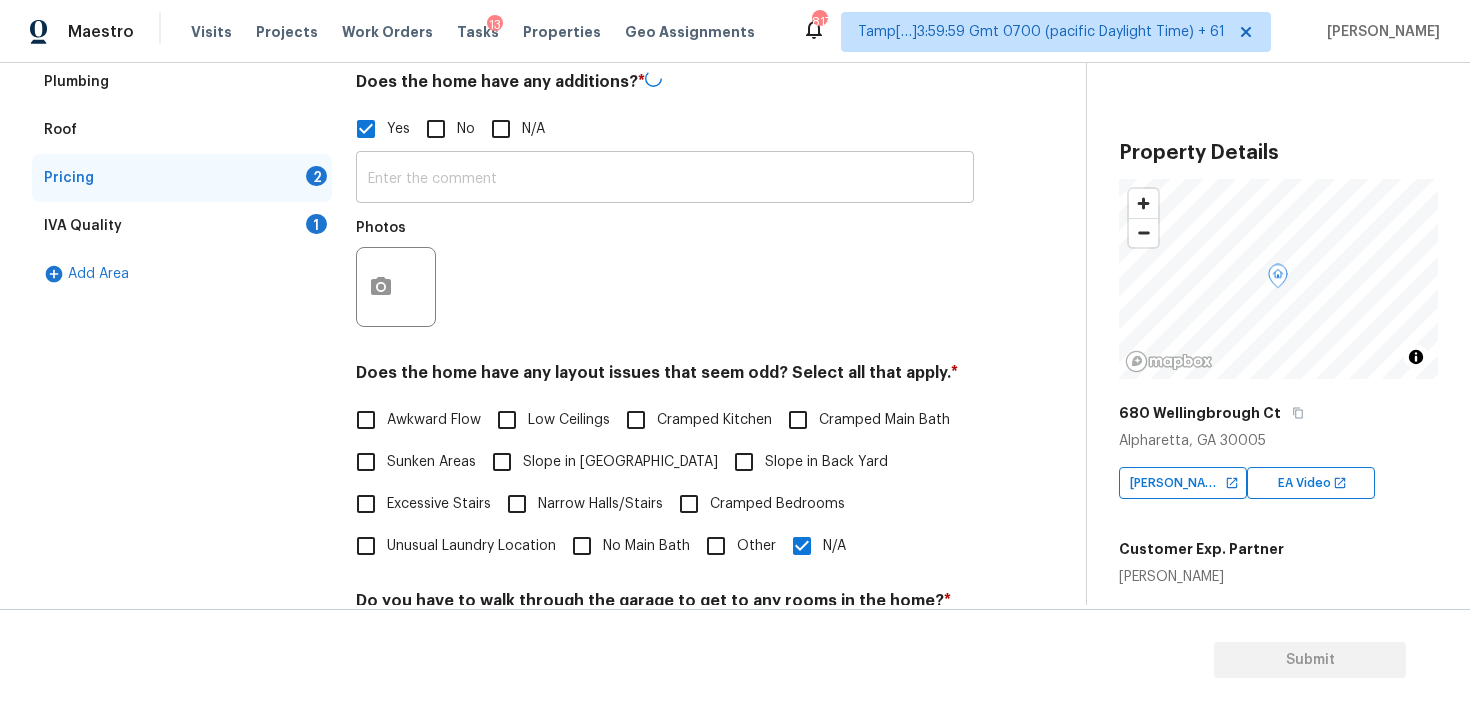 click at bounding box center (665, 179) 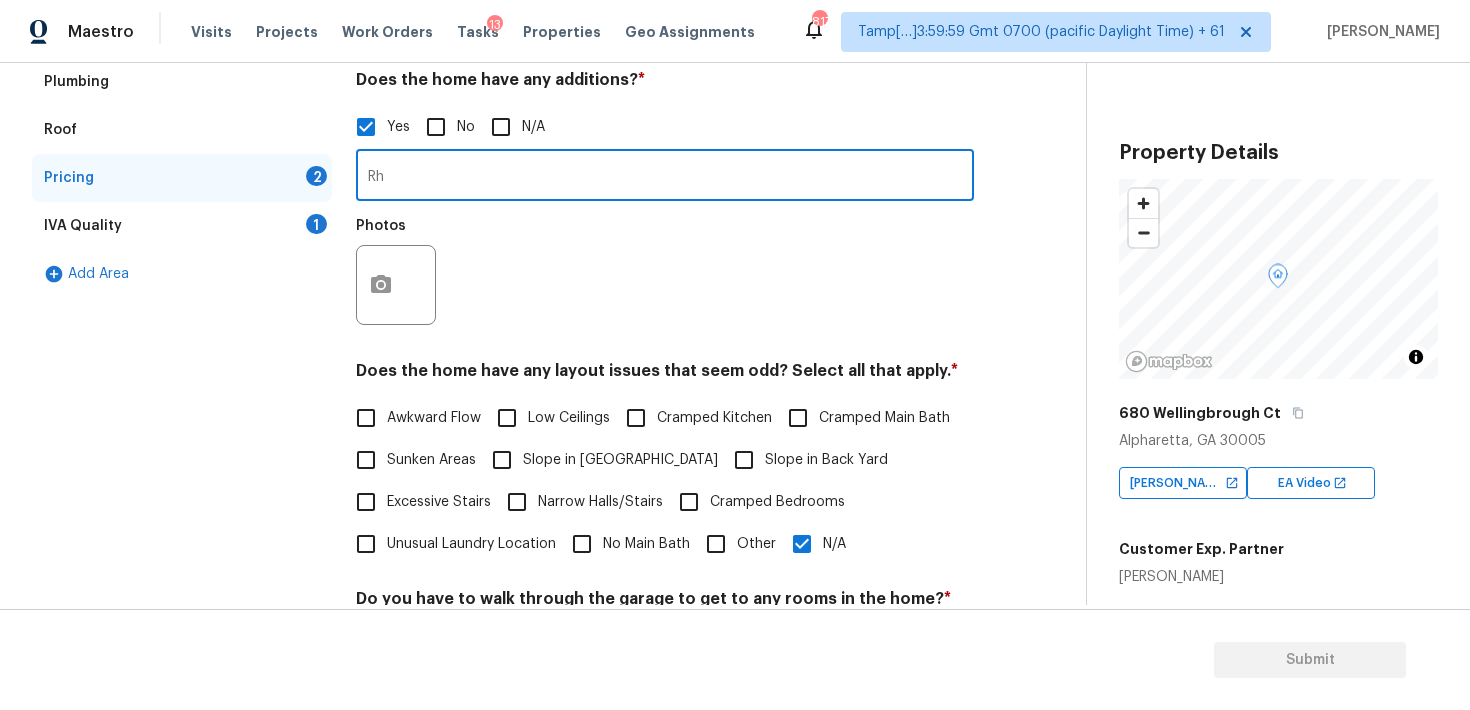 type on "R" 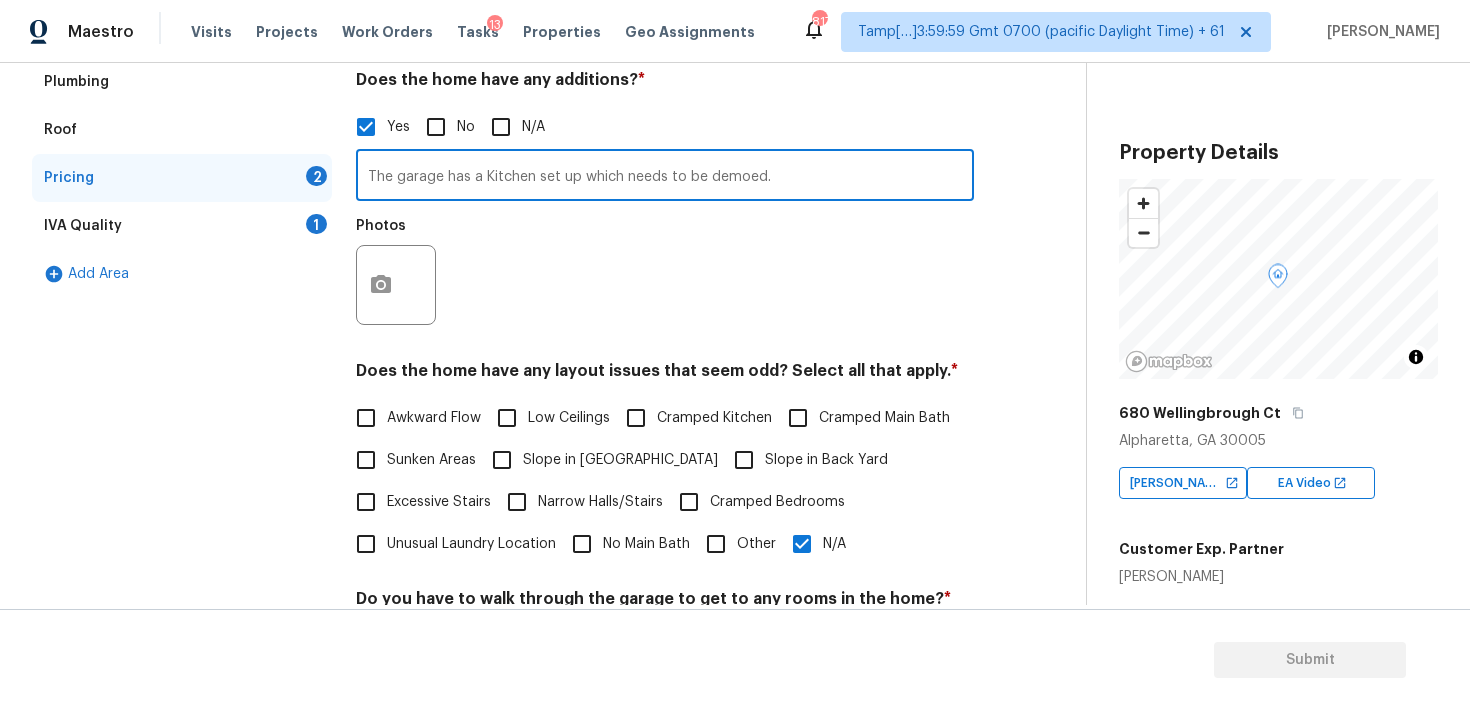 type on "The garage has a Kitchen set up which needs to be demoed." 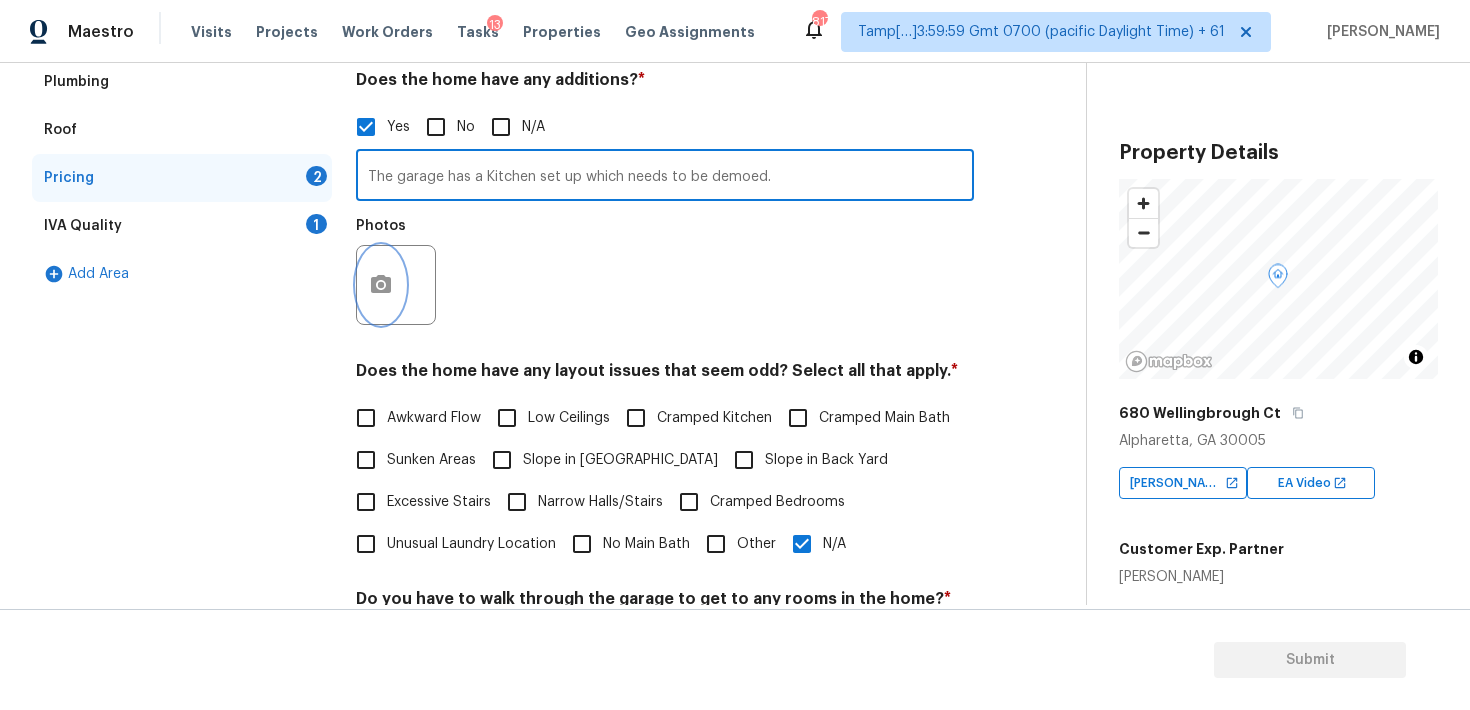 click 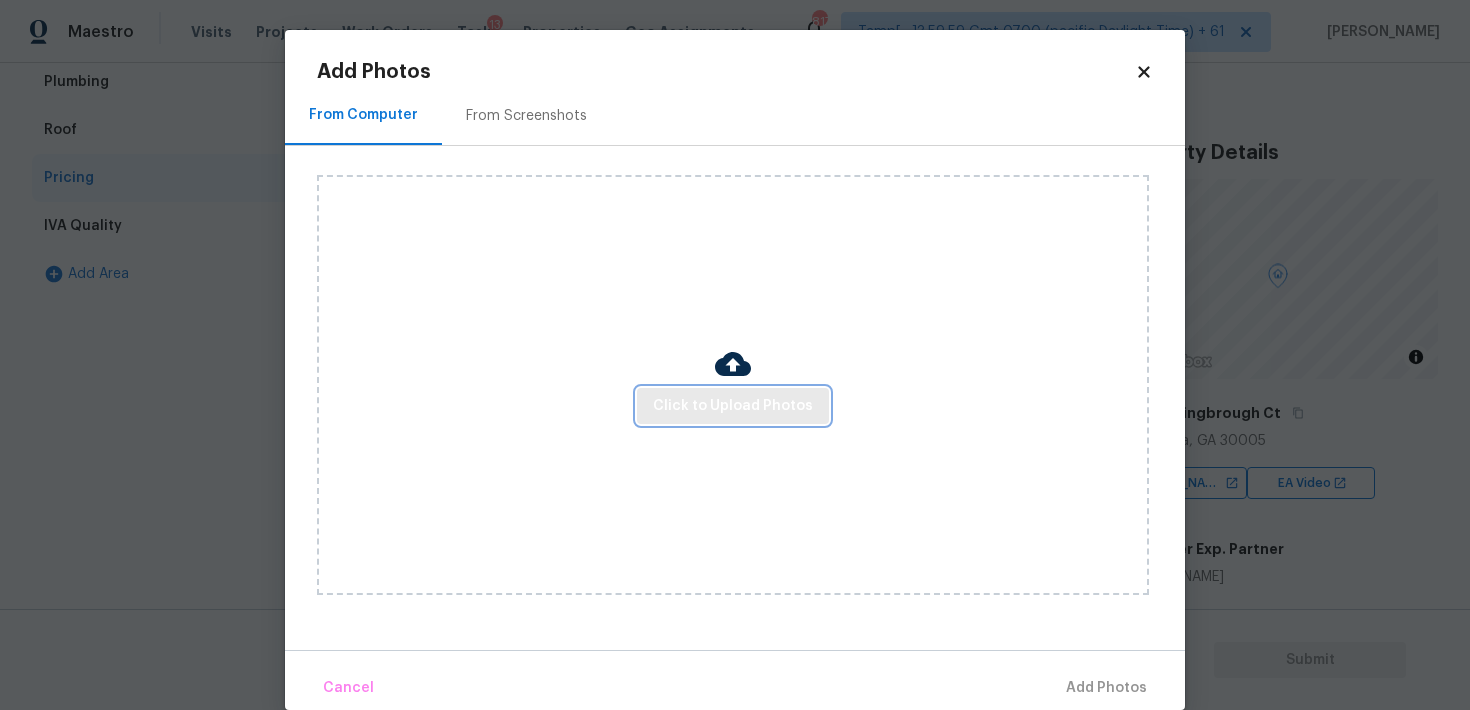click on "Click to Upload Photos" at bounding box center (733, 406) 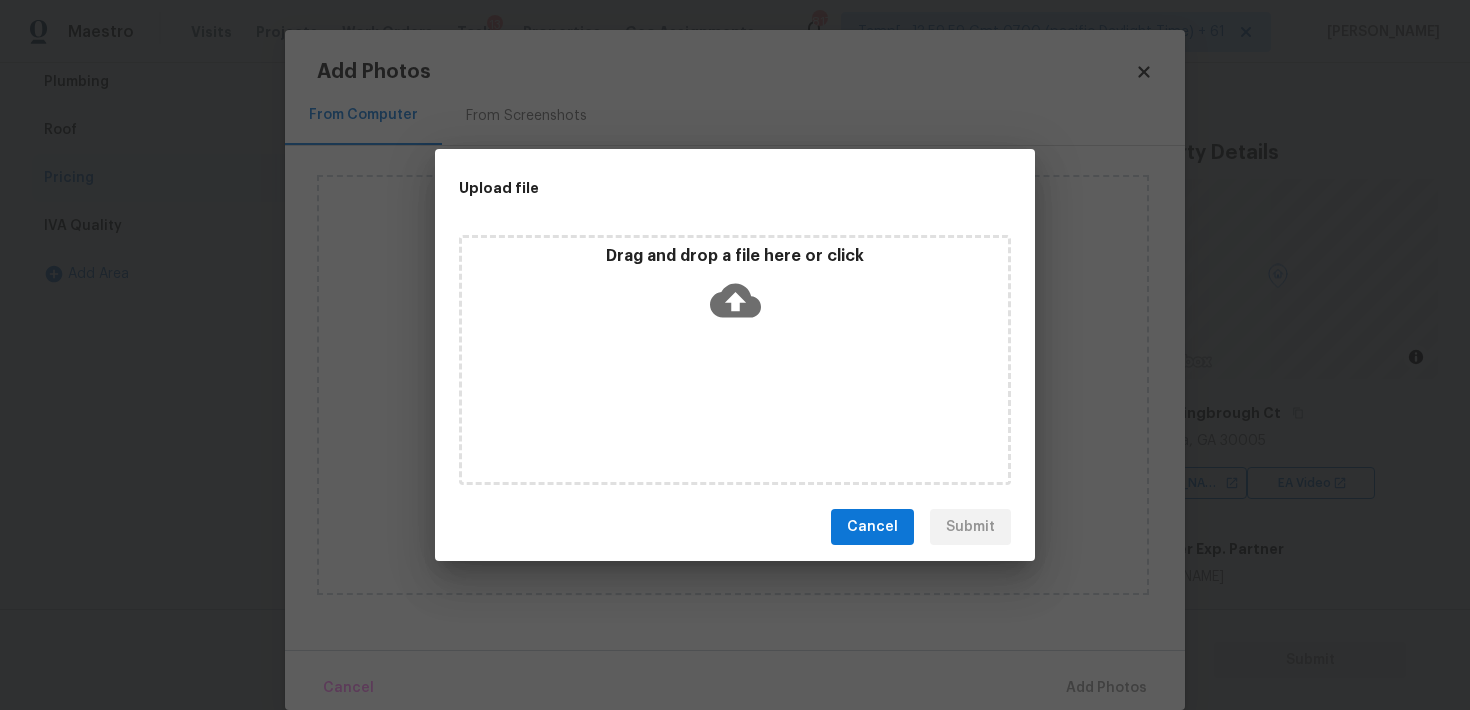click 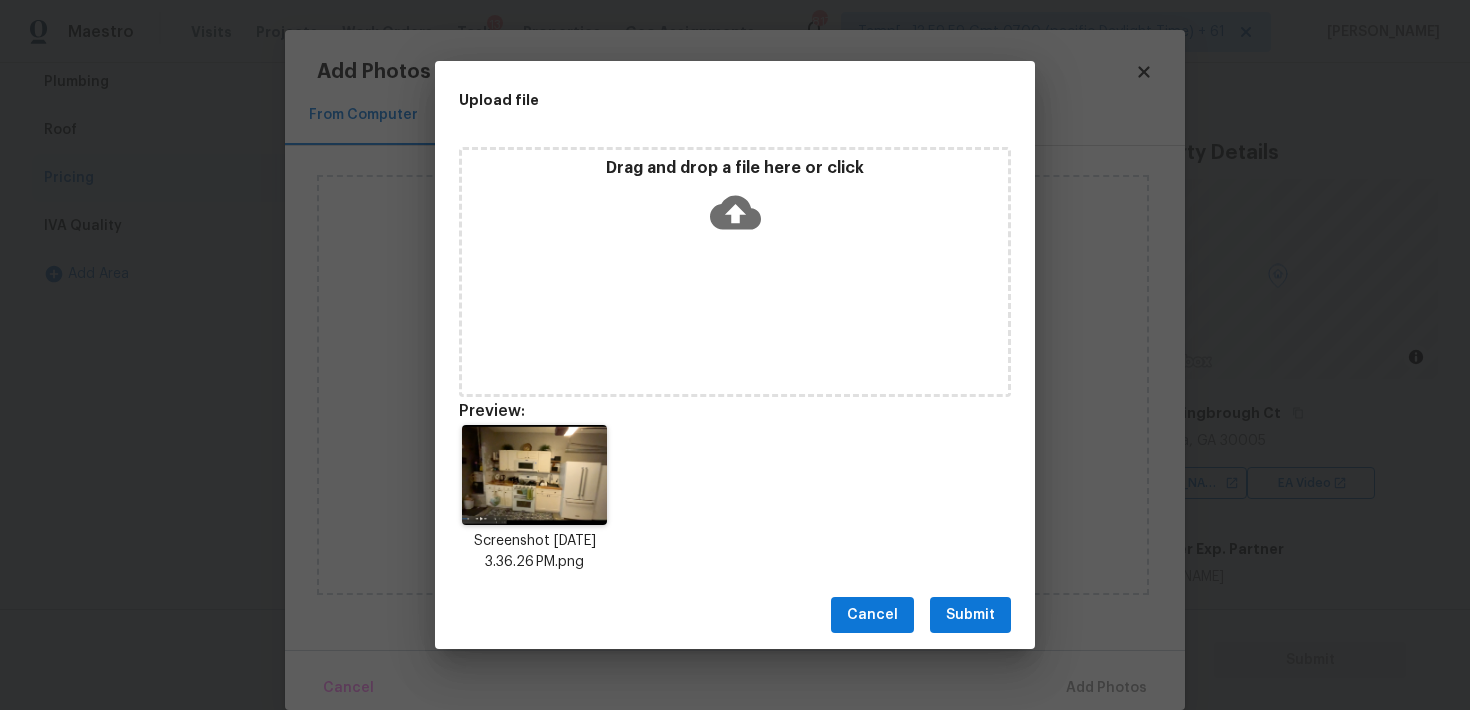 click on "Submit" at bounding box center [970, 615] 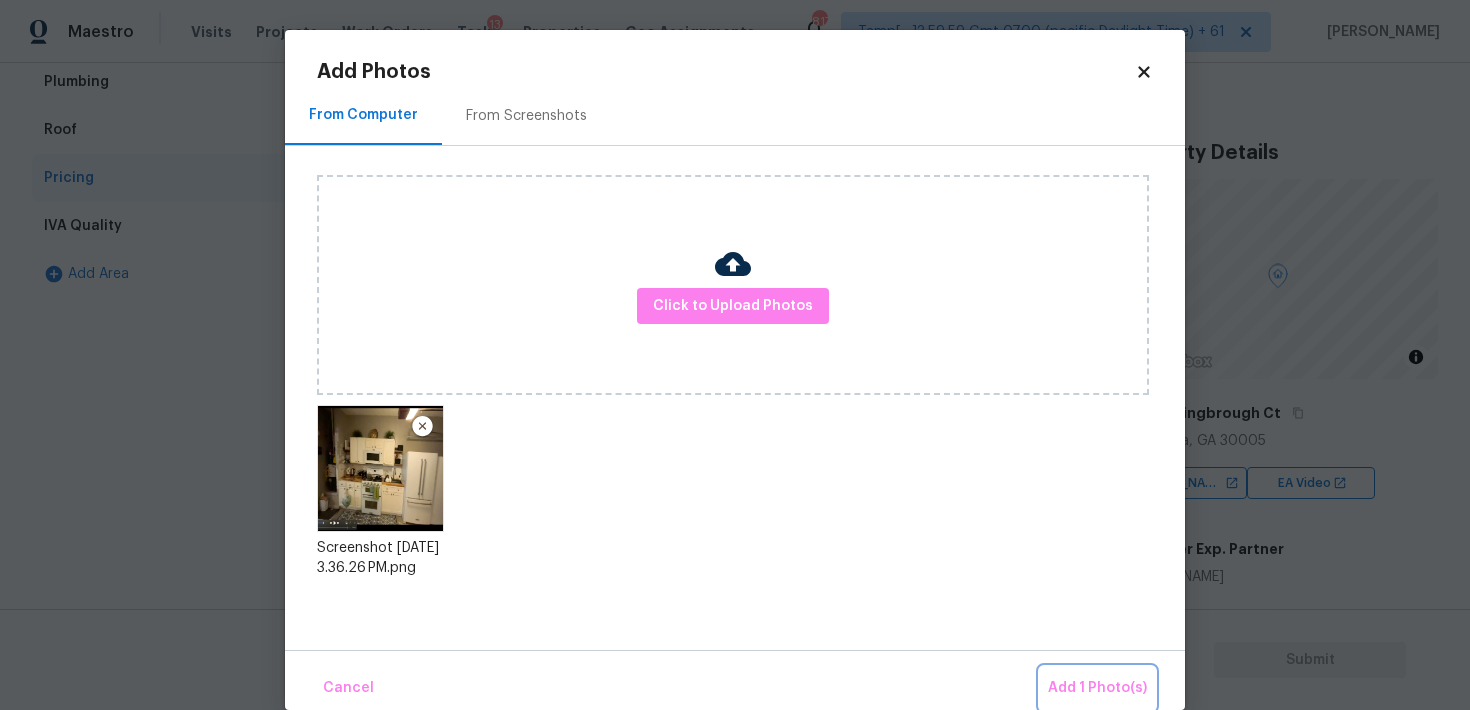 click on "Add 1 Photo(s)" at bounding box center [1097, 688] 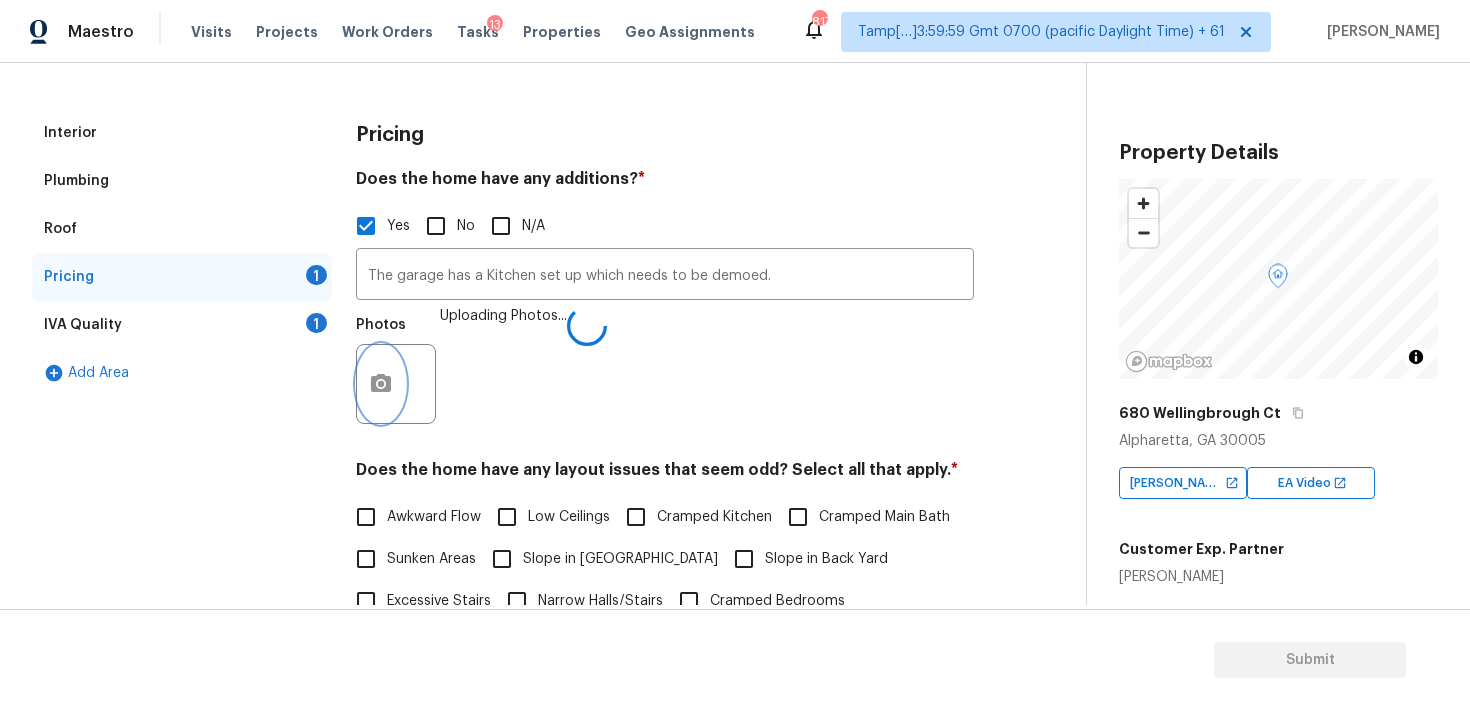 scroll, scrollTop: 248, scrollLeft: 0, axis: vertical 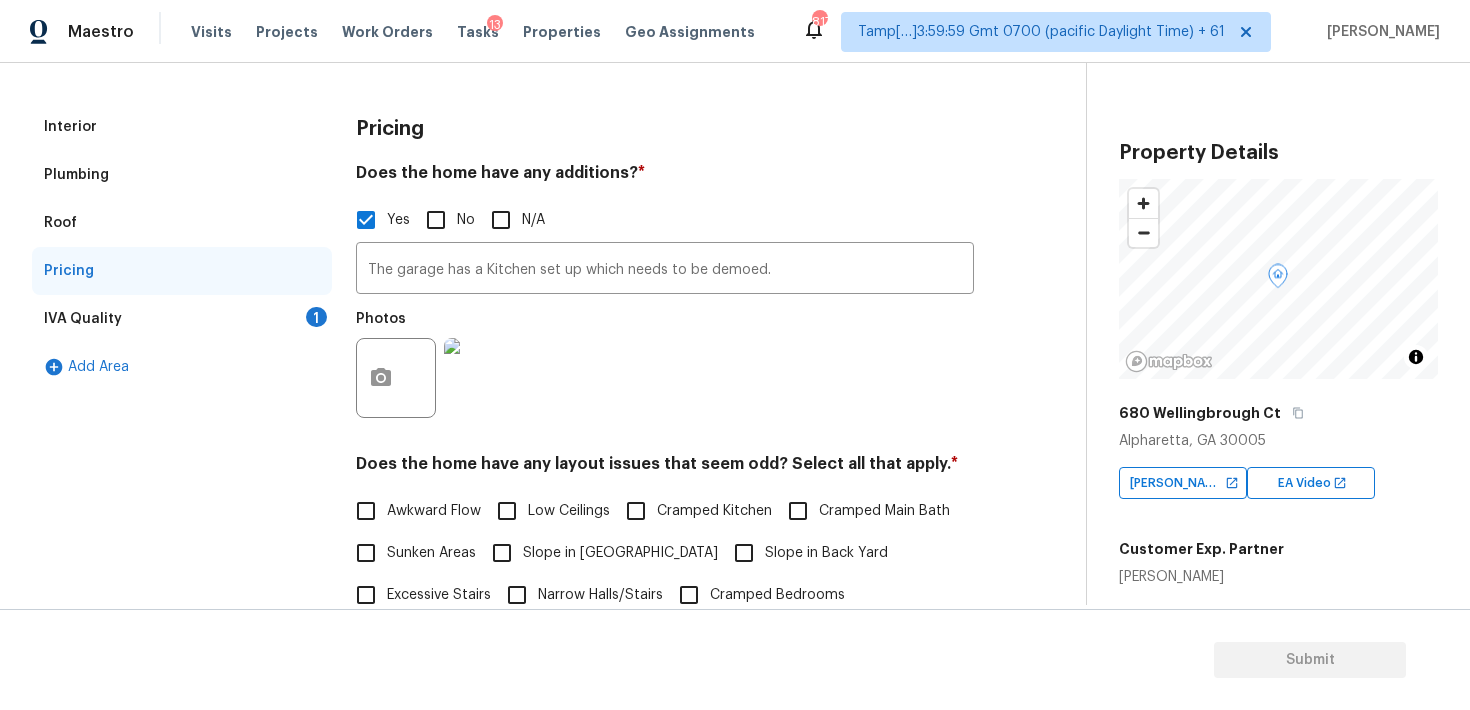 click on "IVA Quality 1" at bounding box center (182, 319) 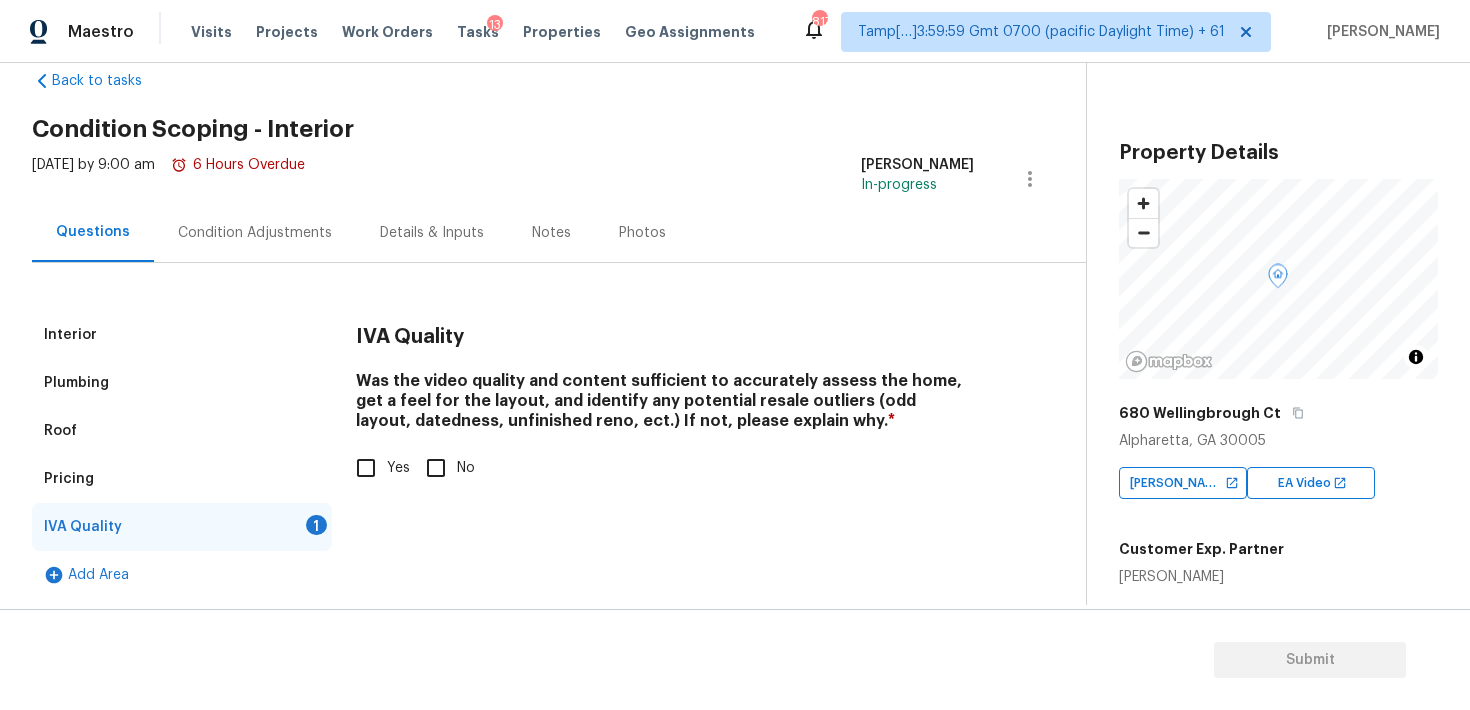 click on "Interior Plumbing Roof Pricing IVA Quality 1 Add Area IVA Quality Was the video quality and content sufficient to accurately assess the home, get a feel for the layout, and identify any potential resale outliers (odd layout, datedness, unfinished reno, ect.) If not, please explain why.  * Yes No" at bounding box center [535, 455] 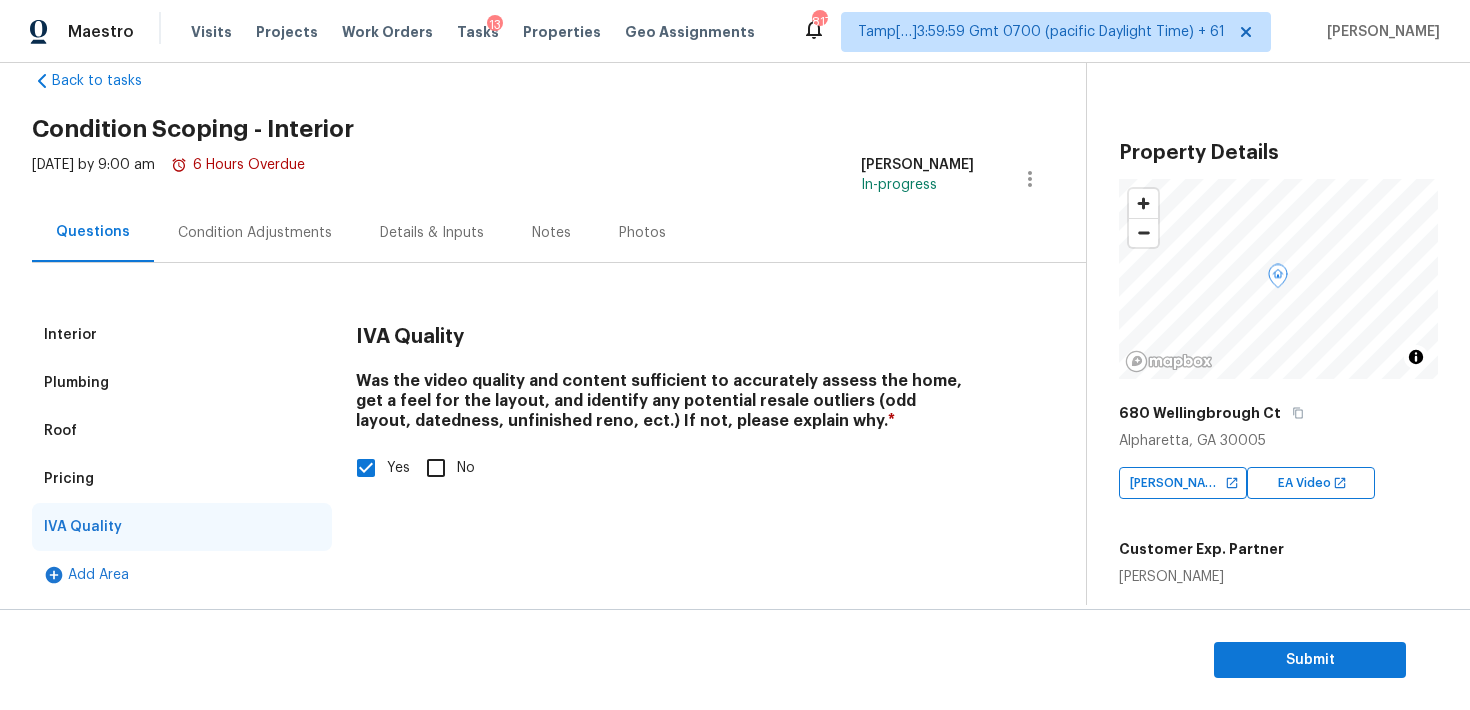 click on "Condition Adjustments" at bounding box center (255, 233) 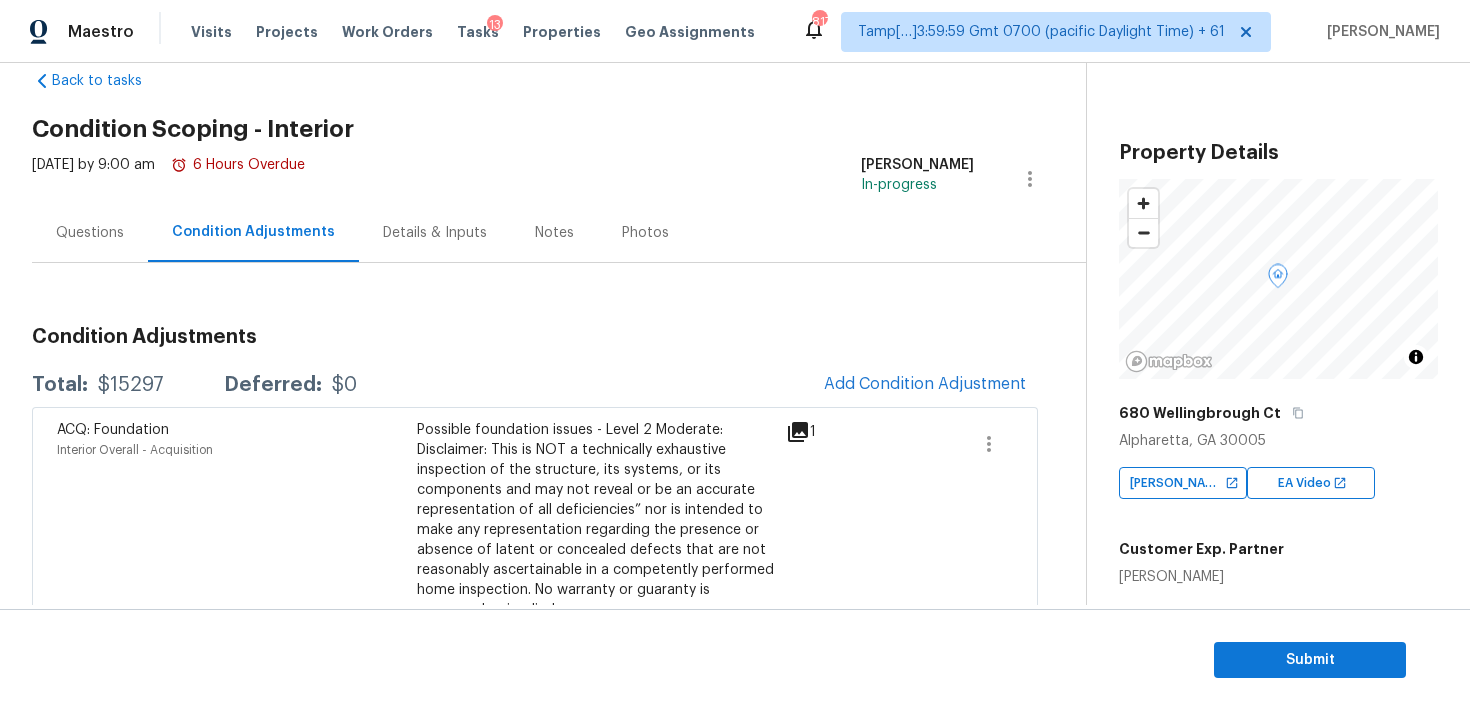 scroll, scrollTop: 161, scrollLeft: 0, axis: vertical 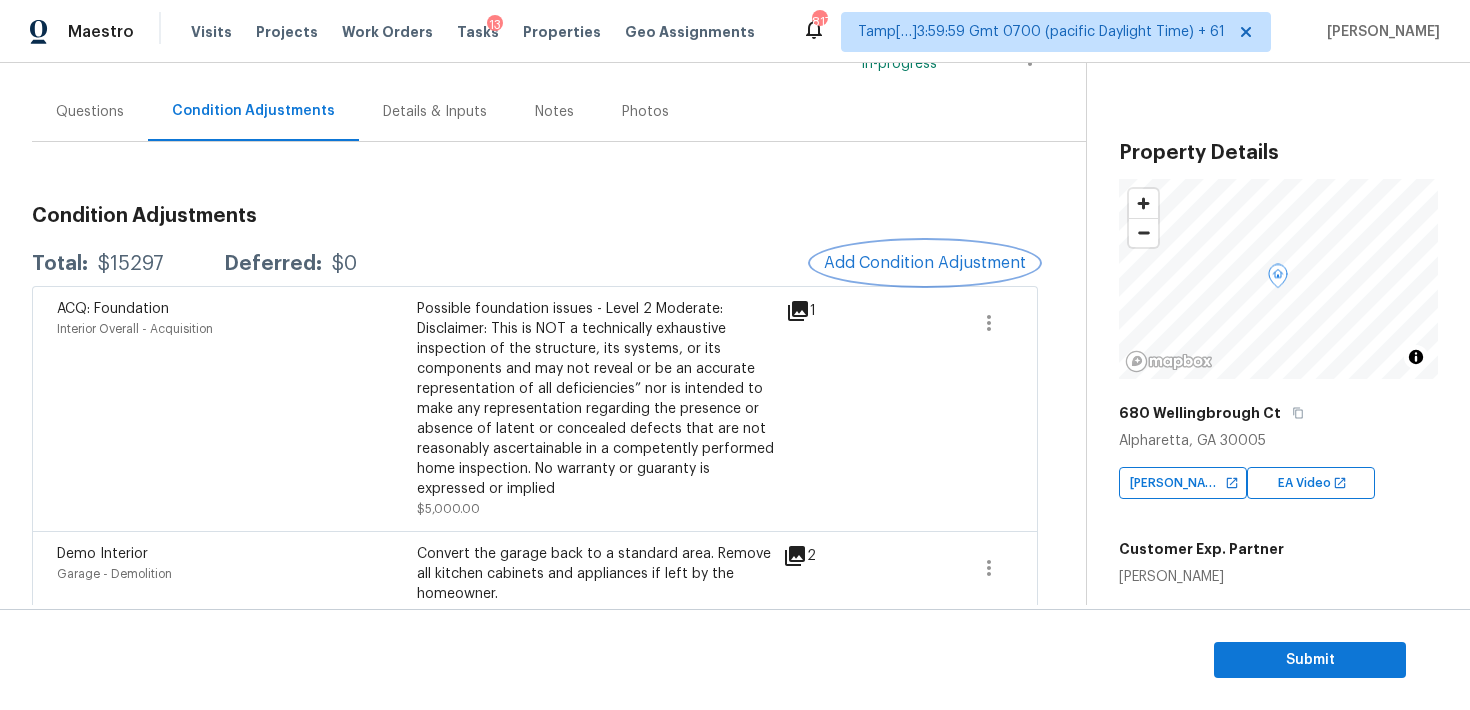 click on "Add Condition Adjustment" at bounding box center [925, 263] 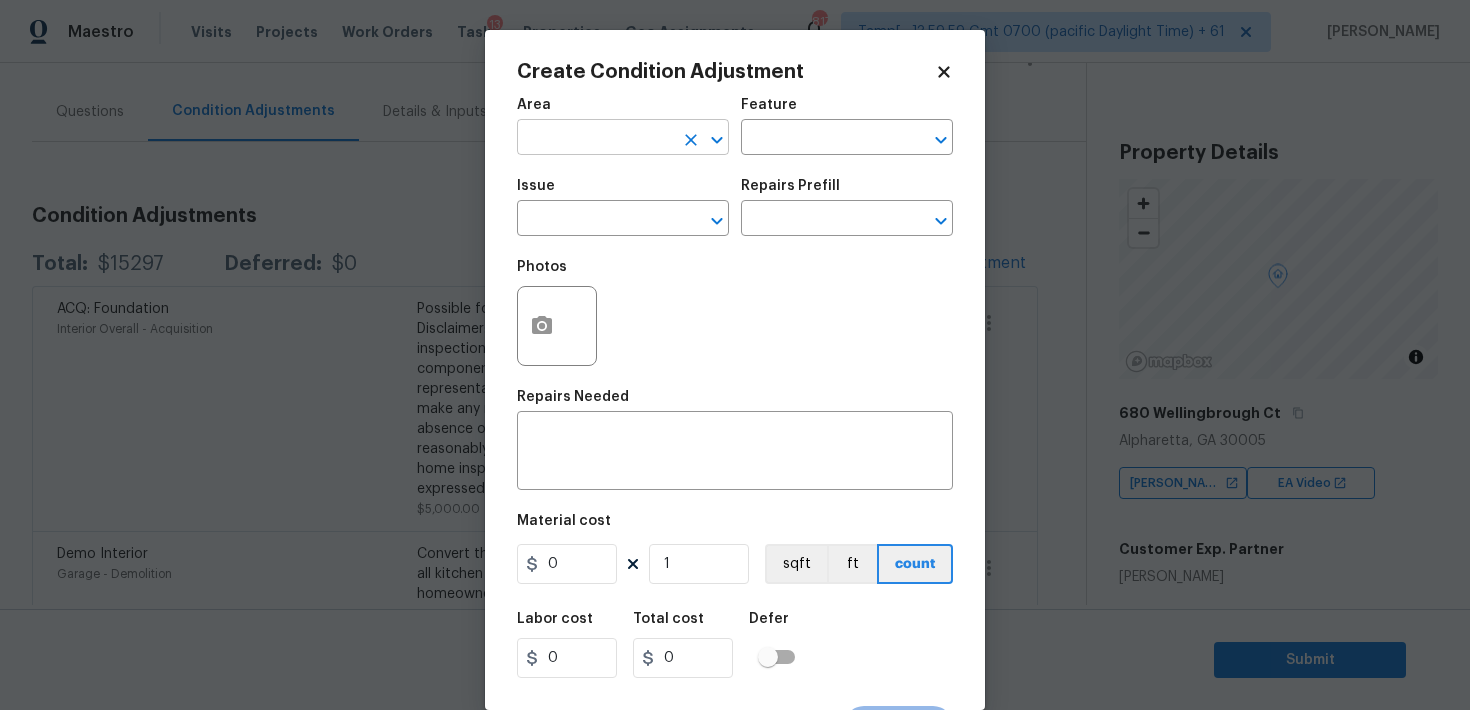 click at bounding box center (595, 139) 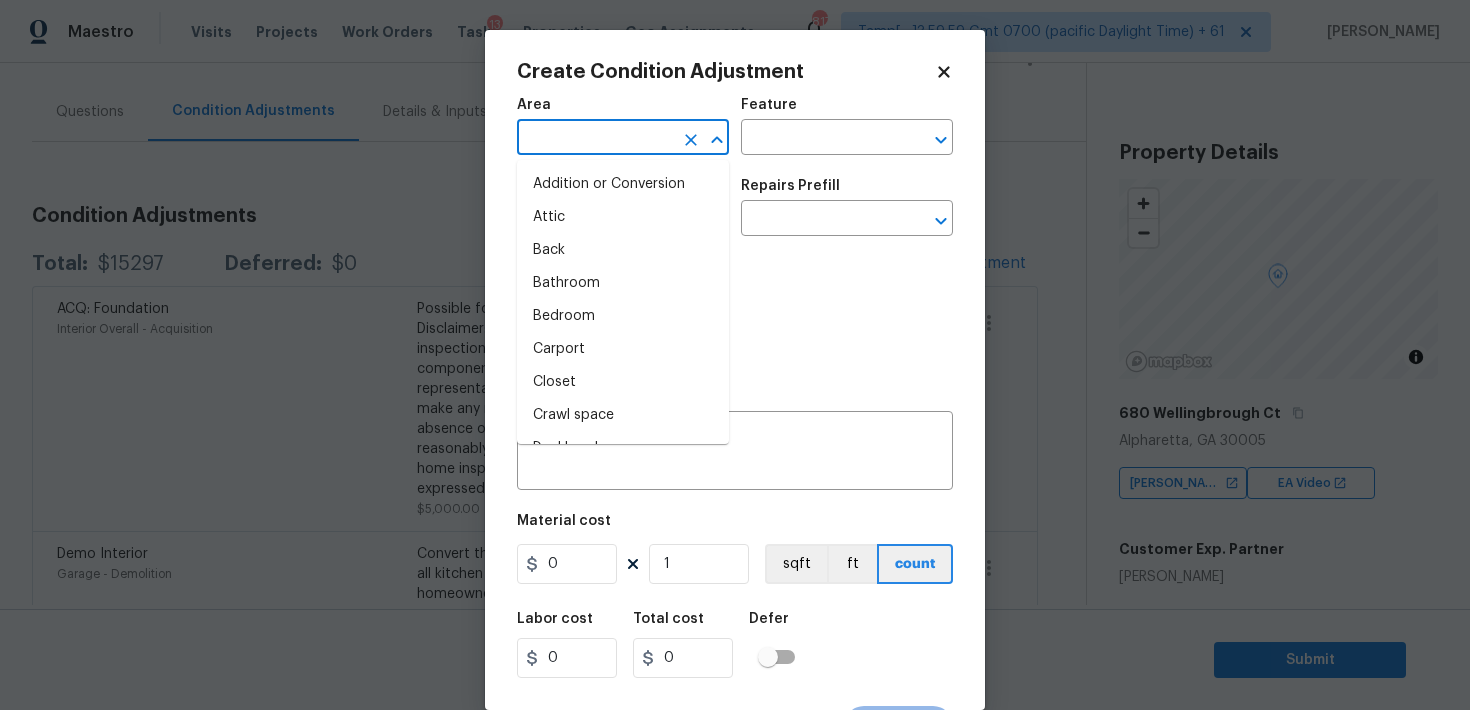 click at bounding box center [595, 139] 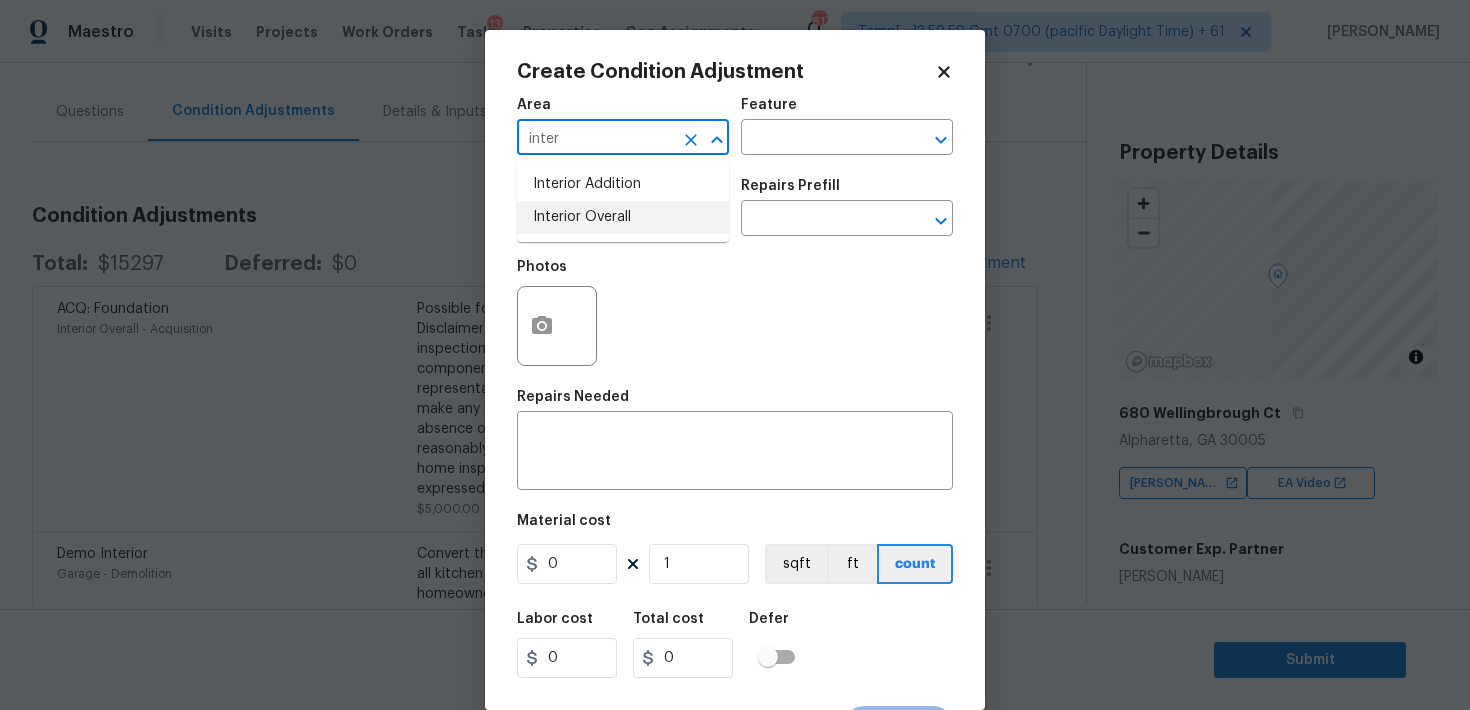 click on "Interior Overall" at bounding box center (623, 217) 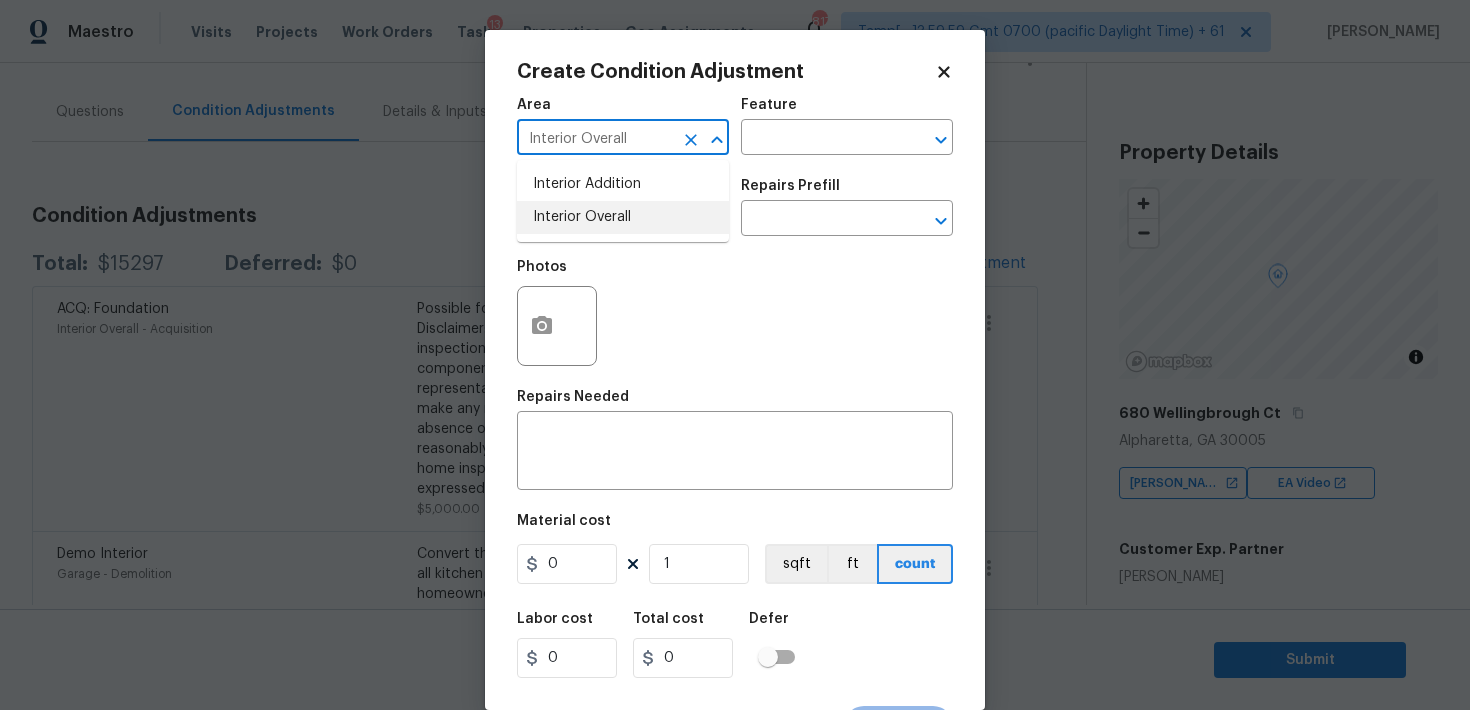 type on "Interior Overall" 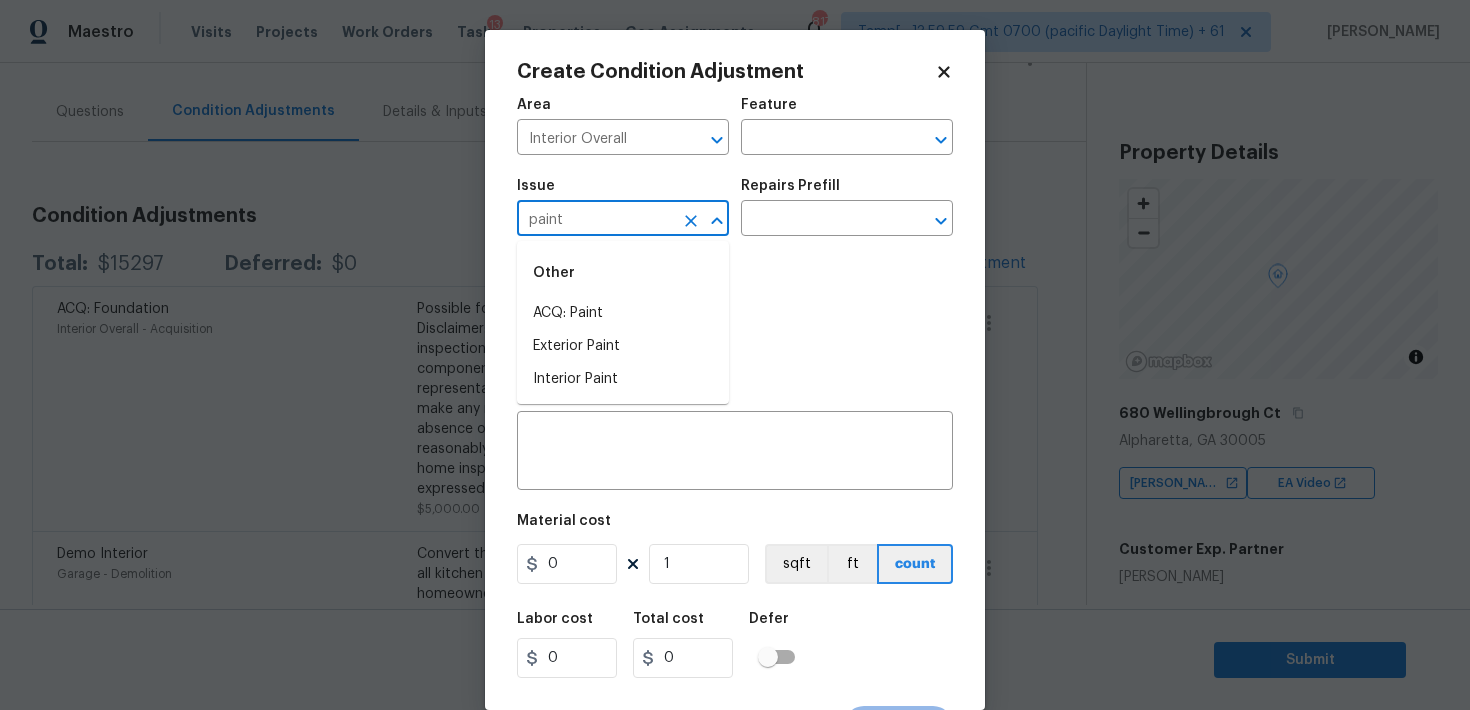 click on "Other" at bounding box center (623, 273) 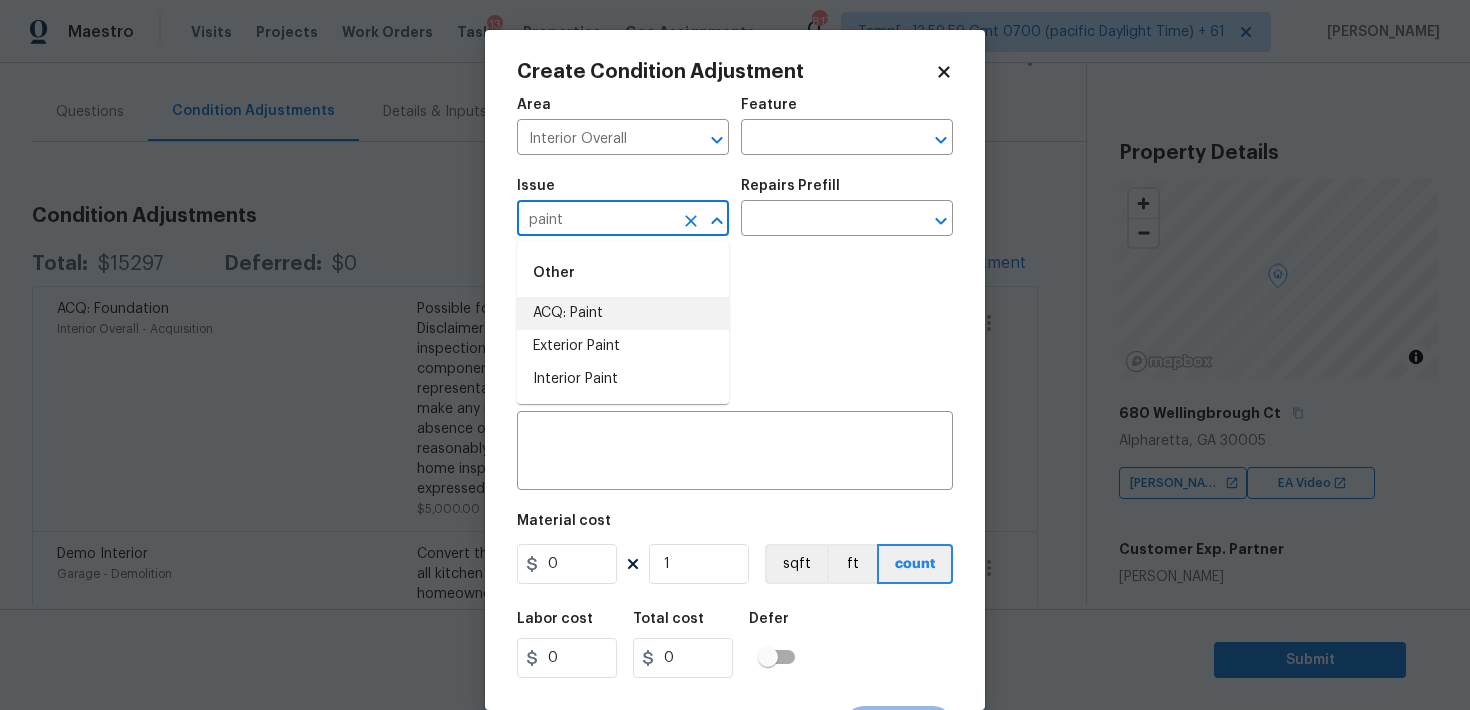click on "ACQ: Paint" at bounding box center (623, 313) 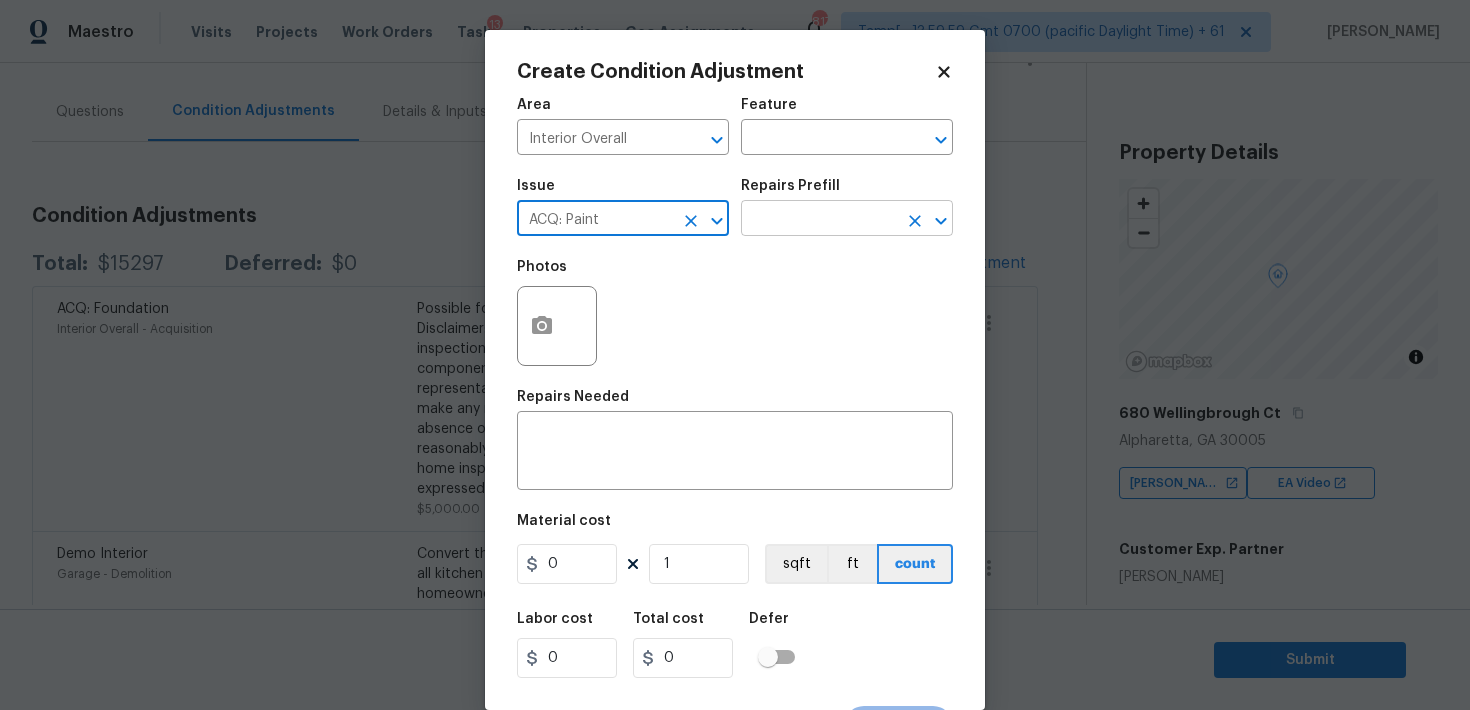 type on "ACQ: Paint" 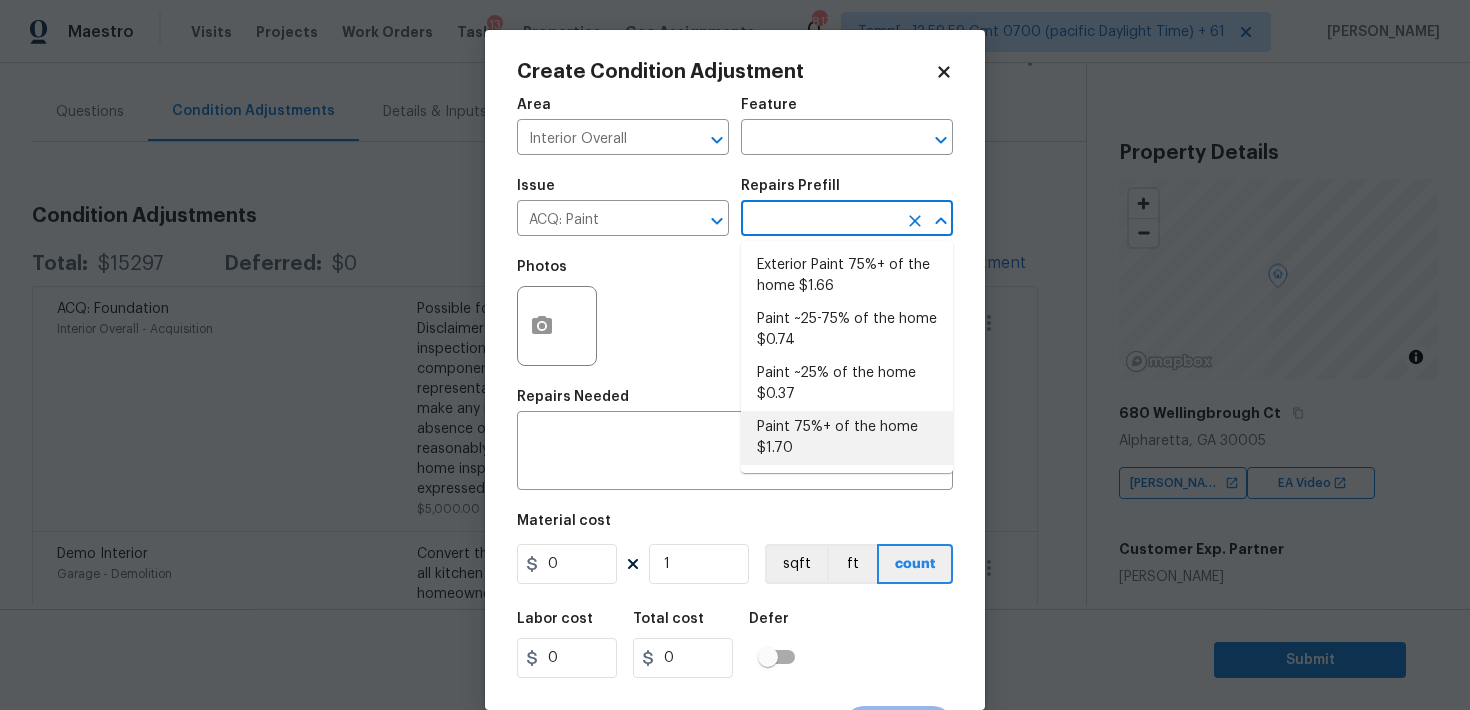 click on "Paint 75%+ of the home $1.70" at bounding box center [847, 438] 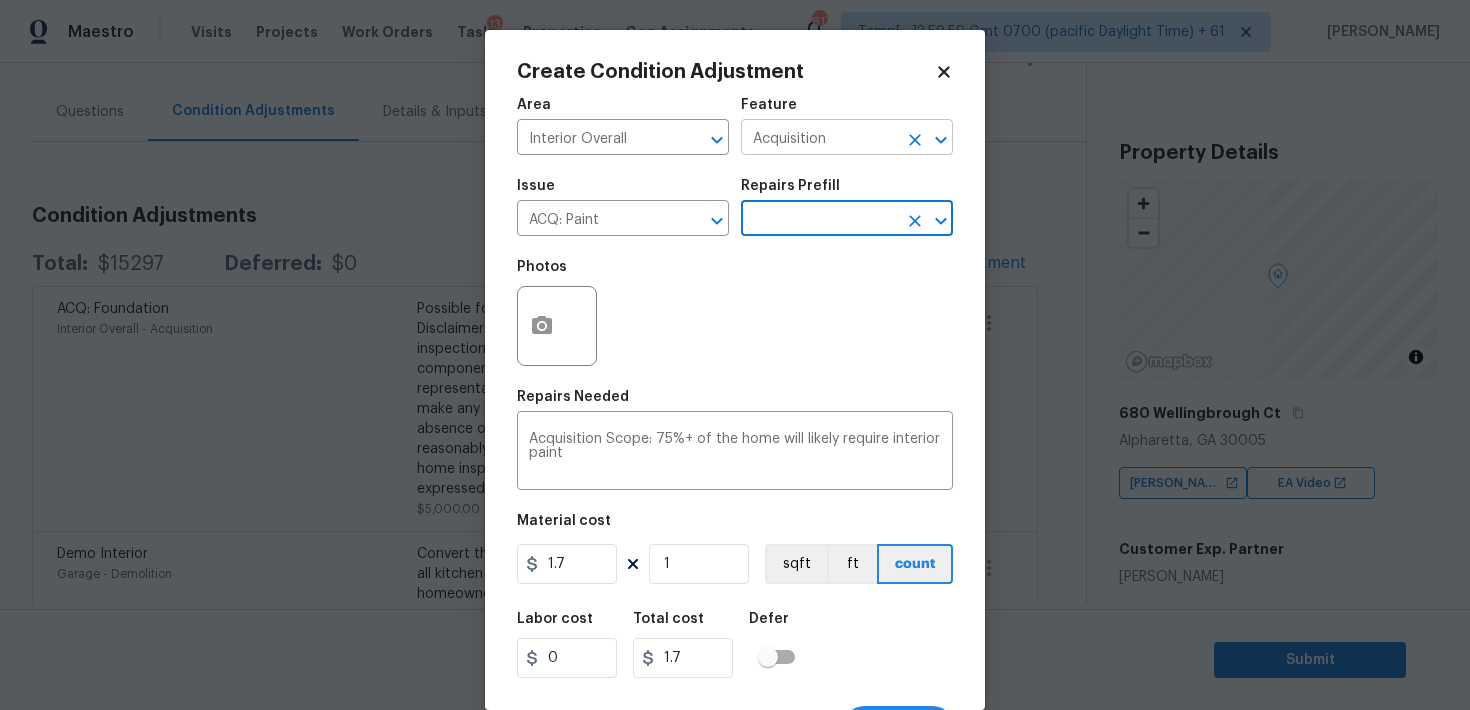 click on "Acquisition" at bounding box center [819, 139] 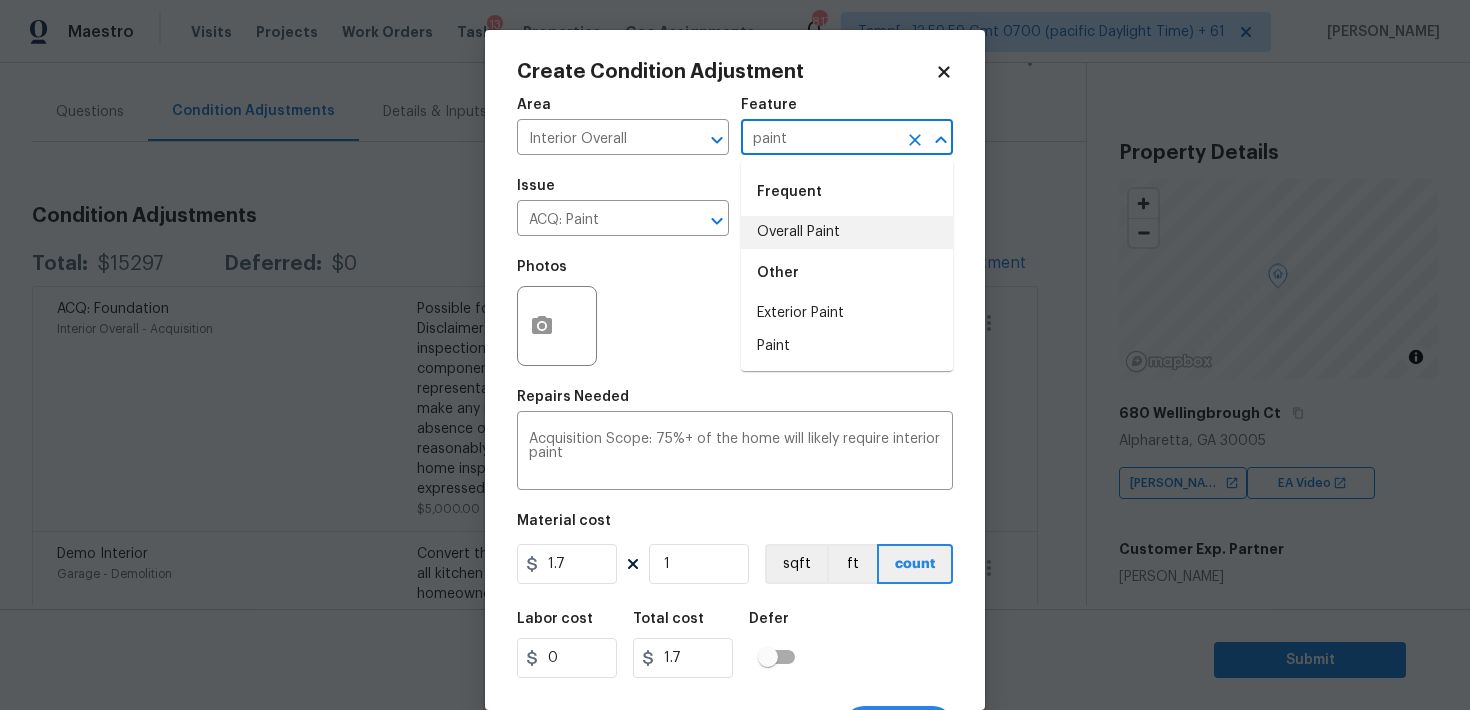 click on "Overall Paint" at bounding box center [847, 232] 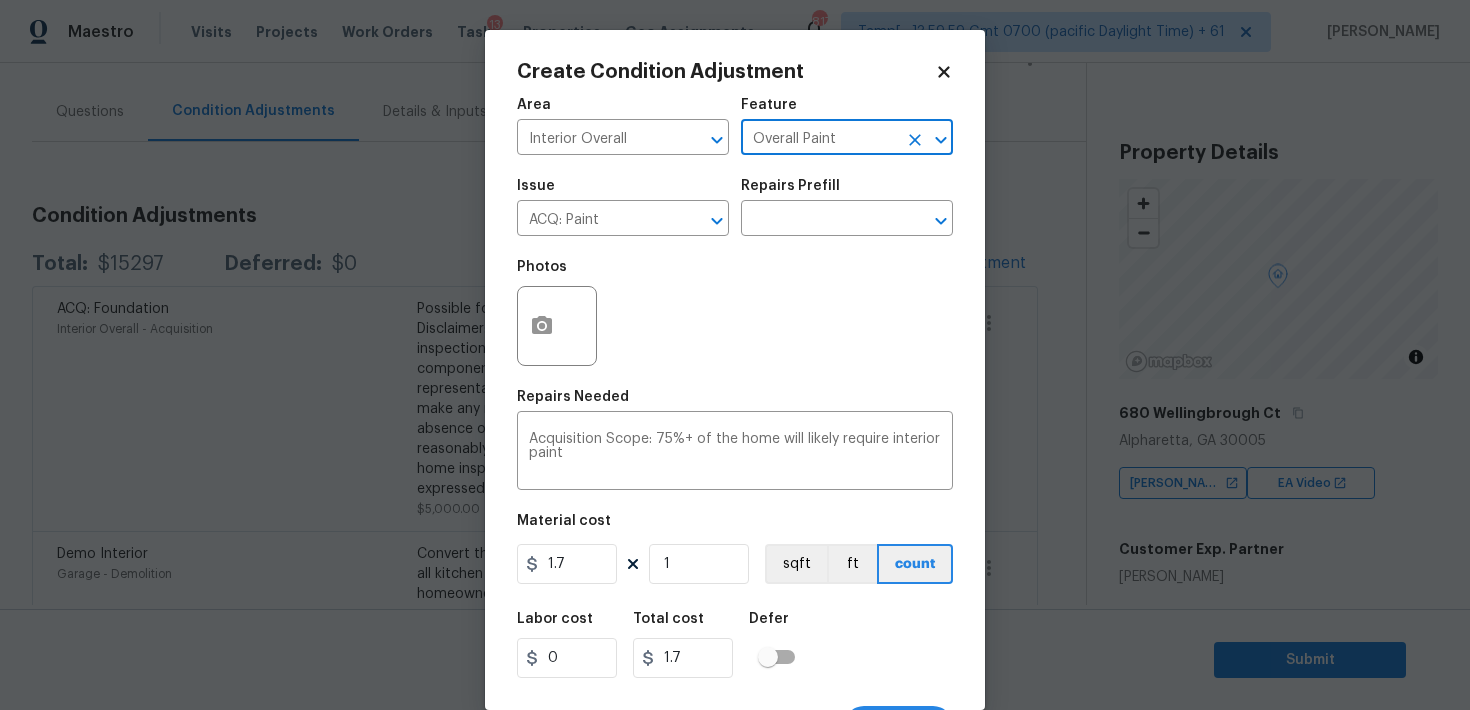 scroll, scrollTop: 37, scrollLeft: 0, axis: vertical 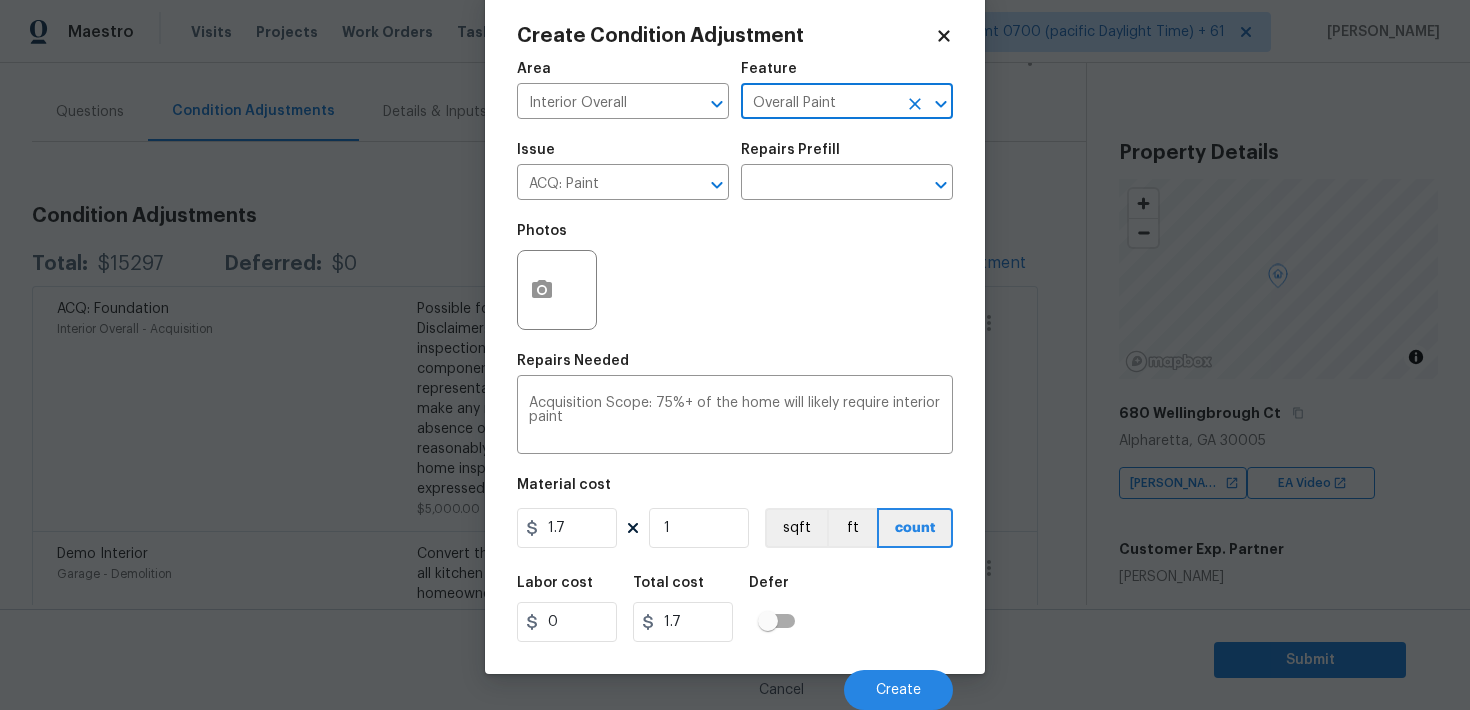 type on "Overall Paint" 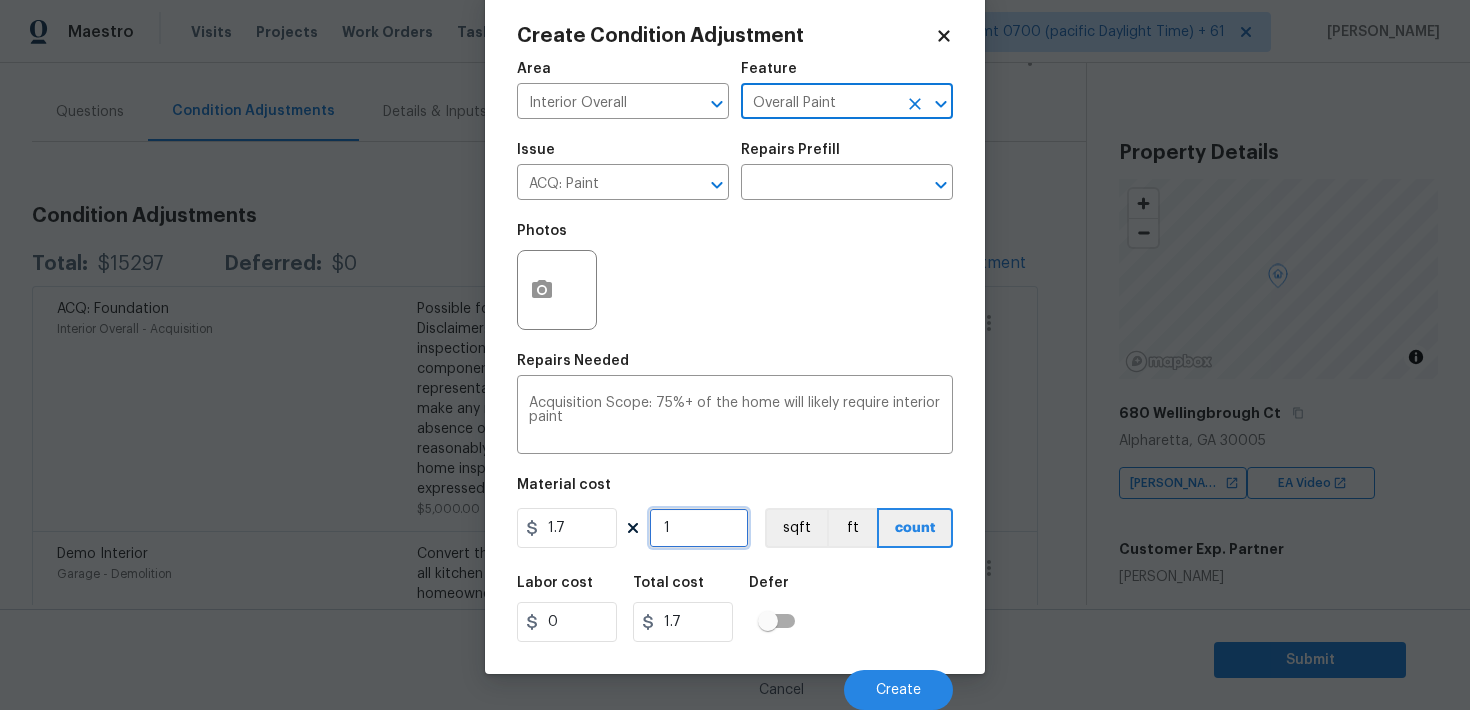 click on "1" at bounding box center (699, 528) 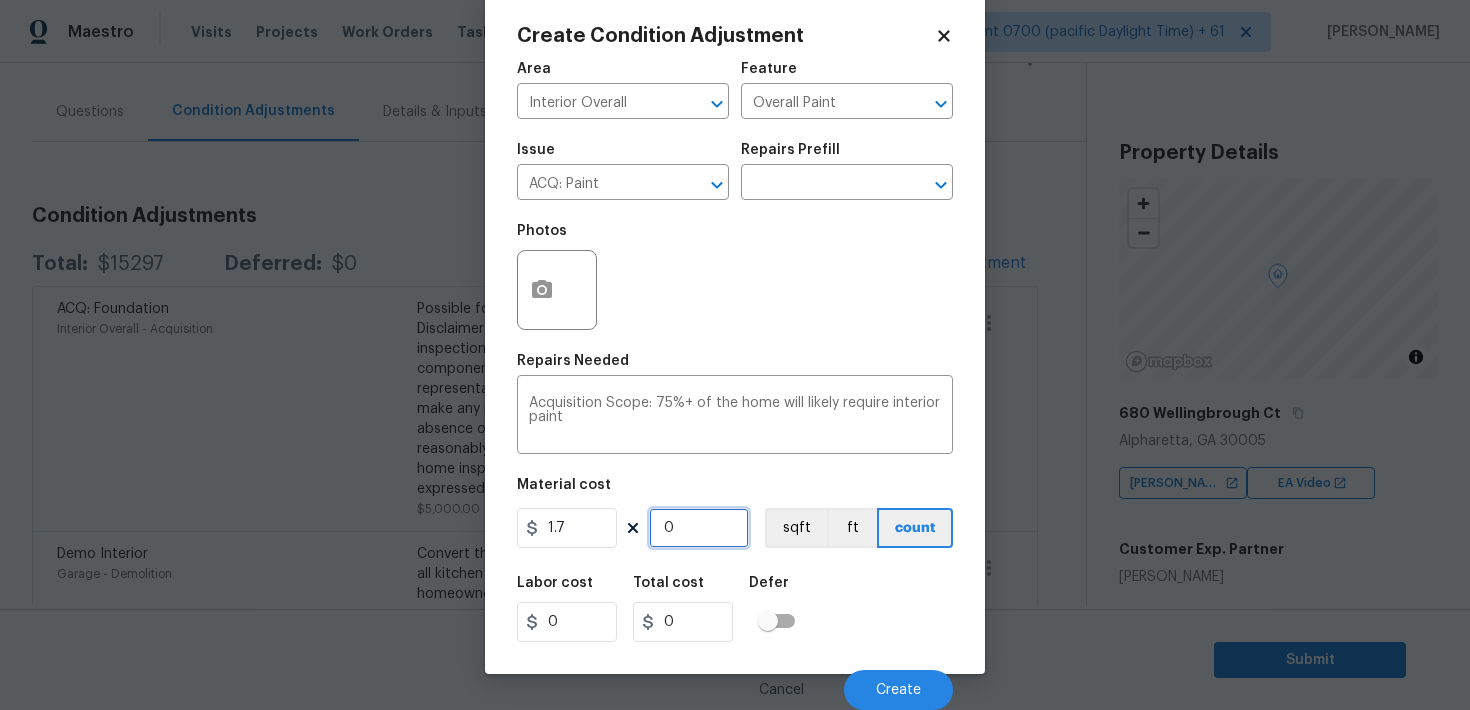 paste 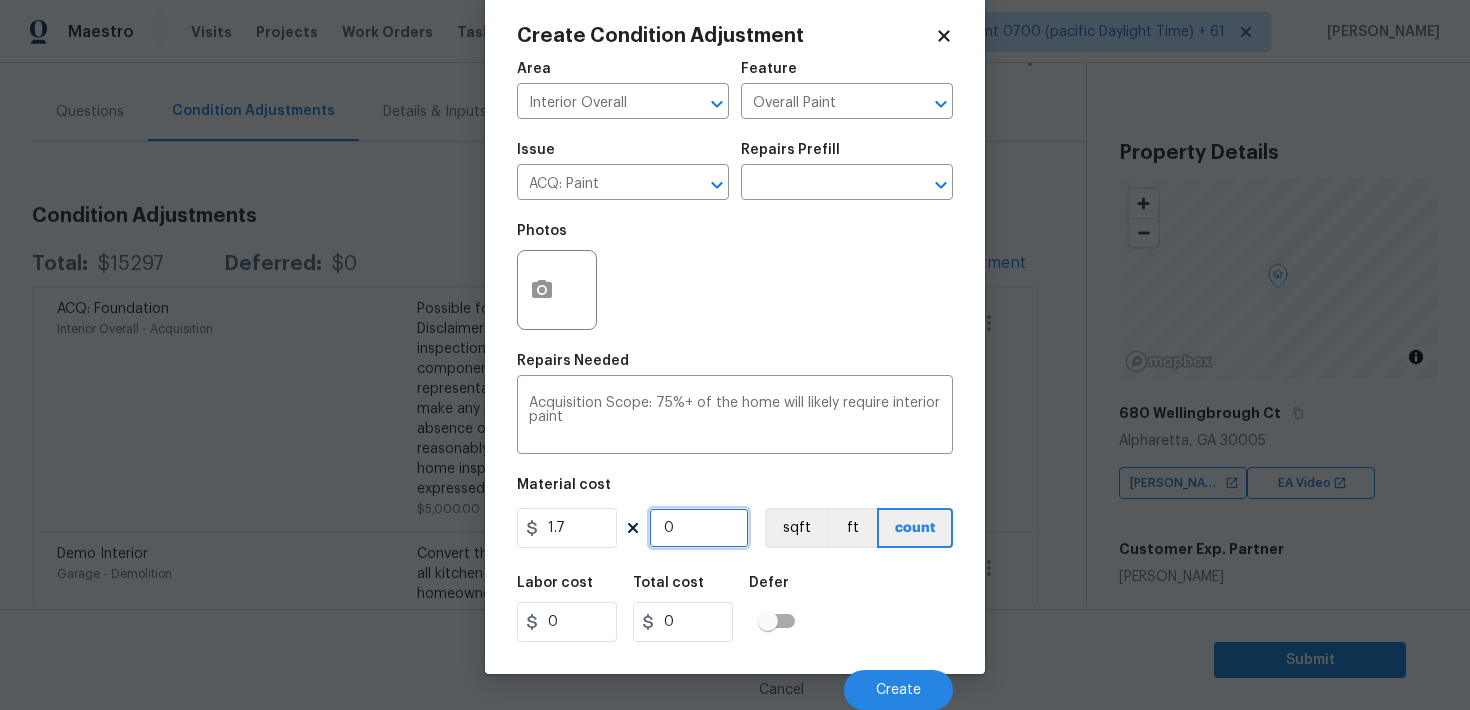 click on "0" at bounding box center (699, 528) 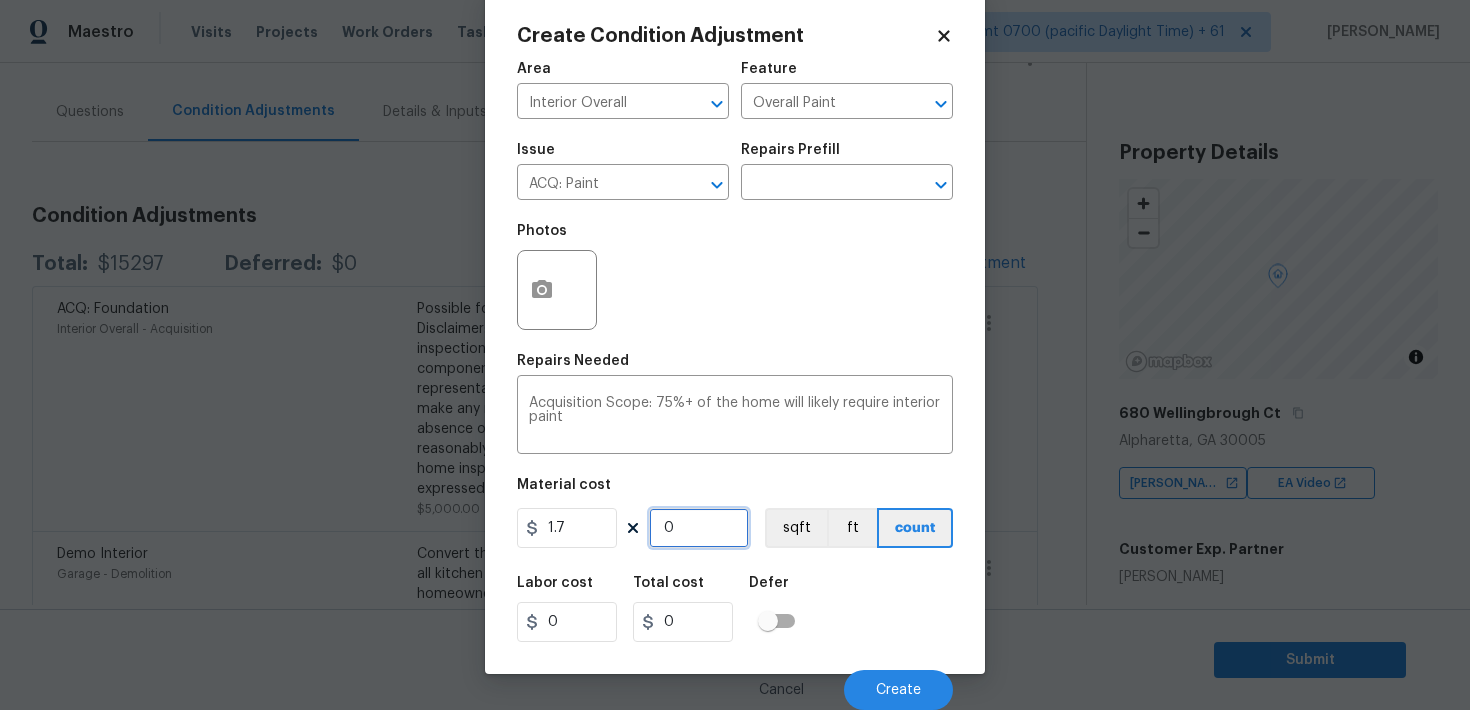 paste on "2104" 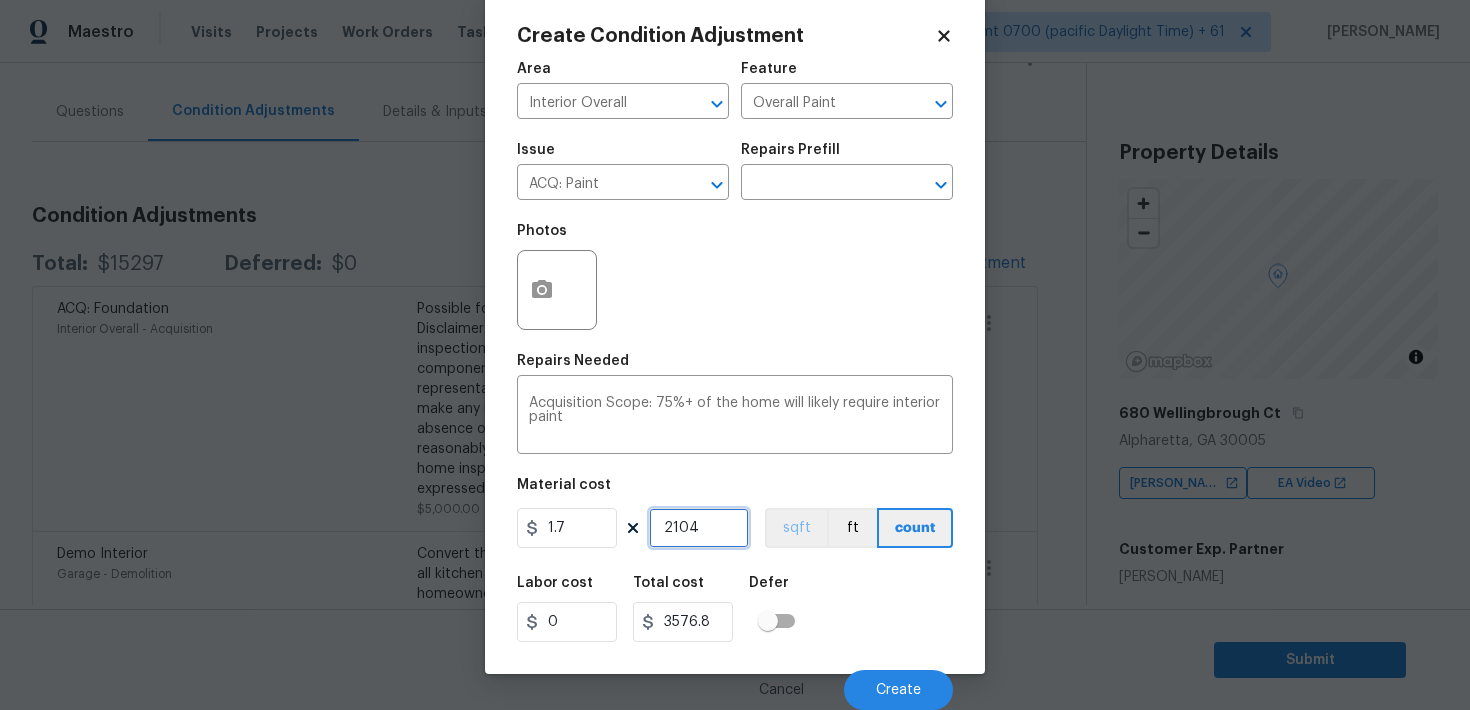type on "2104" 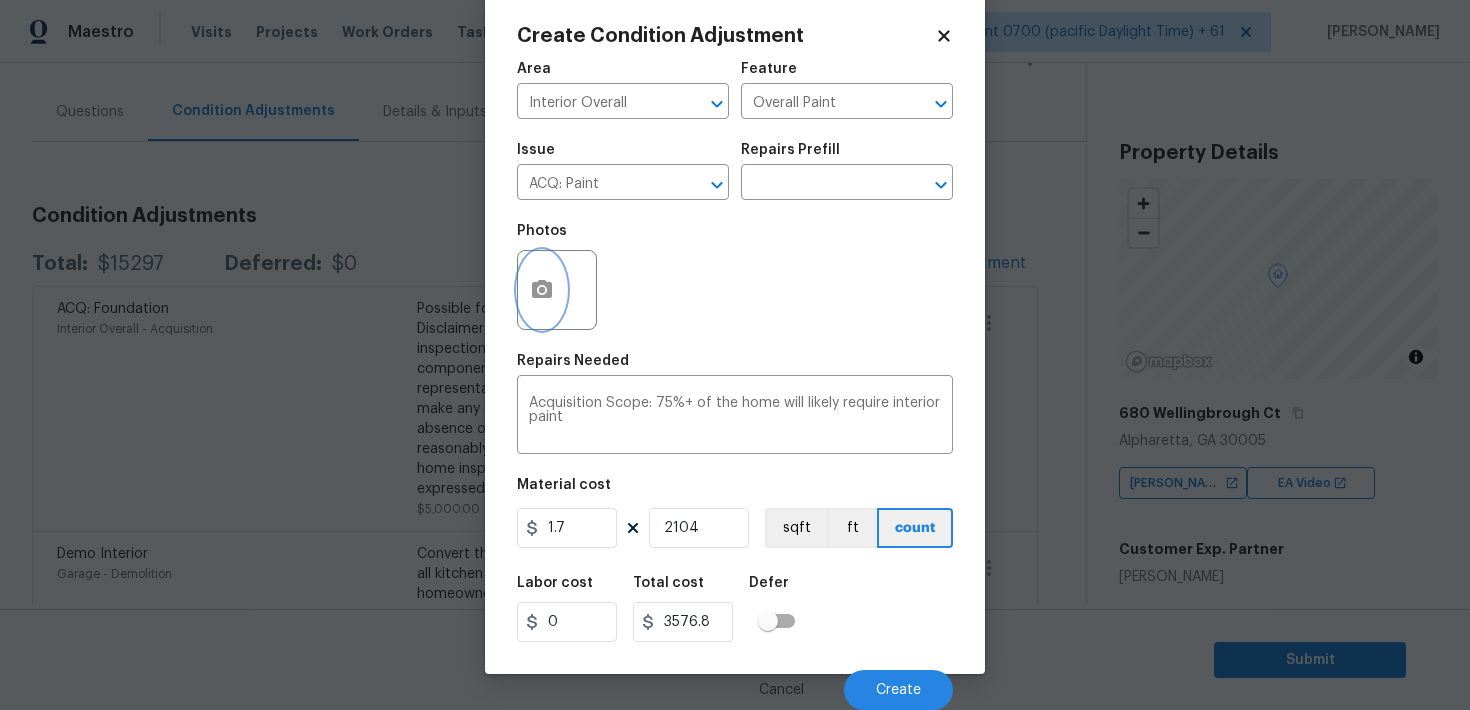 click at bounding box center (542, 290) 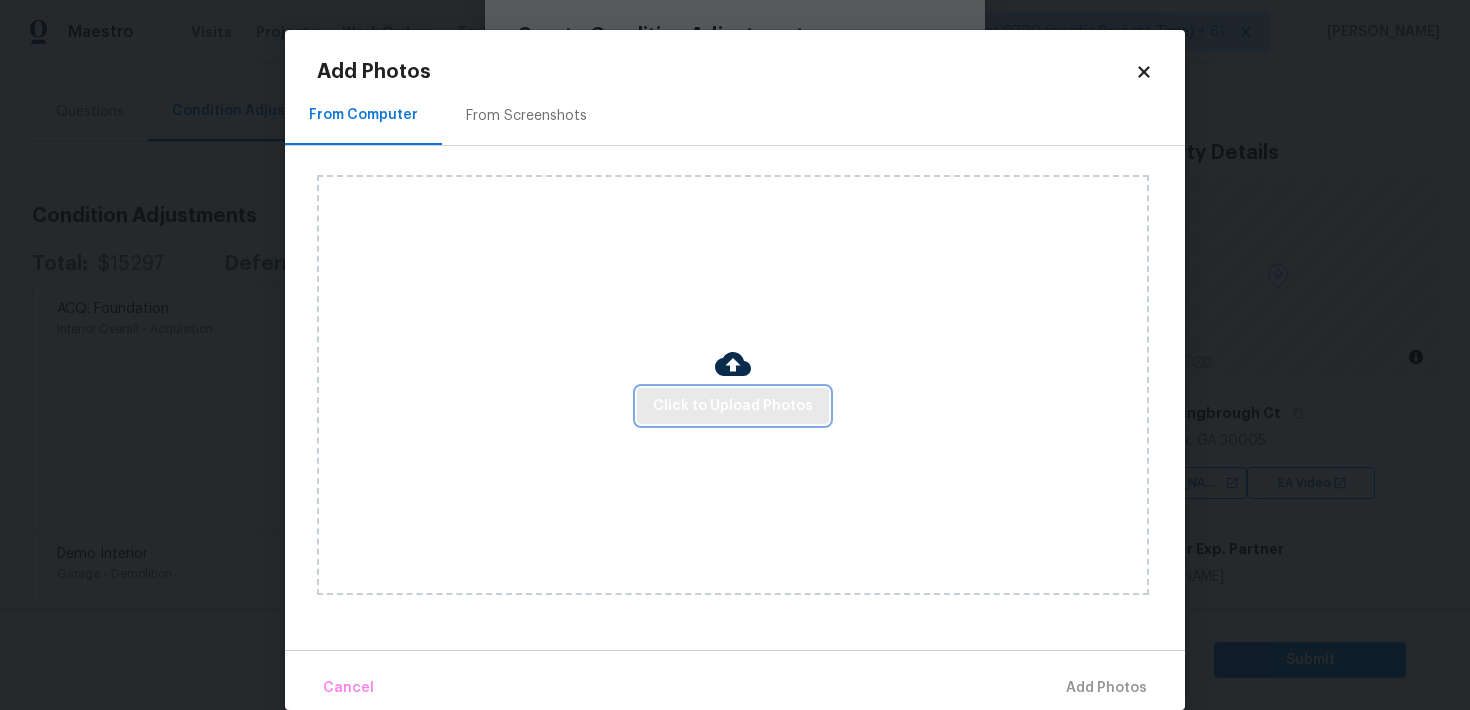 click on "Click to Upload Photos" at bounding box center (733, 406) 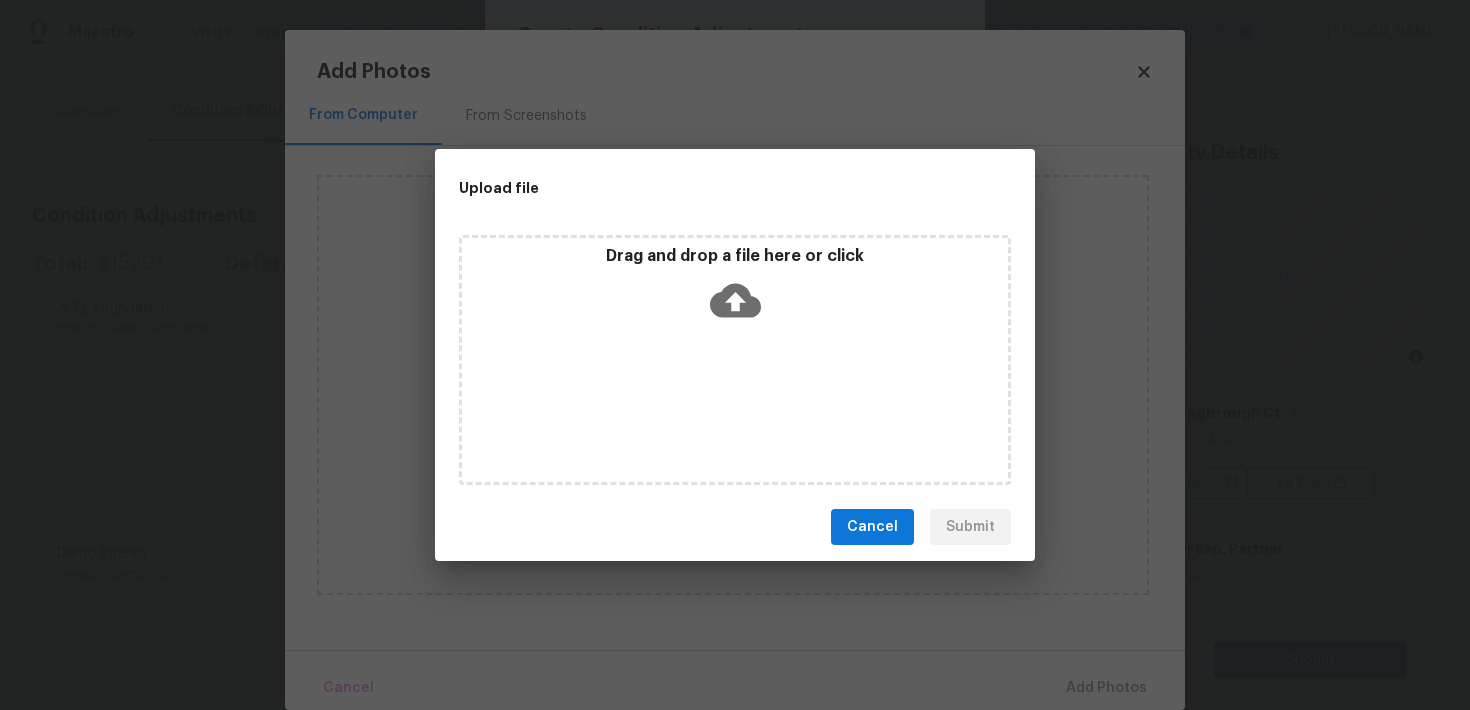 click 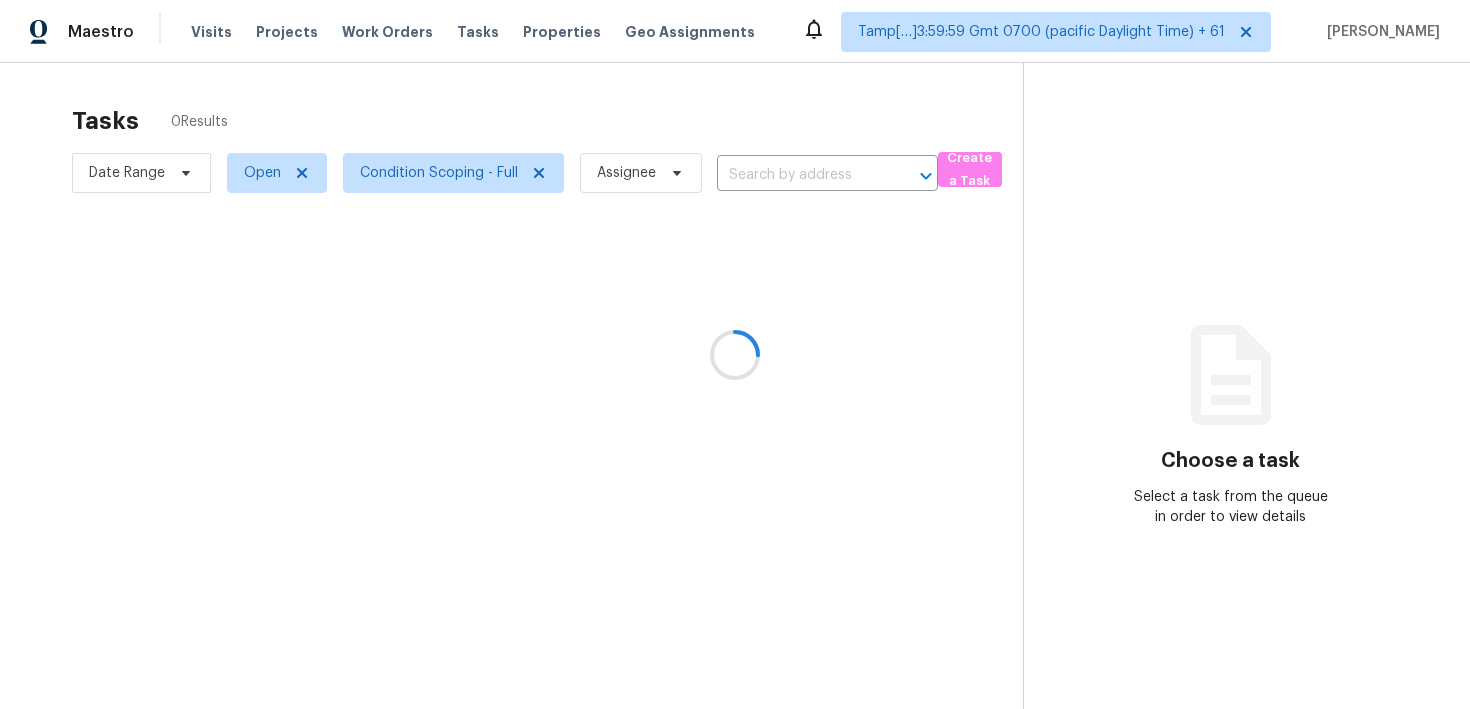 scroll, scrollTop: 0, scrollLeft: 0, axis: both 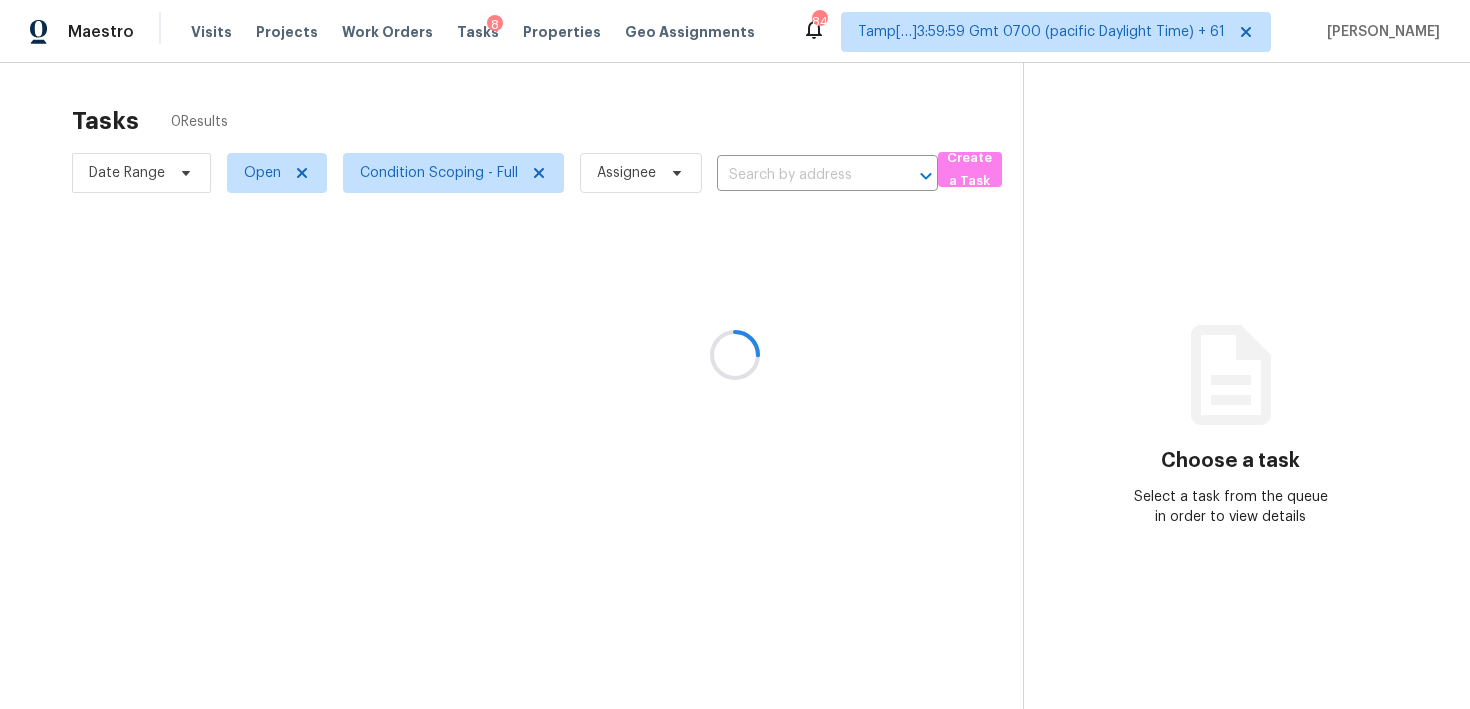 click at bounding box center [735, 354] 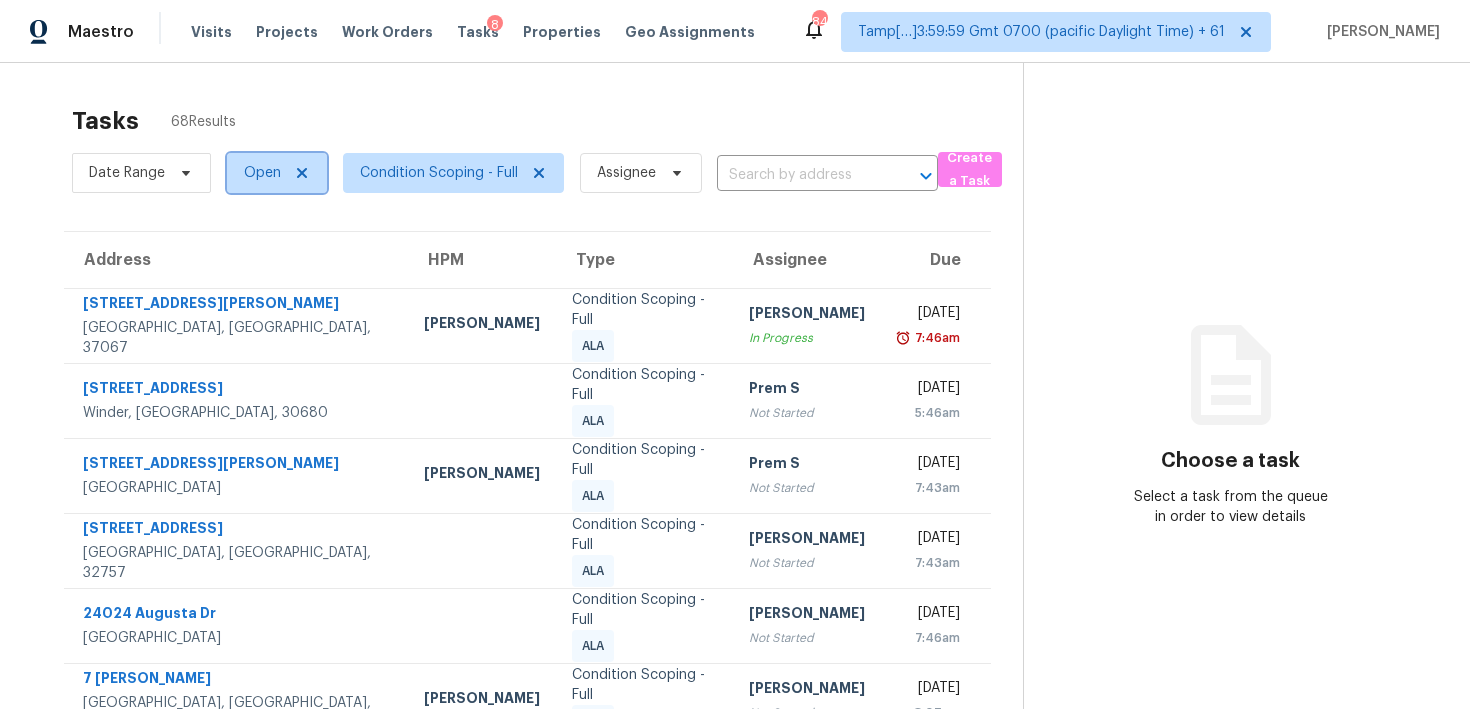 click on "Open" at bounding box center (277, 173) 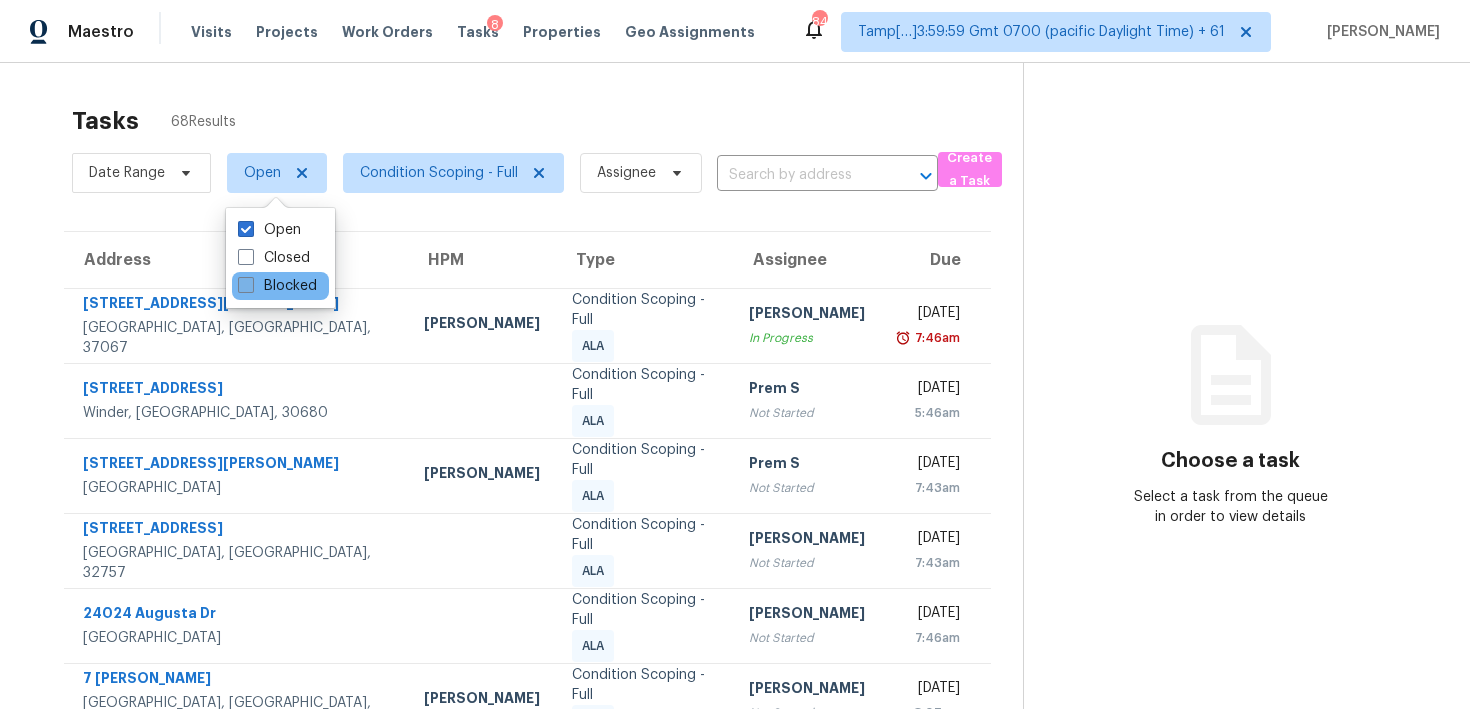 click on "Blocked" at bounding box center [277, 286] 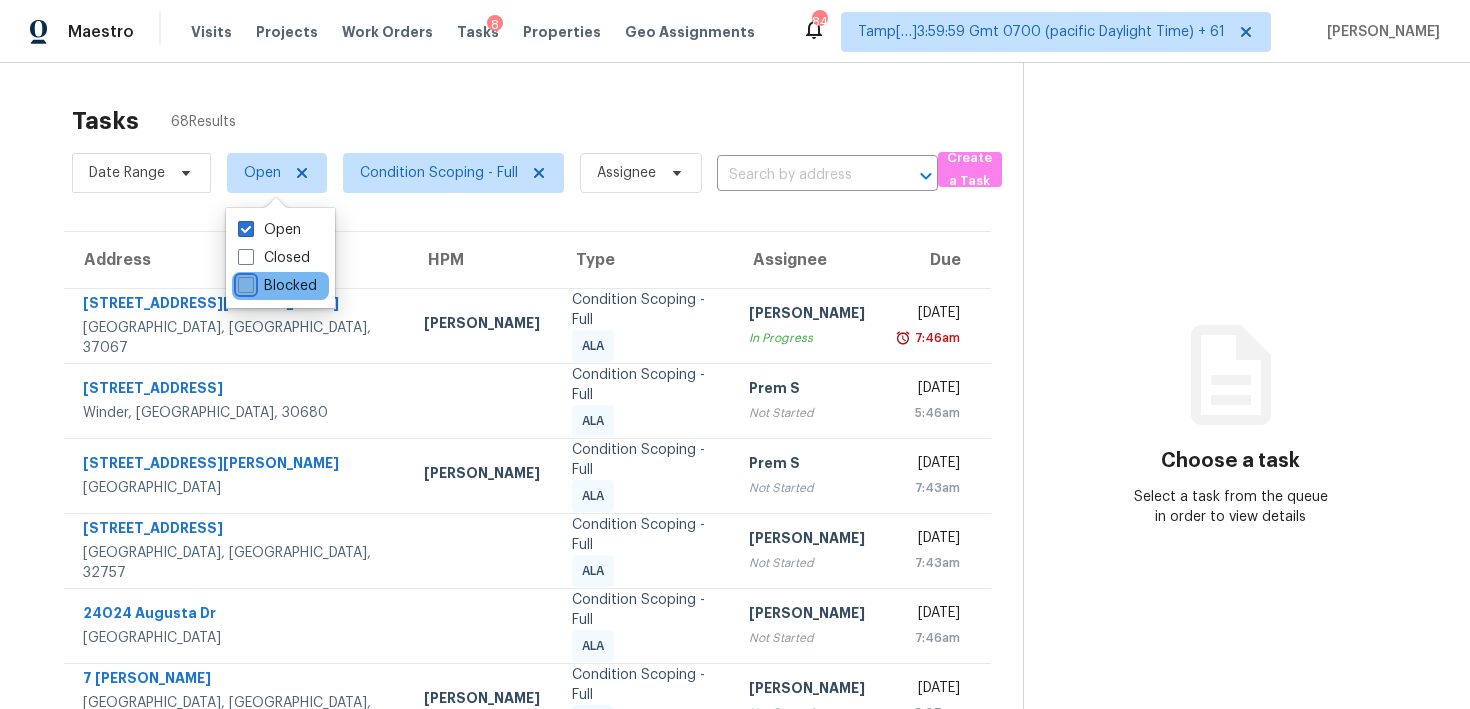 click on "Blocked" at bounding box center [244, 282] 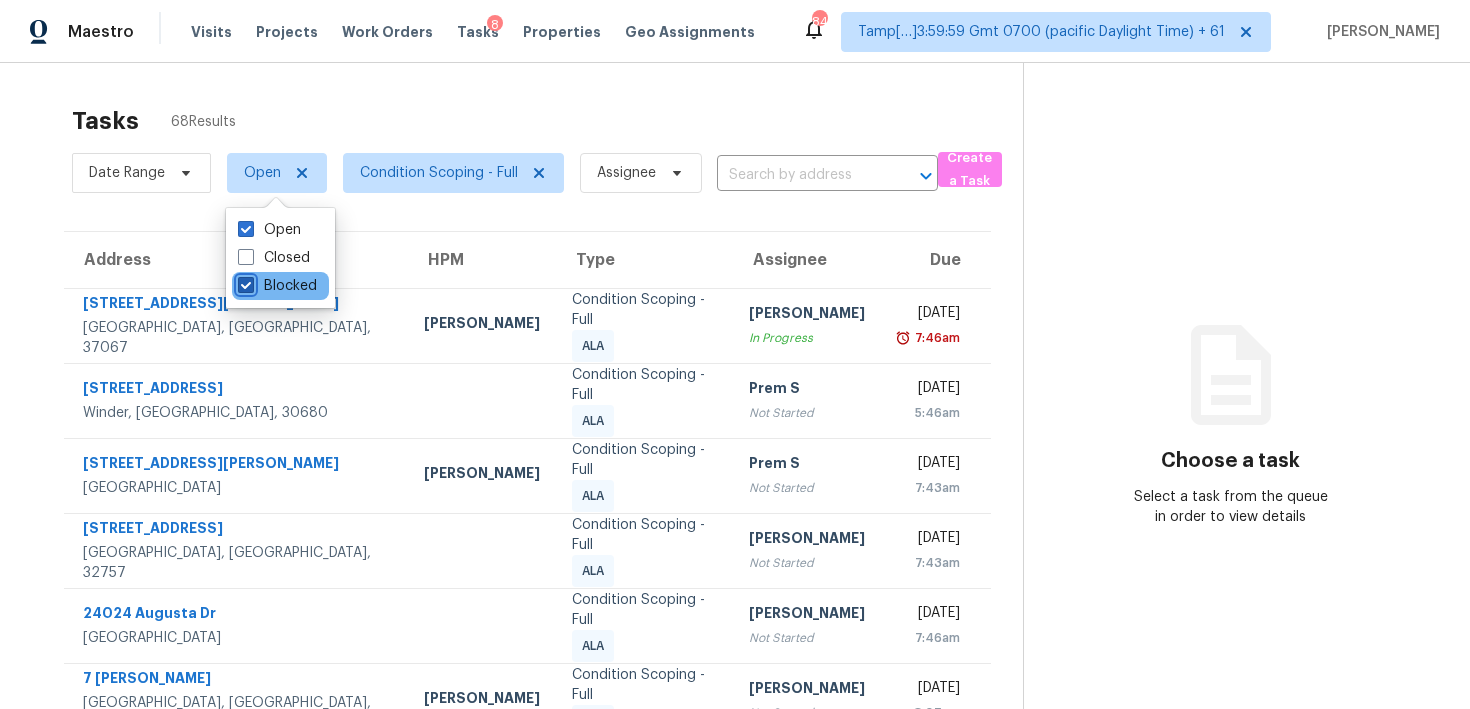 checkbox on "true" 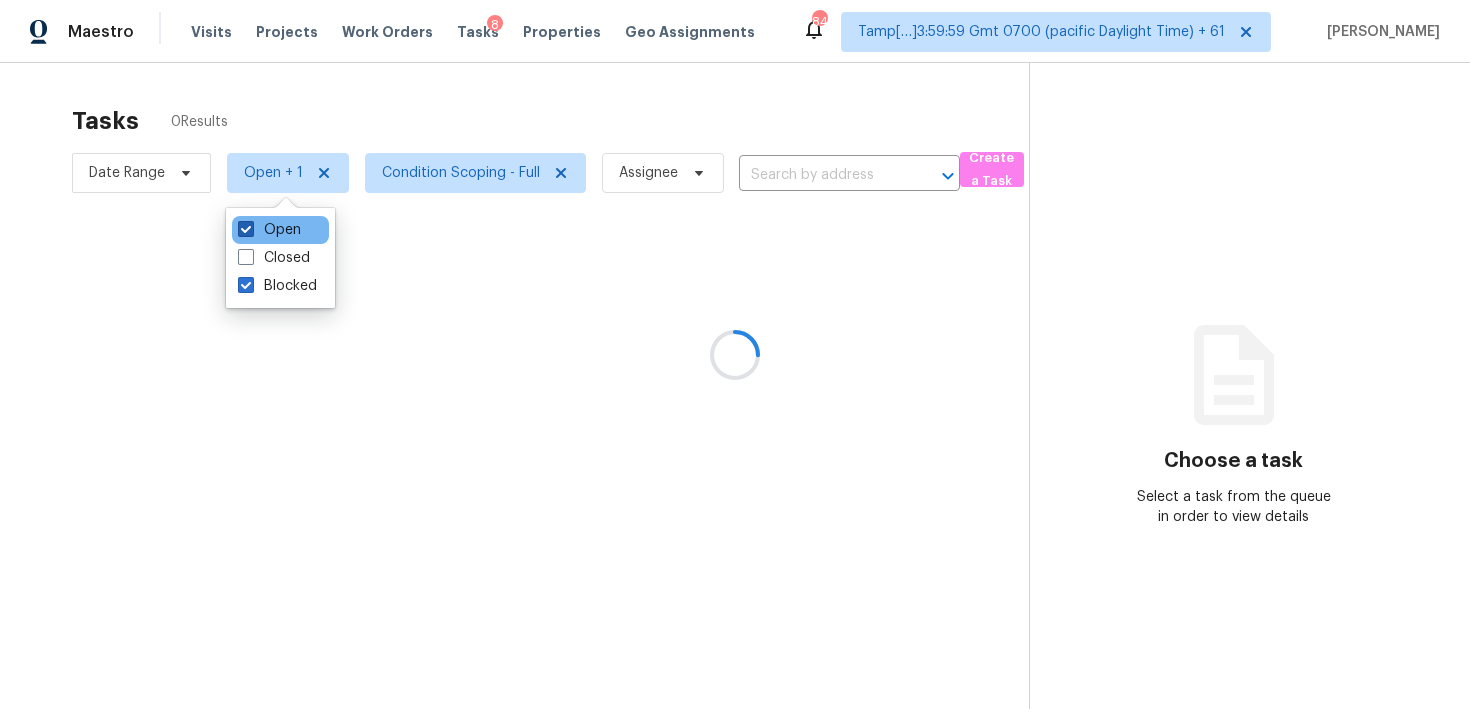 click on "Open" at bounding box center (269, 230) 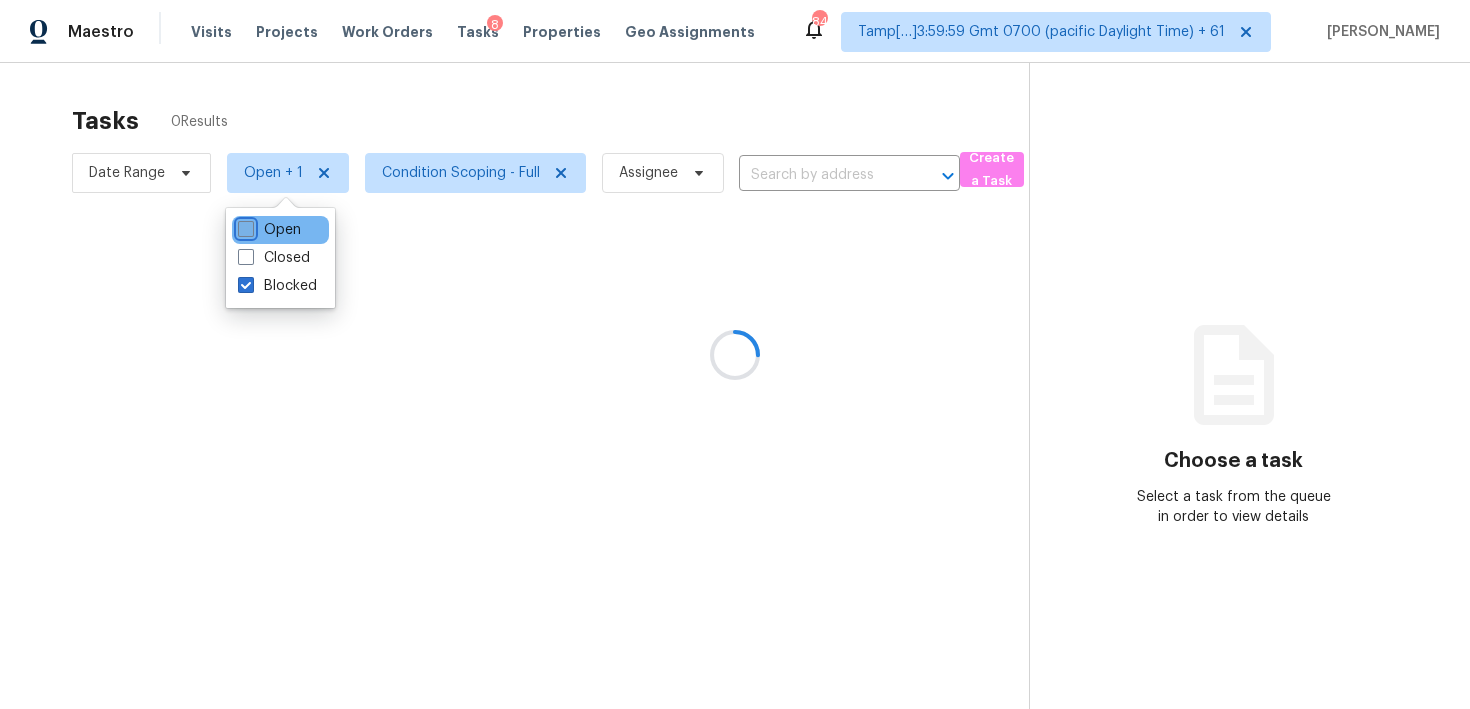 checkbox on "false" 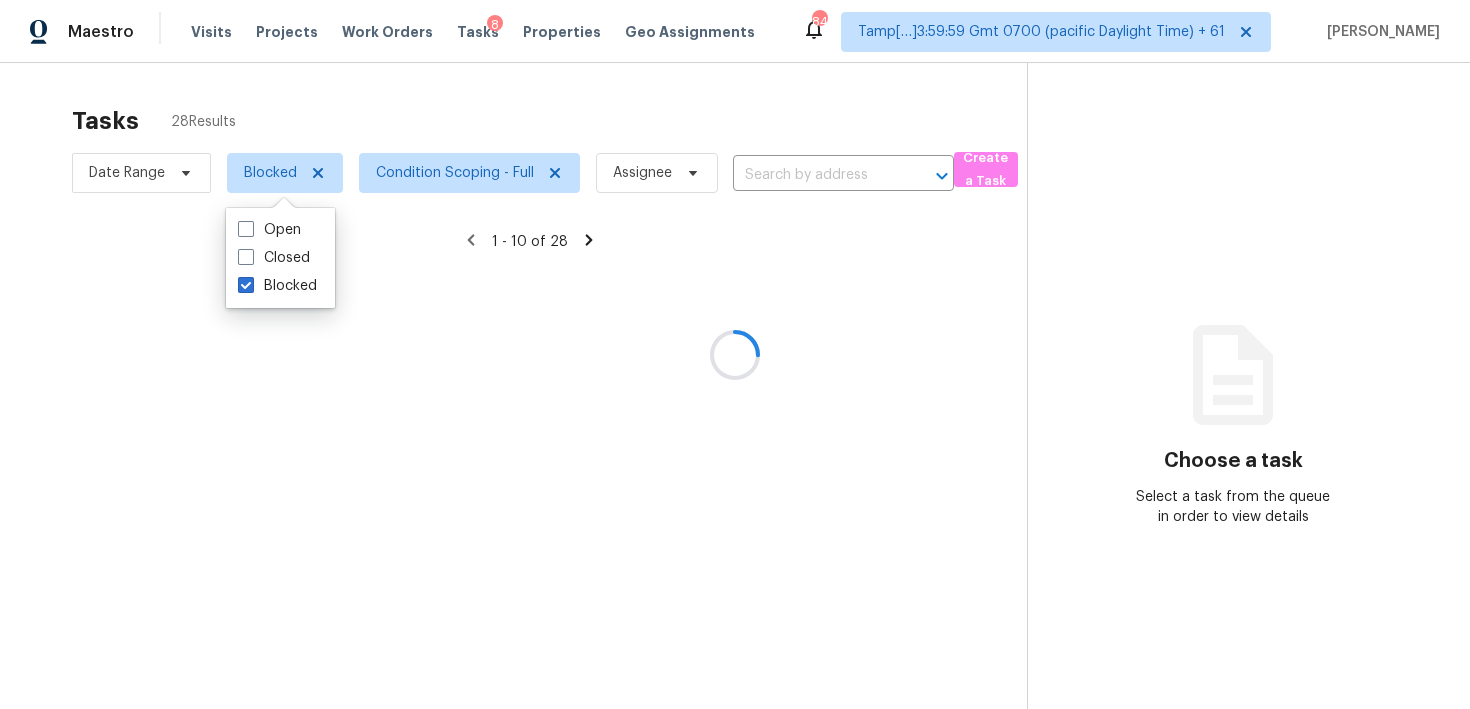 click at bounding box center [735, 354] 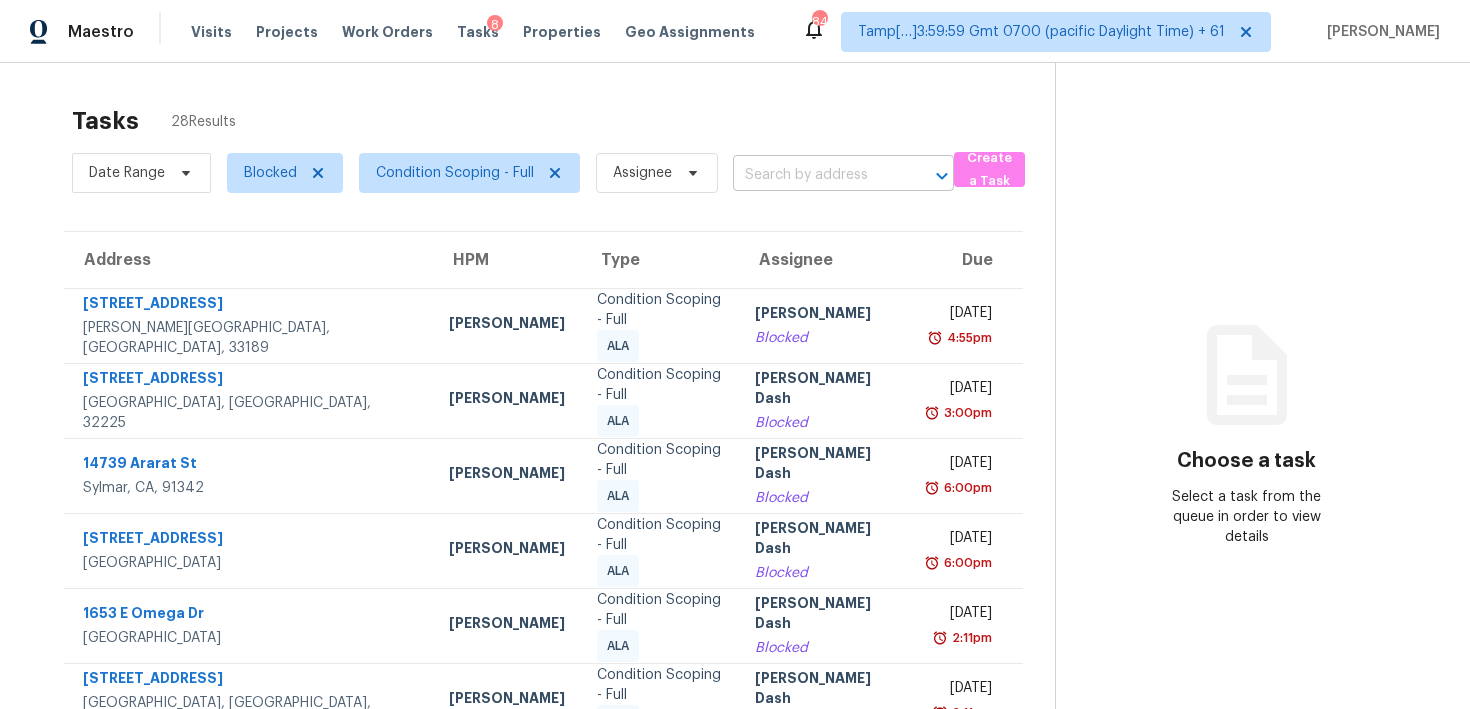click at bounding box center (815, 175) 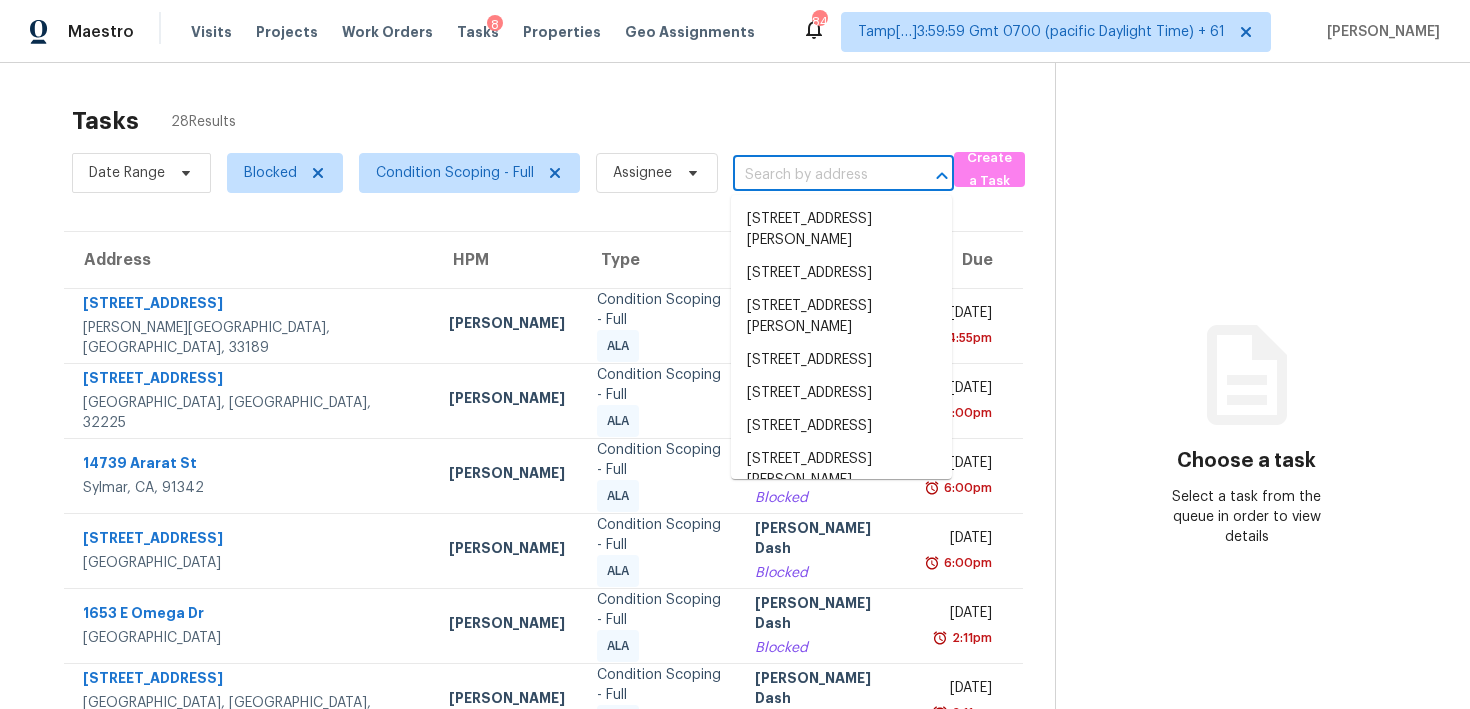 paste on "[STREET_ADDRESS]" 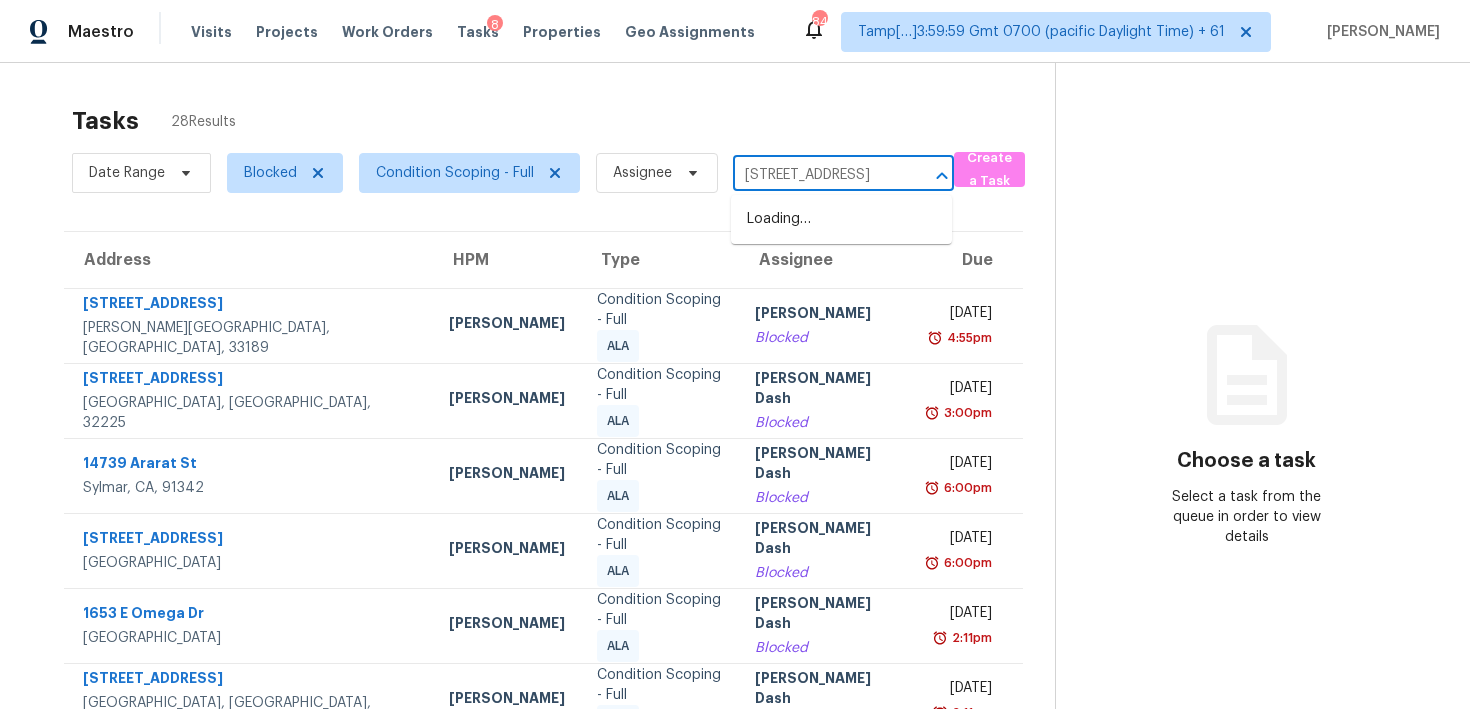 scroll, scrollTop: 0, scrollLeft: 66, axis: horizontal 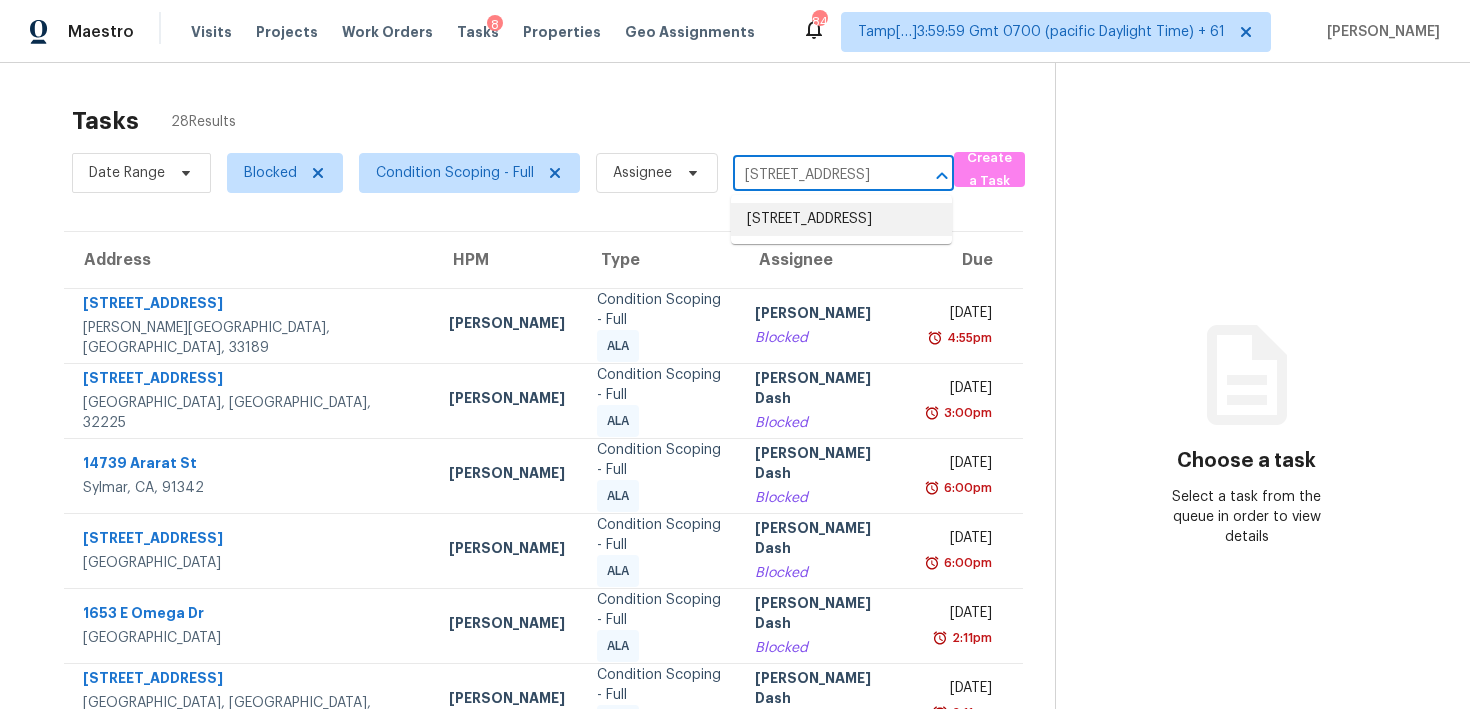 click on "[STREET_ADDRESS]" at bounding box center [841, 219] 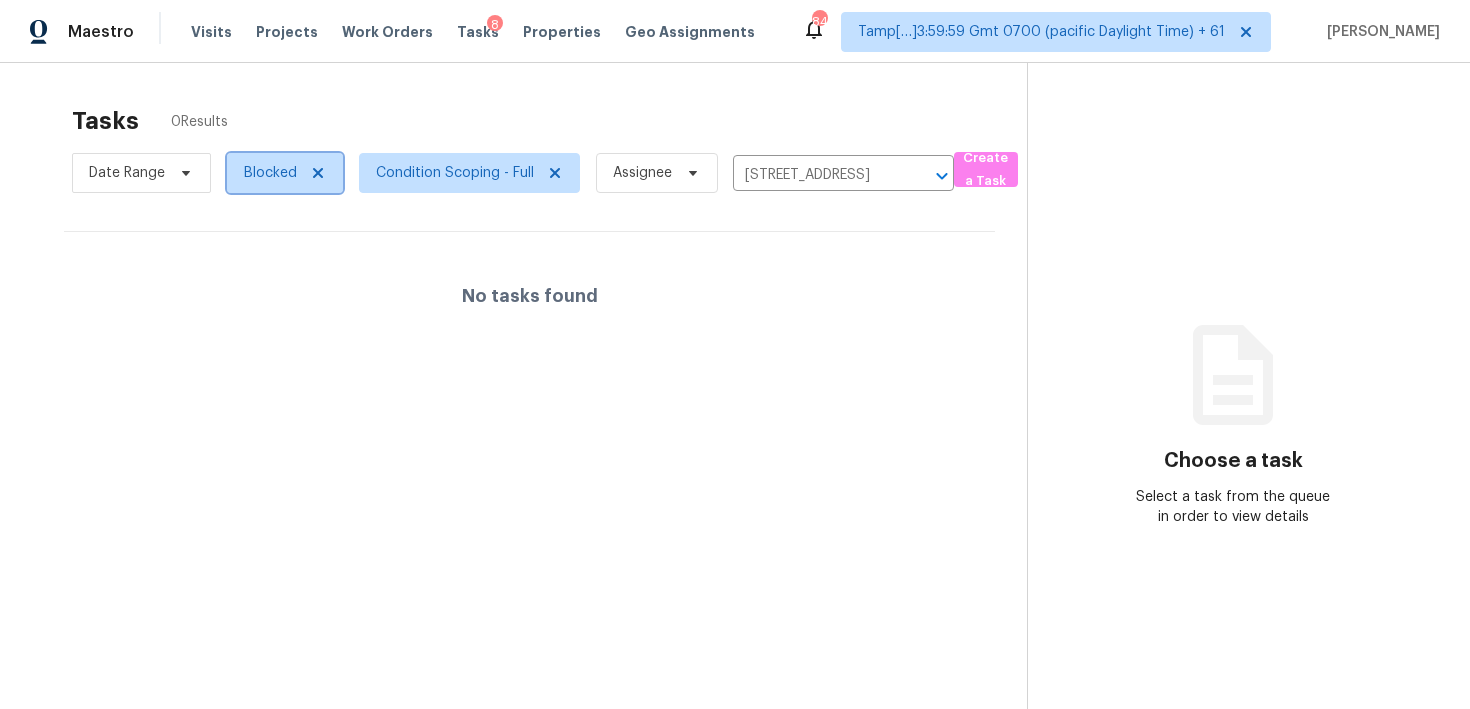 click on "Blocked" at bounding box center (270, 173) 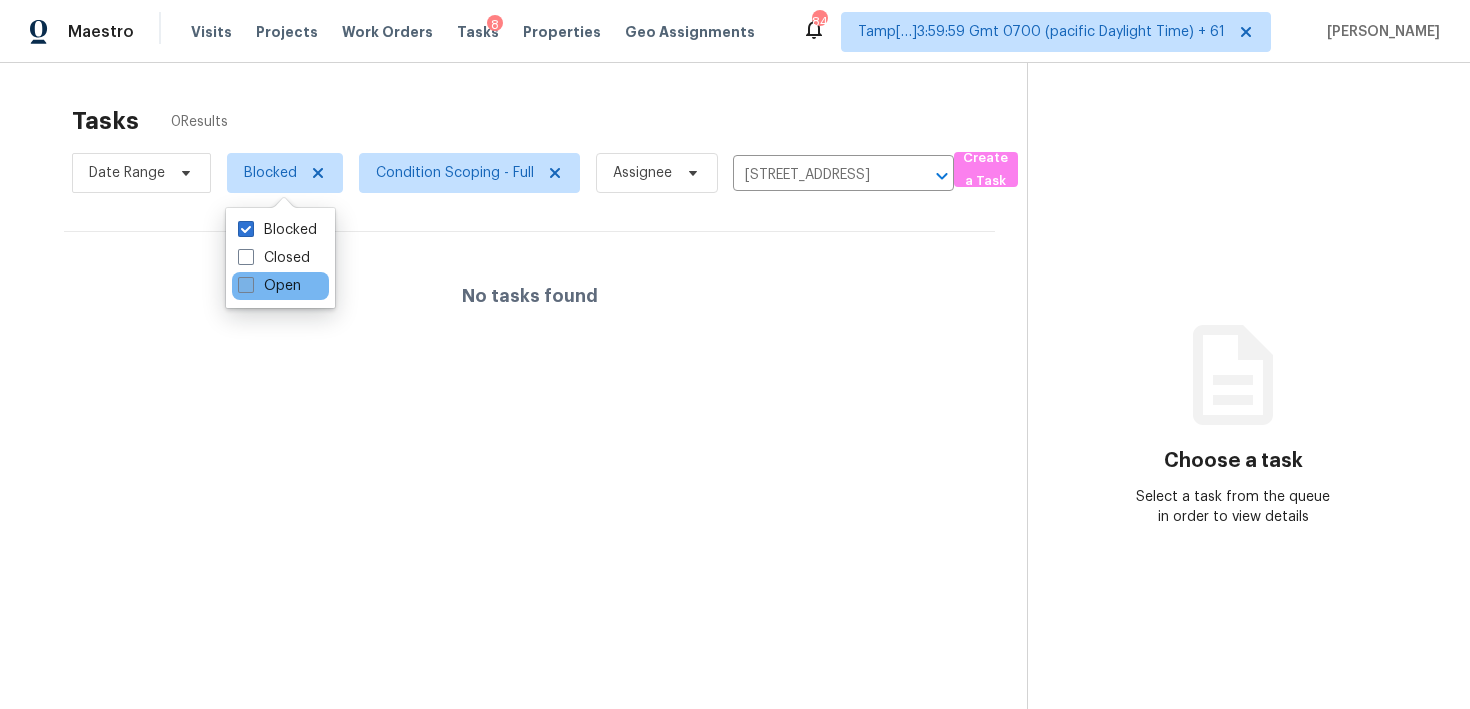 click on "Open" at bounding box center [269, 286] 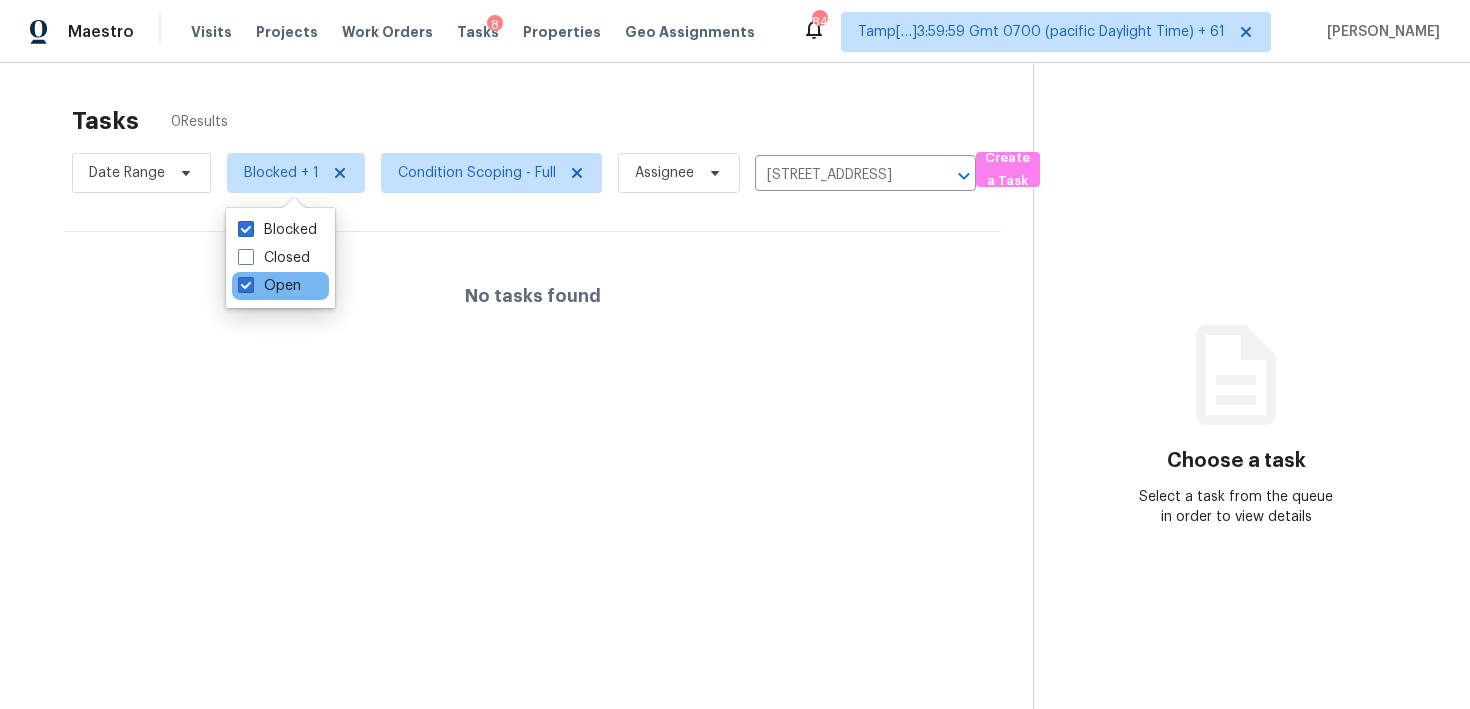 click on "Open" at bounding box center [280, 286] 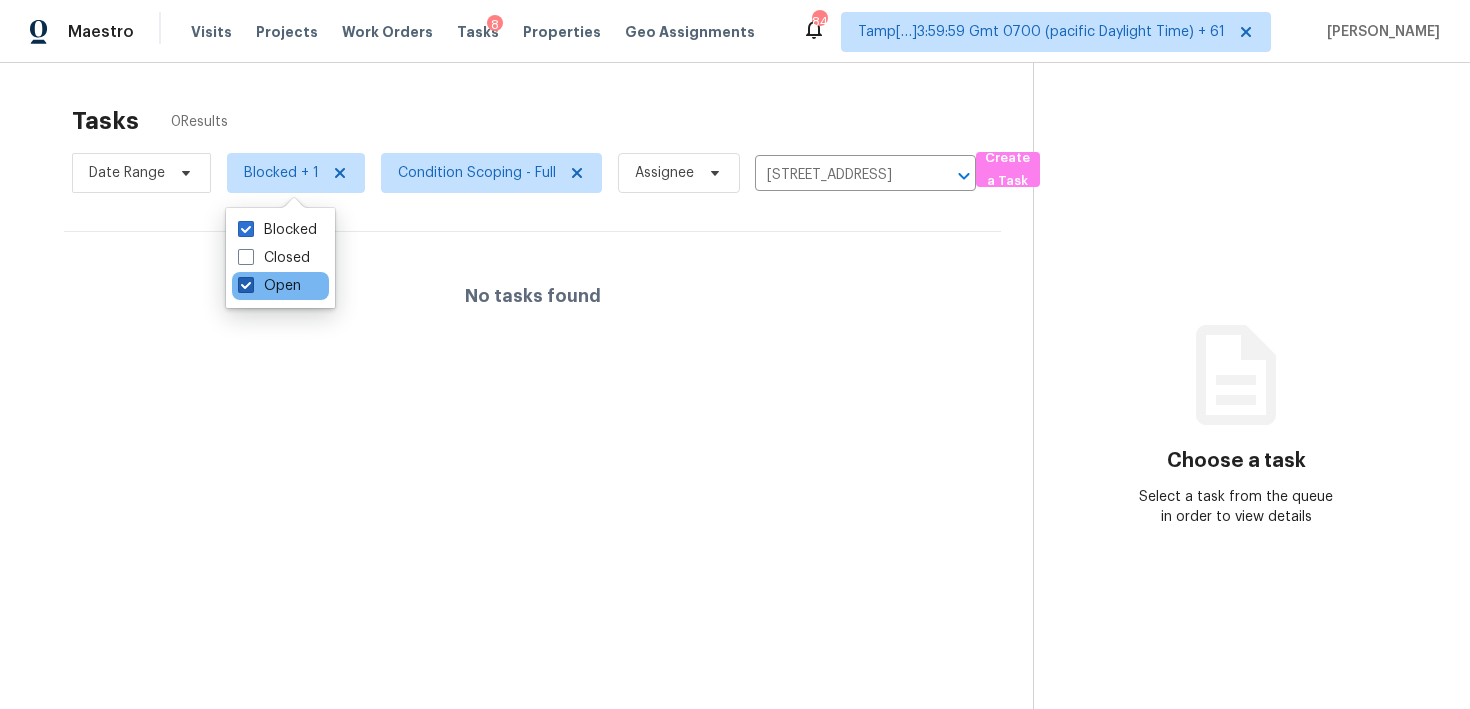 click on "Open" at bounding box center [269, 286] 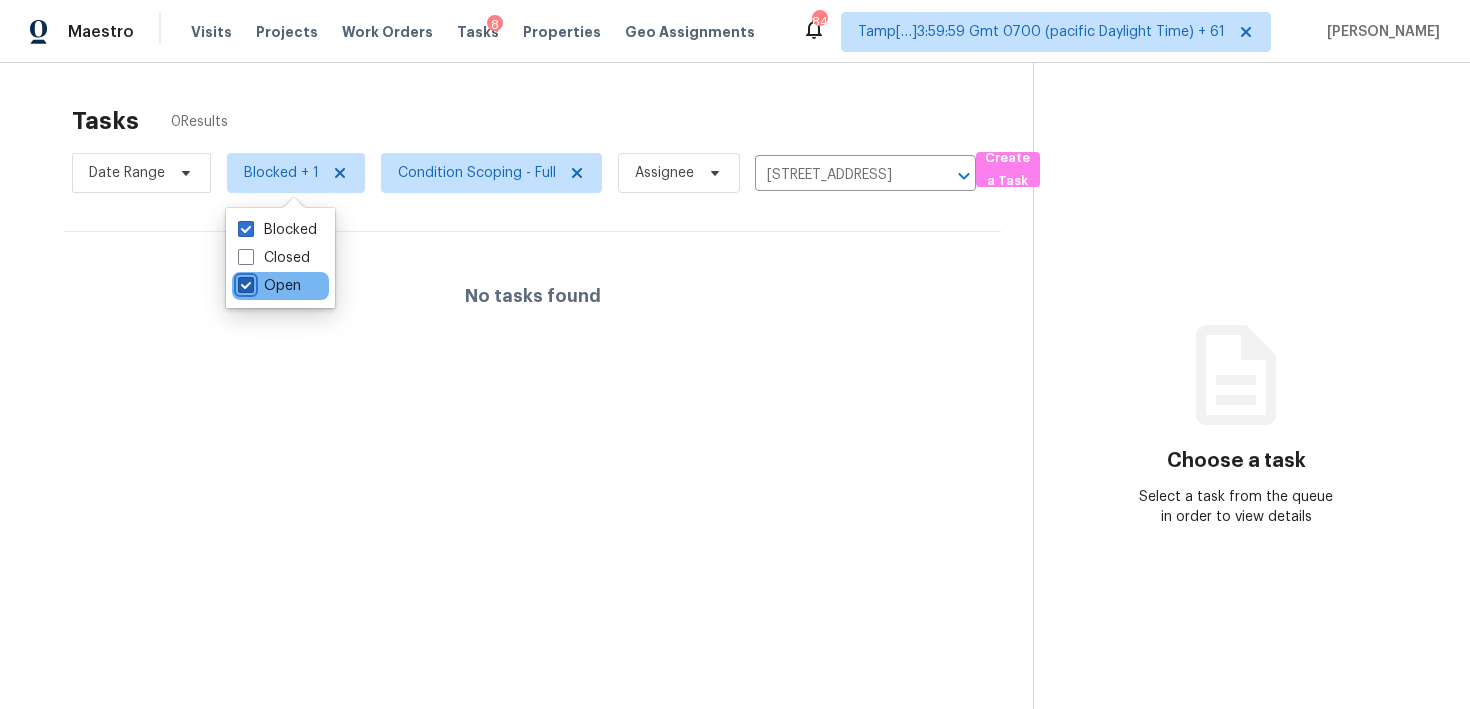 click on "Open" at bounding box center [244, 282] 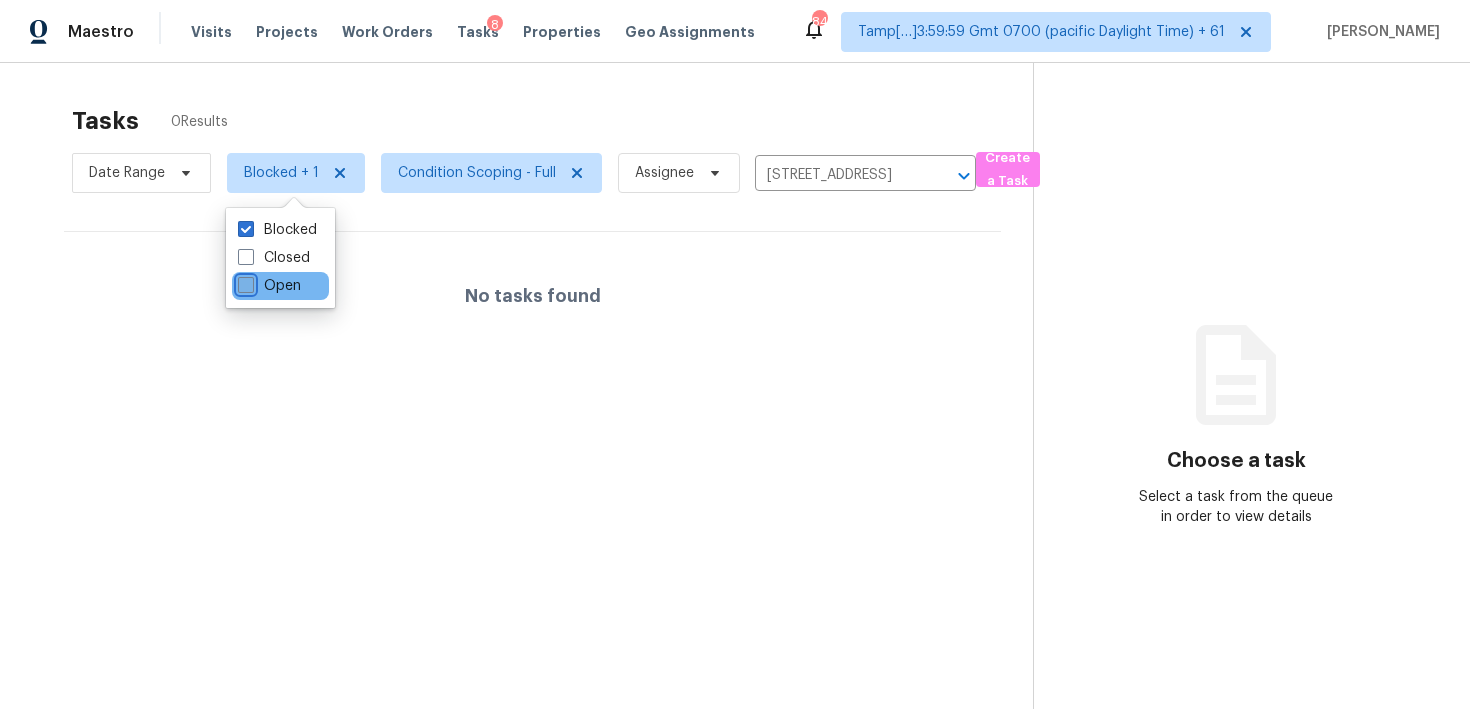 checkbox on "false" 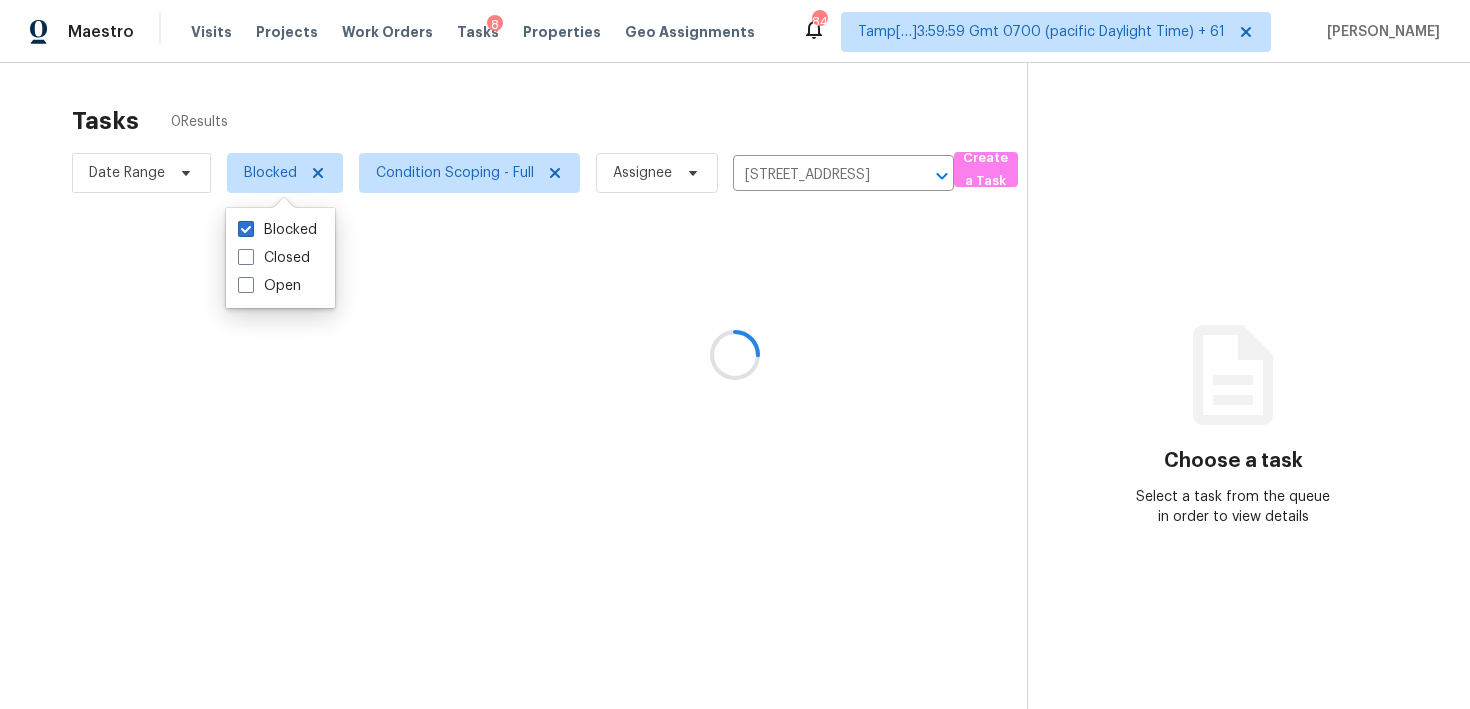 click at bounding box center (735, 354) 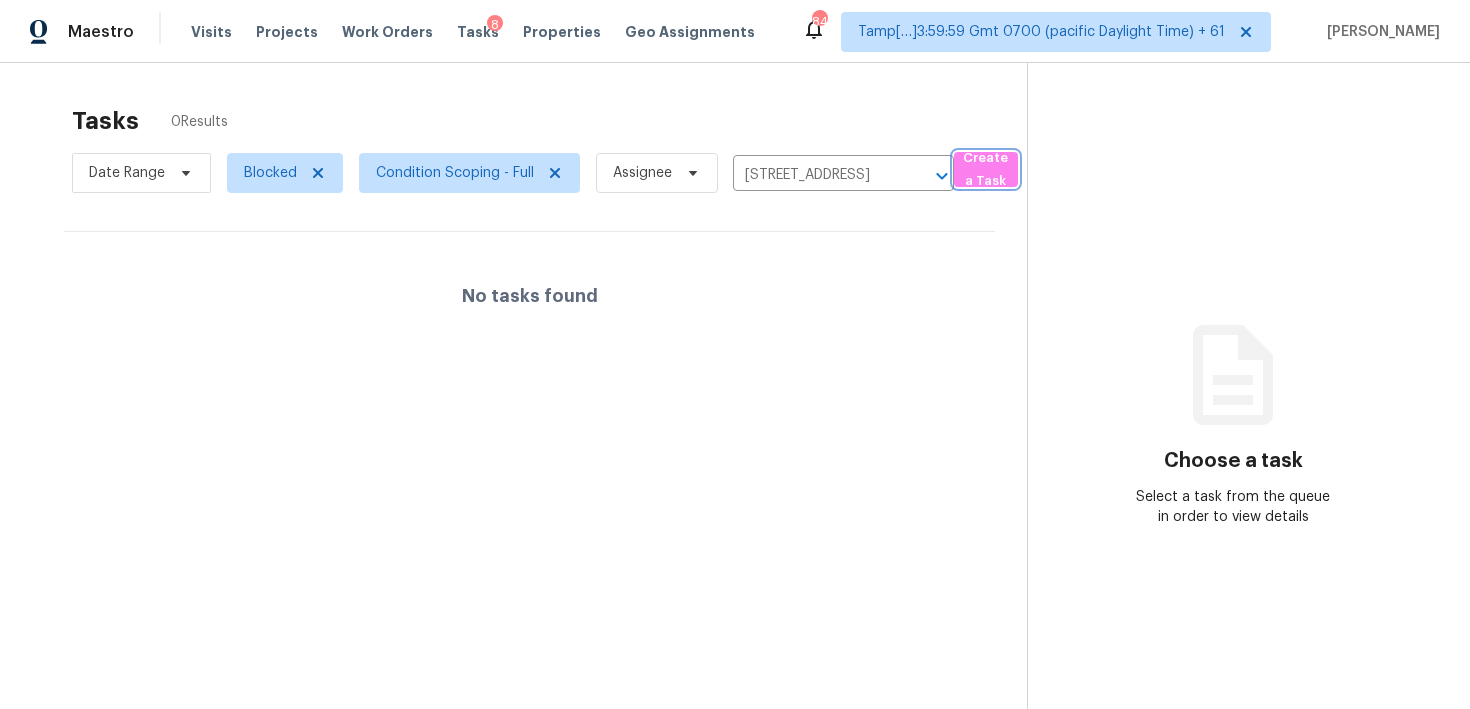 click on "Create a Task" at bounding box center [986, 170] 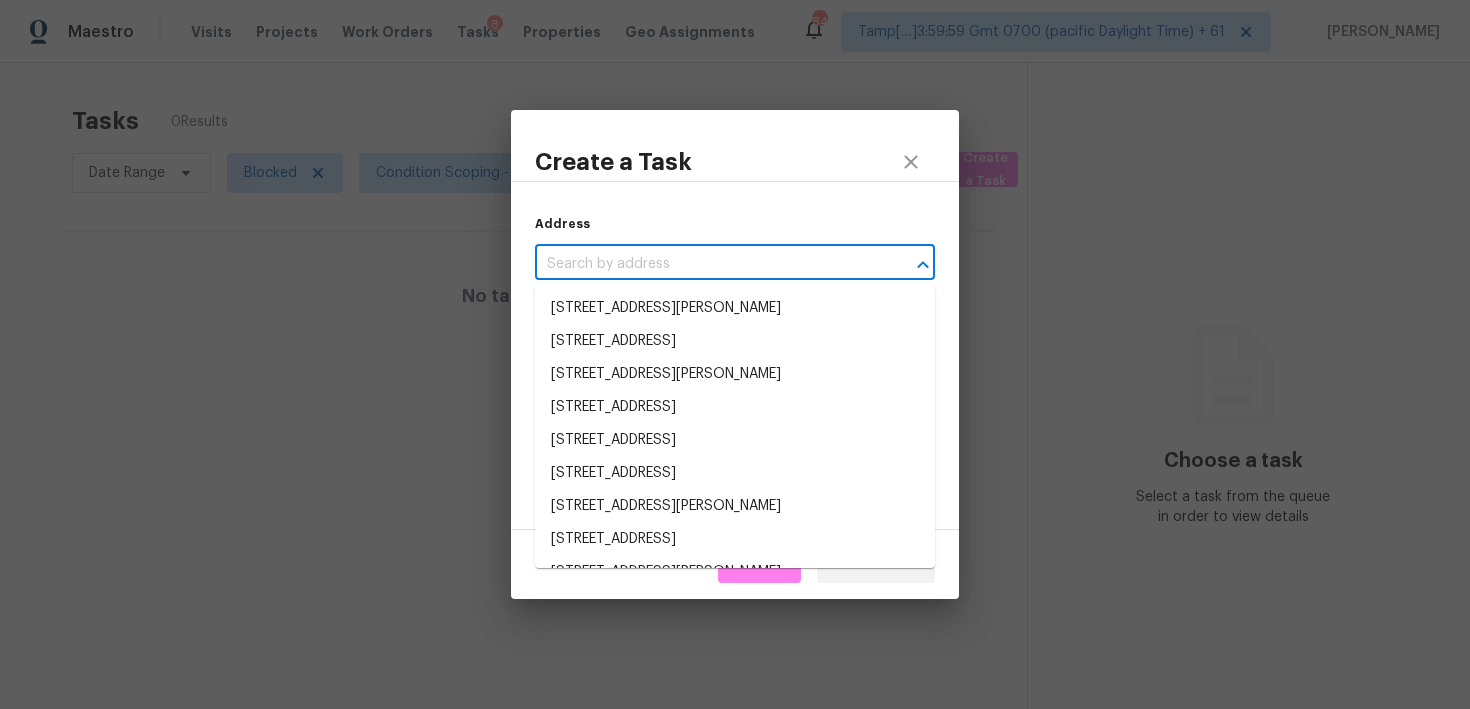 click at bounding box center [707, 264] 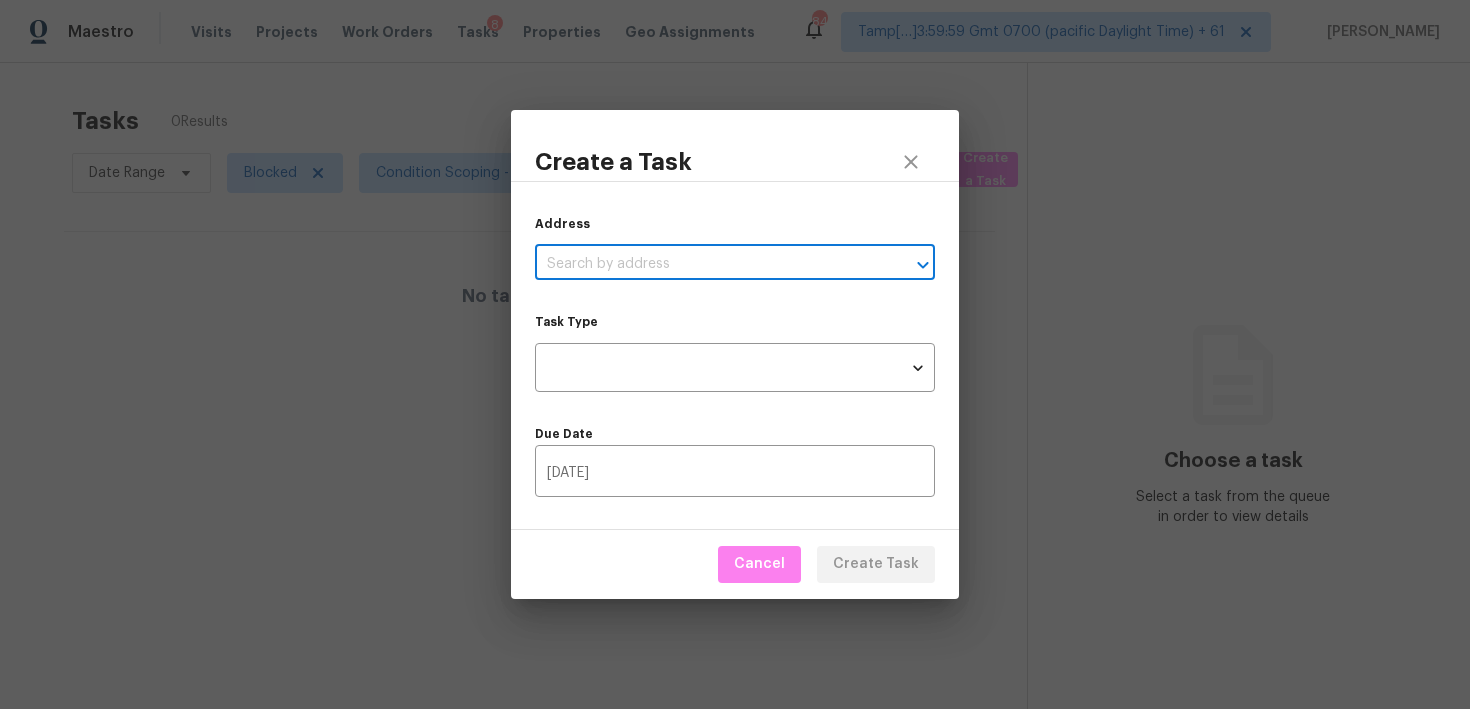 paste on "118 Drakewood Pl, Cary, NC 27518" 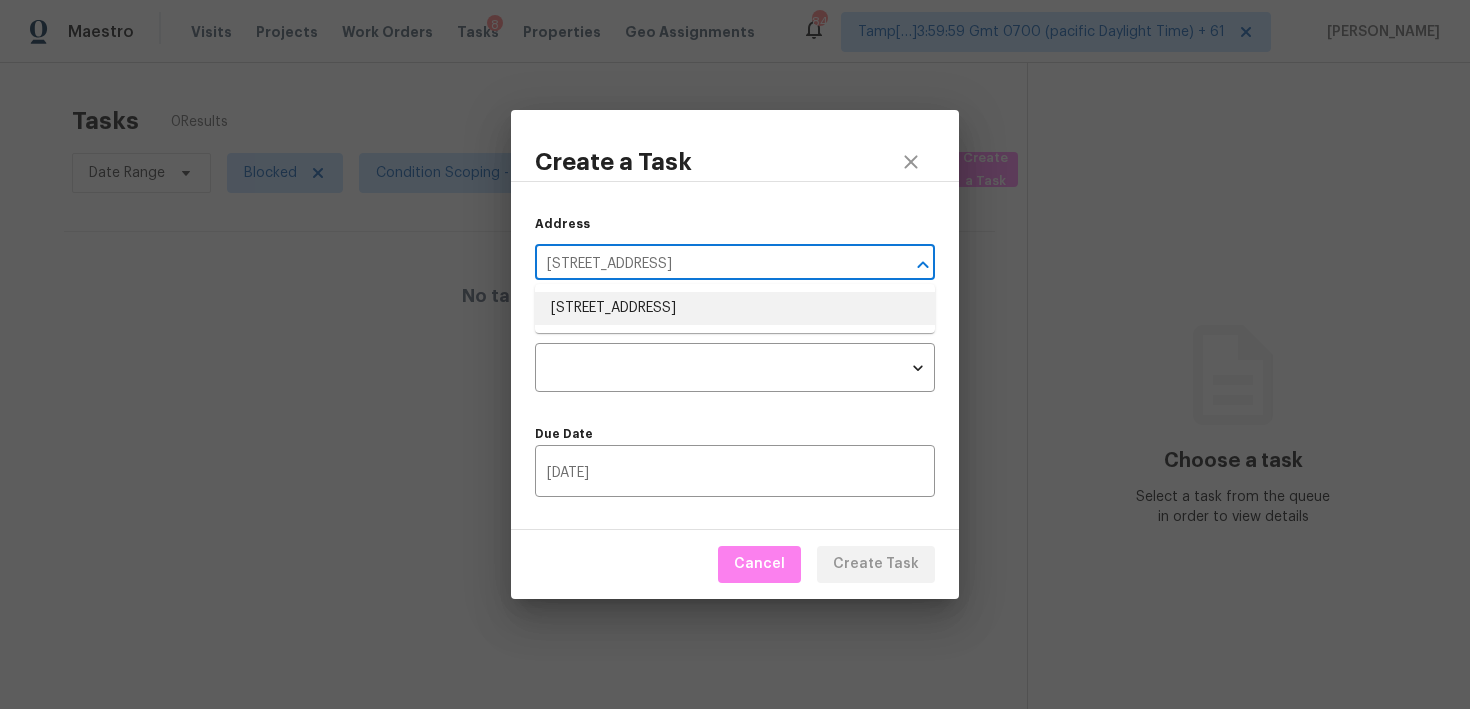 click on "118 Drakewood Pl, Cary, NC 27518" at bounding box center (735, 308) 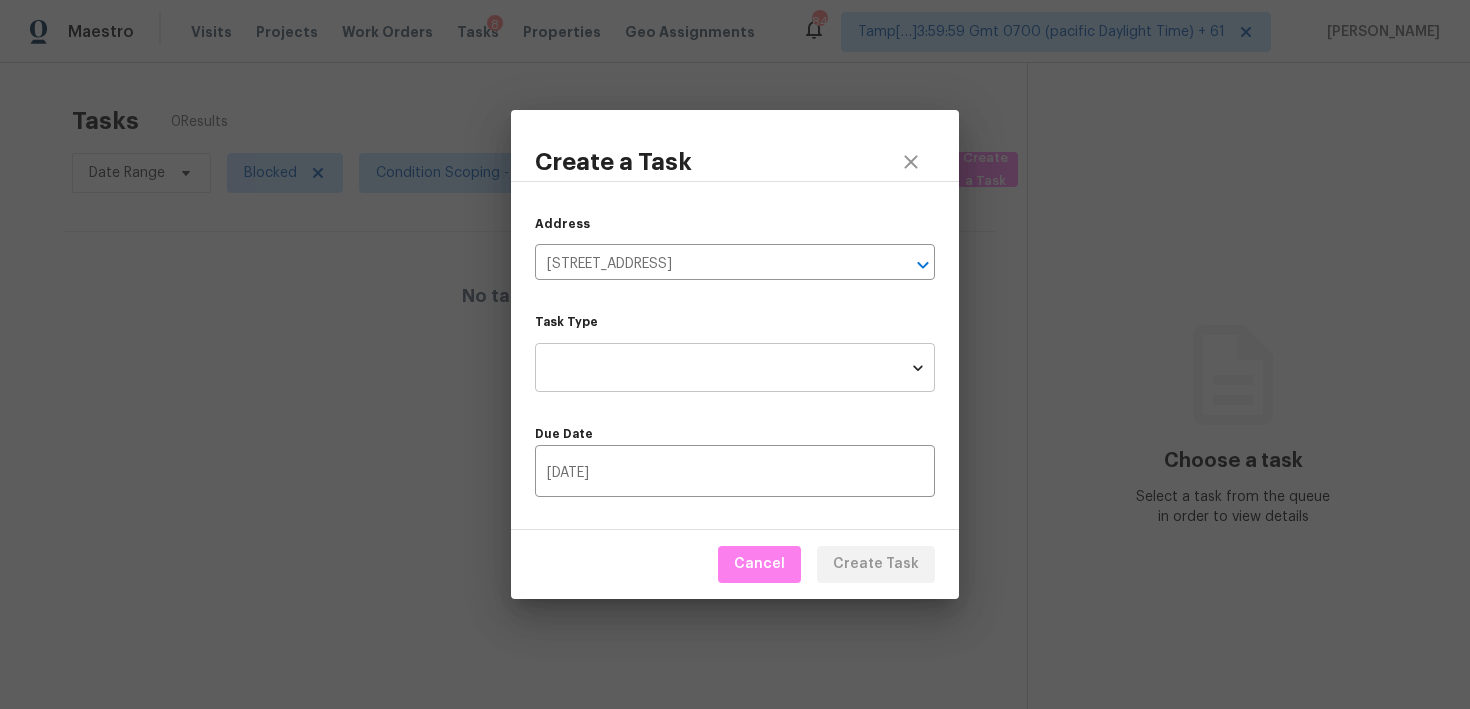 click on "Maestro Visits Projects Work Orders Tasks 8 Properties Geo Assignments 849 Tamp[…]3:59:59 Gmt 0700 (pacific Daylight Time) + 61 Vigneshwaran B Tasks 0  Results Date Range Blocked Condition Scoping - Full Assignee 118 Drakewood Pl, Cary, NC 27518 ​ Create a Task No tasks found Choose a task Select a task from the queue in order to view details
Create a Task Address 118 Drakewood Pl, Cary, NC 27518 ​ Task Type ​ Task Type Due Date 07/10/2025 ​ Cancel Create Task" at bounding box center (735, 354) 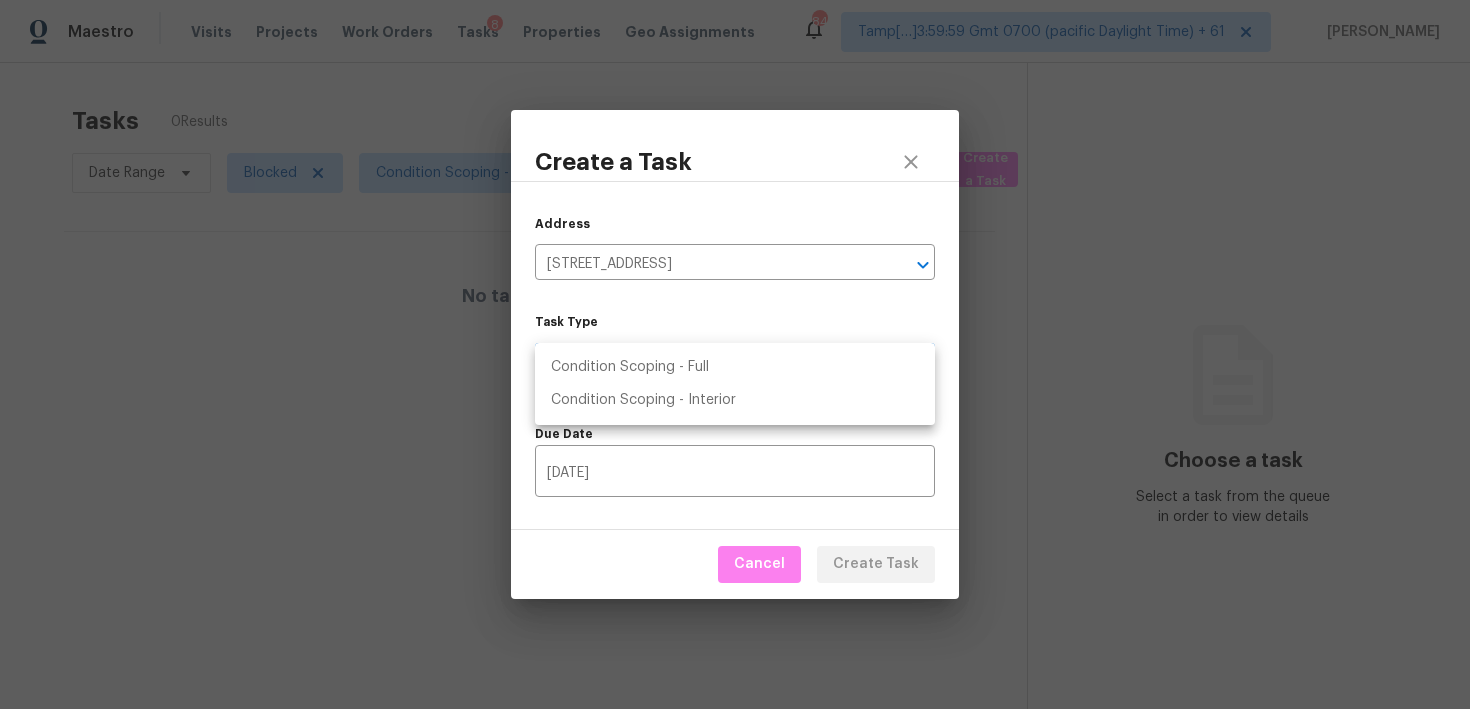 click on "Condition Scoping - Full" at bounding box center (735, 367) 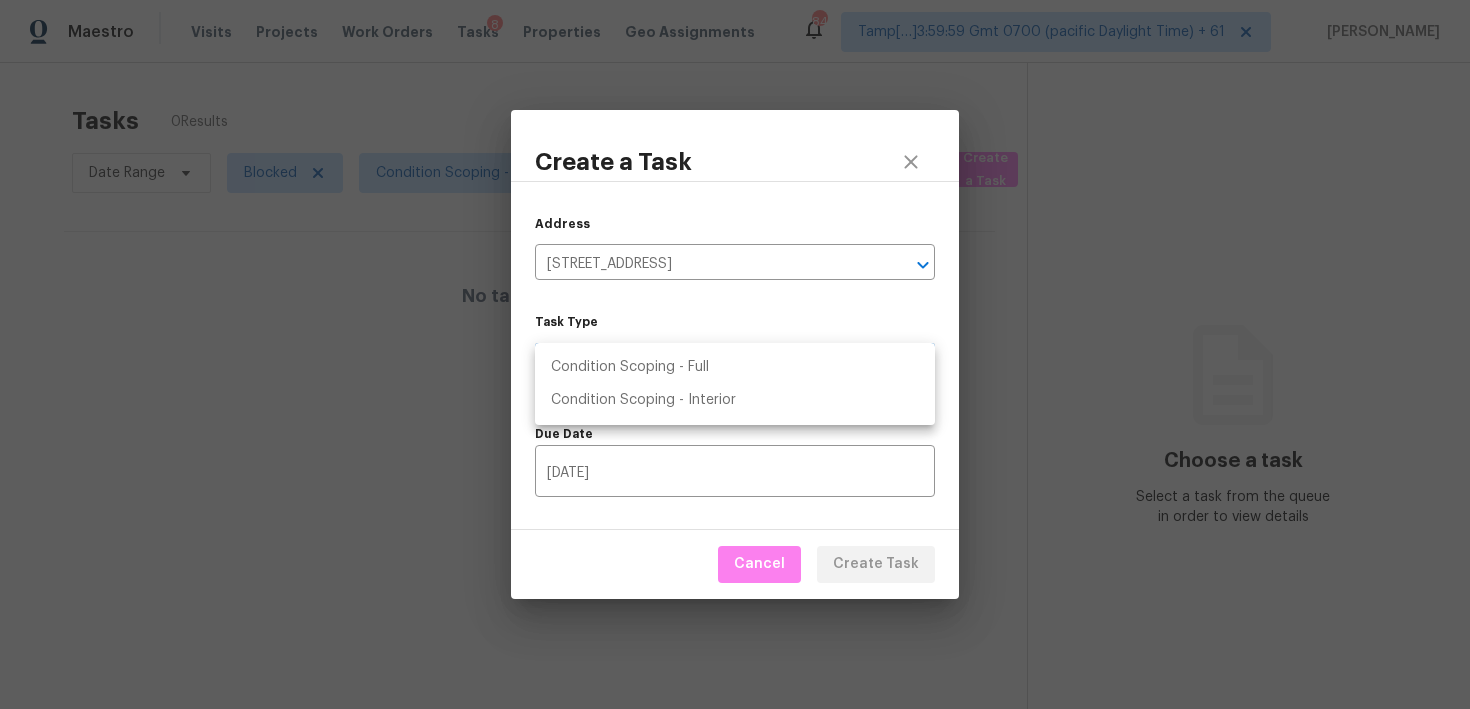 type on "virtual_full_assessment" 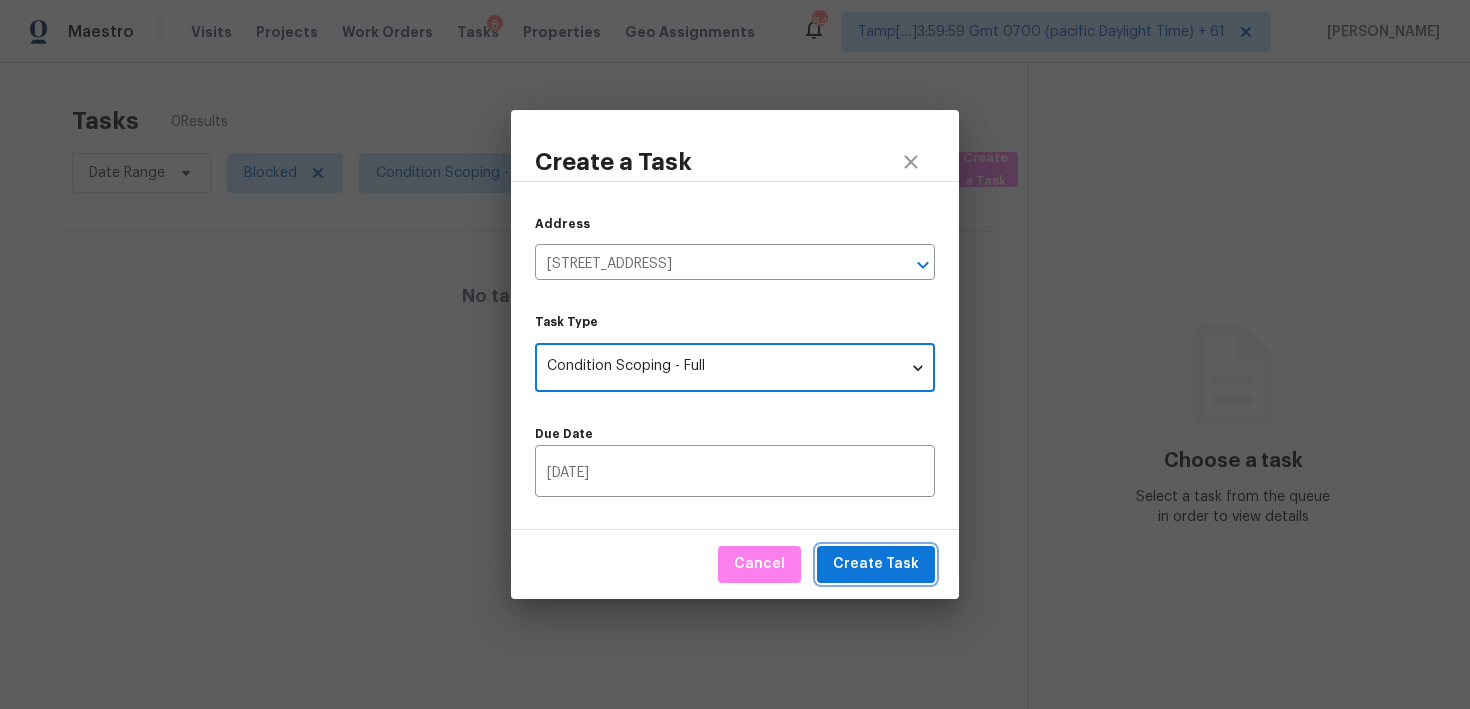 click on "Create Task" at bounding box center [876, 564] 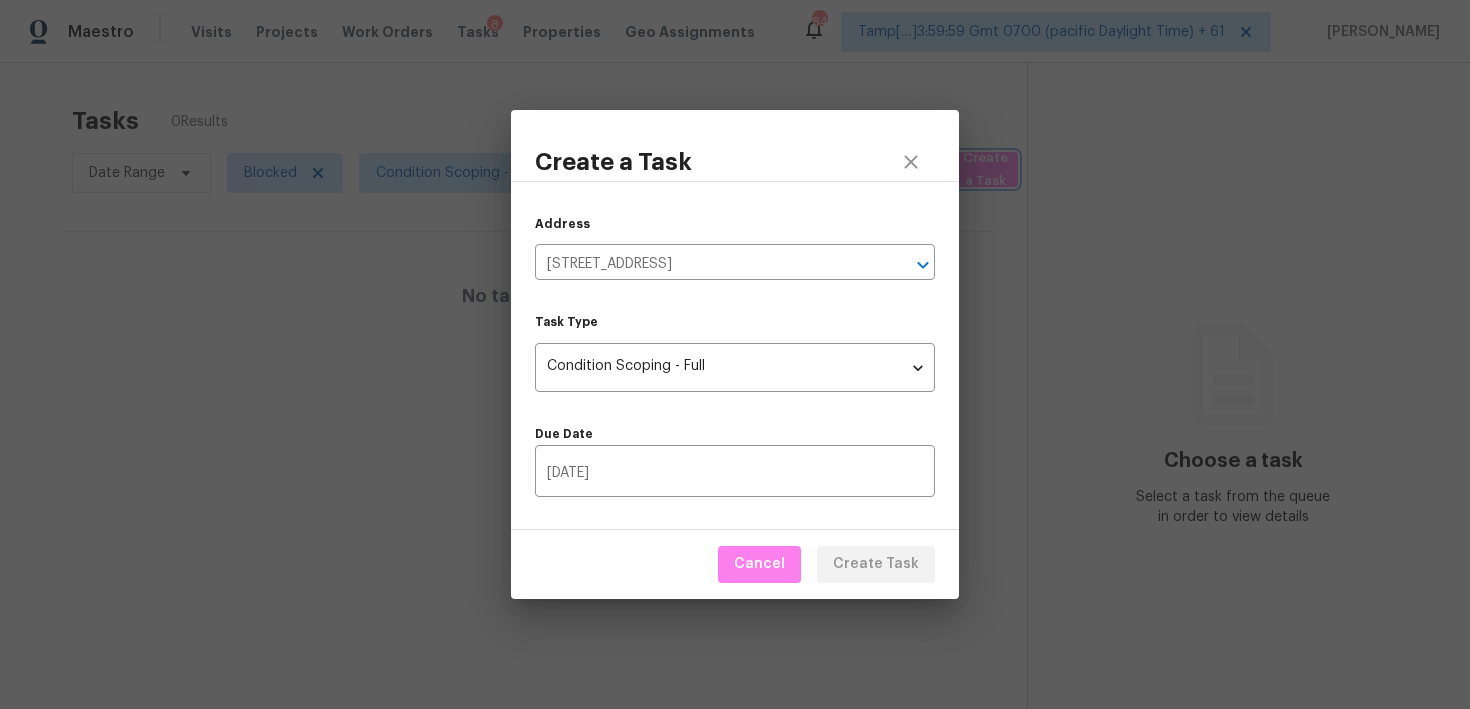 type 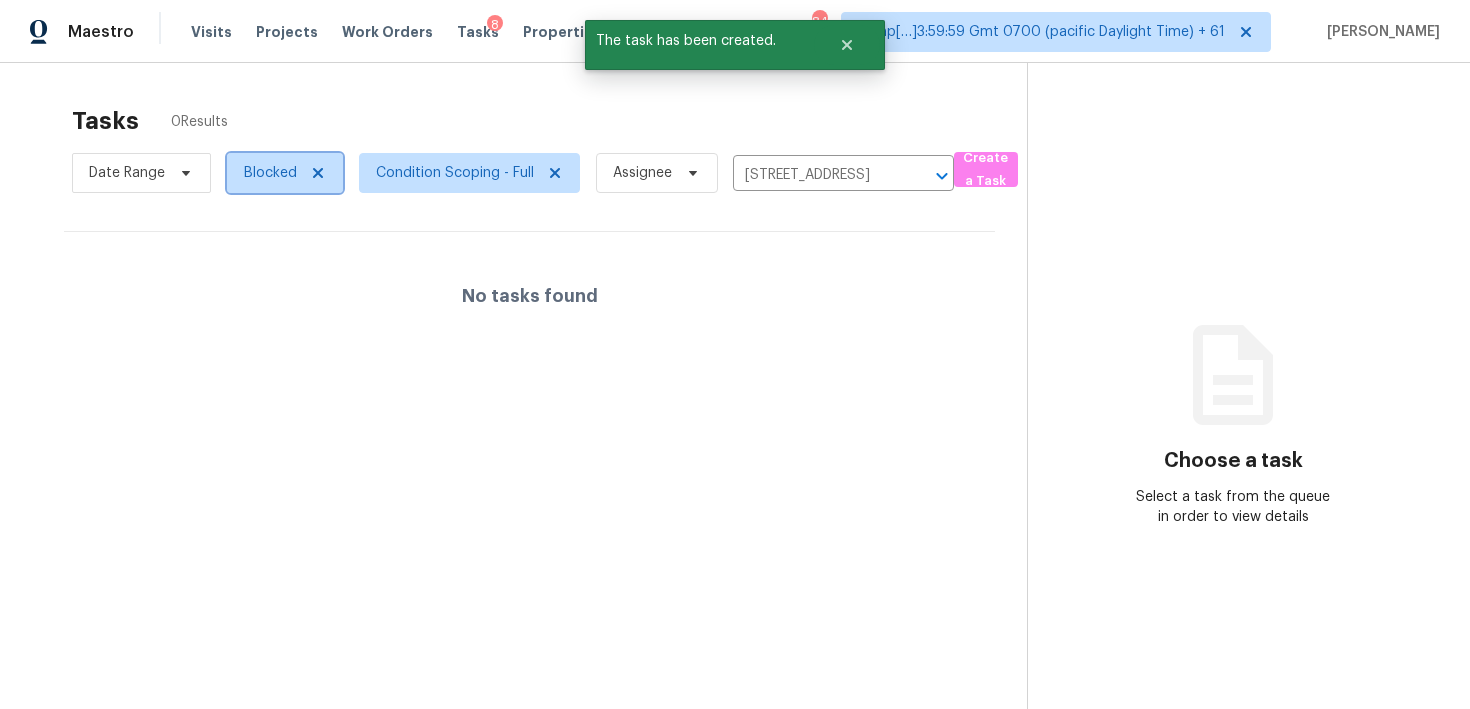 click on "Blocked" at bounding box center (270, 173) 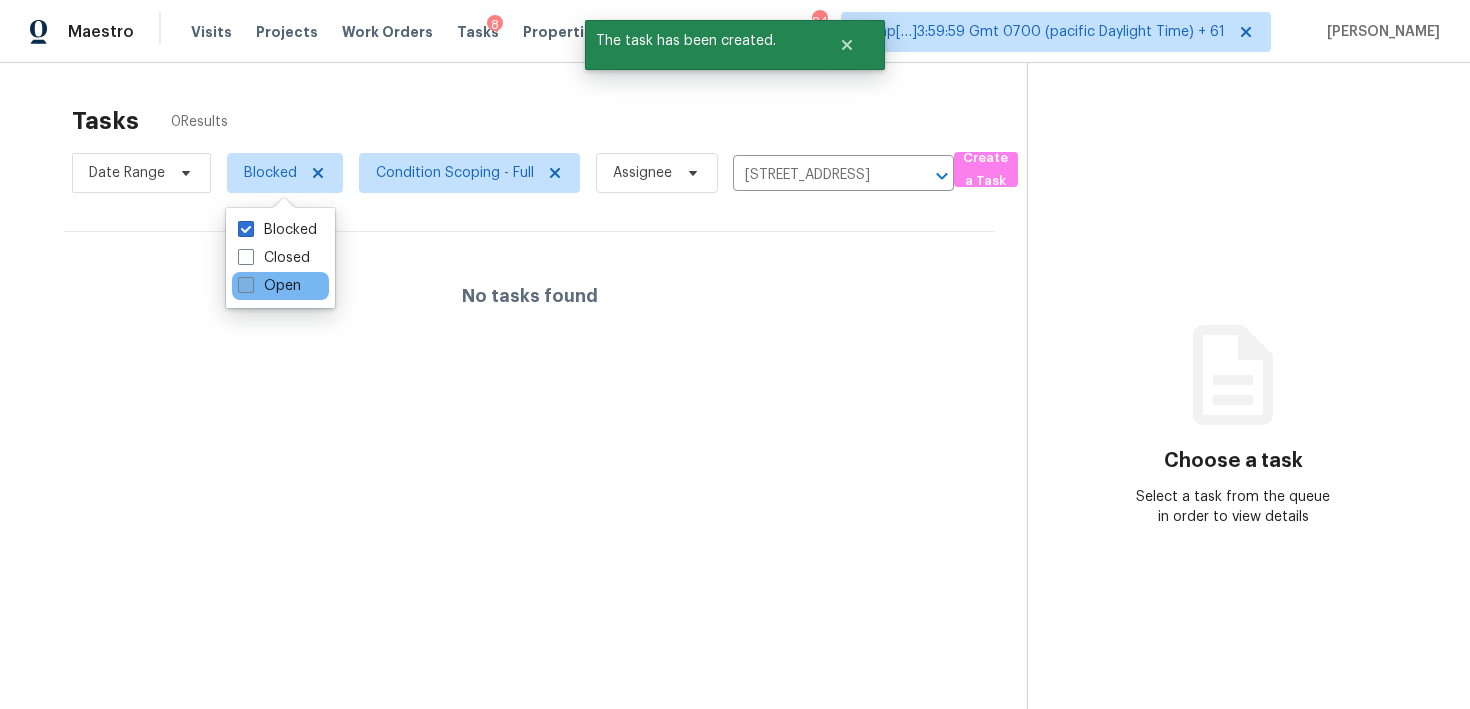 click on "Open" at bounding box center (269, 286) 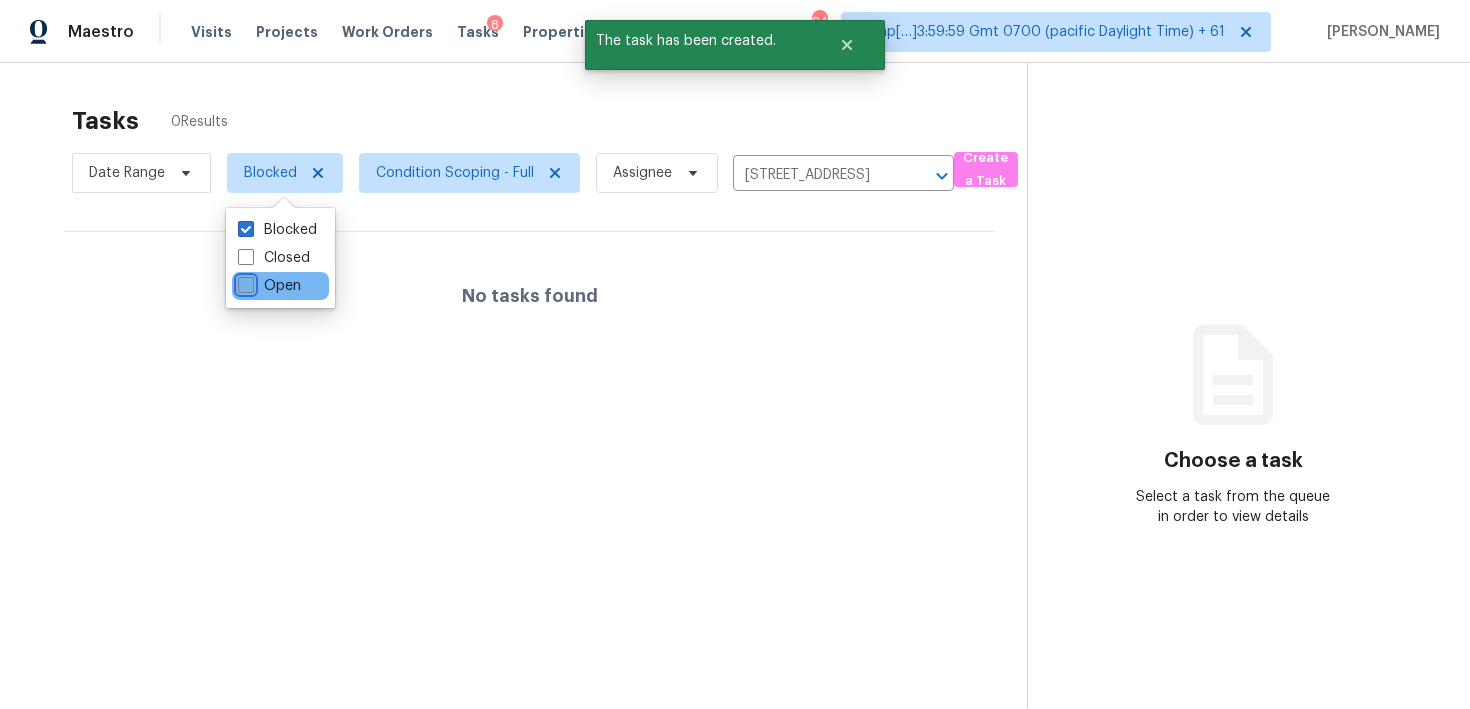 click on "Open" at bounding box center (244, 282) 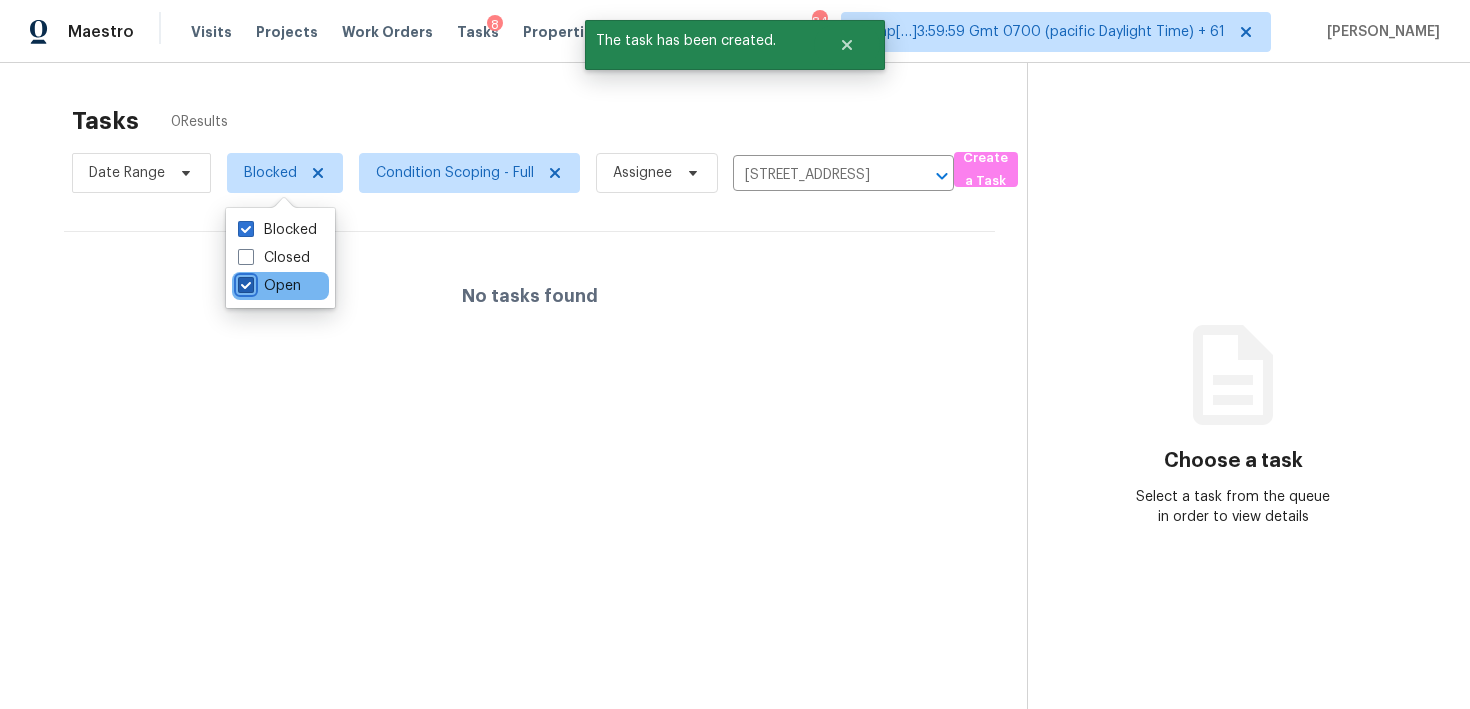 checkbox on "true" 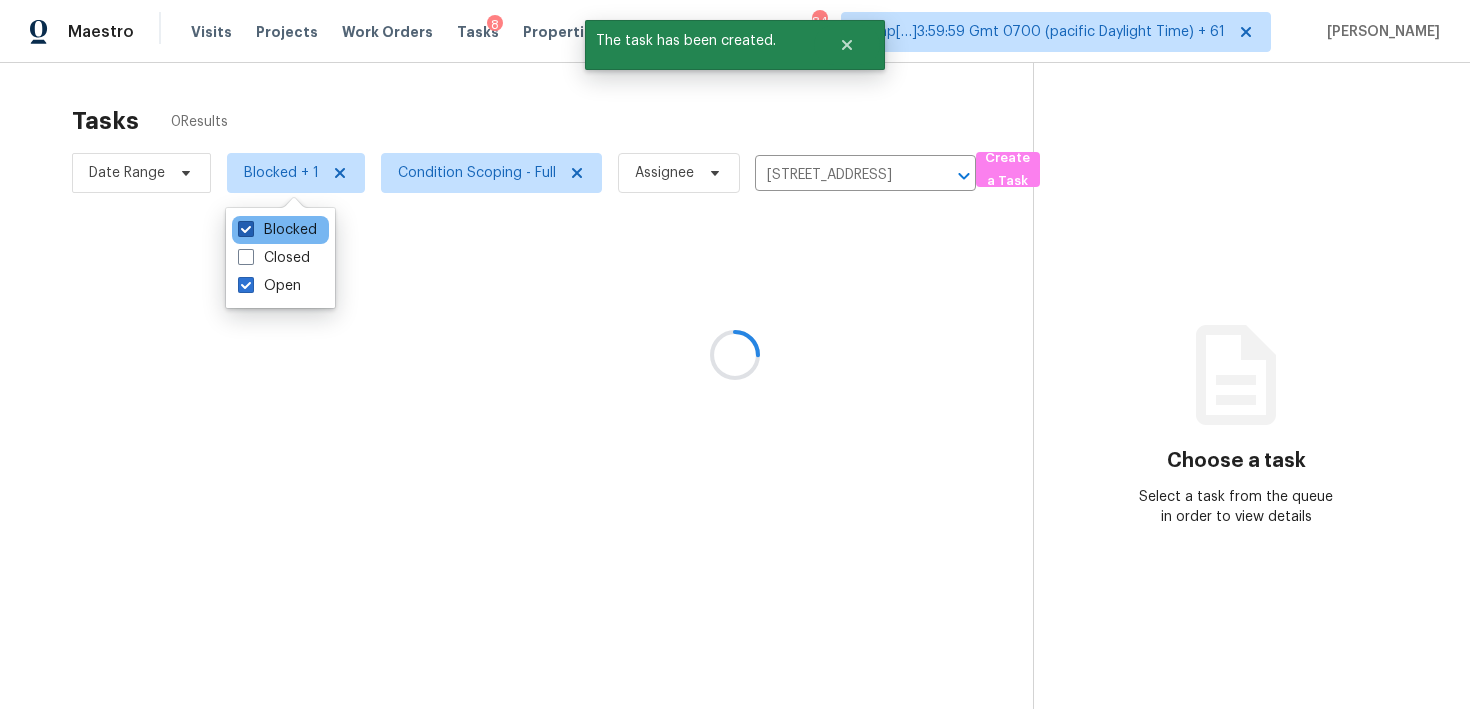 click on "Blocked" at bounding box center [277, 230] 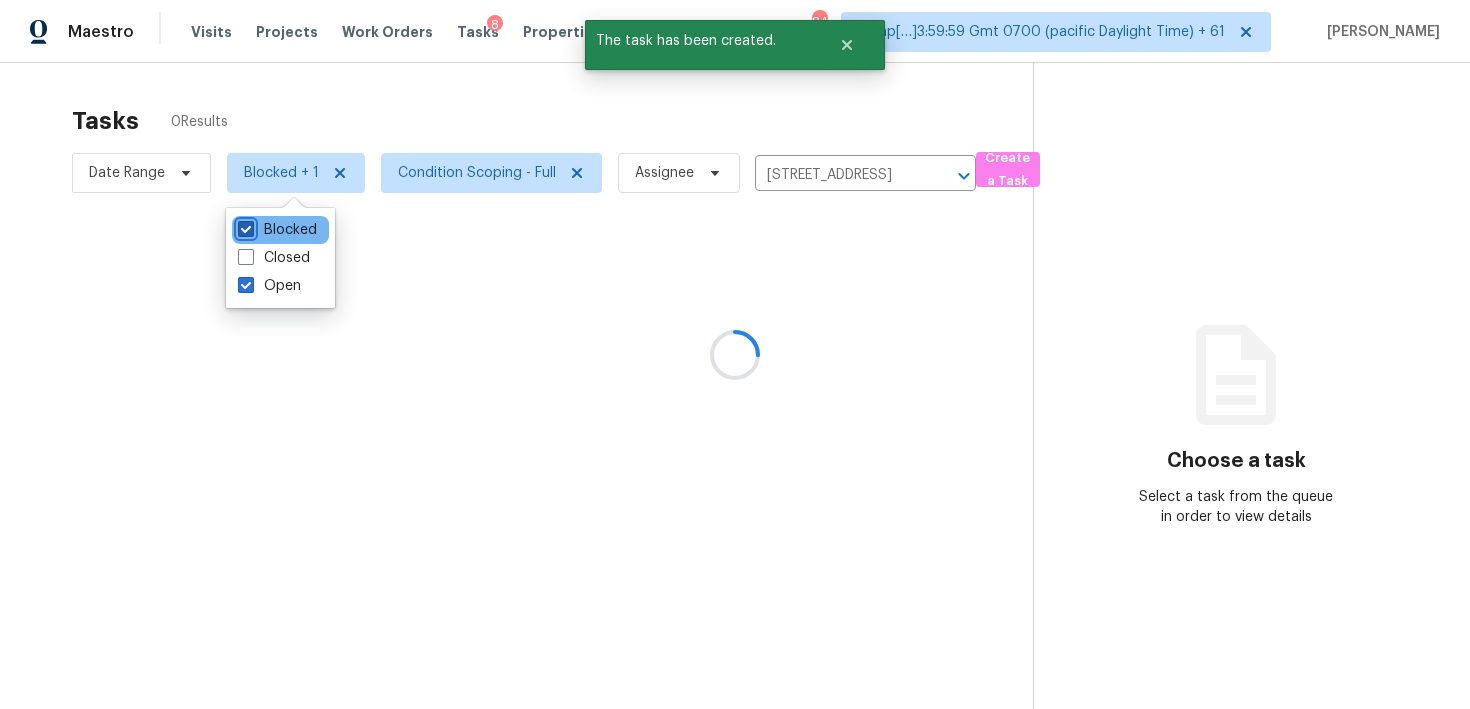 click on "Blocked" at bounding box center (244, 226) 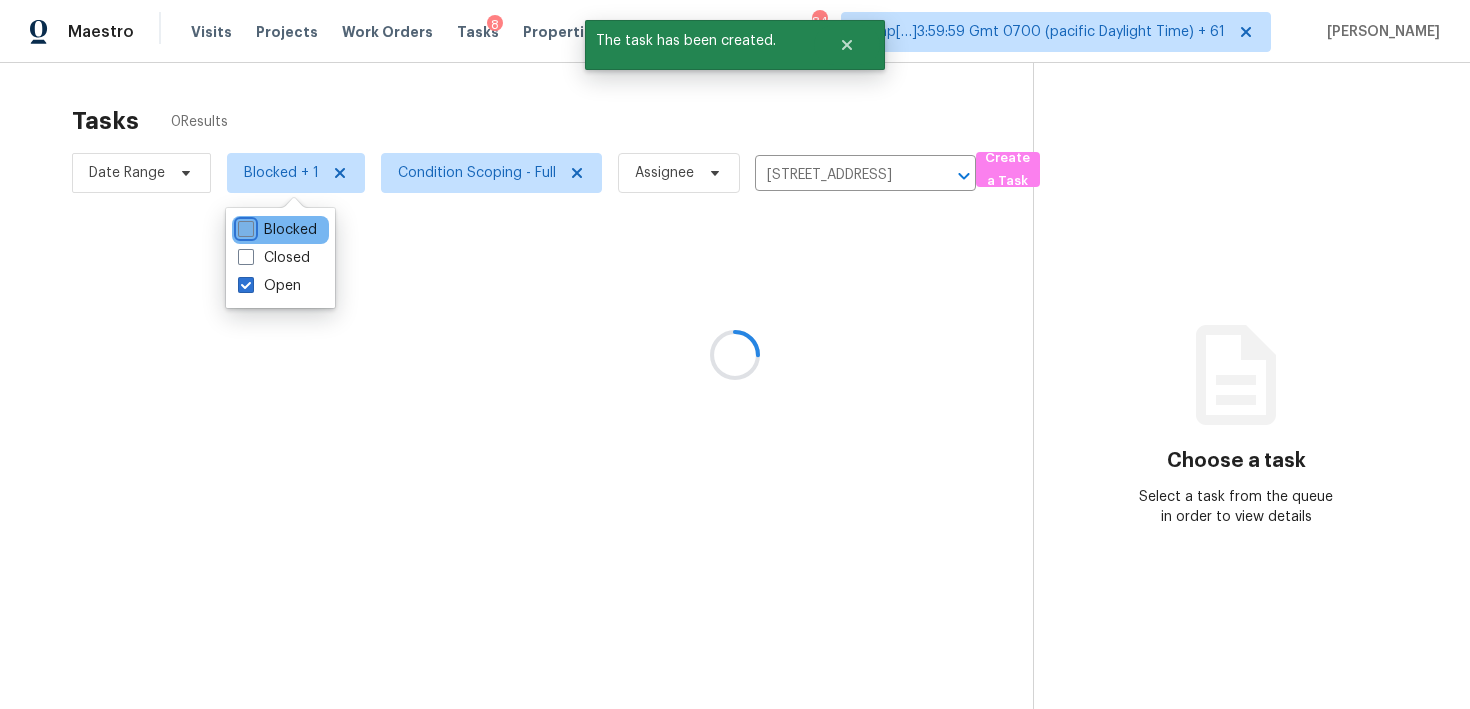 checkbox on "false" 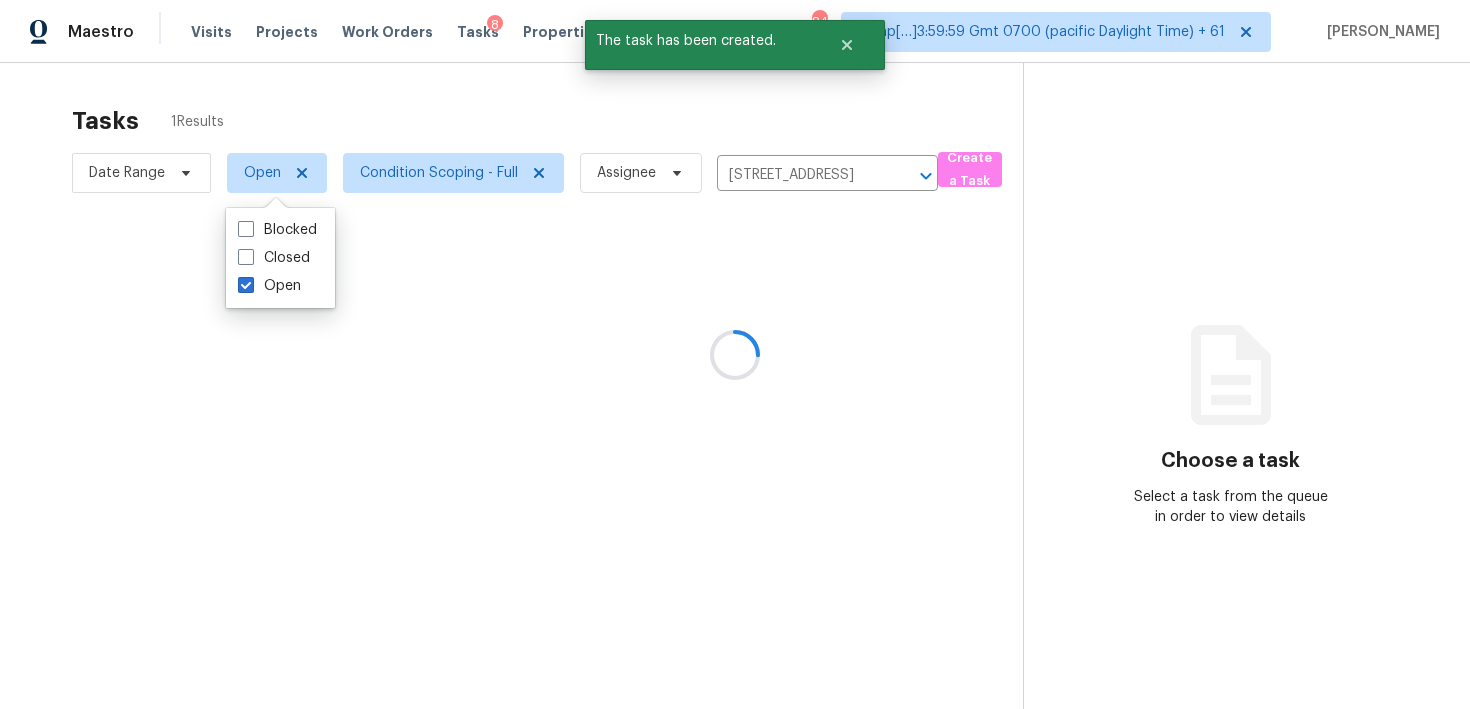 click at bounding box center (735, 354) 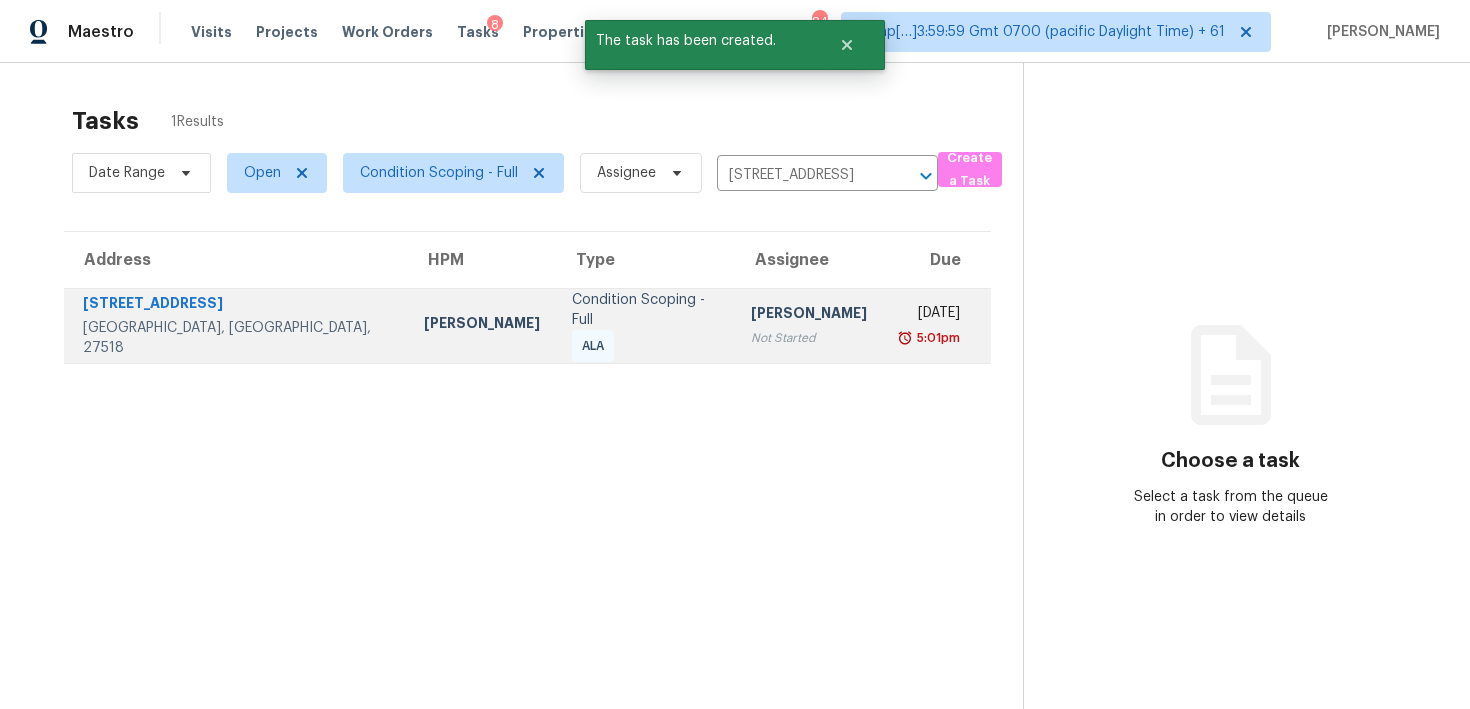 click on "Condition Scoping - Full ALA" at bounding box center [645, 326] 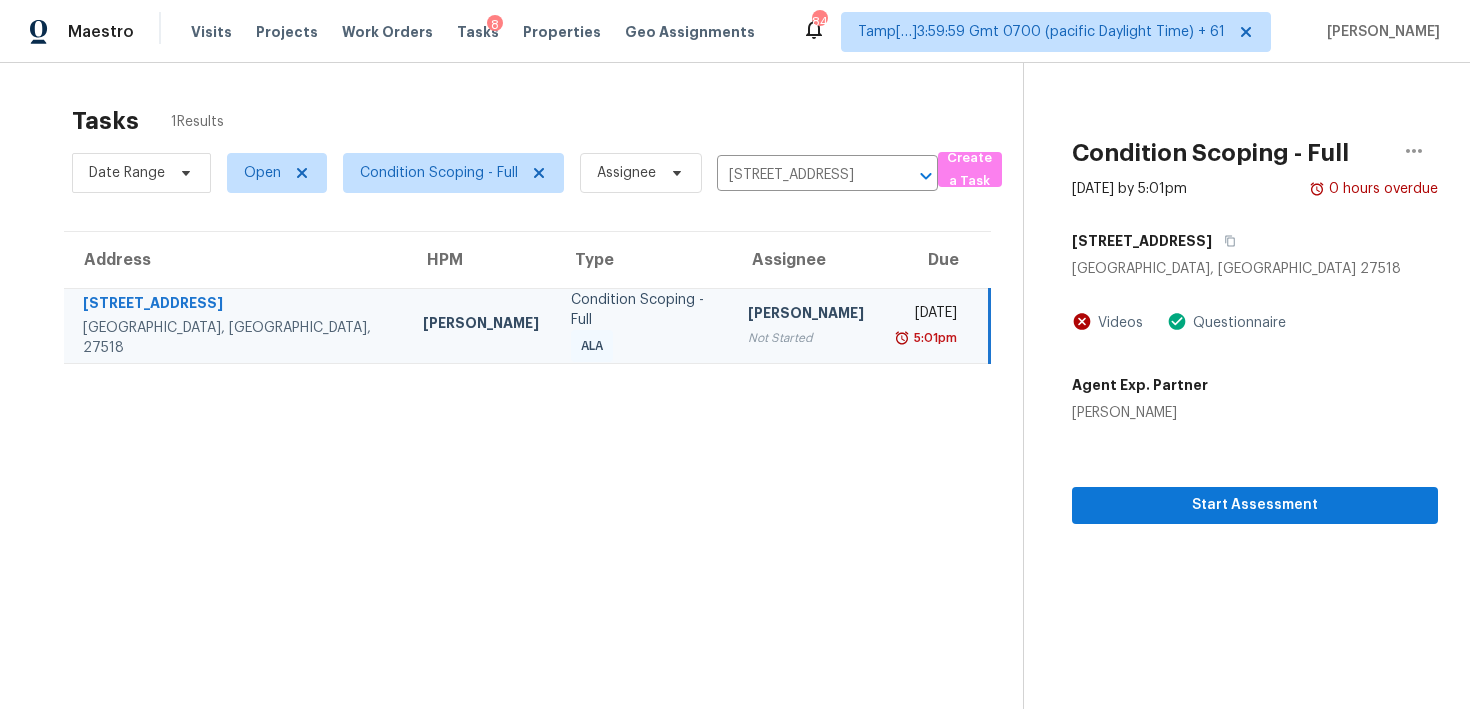 click on "[STREET_ADDRESS]" at bounding box center [1142, 241] 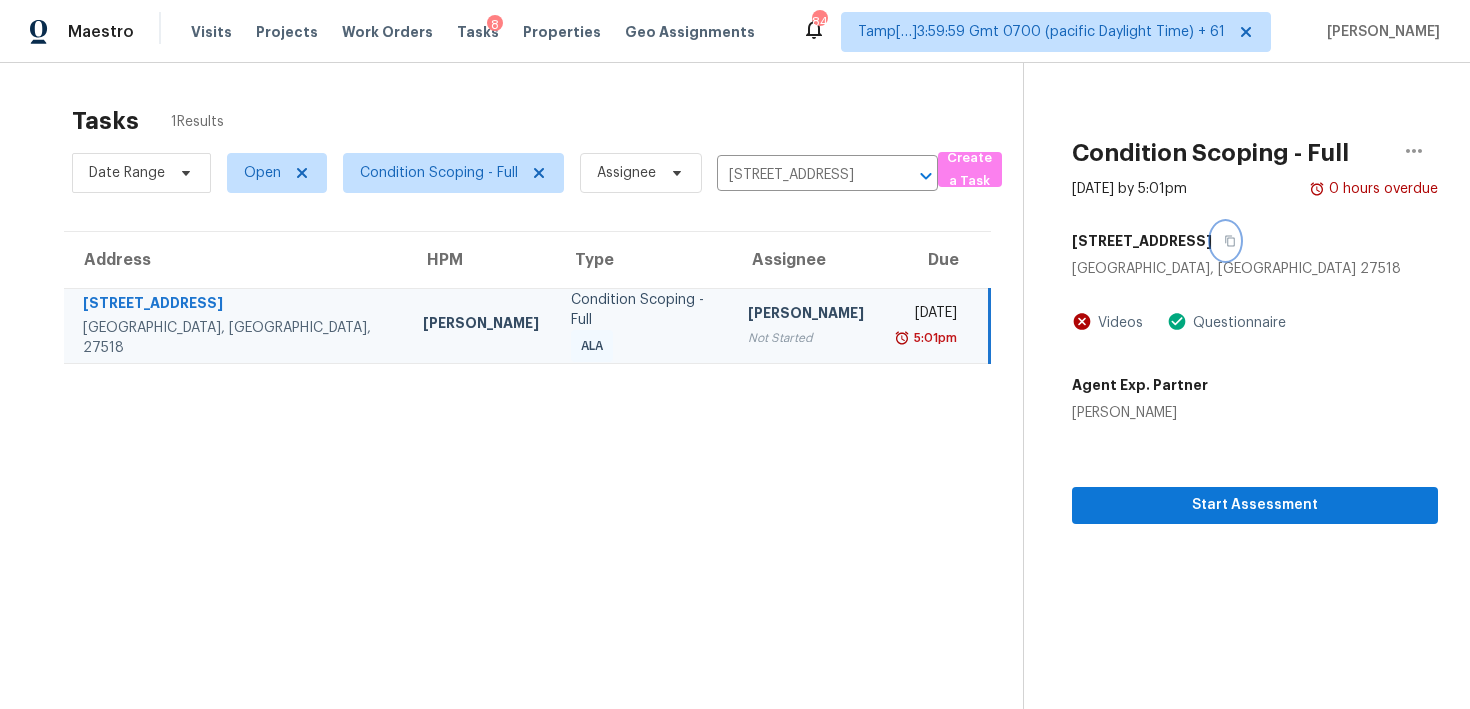 click 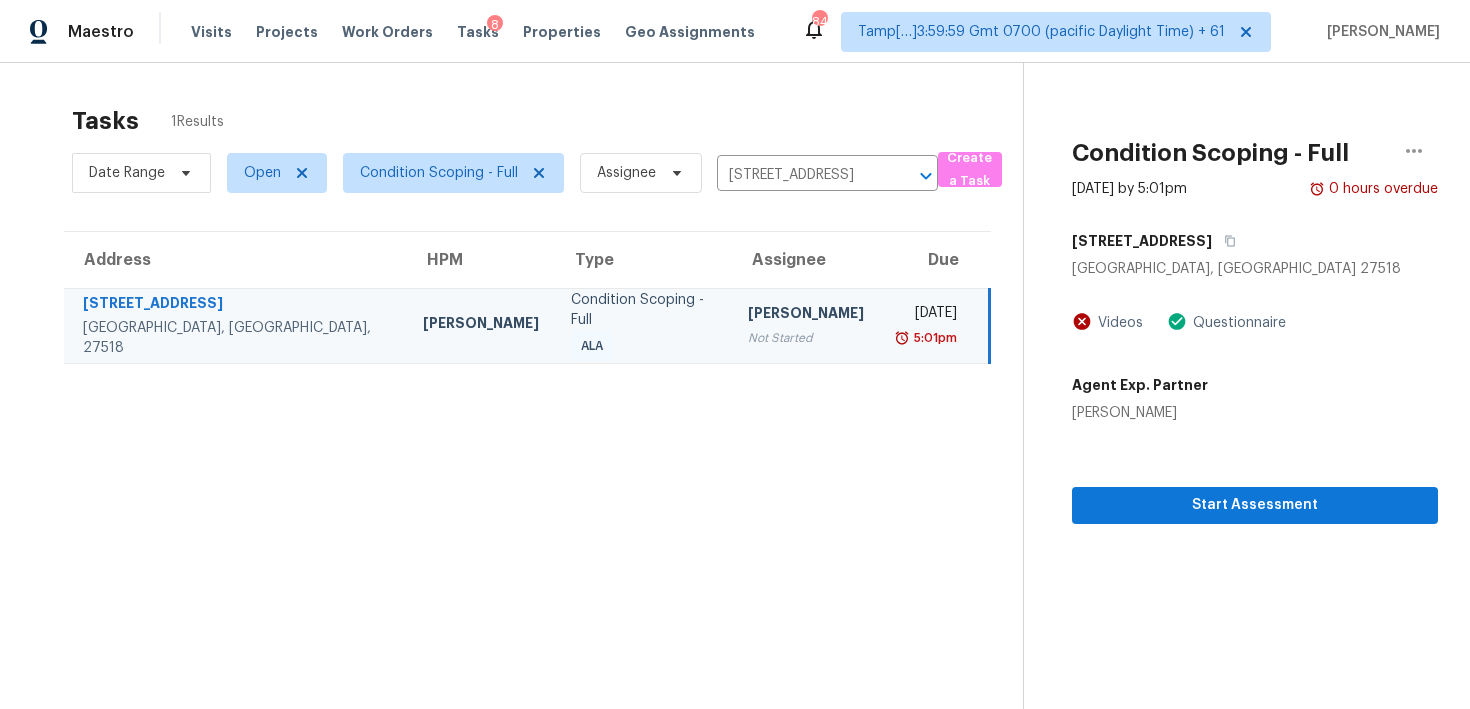 click on "Tasks 1  Results Date Range Open Condition Scoping - Full Assignee 118 Drakewood Pl, Cary, NC 27518 ​ Create a Task Address HPM Type Assignee Due 118 Drakewood Pl   Cary, NC, 27518 Wayne Putnam Condition Scoping - Full ALA Vigneshwaran B Not Started Thu, Jul 10th 2025 5:01pm" at bounding box center [527, 433] 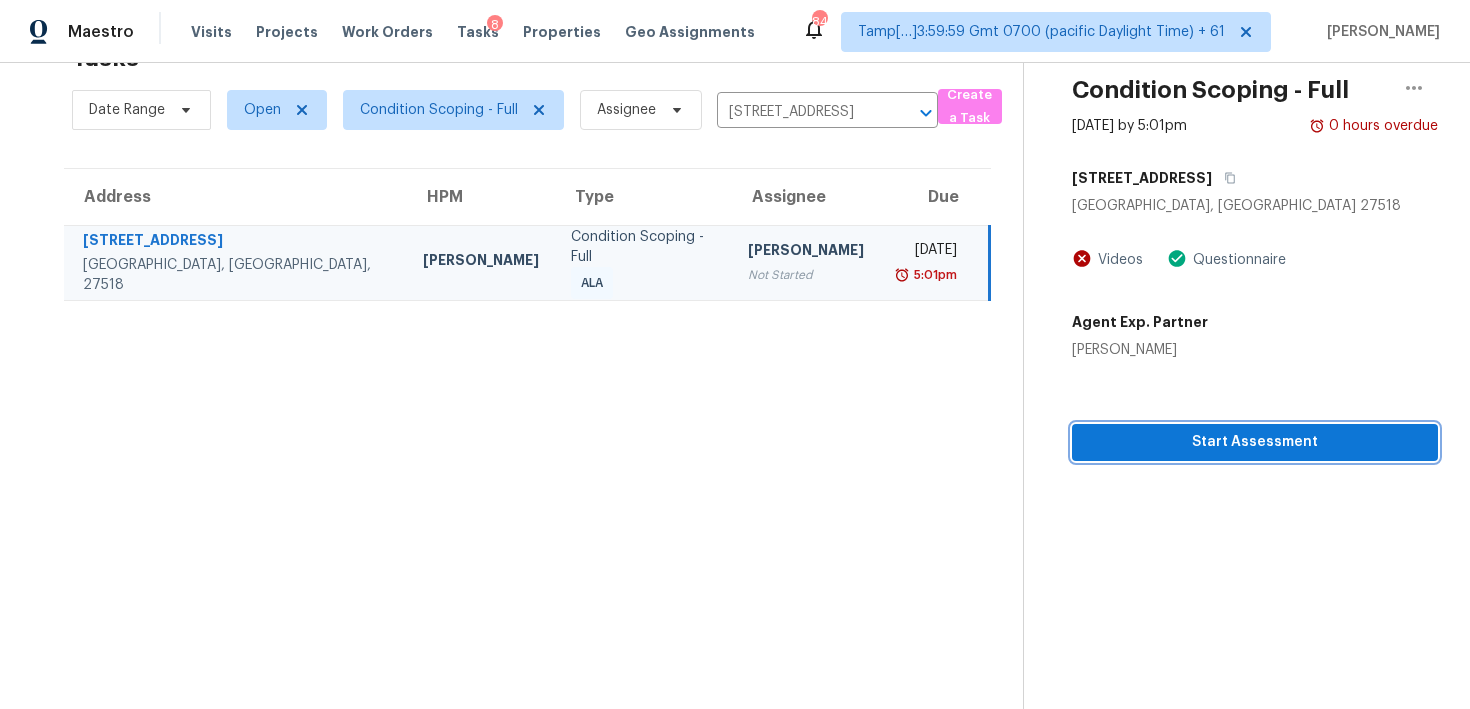 click on "Start Assessment" at bounding box center (1255, 442) 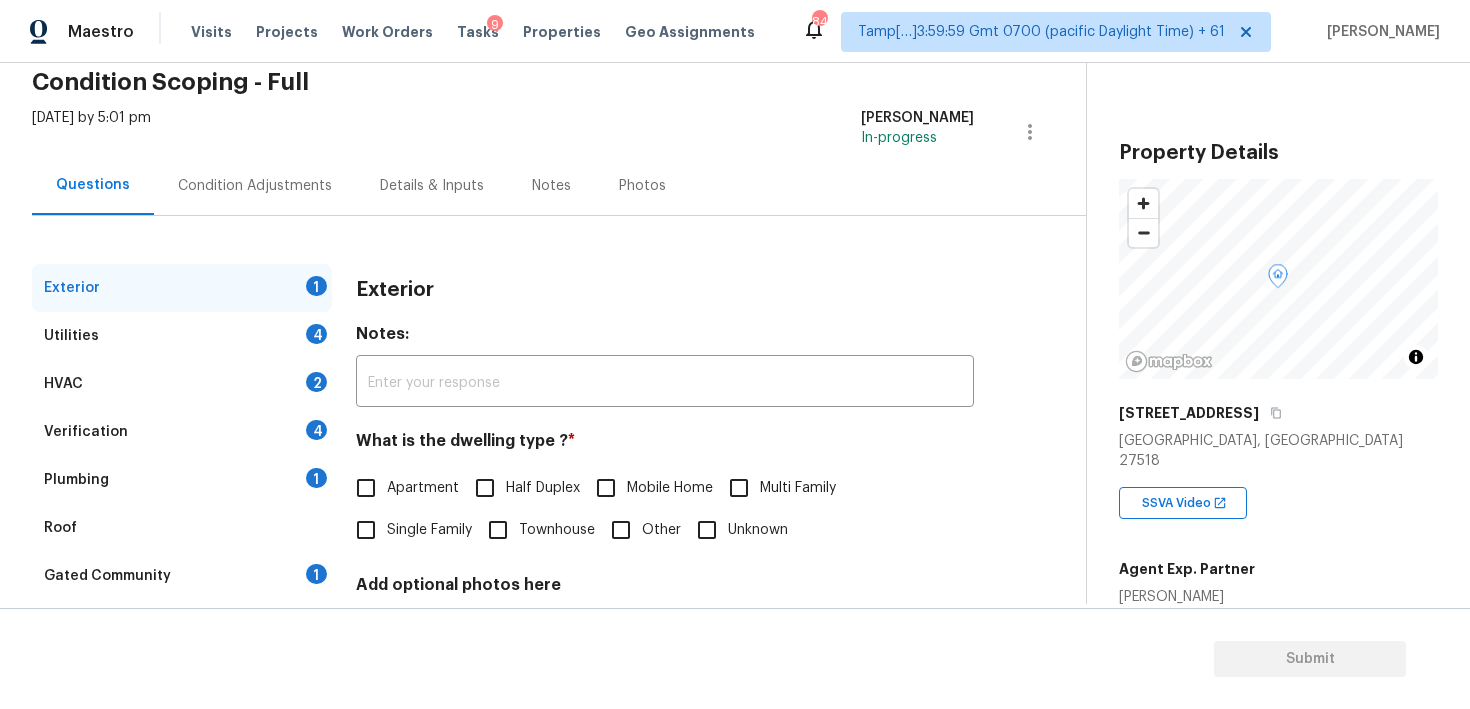 scroll, scrollTop: 0, scrollLeft: 0, axis: both 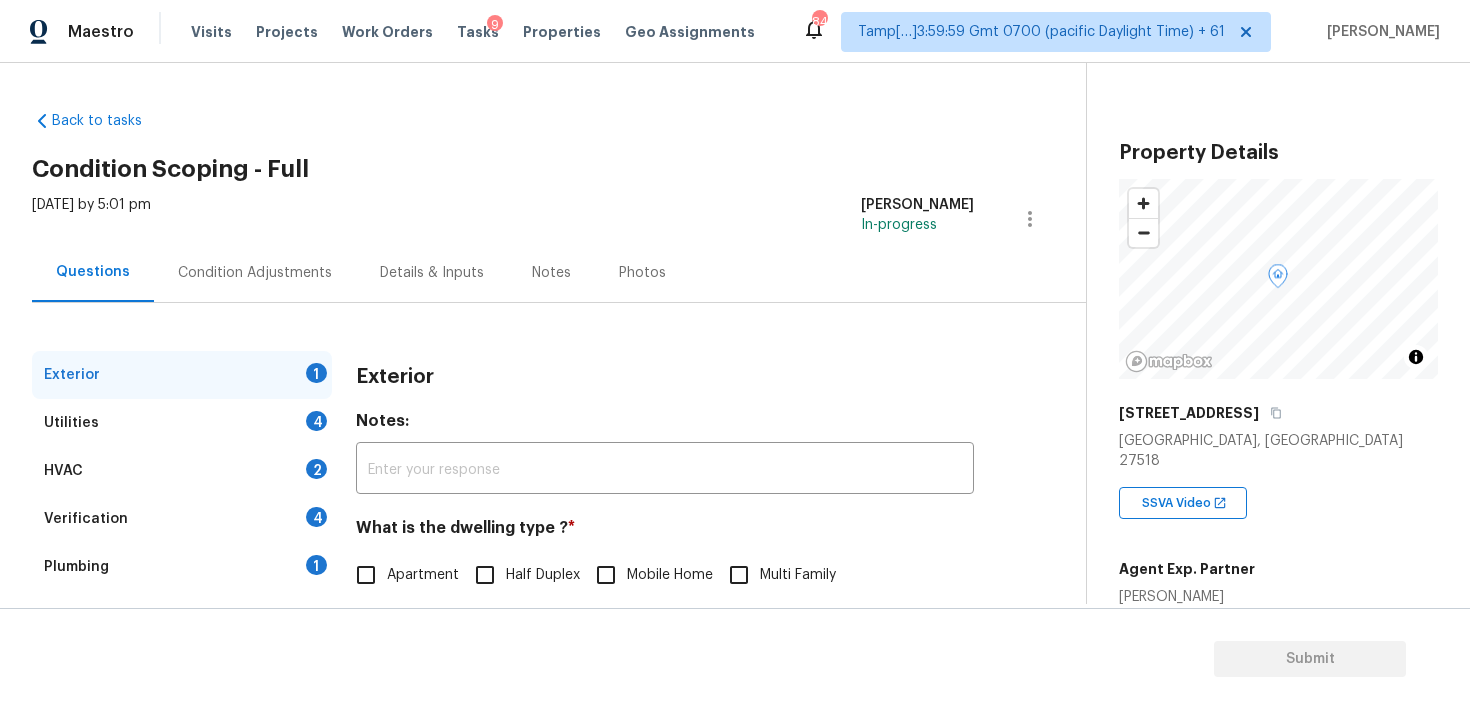 click on "Condition Adjustments" at bounding box center [255, 272] 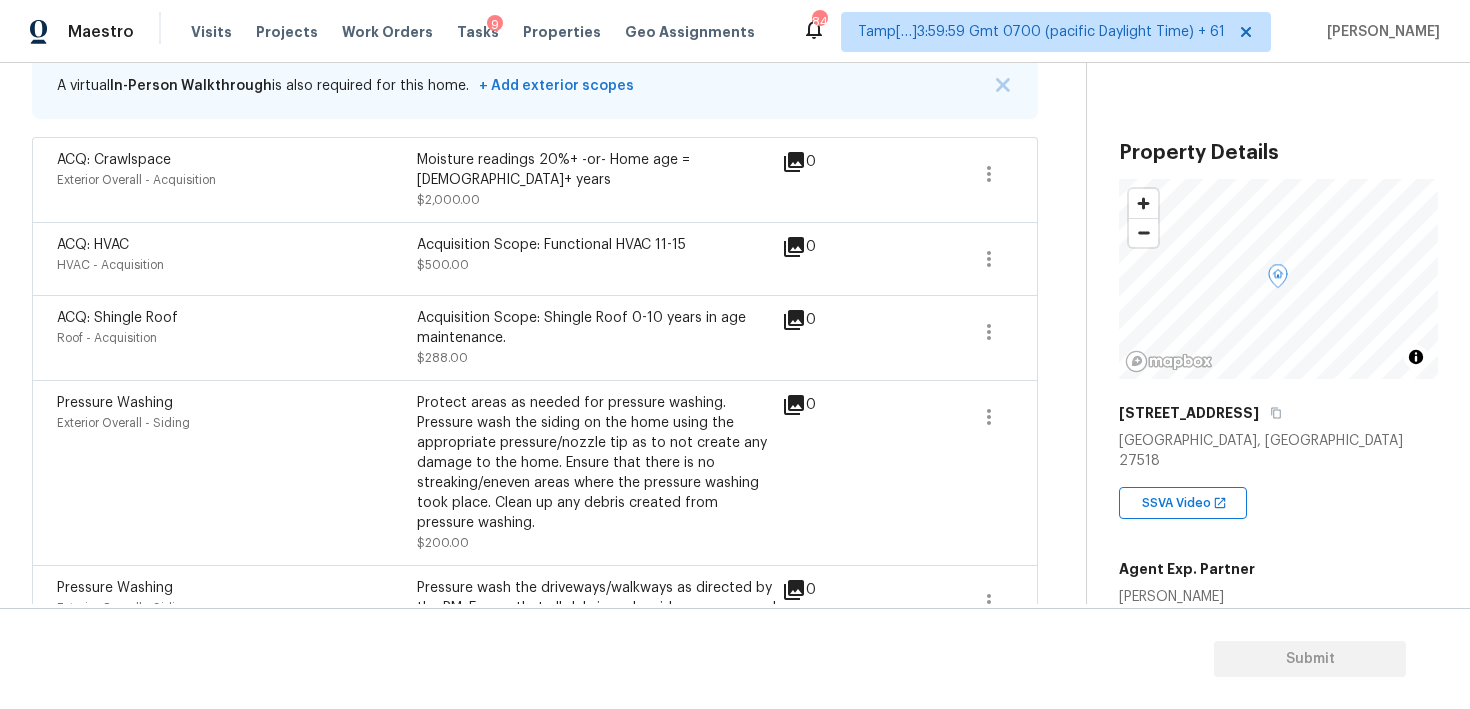 scroll, scrollTop: 676, scrollLeft: 0, axis: vertical 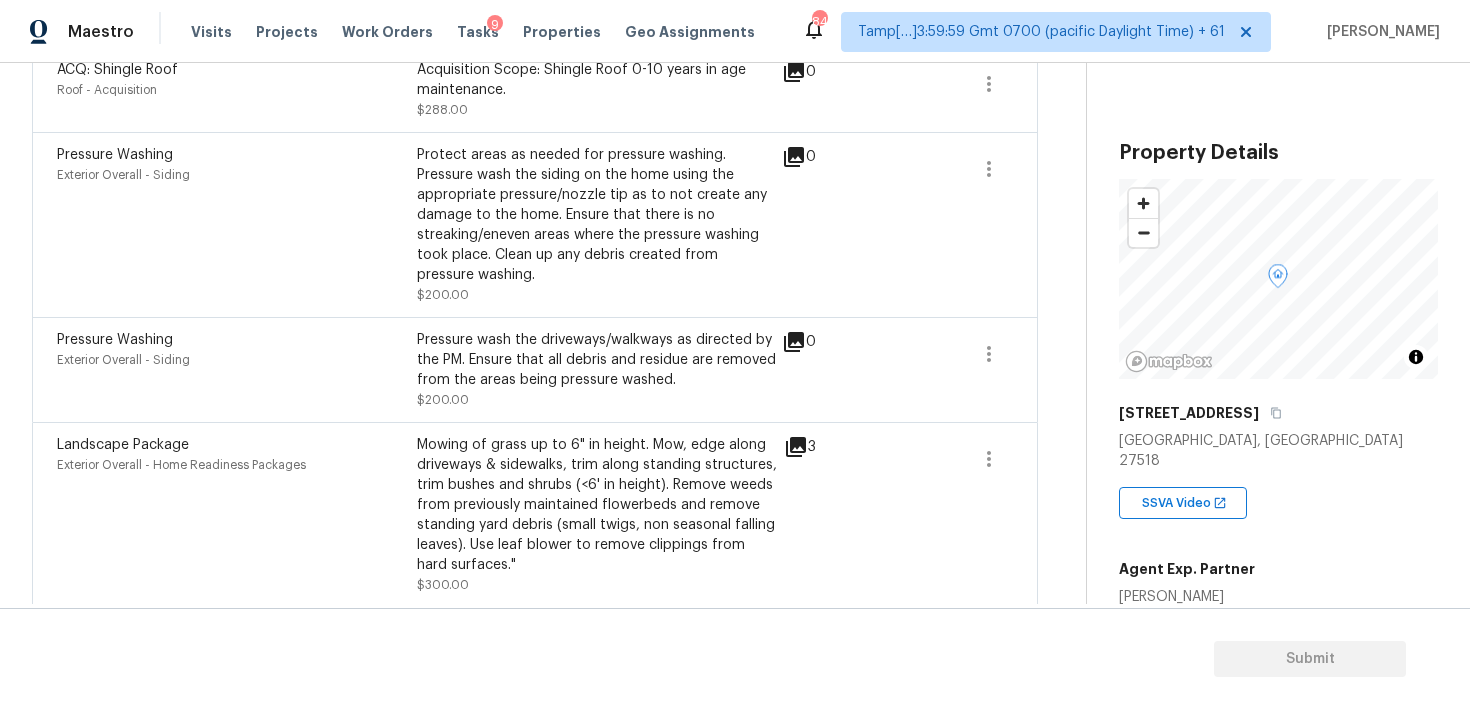 click on "Landscape Package Exterior Overall - Home Readiness Packages Mowing of grass up to 6" in height. Mow, edge along driveways & sidewalks, trim along standing structures, trim bushes and shrubs (<6' in height). Remove weeds from previously maintained flowerbeds and remove standing yard debris (small twigs, non seasonal falling leaves).  Use leaf blower to remove clippings from hard surfaces." $300.00" at bounding box center (420, 515) 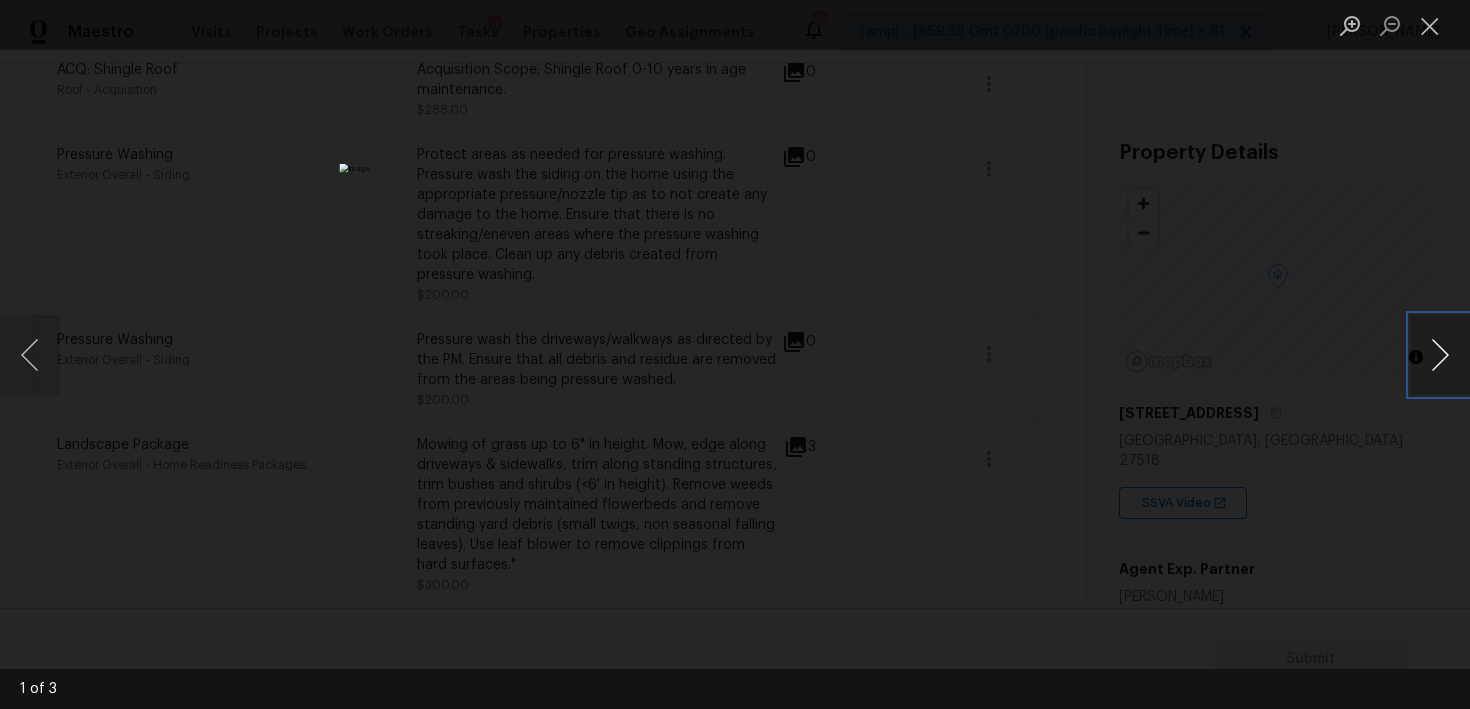 click at bounding box center (1440, 355) 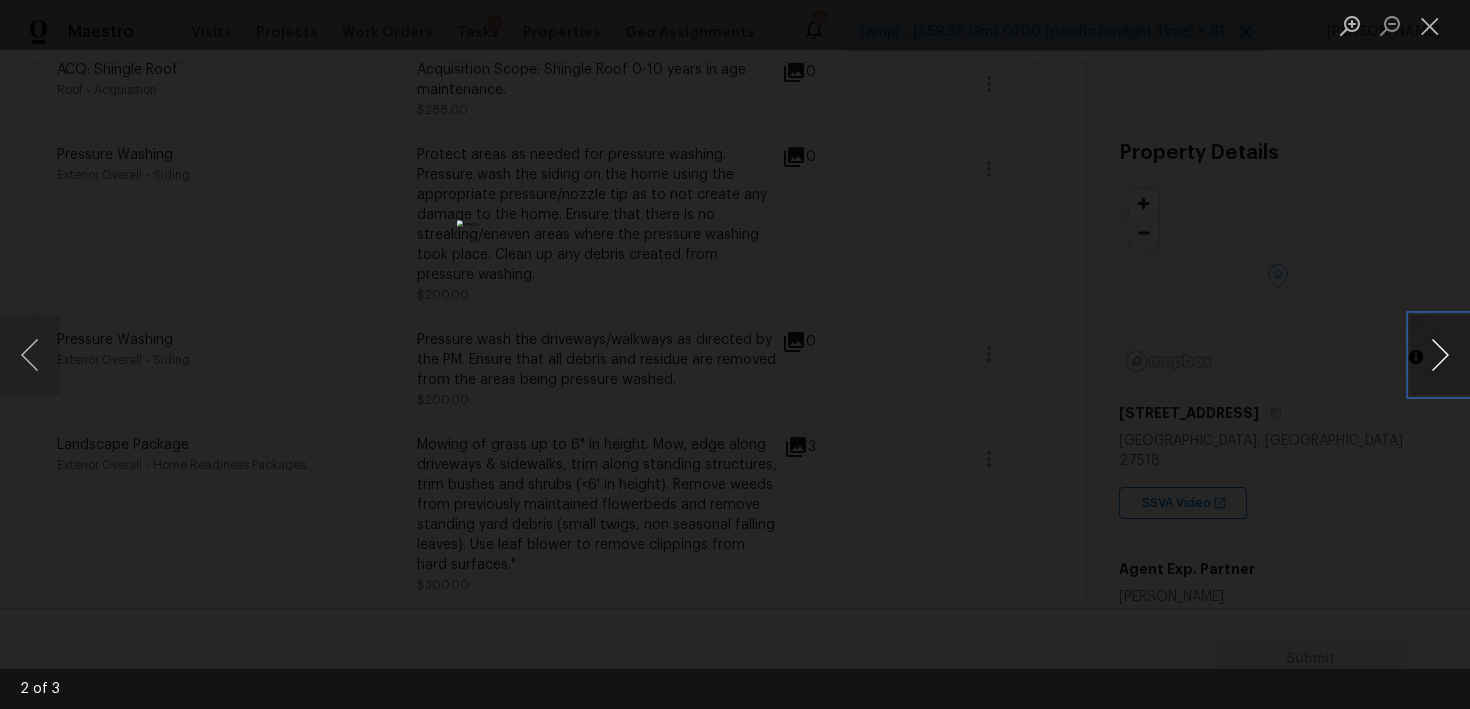 click at bounding box center (1440, 355) 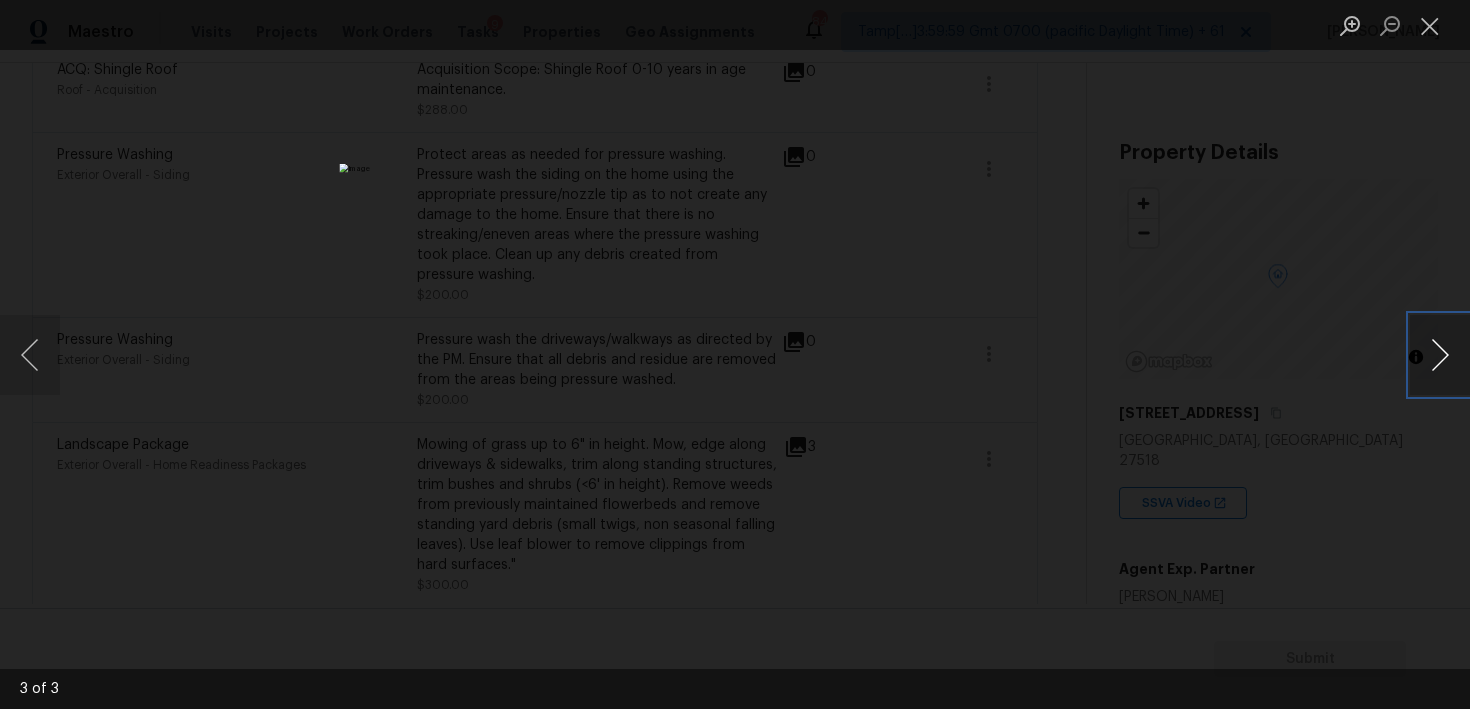 click at bounding box center (1440, 355) 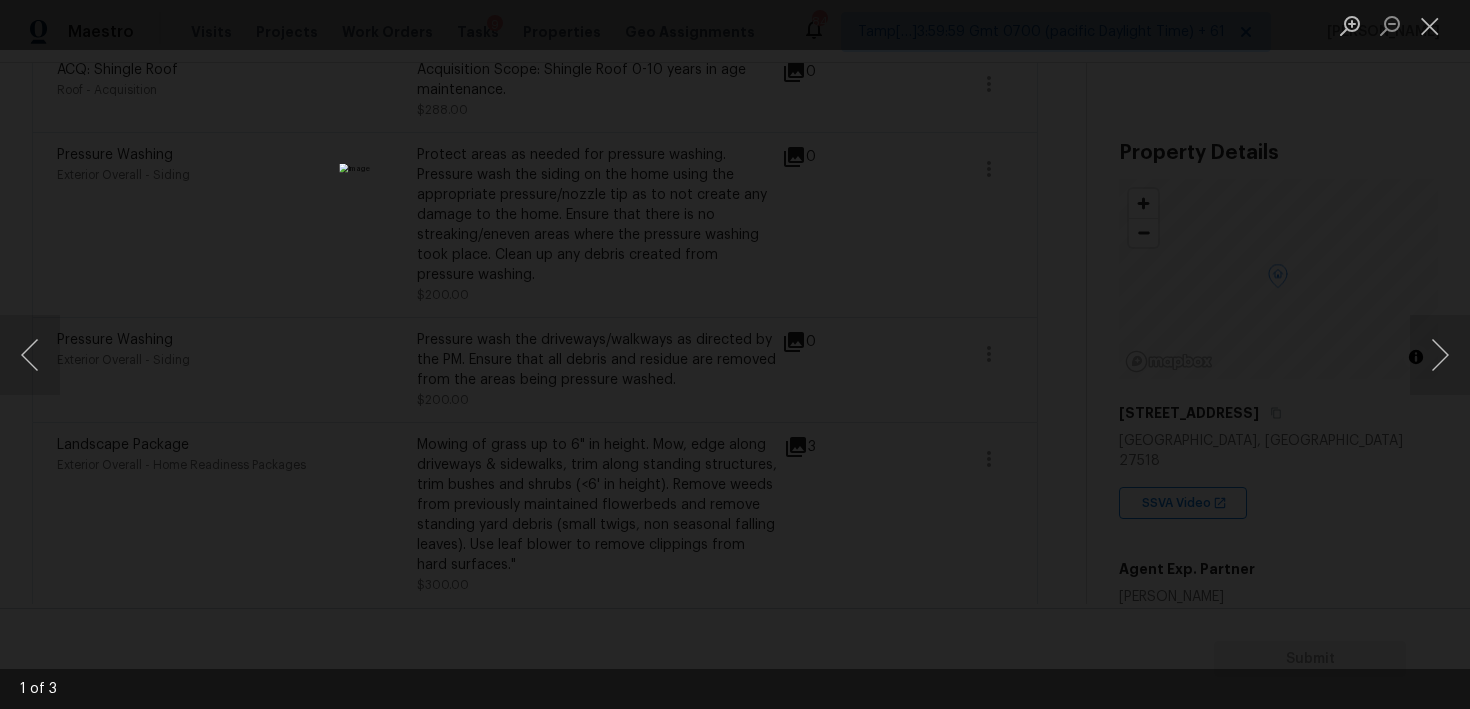 click at bounding box center [735, 354] 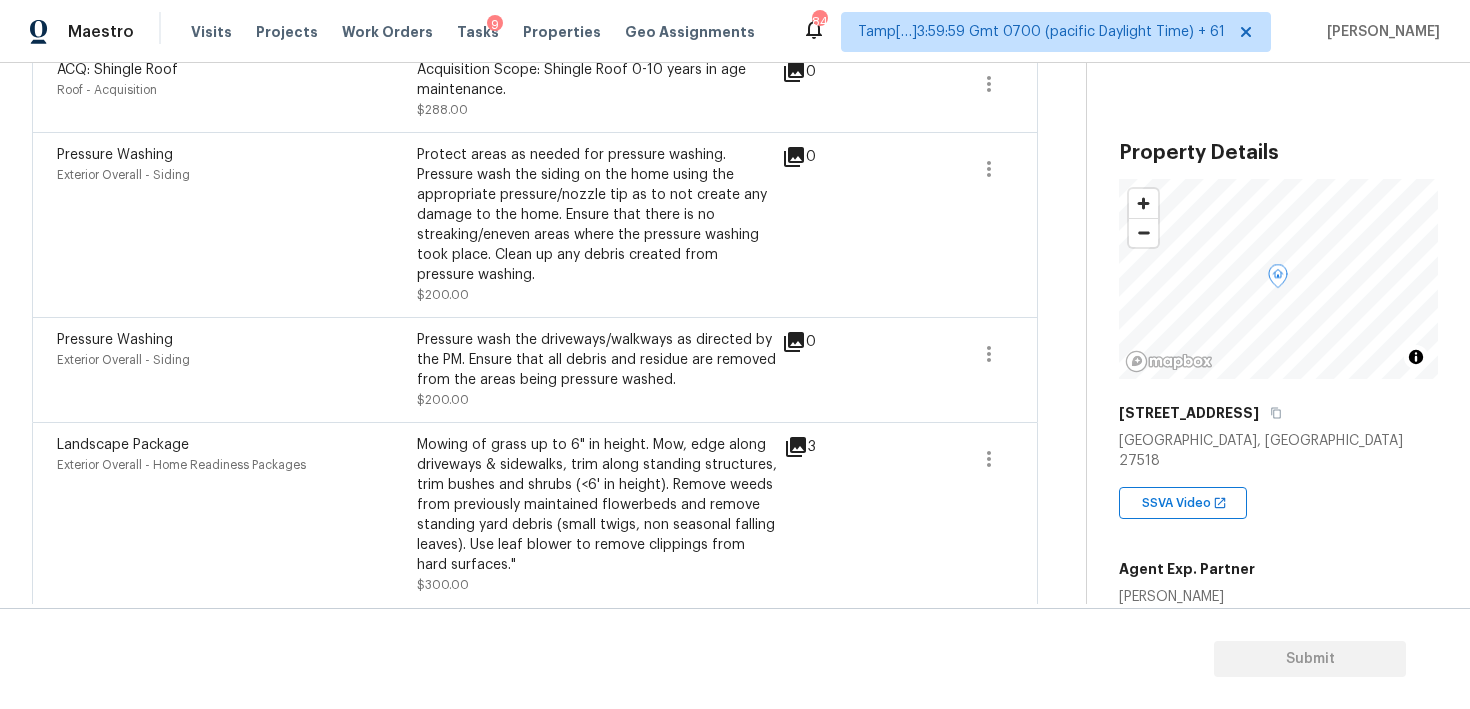 click 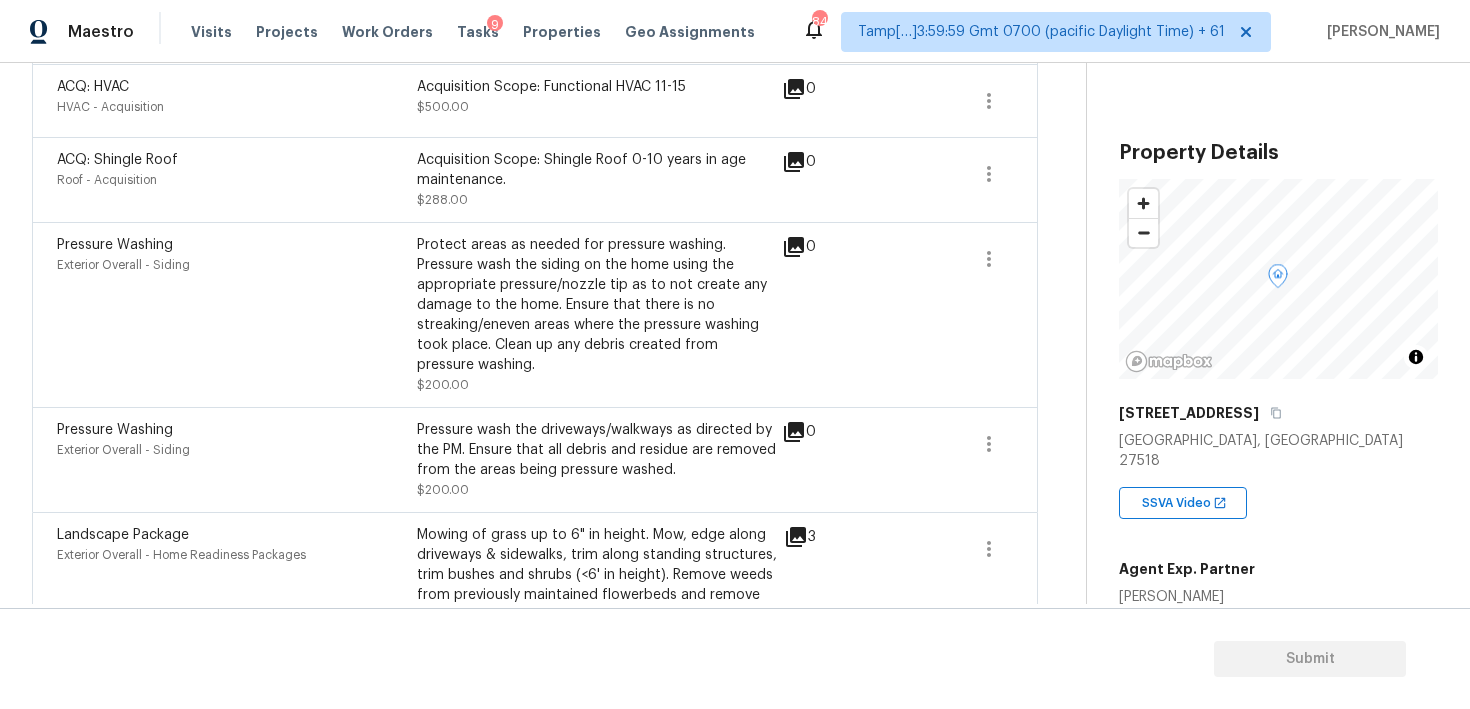 scroll, scrollTop: 578, scrollLeft: 0, axis: vertical 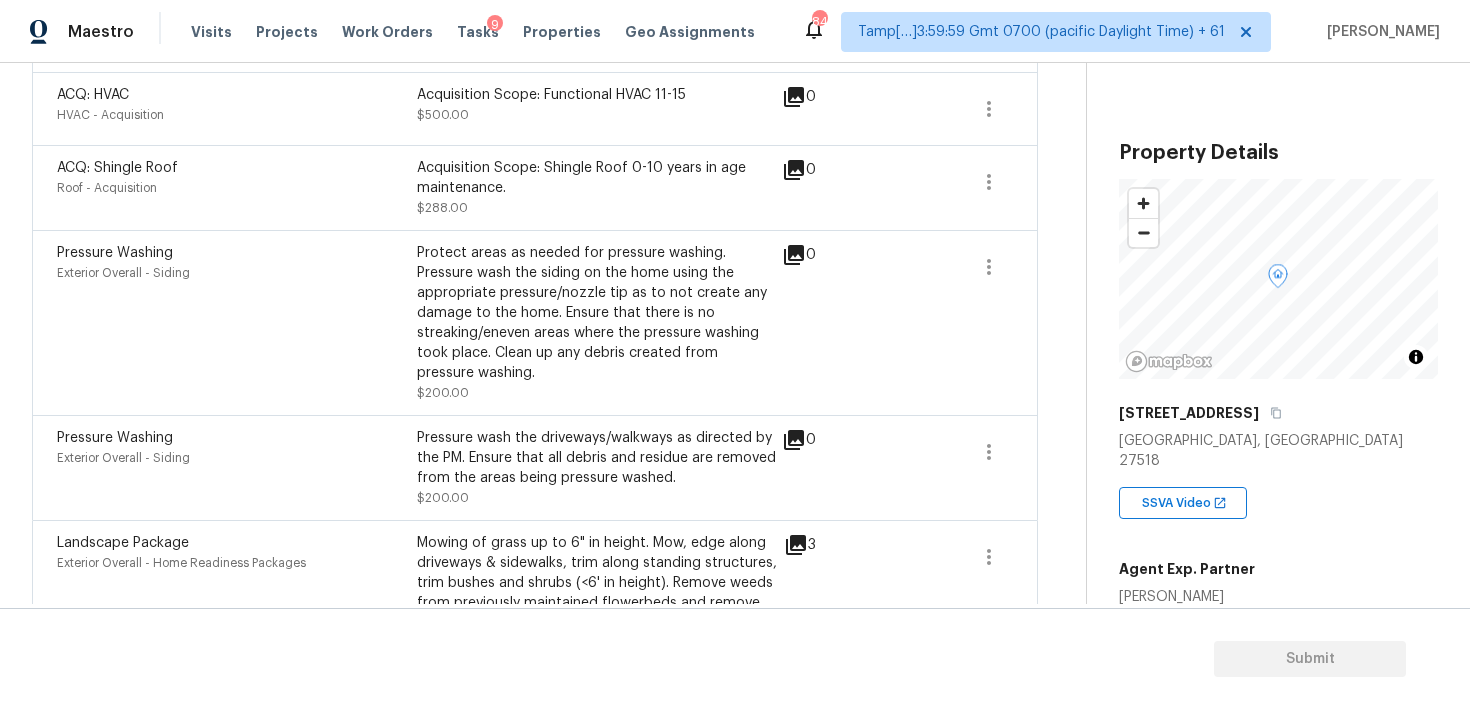 click 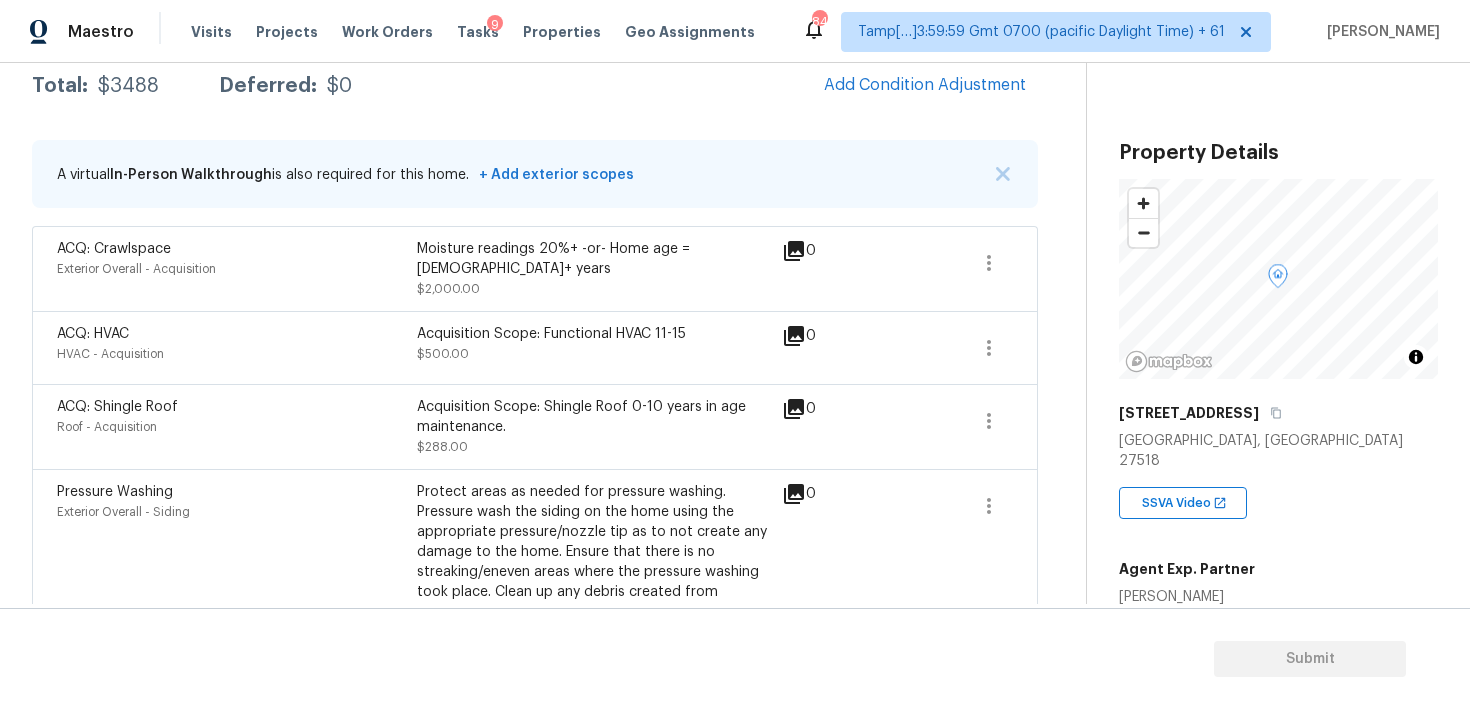 scroll, scrollTop: 337, scrollLeft: 0, axis: vertical 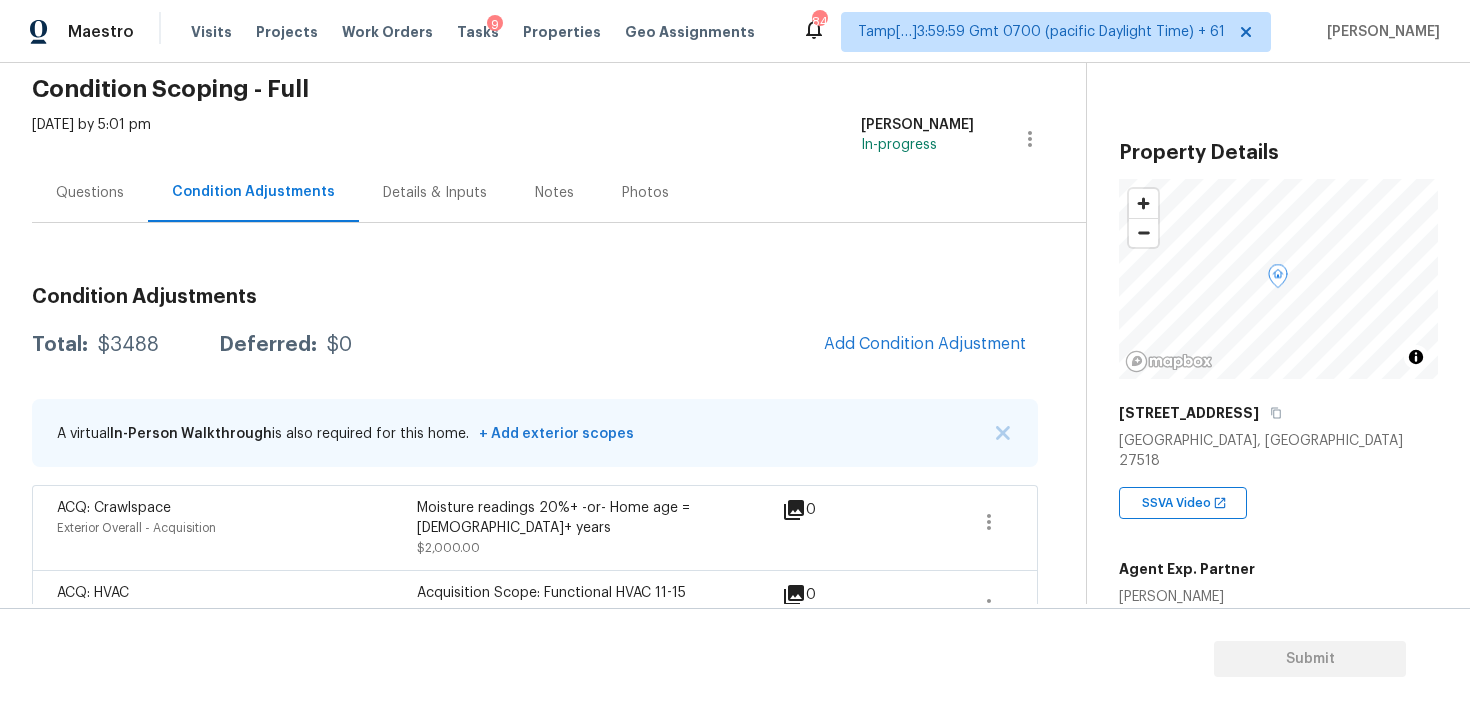 click on "Questions" at bounding box center [90, 193] 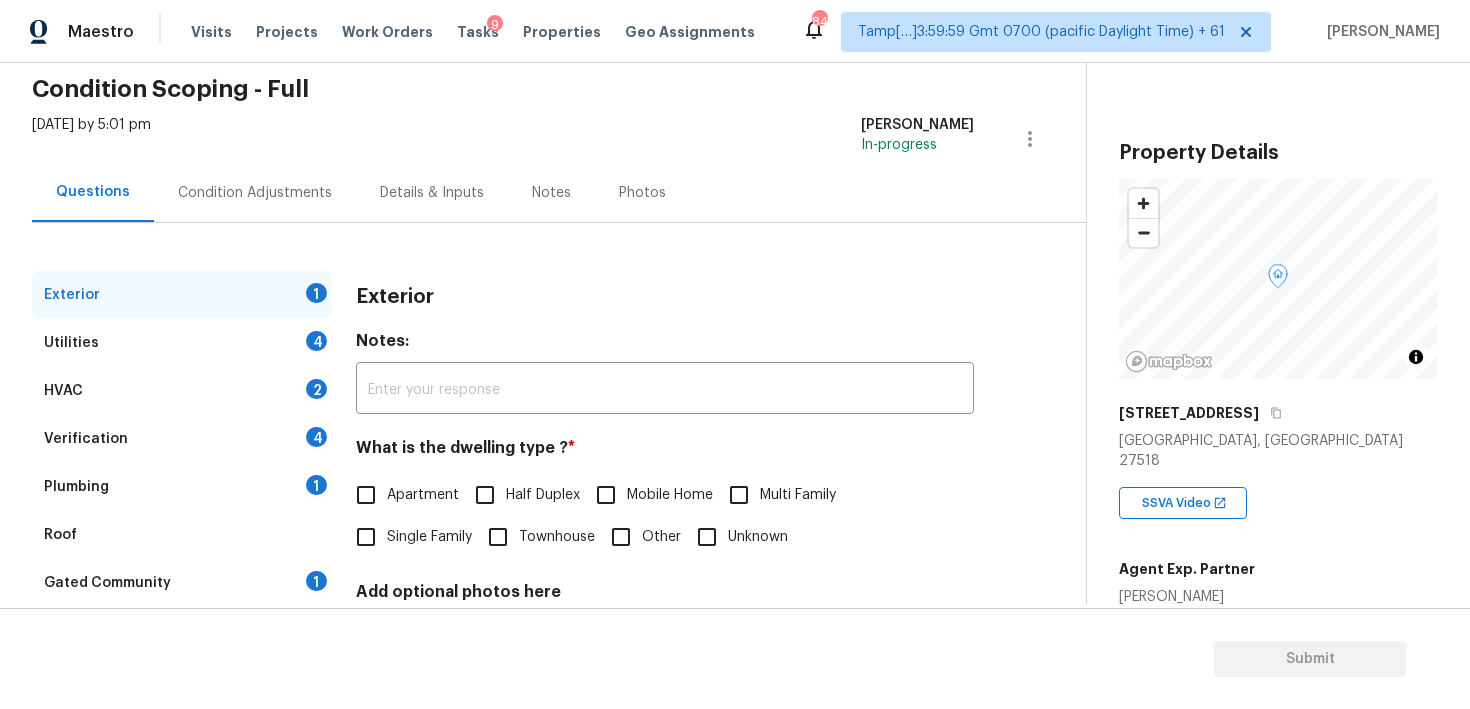 scroll, scrollTop: 254, scrollLeft: 0, axis: vertical 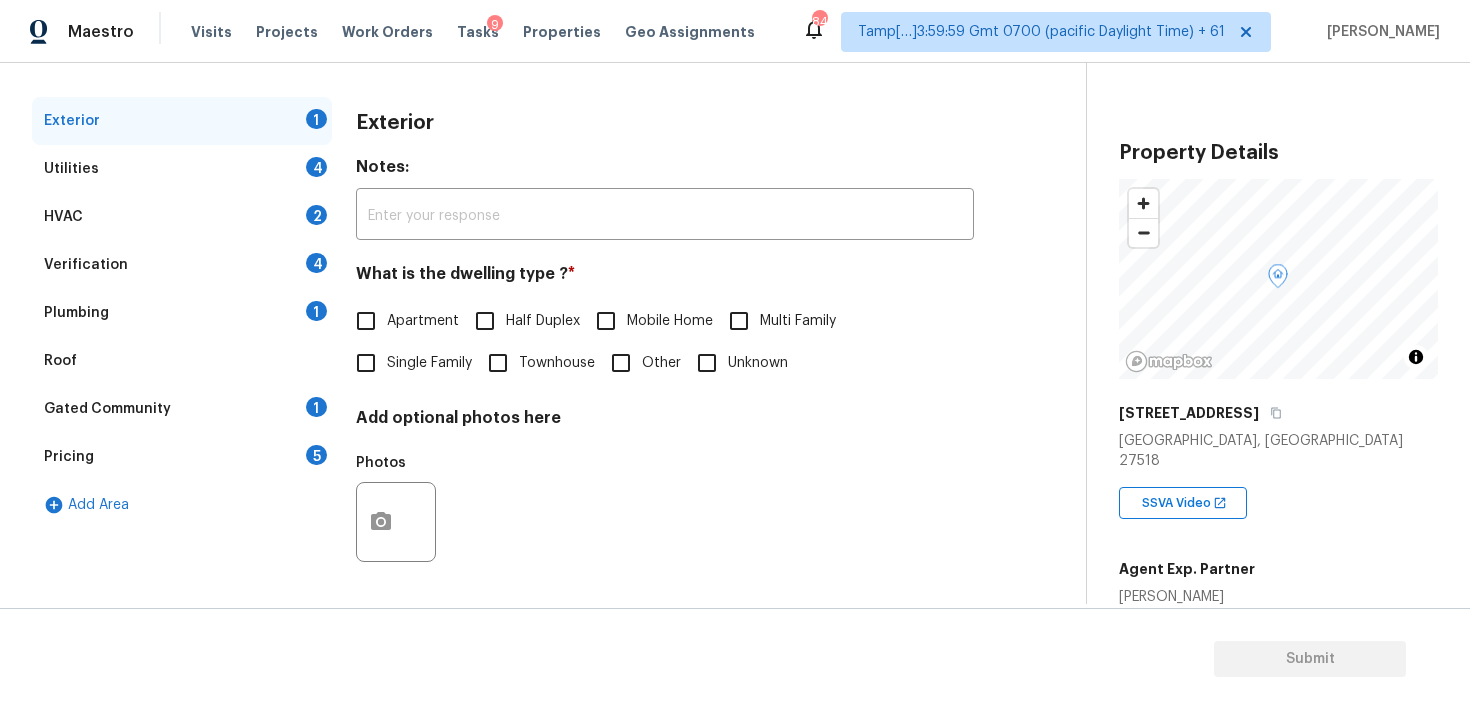 click on "Verification 4" at bounding box center [182, 265] 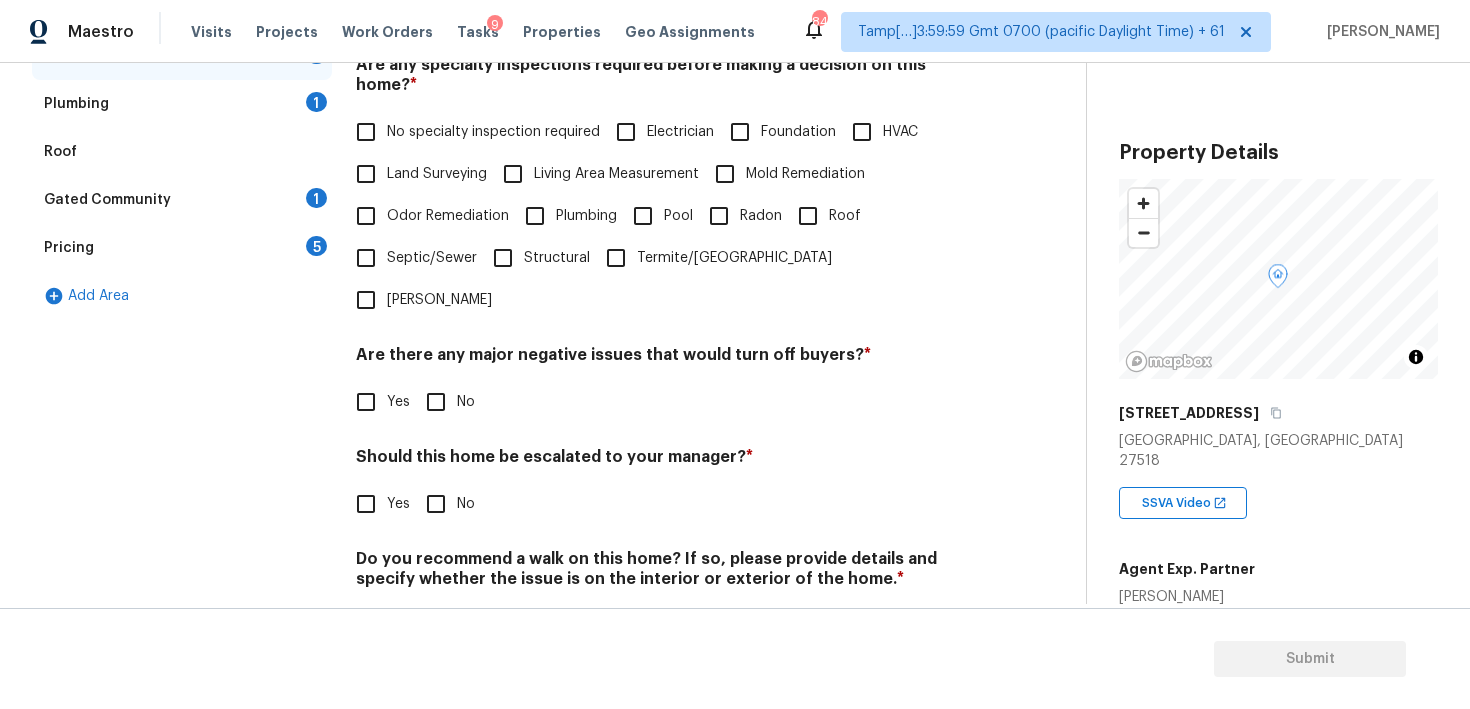 scroll, scrollTop: 474, scrollLeft: 0, axis: vertical 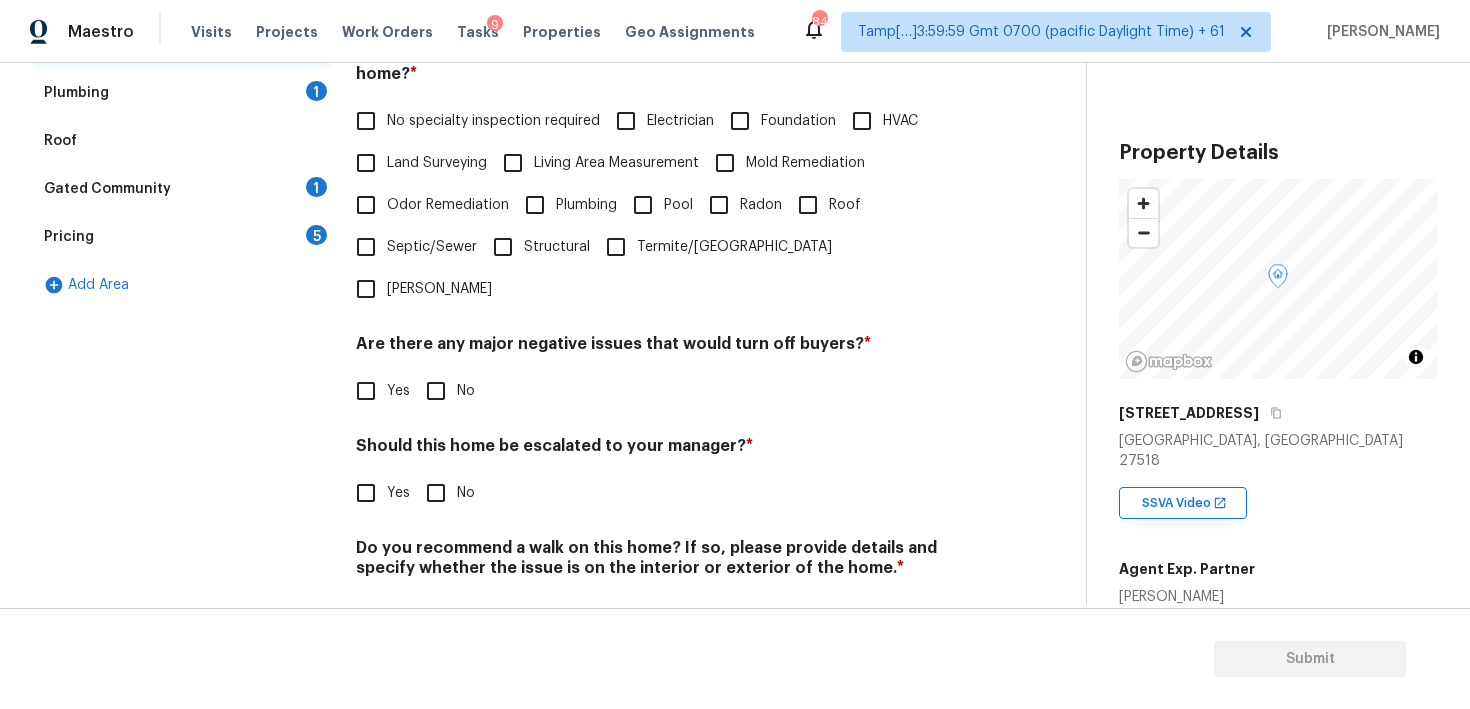 click on "Yes" at bounding box center [366, 493] 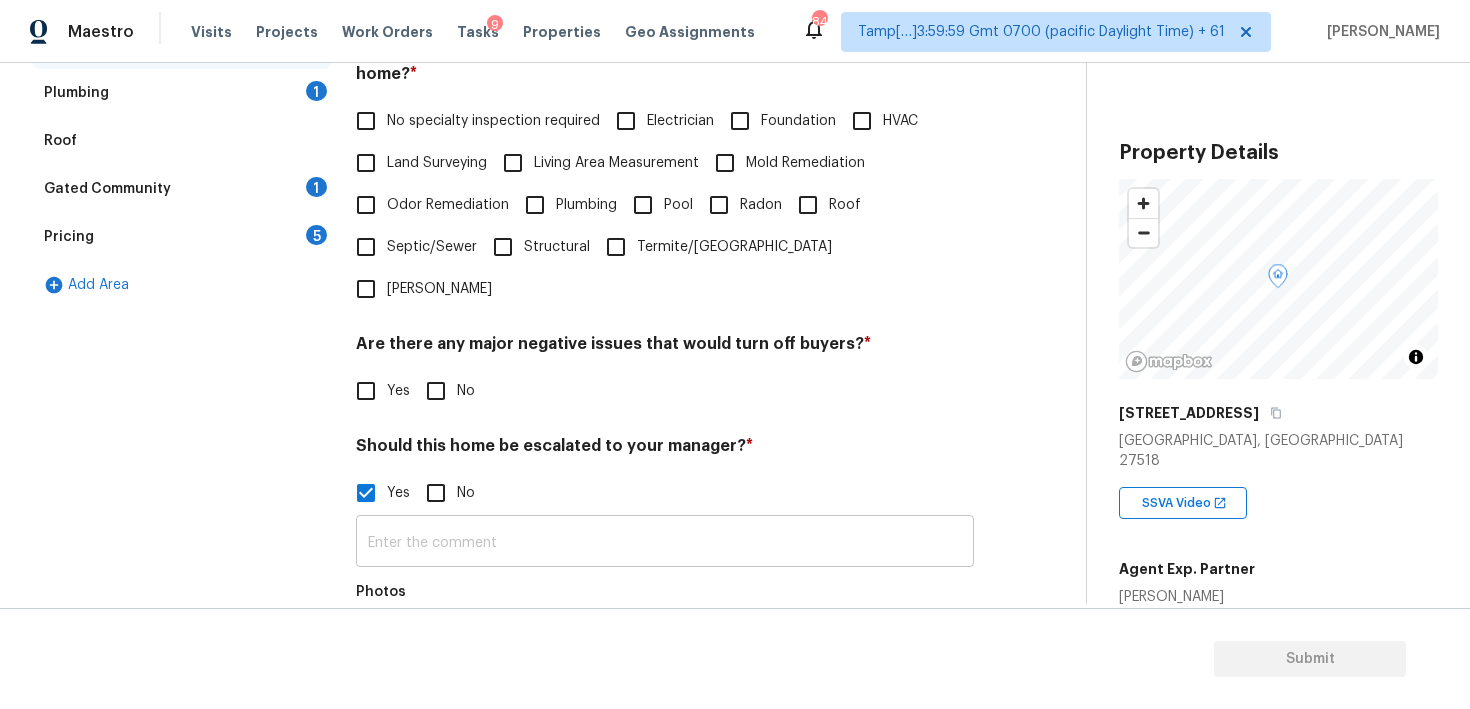 click at bounding box center (665, 543) 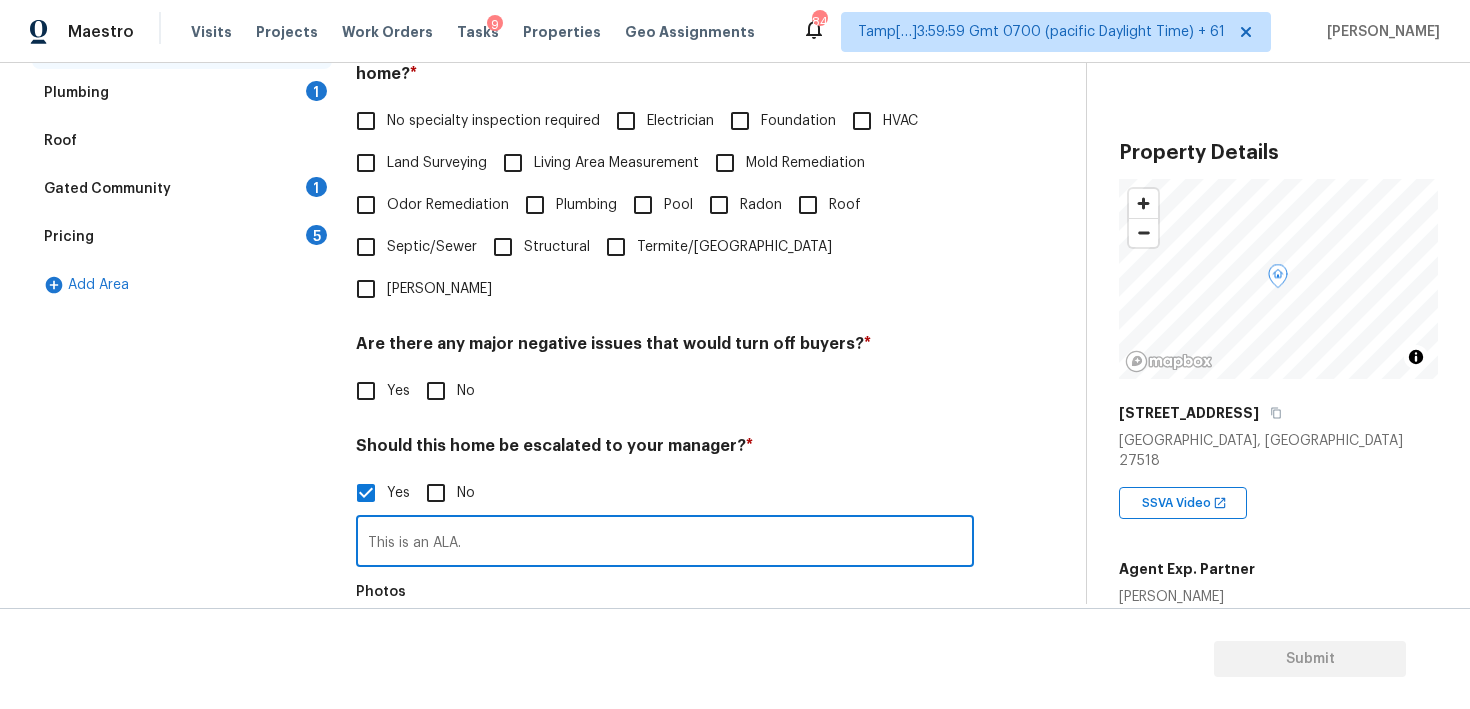 type on "This is an ALA." 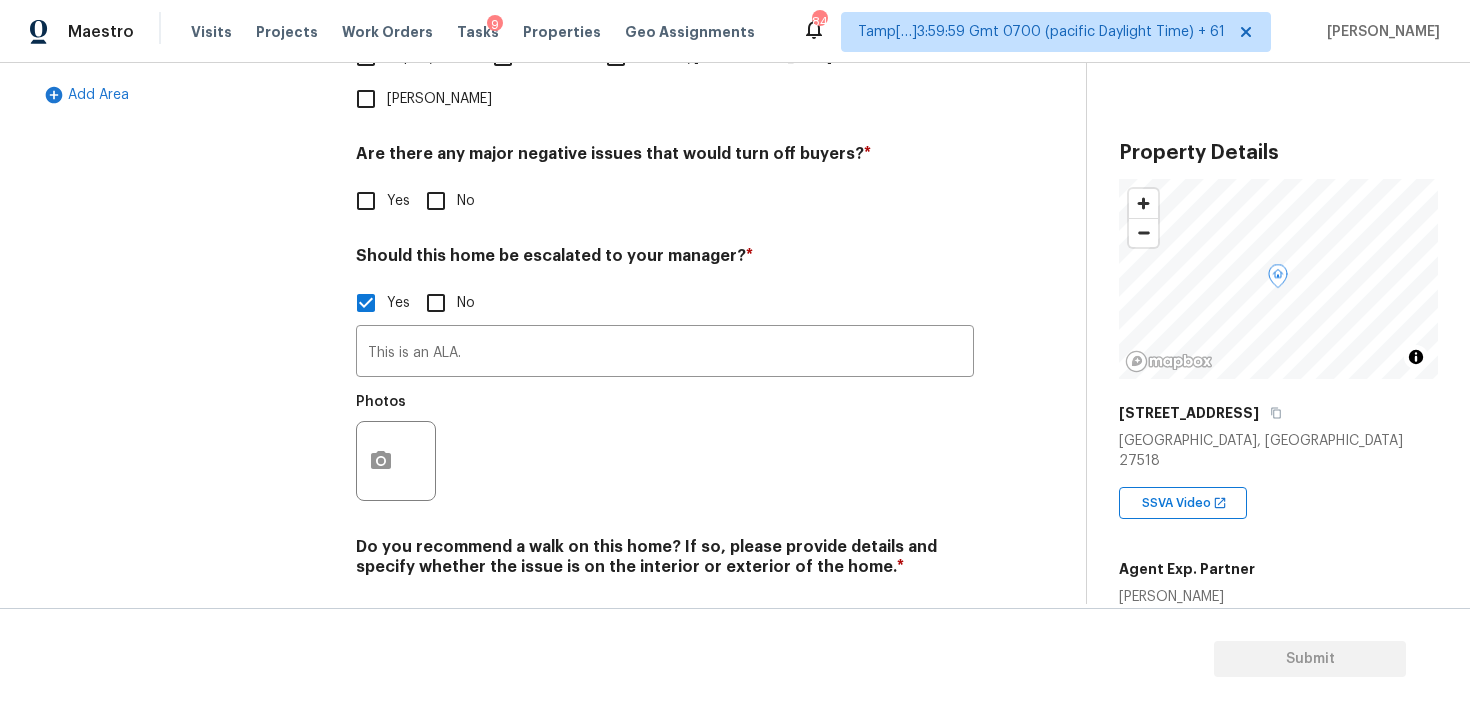 scroll, scrollTop: 74, scrollLeft: 0, axis: vertical 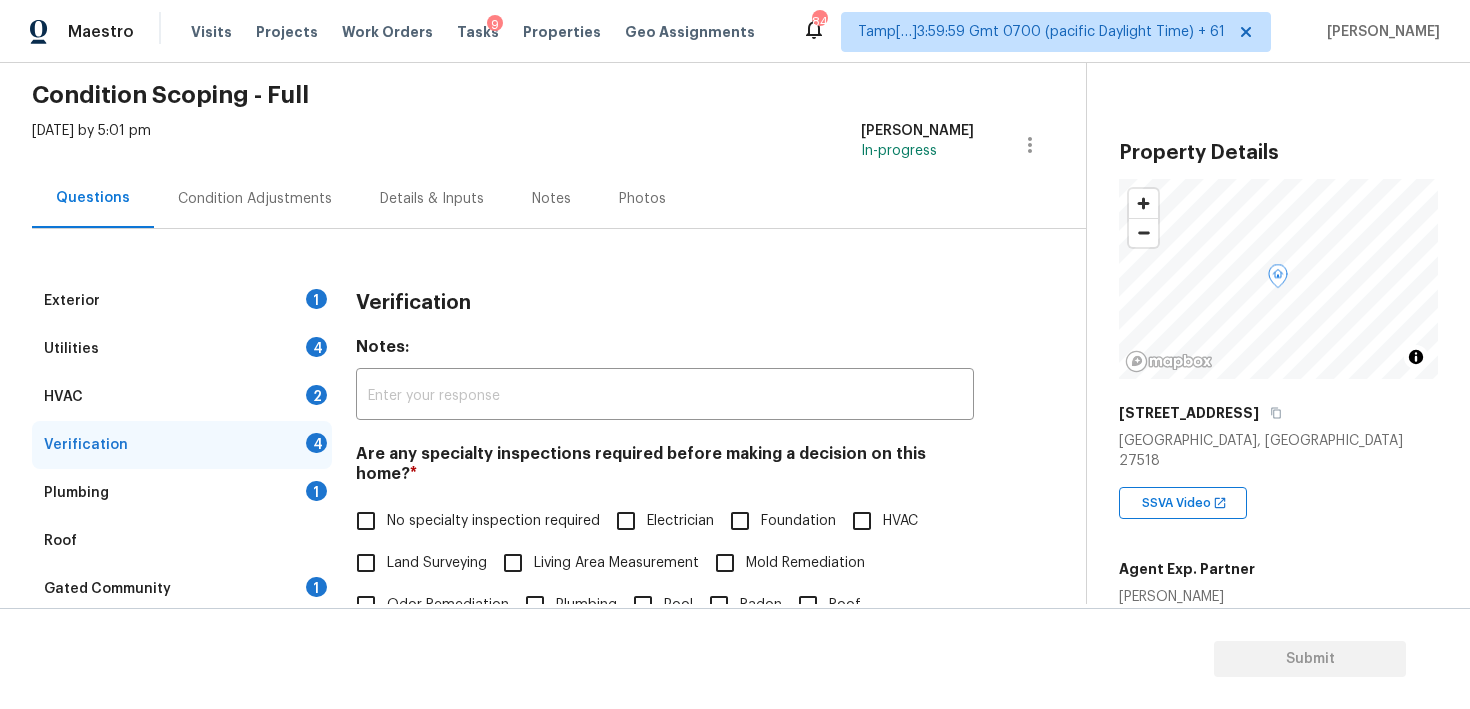 click on "Condition Adjustments" at bounding box center [255, 198] 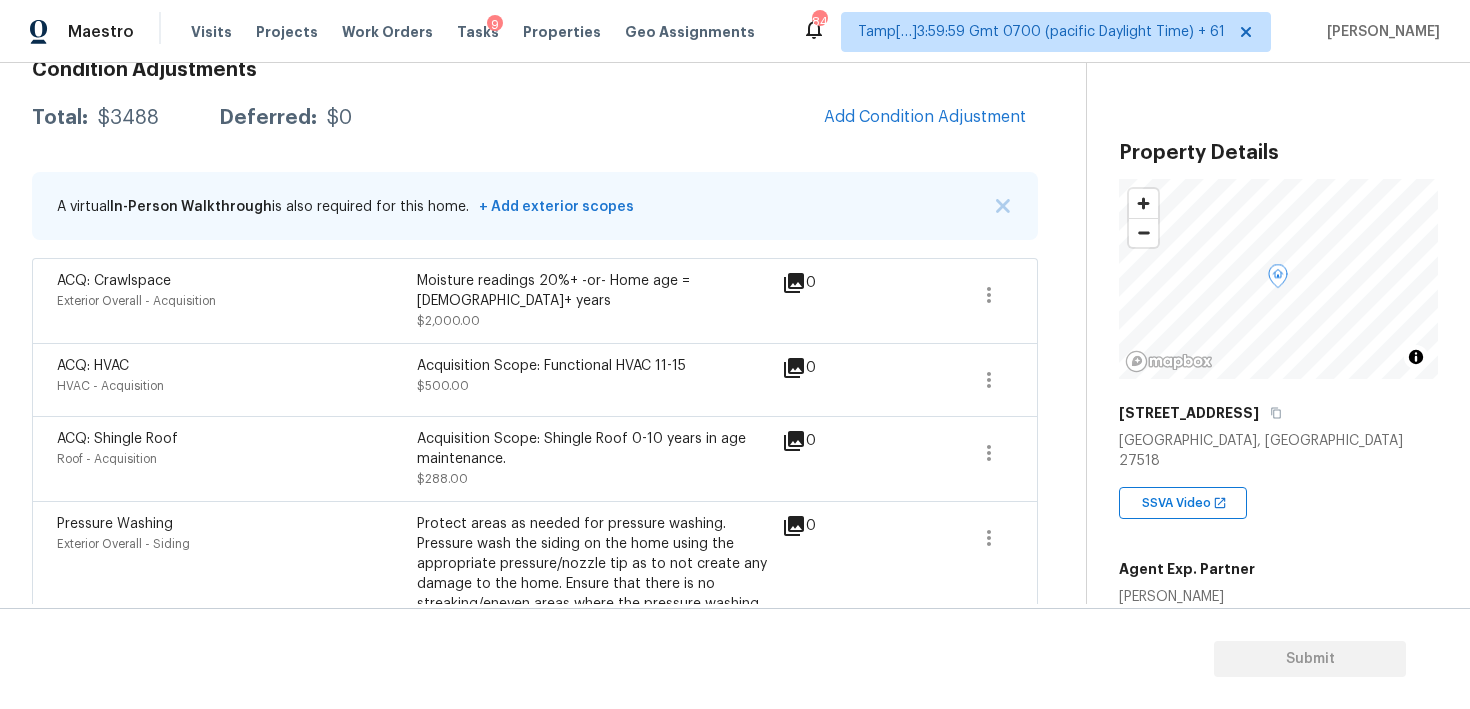 scroll, scrollTop: 312, scrollLeft: 0, axis: vertical 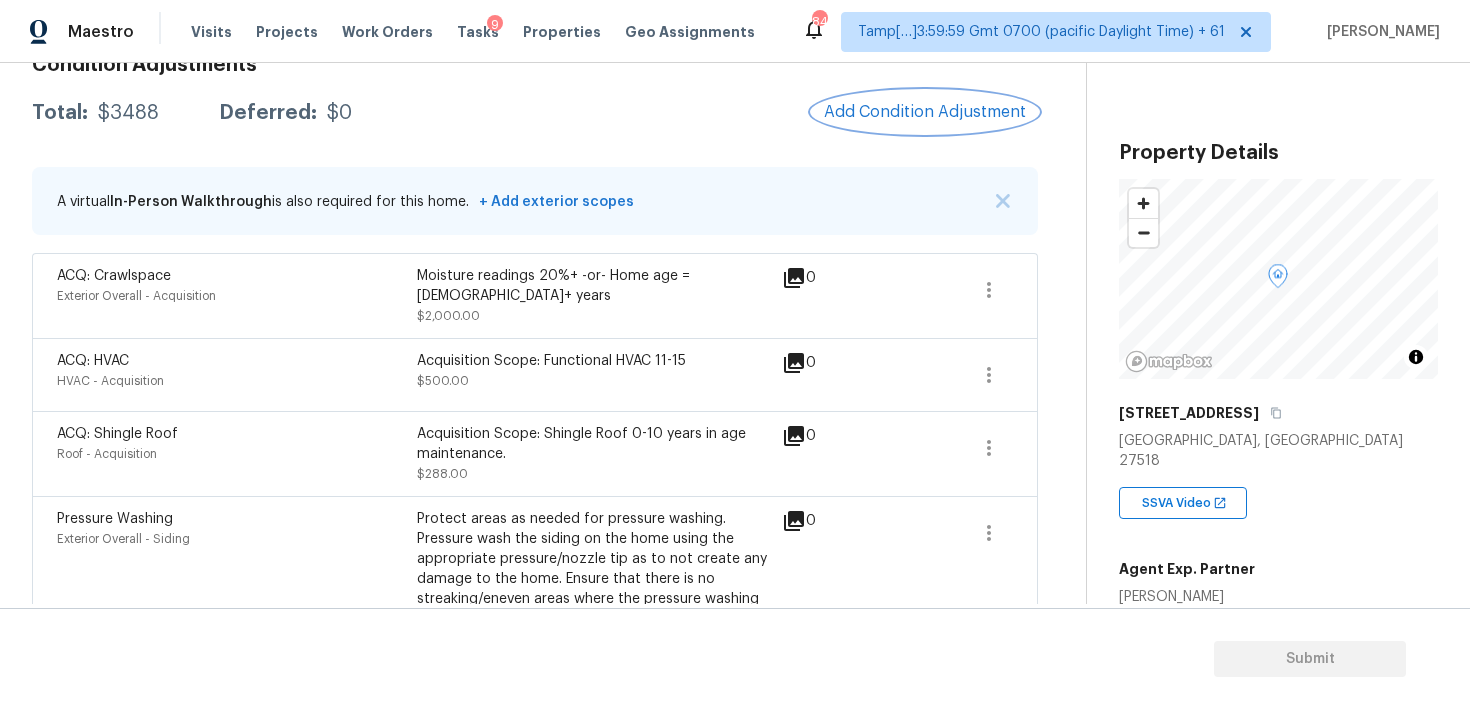 click on "Add Condition Adjustment" at bounding box center [925, 112] 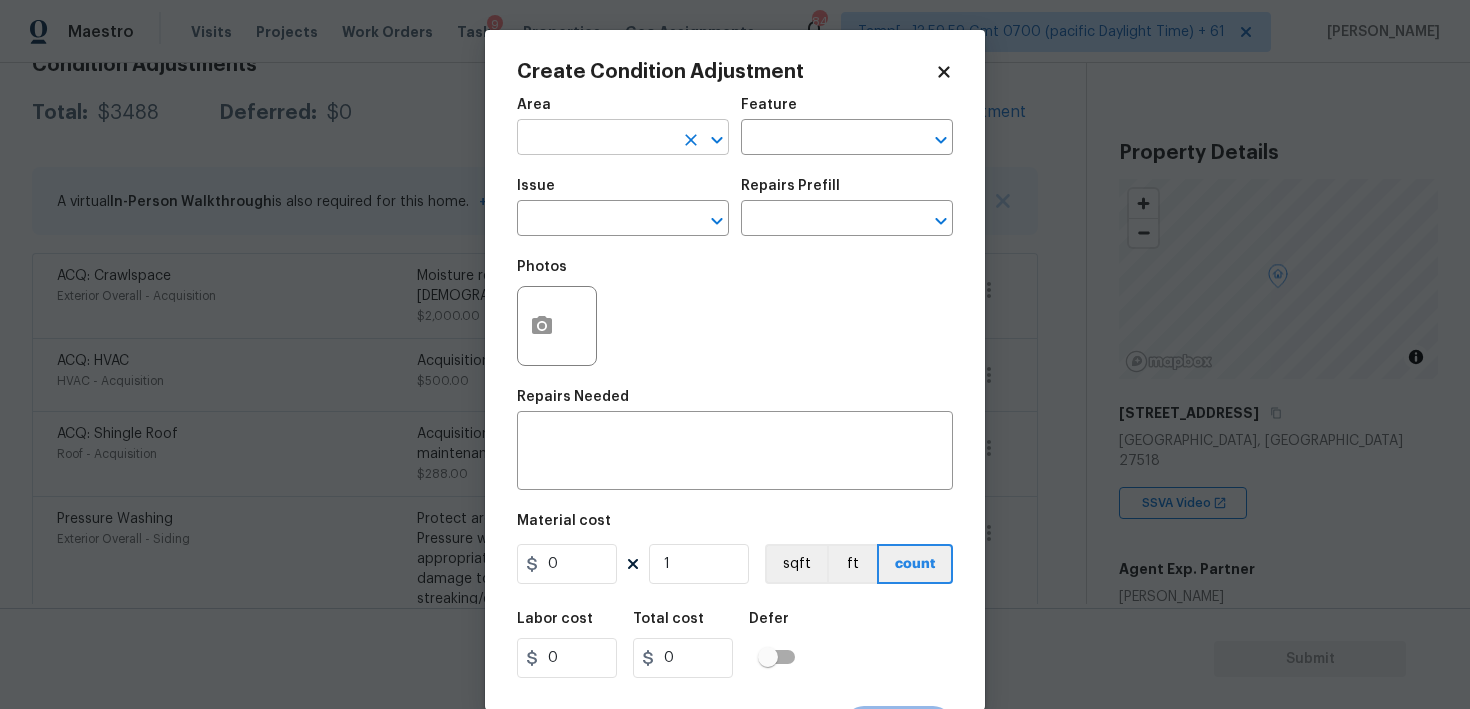 click at bounding box center (595, 139) 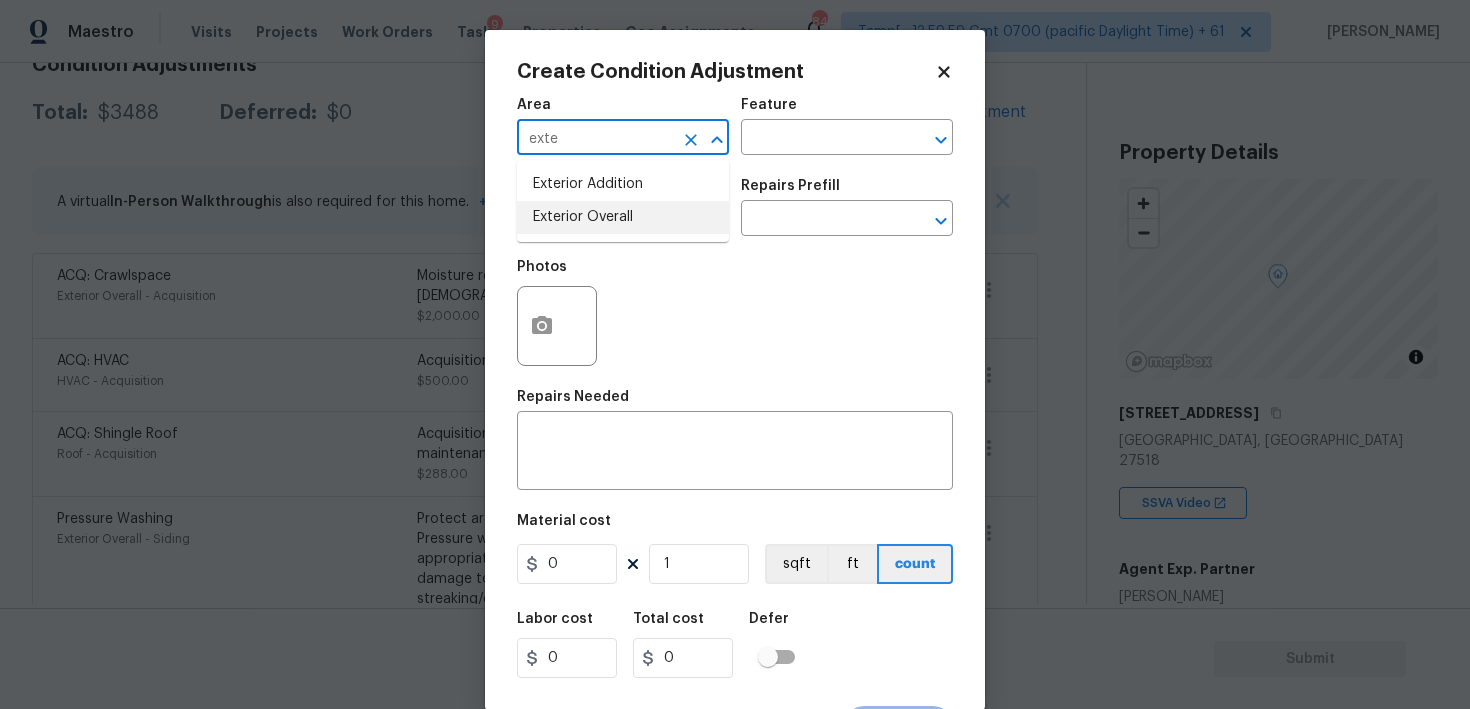 click on "Exterior Overall" at bounding box center (623, 217) 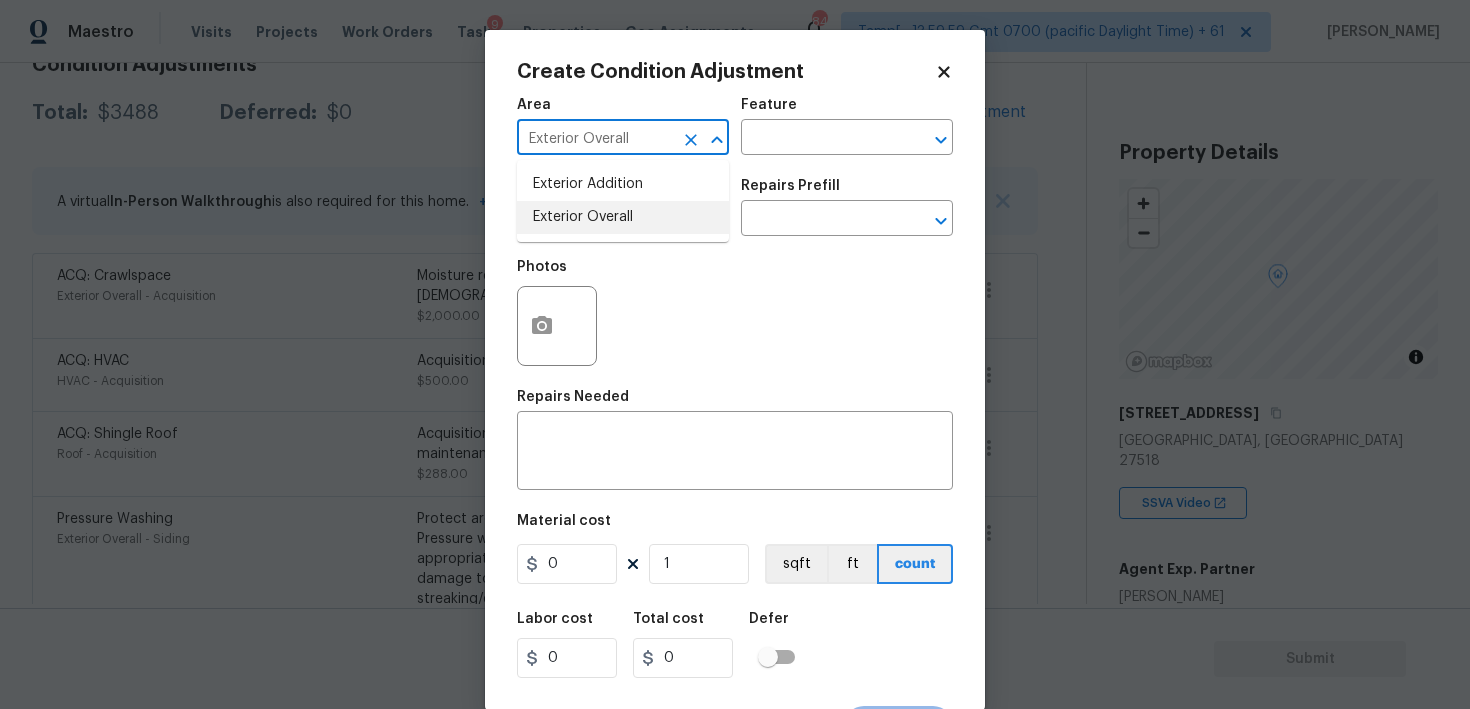 type on "Exterior Overall" 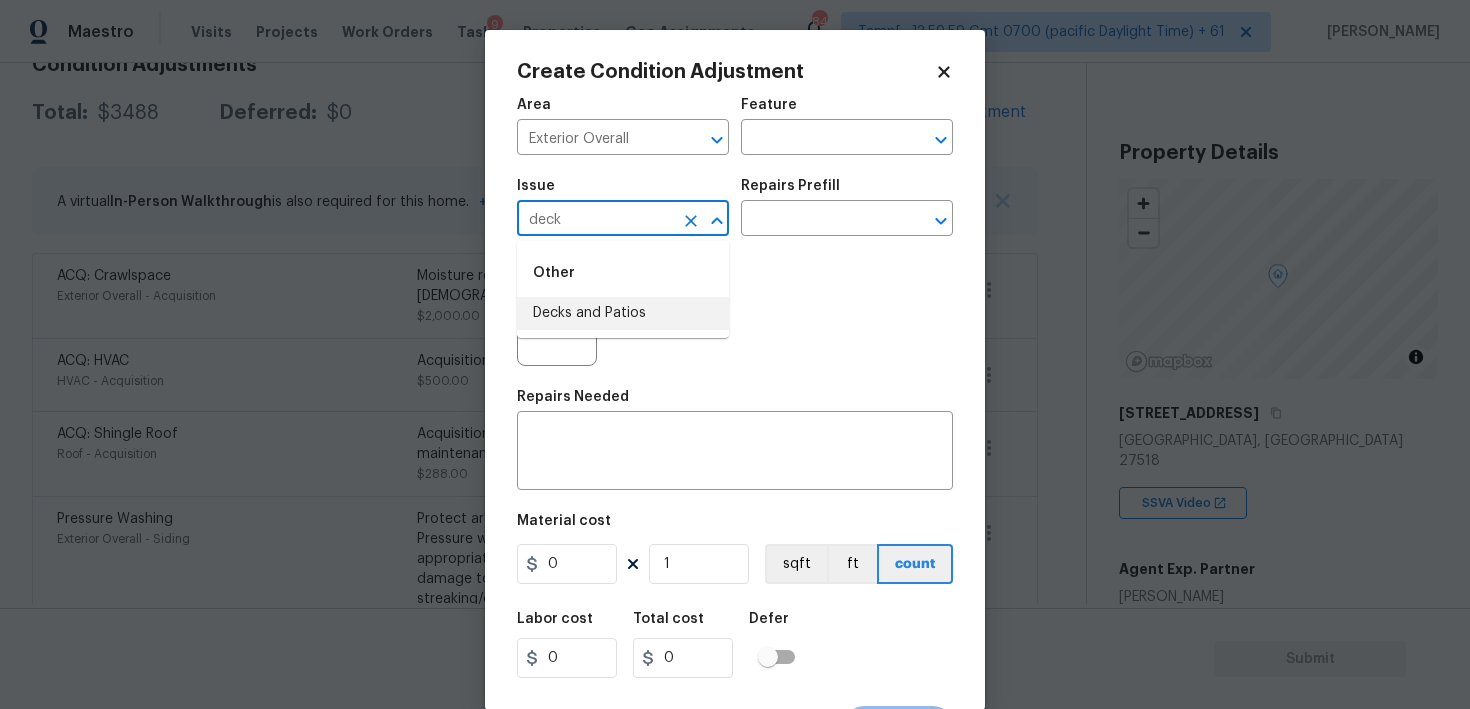 click on "Decks and Patios" at bounding box center [623, 313] 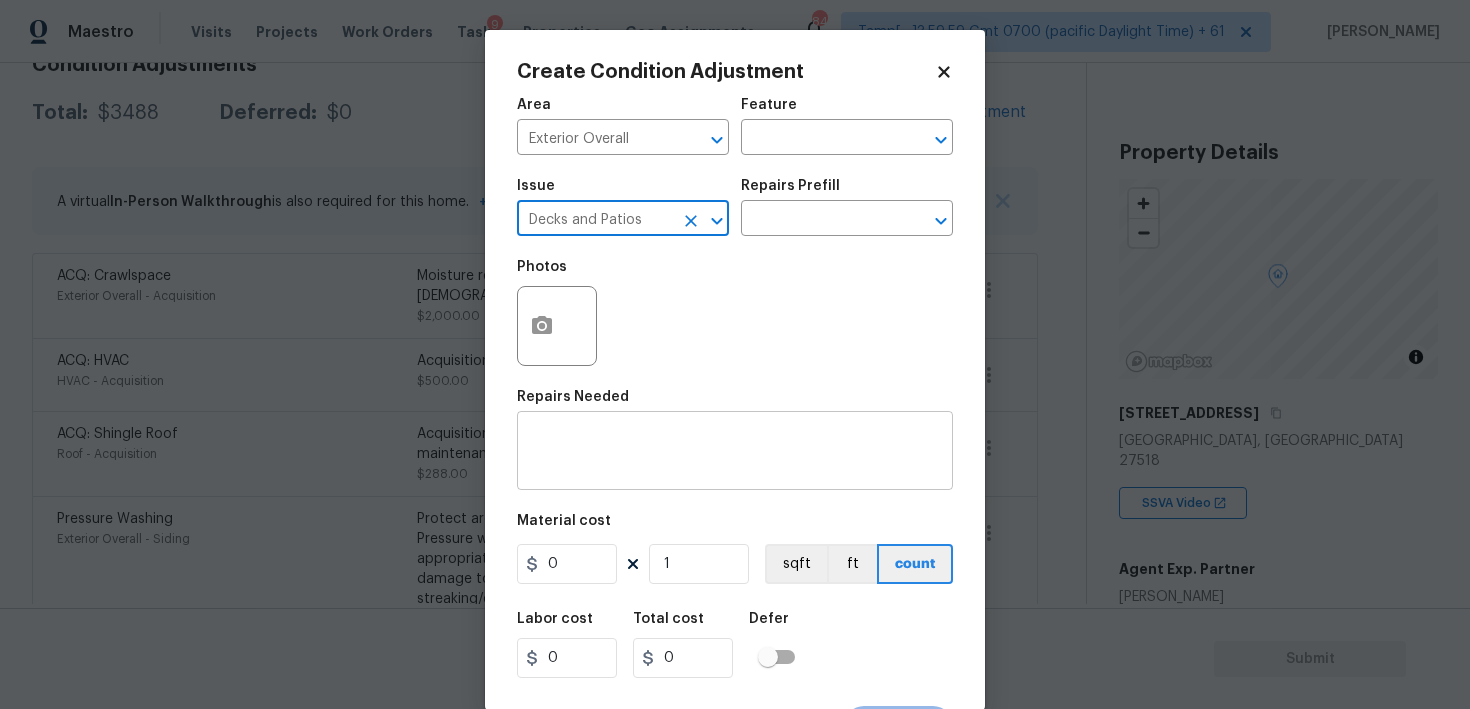 type on "Decks and Patios" 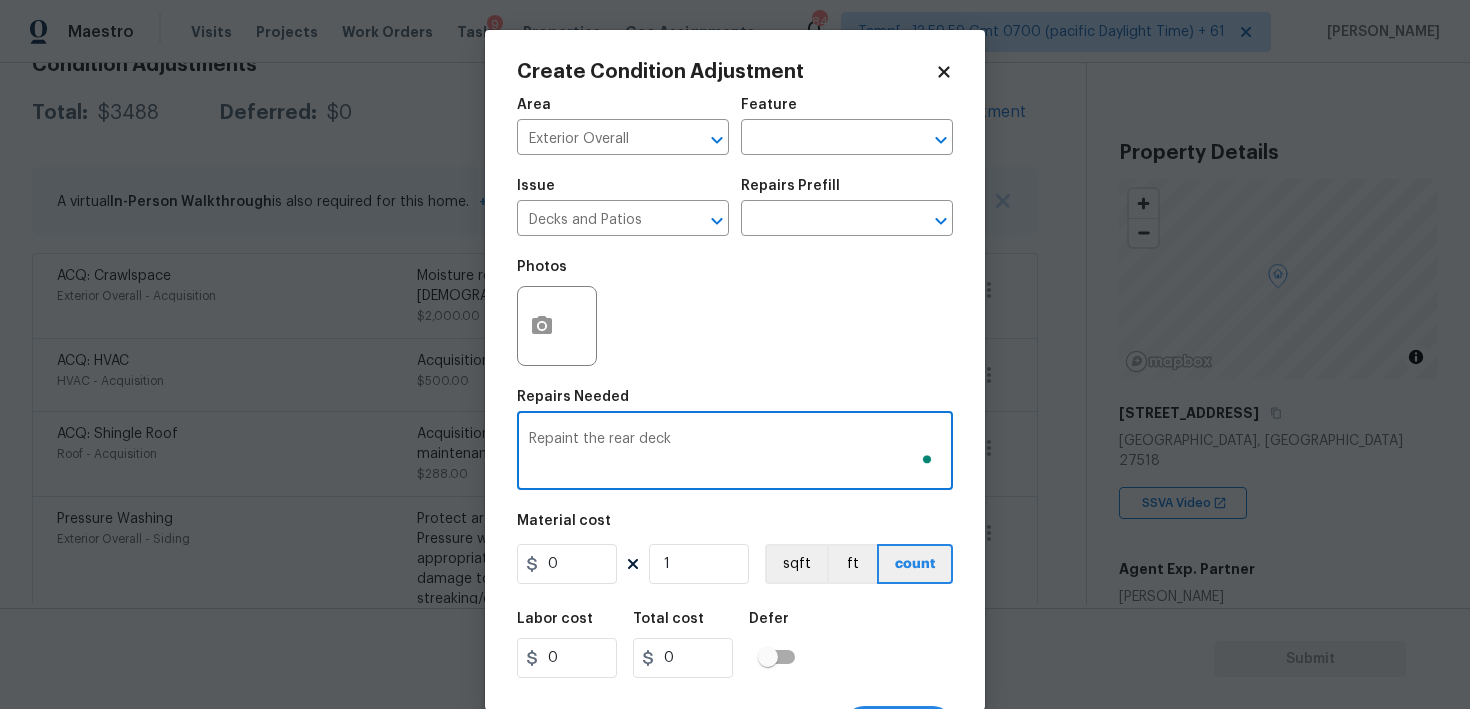 type on "Repaint the rear deck" 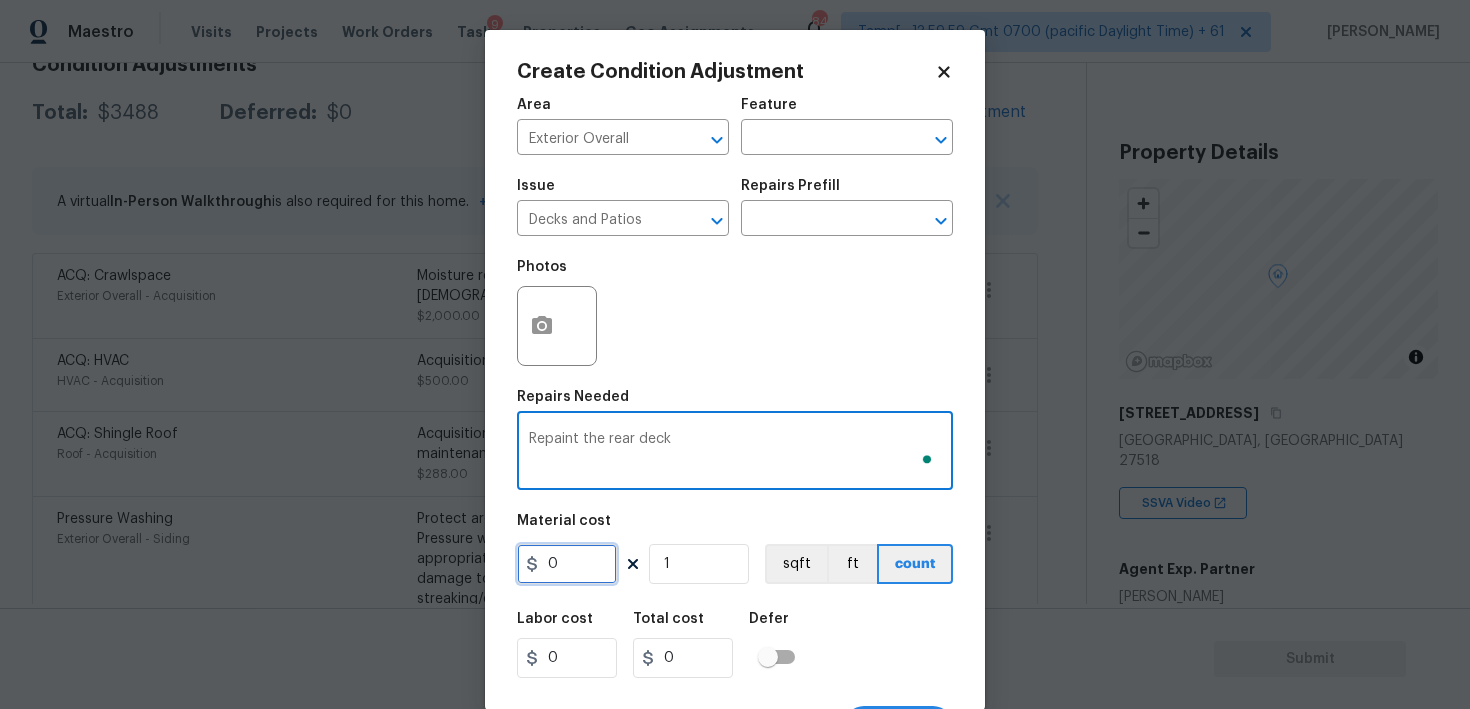 click on "0" at bounding box center [567, 564] 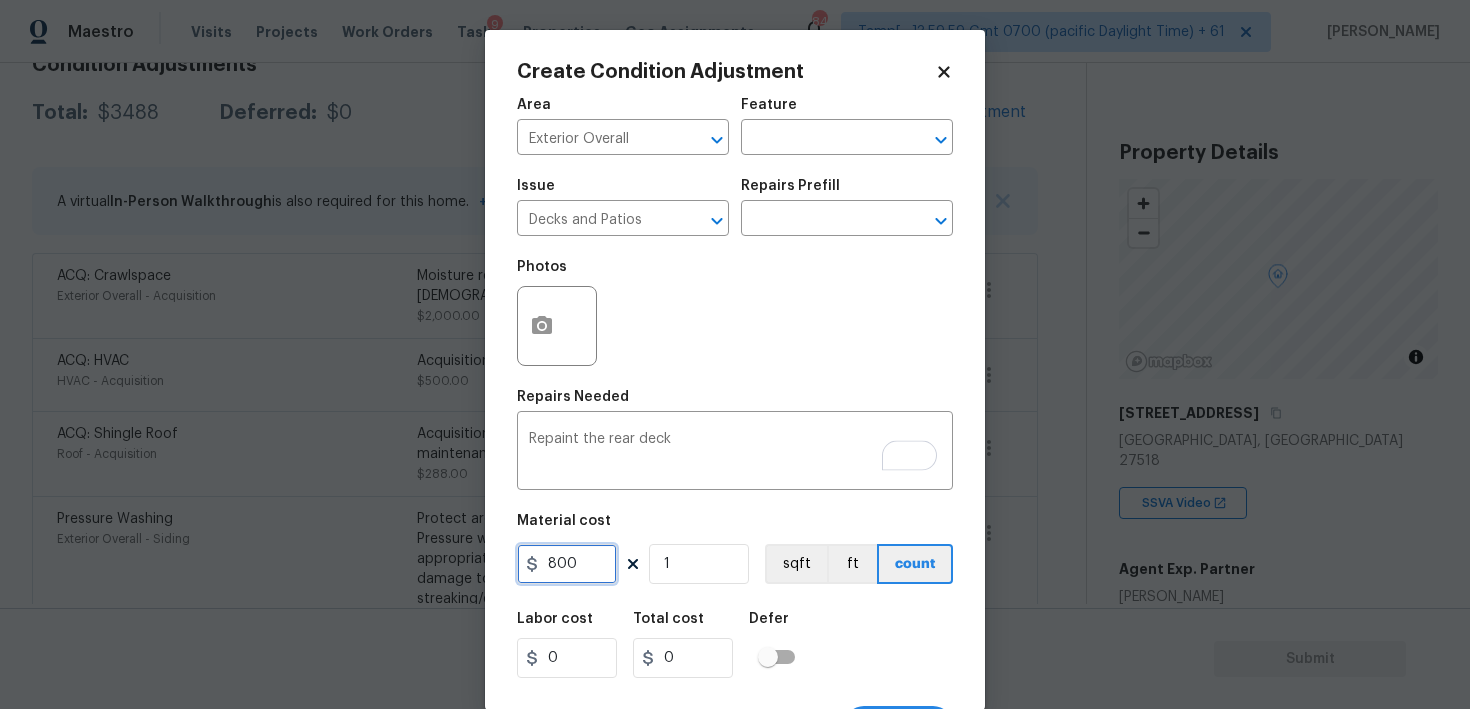 type on "800" 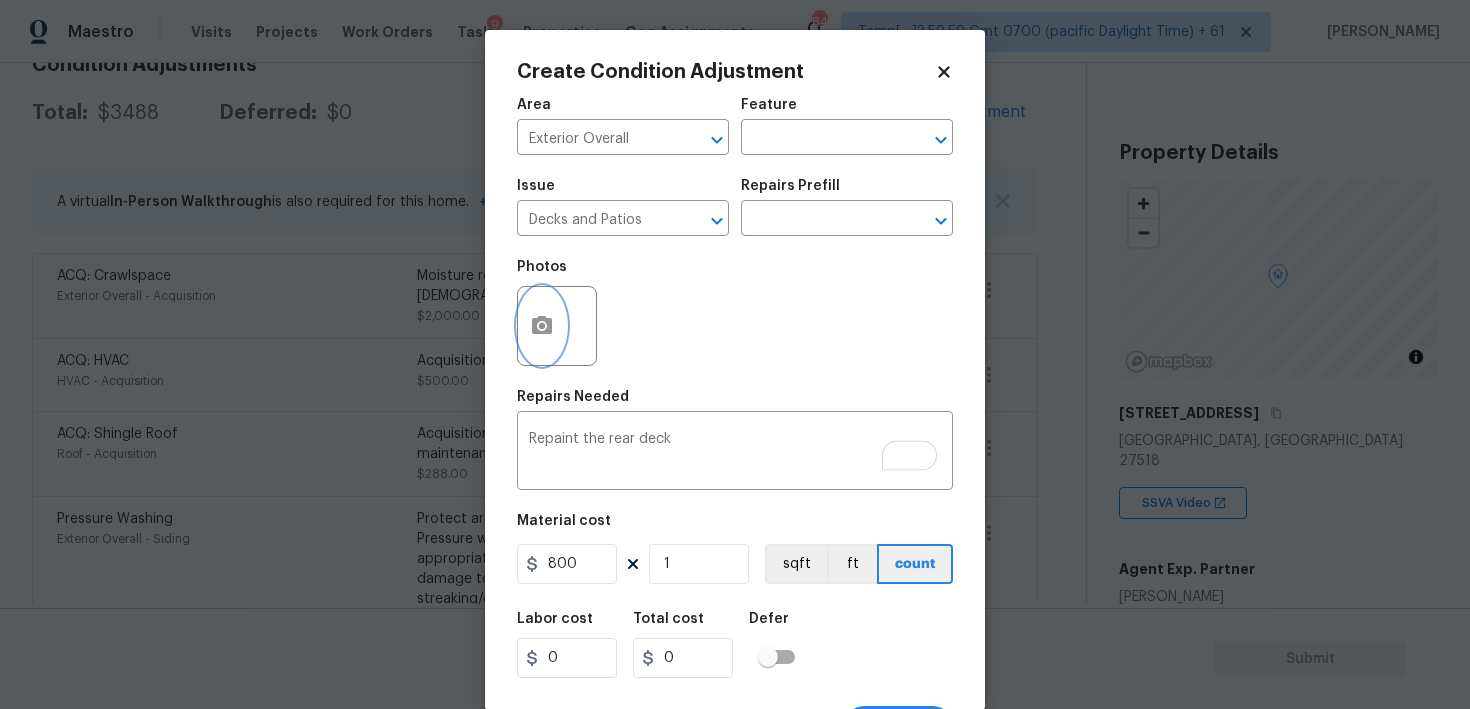 click 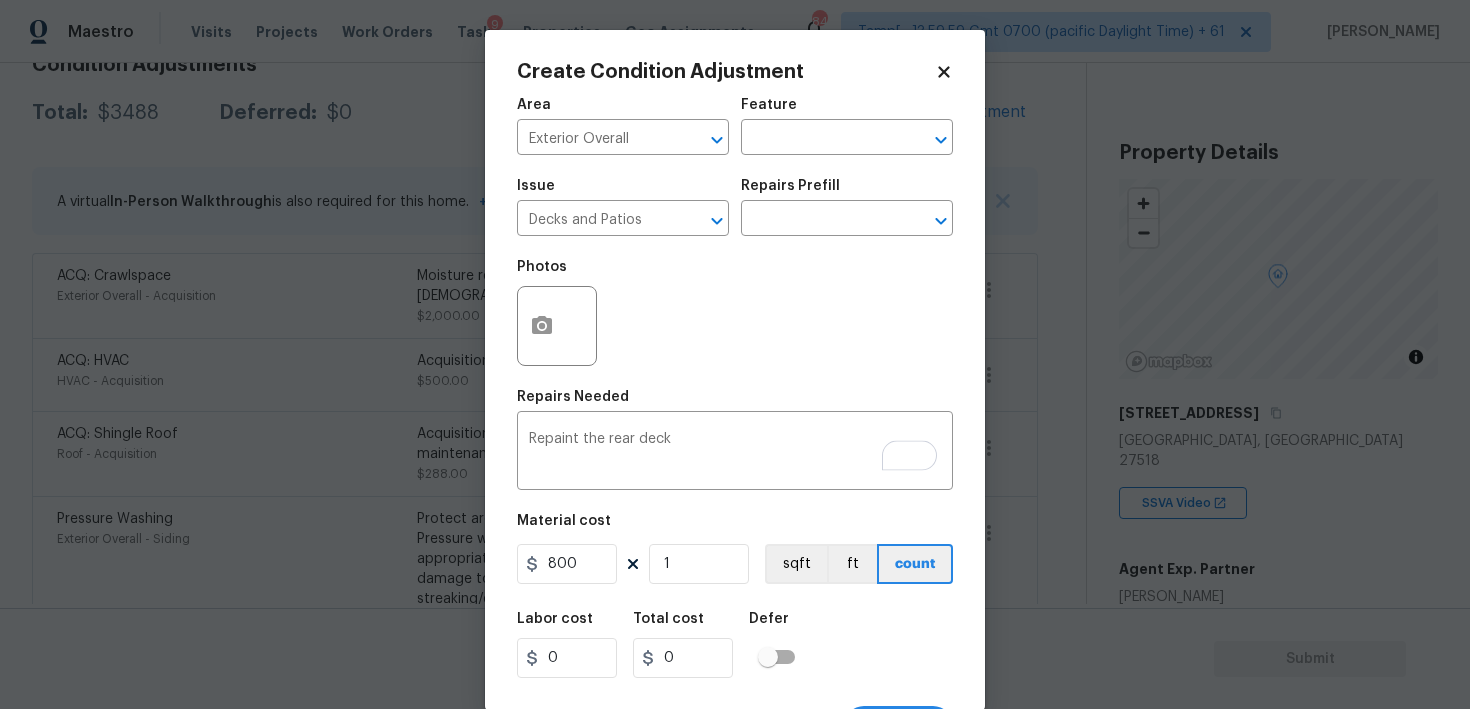 type on "800" 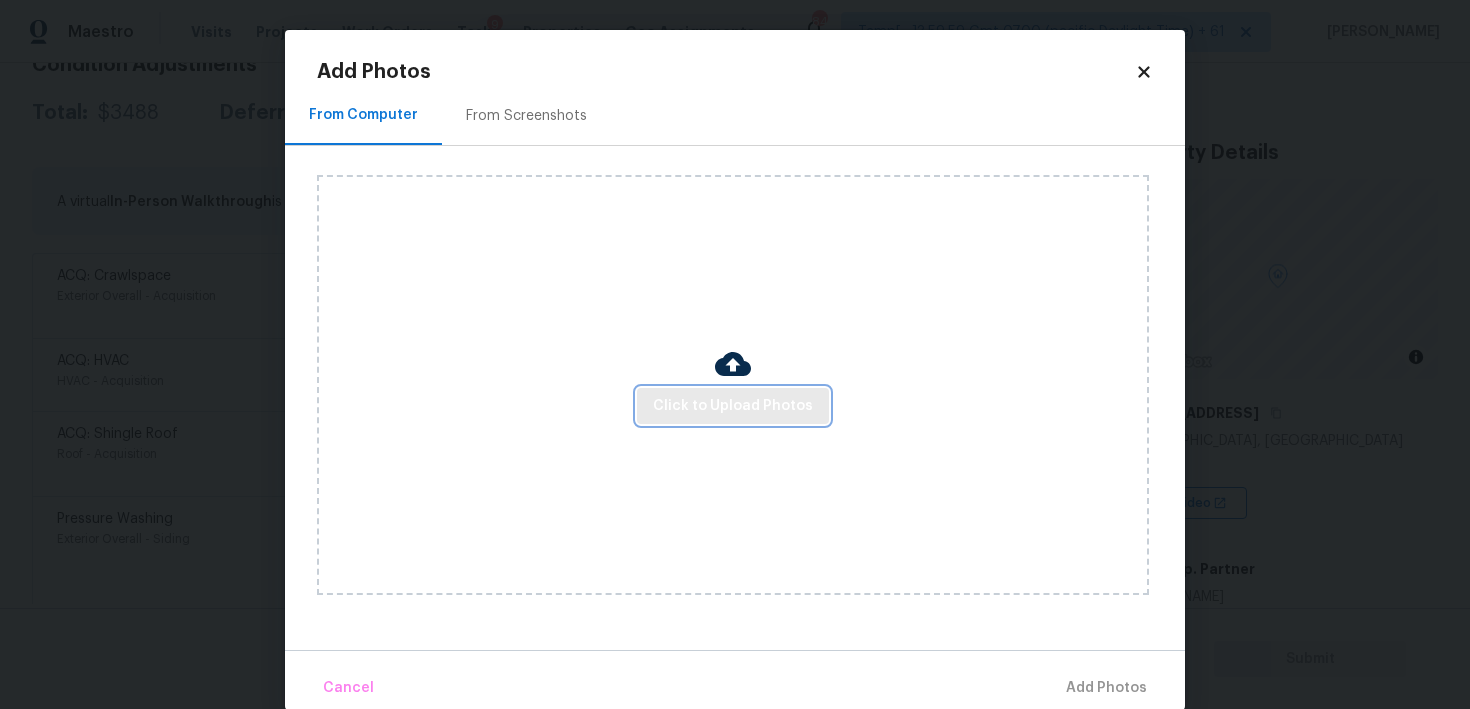 click on "Click to Upload Photos" at bounding box center (733, 406) 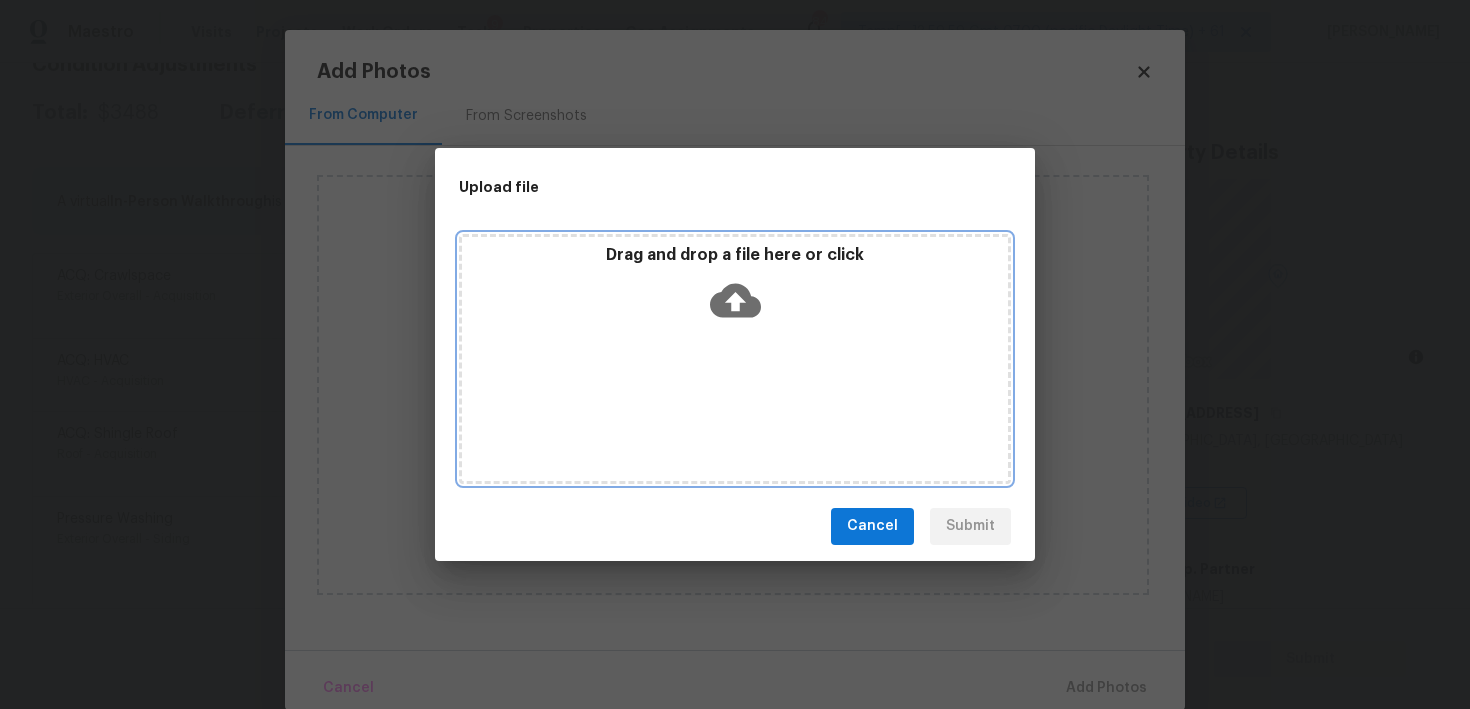 click 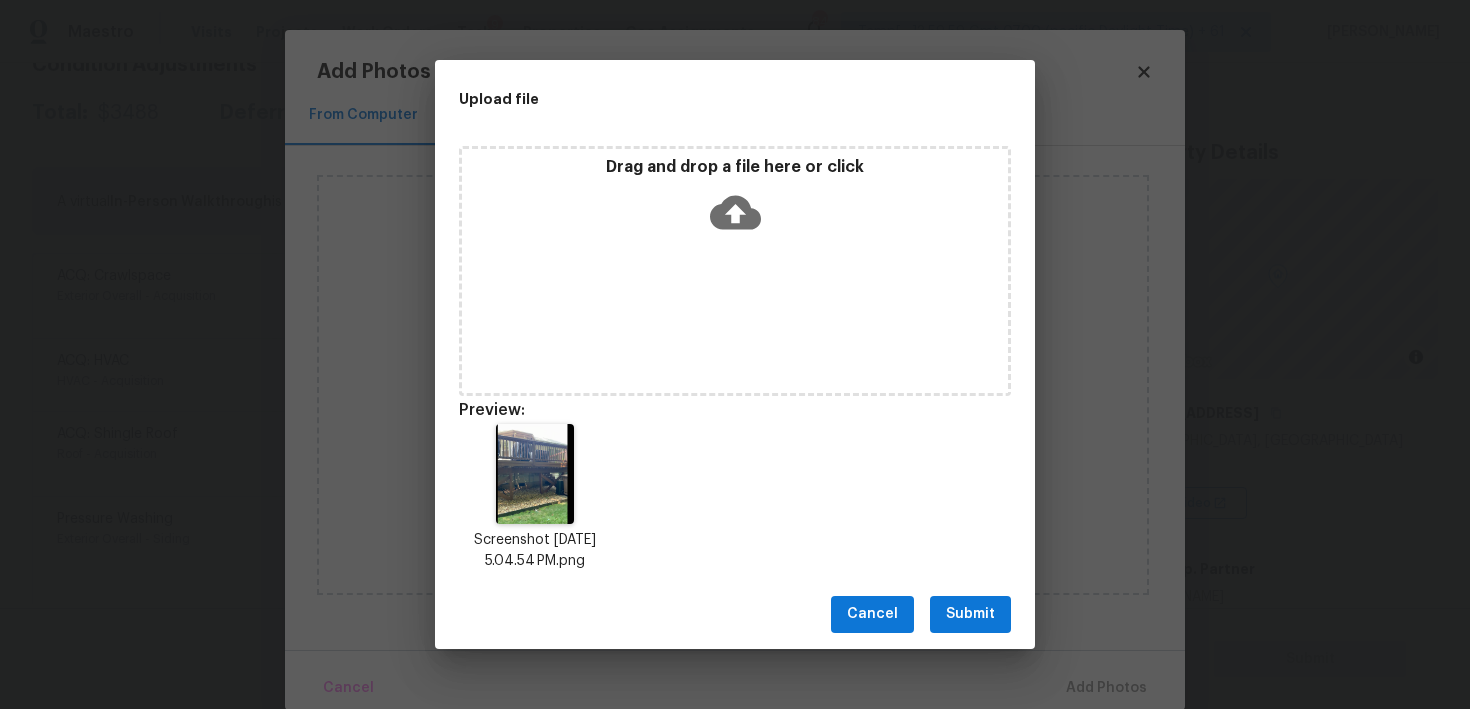click on "Submit" at bounding box center (970, 614) 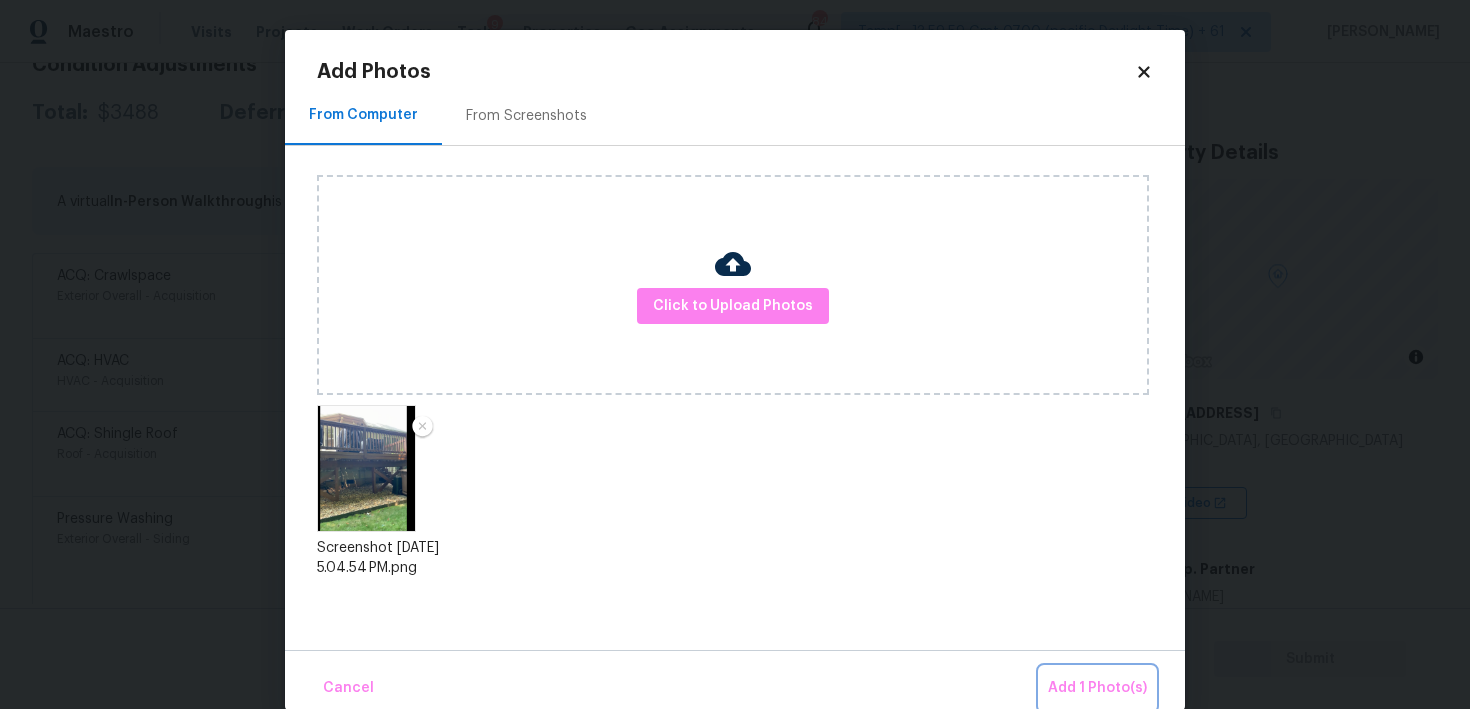 click on "Add 1 Photo(s)" at bounding box center (1097, 688) 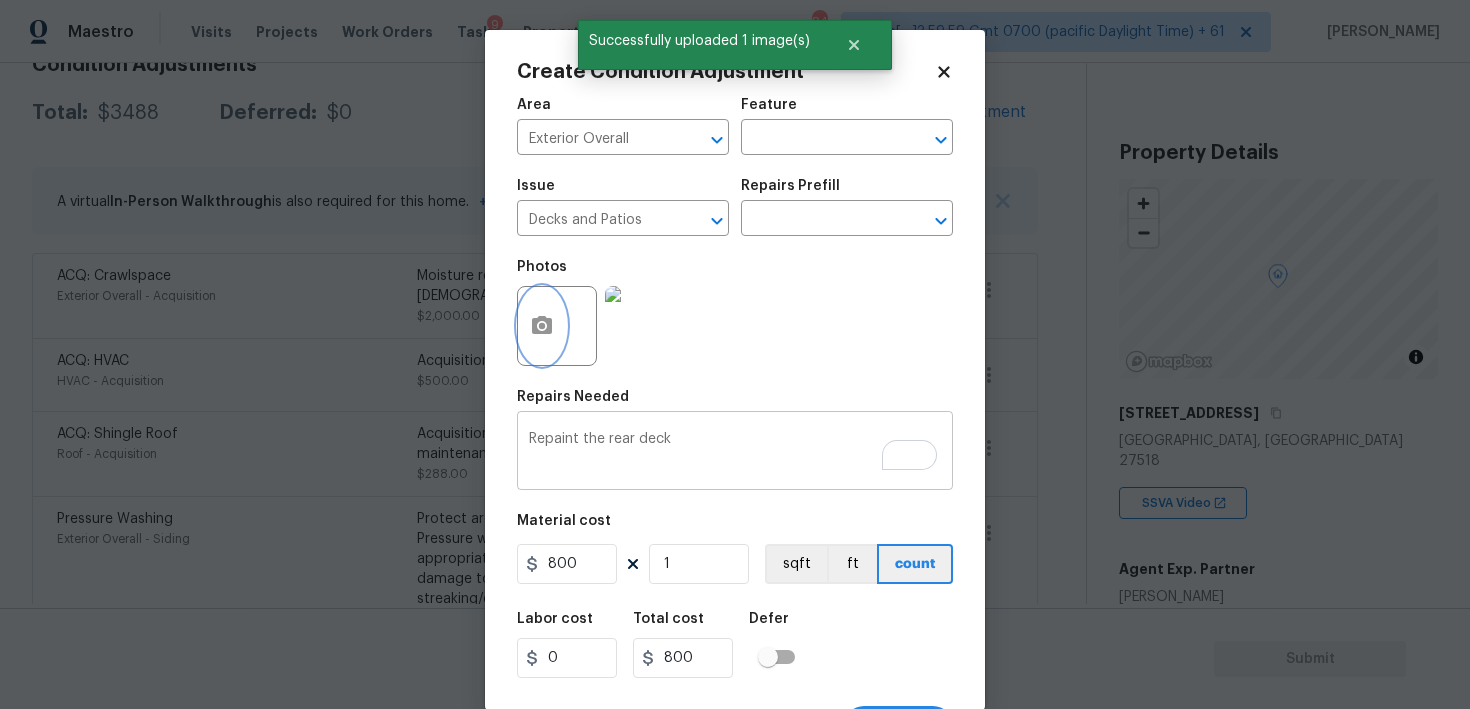 scroll, scrollTop: 38, scrollLeft: 0, axis: vertical 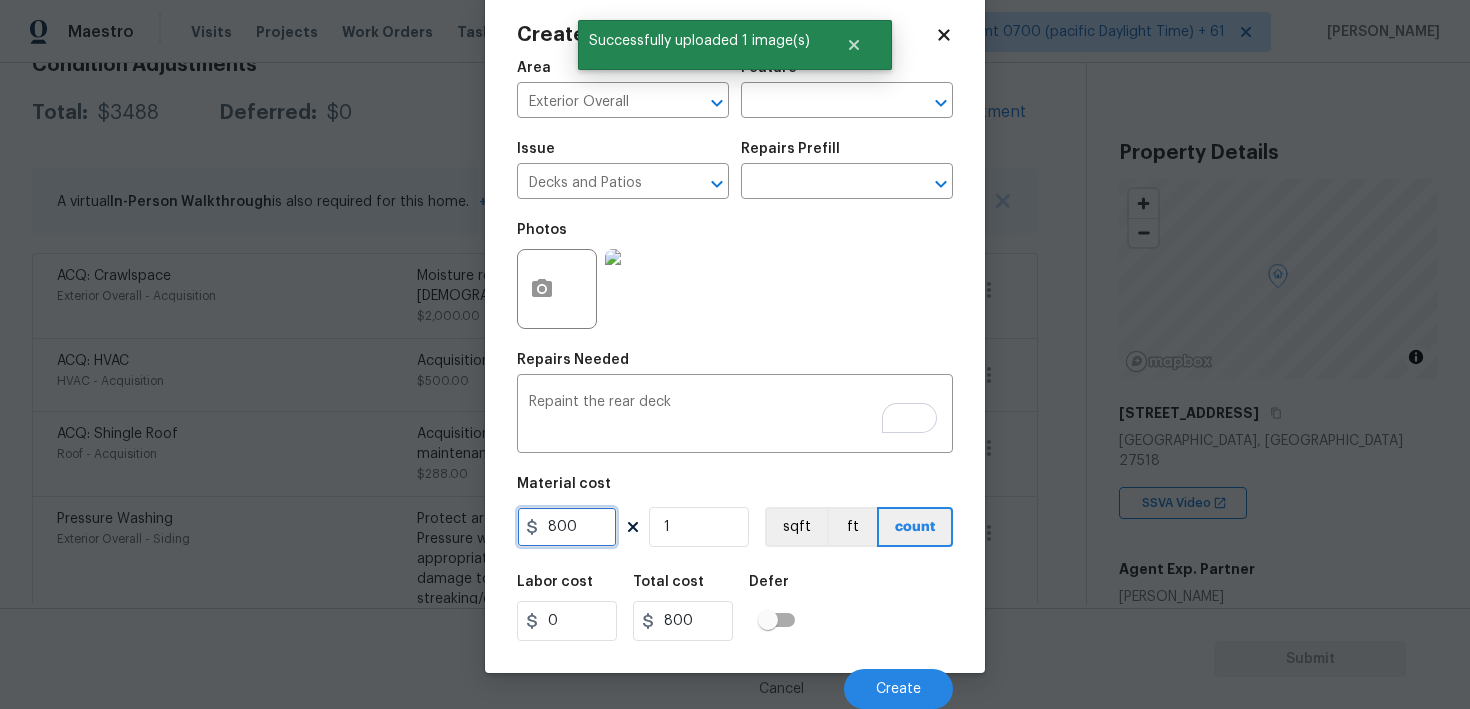 click on "800" at bounding box center (567, 527) 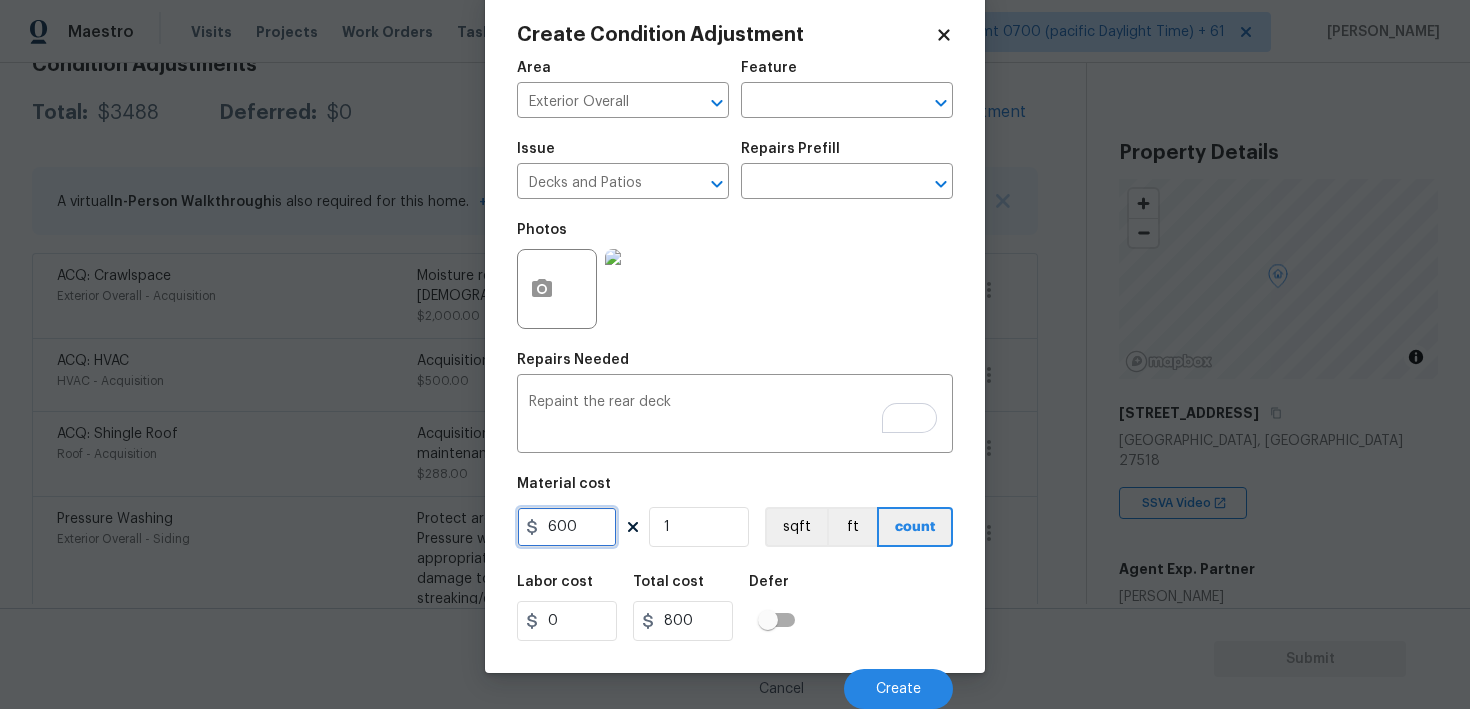 type on "600" 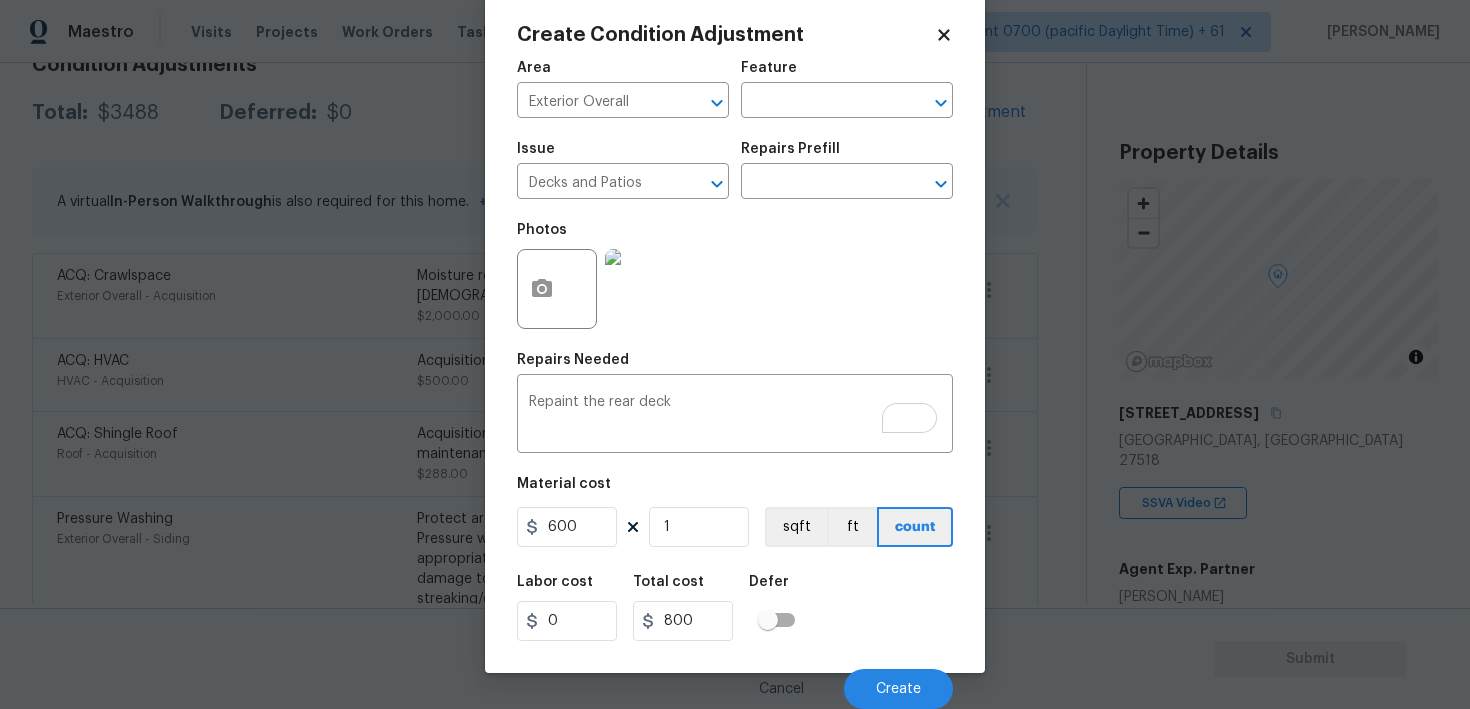 type on "600" 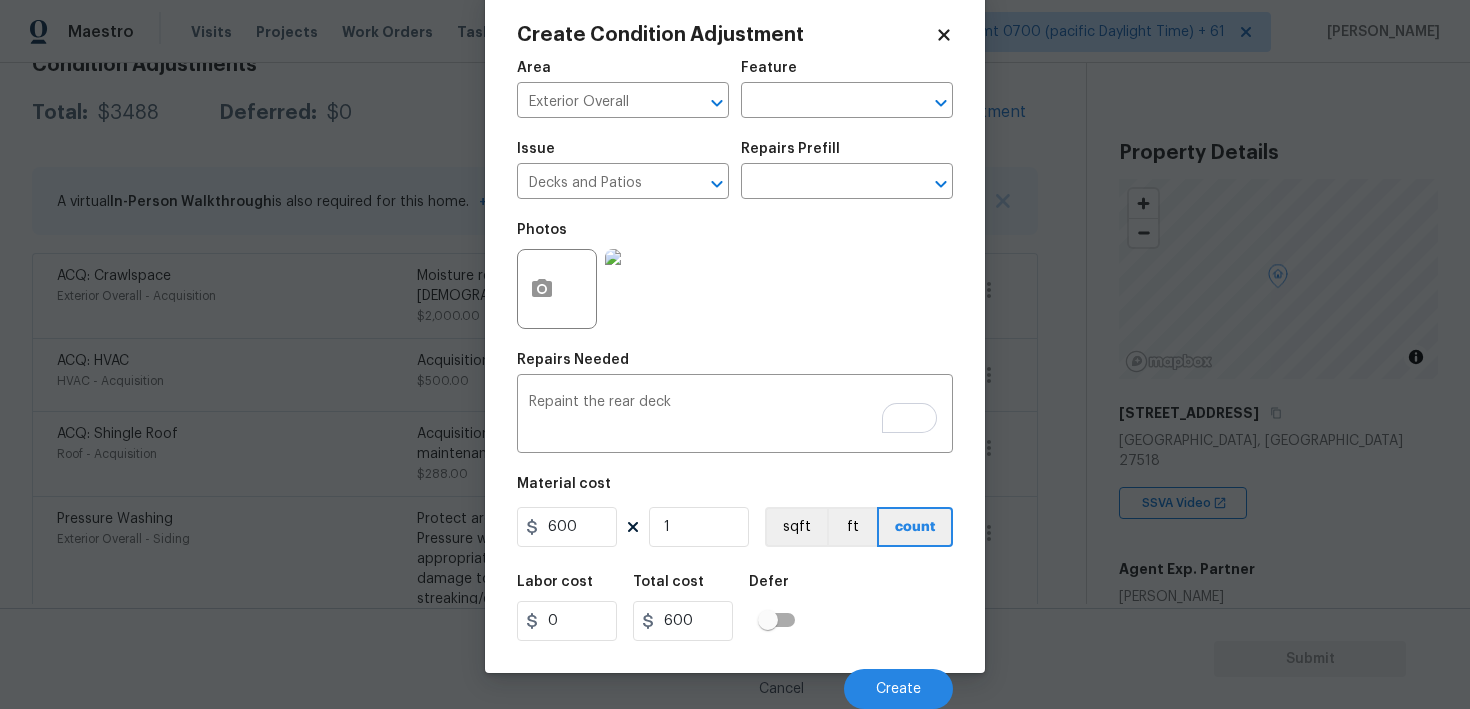 click on "Defer" at bounding box center (778, 588) 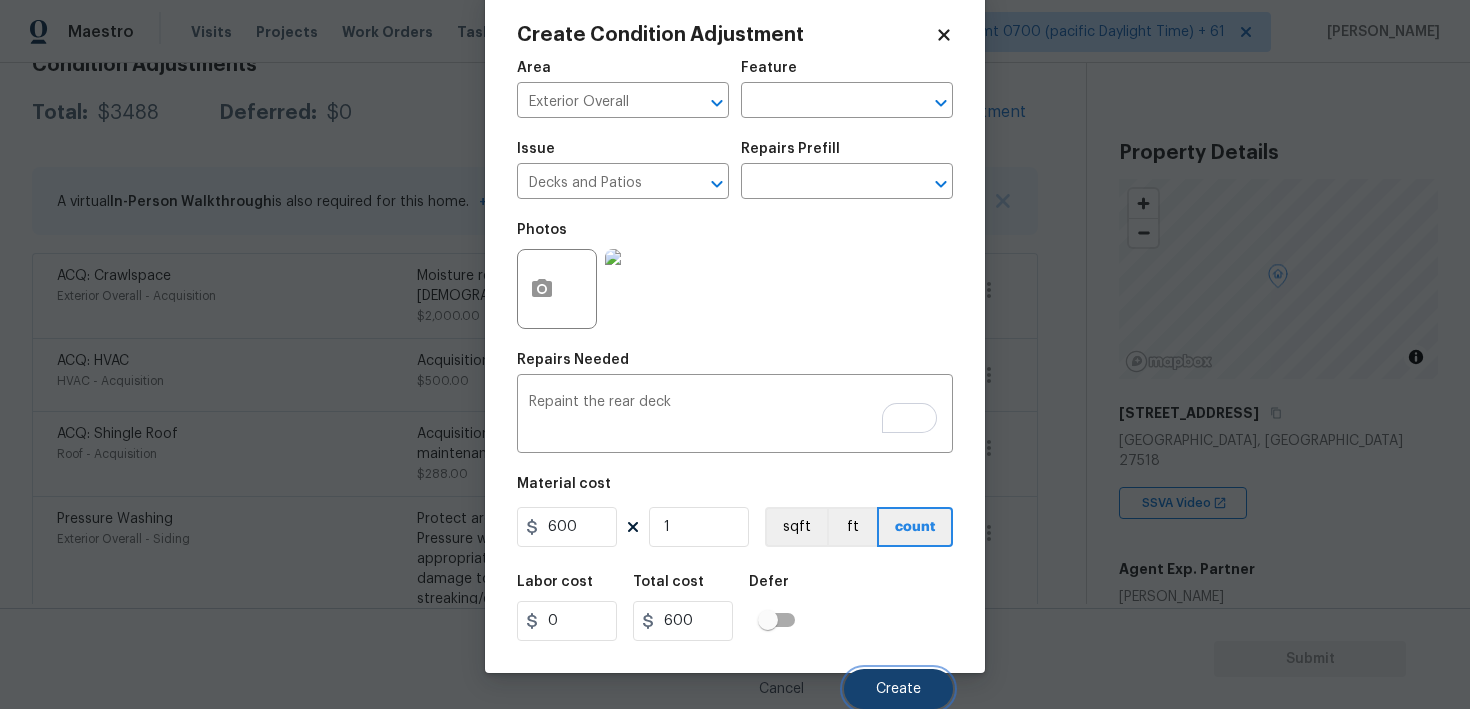 click on "Create" at bounding box center (898, 689) 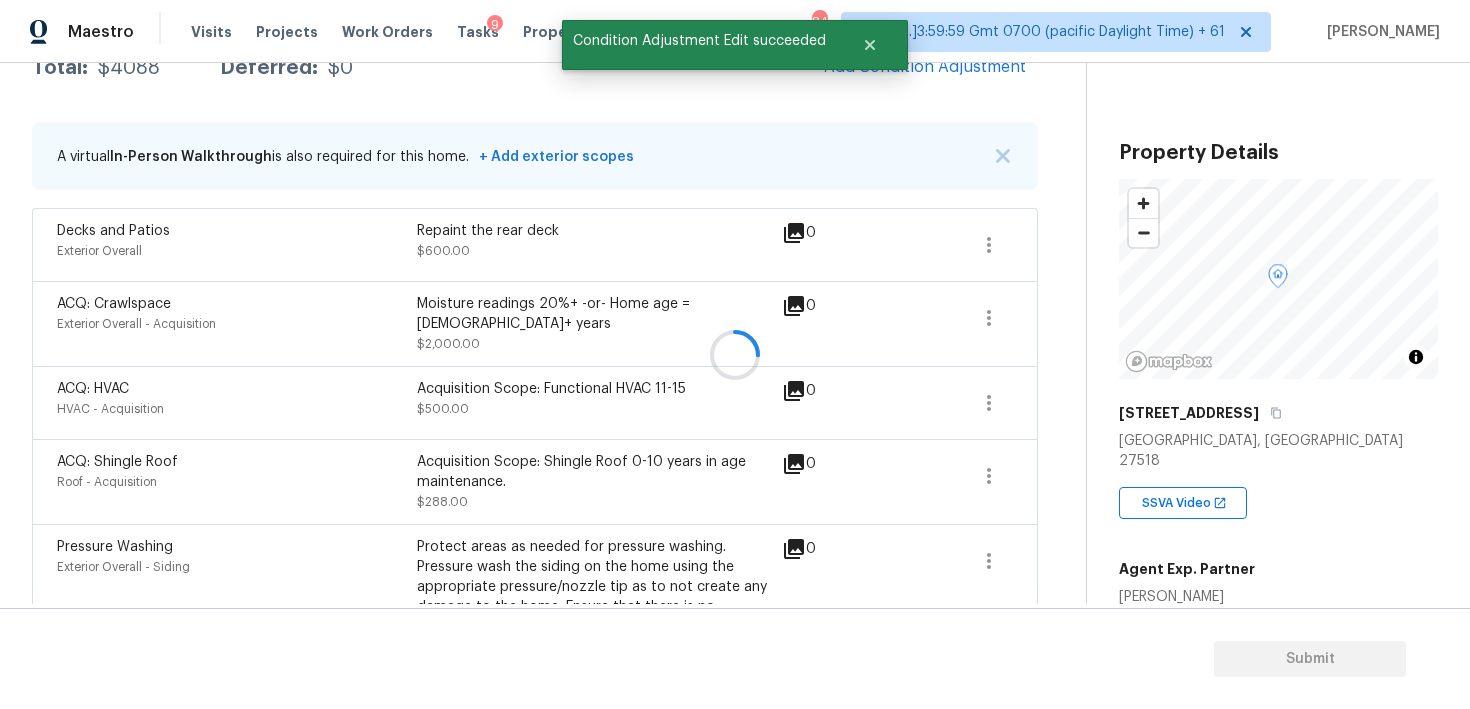 scroll, scrollTop: 312, scrollLeft: 0, axis: vertical 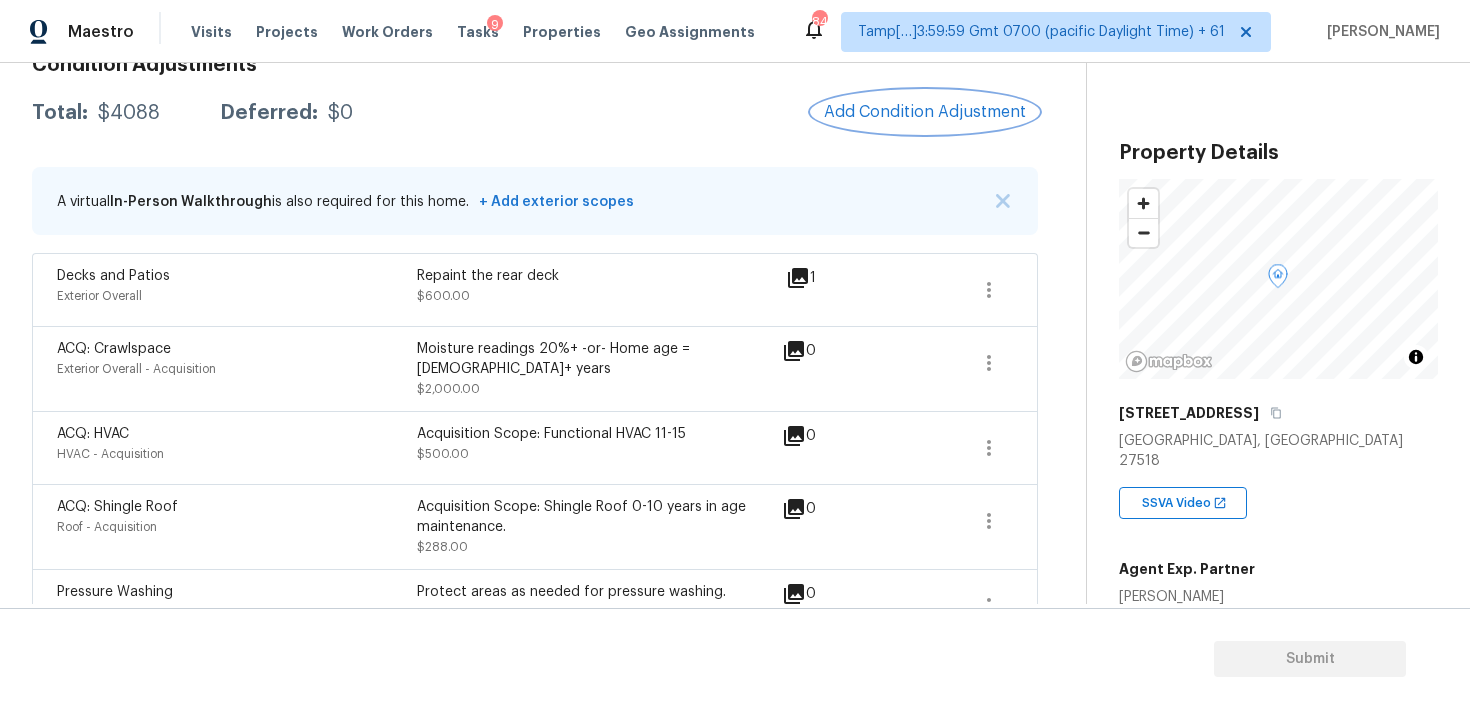 click on "Add Condition Adjustment" at bounding box center (925, 112) 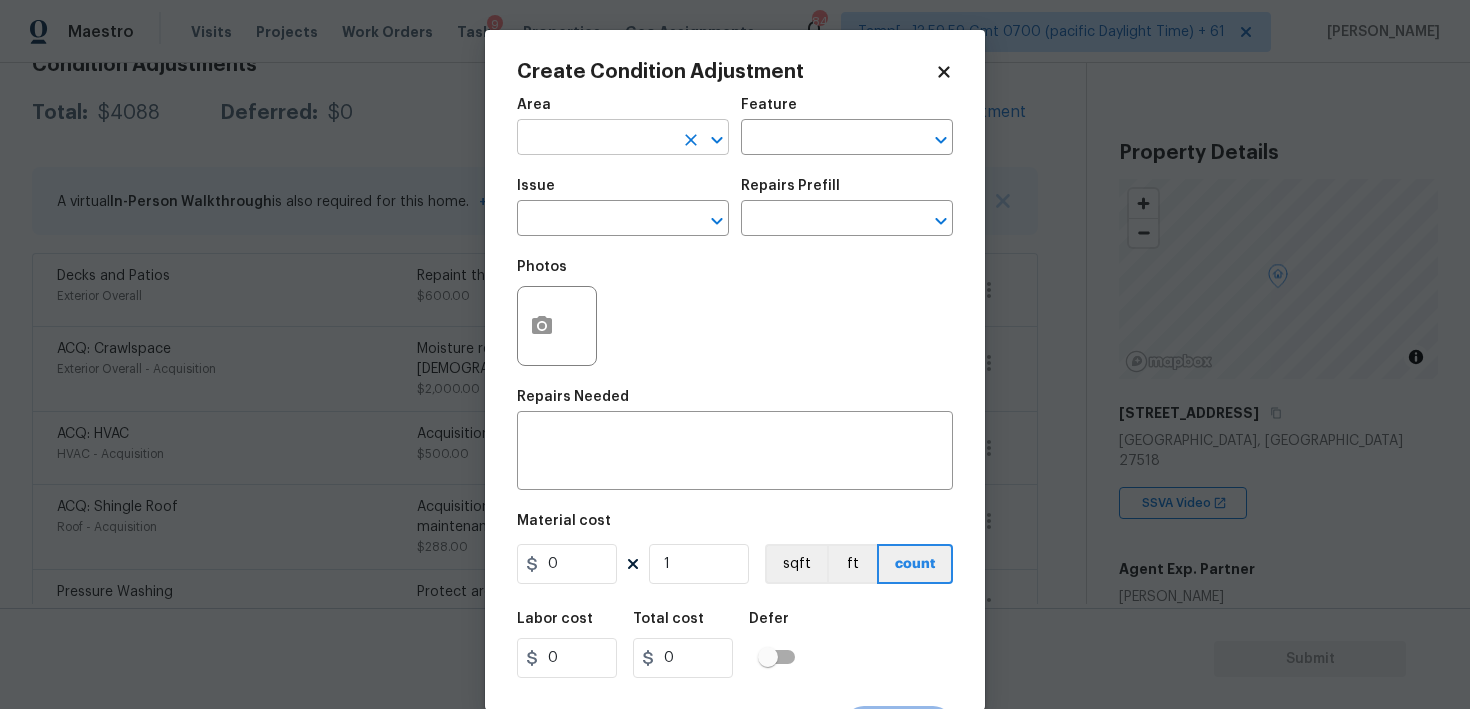 click at bounding box center (595, 139) 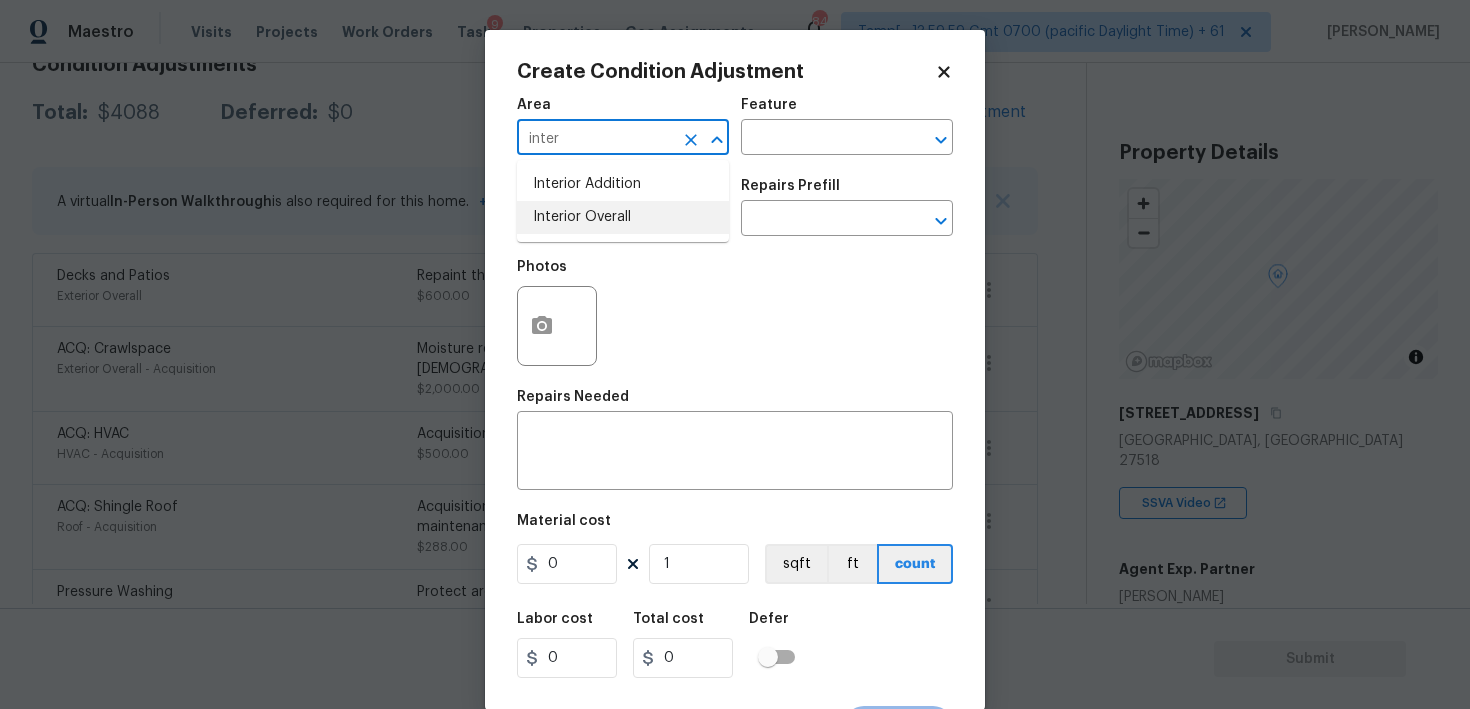 click on "Interior Overall" at bounding box center [623, 217] 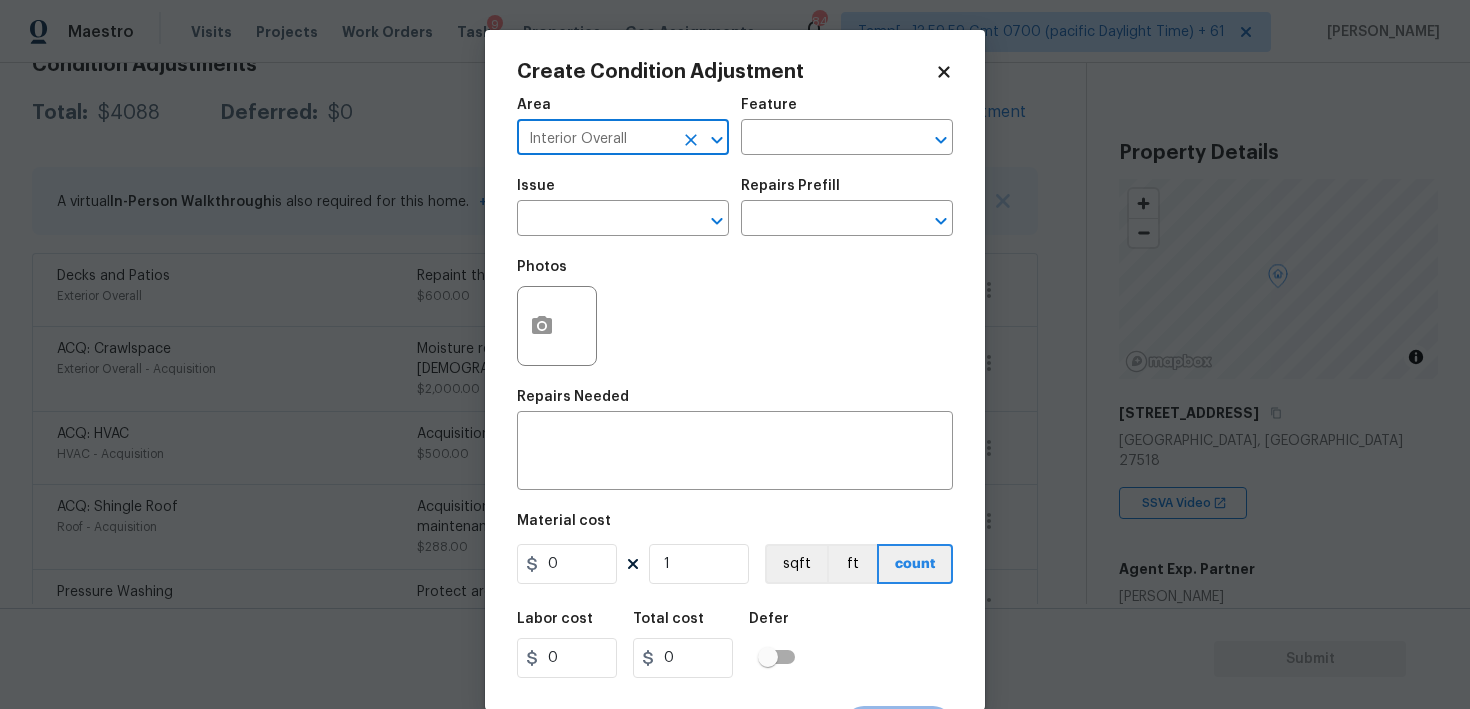 type on "Interior Overall" 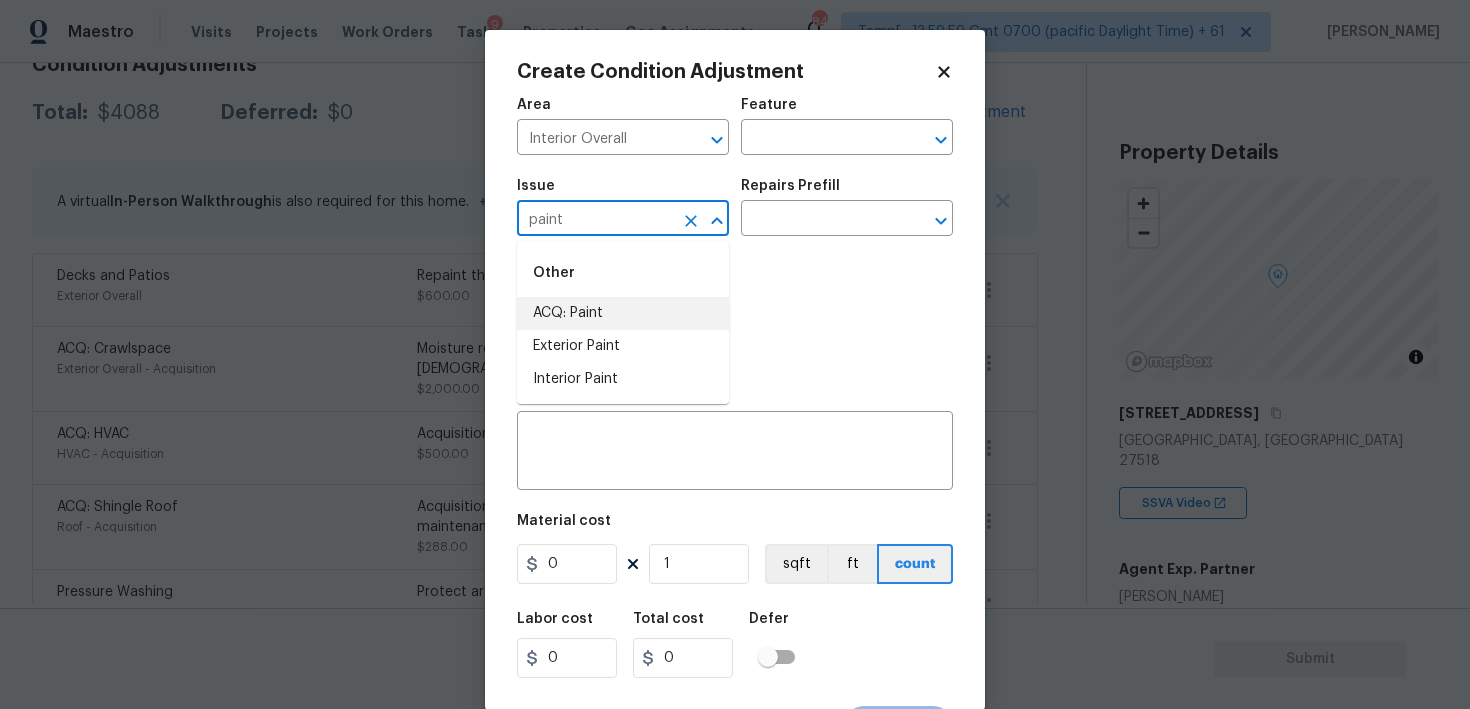 click on "ACQ: Paint" at bounding box center [623, 313] 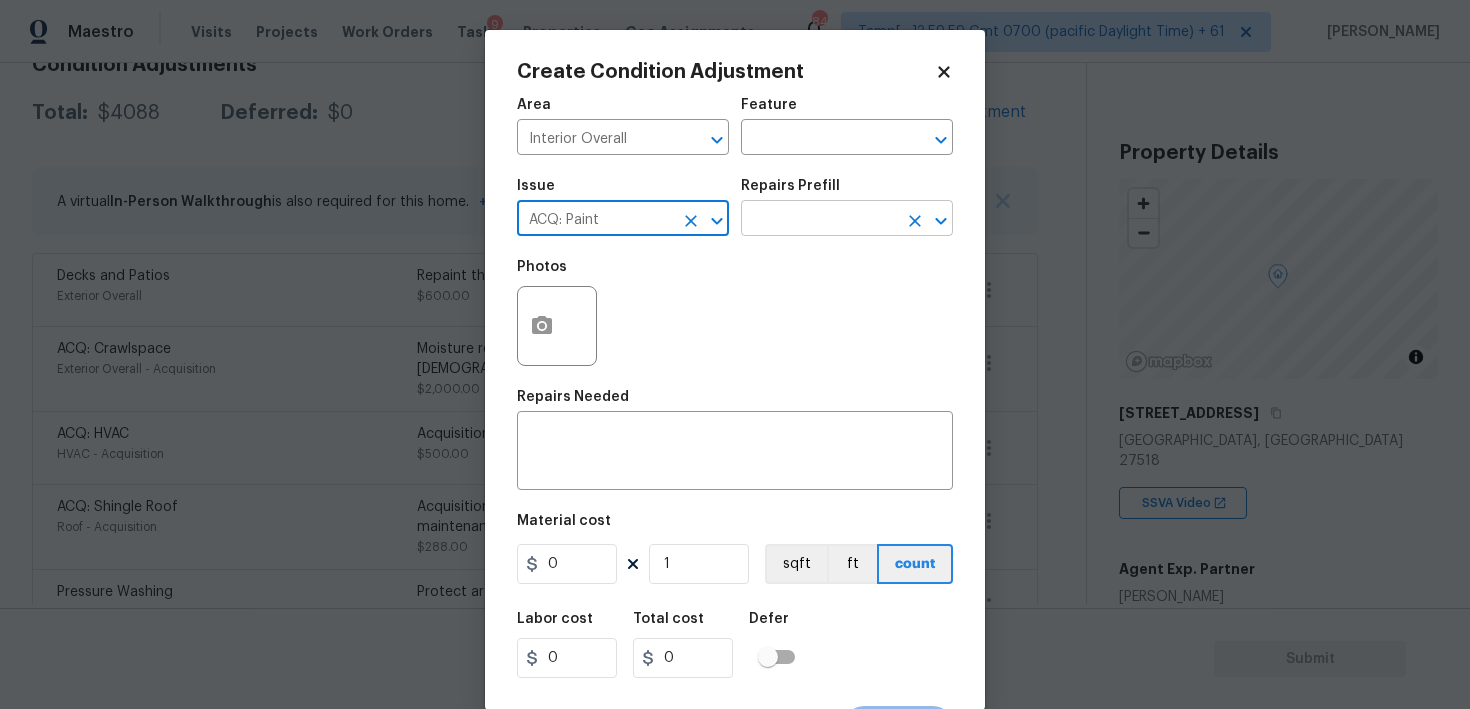 type on "ACQ: Paint" 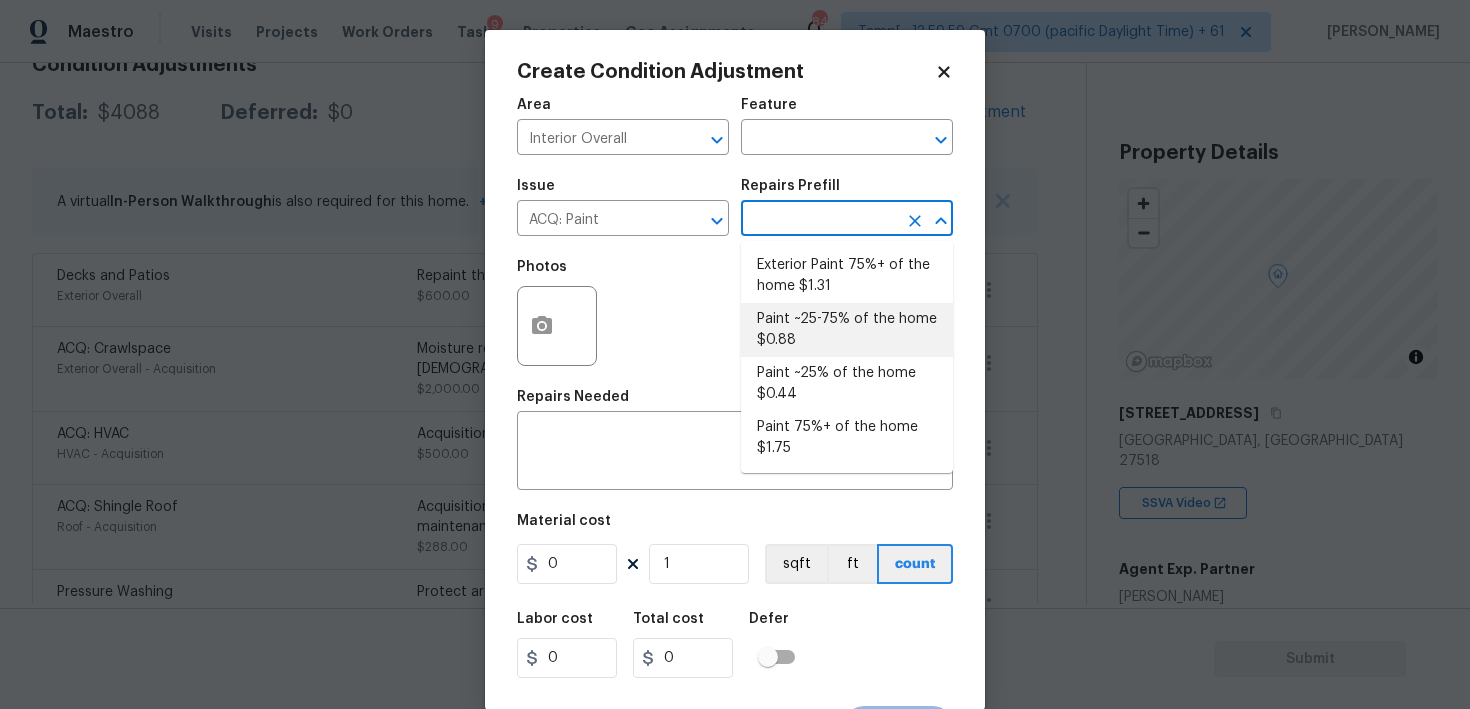 click on "Paint ~25-75% of the home $0.88" at bounding box center [847, 330] 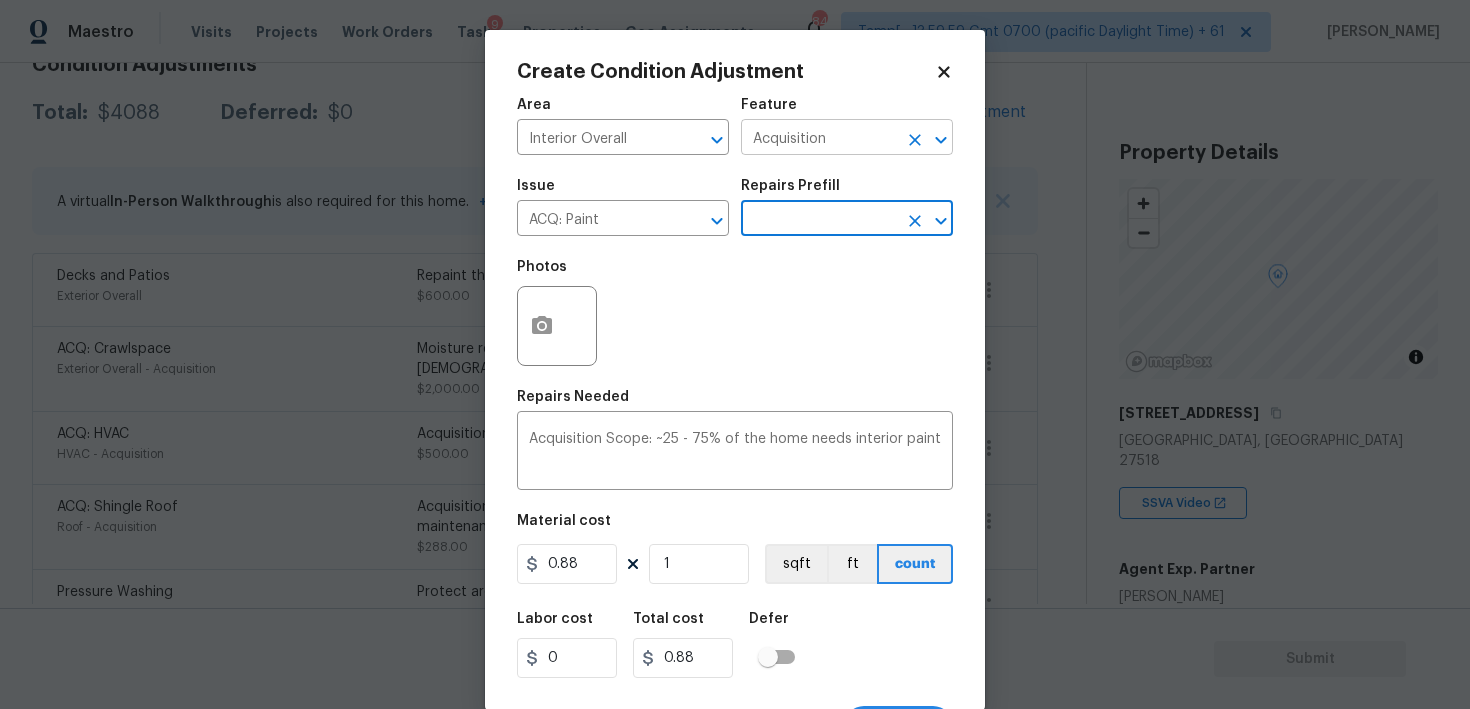 click on "Acquisition" at bounding box center [819, 139] 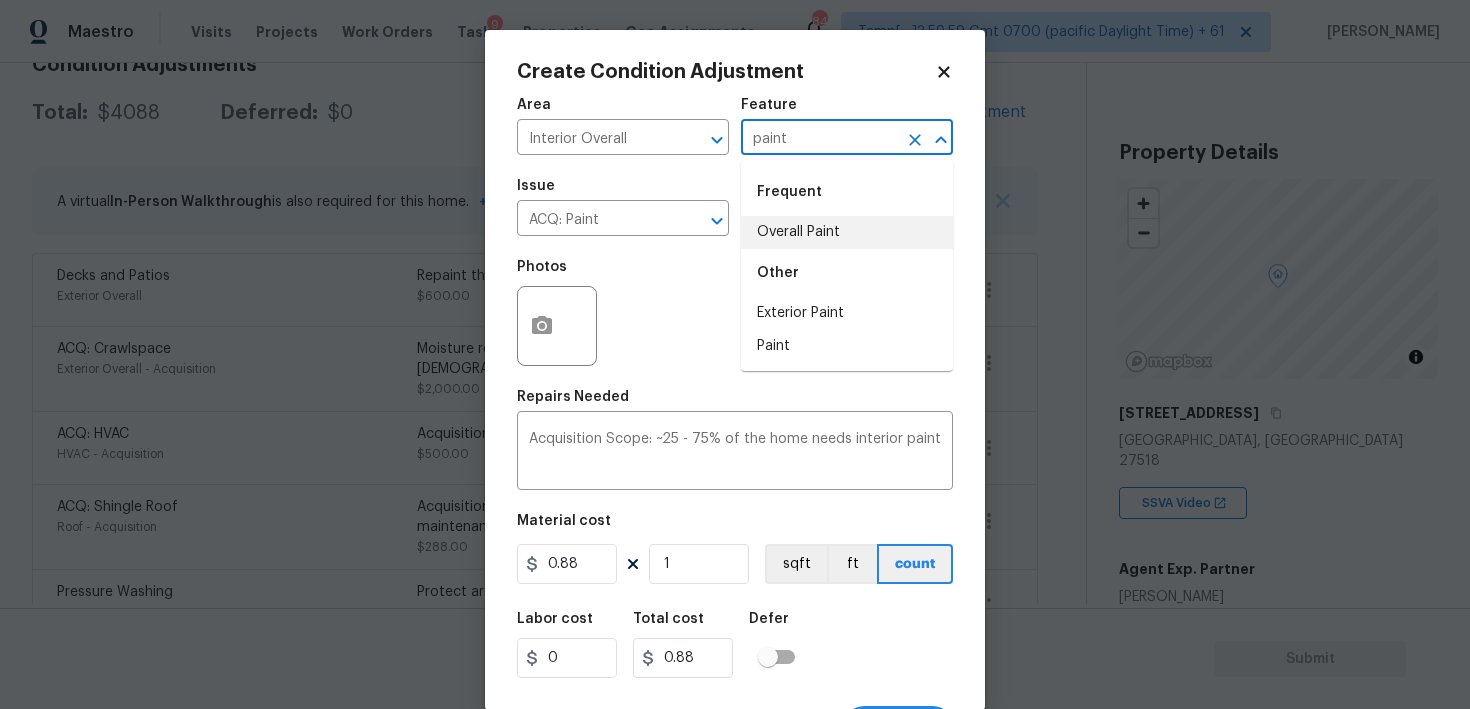 click on "Overall Paint" at bounding box center [847, 232] 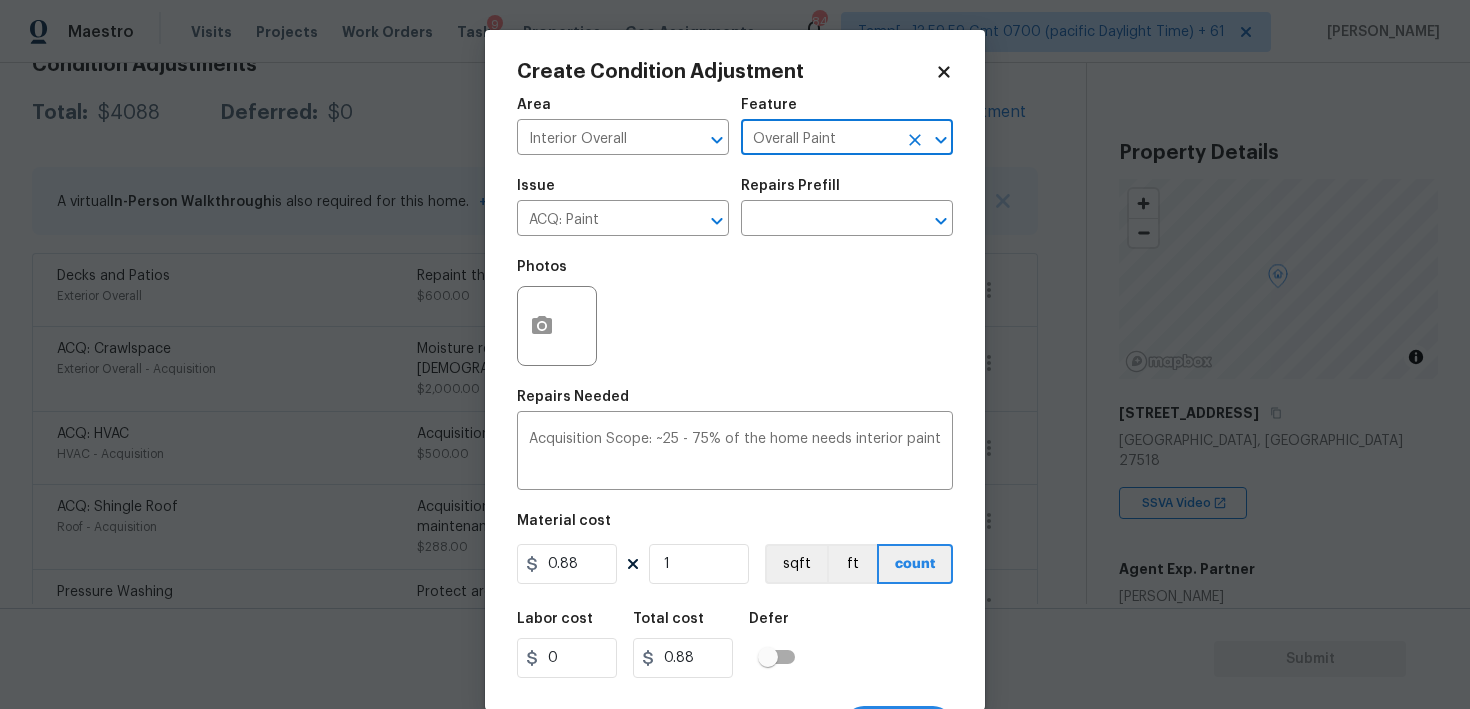 scroll, scrollTop: 38, scrollLeft: 0, axis: vertical 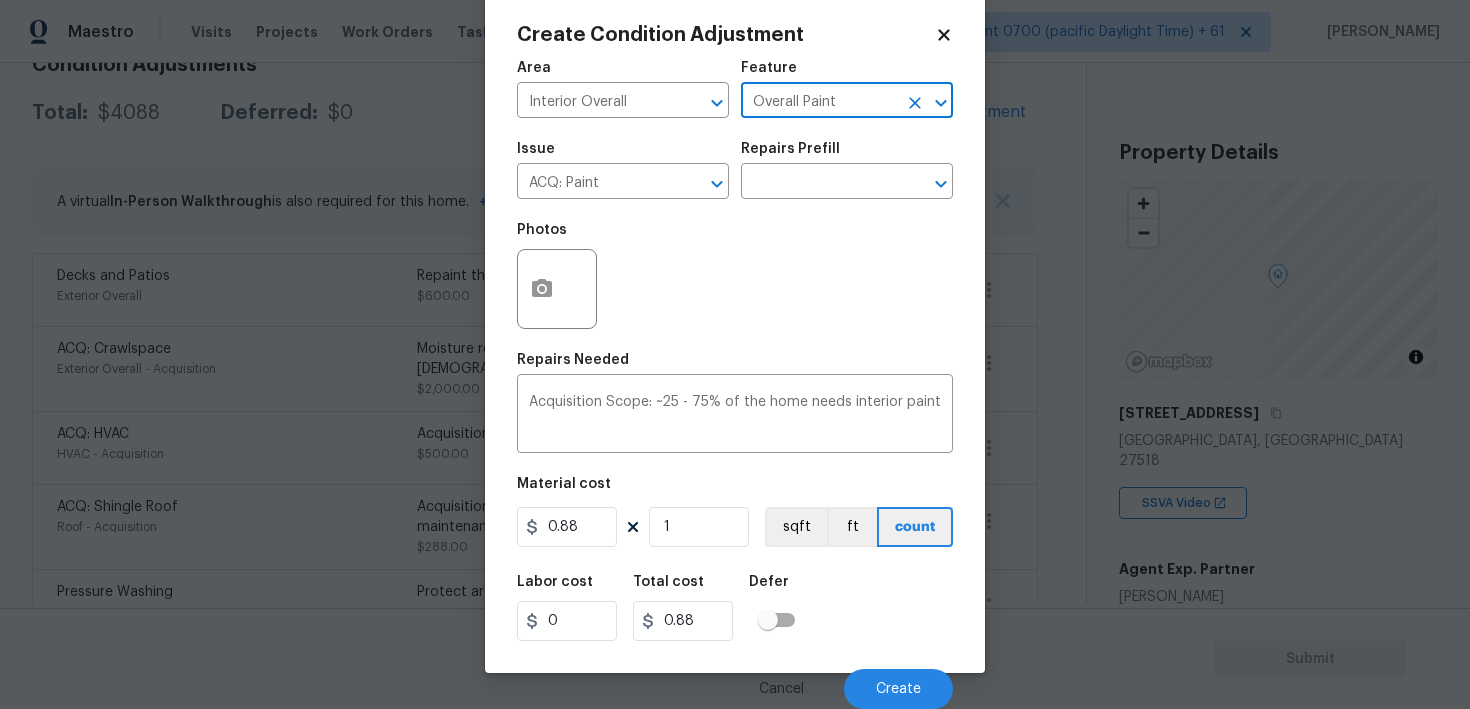 type on "Overall Paint" 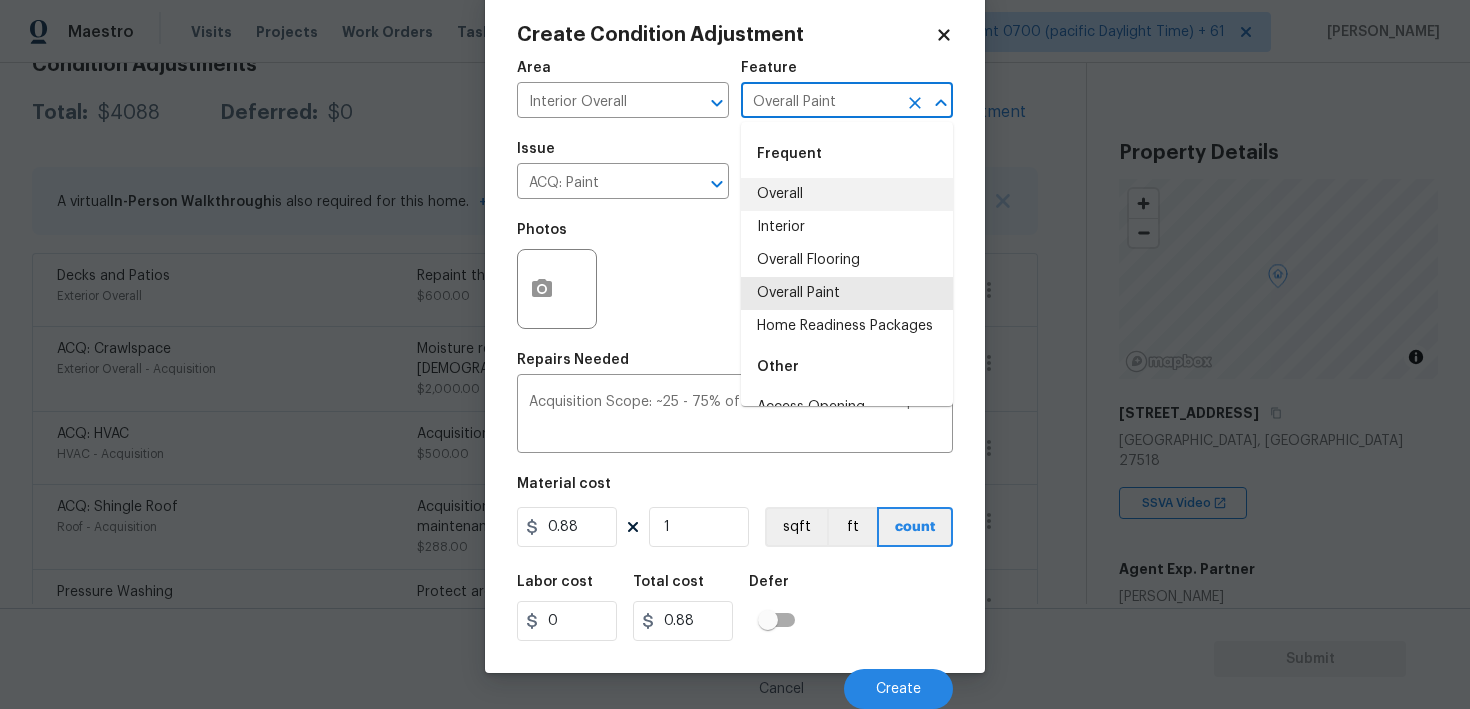 click on "Area Interior Overall ​ Feature Overall Paint ​ Issue ACQ: Paint ​ Repairs Prefill ​ Photos Repairs Needed Acquisition Scope: ~25 - 75% of the home needs interior paint x ​ Material cost 0.88 1 sqft ft count Labor cost 0 Total cost 0.88 Defer Cancel Create" at bounding box center [735, 379] 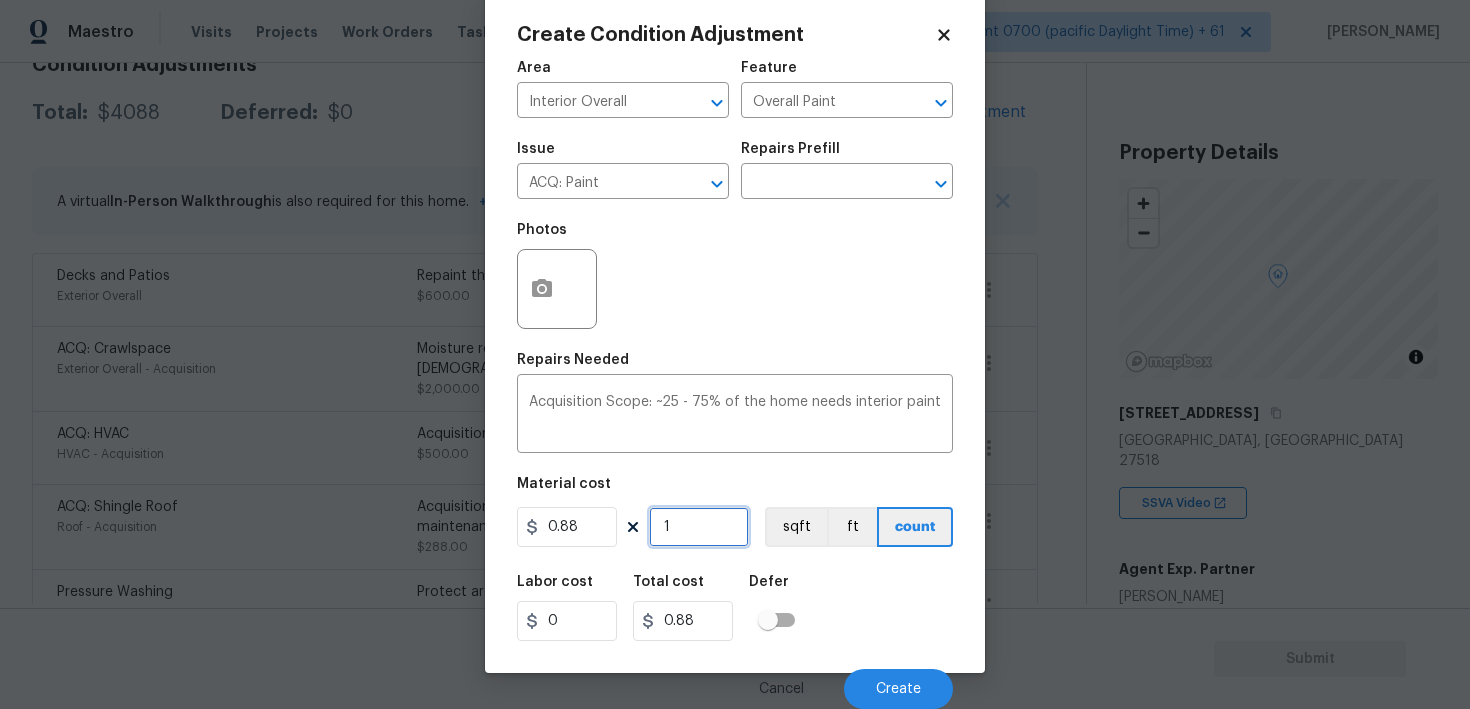 click on "1" at bounding box center (699, 527) 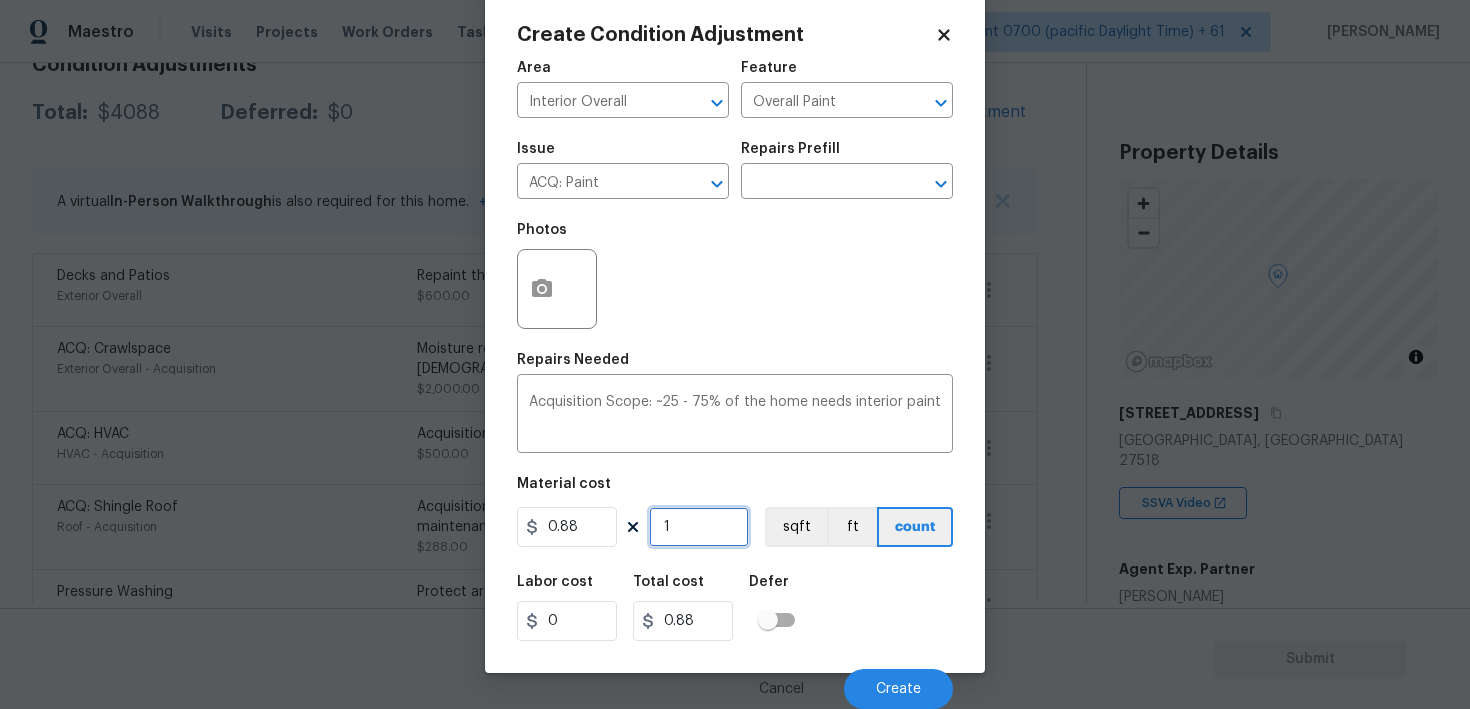 type on "0" 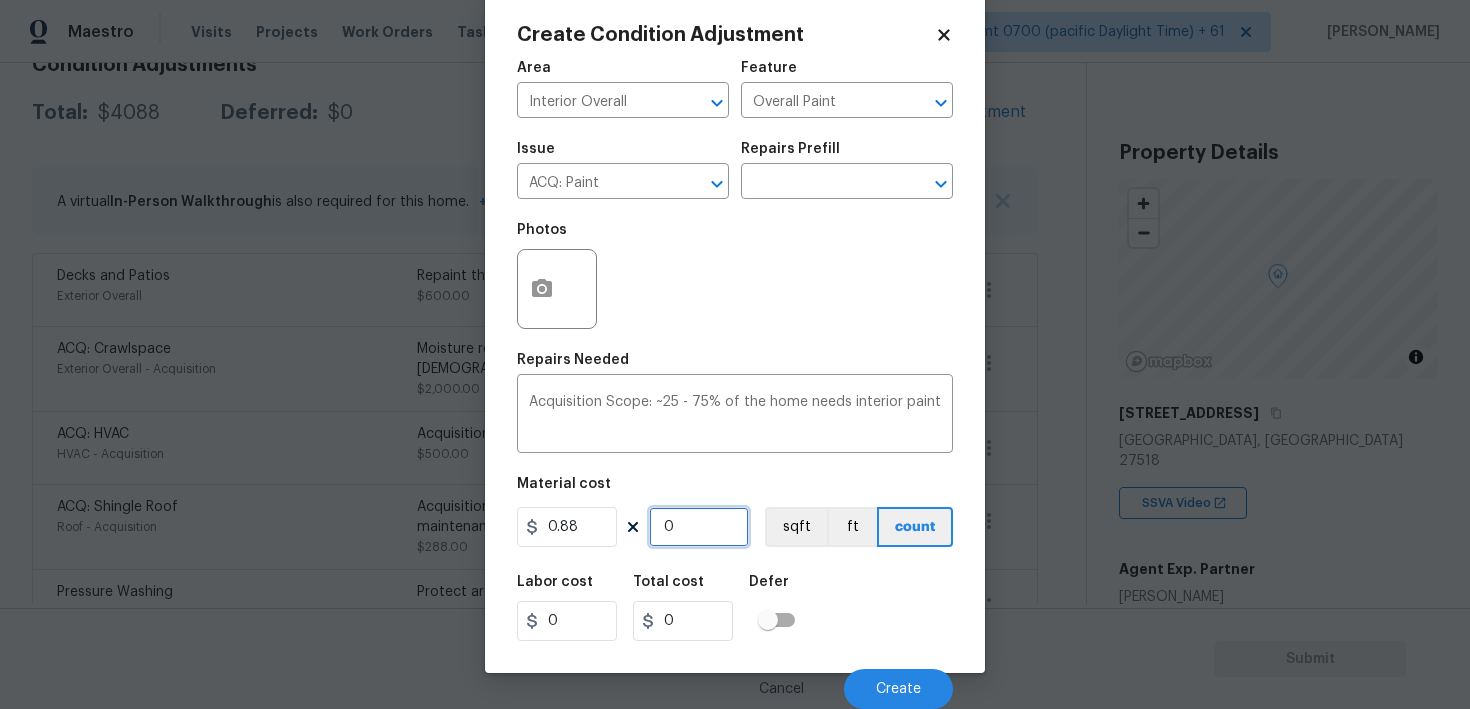 paste on "2206" 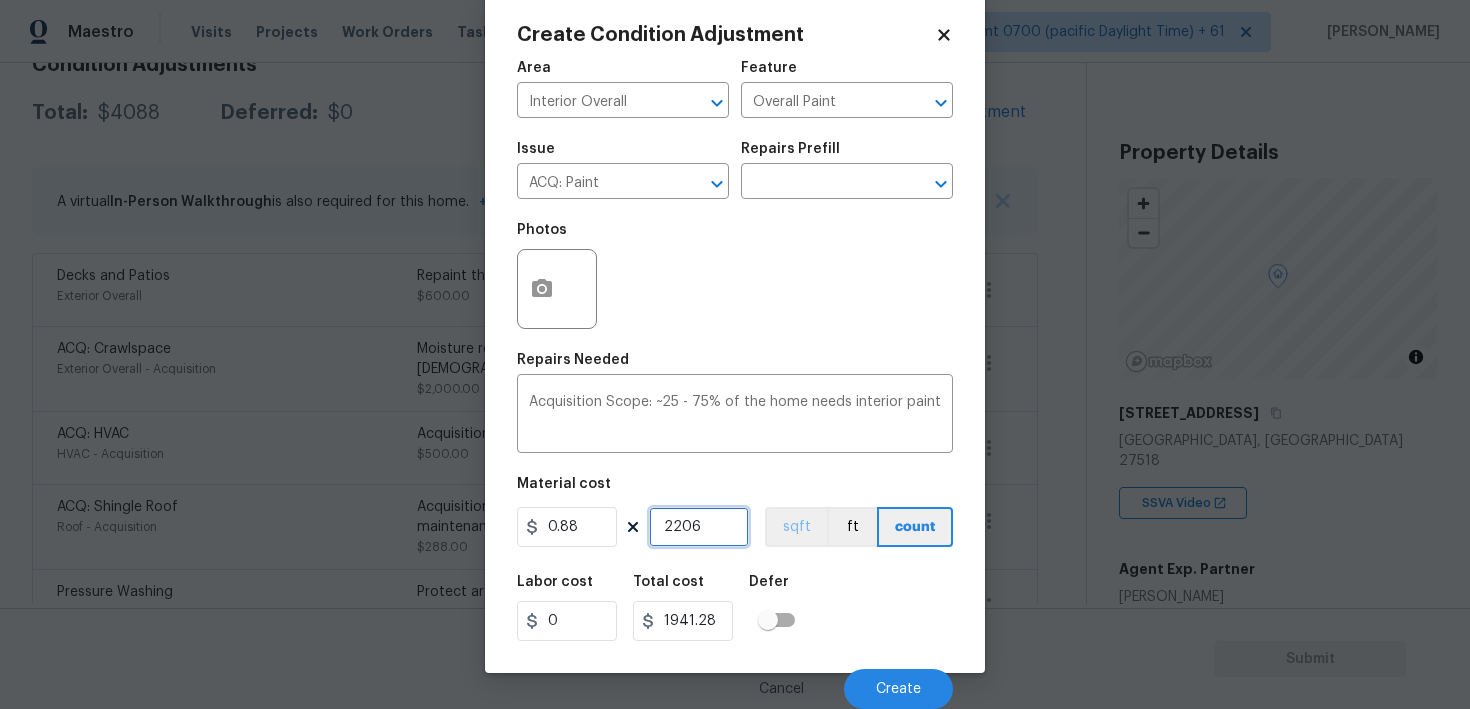 type on "2206" 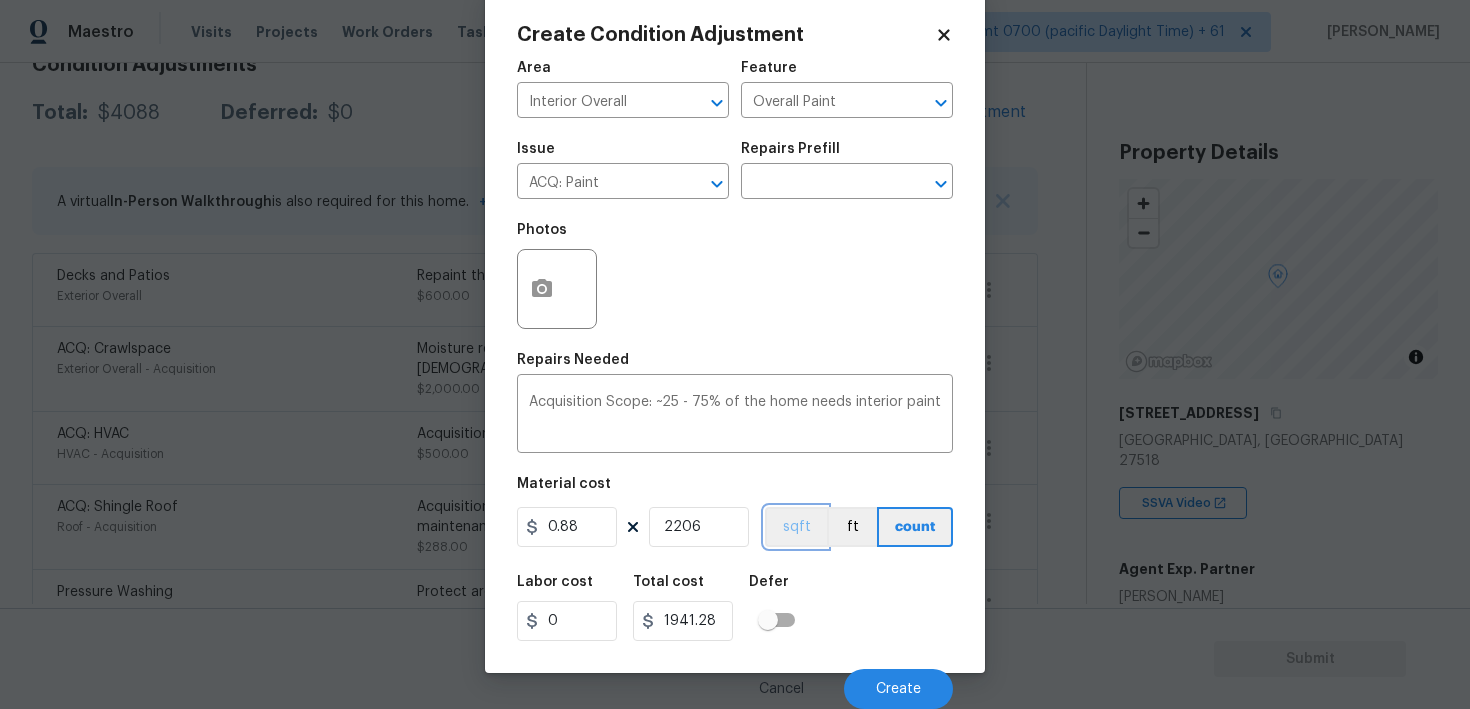 click on "sqft" at bounding box center (796, 527) 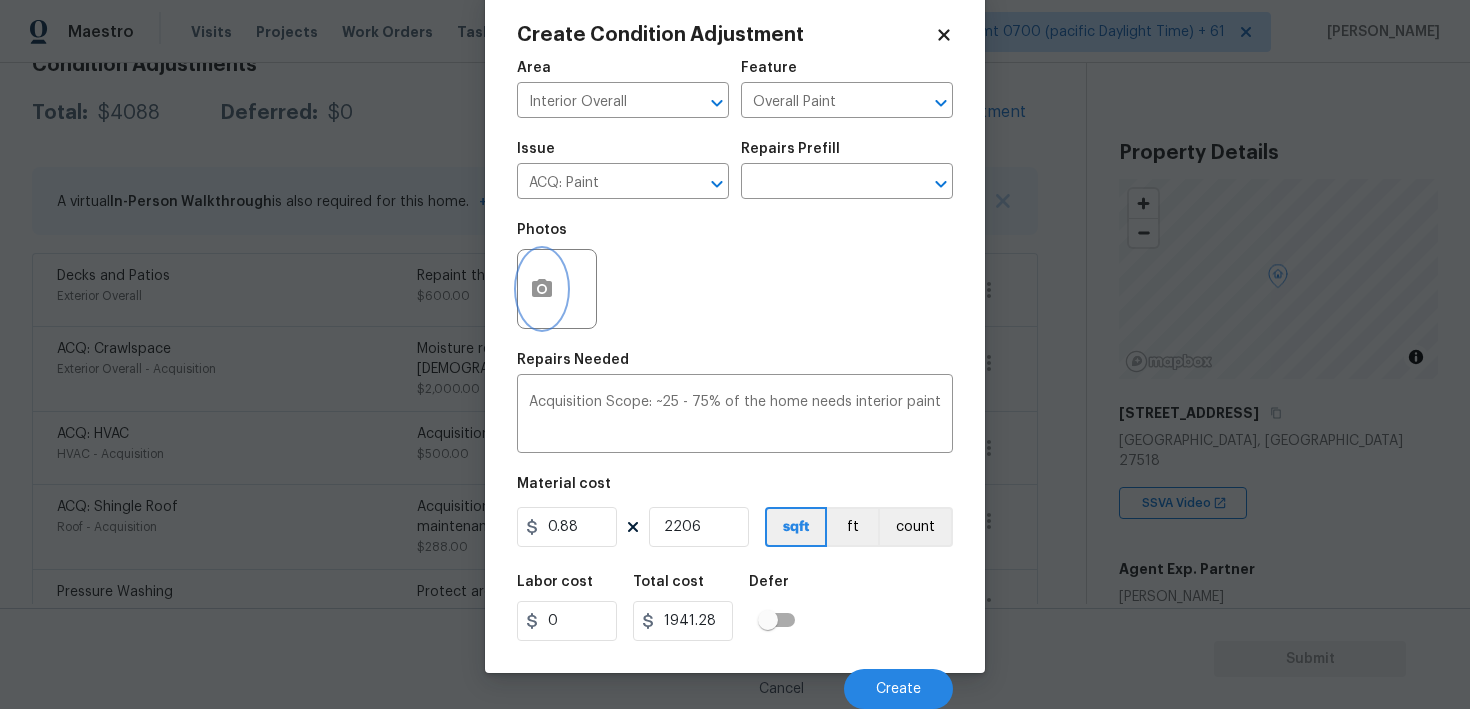 click 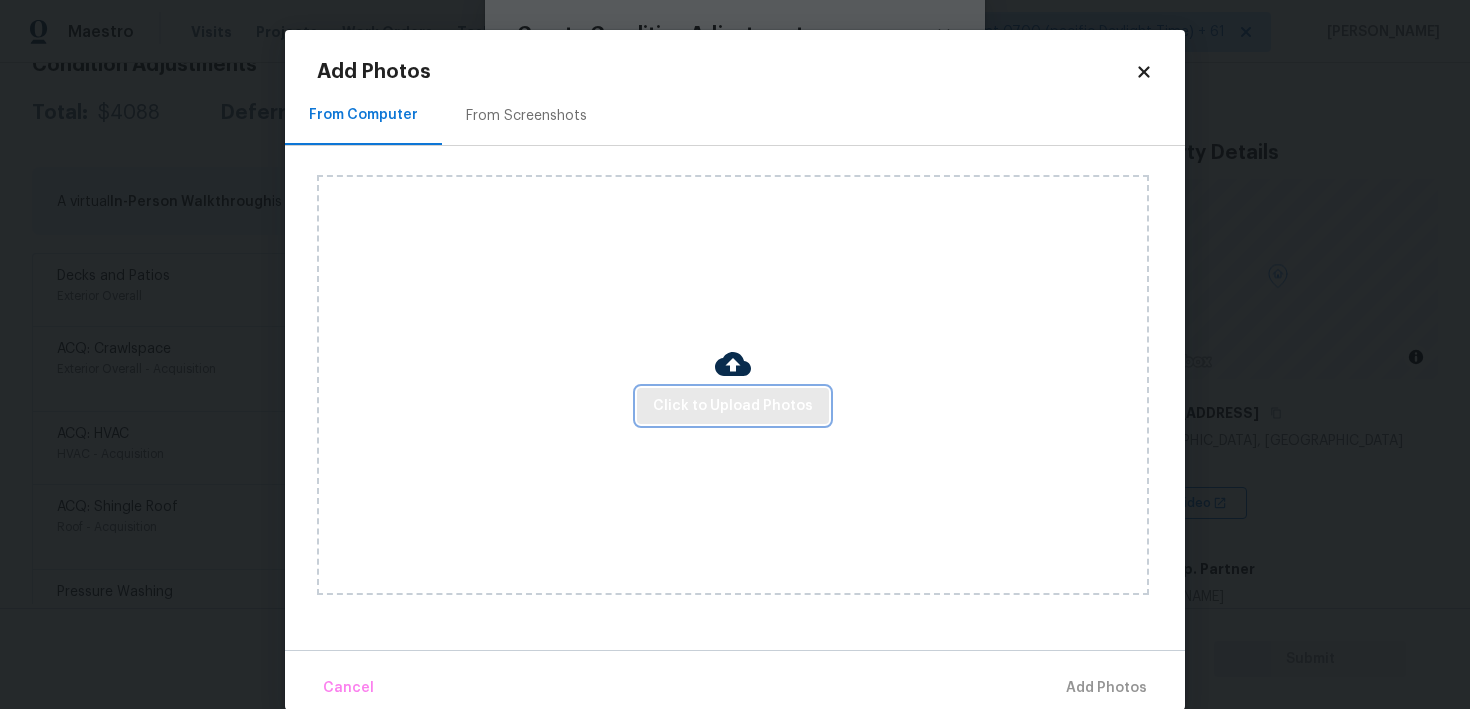 click on "Click to Upload Photos" at bounding box center [733, 406] 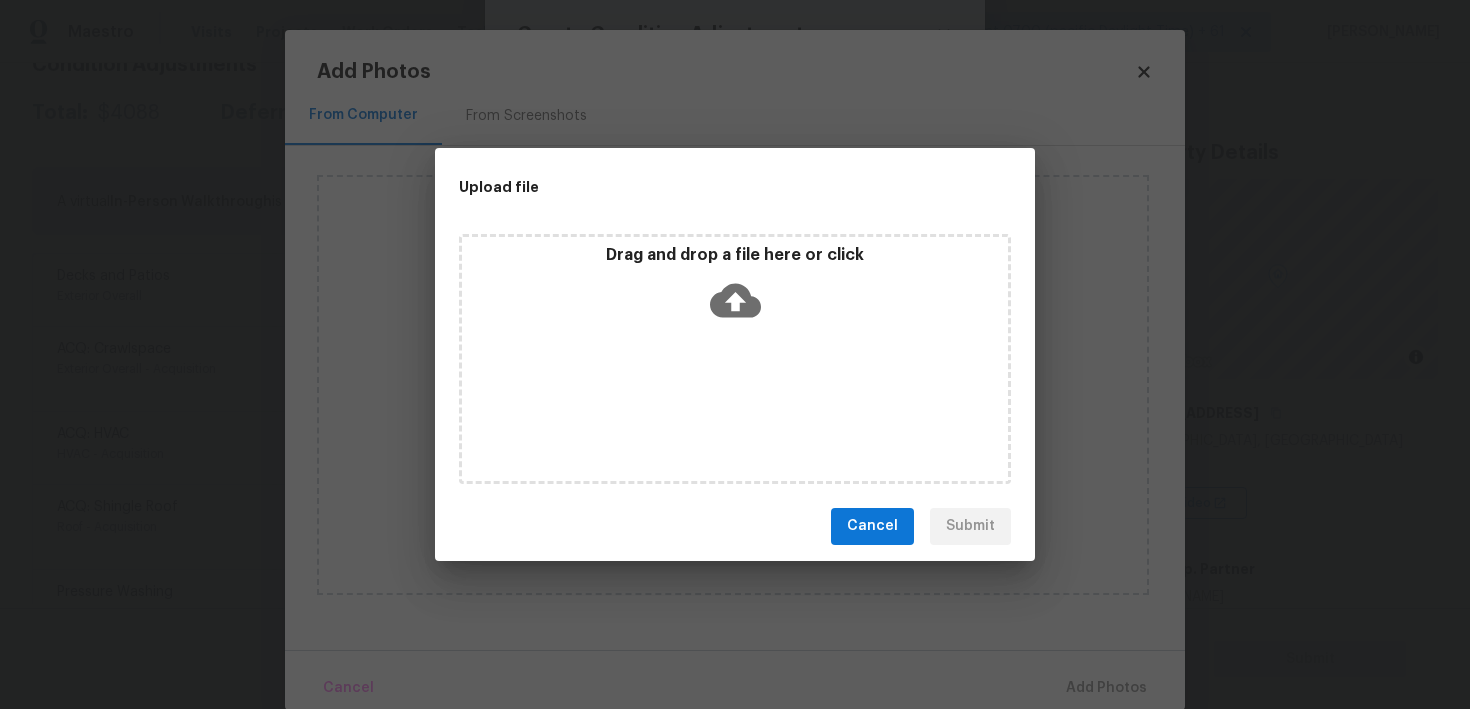 click on "Drag and drop a file here or click" at bounding box center [735, 359] 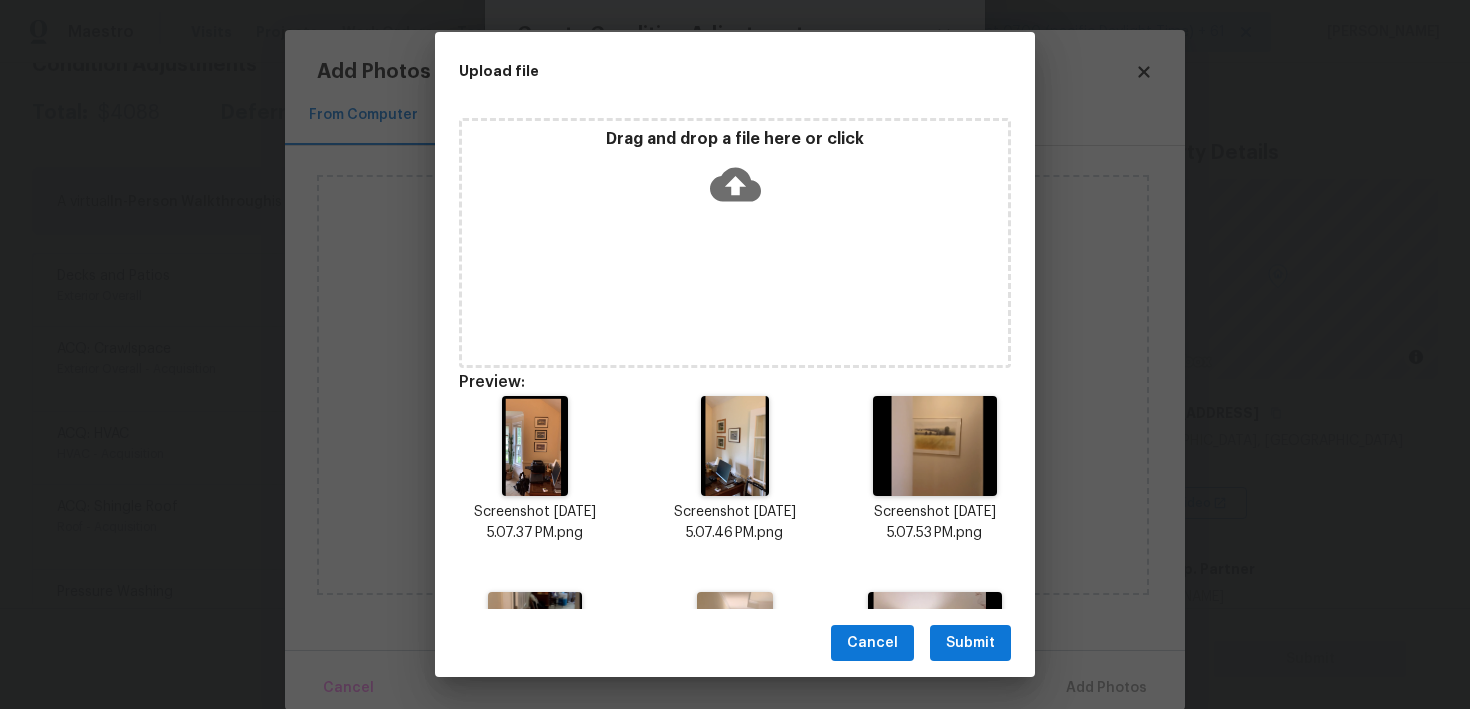 click on "Submit" at bounding box center [970, 643] 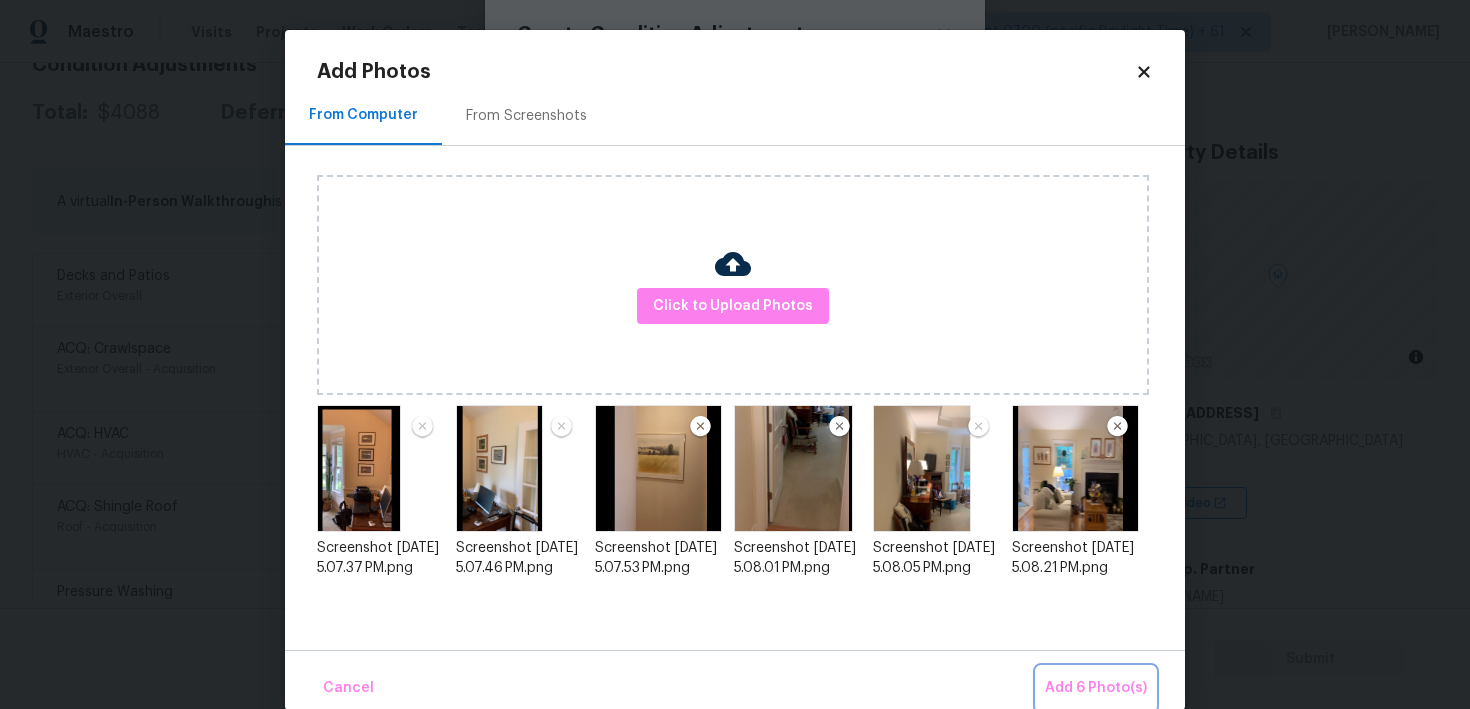 click on "Add 6 Photo(s)" at bounding box center (1096, 688) 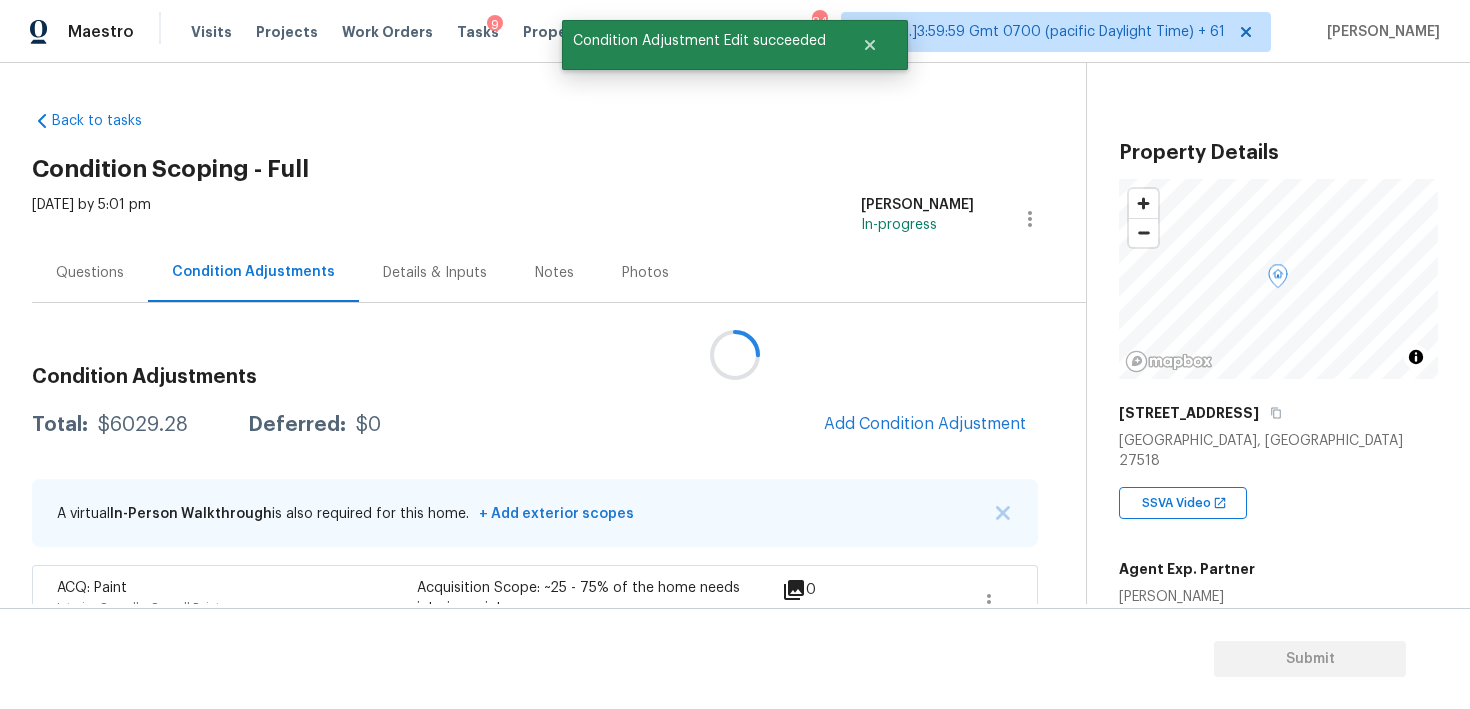 scroll, scrollTop: 0, scrollLeft: 0, axis: both 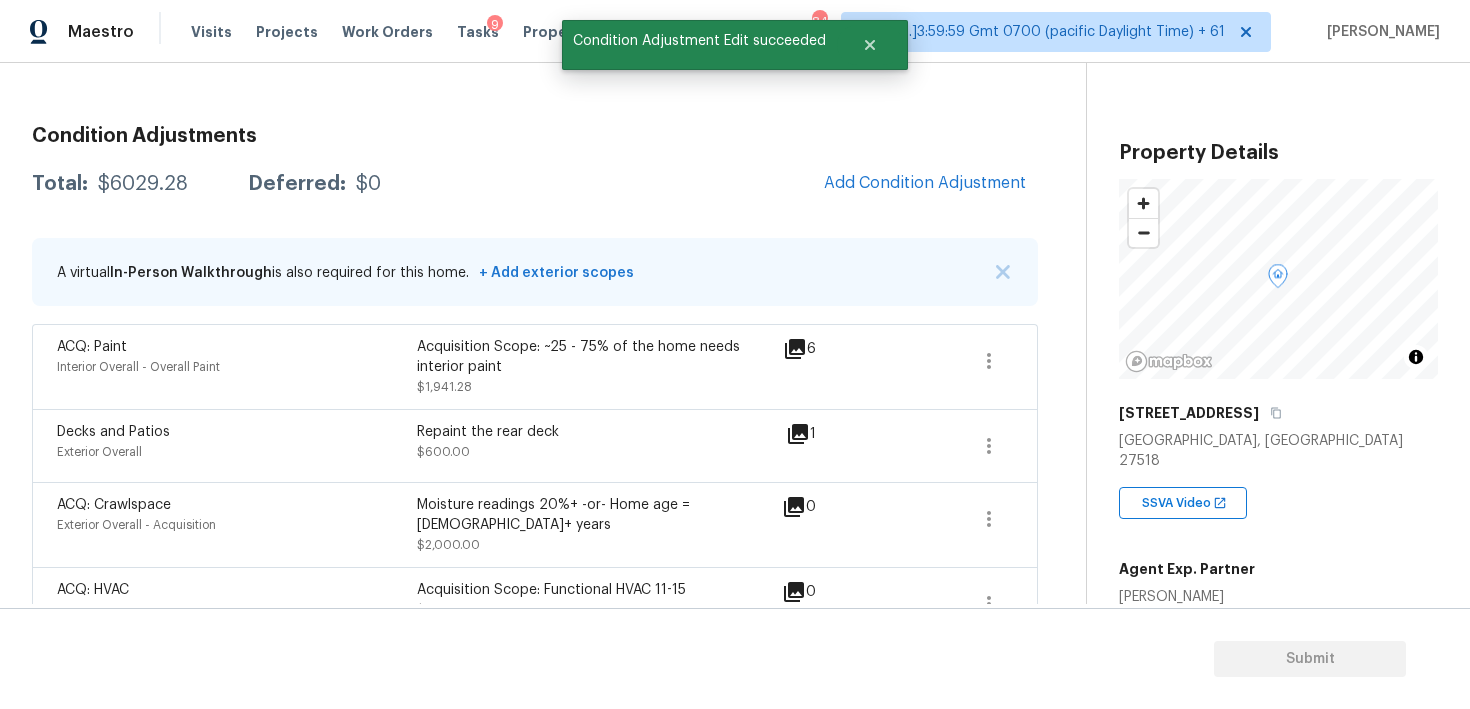 click on "Condition Adjustments Total:  $6029.28 Deferred:  $0 Add Condition Adjustment A virtual  In-Person Walkthrough  is also required for this home.   + Add exterior scopes ACQ: Paint Interior Overall - Overall Paint Acquisition Scope: ~25 - 75% of the home needs interior paint $1,941.28   6 Decks and Patios Exterior Overall Repaint the rear deck $600.00   1 ACQ: Crawlspace Exterior Overall - Acquisition Moisture readings 20%+ -or- Home age = [DEMOGRAPHIC_DATA]+ years $2,000.00   0 ACQ: HVAC HVAC - Acquisition Acquisition Scope: Functional HVAC 11-15 $500.00   0 ACQ: Shingle Roof Roof - Acquisition Acquisition Scope: Shingle Roof 0-10 years in age maintenance. $288.00   0 Pressure Washing Exterior Overall - Siding Protect areas as needed for pressure washing. Pressure wash the siding on the home using the appropriate pressure/nozzle tip as to not create any damage to the home. Ensure that there is no streaking/eneven areas where the pressure washing took place. Clean up any debris created from pressure washing. $200.00   0   0" at bounding box center [535, 655] 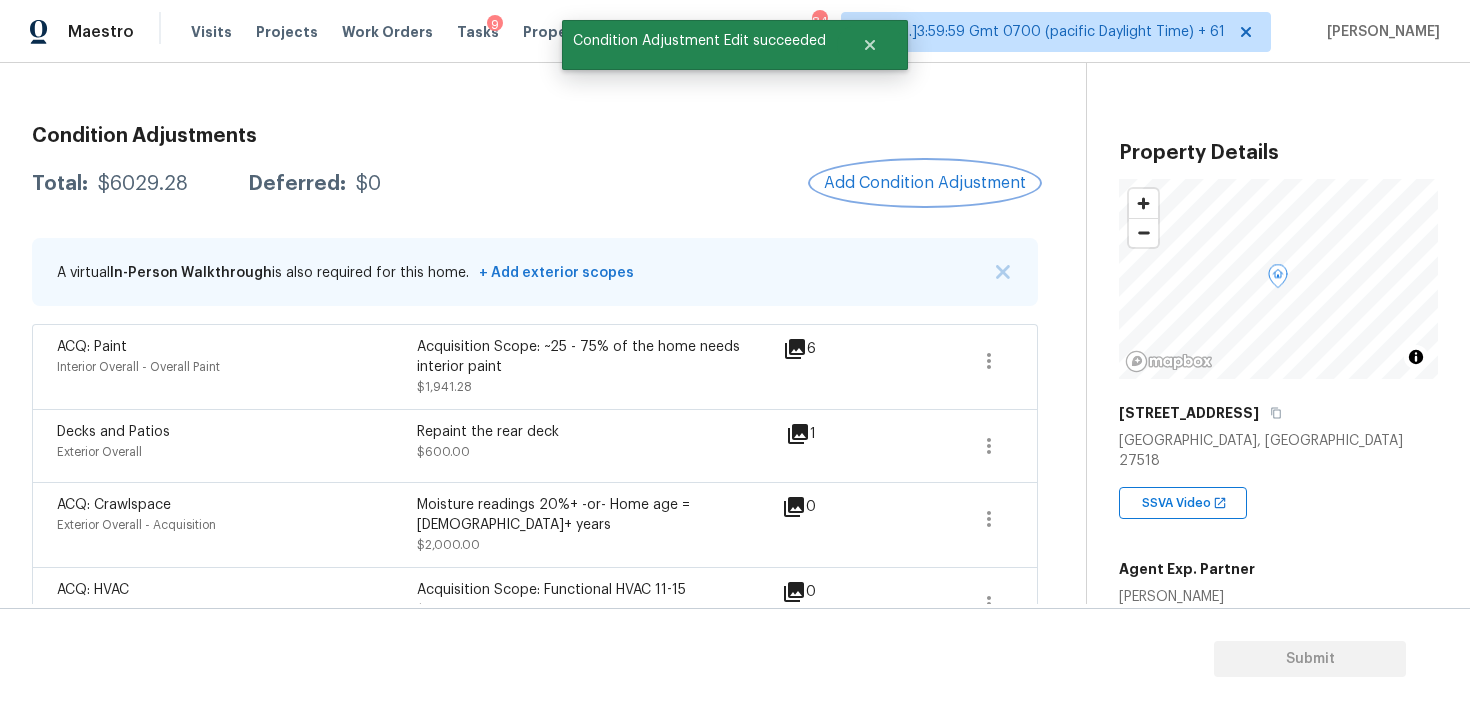 click on "Add Condition Adjustment" at bounding box center [925, 183] 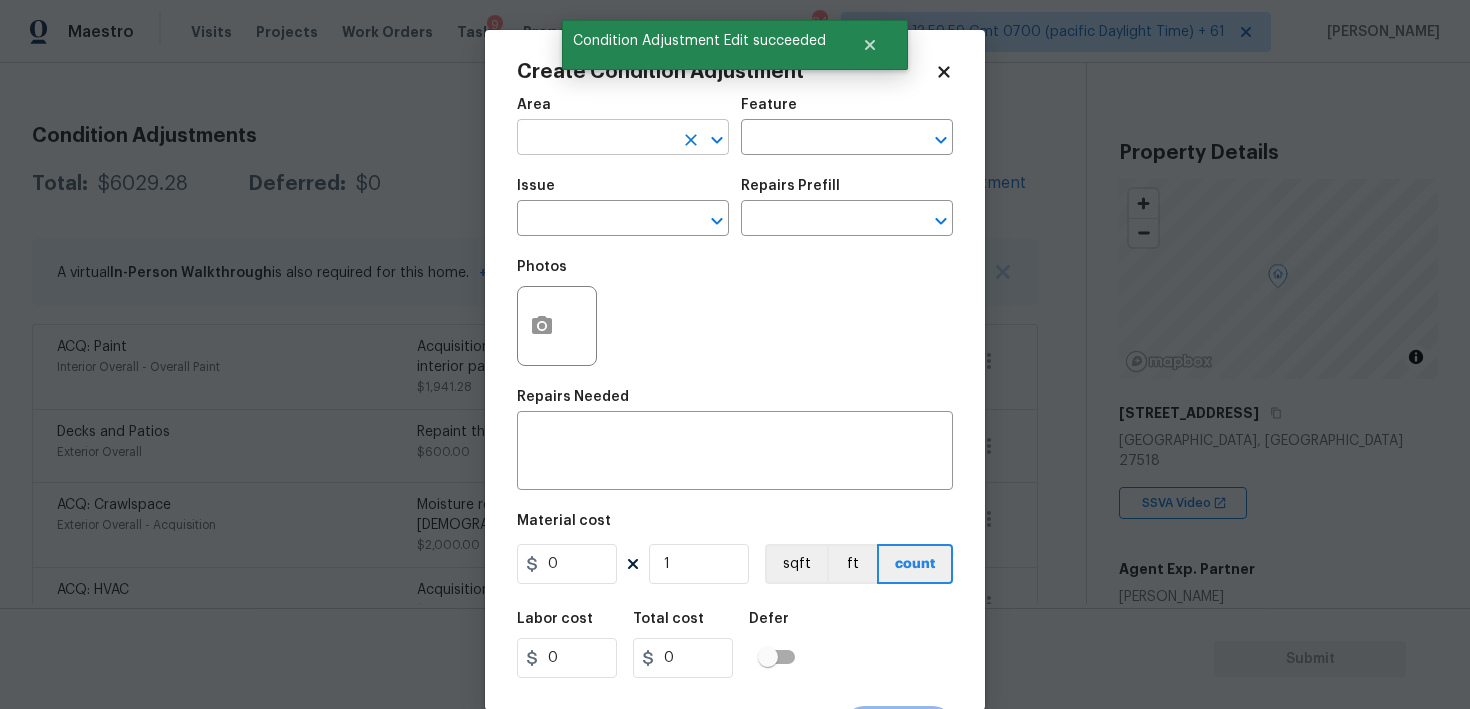click at bounding box center [595, 139] 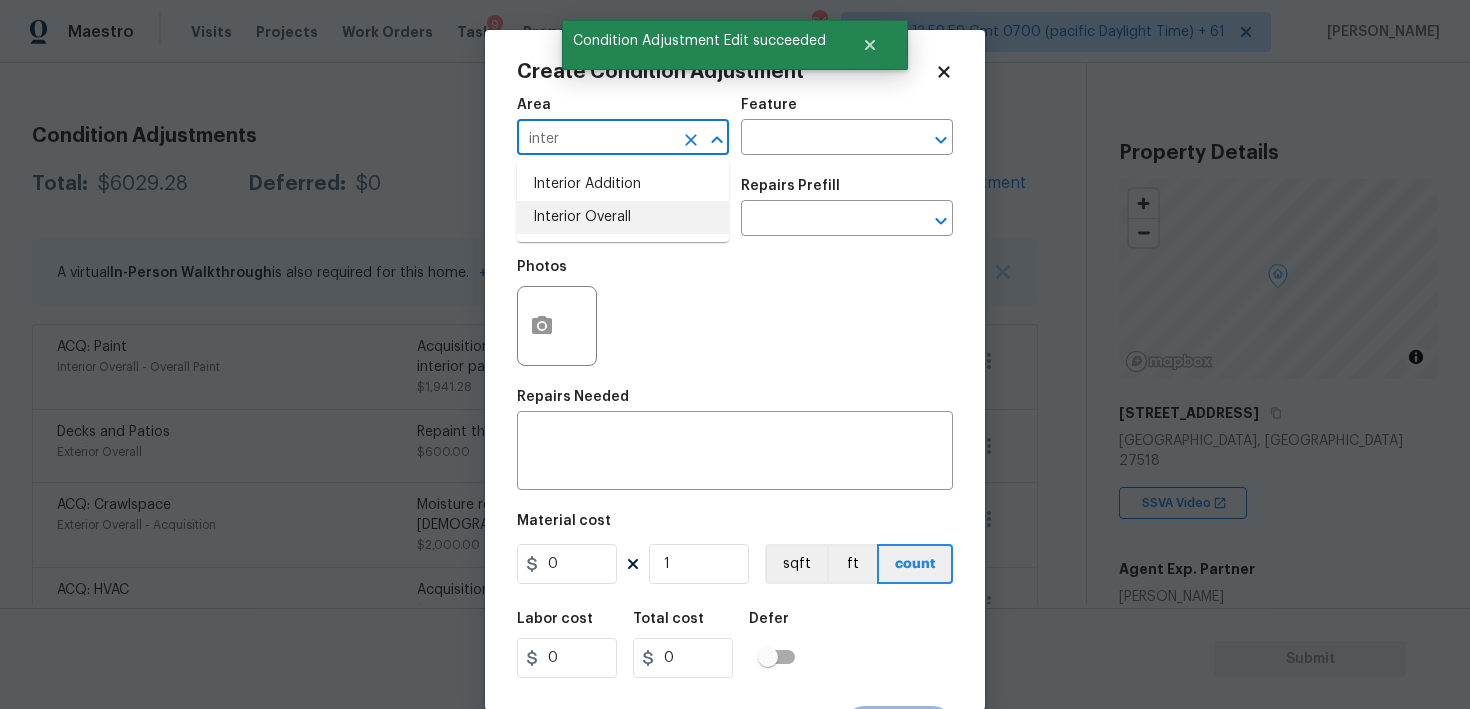 click on "Interior Addition Interior Overall" at bounding box center [623, 201] 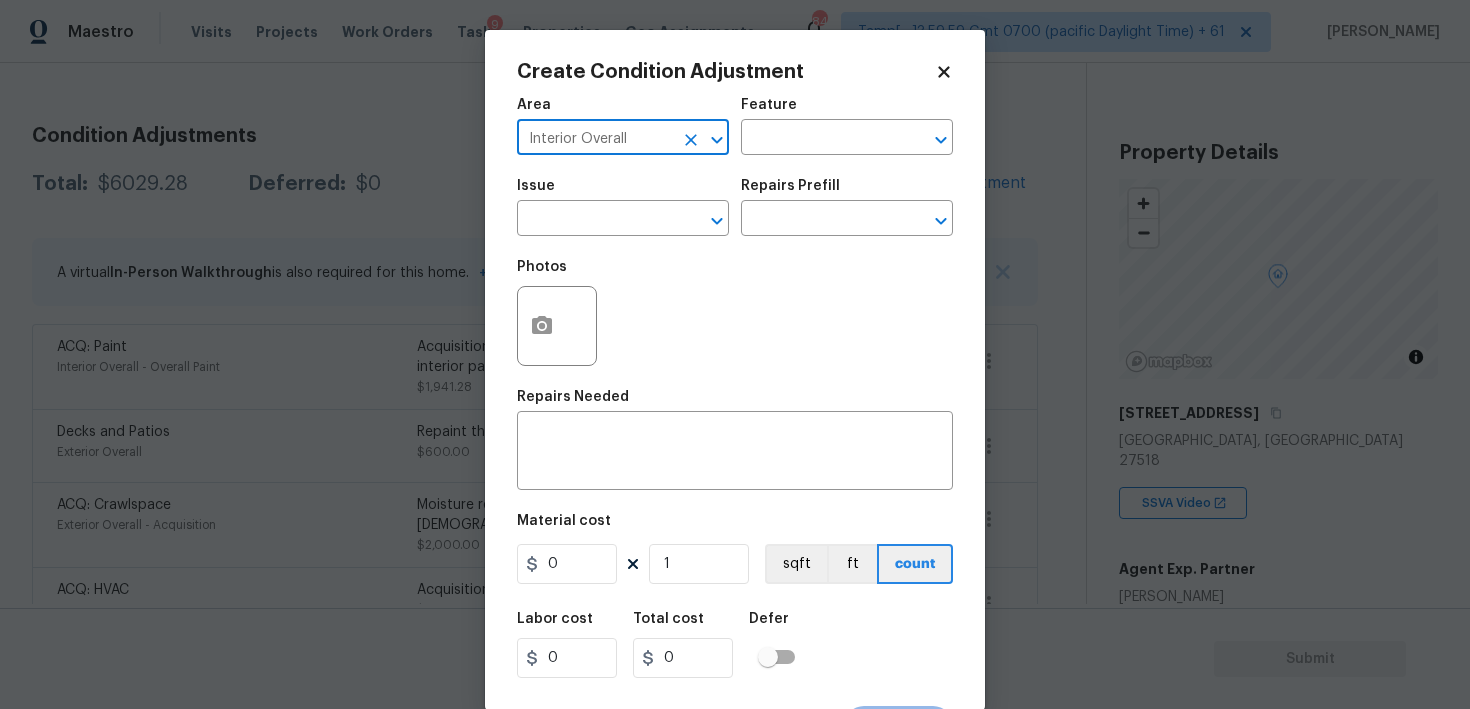 type on "Interior Overall" 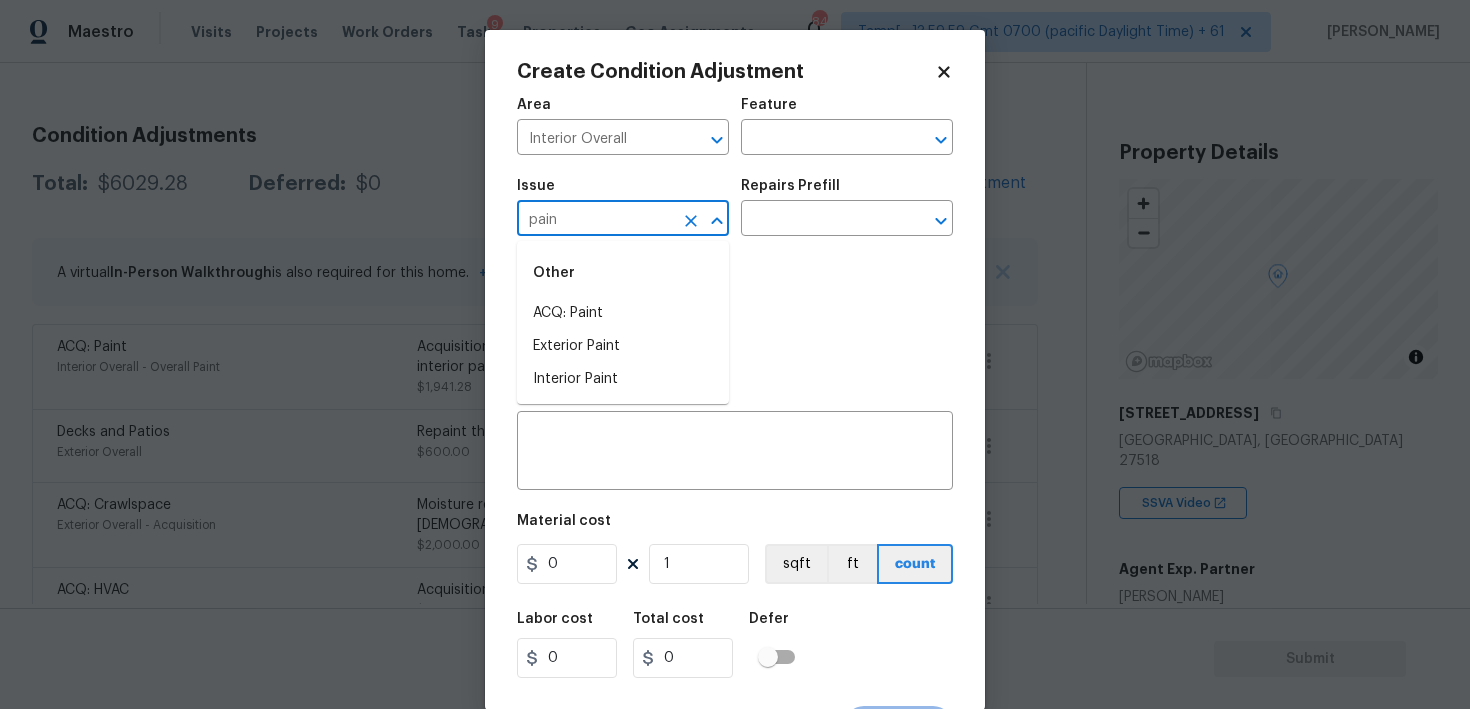 type on "paint" 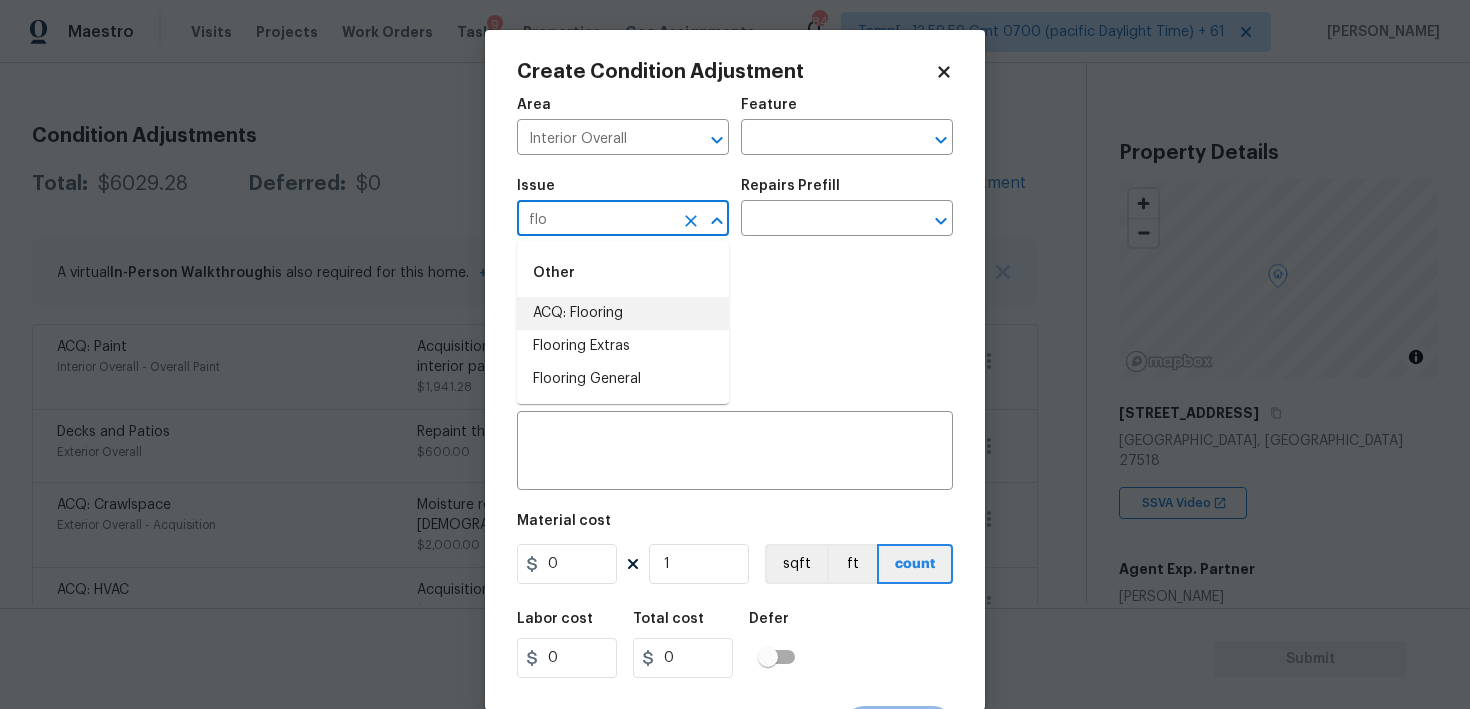 click on "ACQ: Flooring" at bounding box center (623, 313) 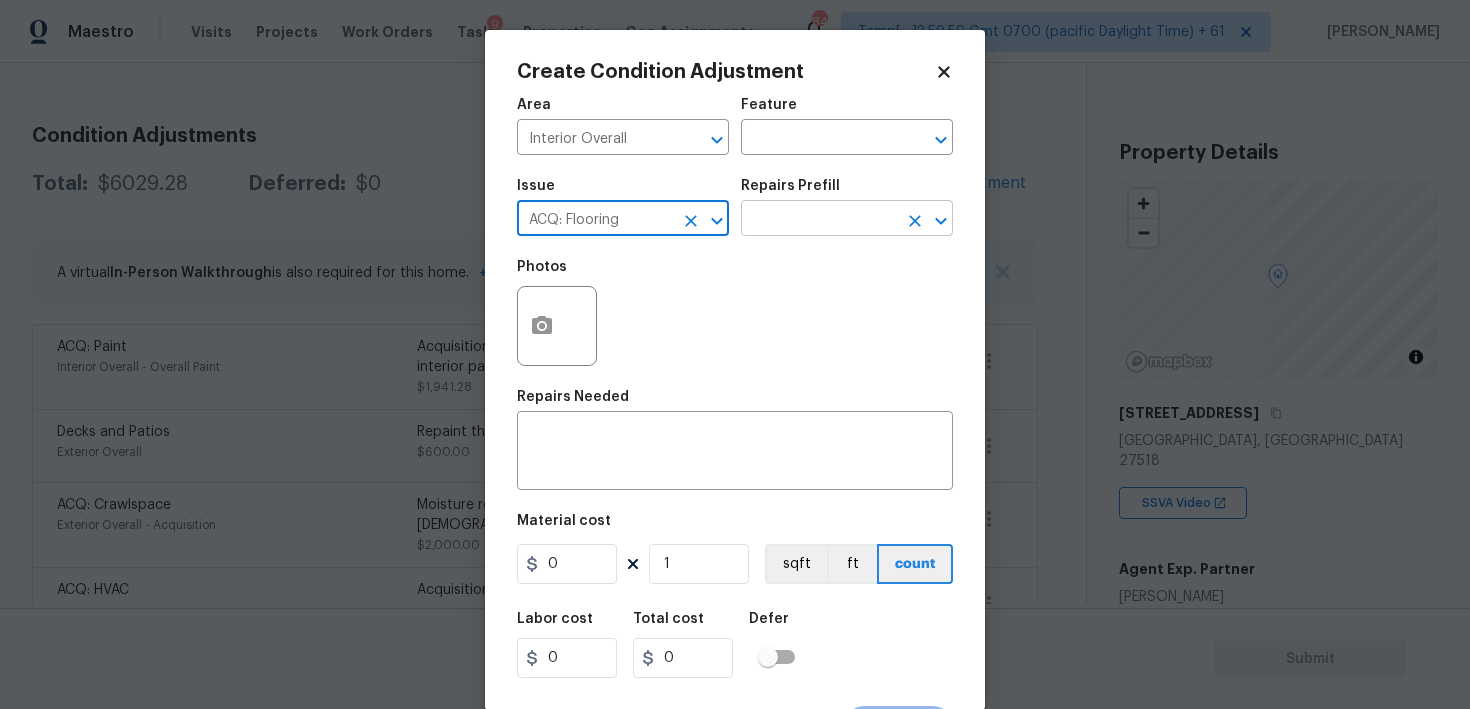 type on "ACQ: Flooring" 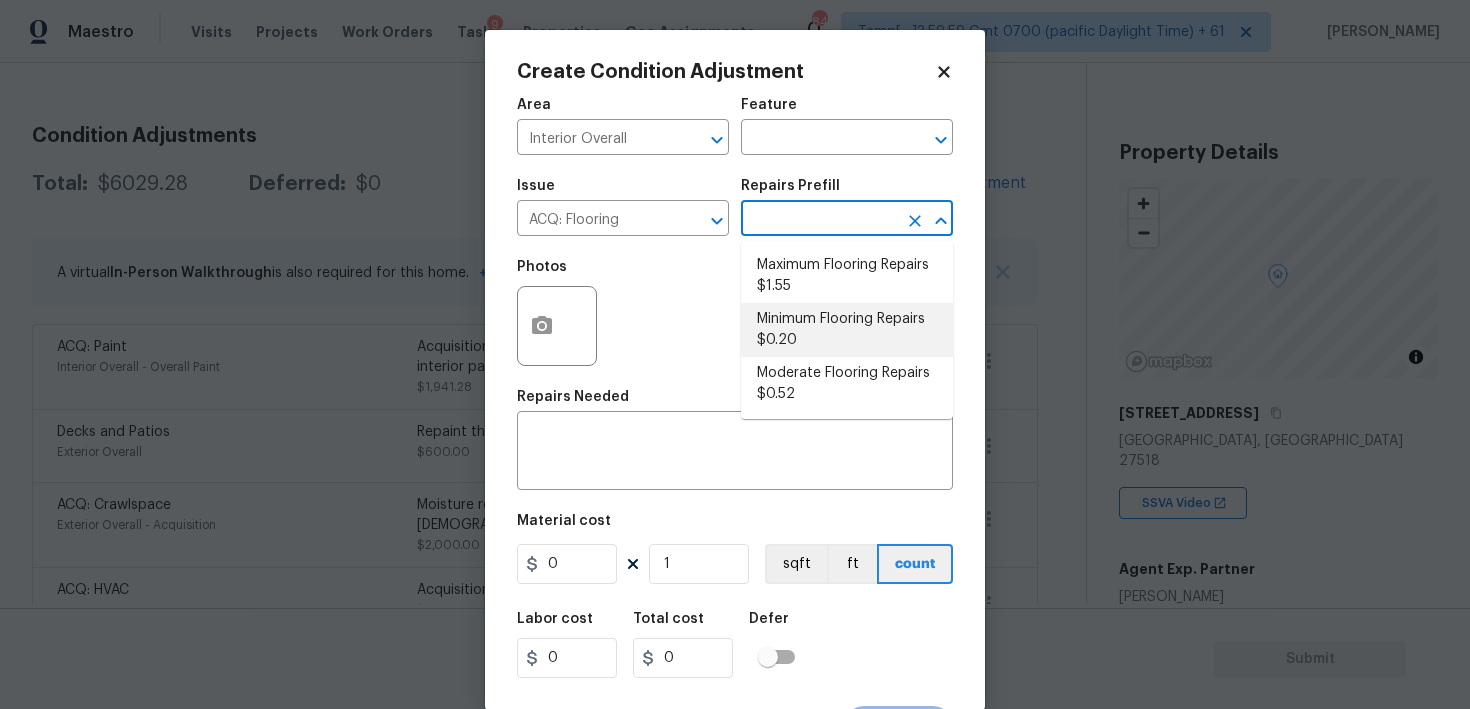 click on "Minimum Flooring Repairs $0.20" at bounding box center [847, 330] 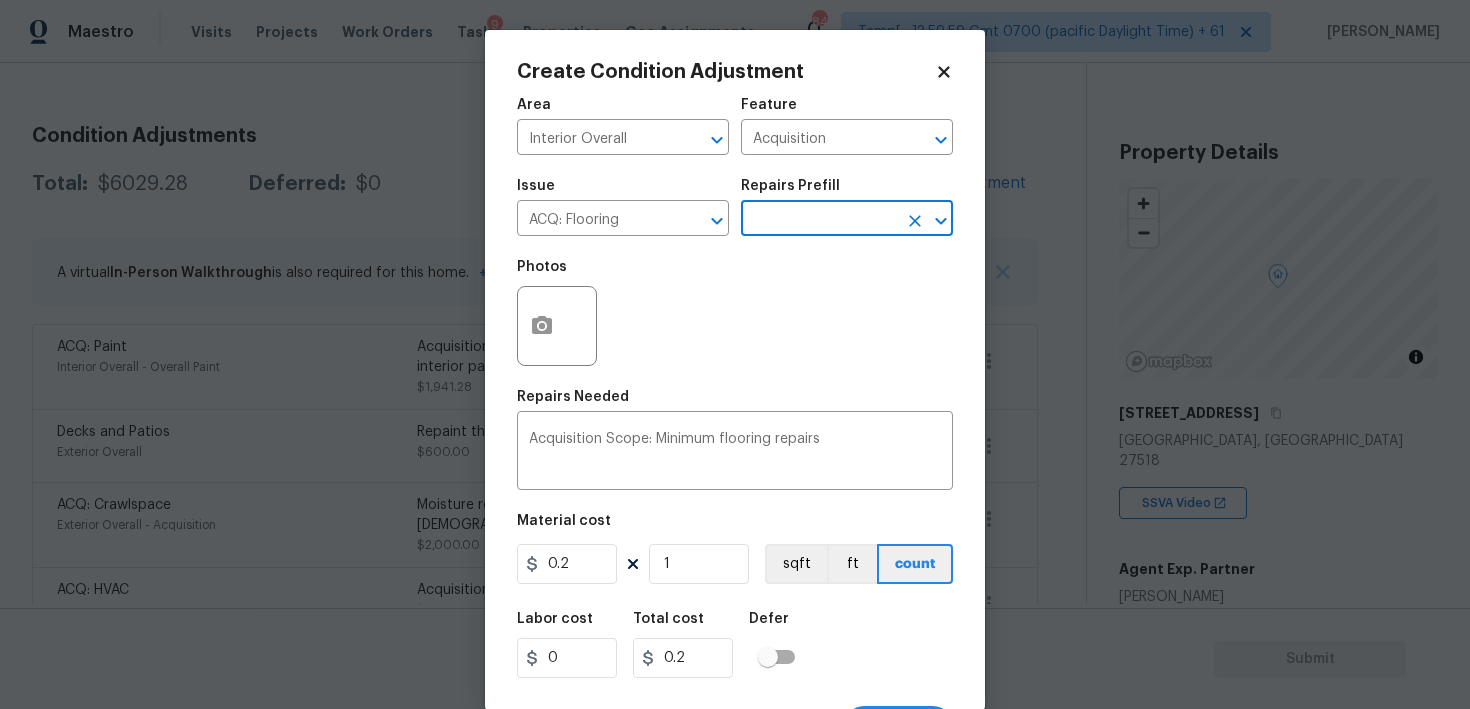 click on "Feature" at bounding box center [847, 111] 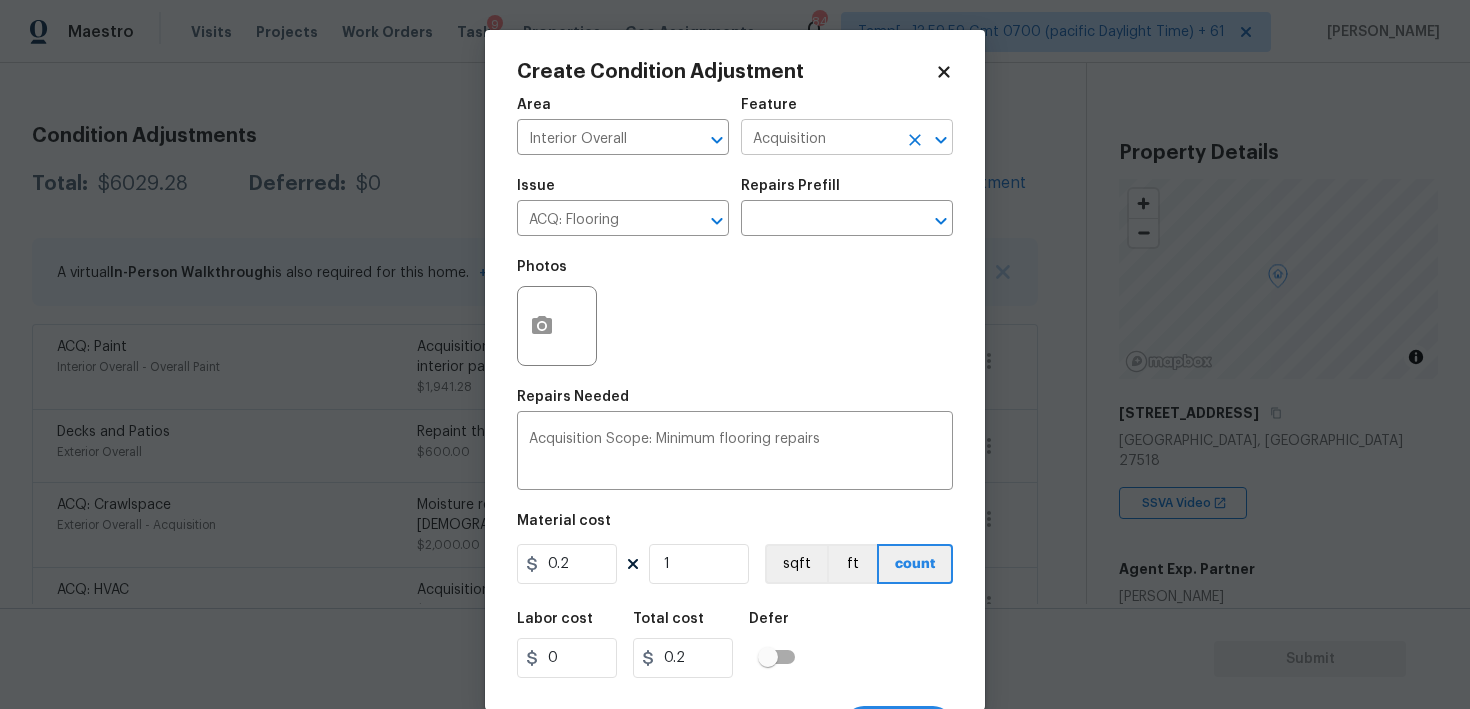 click on "Acquisition" at bounding box center [819, 139] 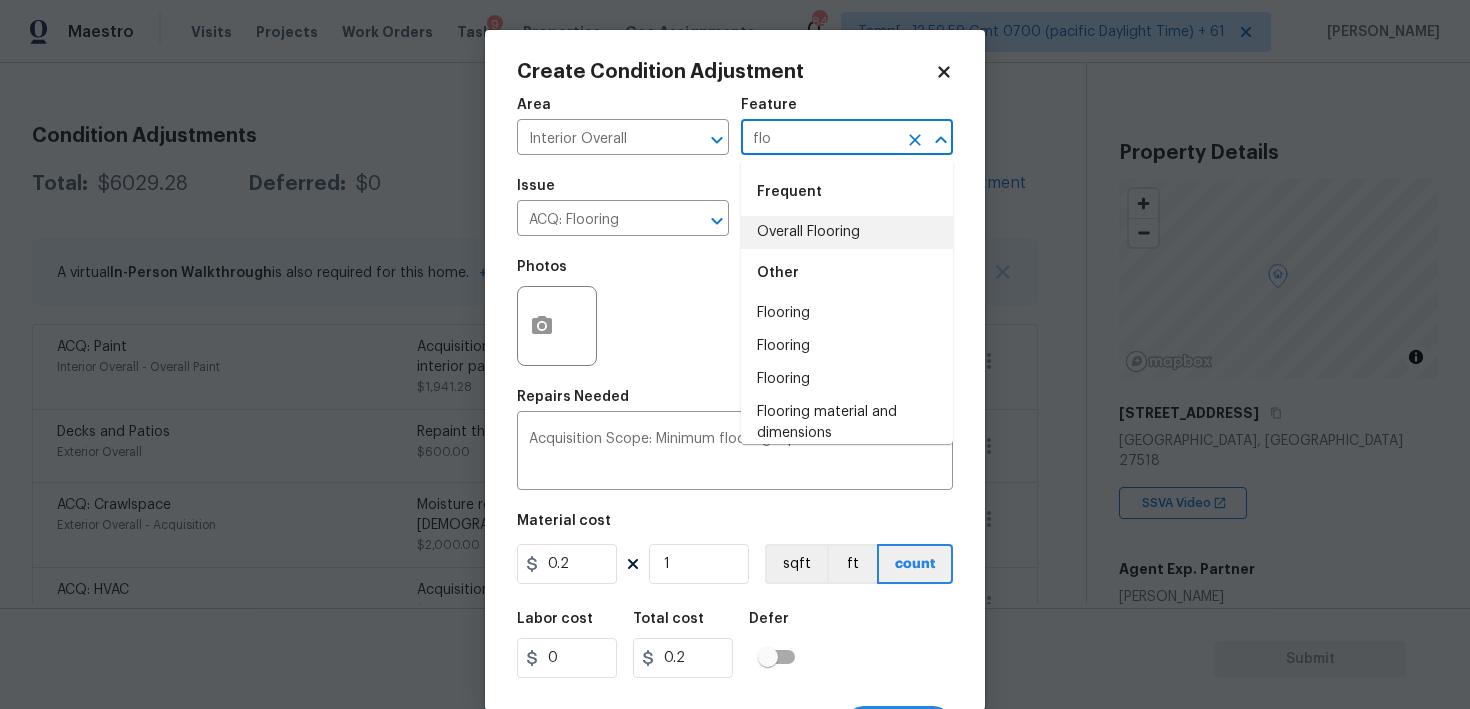 click on "Other" at bounding box center [847, 273] 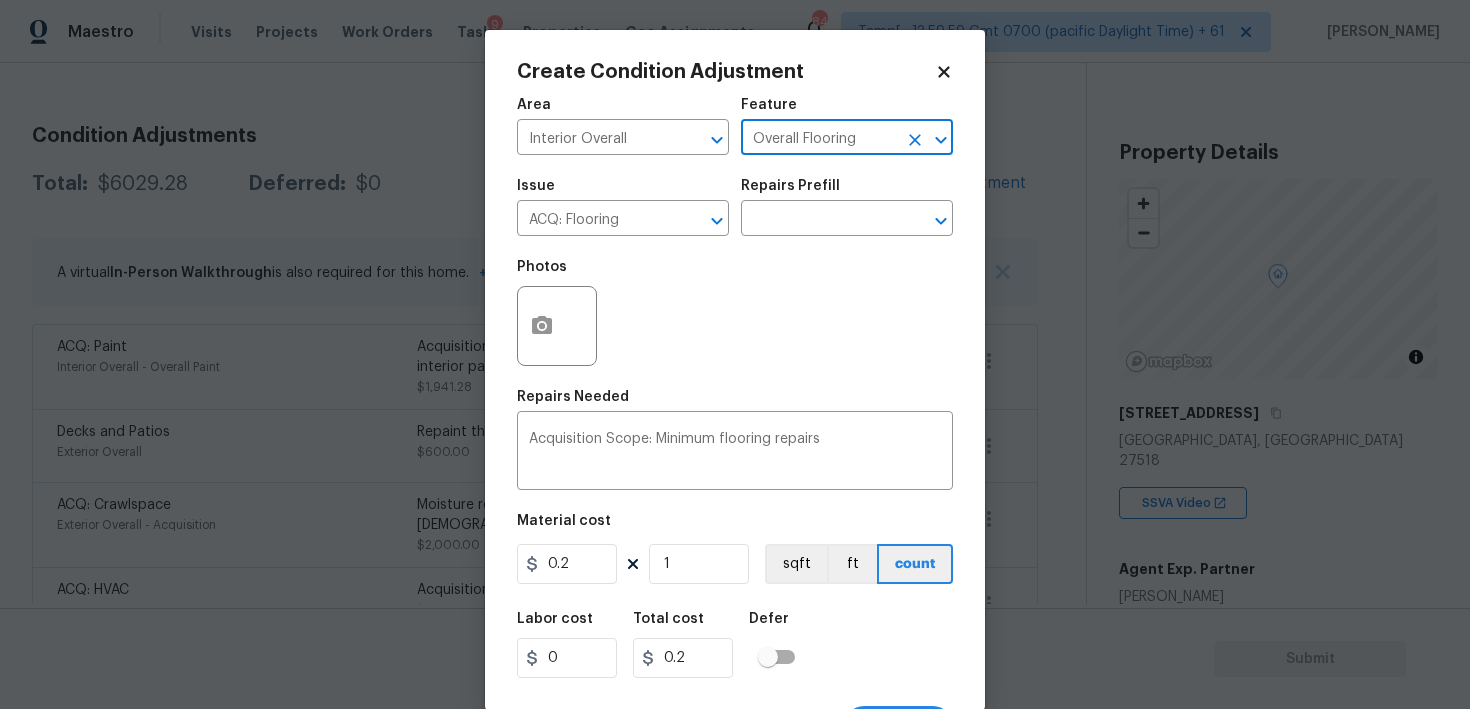 type on "Overall Flooring" 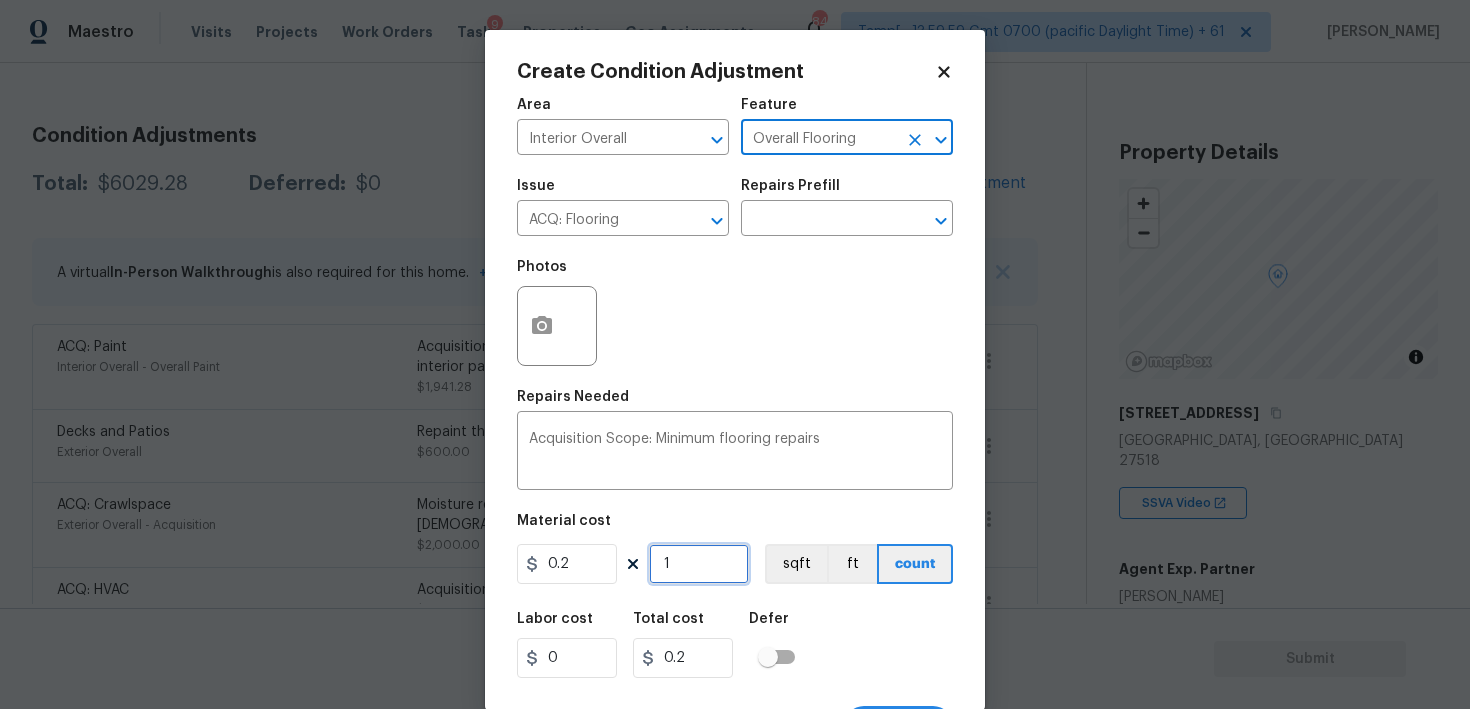 click on "1" at bounding box center (699, 564) 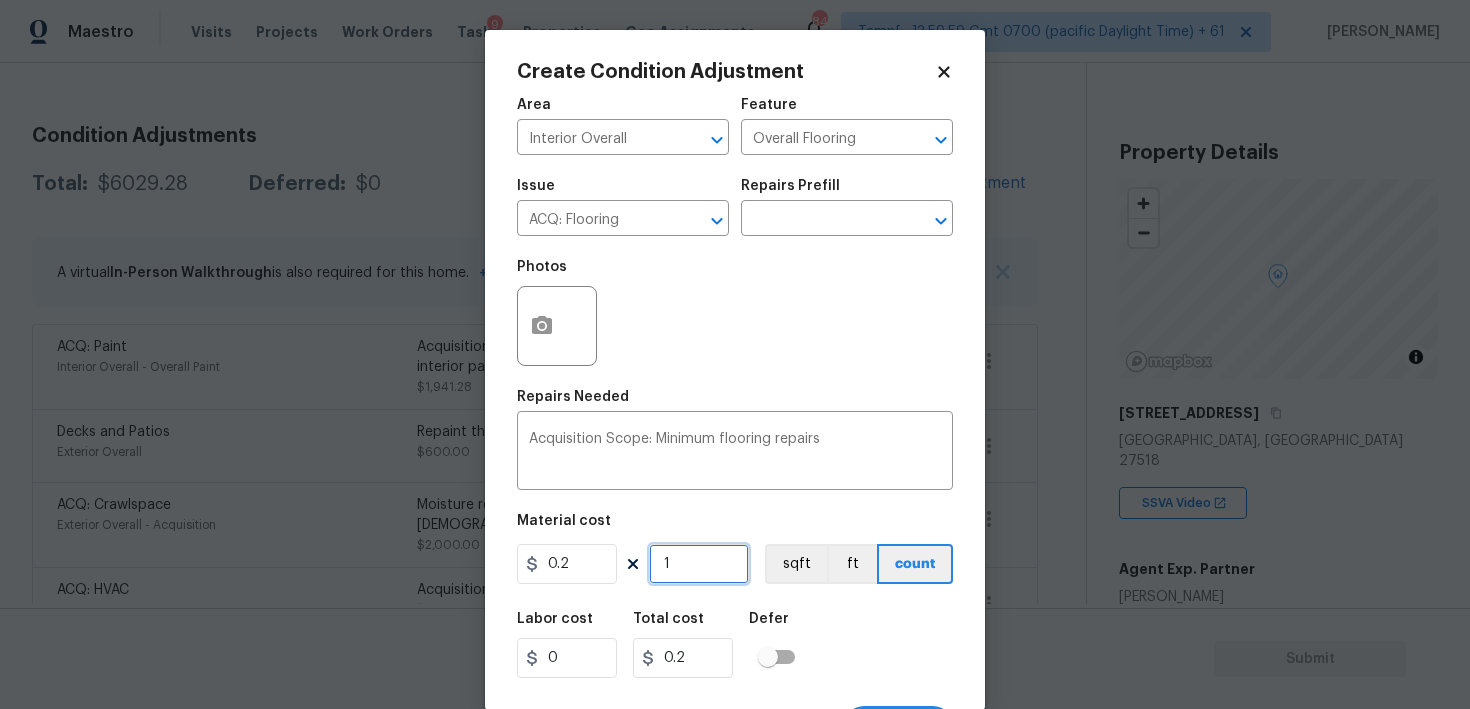 type on "0" 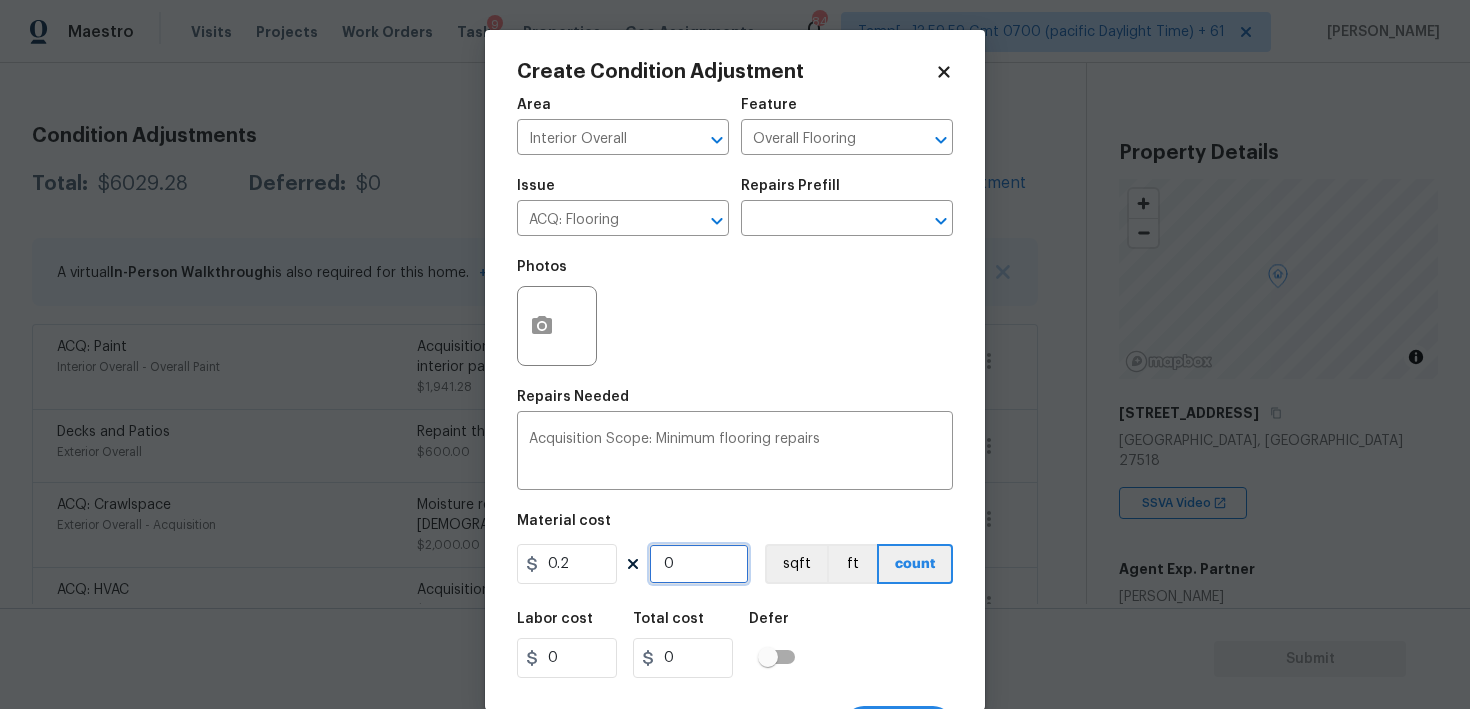 paste on "2206" 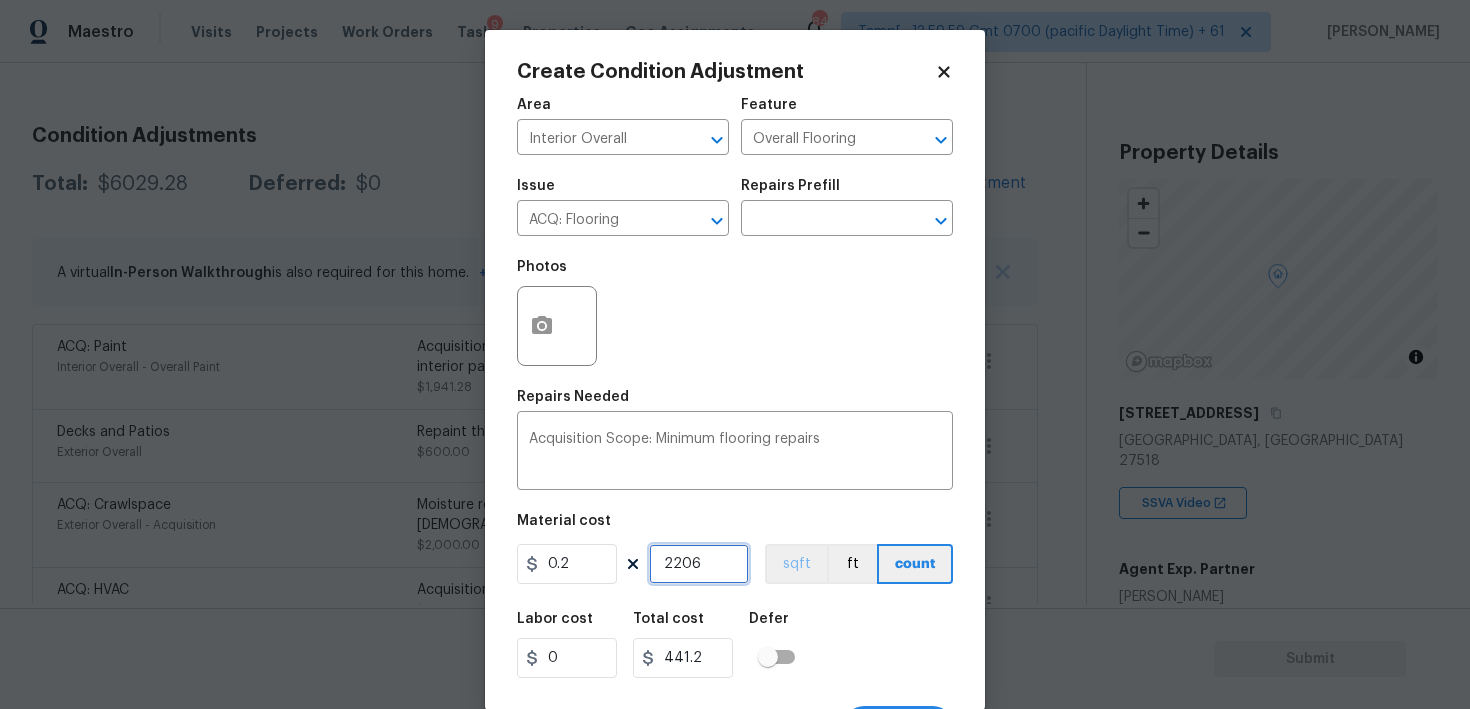 type on "2206" 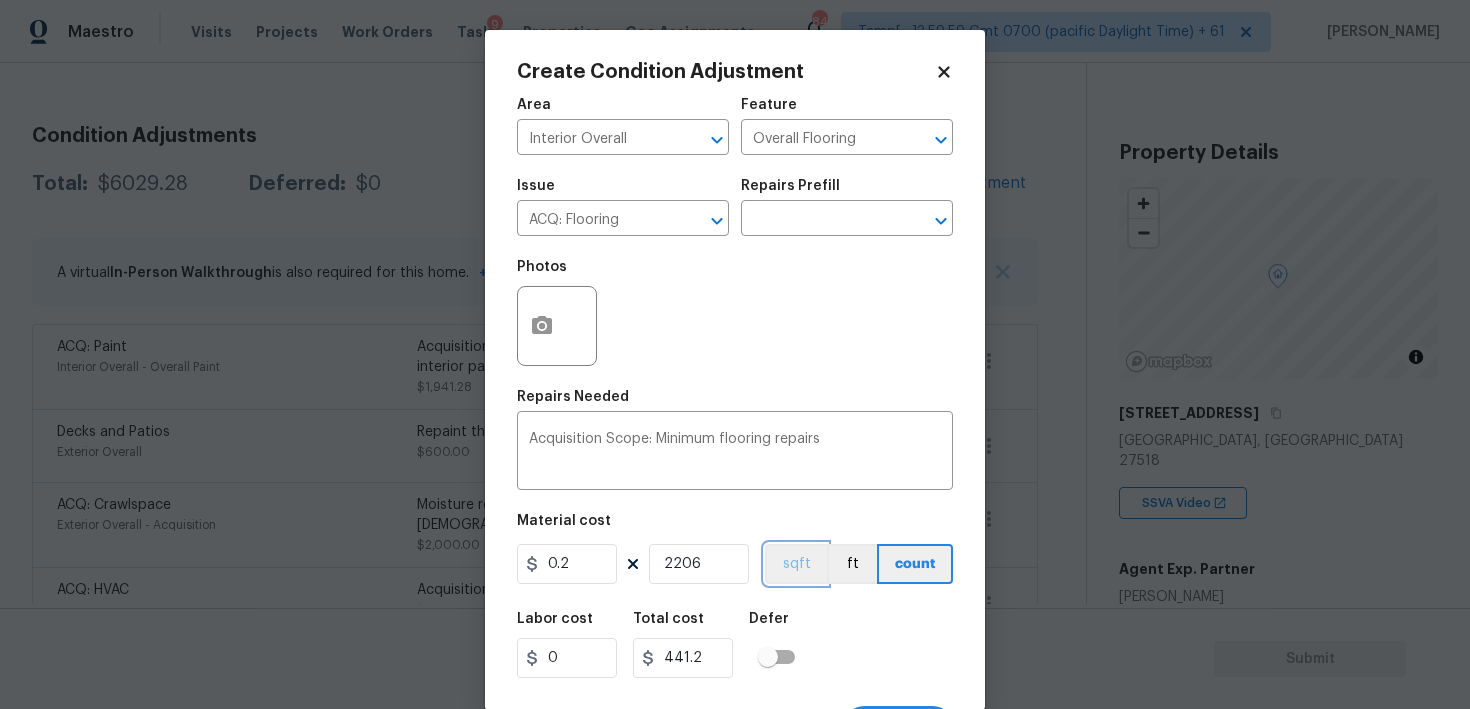 click on "sqft" at bounding box center (796, 564) 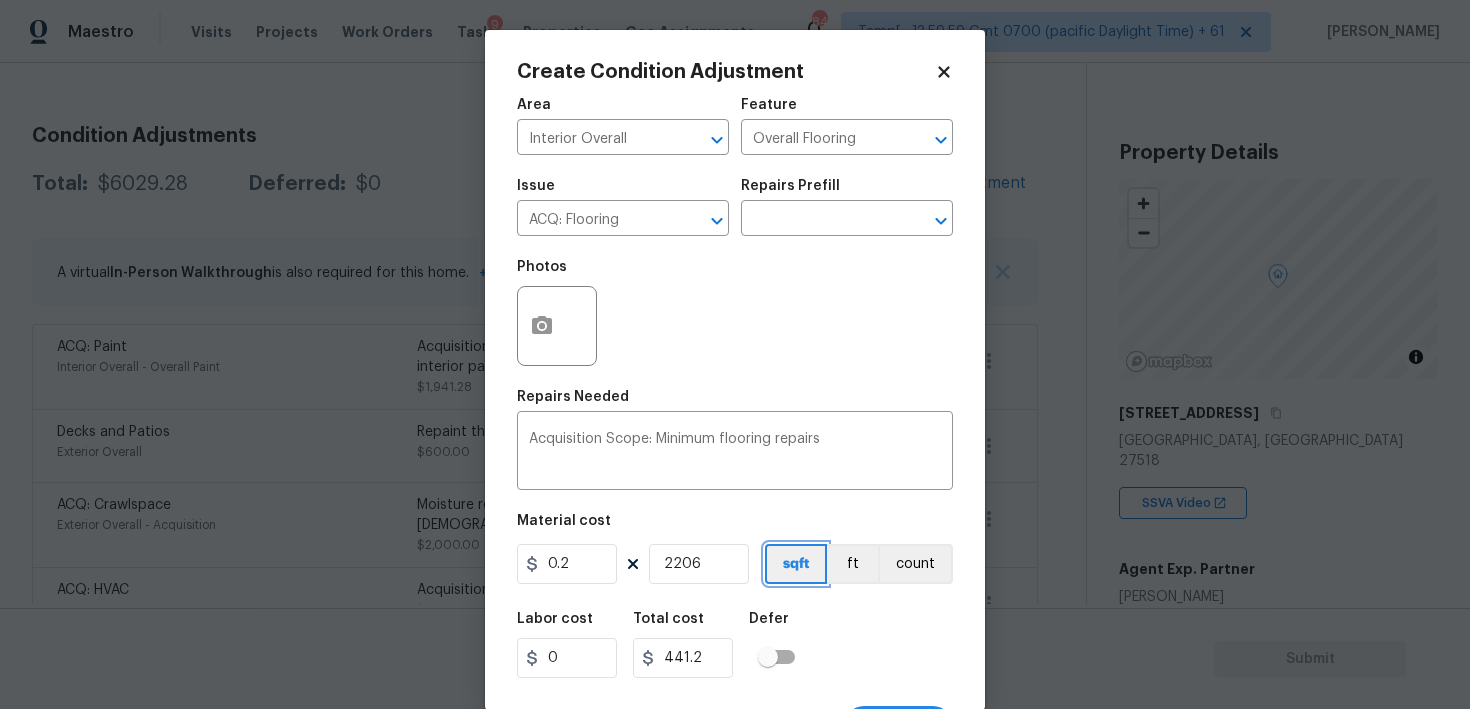 scroll, scrollTop: 38, scrollLeft: 0, axis: vertical 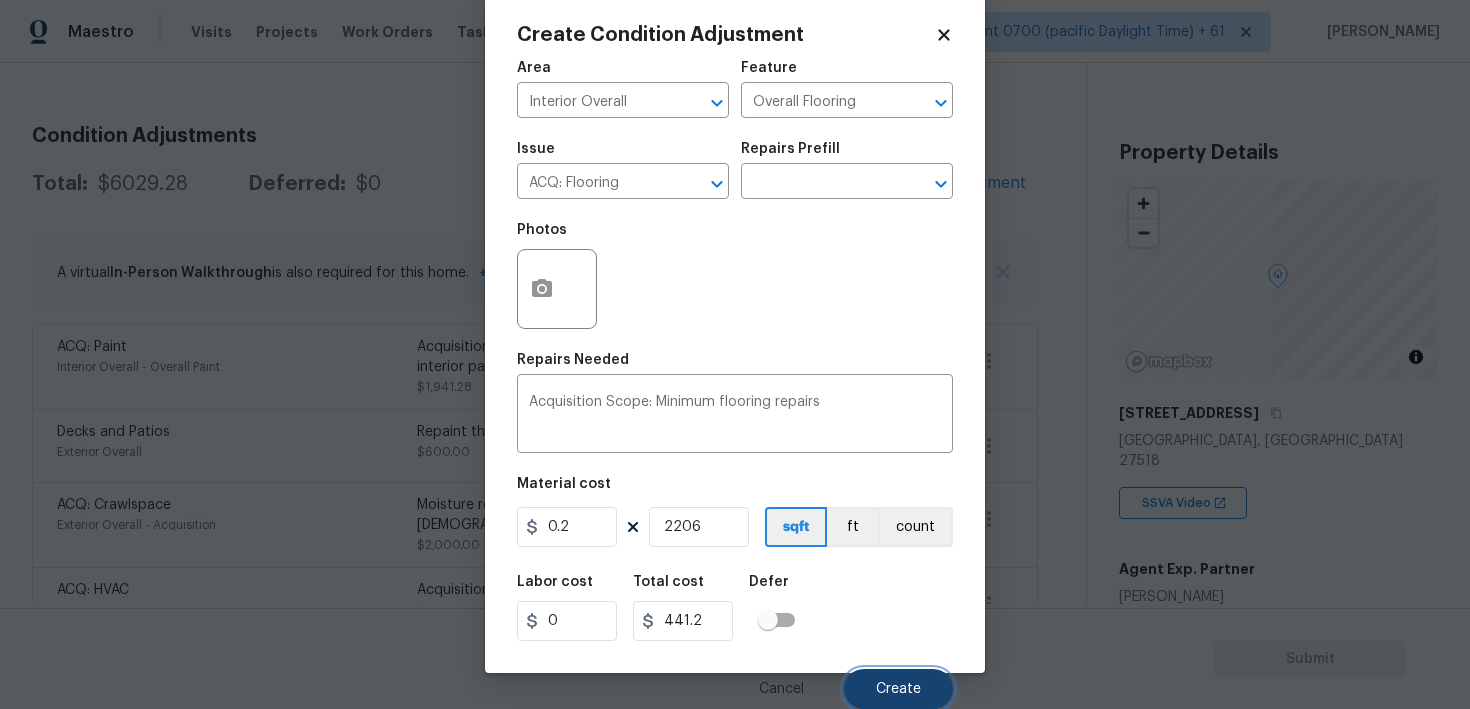 click on "Create" at bounding box center (898, 689) 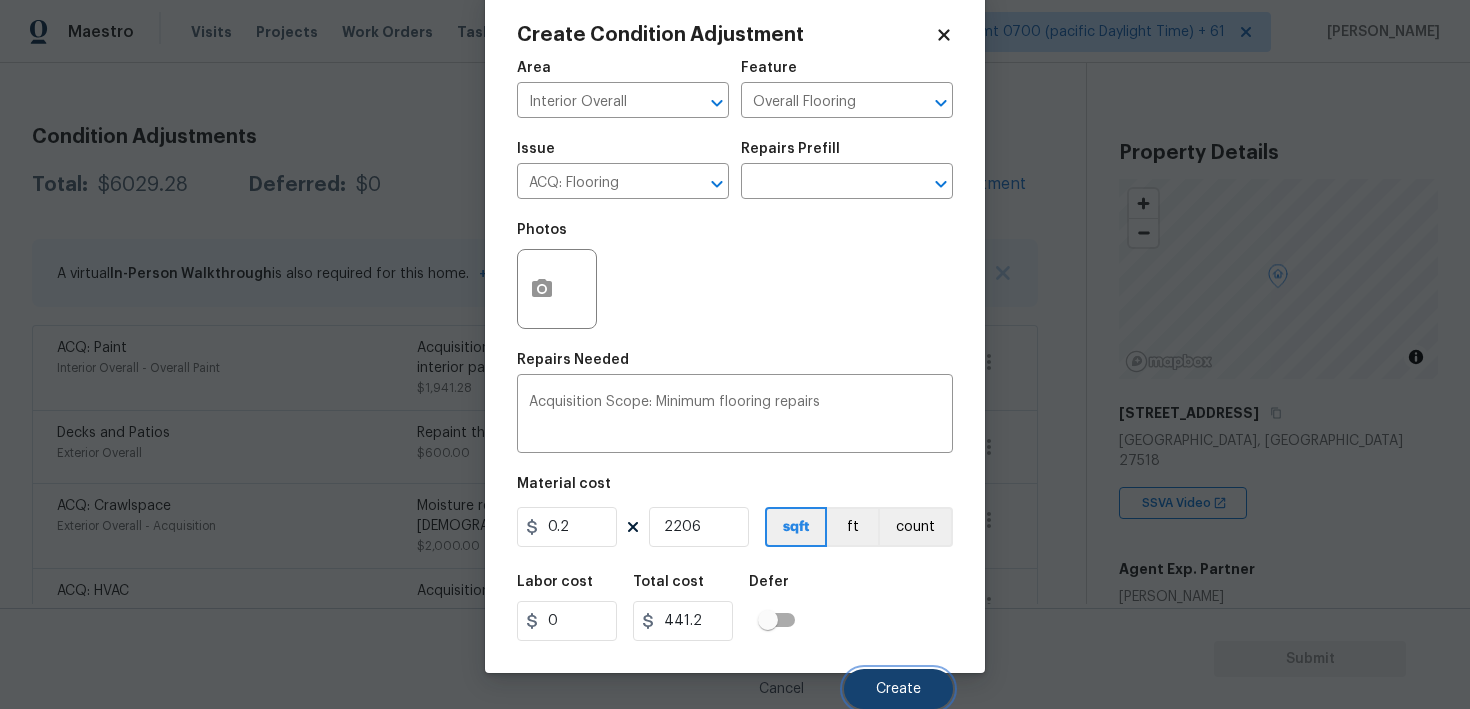 scroll, scrollTop: 241, scrollLeft: 0, axis: vertical 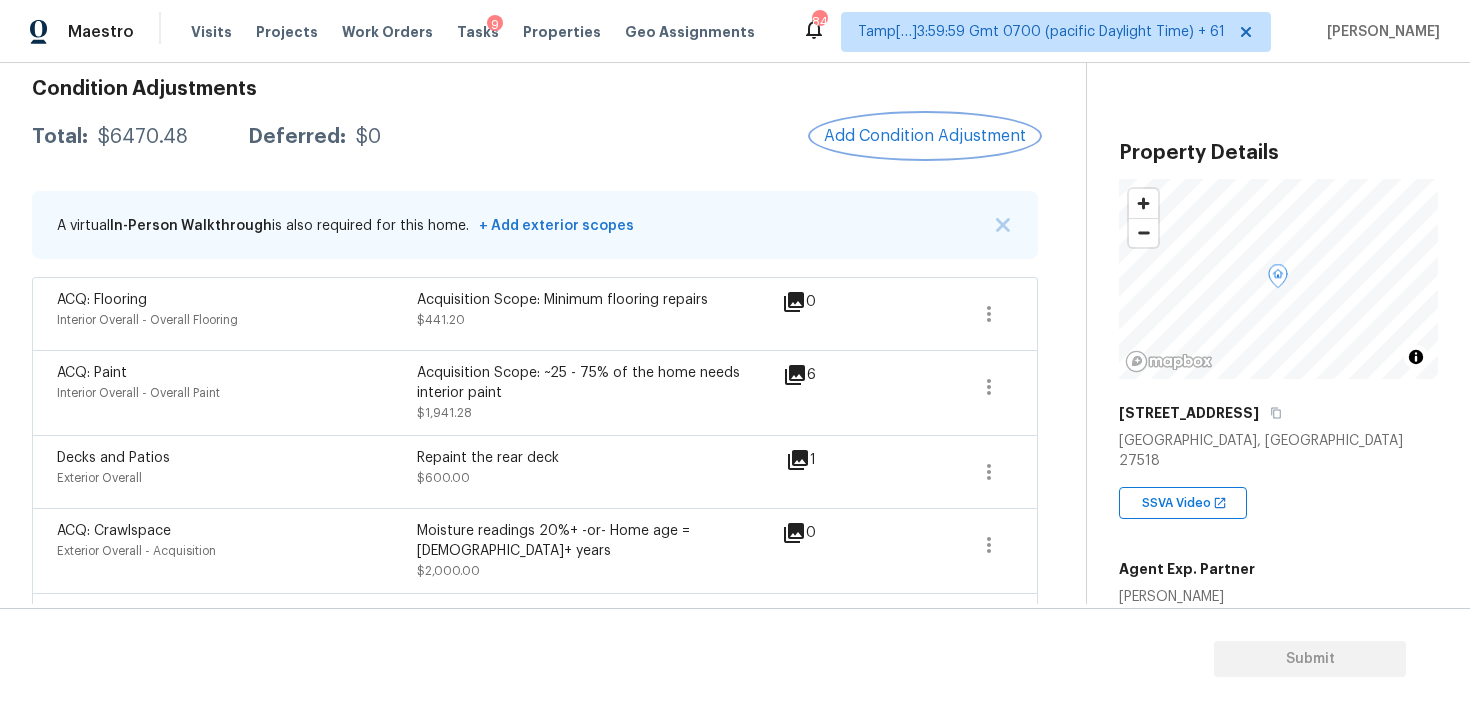 click on "Add Condition Adjustment" at bounding box center (925, 136) 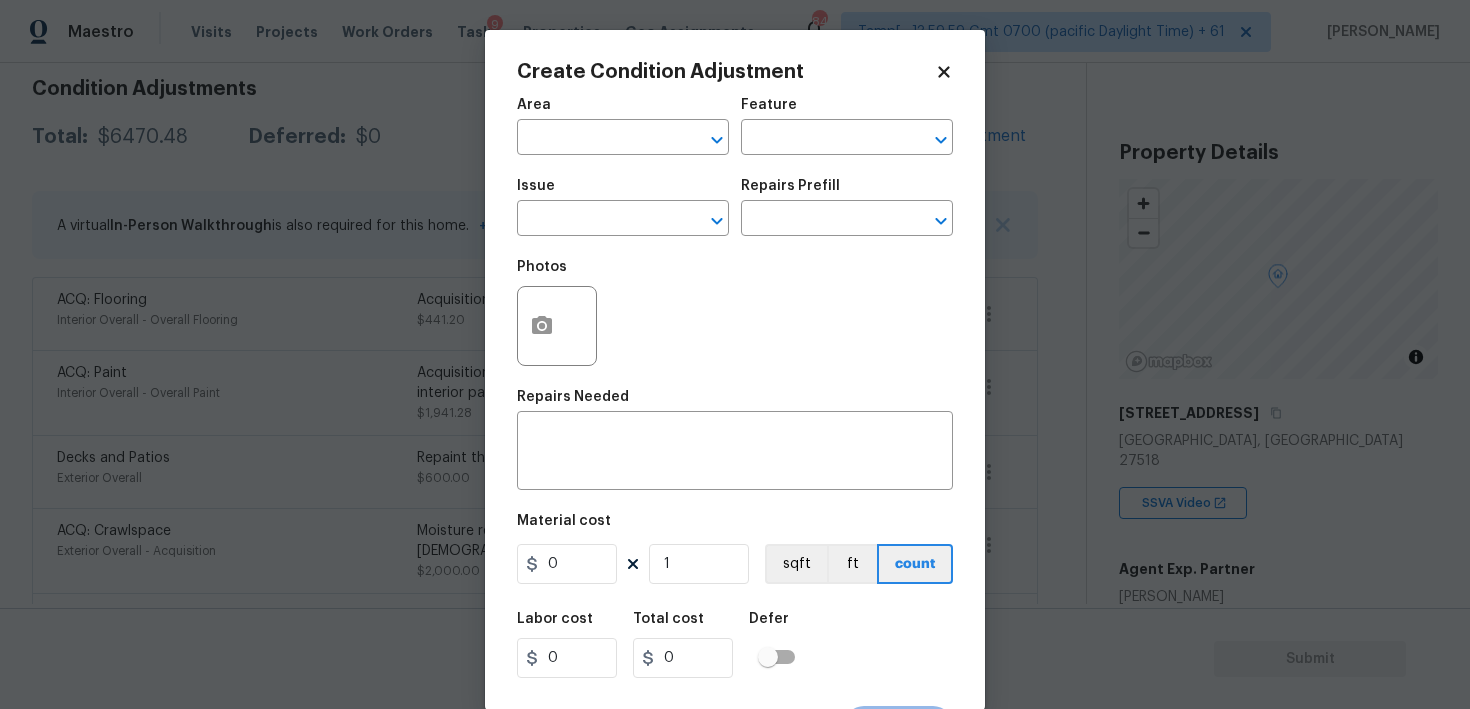 click on "Area ​" at bounding box center (623, 126) 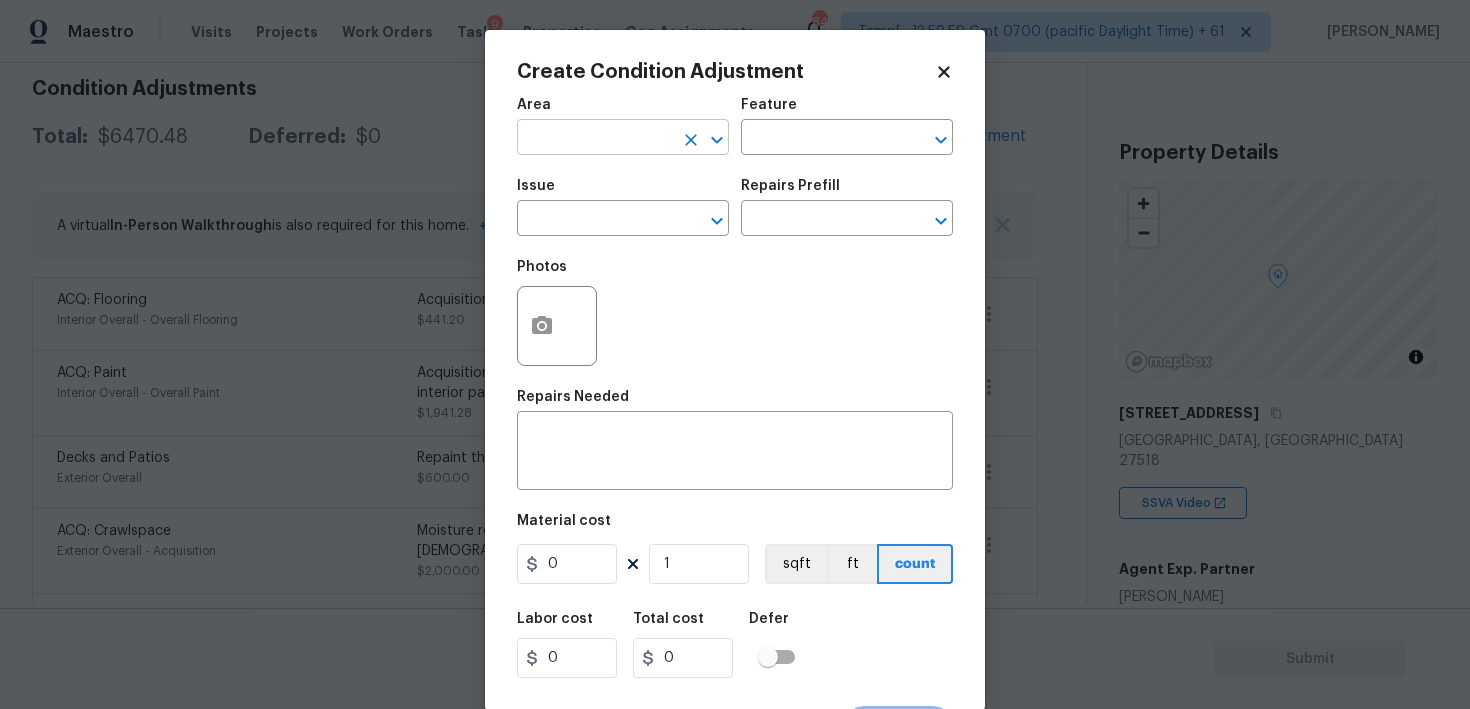 click at bounding box center (595, 139) 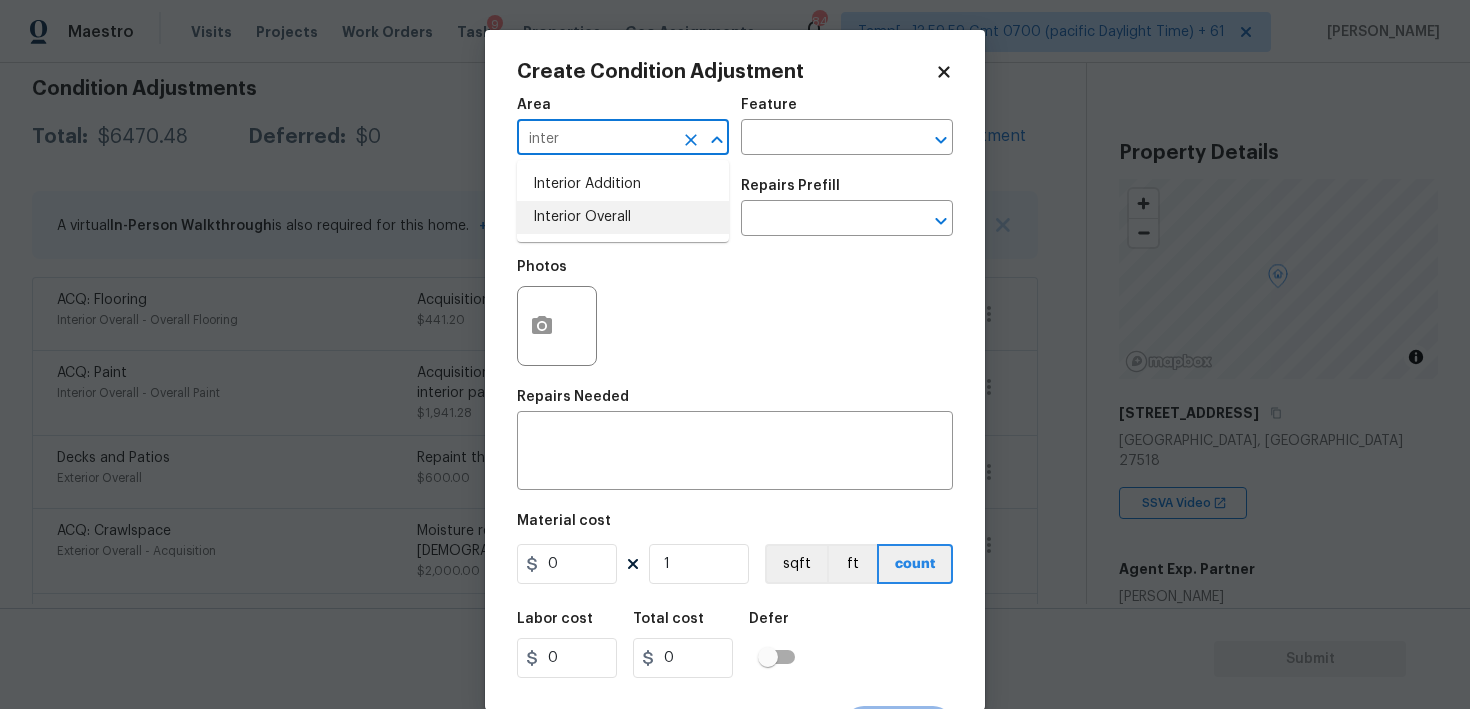 click on "Interior Addition Interior Overall" at bounding box center [623, 201] 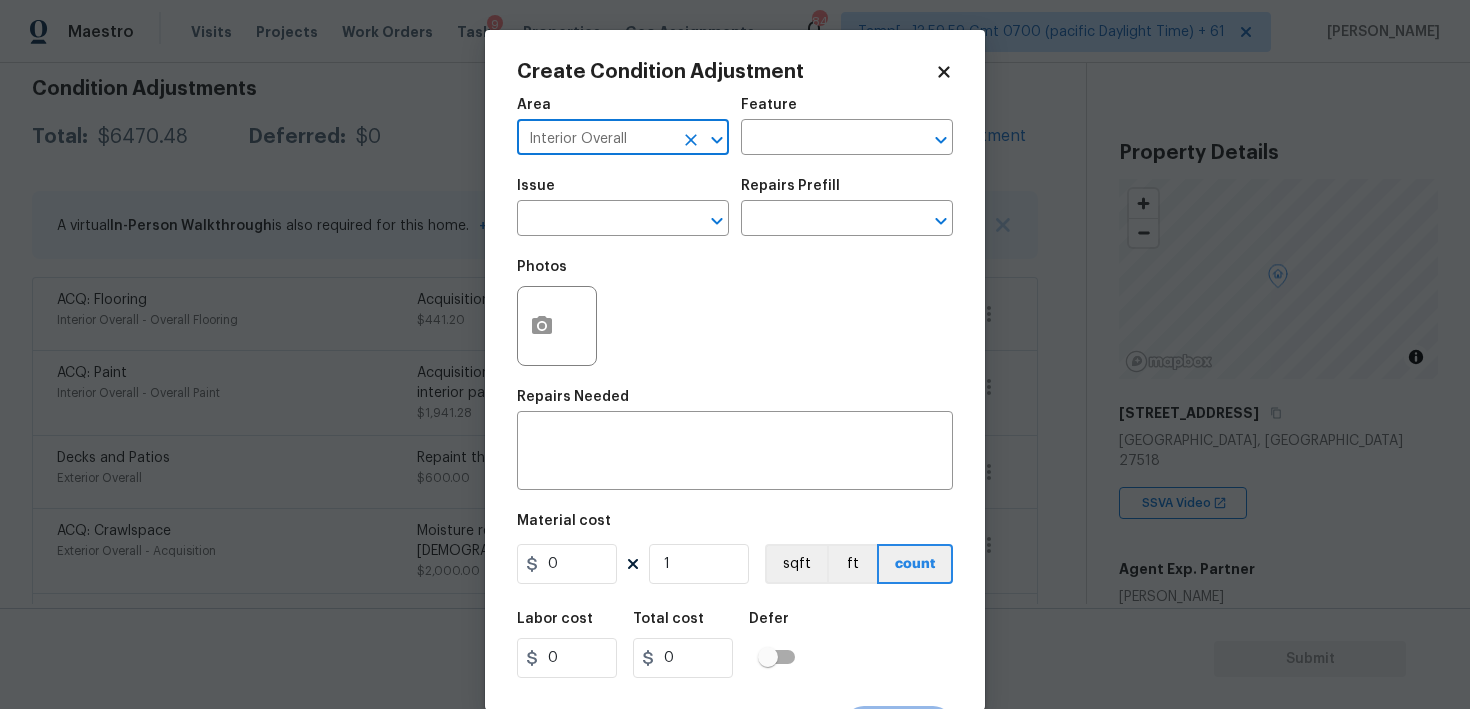 type on "Interior Overall" 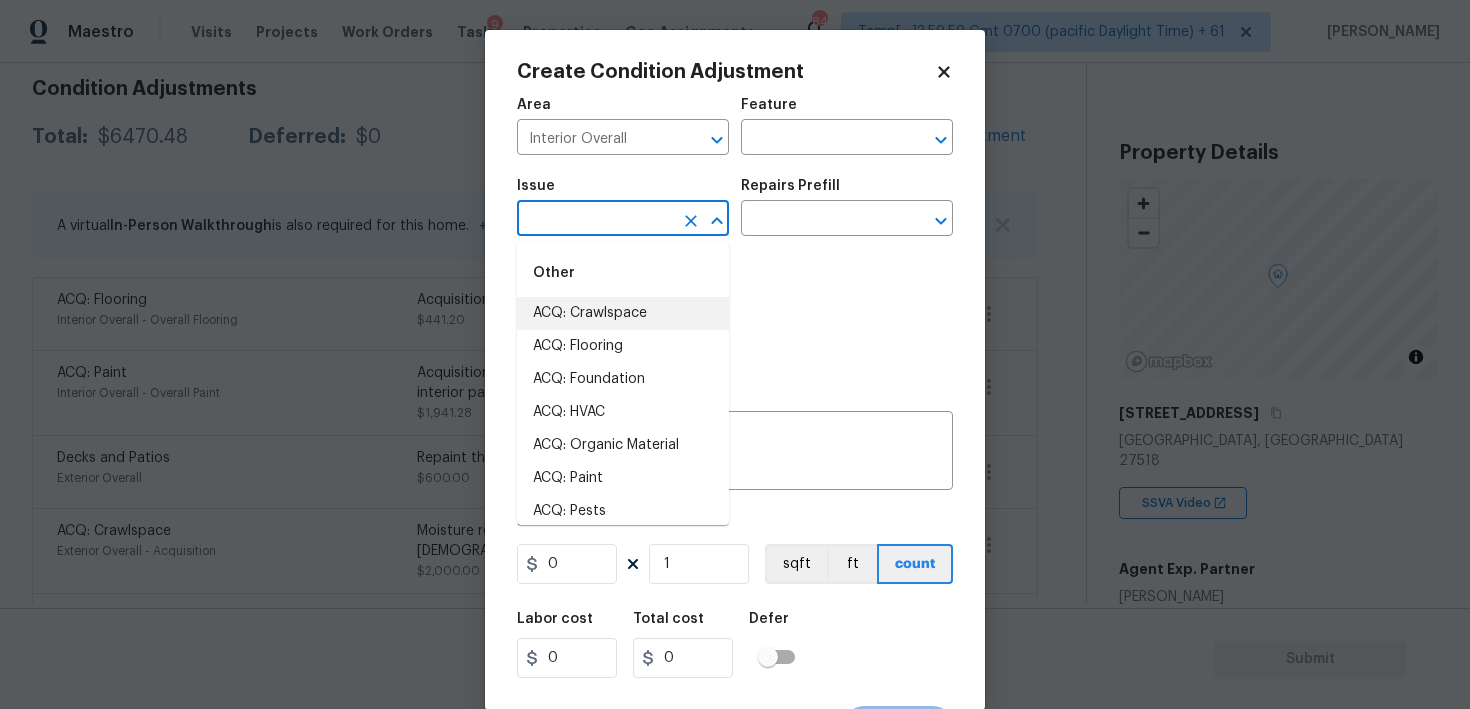 click at bounding box center (595, 220) 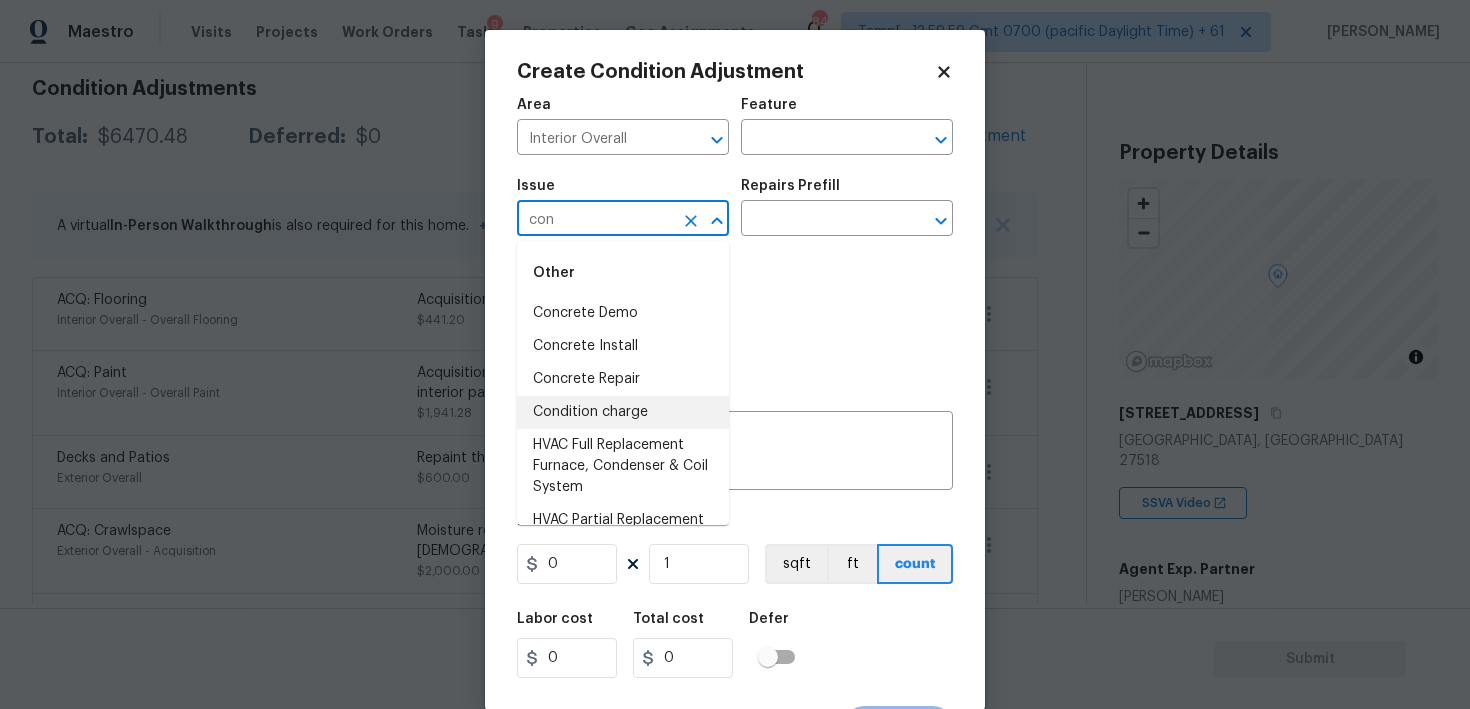 click on "Condition charge" at bounding box center [623, 412] 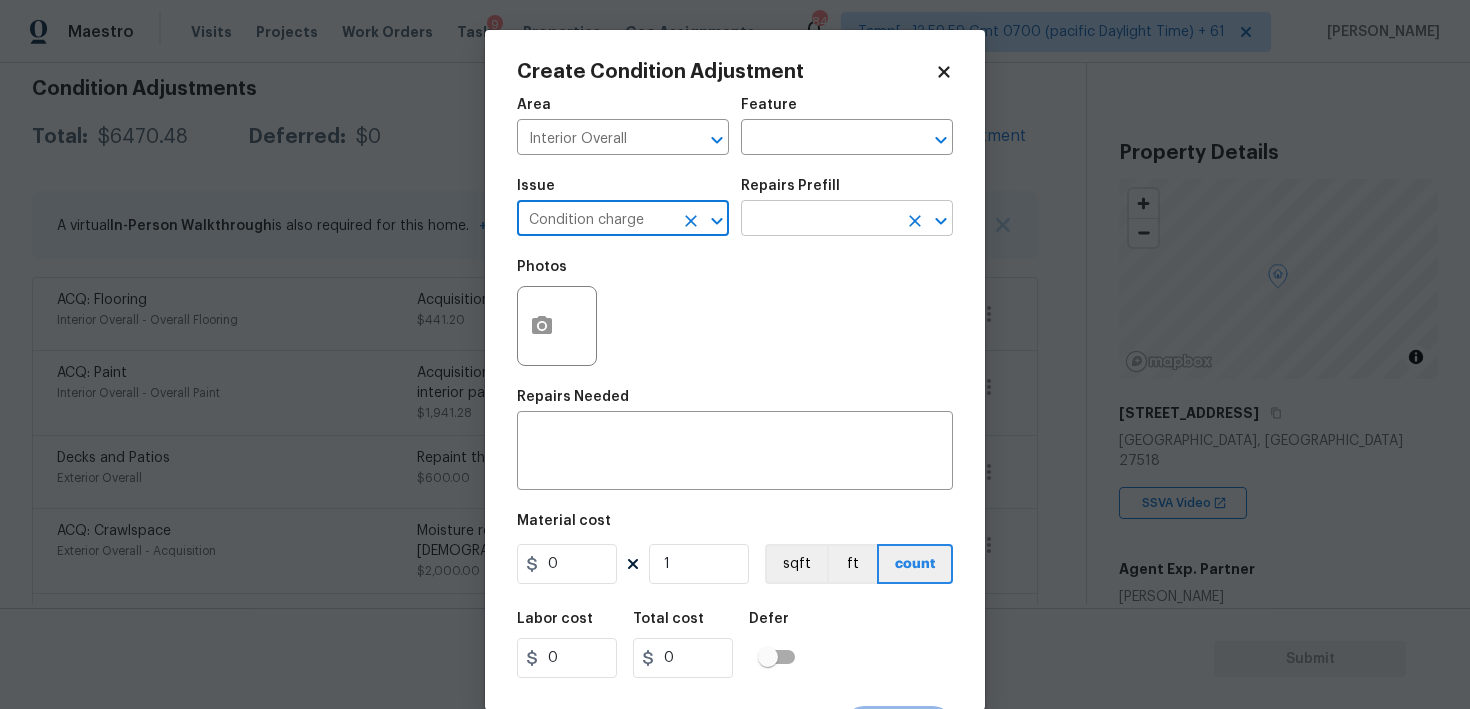 type on "Condition charge" 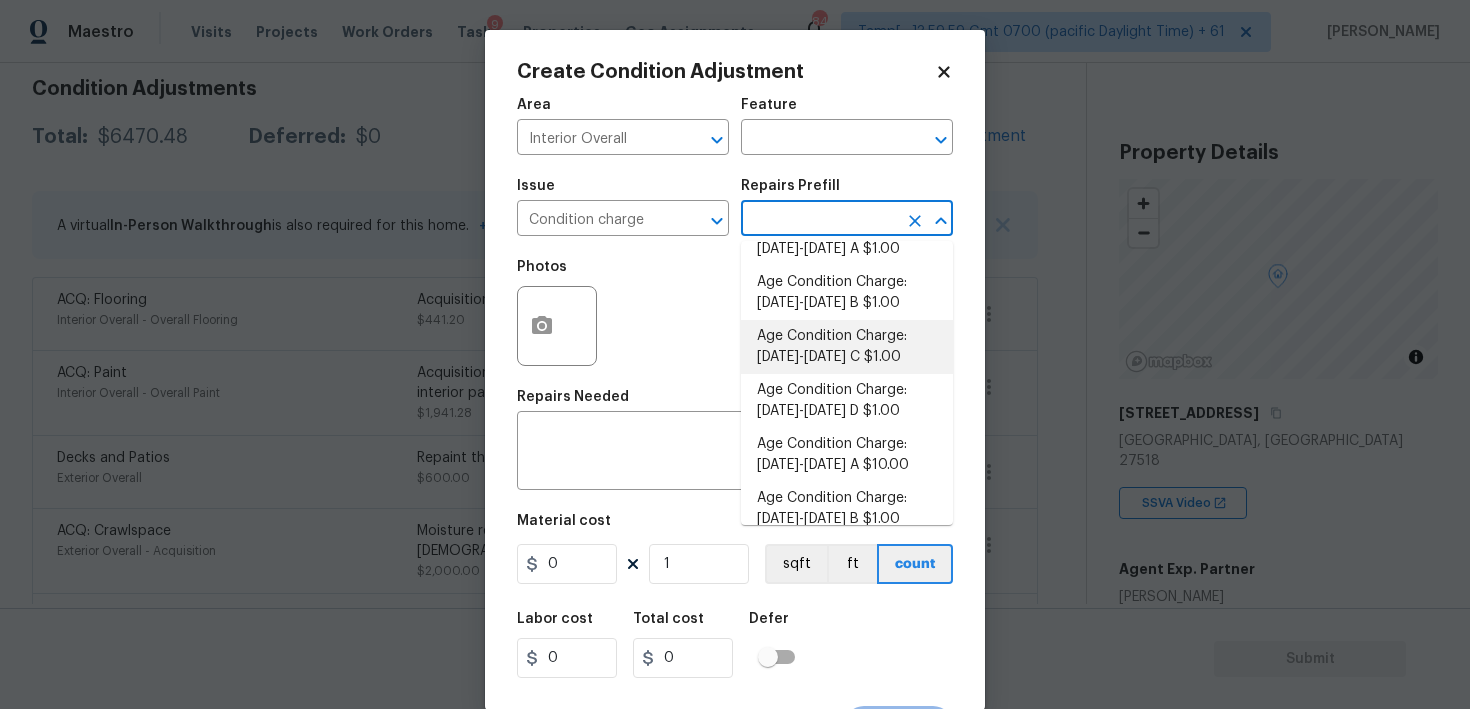 scroll, scrollTop: 322, scrollLeft: 0, axis: vertical 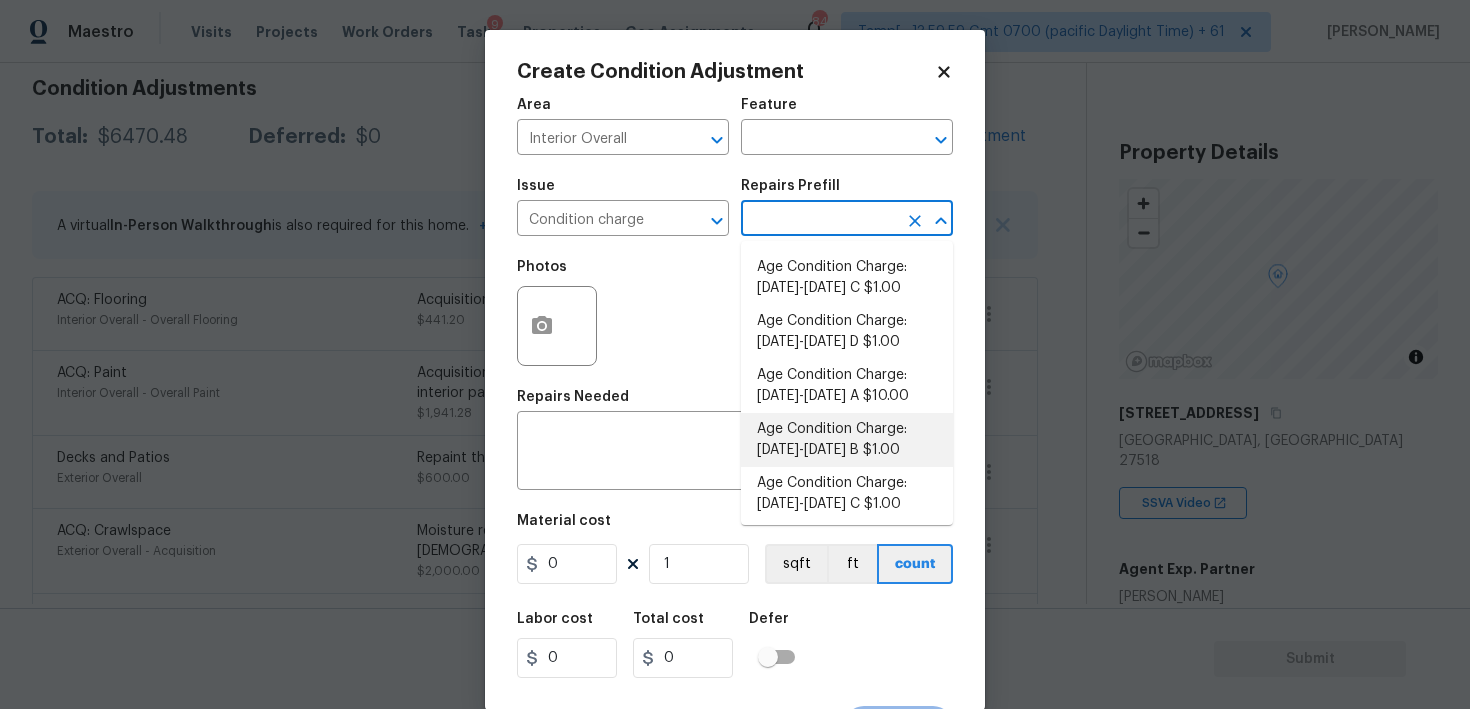 click on "Age Condition Charge: [DATE]-[DATE] B	 $1.00" at bounding box center [847, 440] 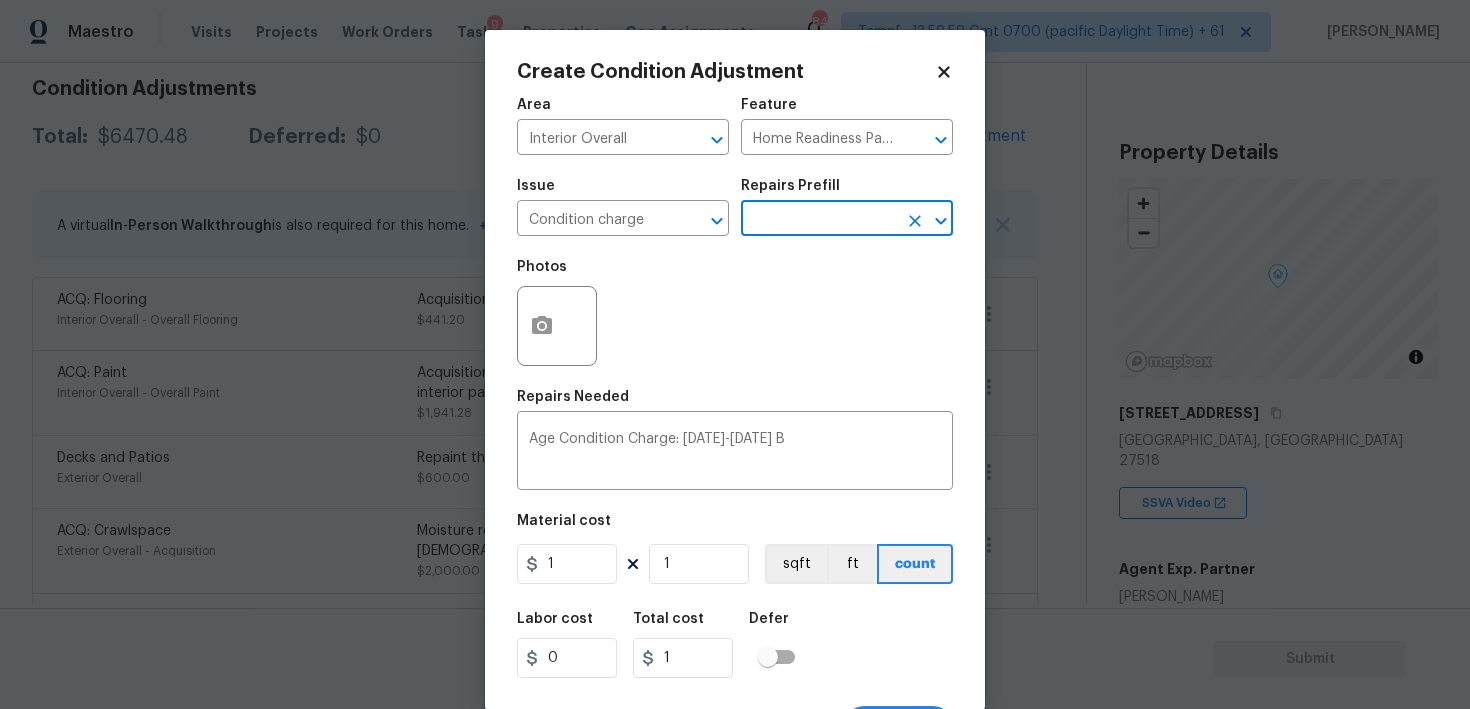 scroll, scrollTop: 38, scrollLeft: 0, axis: vertical 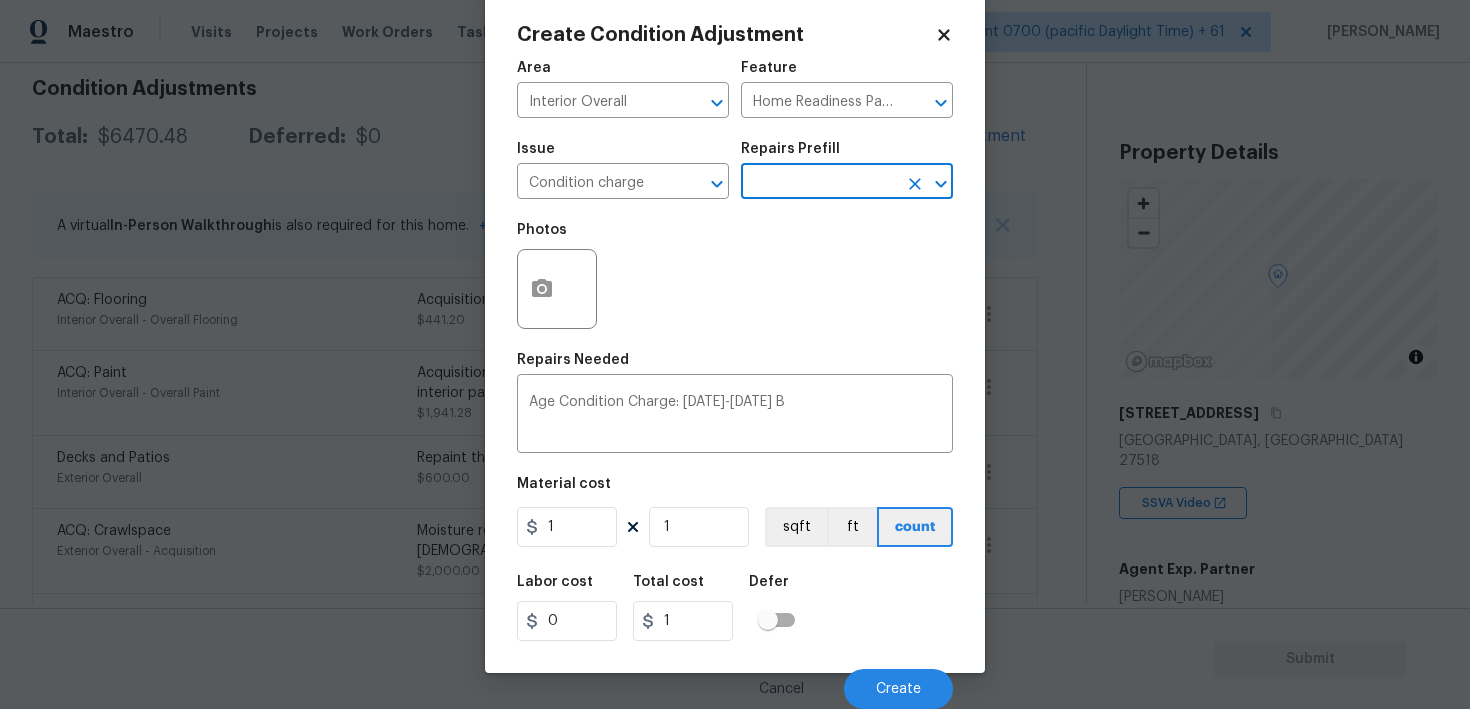click on "Labor cost 0 Total cost 1 Defer" at bounding box center [735, 608] 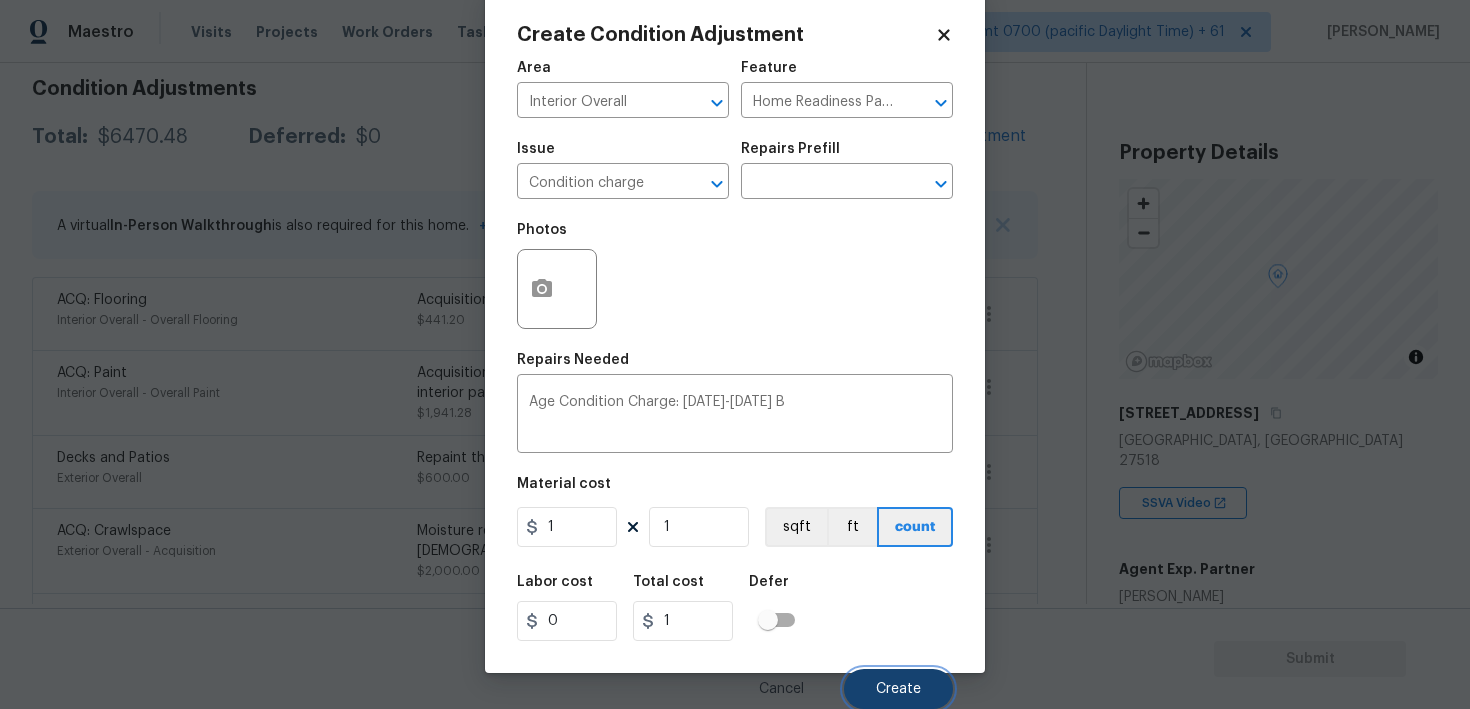 click on "Create" at bounding box center (898, 689) 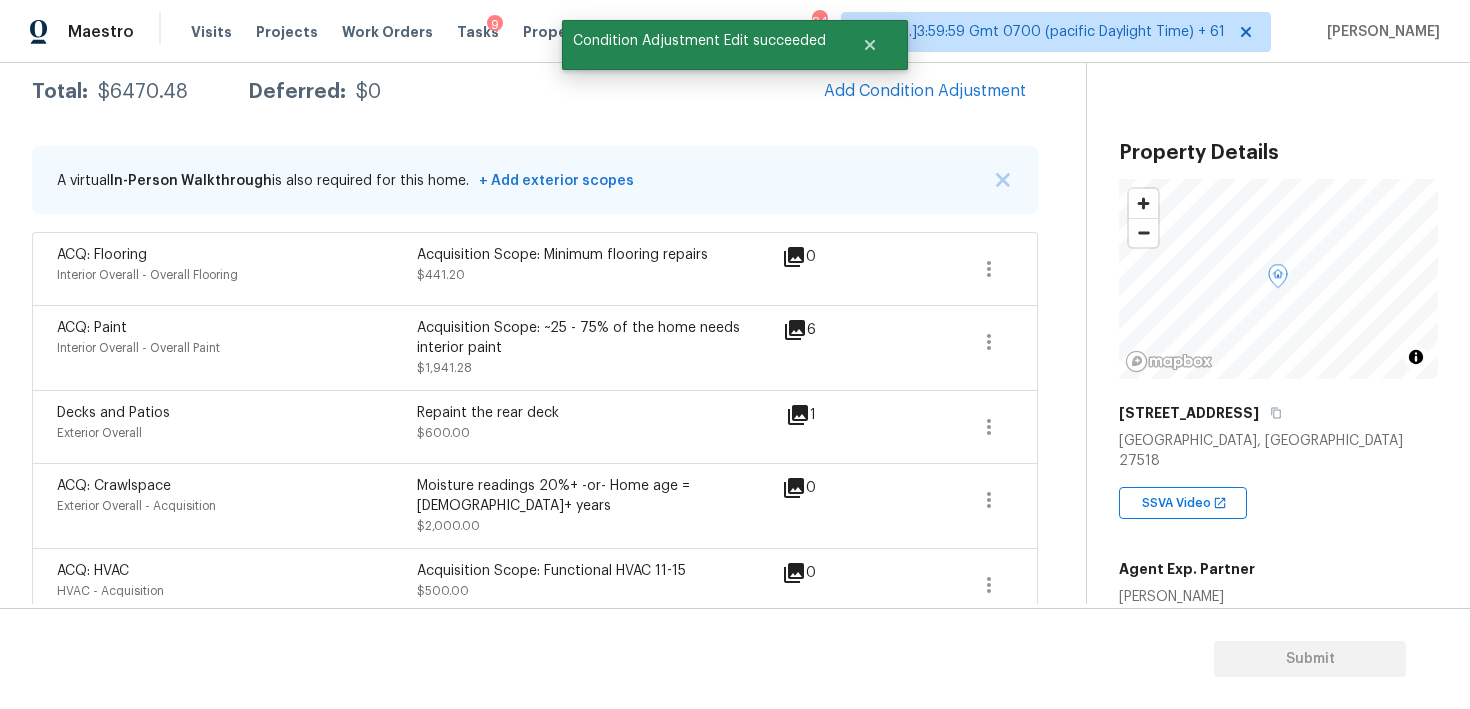 scroll, scrollTop: 288, scrollLeft: 0, axis: vertical 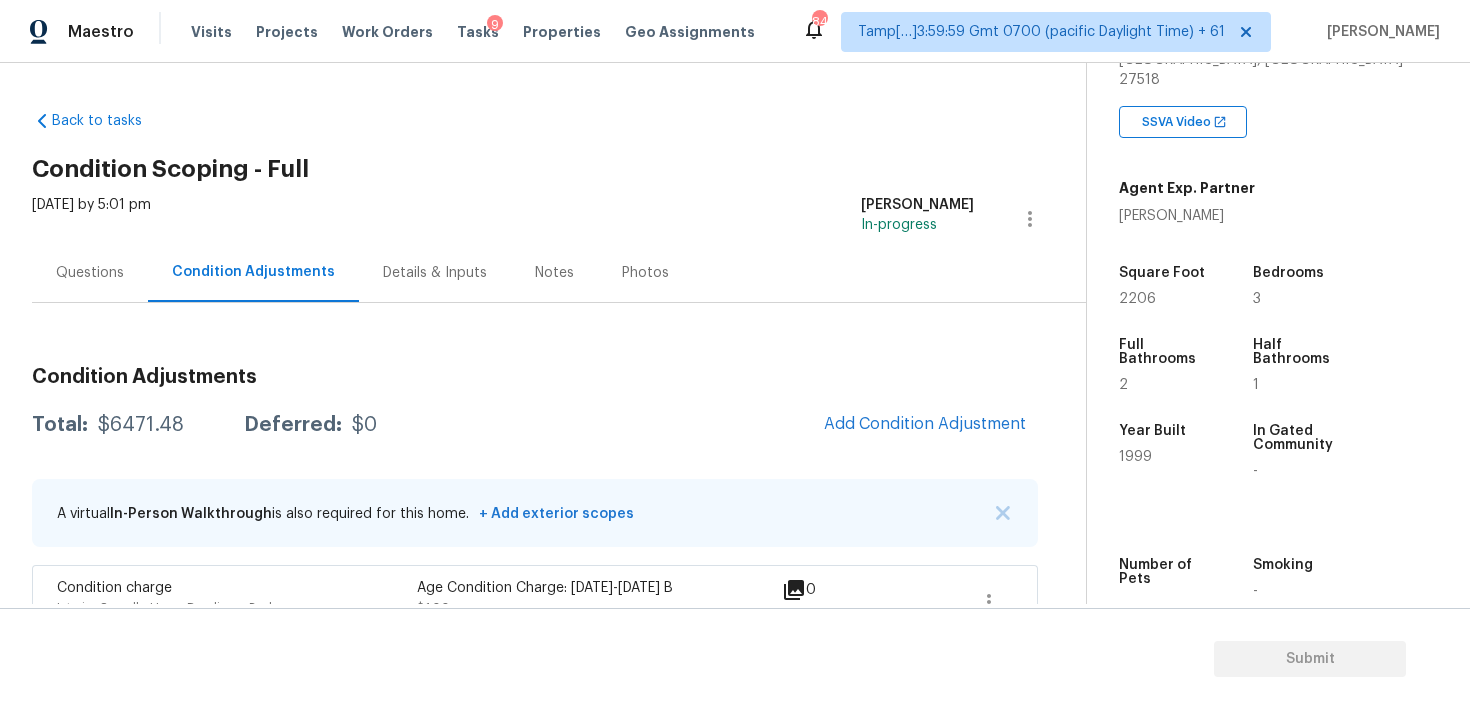 click on "Questions" at bounding box center [90, 272] 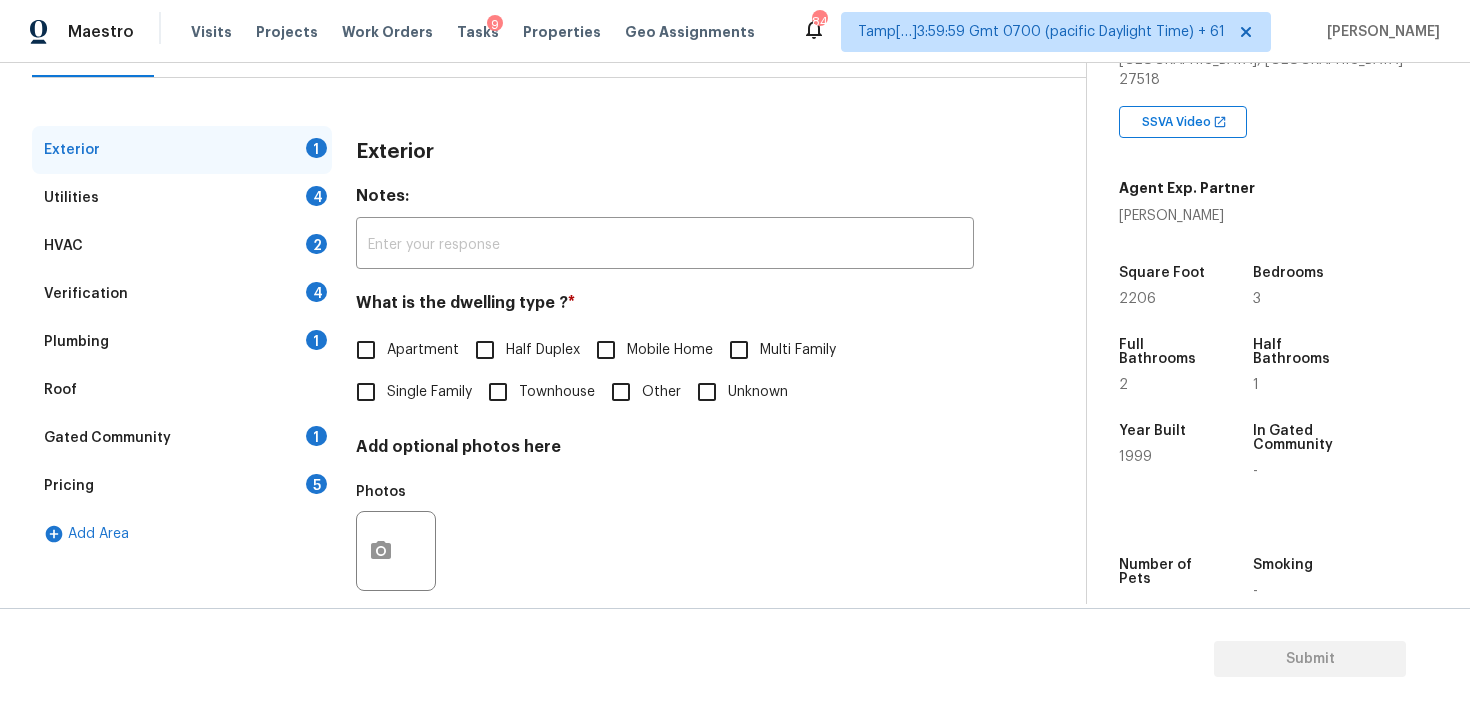 scroll, scrollTop: 254, scrollLeft: 0, axis: vertical 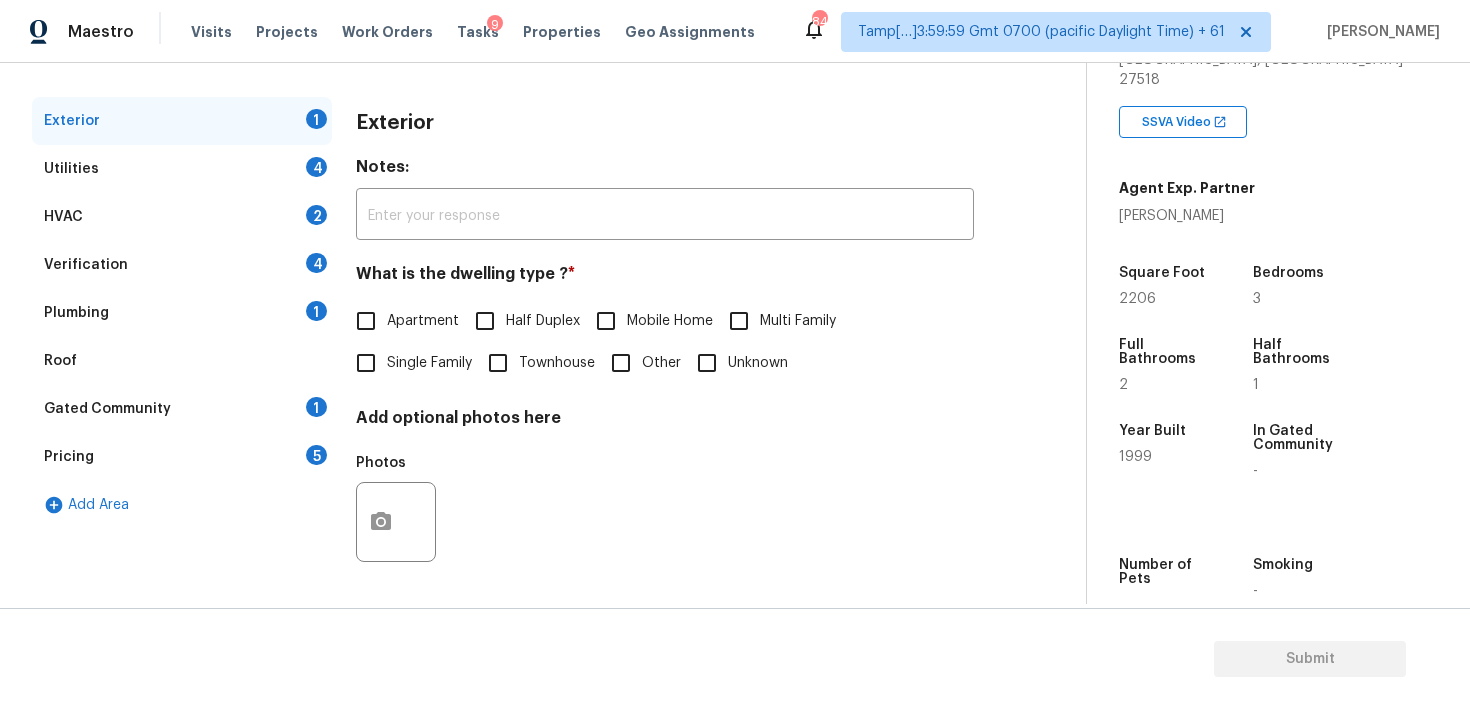 click on "Single Family" at bounding box center [366, 363] 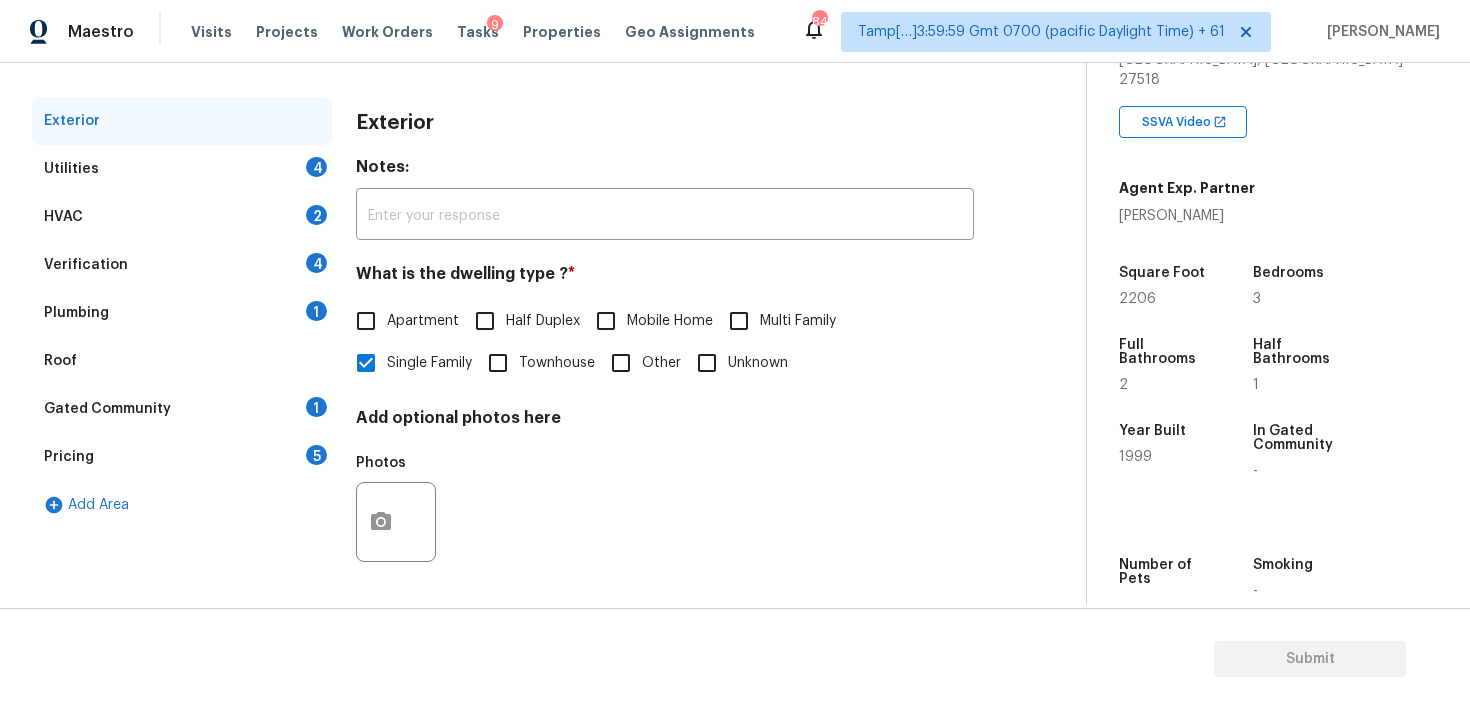 click on "Utilities 4" at bounding box center (182, 169) 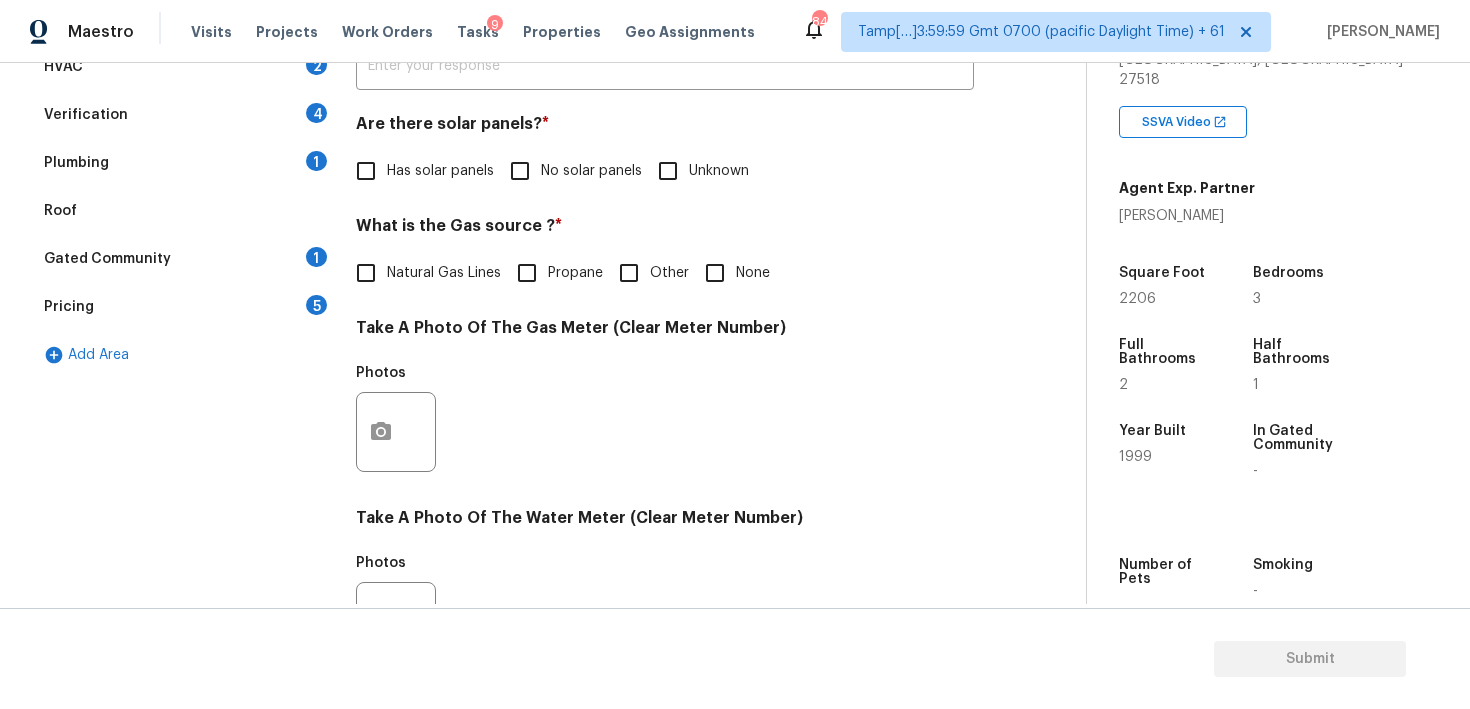 scroll, scrollTop: 419, scrollLeft: 0, axis: vertical 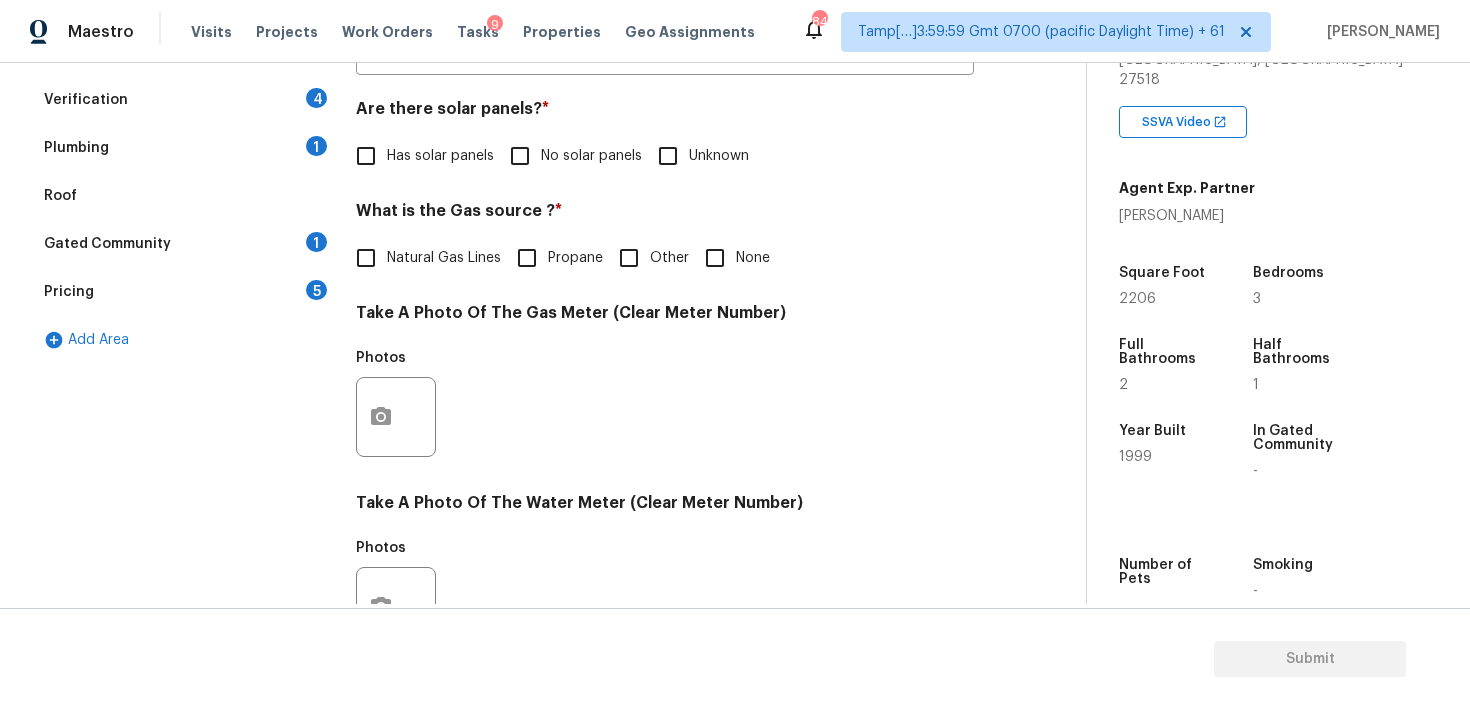 click on "No solar panels" at bounding box center (520, 156) 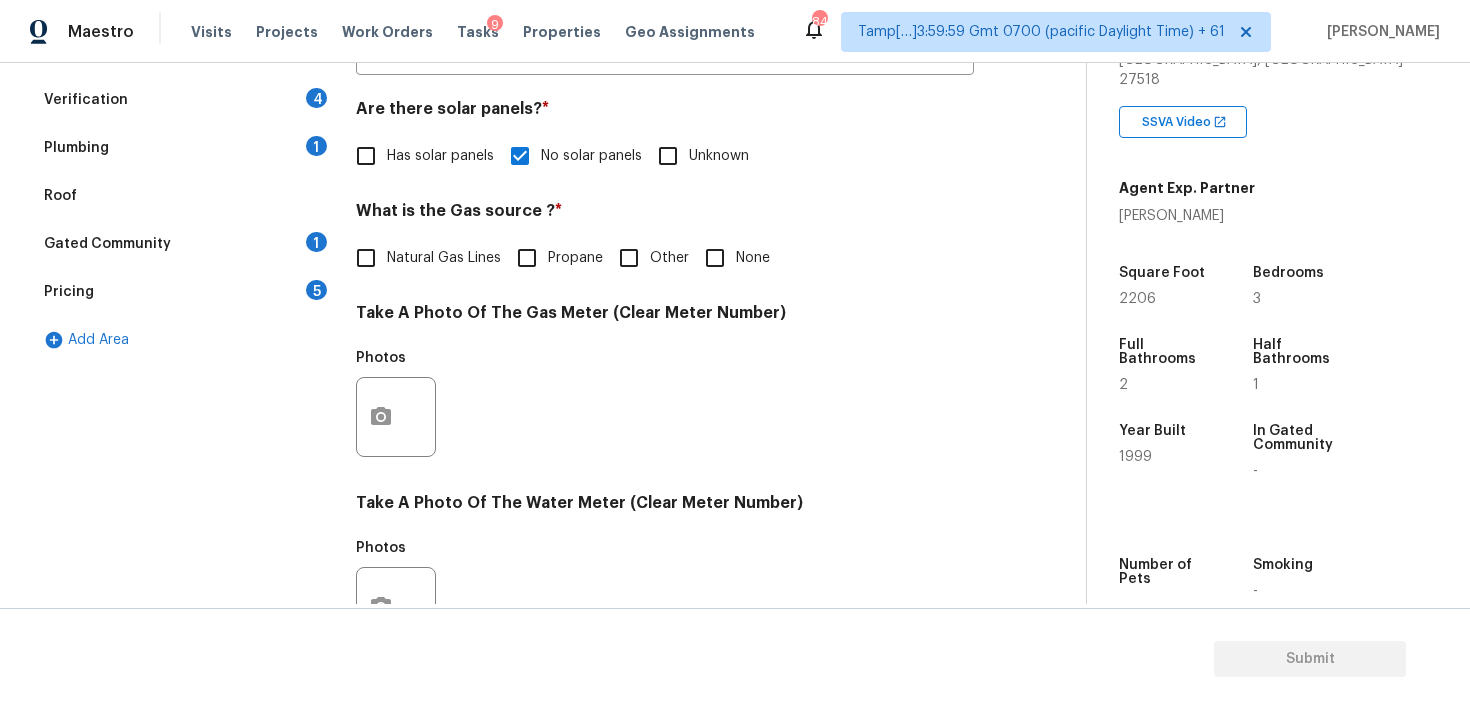 click on "None" at bounding box center (715, 258) 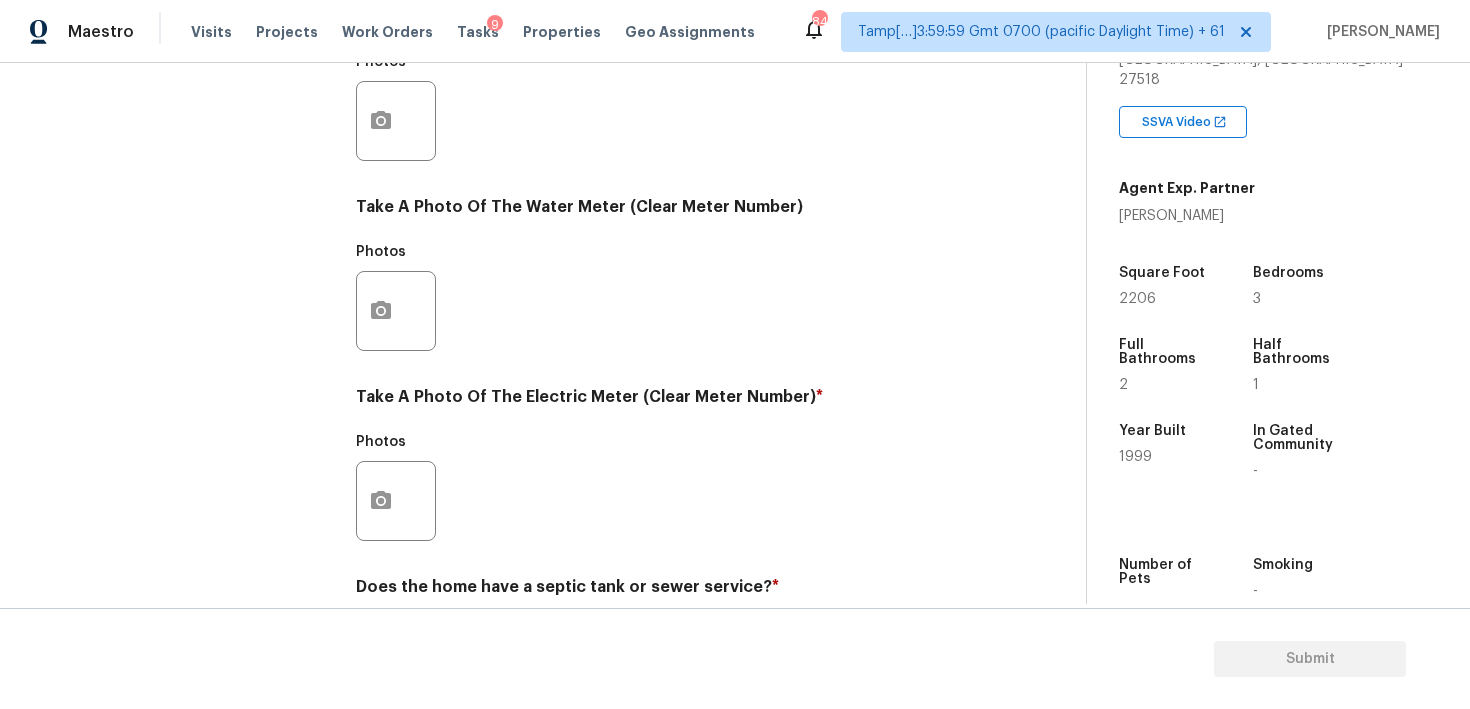scroll, scrollTop: 796, scrollLeft: 0, axis: vertical 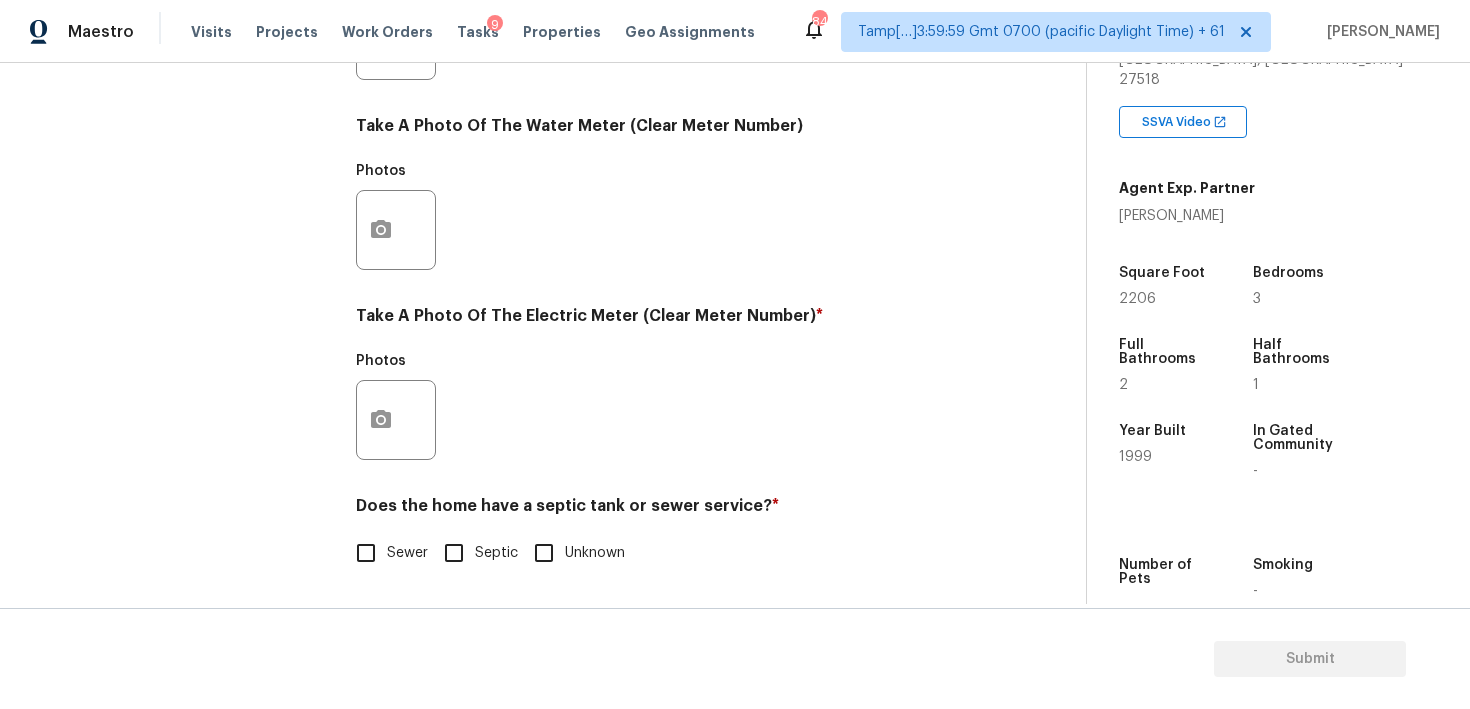 click on "Sewer" at bounding box center [407, 553] 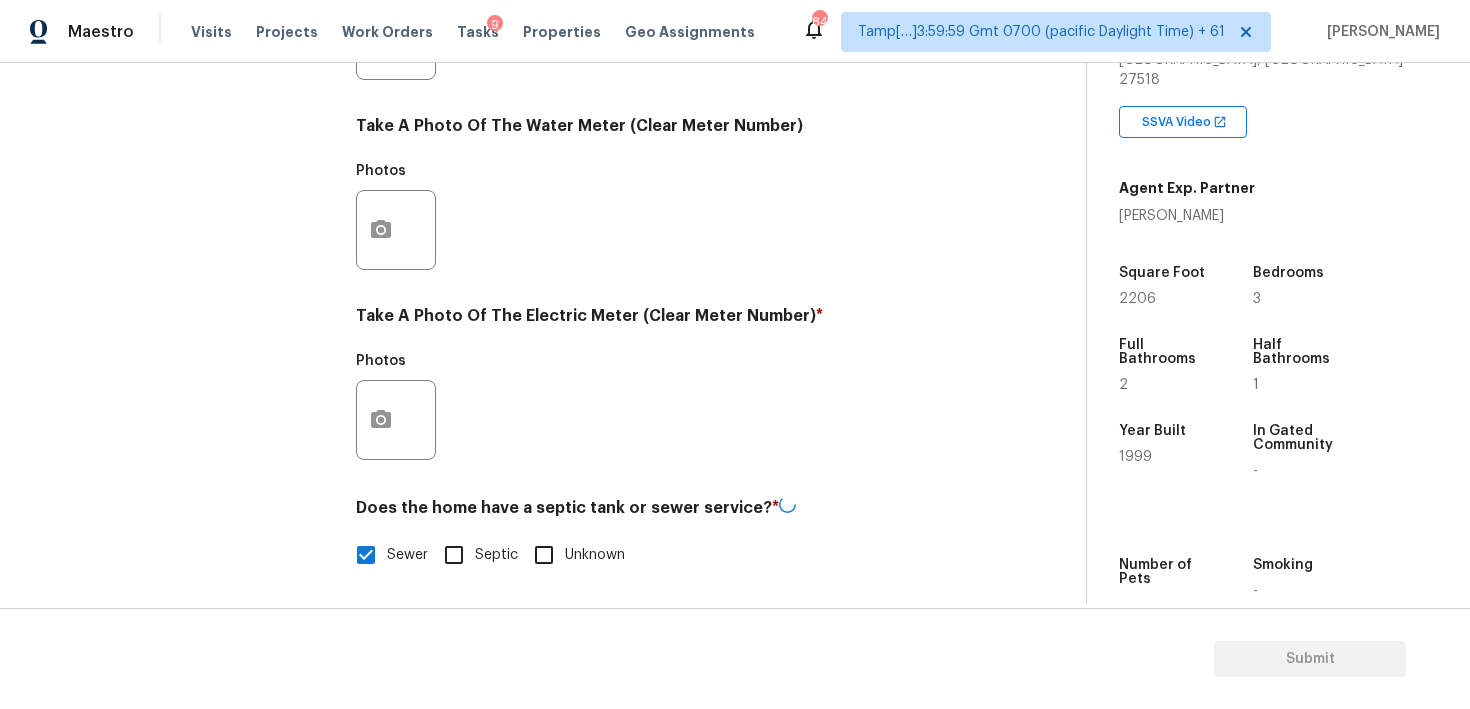 click on "Sewer" at bounding box center [386, 555] 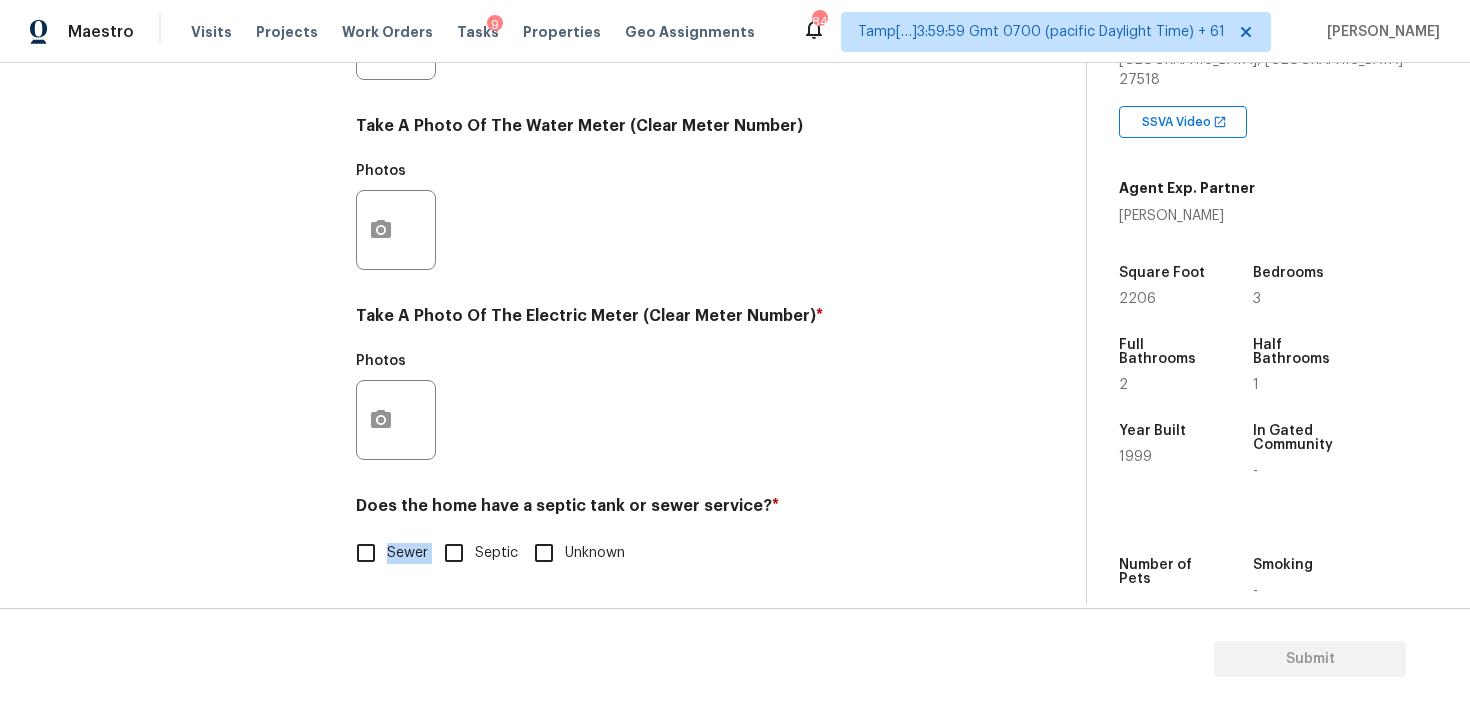 click on "Sewer" at bounding box center (407, 553) 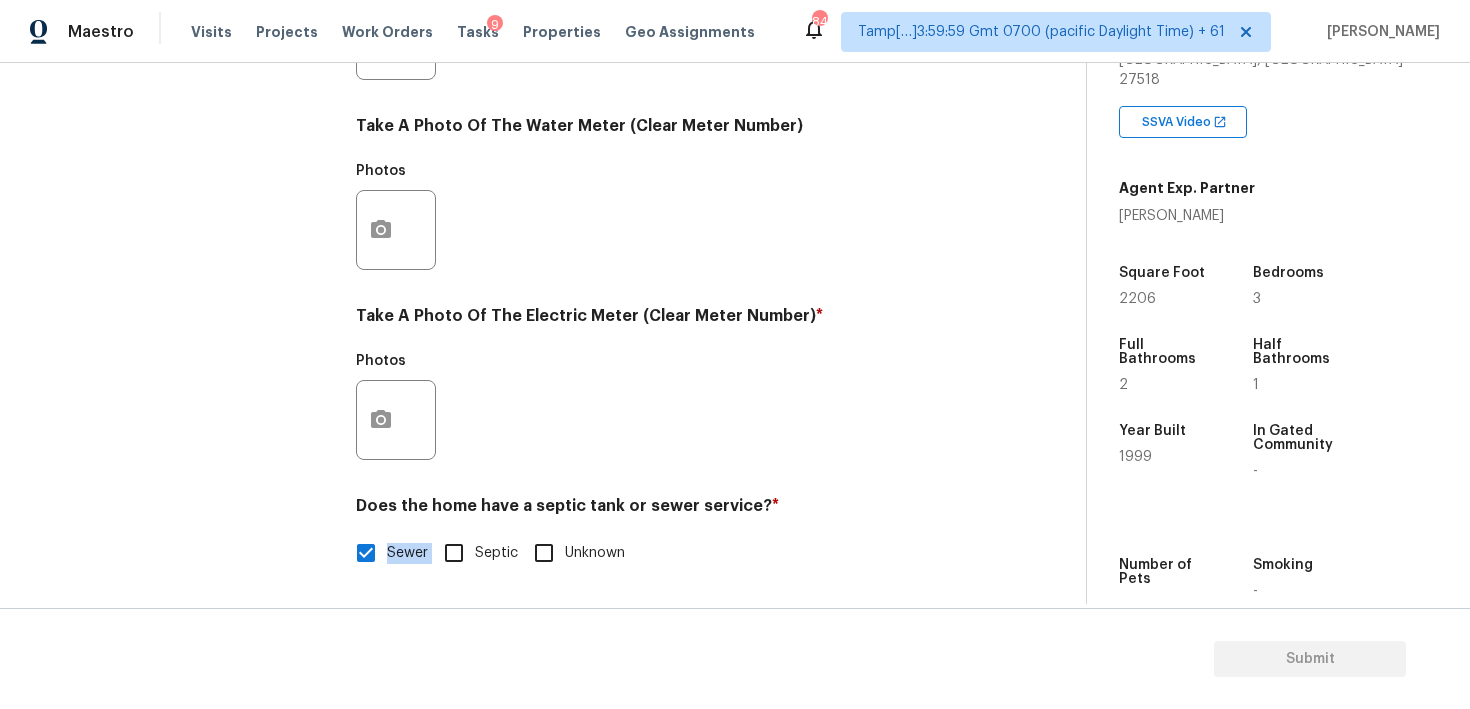 click on "Photos" at bounding box center [665, 217] 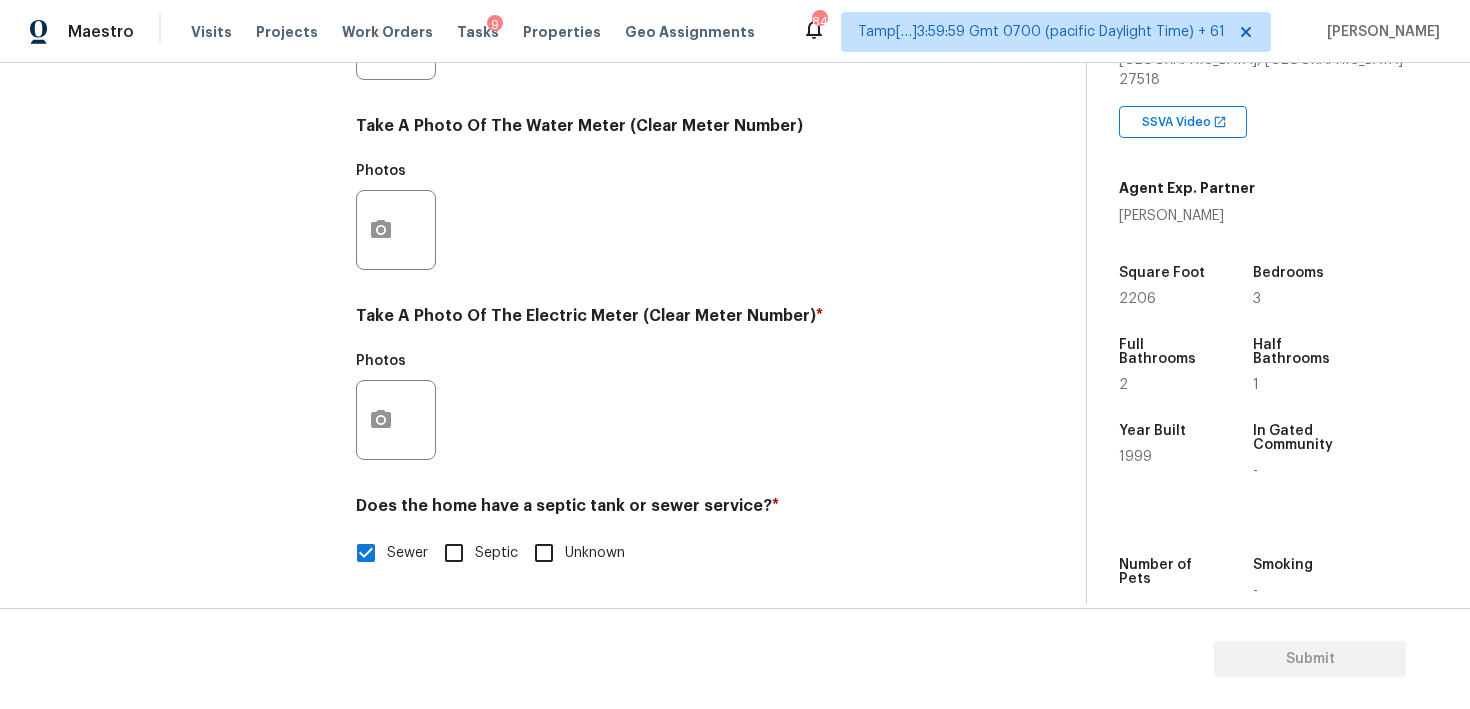 scroll, scrollTop: 769, scrollLeft: 0, axis: vertical 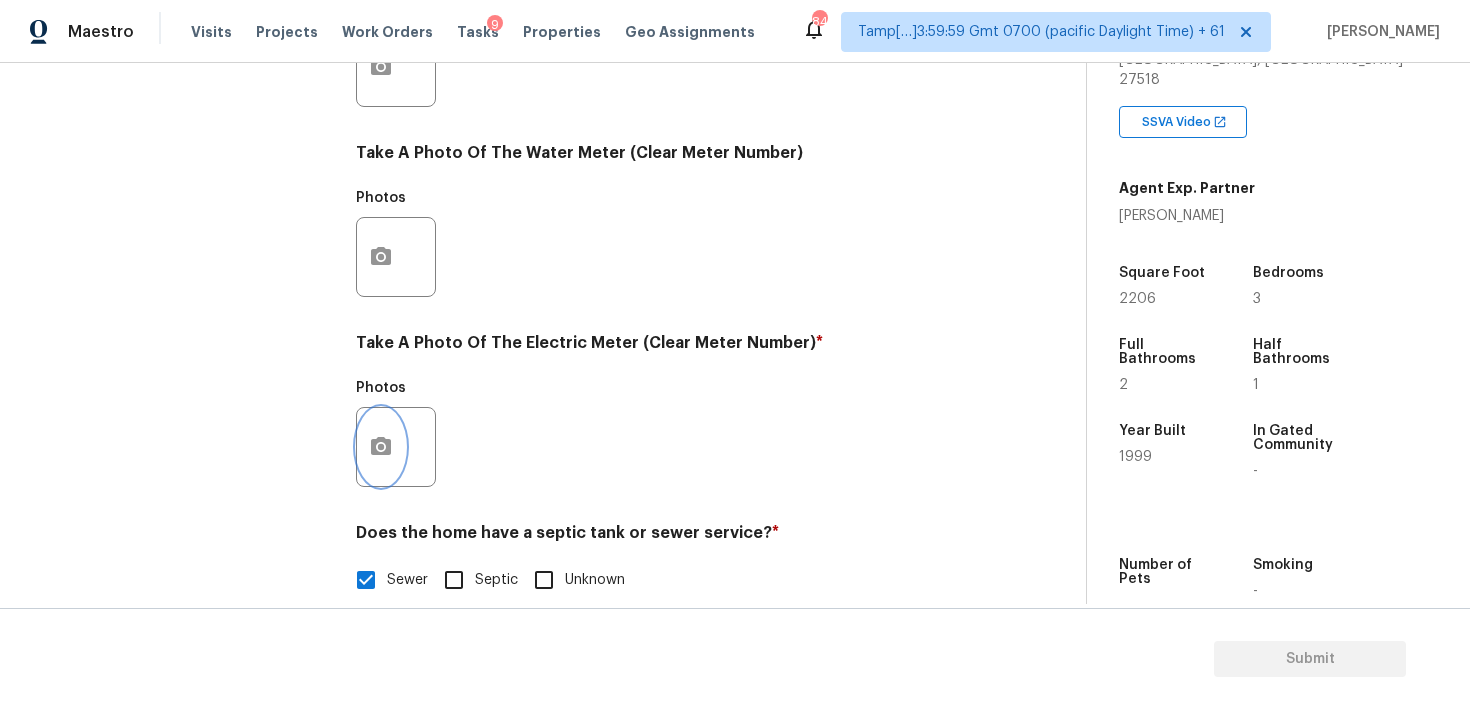 click at bounding box center (381, 447) 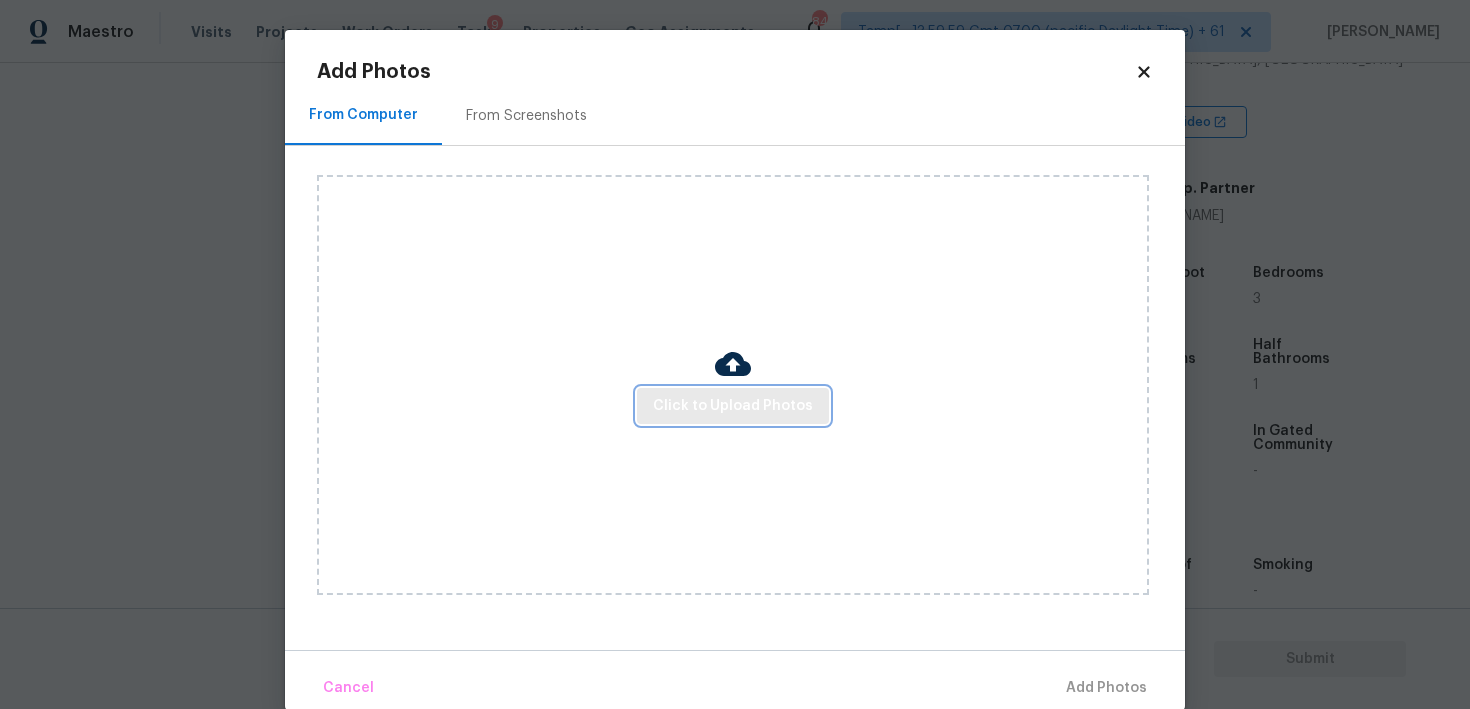 click on "Click to Upload Photos" at bounding box center [733, 406] 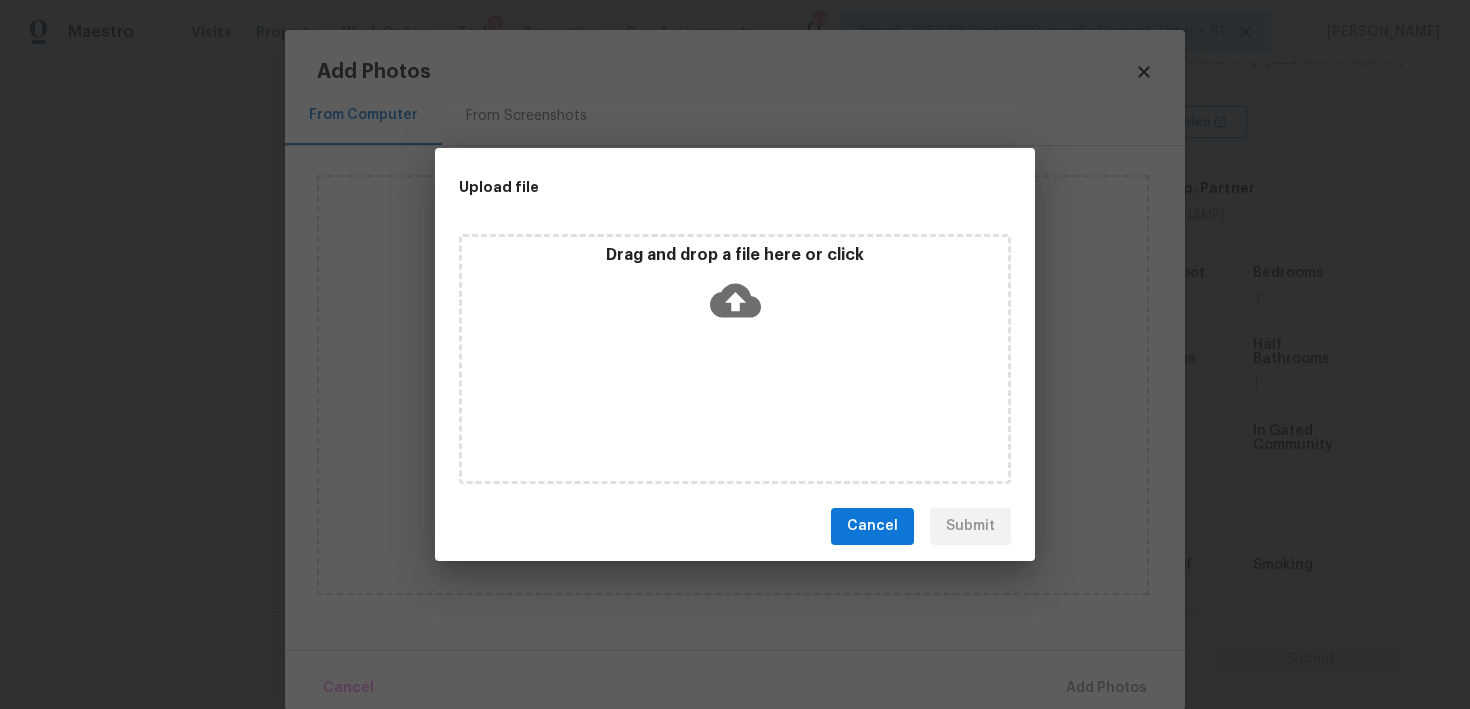 click 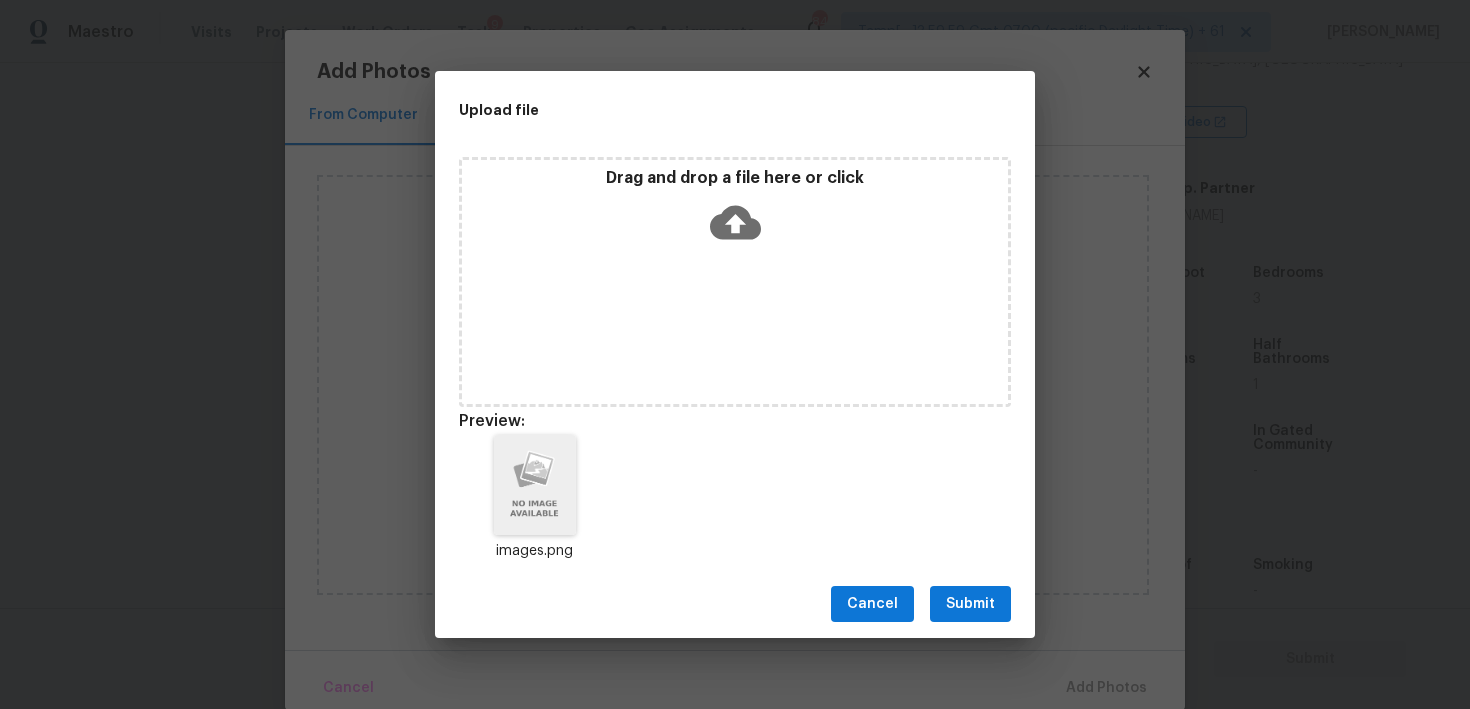 click on "Submit" at bounding box center (970, 604) 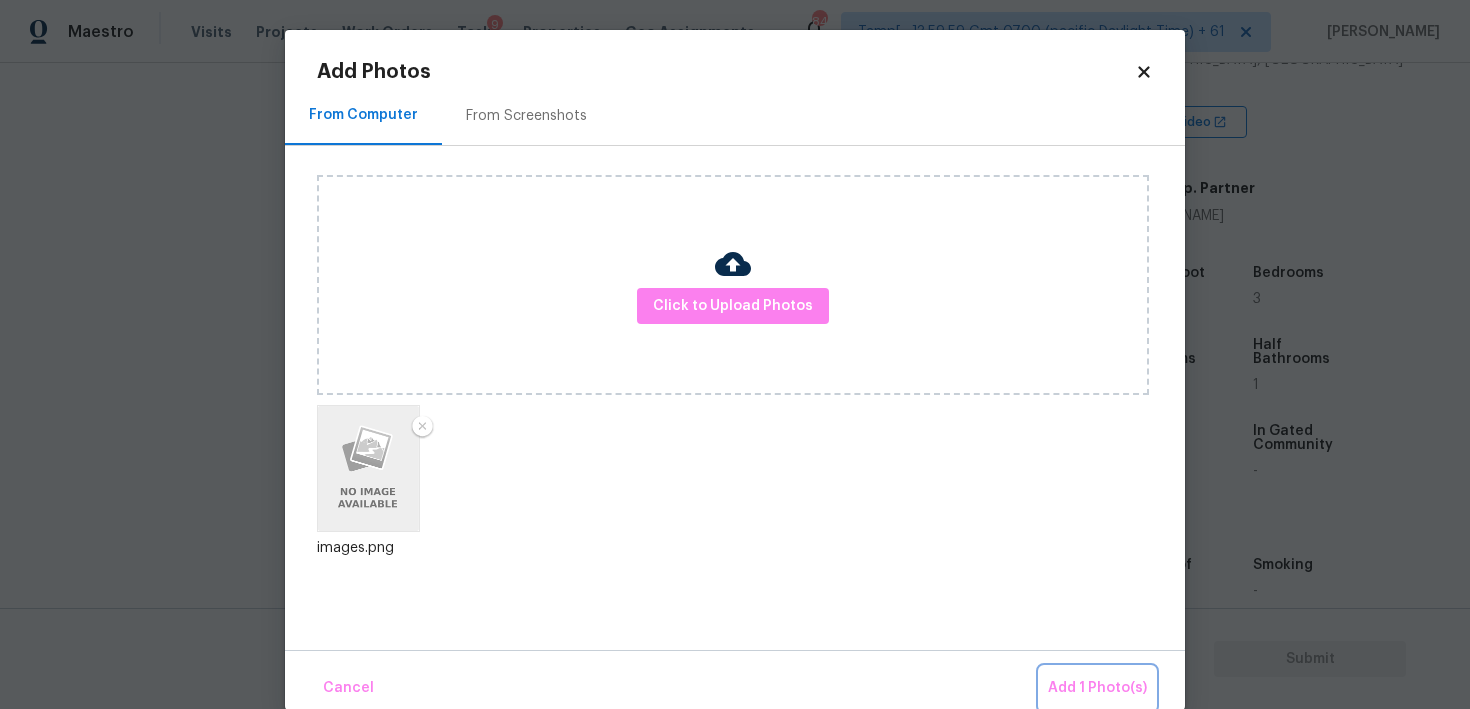 click on "Add 1 Photo(s)" at bounding box center [1097, 688] 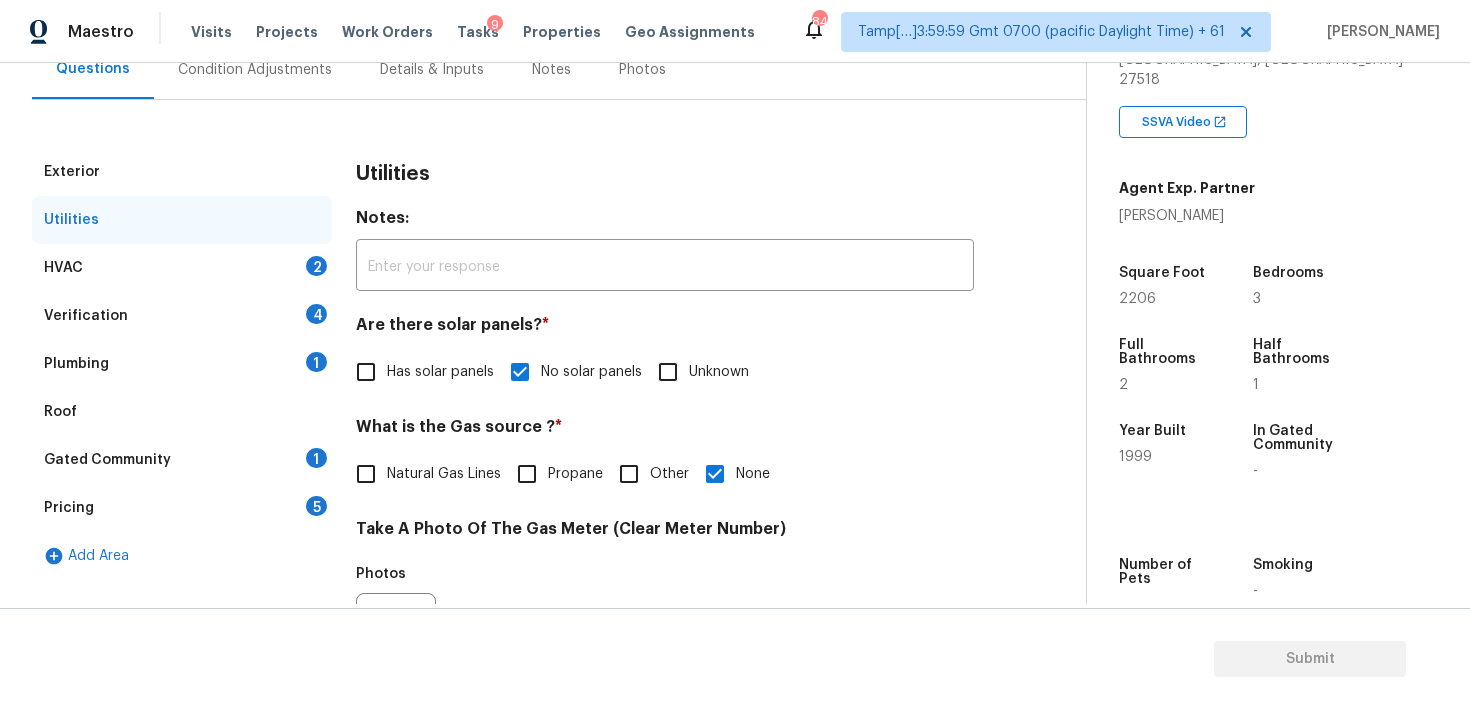 scroll, scrollTop: 288, scrollLeft: 0, axis: vertical 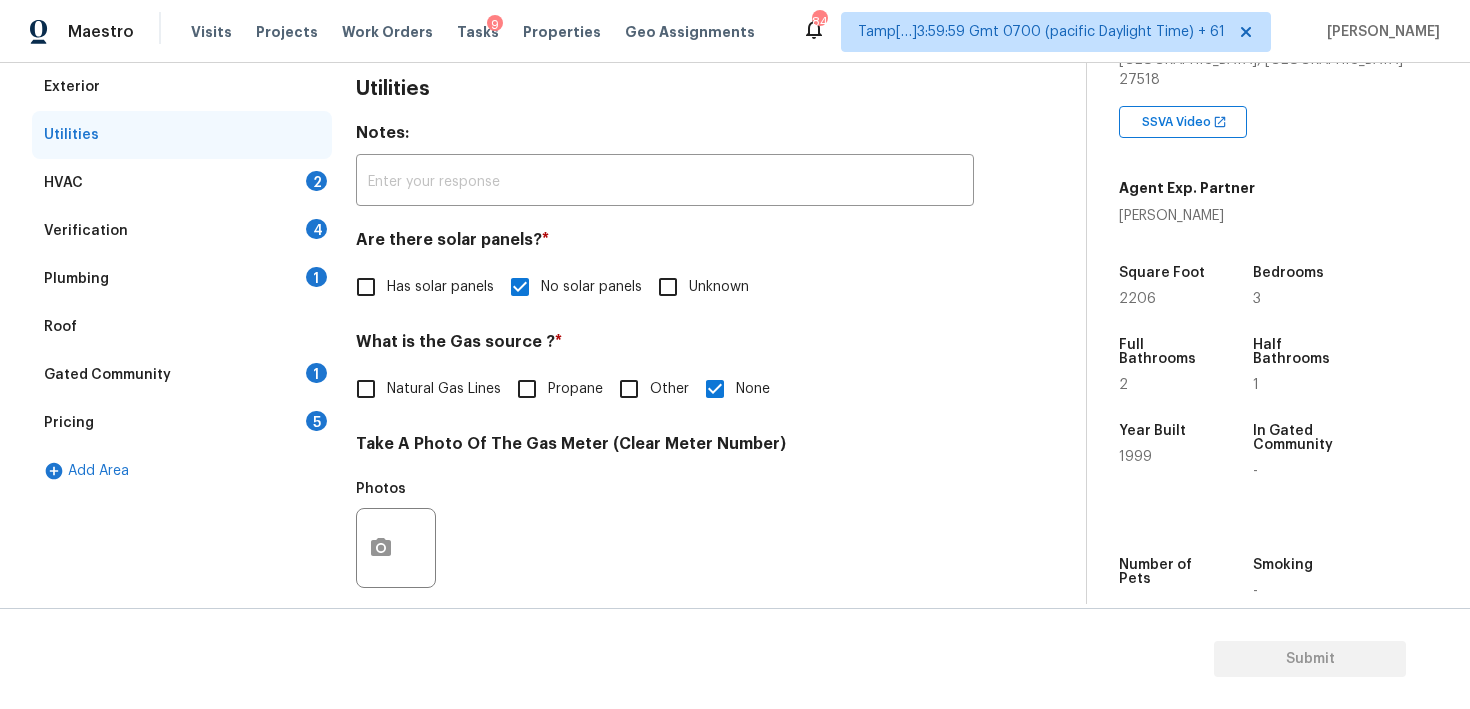 click on "HVAC 2" at bounding box center (182, 183) 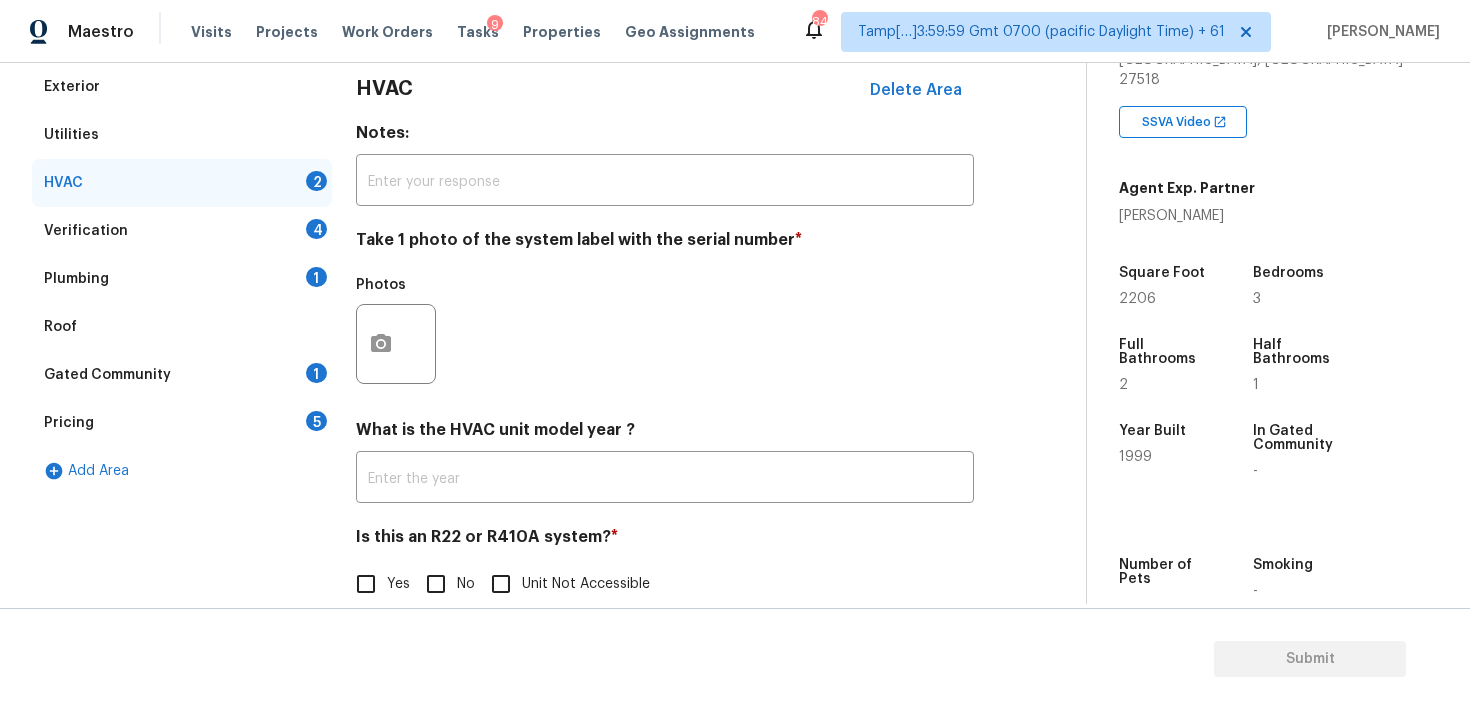 scroll, scrollTop: 320, scrollLeft: 0, axis: vertical 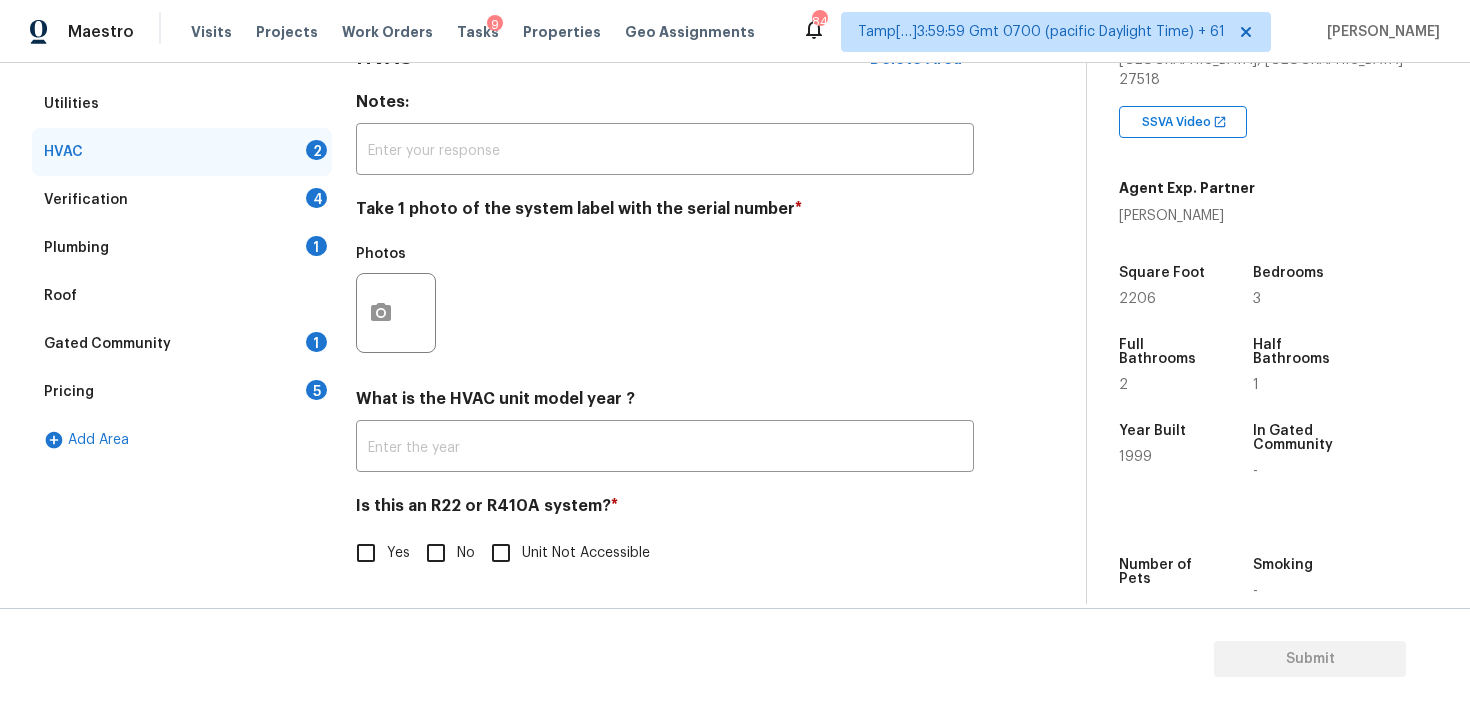 click at bounding box center (396, 313) 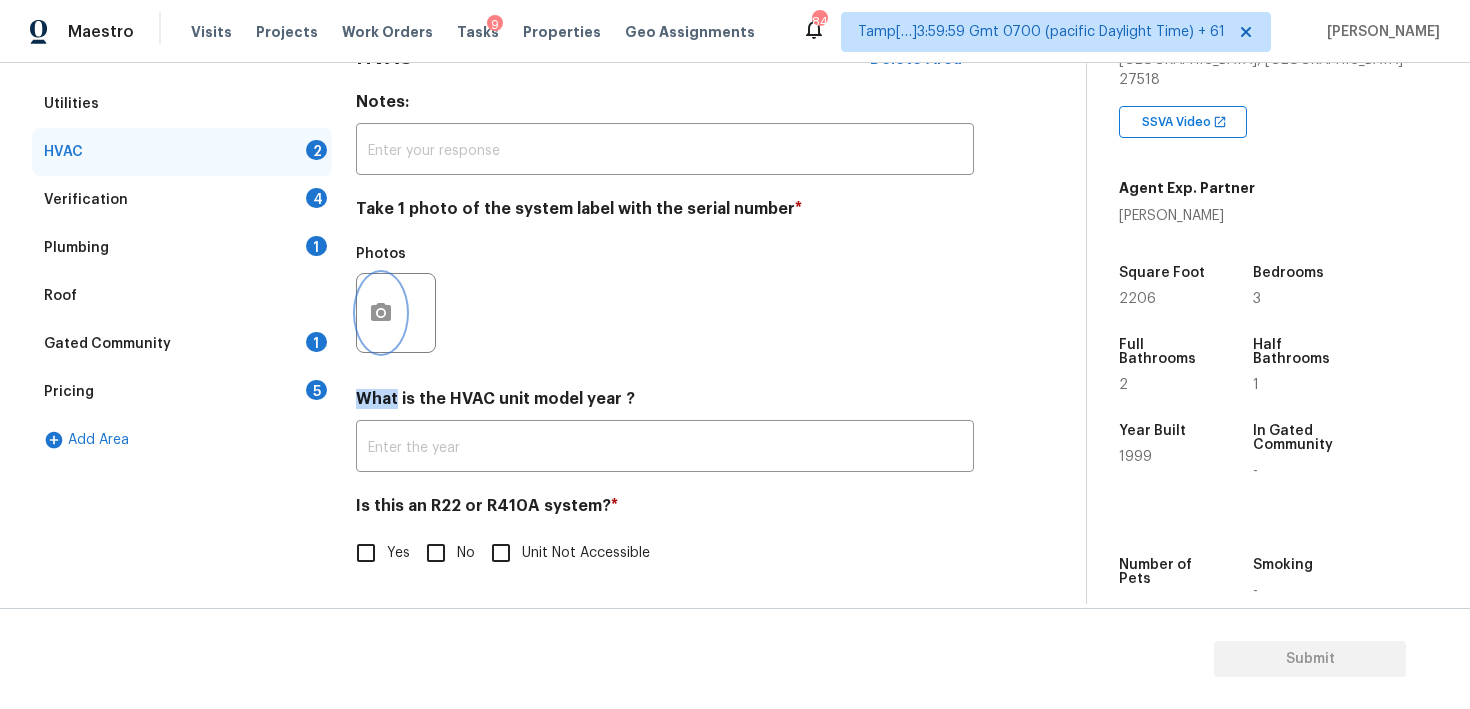 click at bounding box center (381, 313) 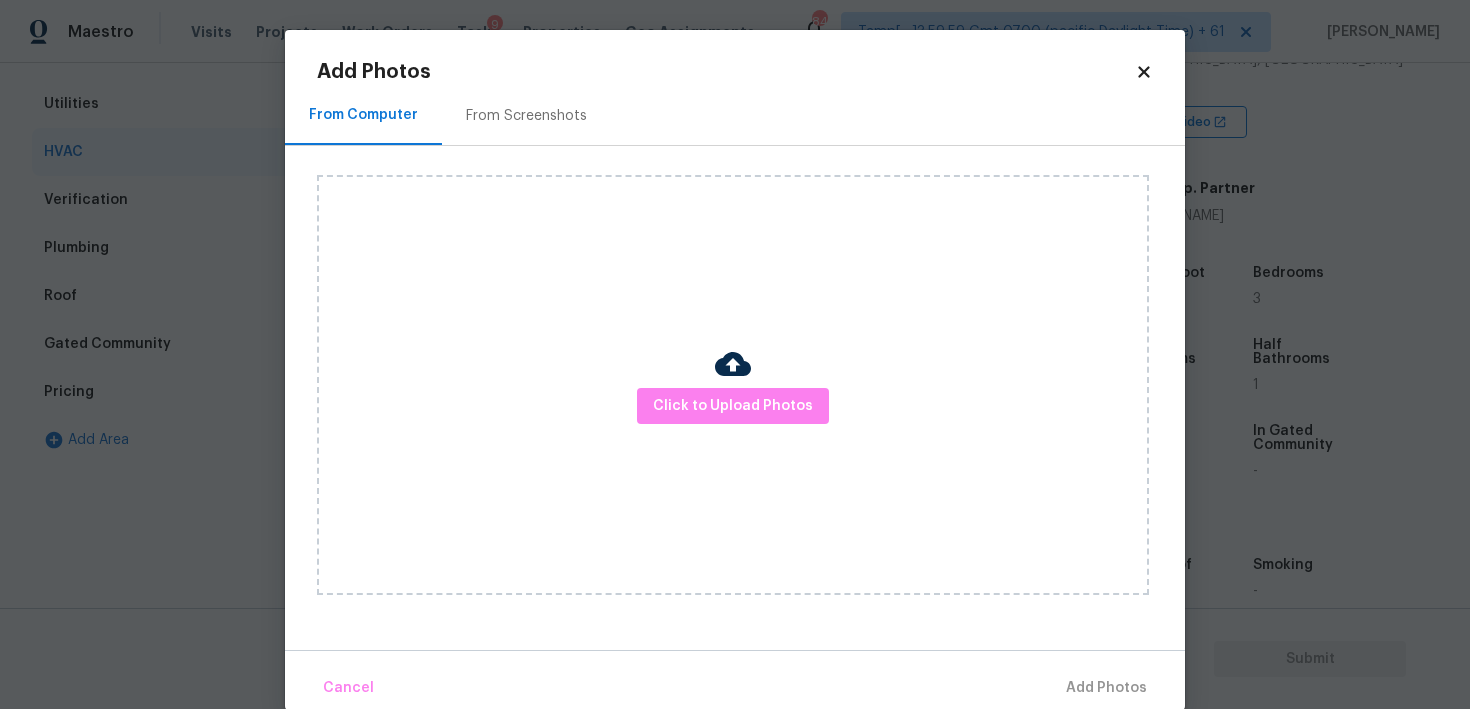 click on "Click to Upload Photos" at bounding box center (733, 385) 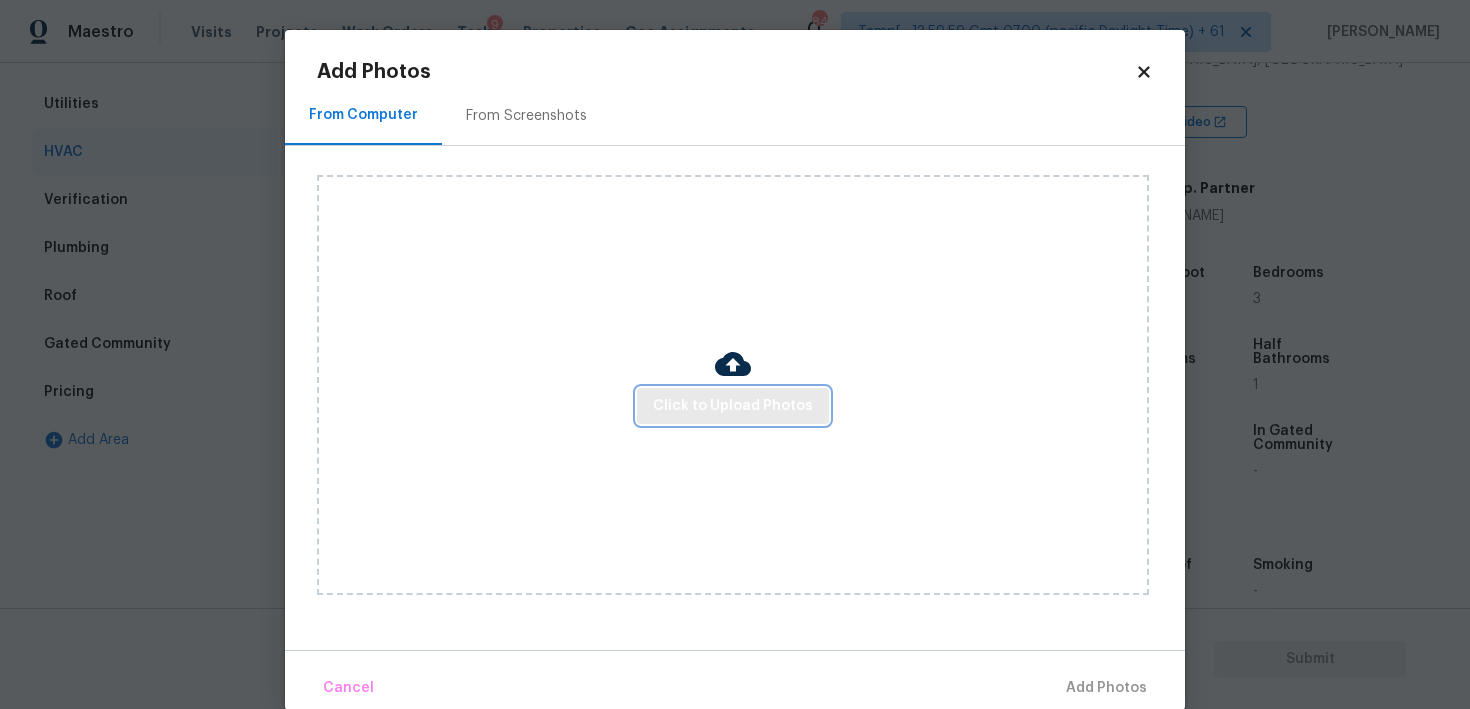 click on "Click to Upload Photos" at bounding box center [733, 406] 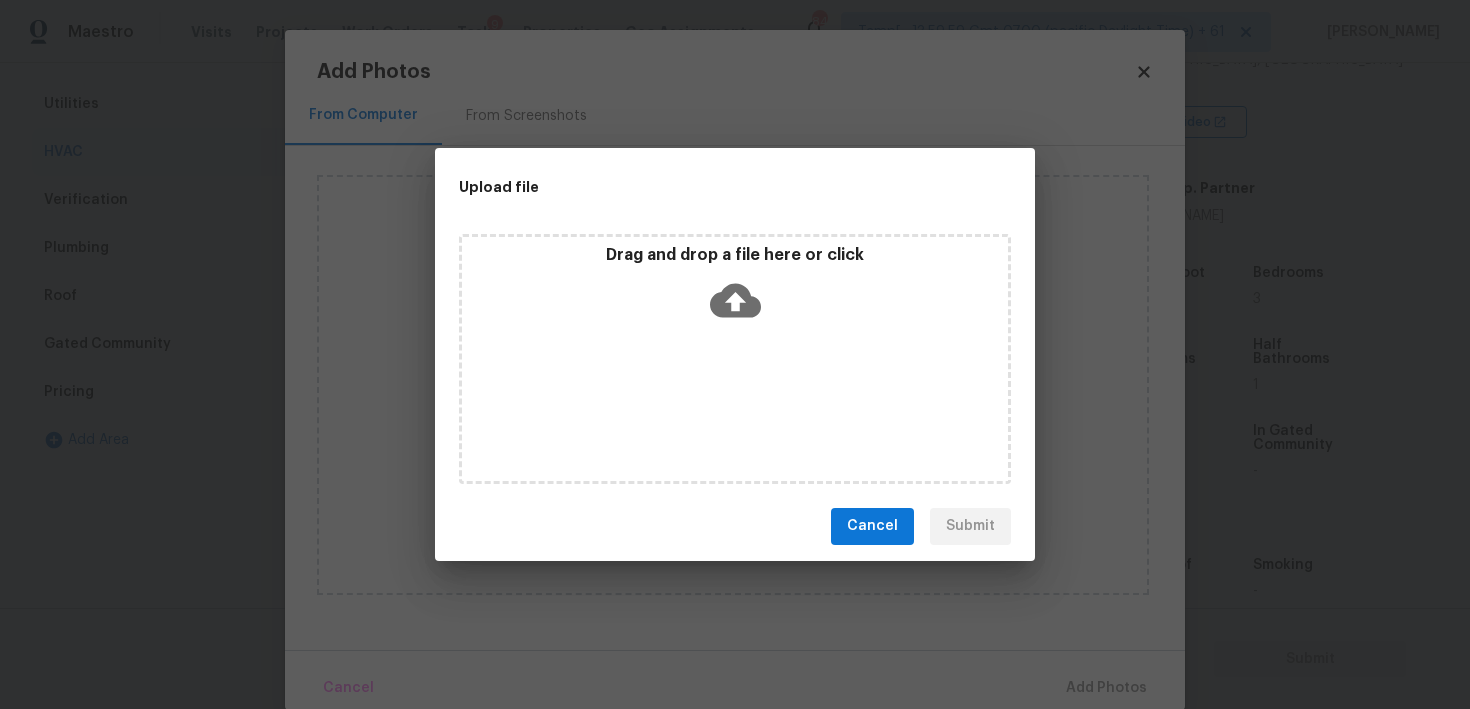 click on "Drag and drop a file here or click" at bounding box center [735, 255] 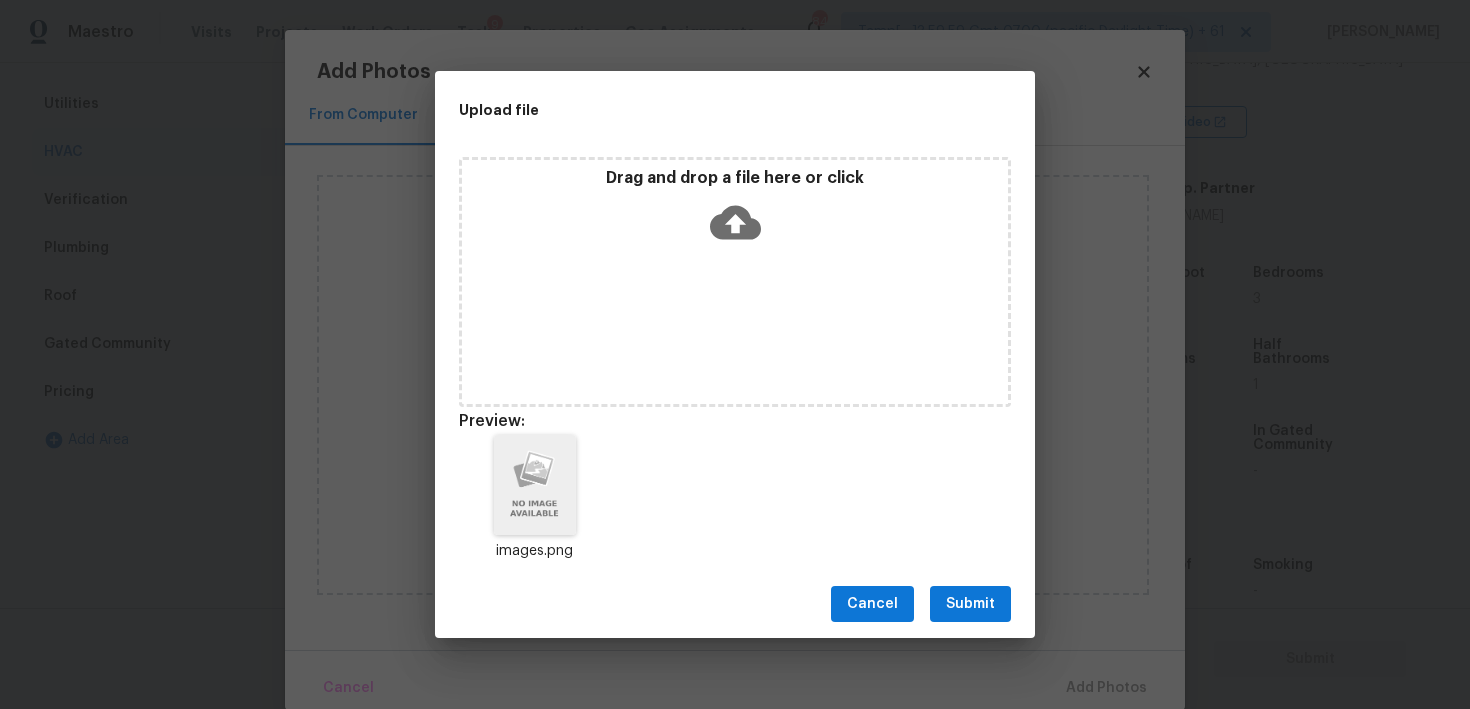 click on "Submit" at bounding box center (970, 604) 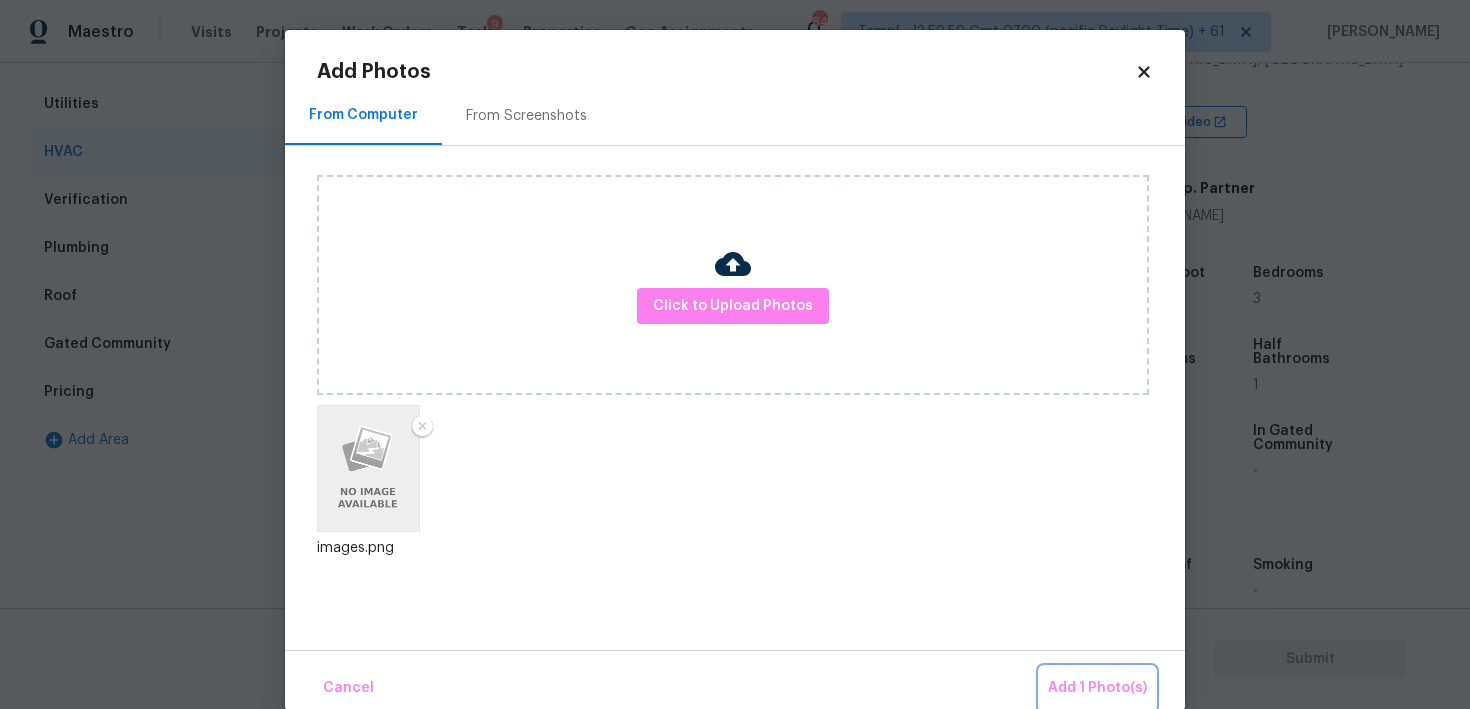 click on "Add 1 Photo(s)" at bounding box center (1097, 688) 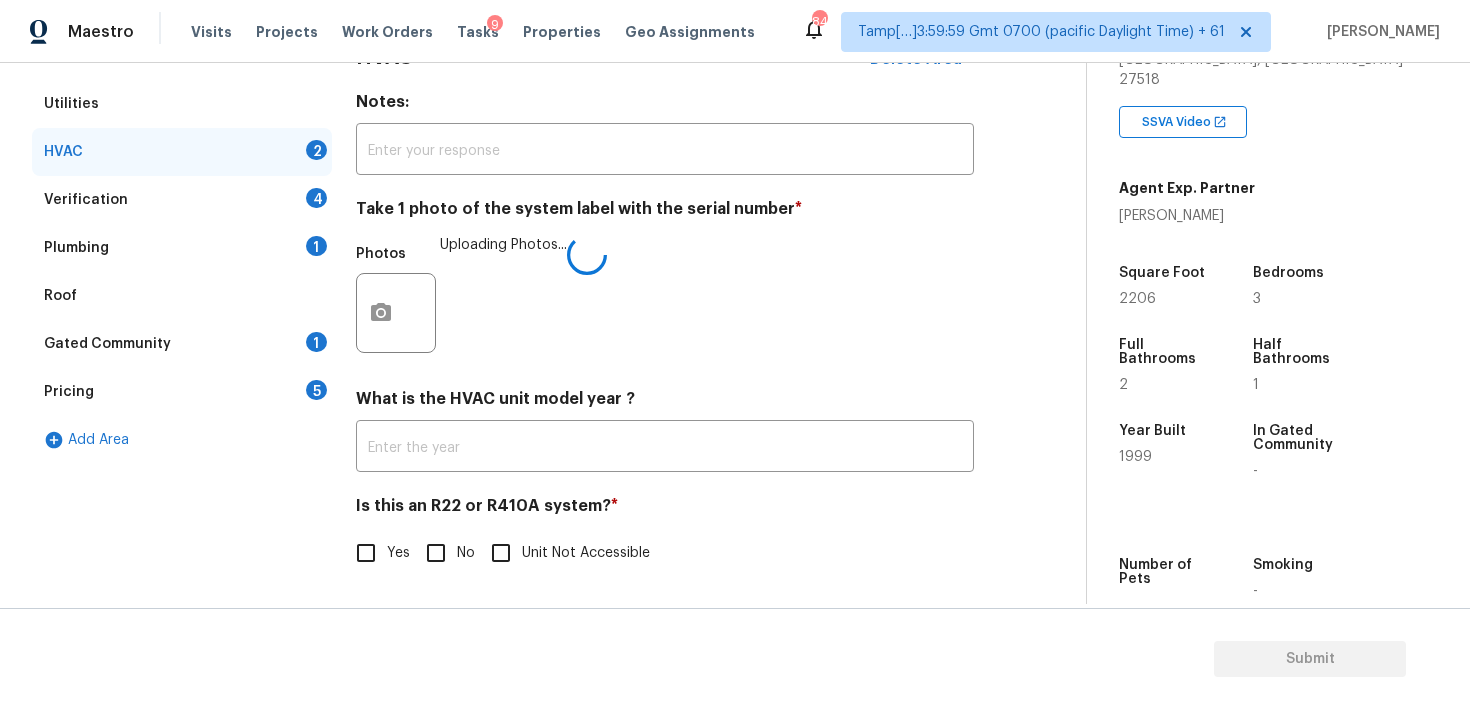 click on "No" at bounding box center (436, 553) 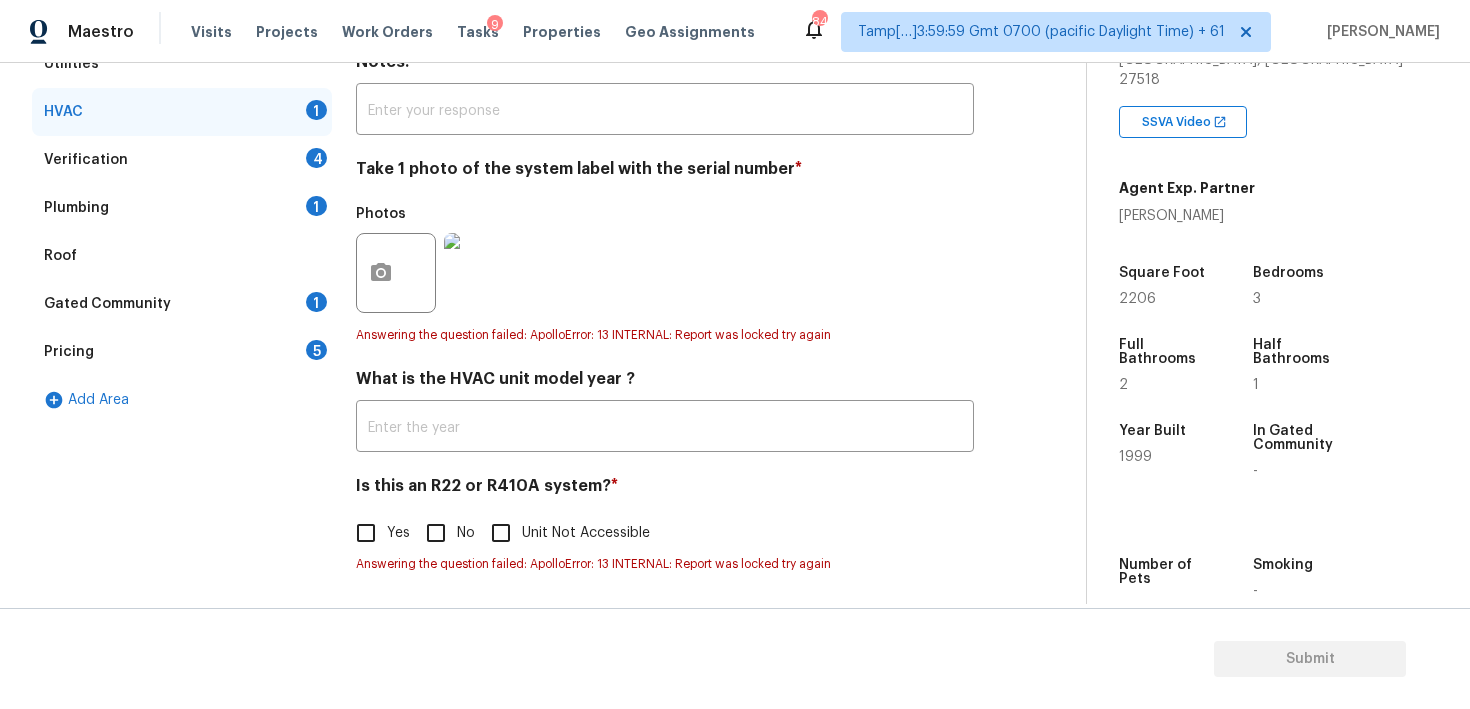 click on "No" at bounding box center (436, 533) 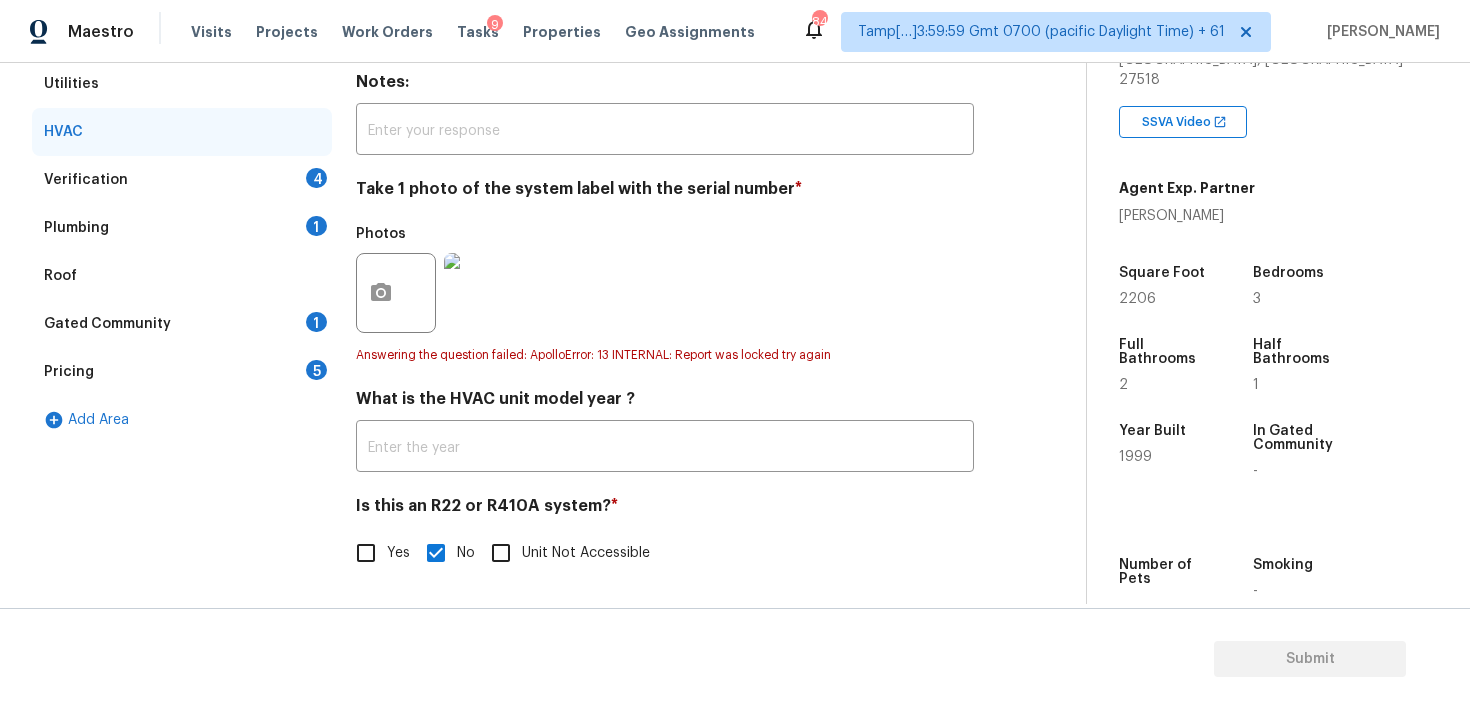 scroll, scrollTop: 340, scrollLeft: 0, axis: vertical 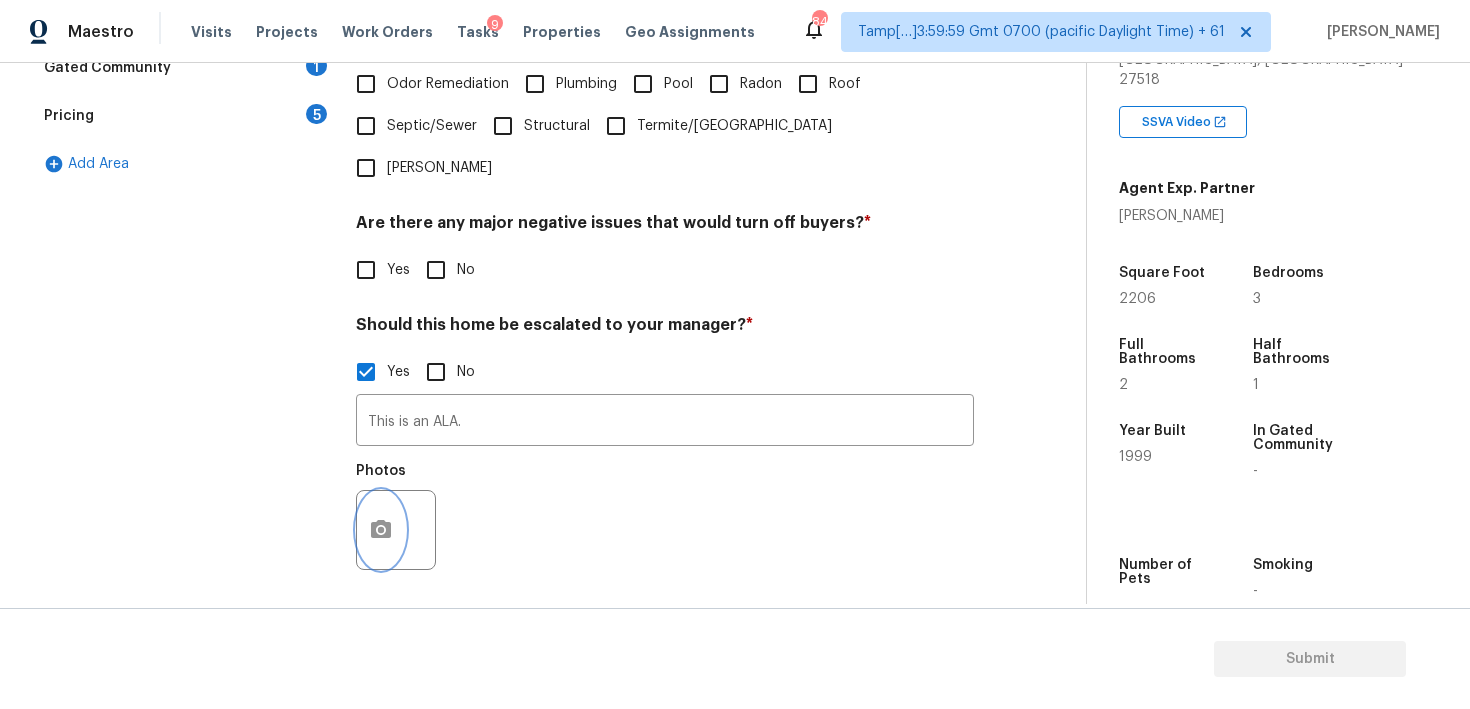 click at bounding box center (381, 530) 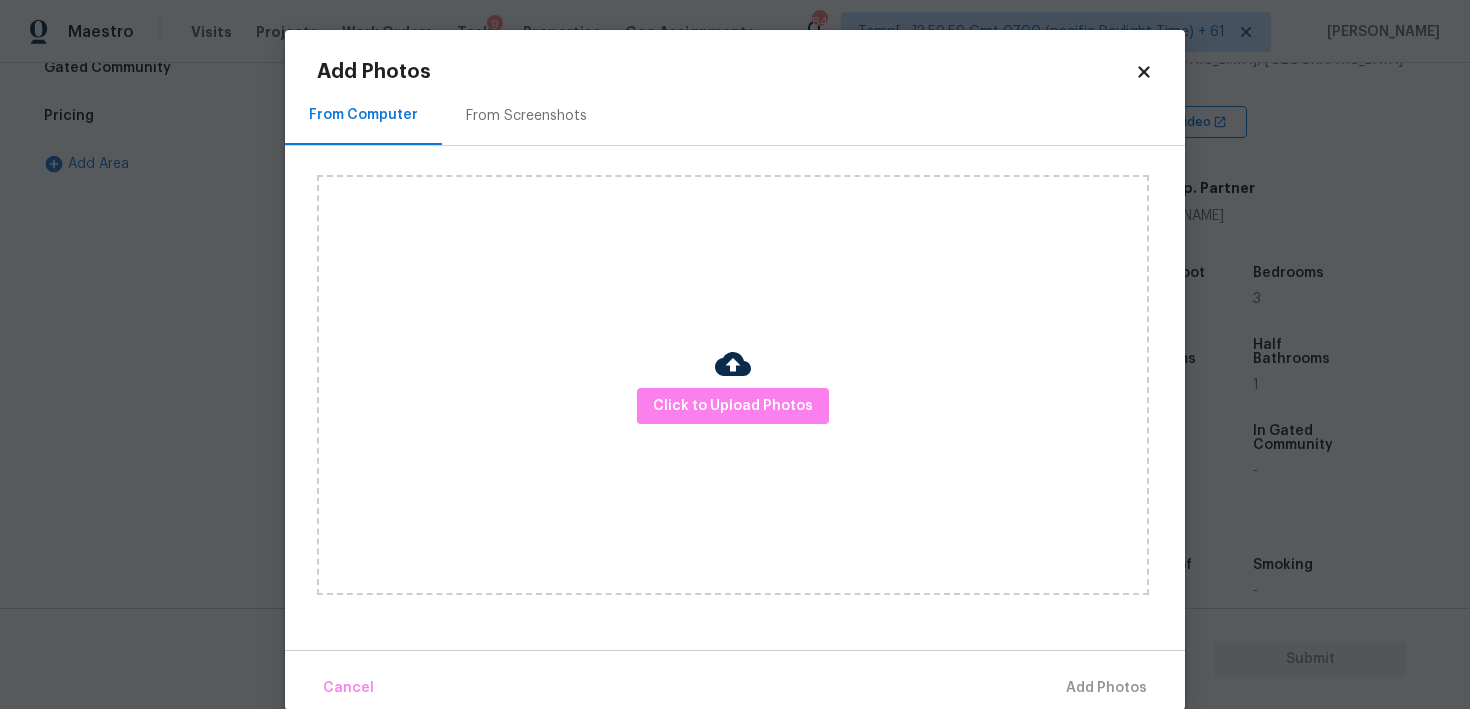 click on "Click to Upload Photos" at bounding box center [733, 385] 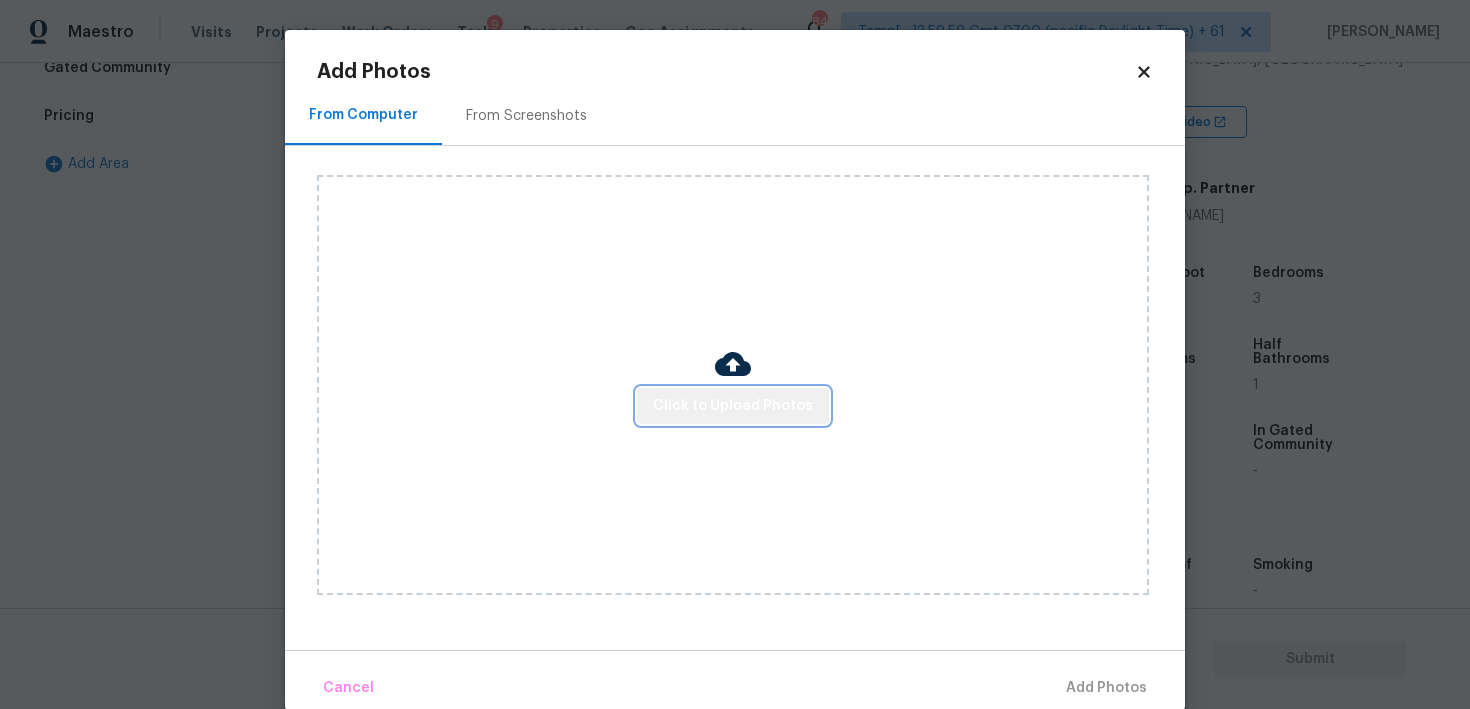 click on "Click to Upload Photos" at bounding box center [733, 406] 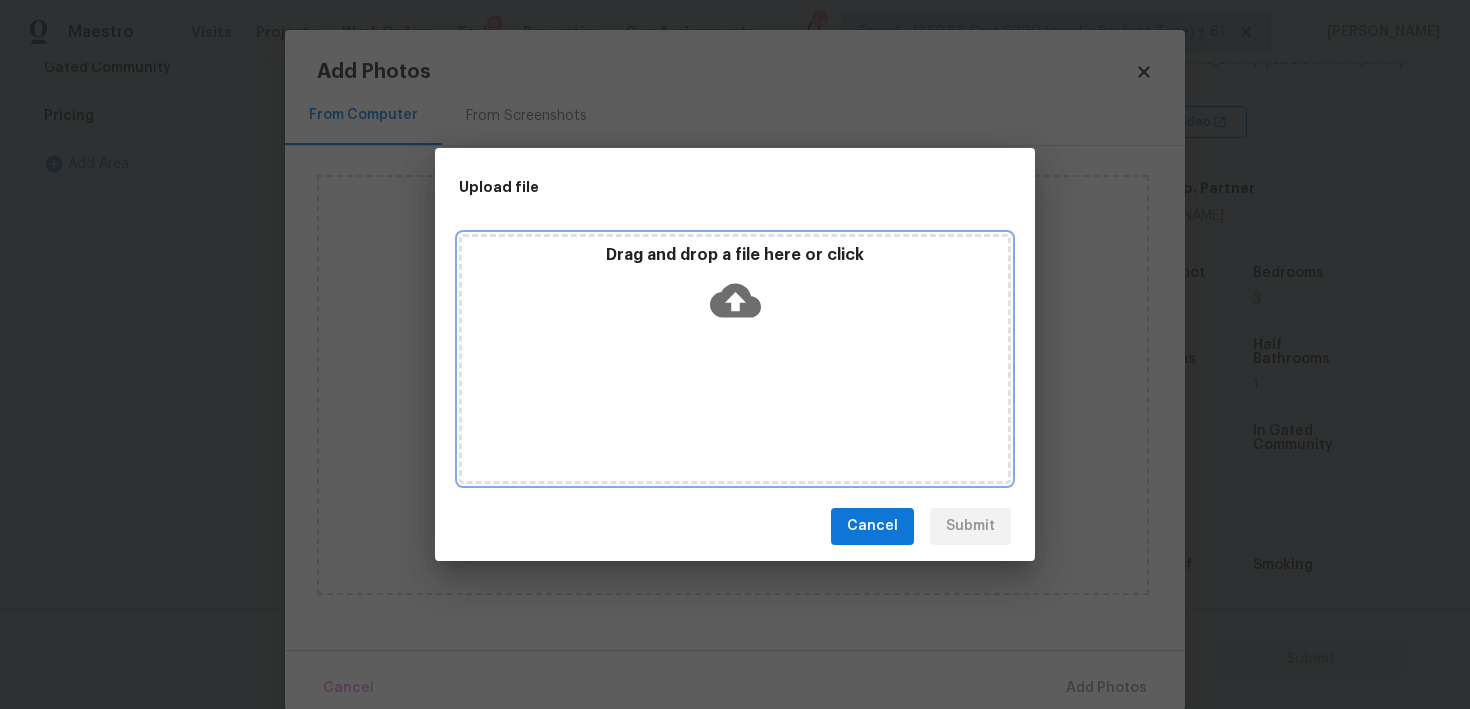 click 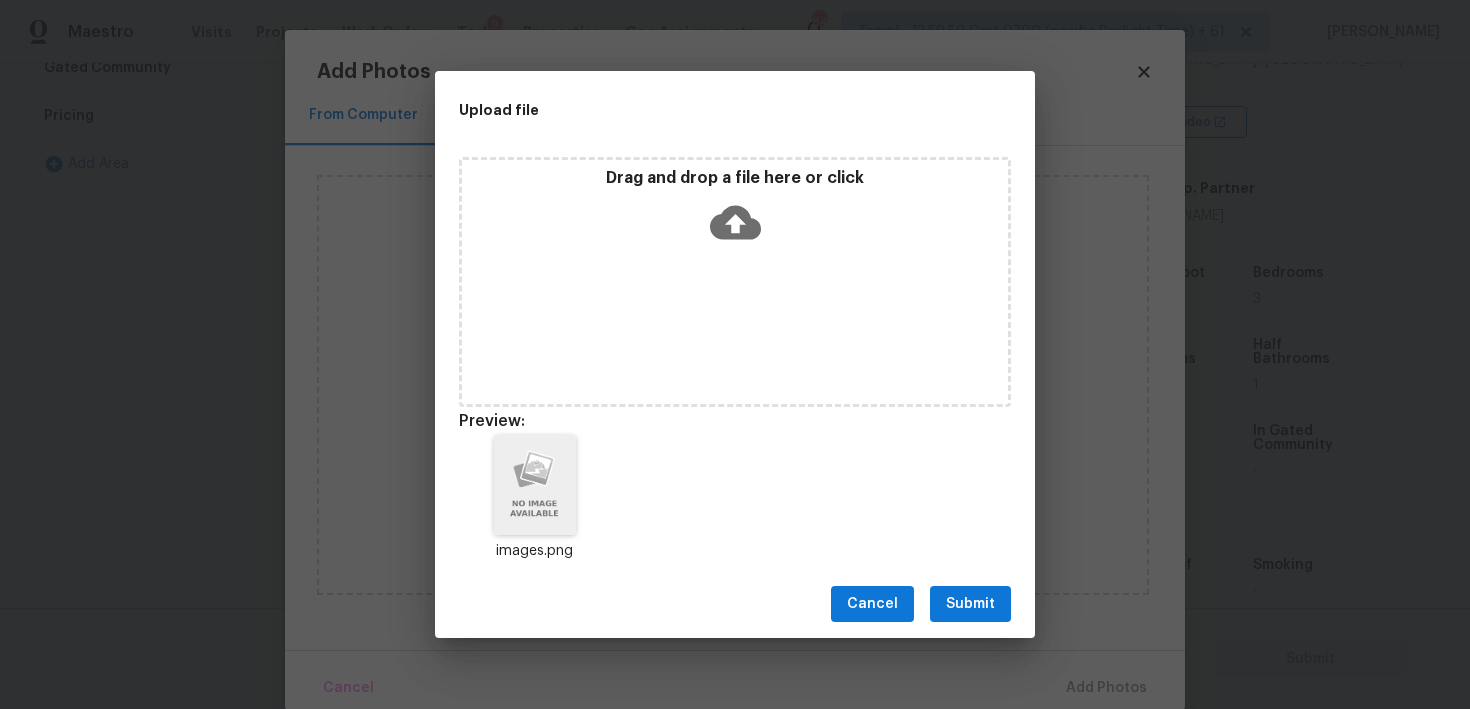 click on "Submit" at bounding box center [970, 604] 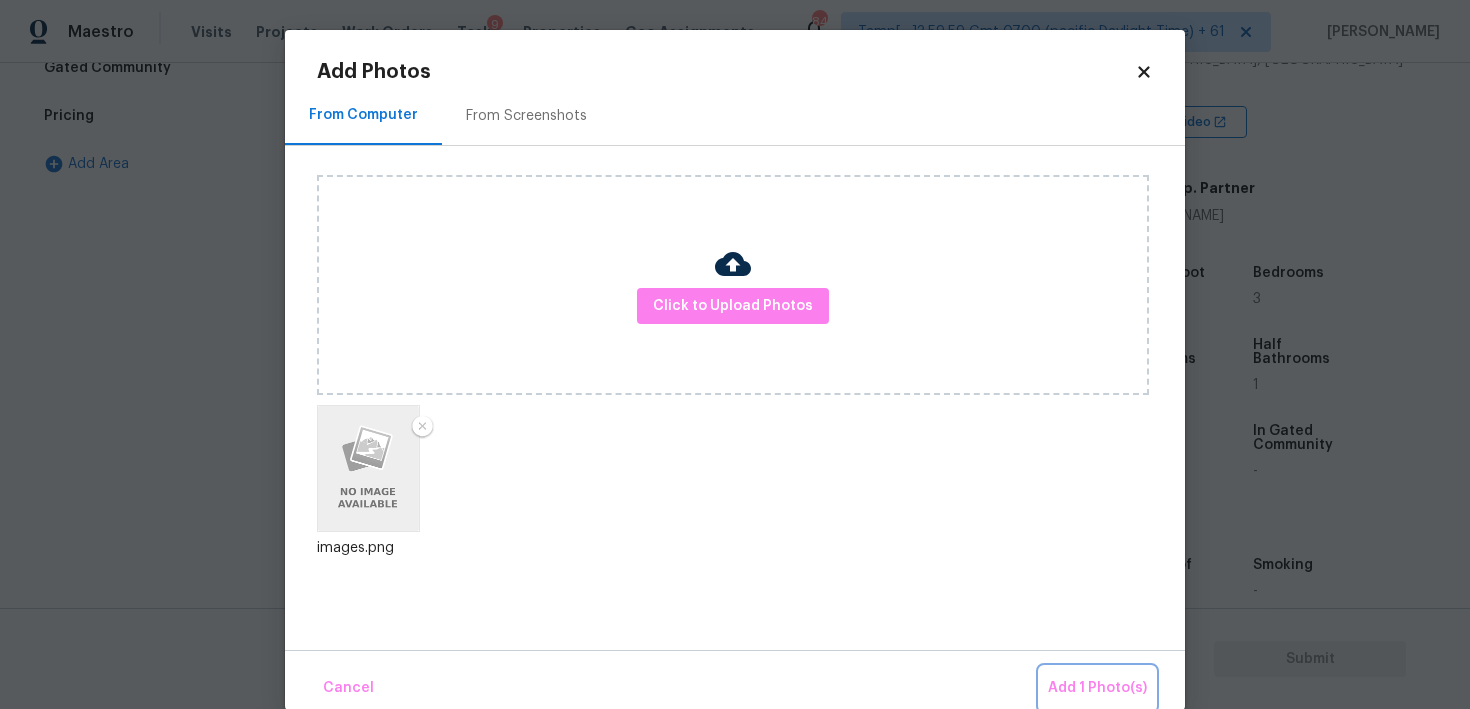 click on "Add 1 Photo(s)" at bounding box center [1097, 688] 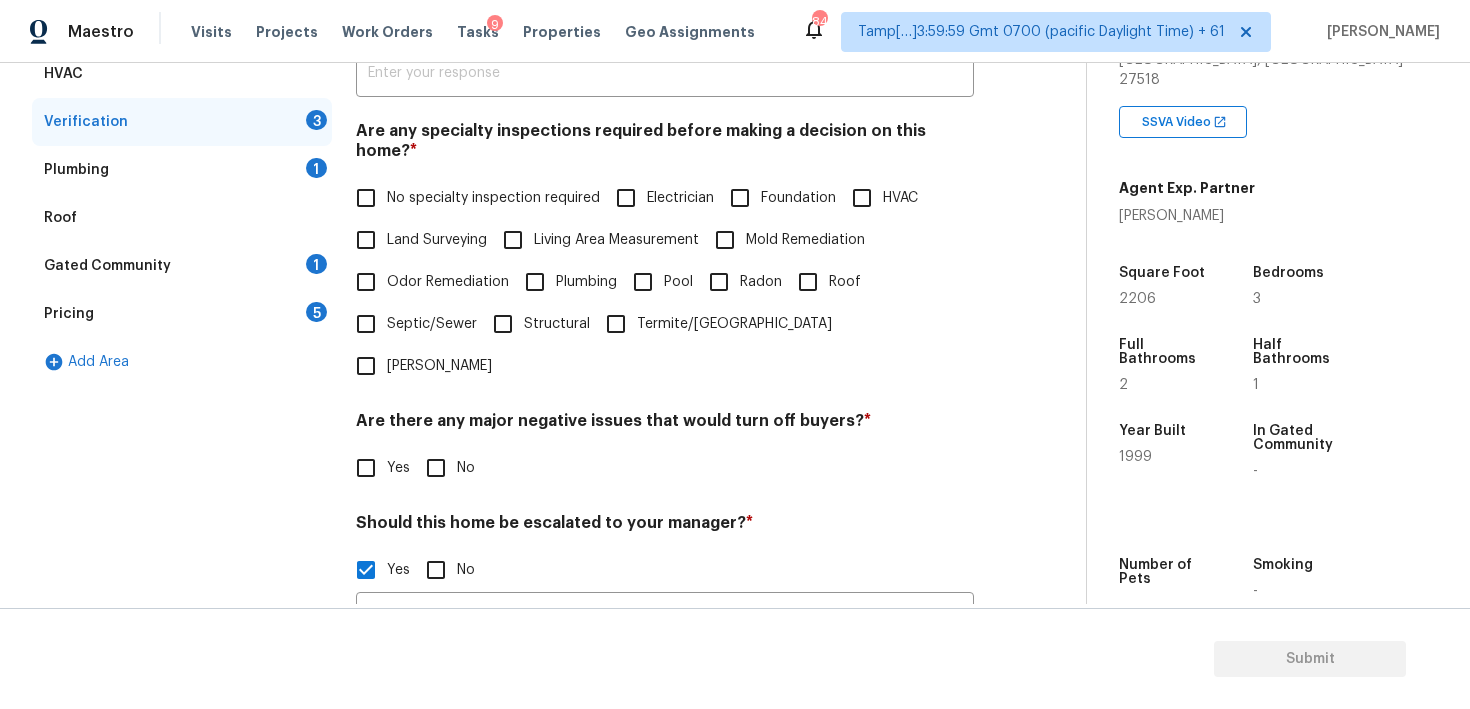 scroll, scrollTop: 407, scrollLeft: 0, axis: vertical 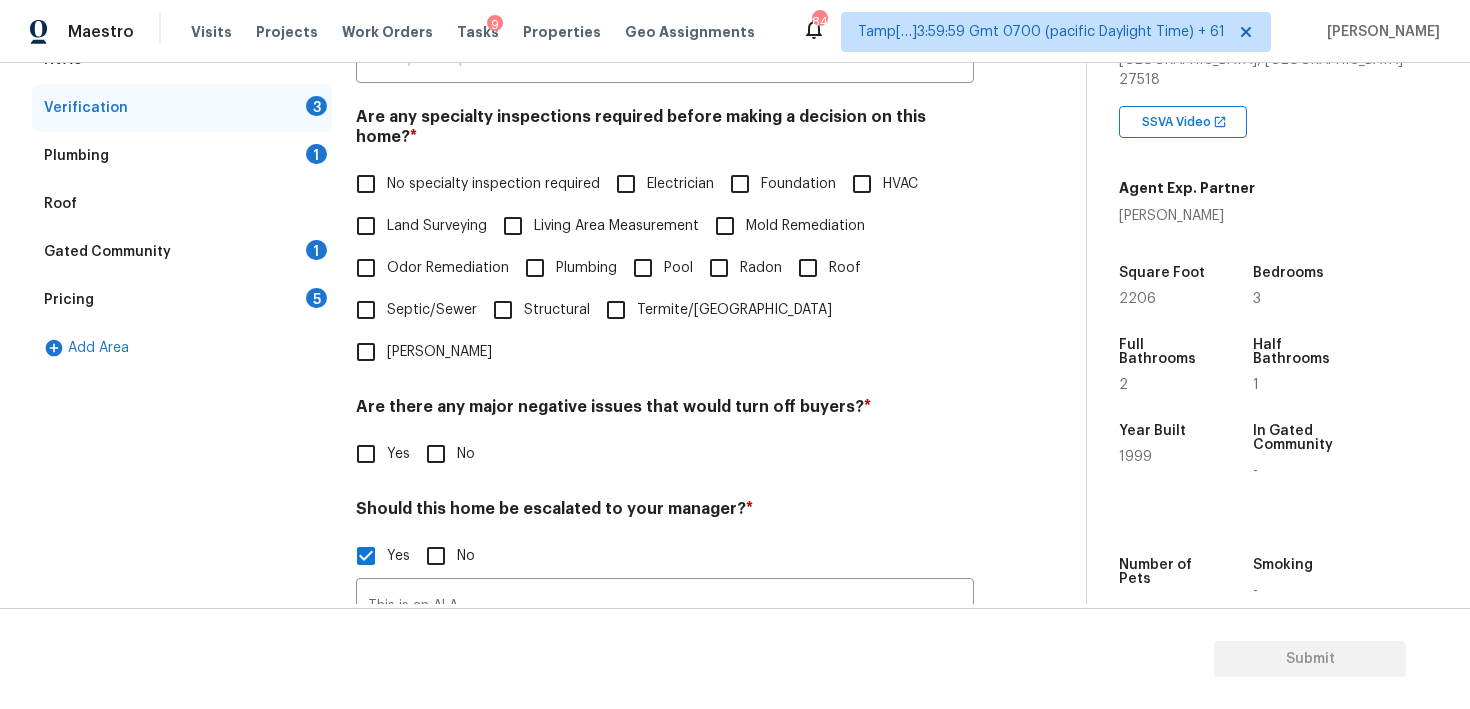 click on "No specialty inspection required" at bounding box center (472, 184) 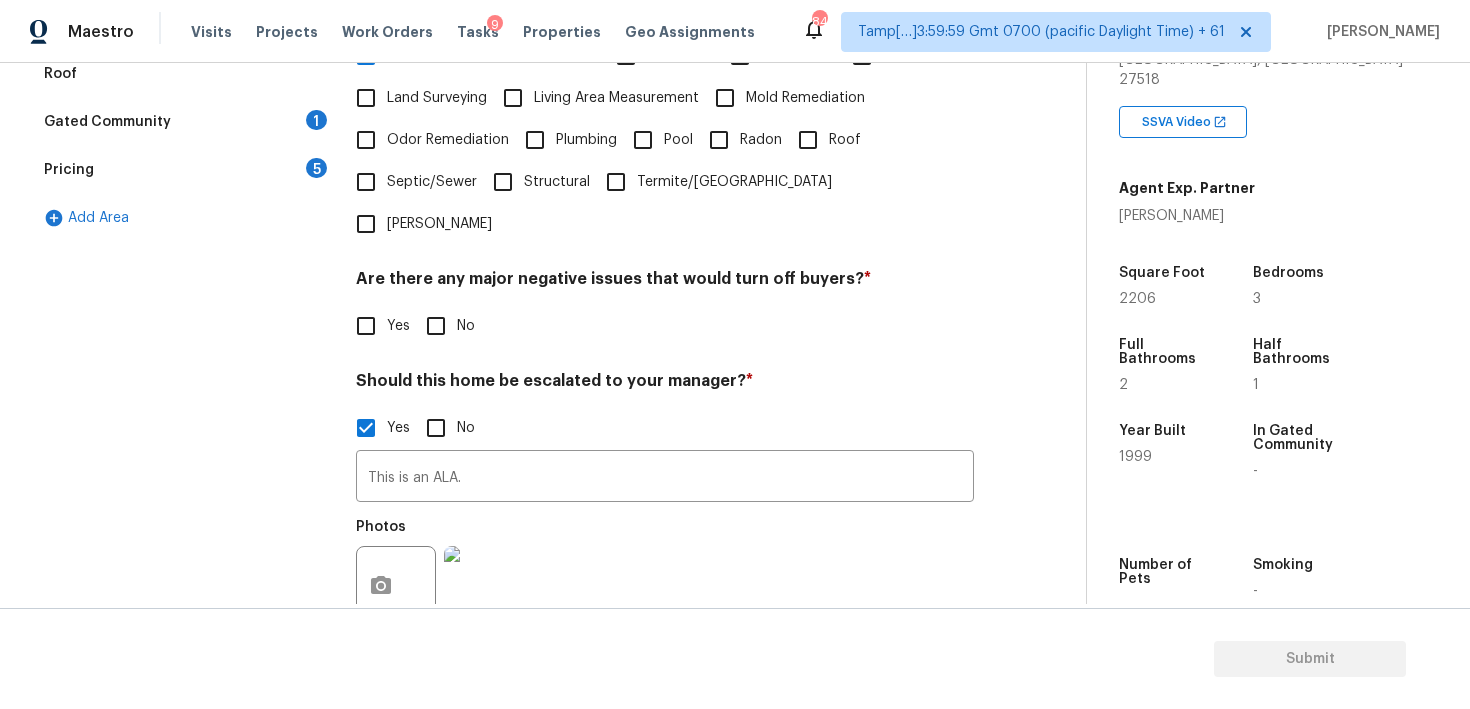 scroll, scrollTop: 560, scrollLeft: 0, axis: vertical 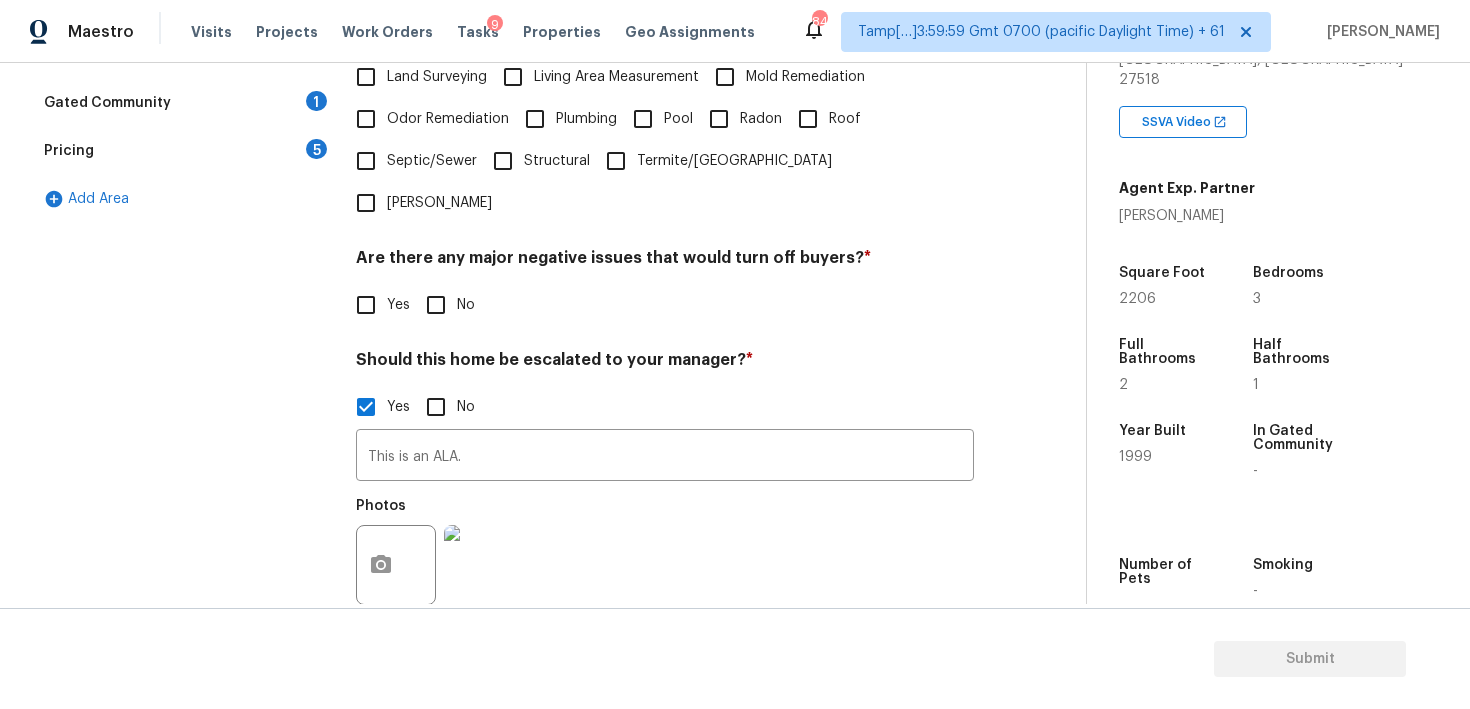 click on "Verification Notes: ​ Are any specialty inspections required before making a decision on this home?  * No specialty inspection required Electrician Foundation HVAC Land Surveying Living Area Measurement Mold Remediation Odor Remediation Plumbing Pool Radon Roof Septic/Sewer Structural Termite/[GEOGRAPHIC_DATA][PERSON_NAME] Are there any major negative issues that would turn off buyers?  * Yes No Should this home be escalated to your manager?  * Yes No This is an ALA. ​ Photos Do you recommend a walk on this home? If so, please provide details and specify whether the issue is on the interior or exterior of the home.  * Yes No" at bounding box center (665, 277) 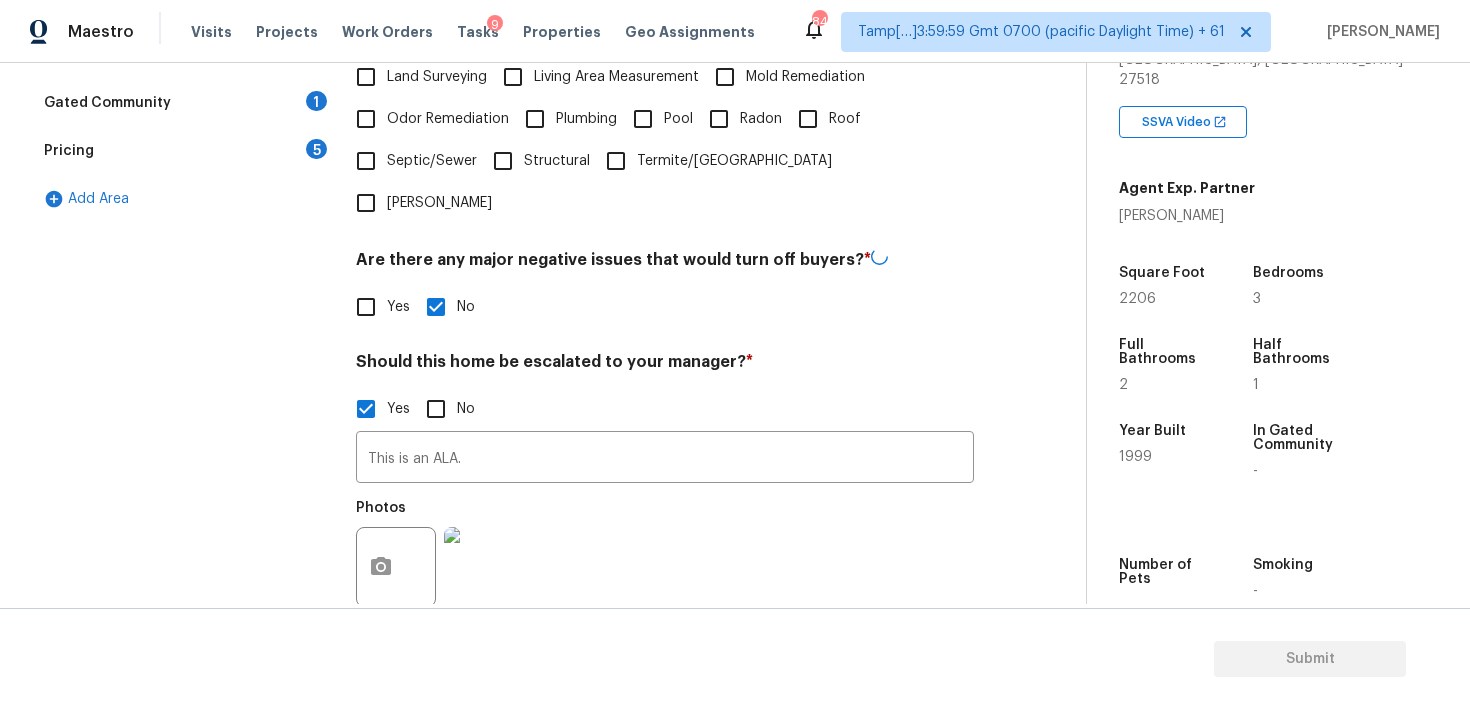 scroll, scrollTop: 664, scrollLeft: 0, axis: vertical 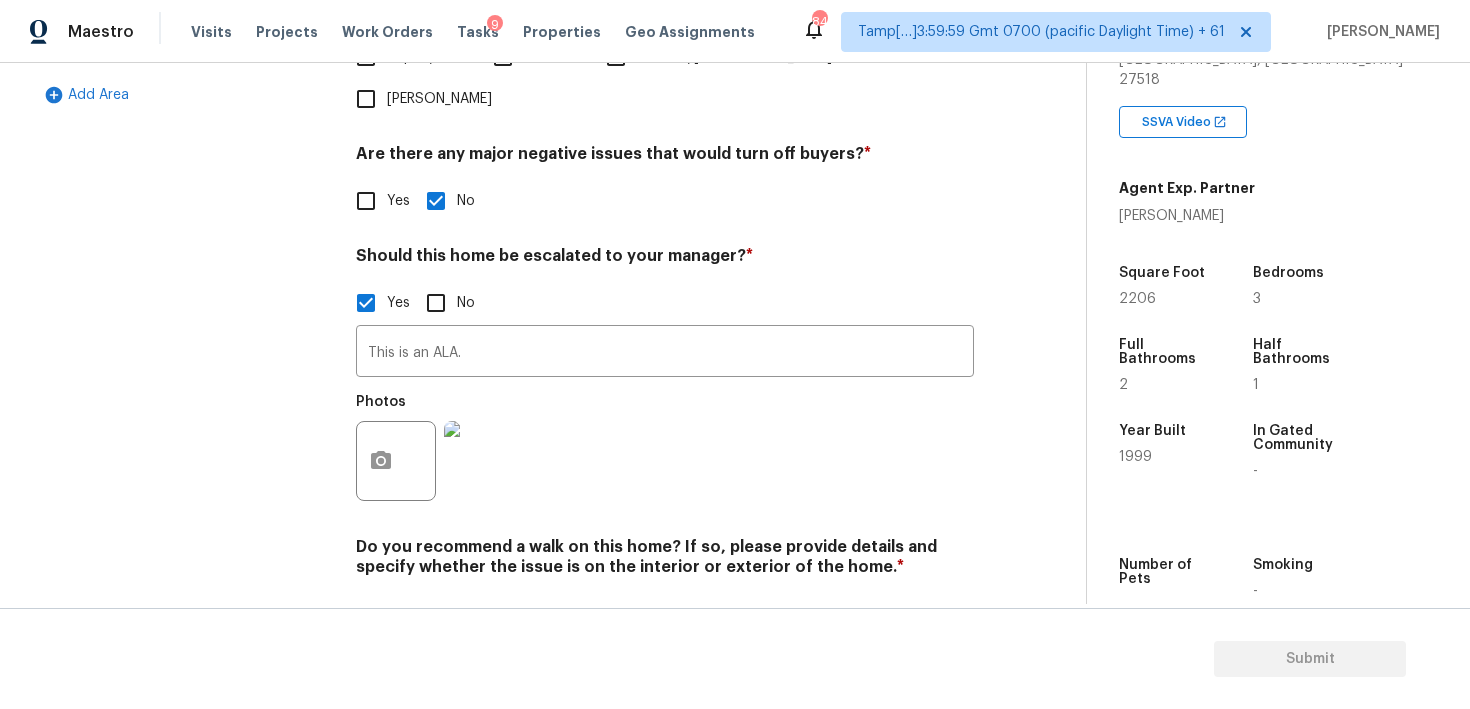 click on "No" at bounding box center (436, 614) 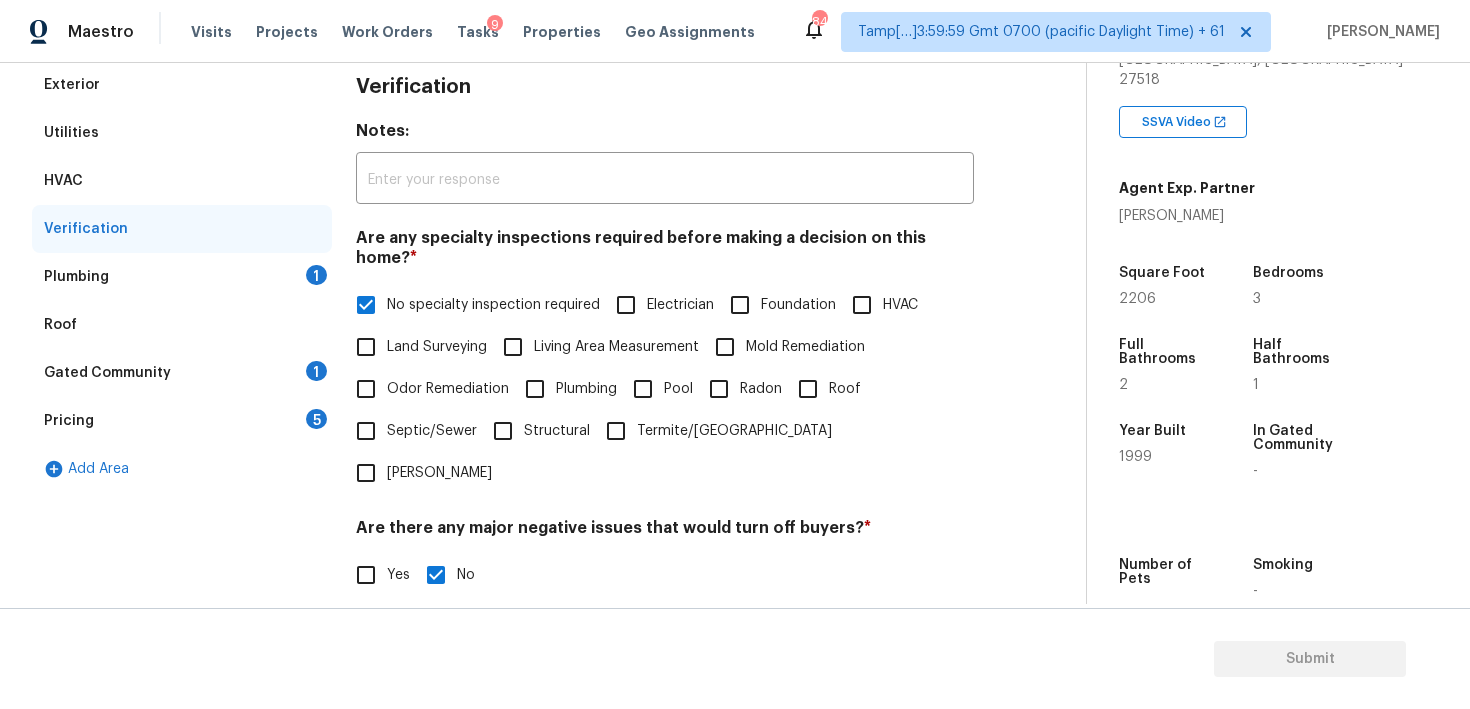 scroll, scrollTop: 169, scrollLeft: 0, axis: vertical 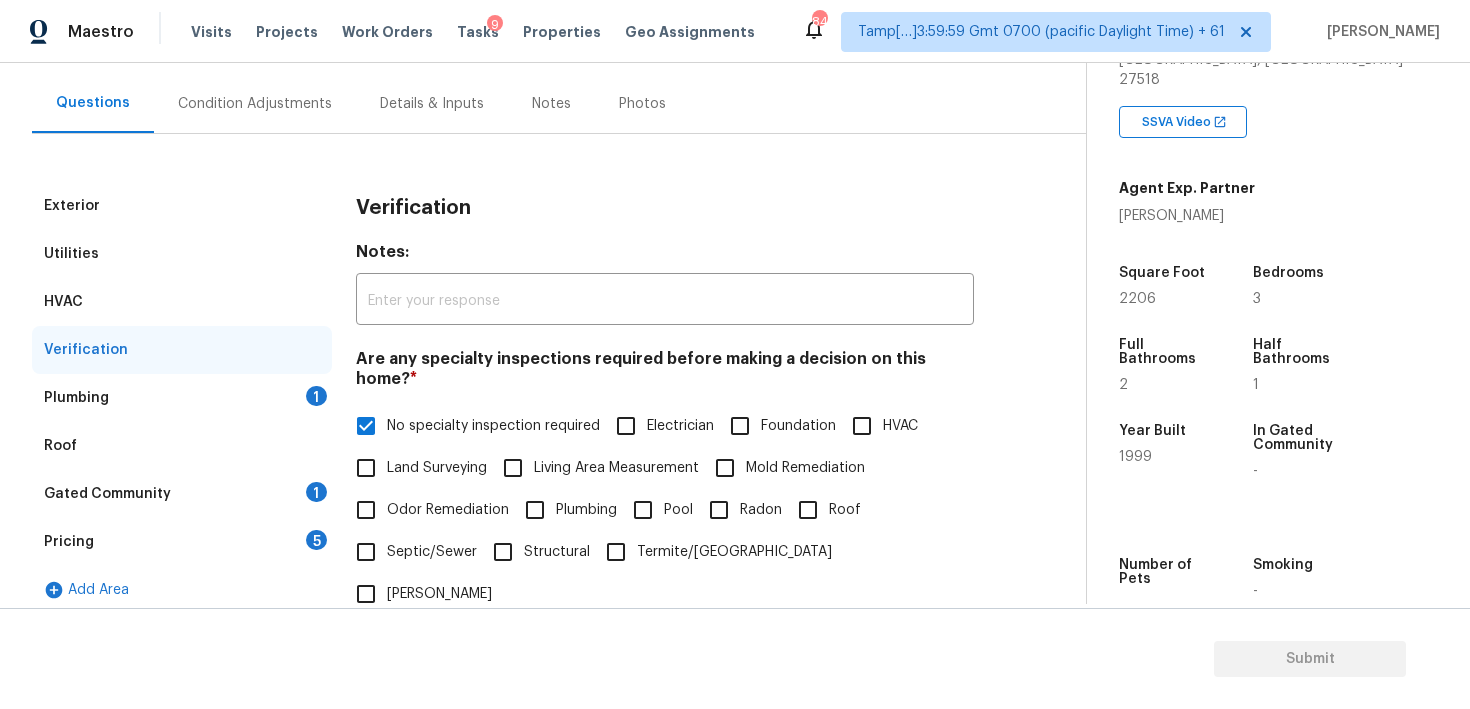 click on "Condition Adjustments" at bounding box center [255, 104] 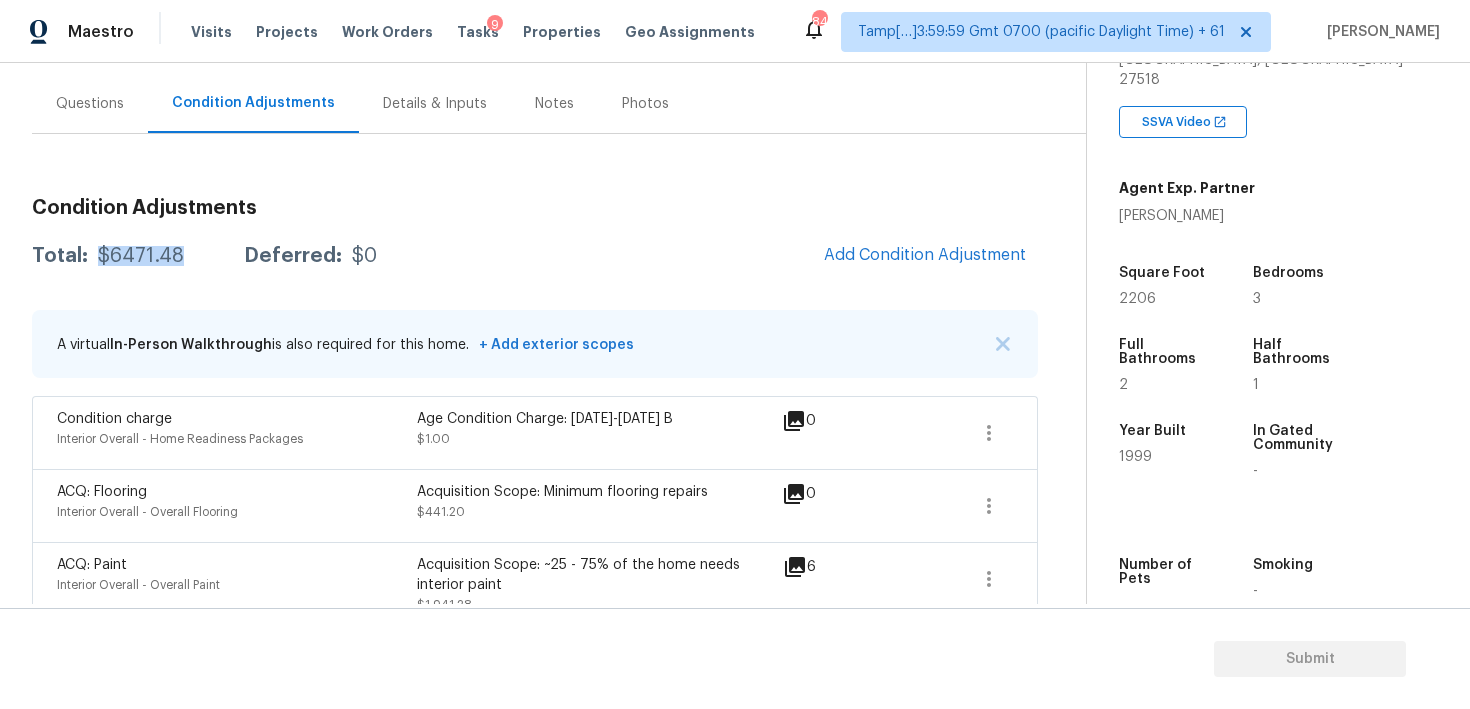 drag, startPoint x: 96, startPoint y: 254, endPoint x: 183, endPoint y: 253, distance: 87.005745 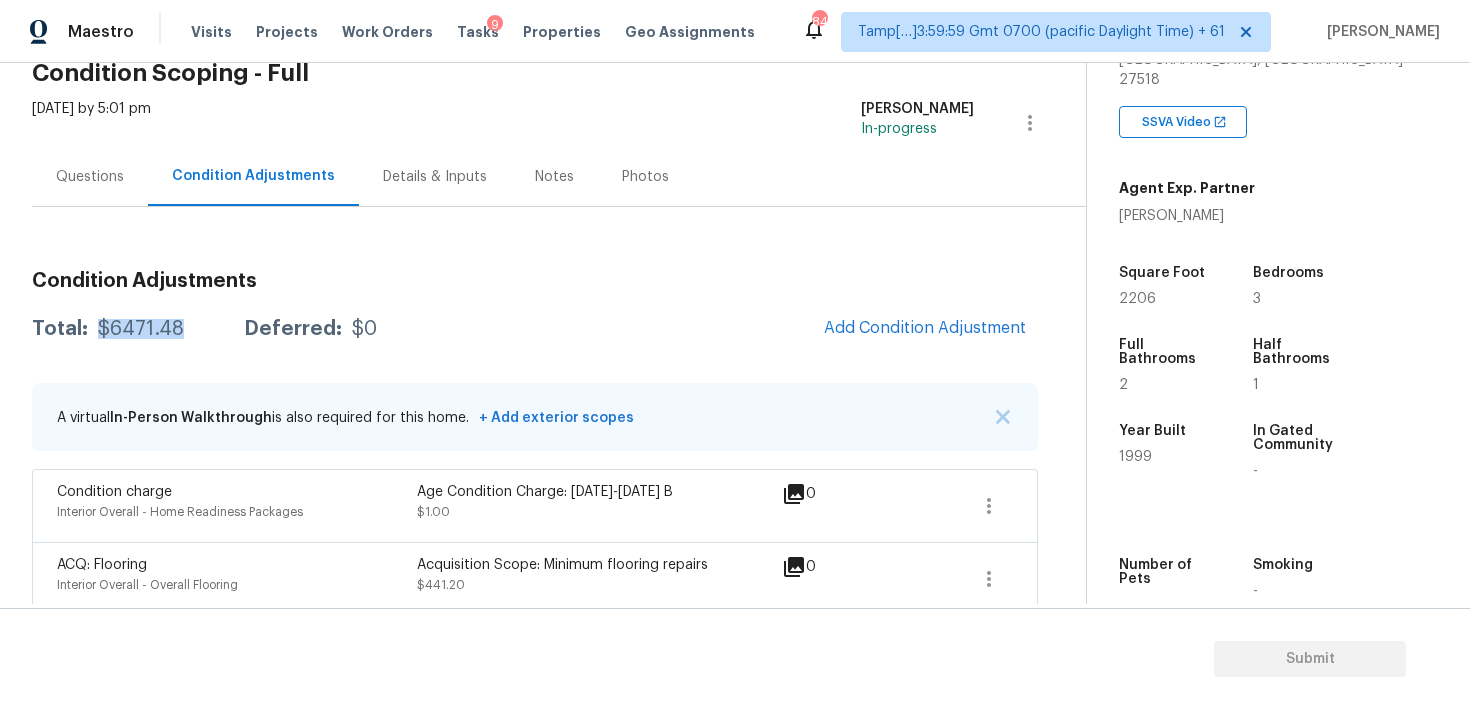 scroll, scrollTop: 86, scrollLeft: 0, axis: vertical 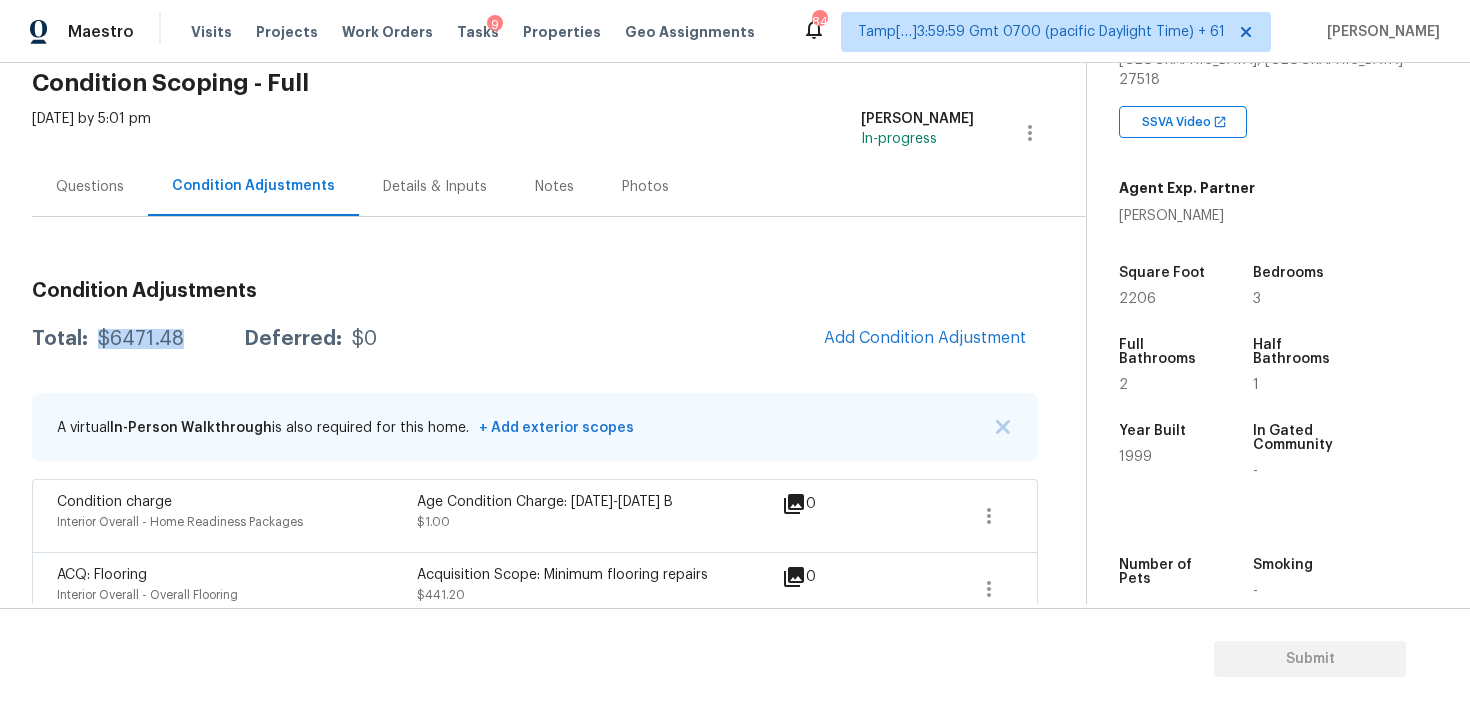 click on "Condition Adjustments Total:  $6471.48 Deferred:  $0 Add Condition Adjustment A virtual  In-Person Walkthrough  is also required for this home.   + Add exterior scopes Condition charge Interior Overall - Home Readiness Packages Age Condition Charge: [DATE]-[DATE] B	 $1.00   0 ACQ: Flooring Interior Overall - Overall Flooring Acquisition Scope: Minimum flooring repairs $441.20   0 ACQ: Paint Interior Overall - Overall Paint Acquisition Scope: ~25 - 75% of the home needs interior paint $1,941.28   6 Decks and Patios Exterior Overall Repaint the rear deck $600.00   1 ACQ: Crawlspace Exterior Overall - Acquisition Moisture readings 20%+ -or- Home age = [DEMOGRAPHIC_DATA]+ years $2,000.00   0 ACQ: HVAC HVAC - Acquisition Acquisition Scope: Functional HVAC 11-15 $500.00   0 ACQ: Shingle Roof Roof - Acquisition Acquisition Scope: Shingle Roof 0-10 years in age maintenance. $288.00   0 Pressure Washing Exterior Overall - Siding $200.00   0 Pressure Washing Exterior Overall - Siding $200.00   0 Landscape Package $300.00   3" at bounding box center (535, 859) 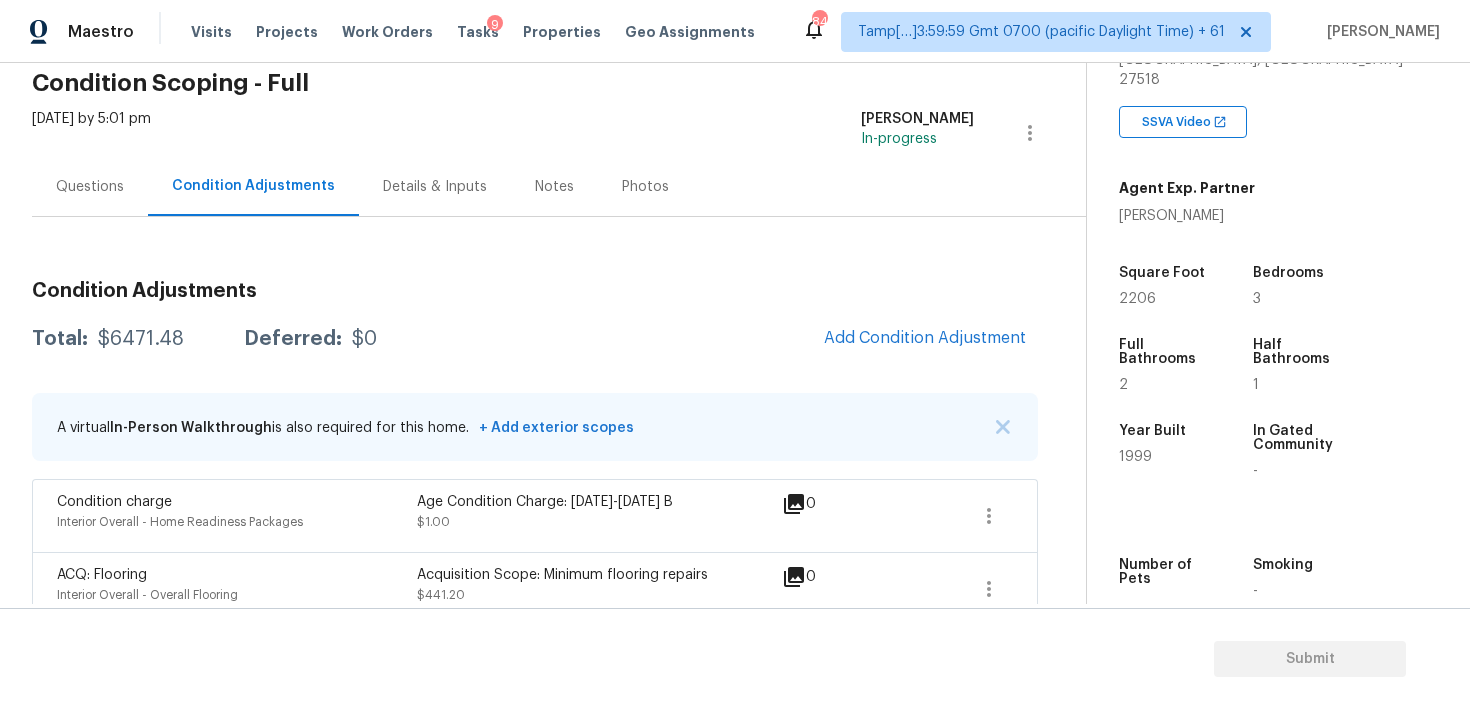 click on "Questions" at bounding box center (90, 186) 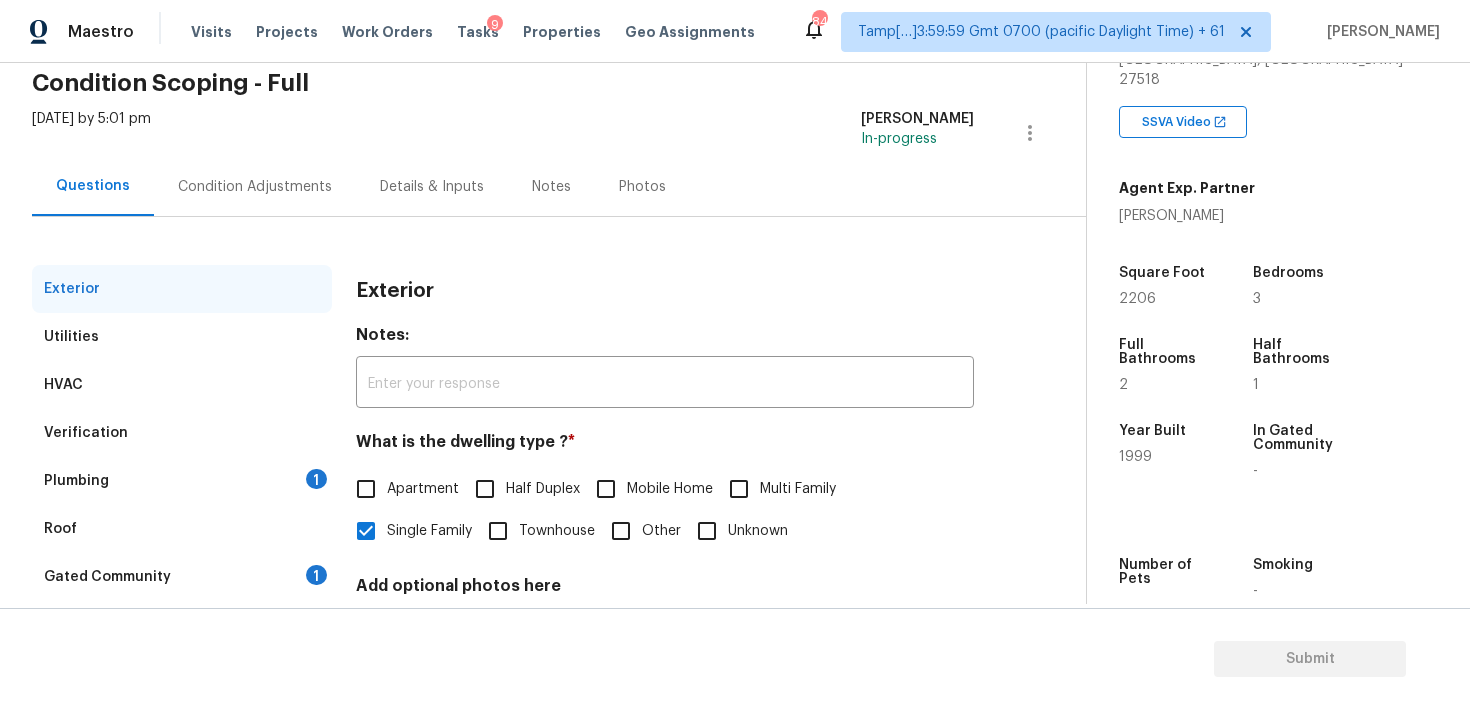 scroll, scrollTop: 246, scrollLeft: 0, axis: vertical 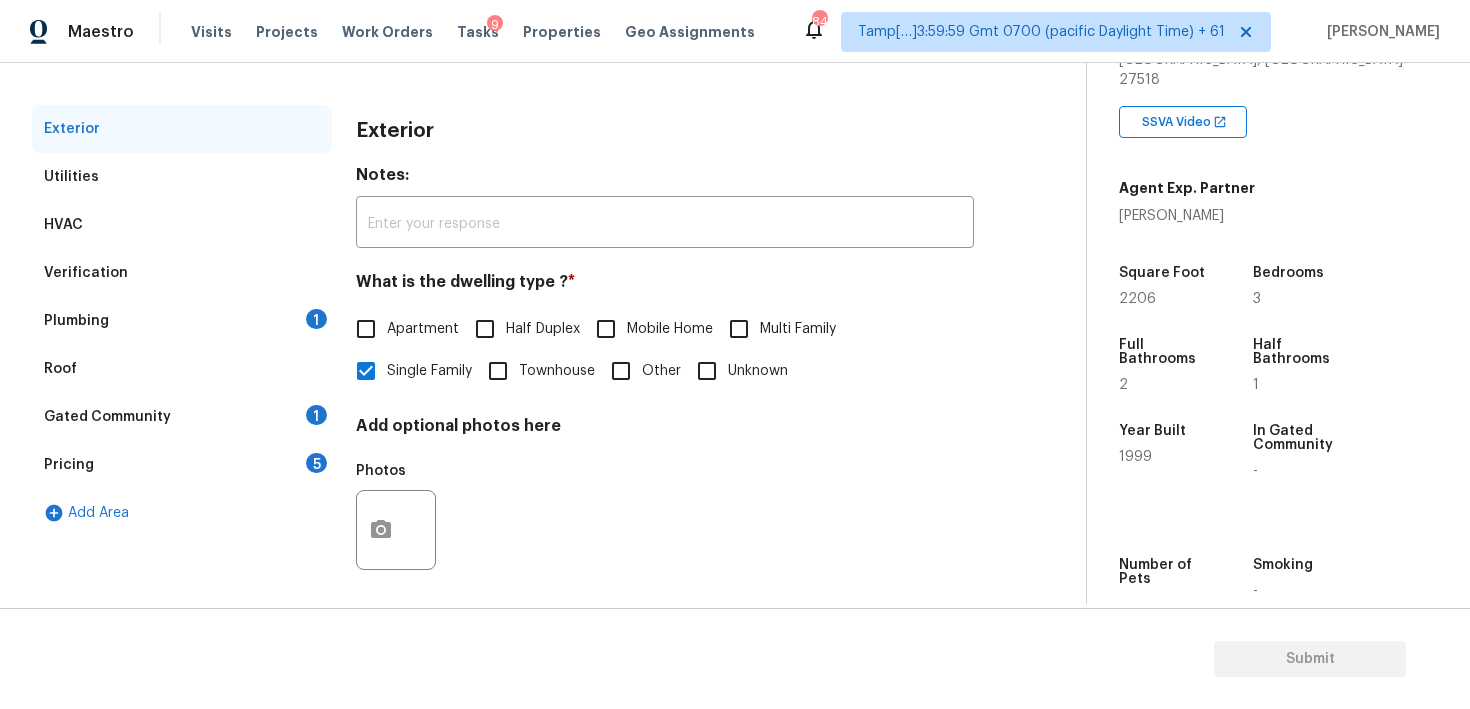 click on "Verification" at bounding box center [182, 273] 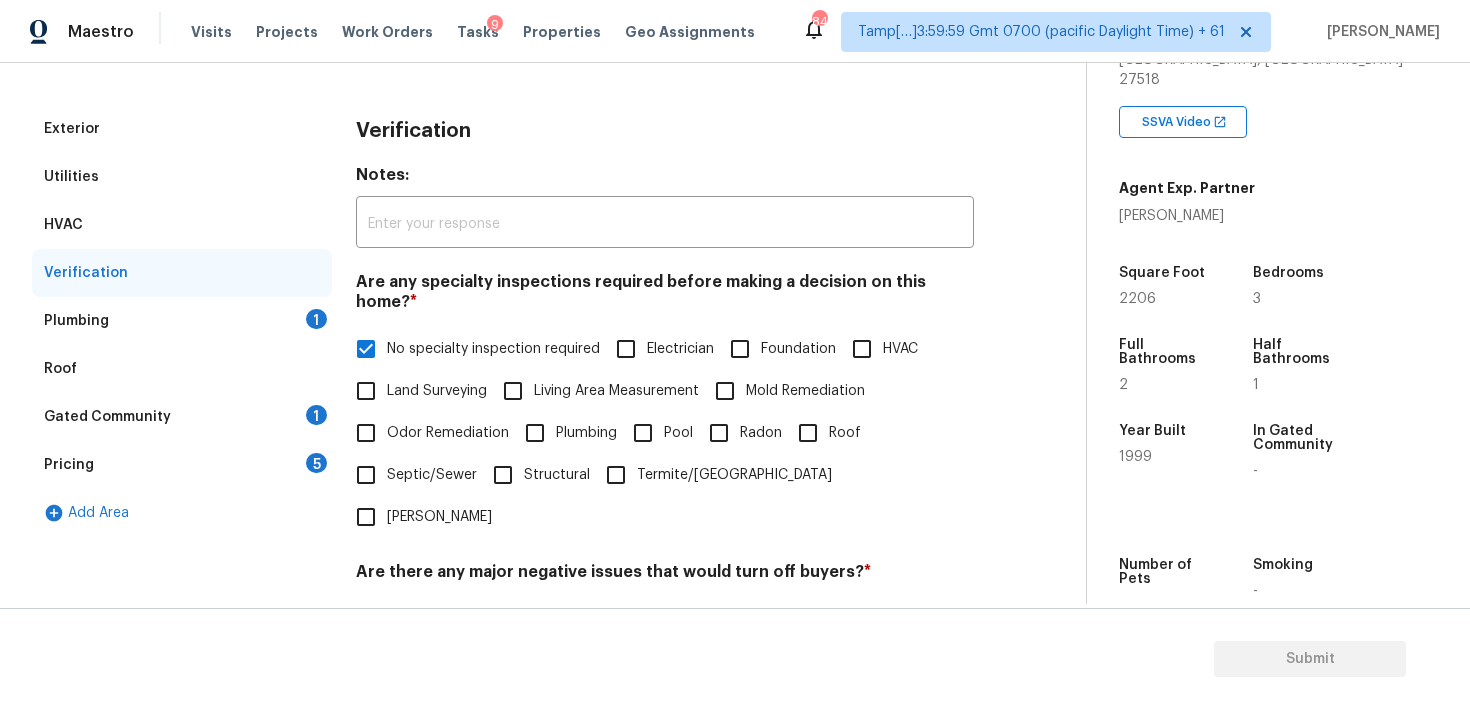 click on "Plumbing 1" at bounding box center [182, 321] 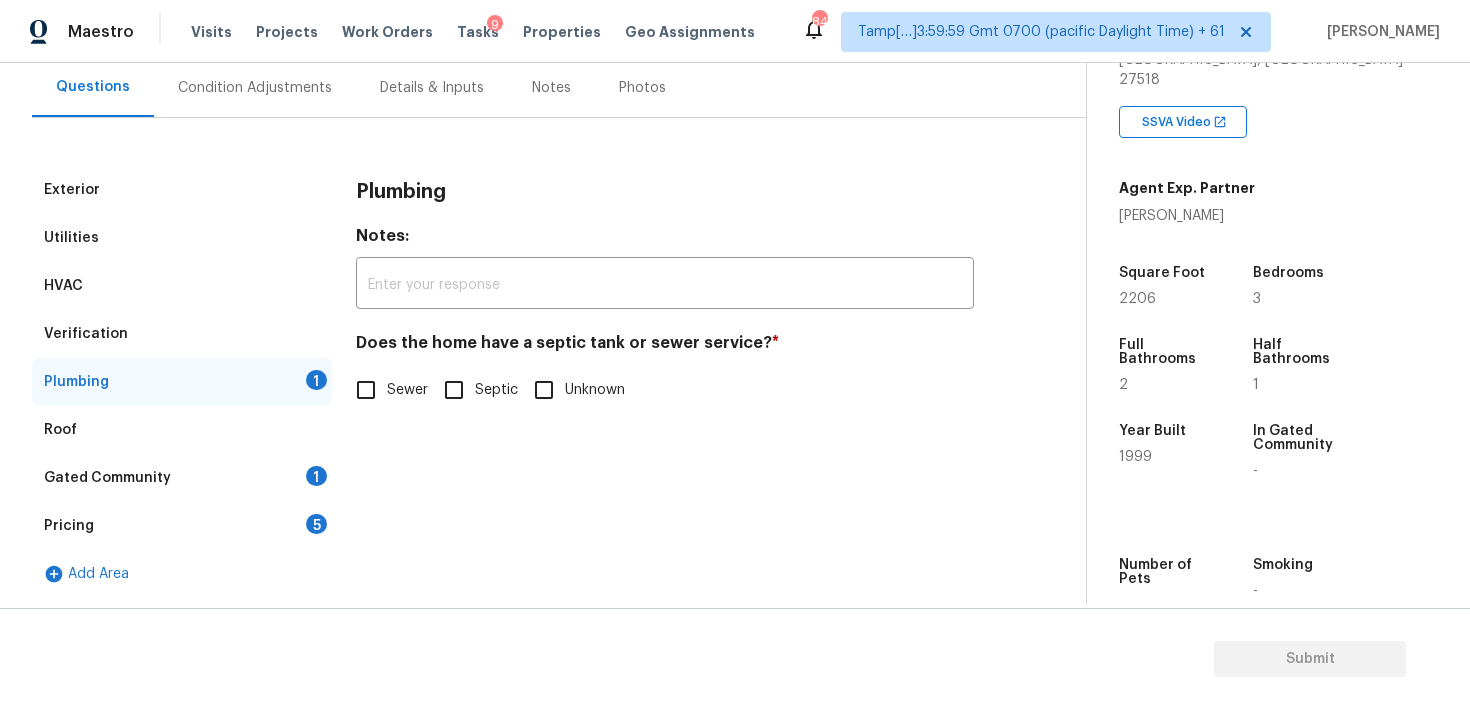 click on "Sewer" at bounding box center (366, 390) 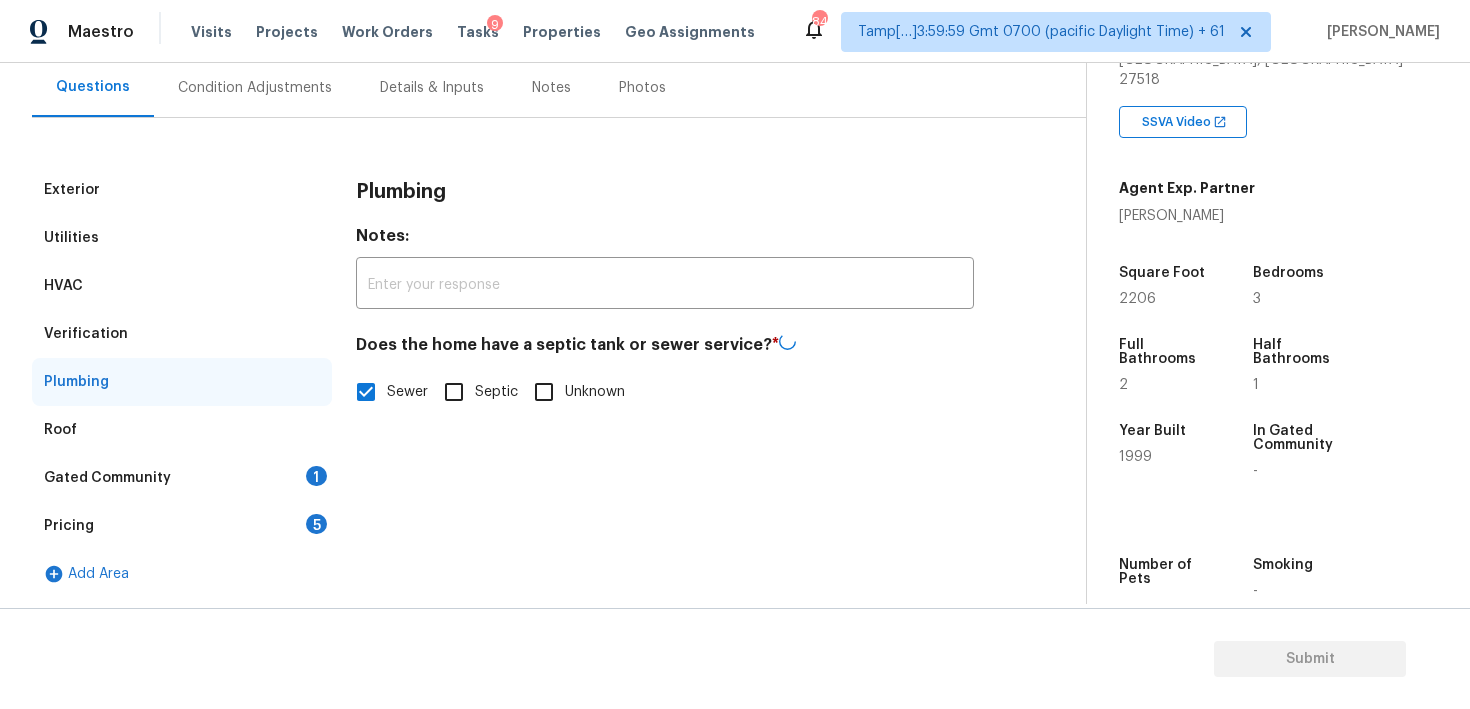 click on "Gated Community 1" at bounding box center [182, 478] 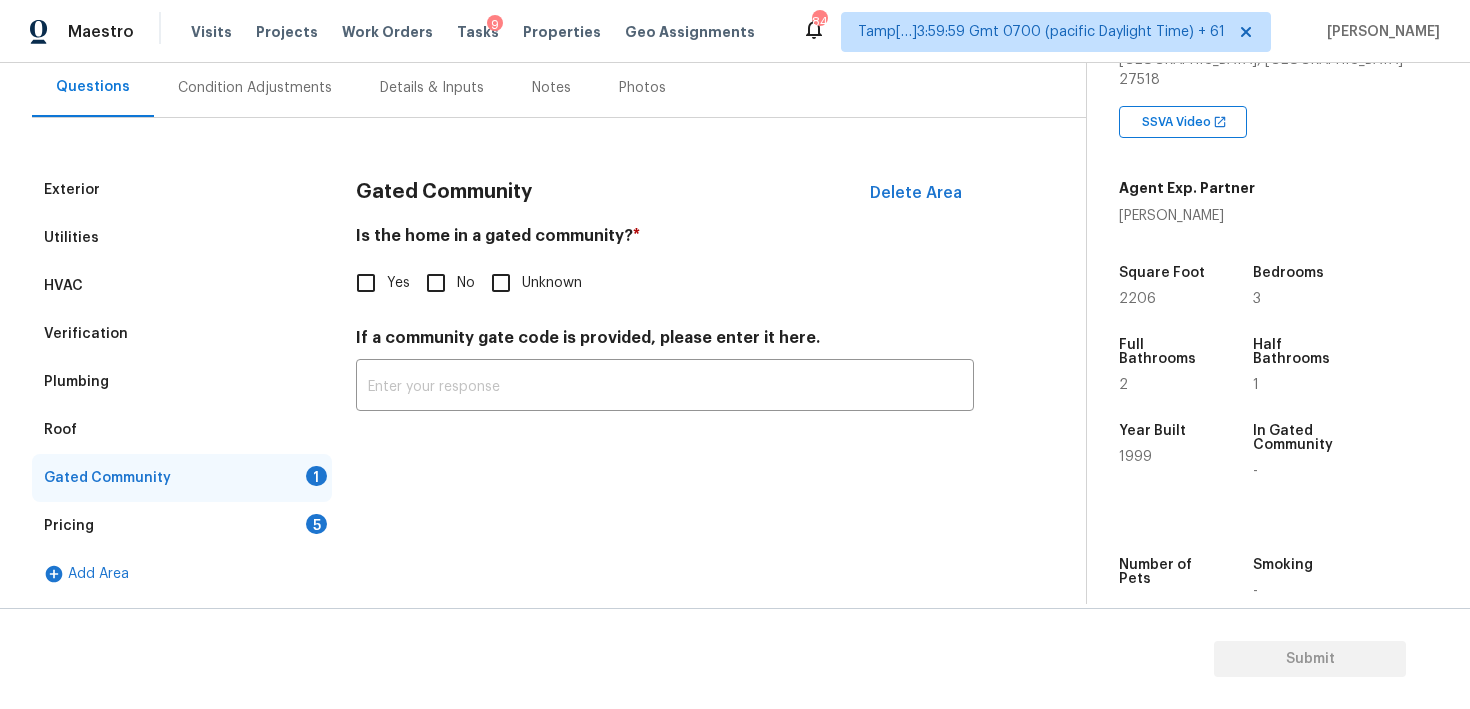 click on "Gated Community Delete Area Is the home in a gated community?  * Yes No Unknown If a community gate code is provided, please enter it here. ​" at bounding box center (665, 300) 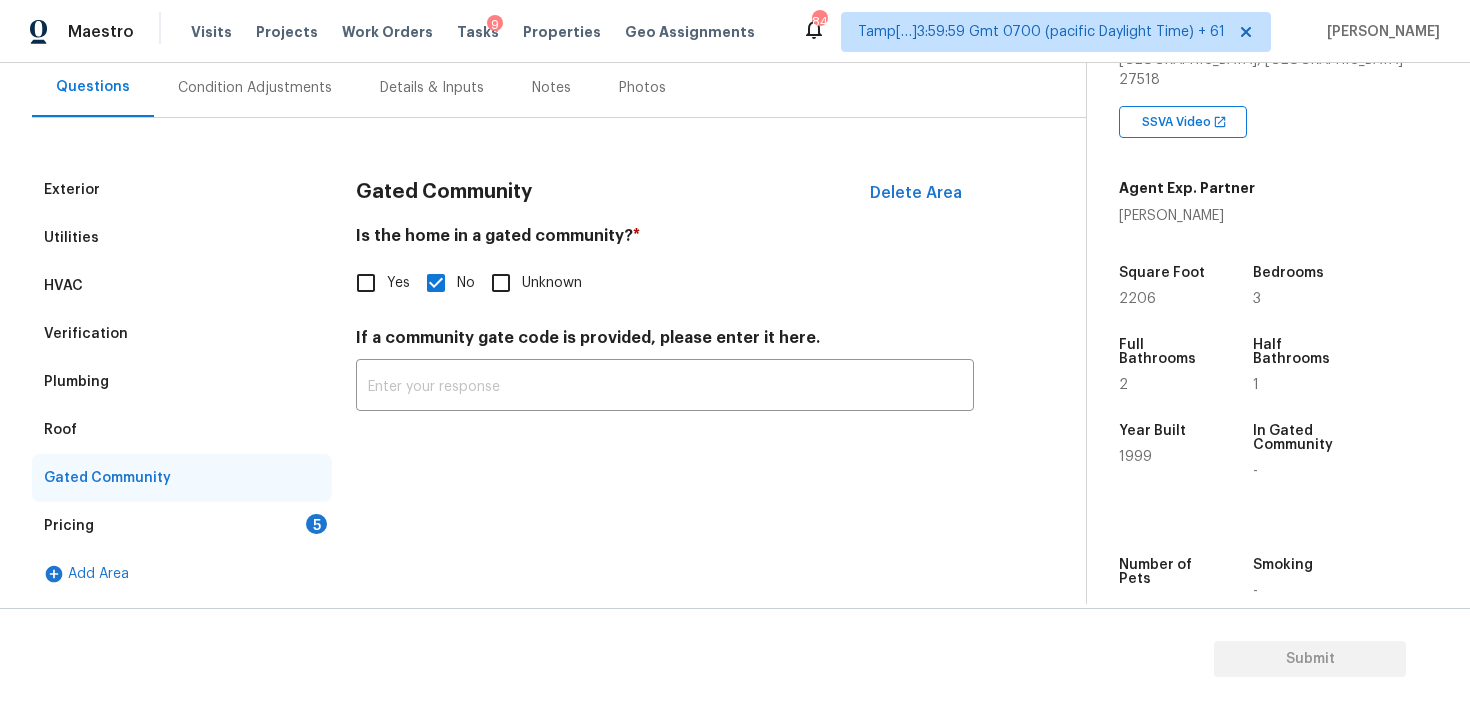 click on "Pricing 5" at bounding box center (182, 526) 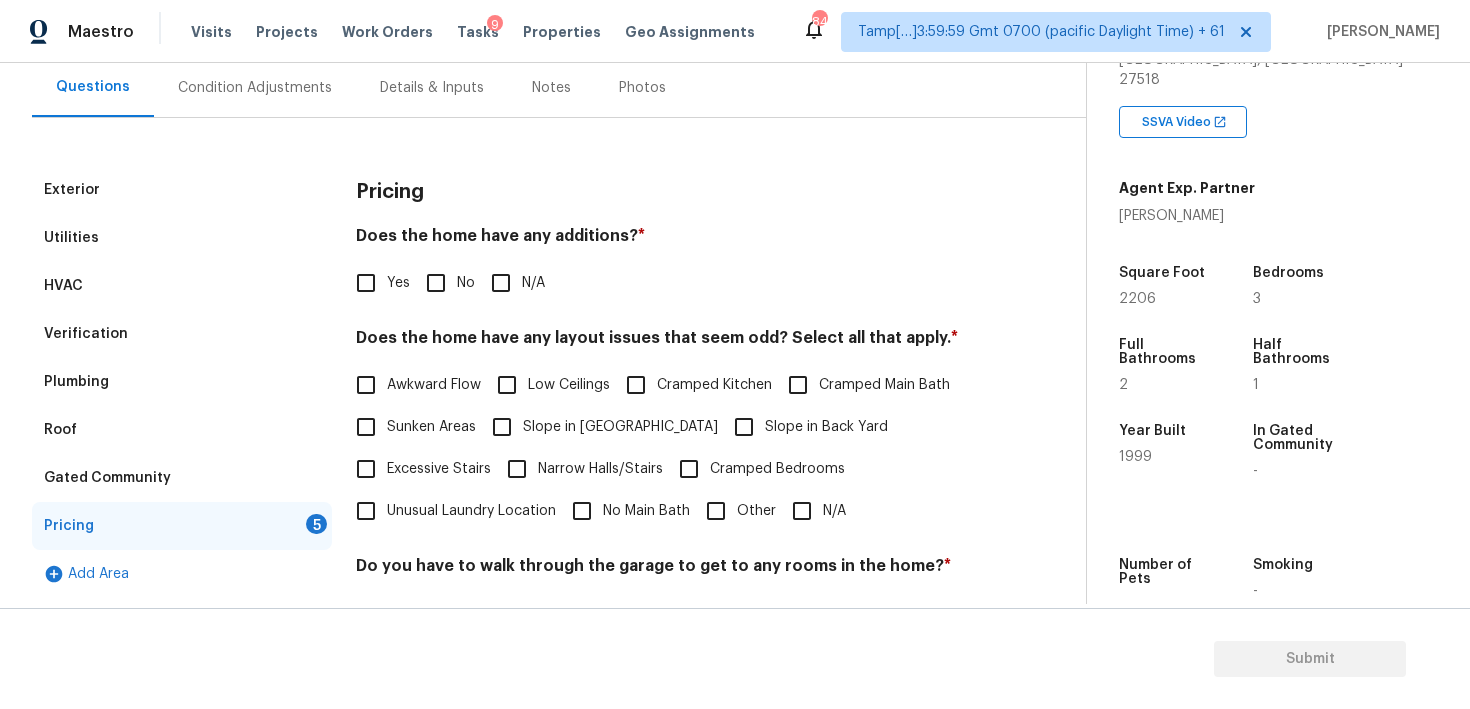 click on "No" at bounding box center (436, 283) 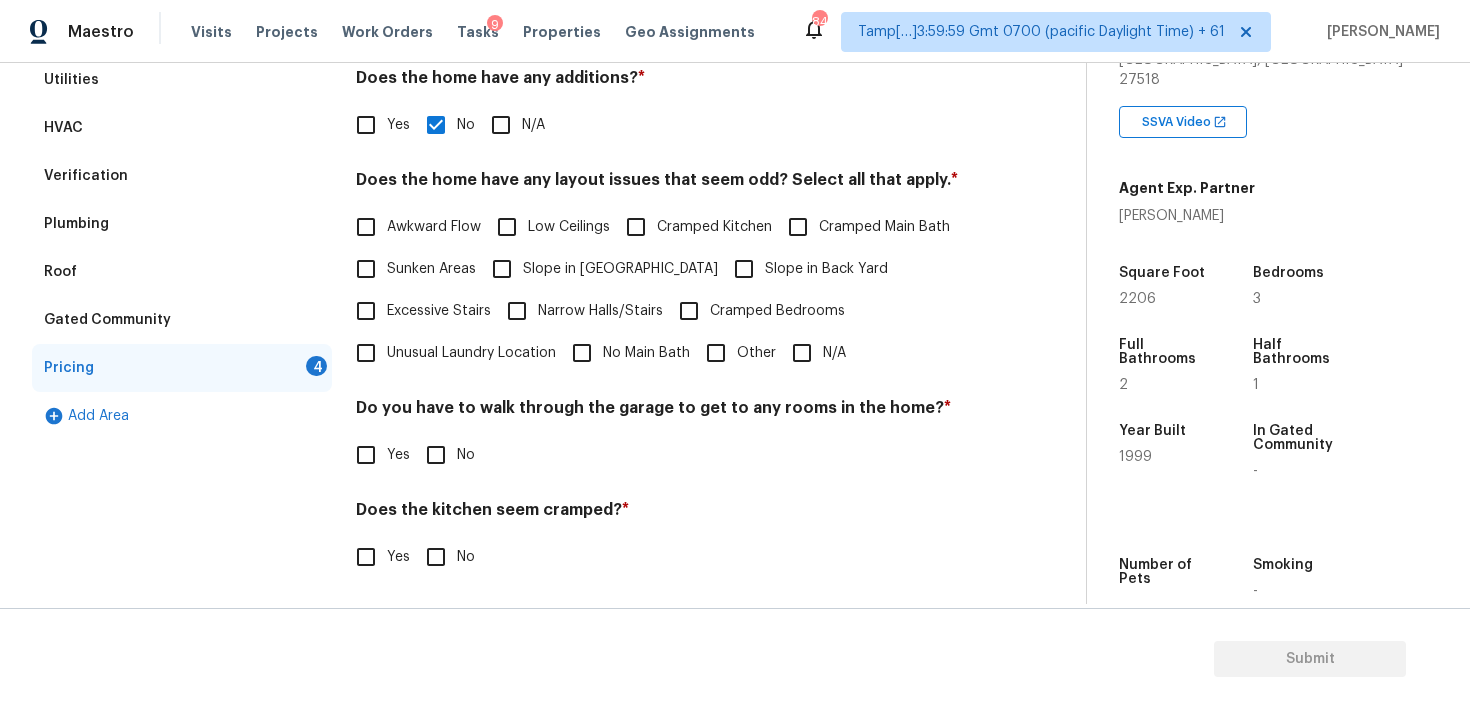 scroll, scrollTop: 433, scrollLeft: 0, axis: vertical 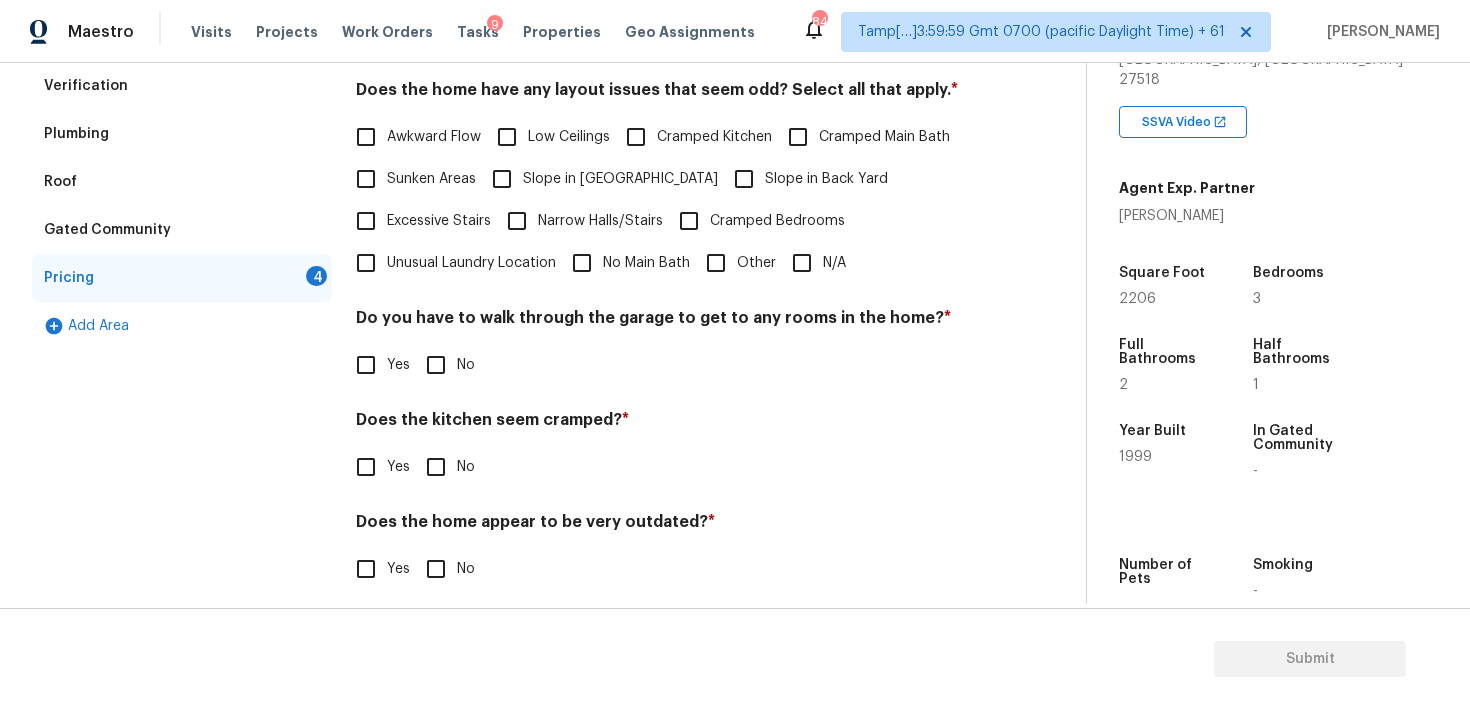 click on "N/A" at bounding box center [802, 263] 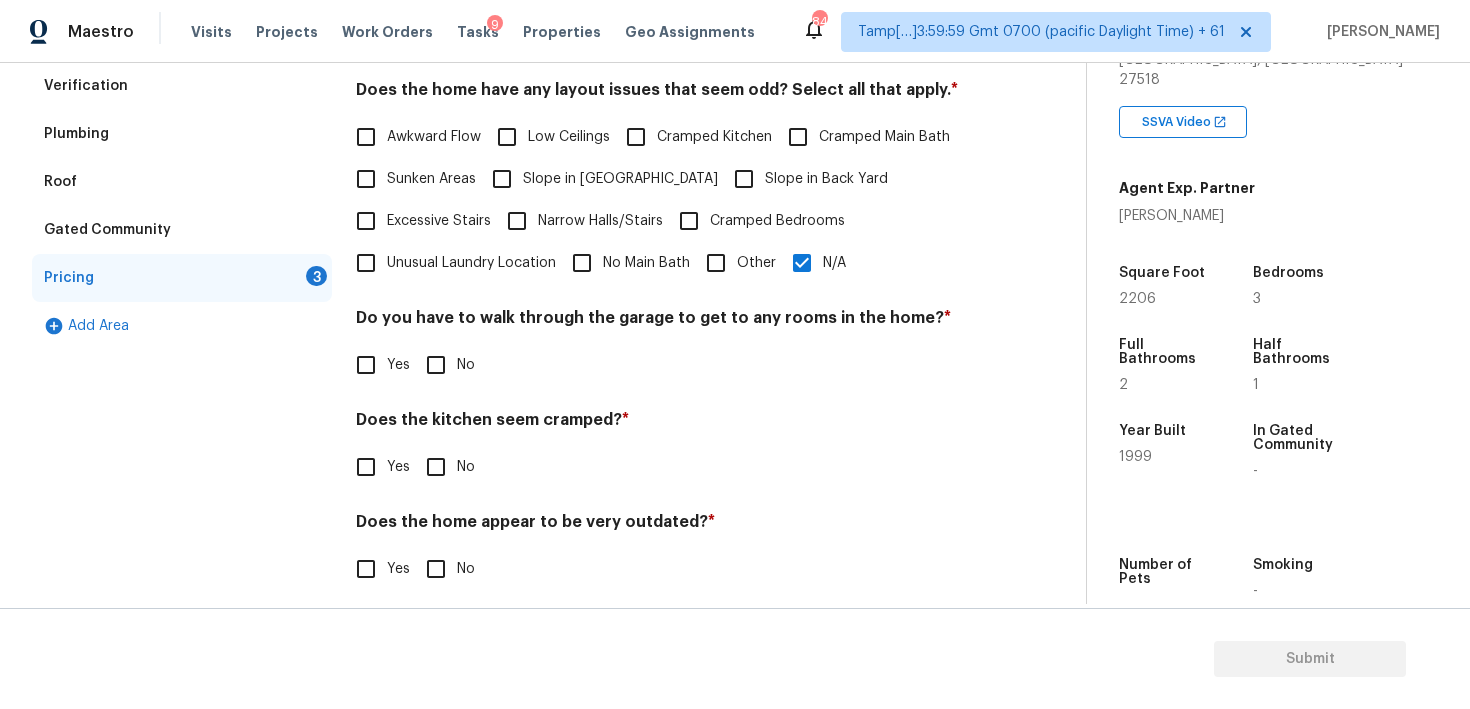 scroll, scrollTop: 449, scrollLeft: 0, axis: vertical 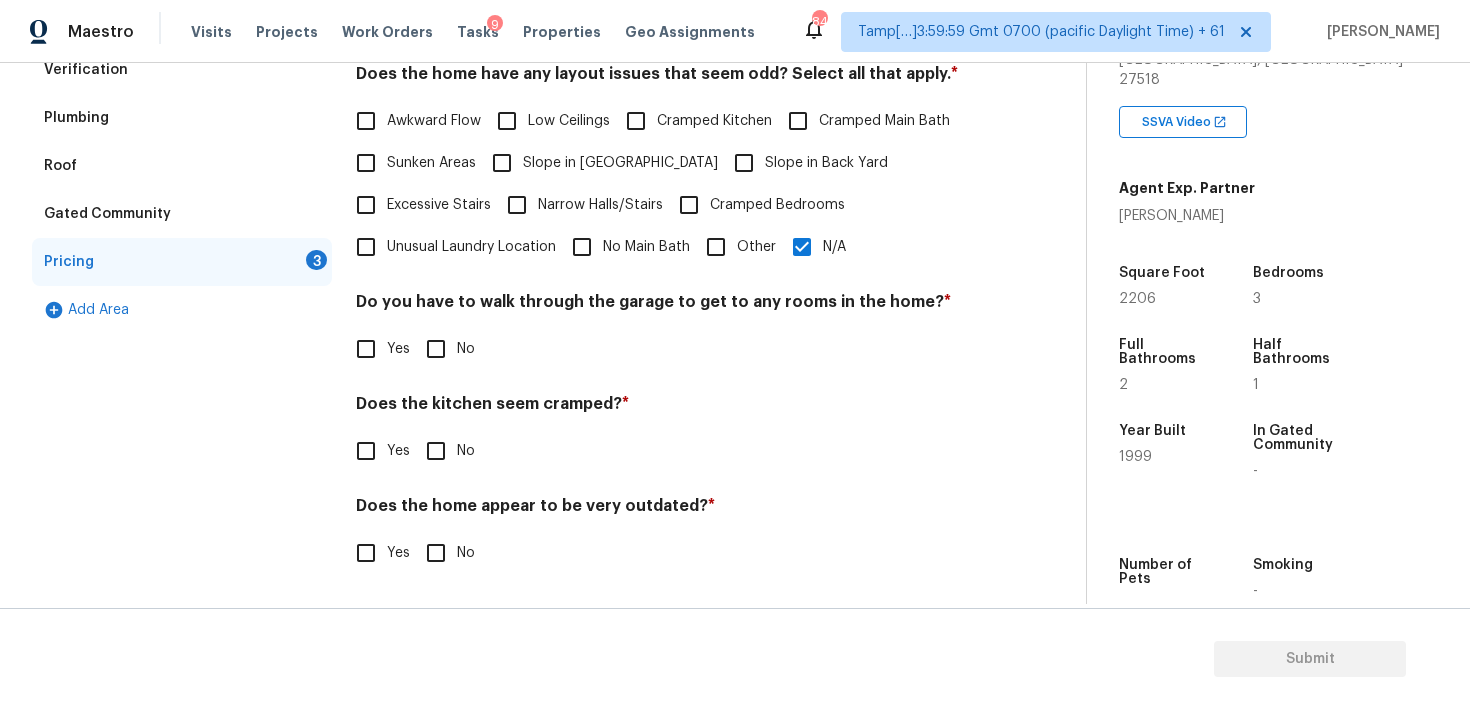 click on "Pricing Does the home have any additions?  * Yes No N/A Does the home have any layout issues that seem odd? Select all that apply.  * Awkward Flow Low Ceilings Cramped Kitchen Cramped Main Bath Sunken Areas Slope in Front Yard Slope in Back Yard Excessive Stairs Narrow Halls/Stairs Cramped Bedrooms Unusual Laundry Location No Main Bath Other N/A Do you have to walk through the garage to get to any rooms in the home?  * Yes No Does the kitchen seem cramped?  * Yes No Does the home appear to be very outdated?  * Yes No" at bounding box center (665, 250) 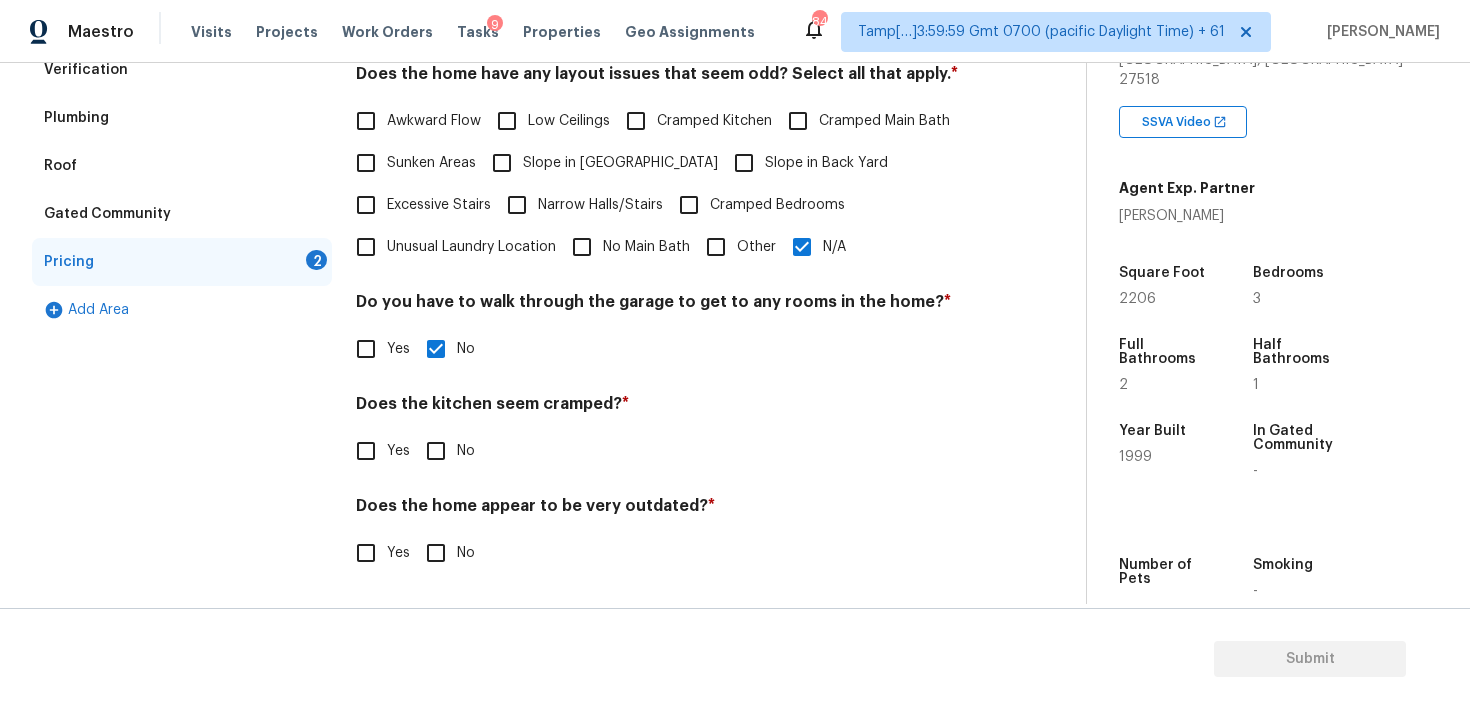 click on "No" at bounding box center (436, 451) 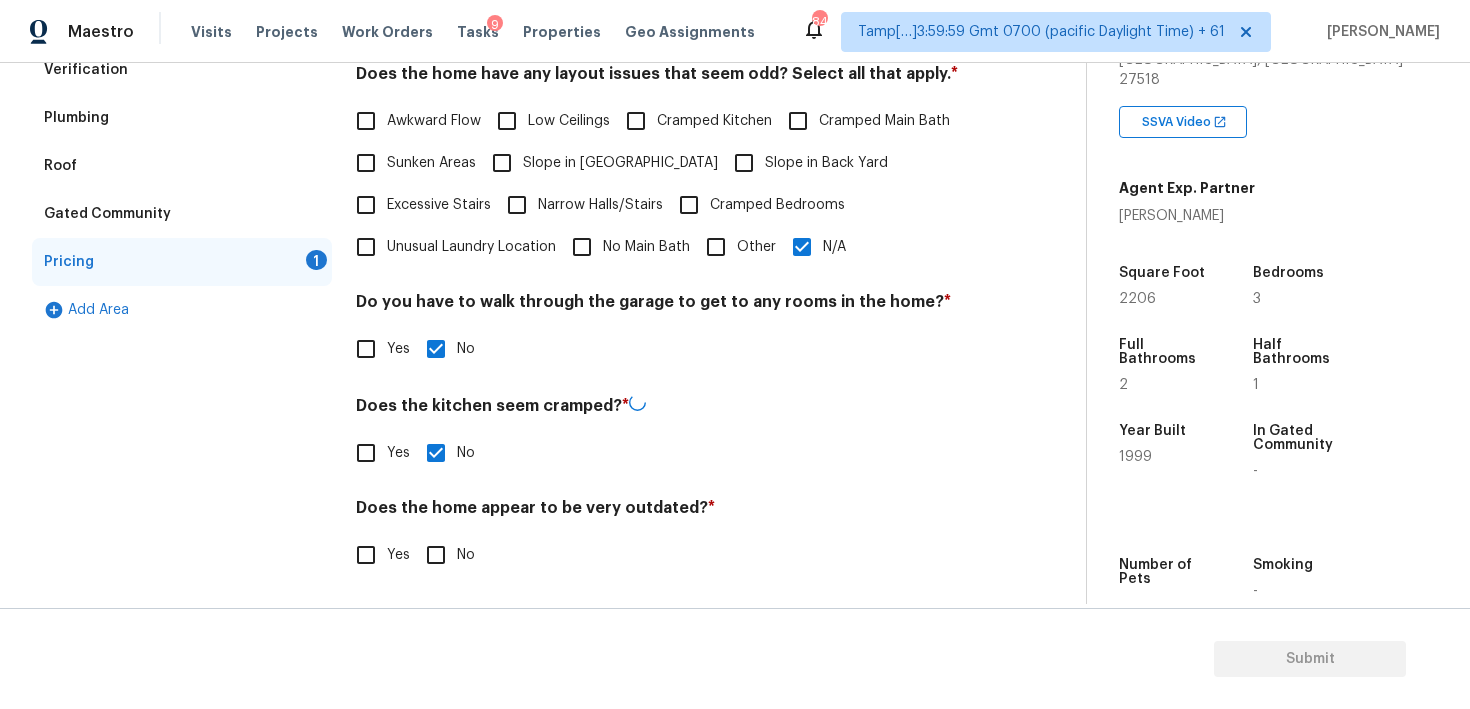 click on "No" at bounding box center [436, 555] 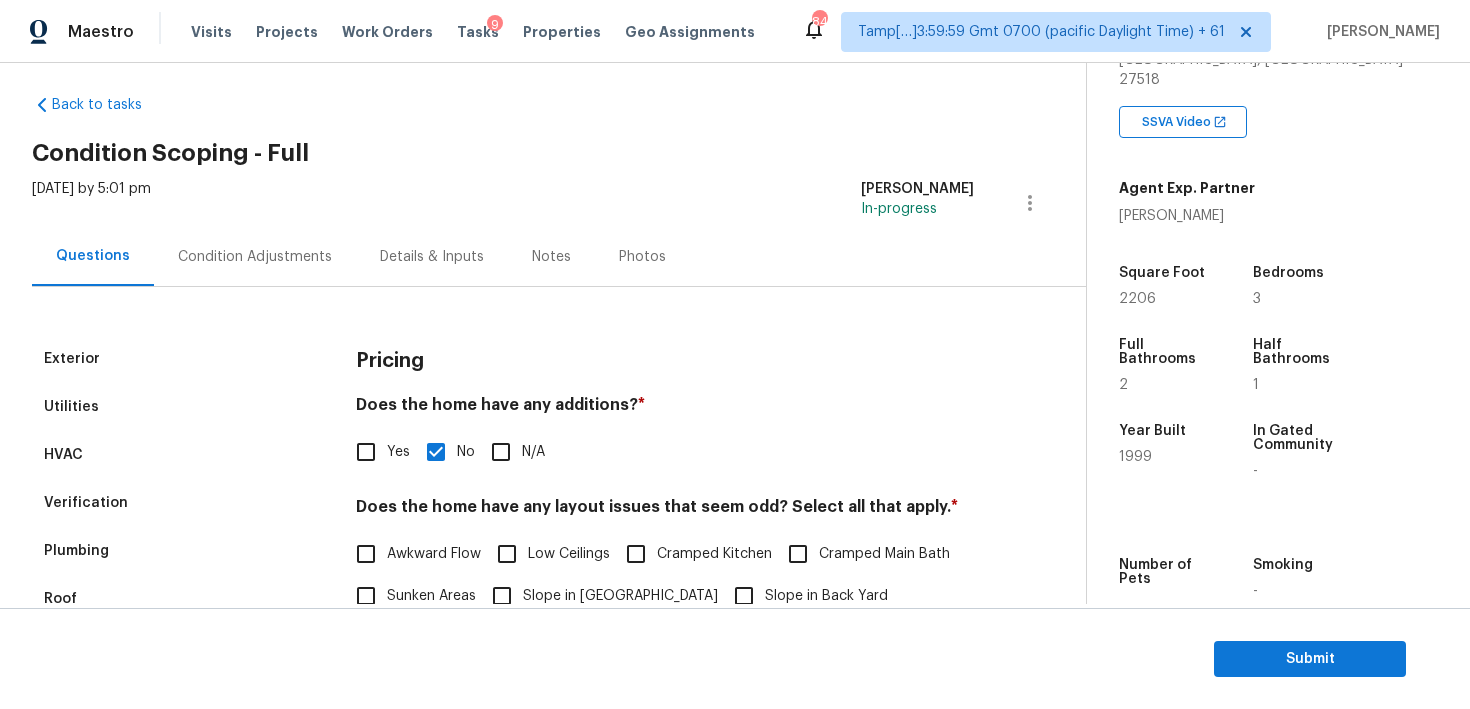 scroll, scrollTop: 0, scrollLeft: 0, axis: both 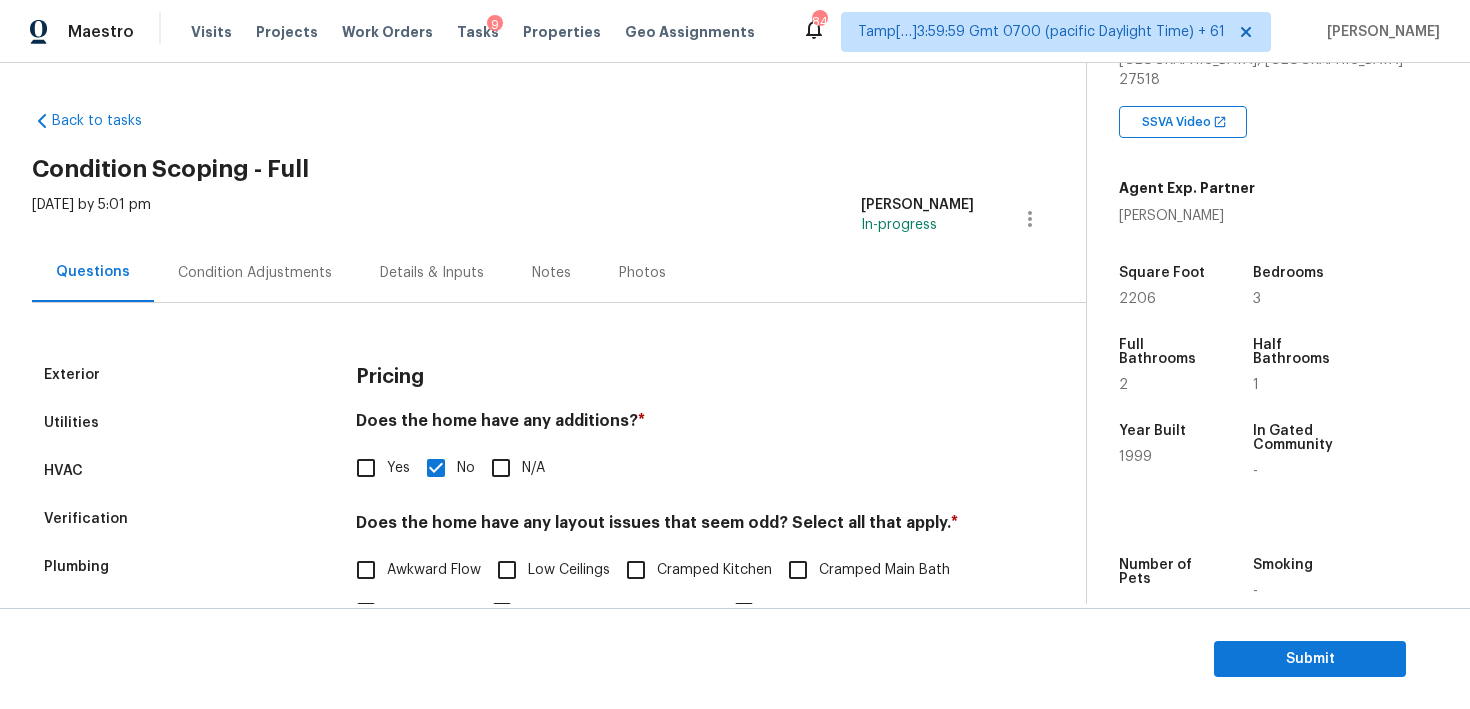 click on "Condition Adjustments" at bounding box center [255, 272] 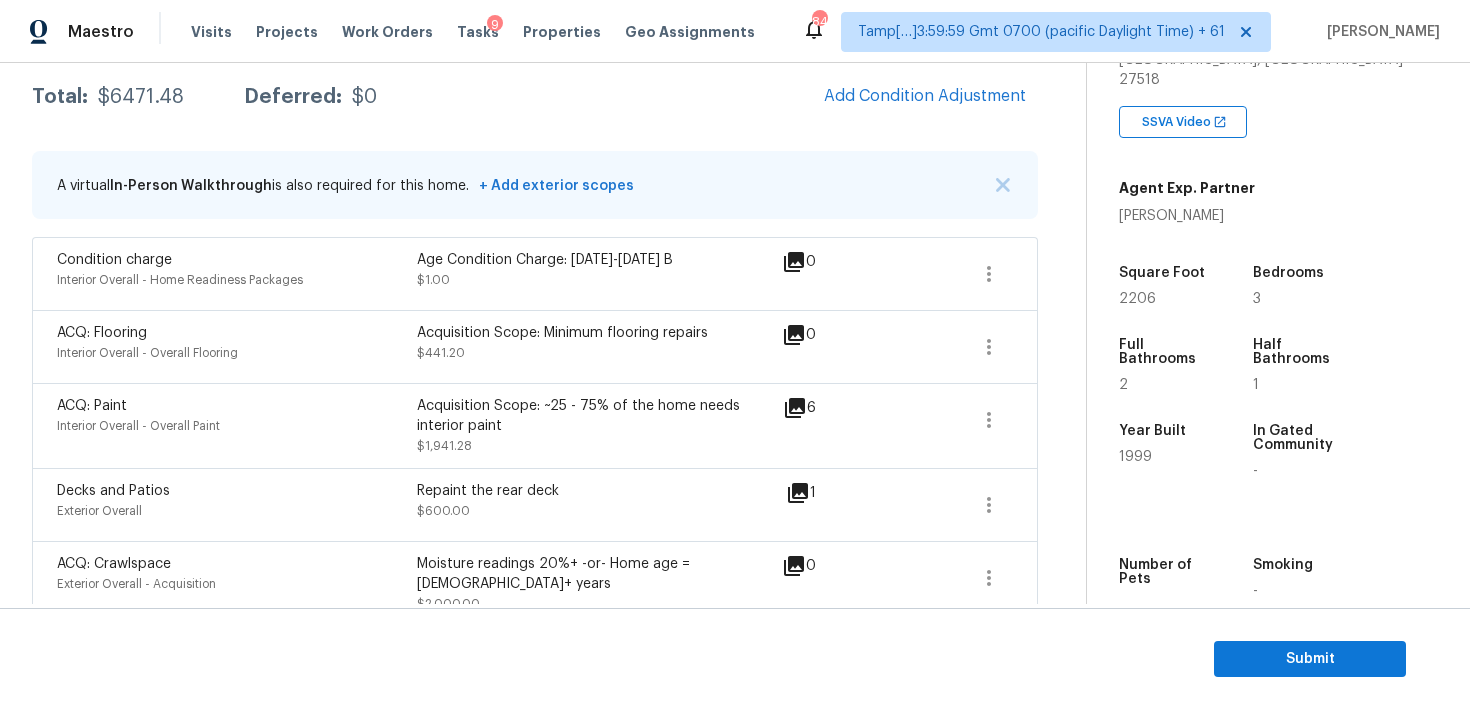 scroll, scrollTop: 332, scrollLeft: 0, axis: vertical 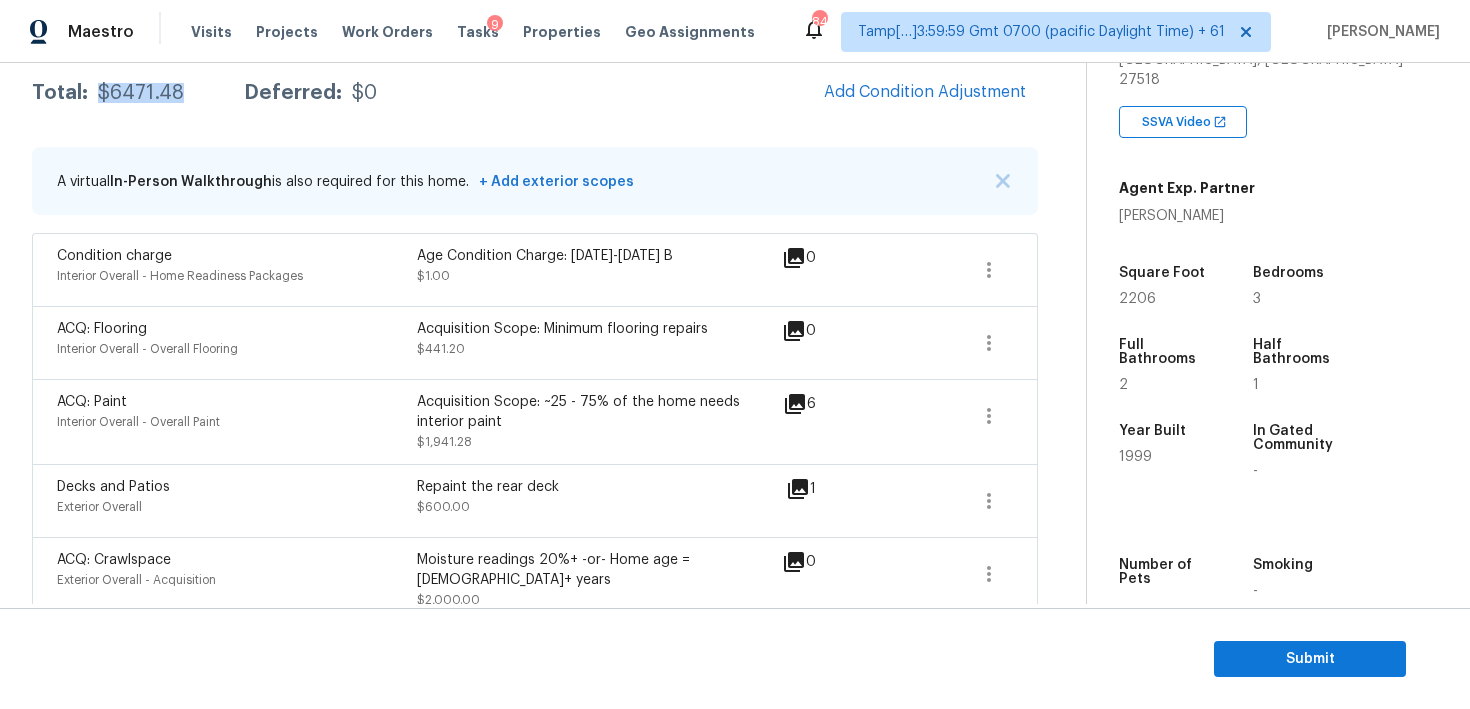 drag, startPoint x: 96, startPoint y: 95, endPoint x: 205, endPoint y: 90, distance: 109.11462 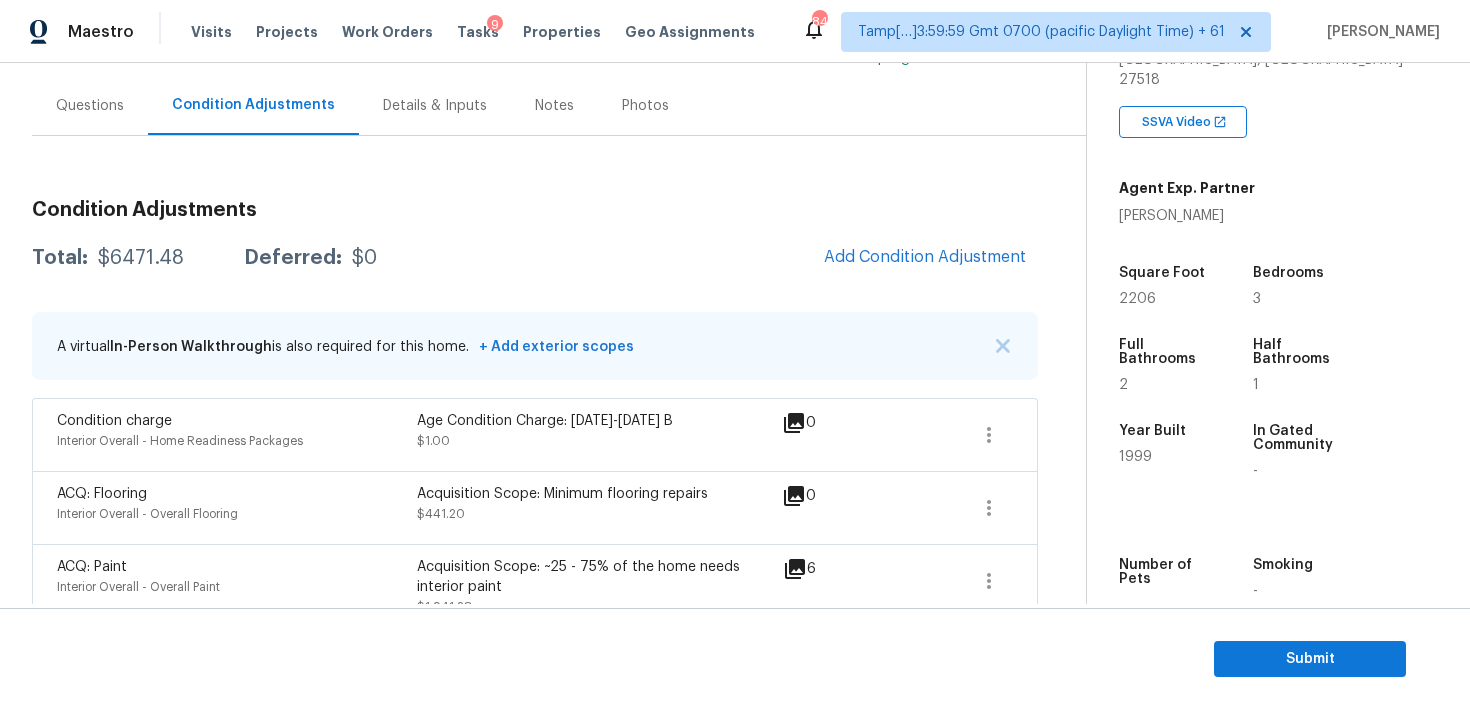 click on "Questions" at bounding box center (90, 105) 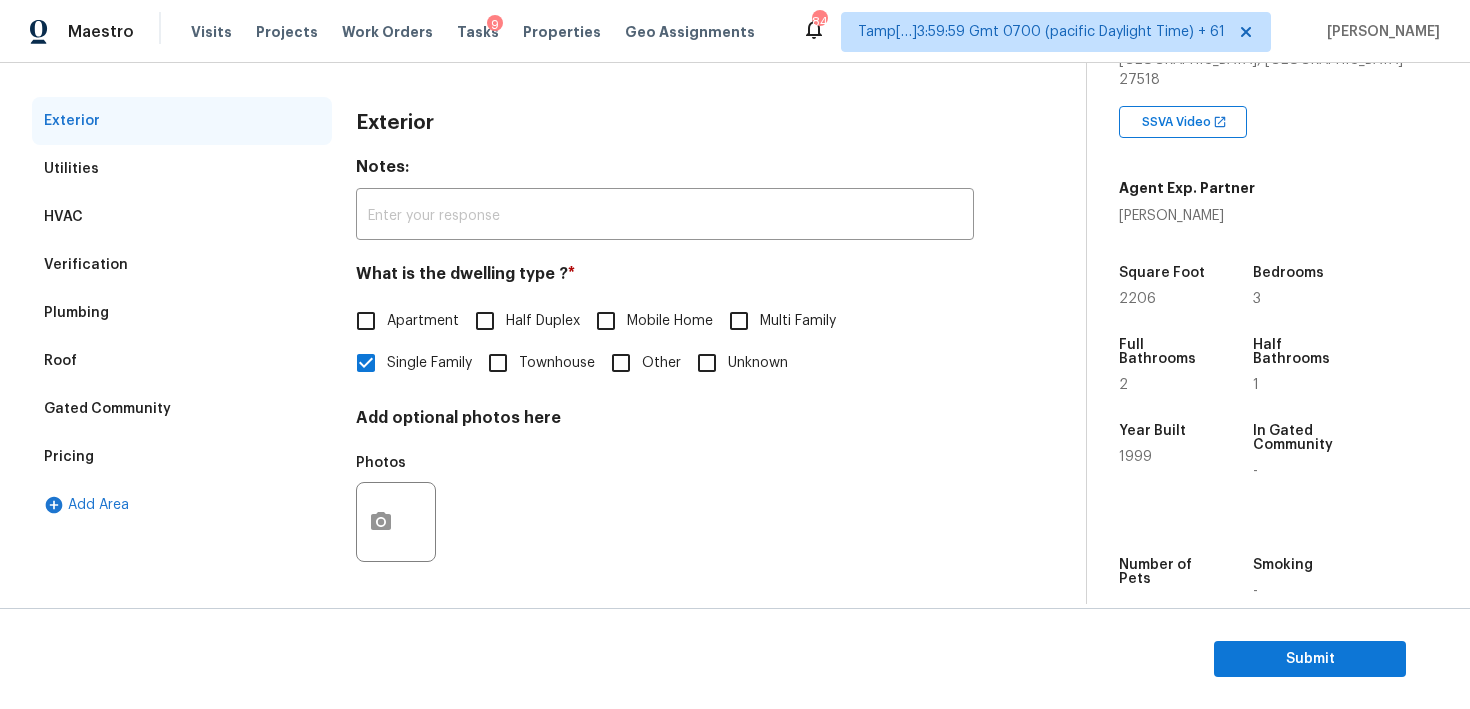 scroll, scrollTop: 252, scrollLeft: 0, axis: vertical 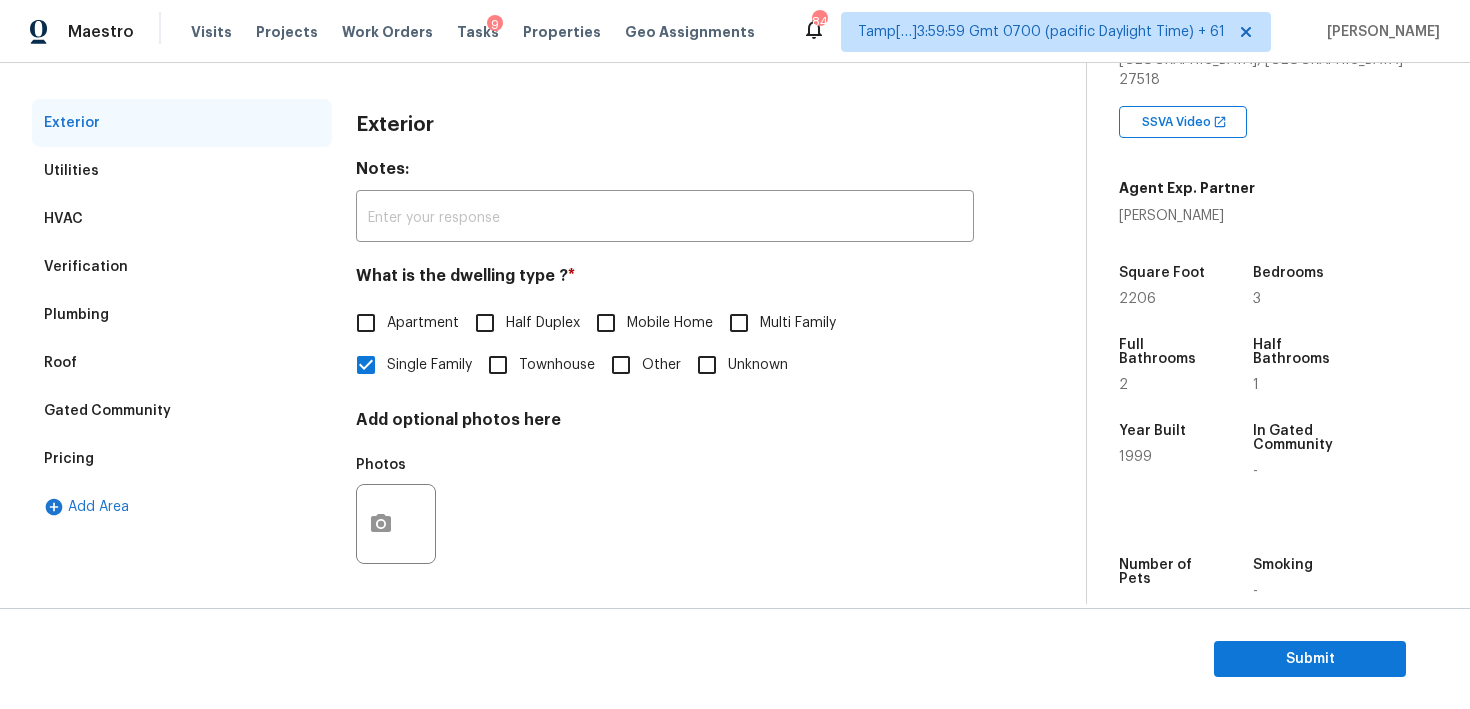 click on "Verification" at bounding box center (182, 267) 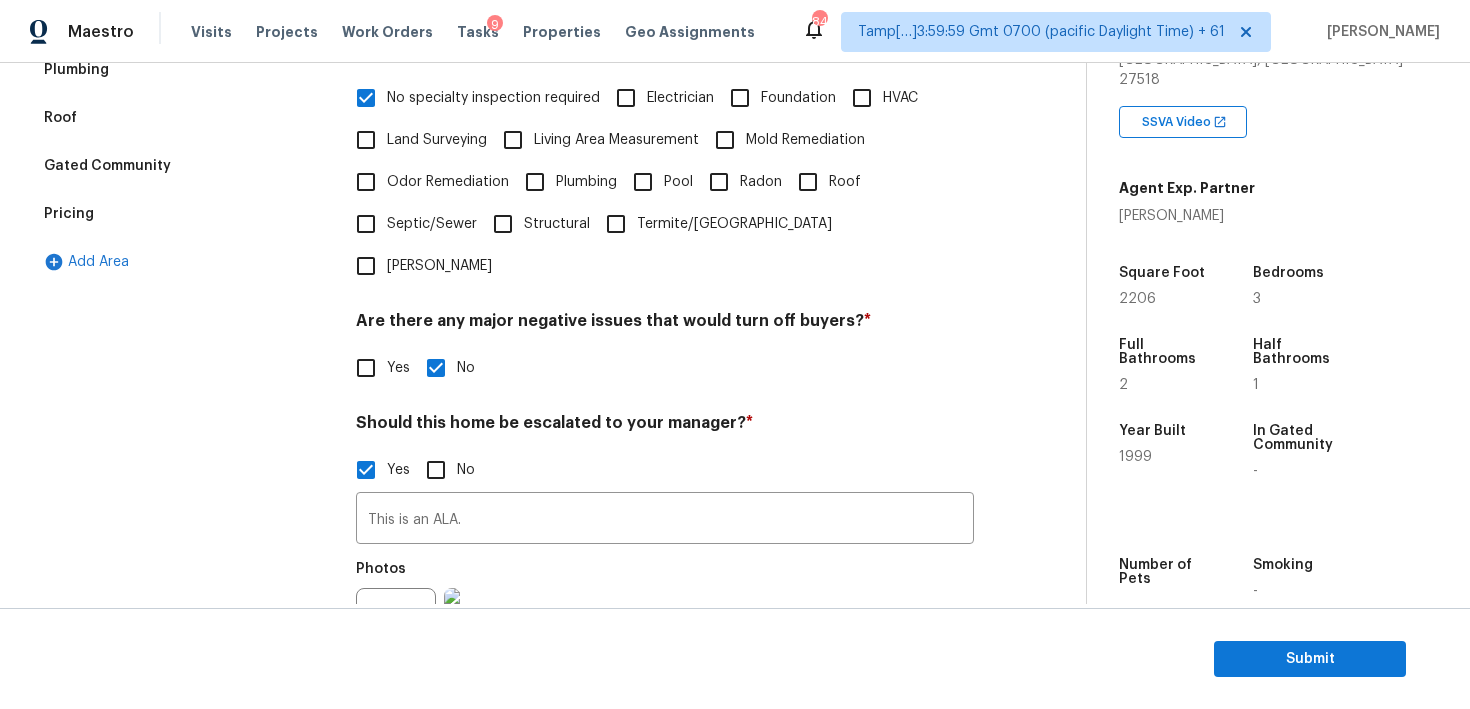 scroll, scrollTop: 535, scrollLeft: 0, axis: vertical 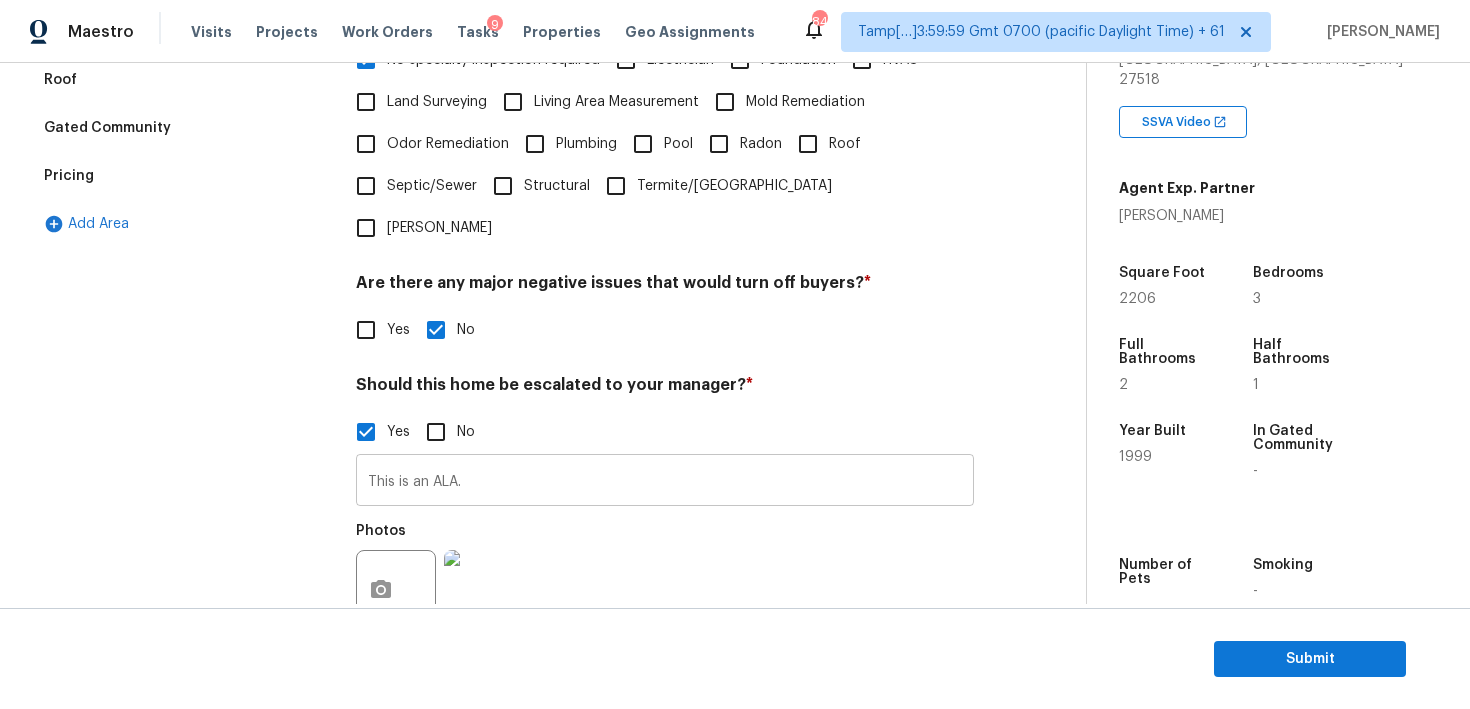 click on "This is an ALA." at bounding box center [665, 482] 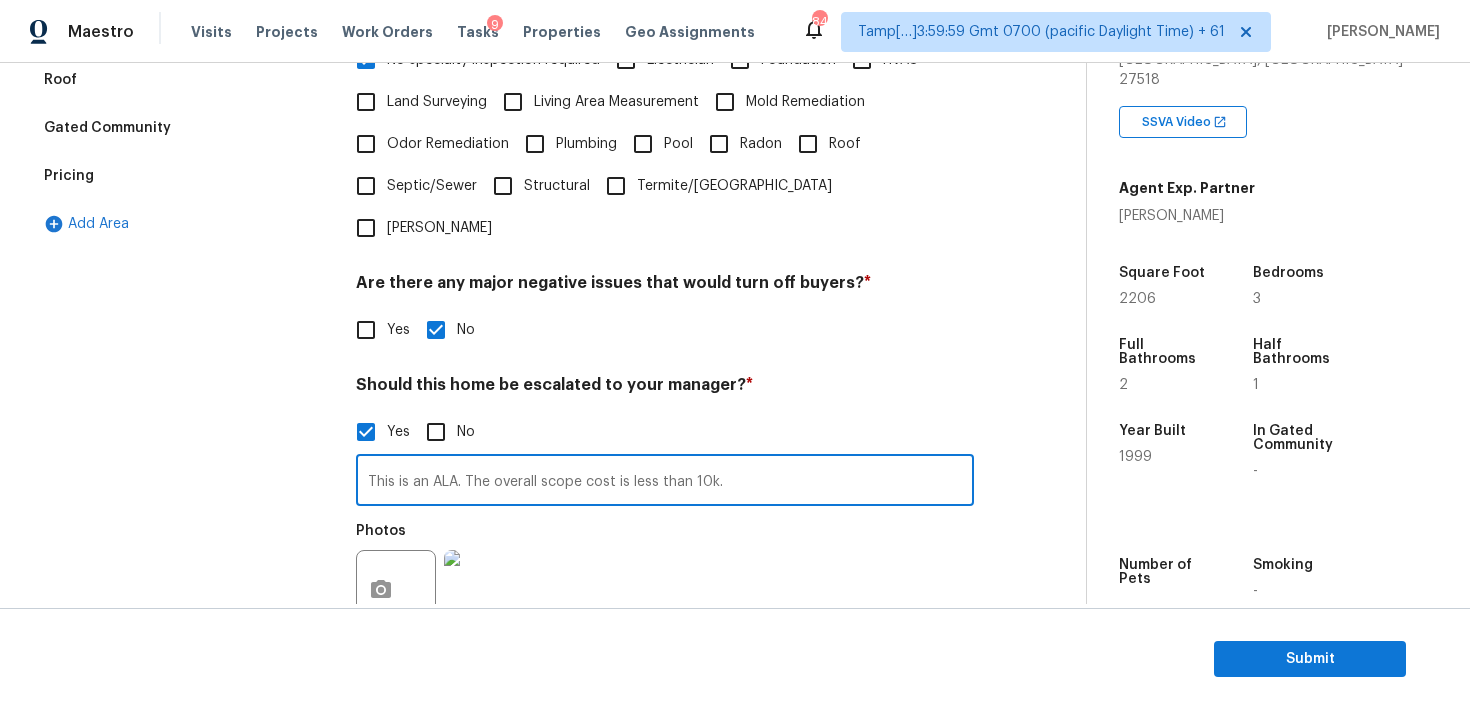type on "This is an ALA. The overall scope cost is less than 10k." 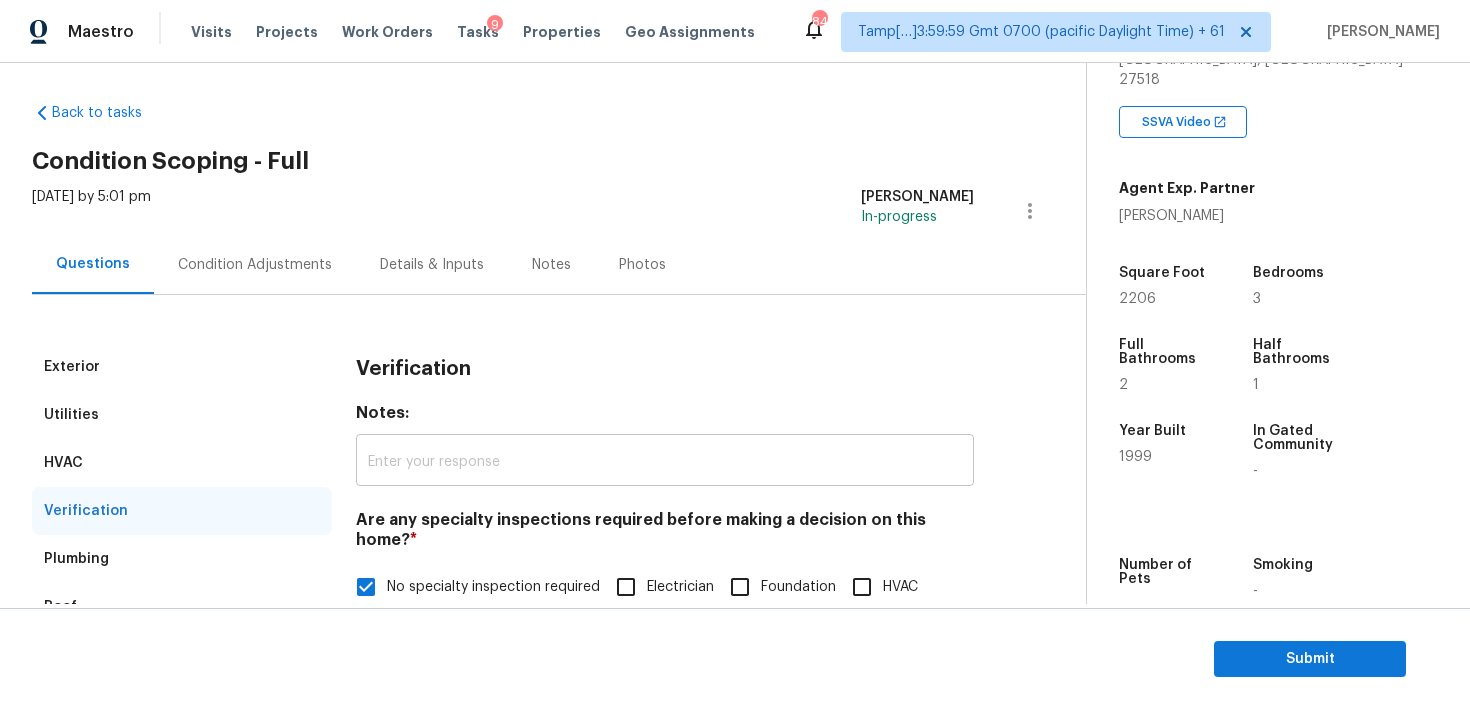 scroll, scrollTop: 0, scrollLeft: 0, axis: both 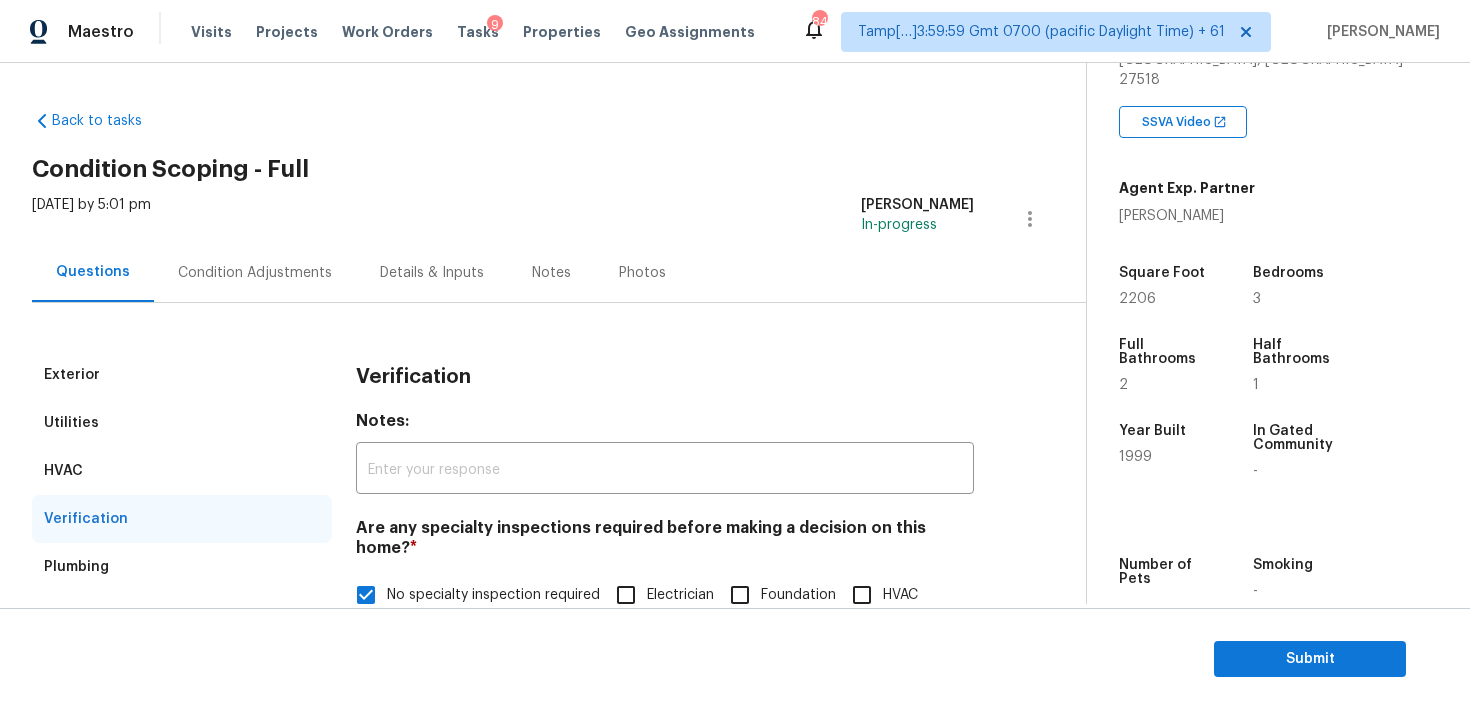 click on "Condition Adjustments" at bounding box center (255, 273) 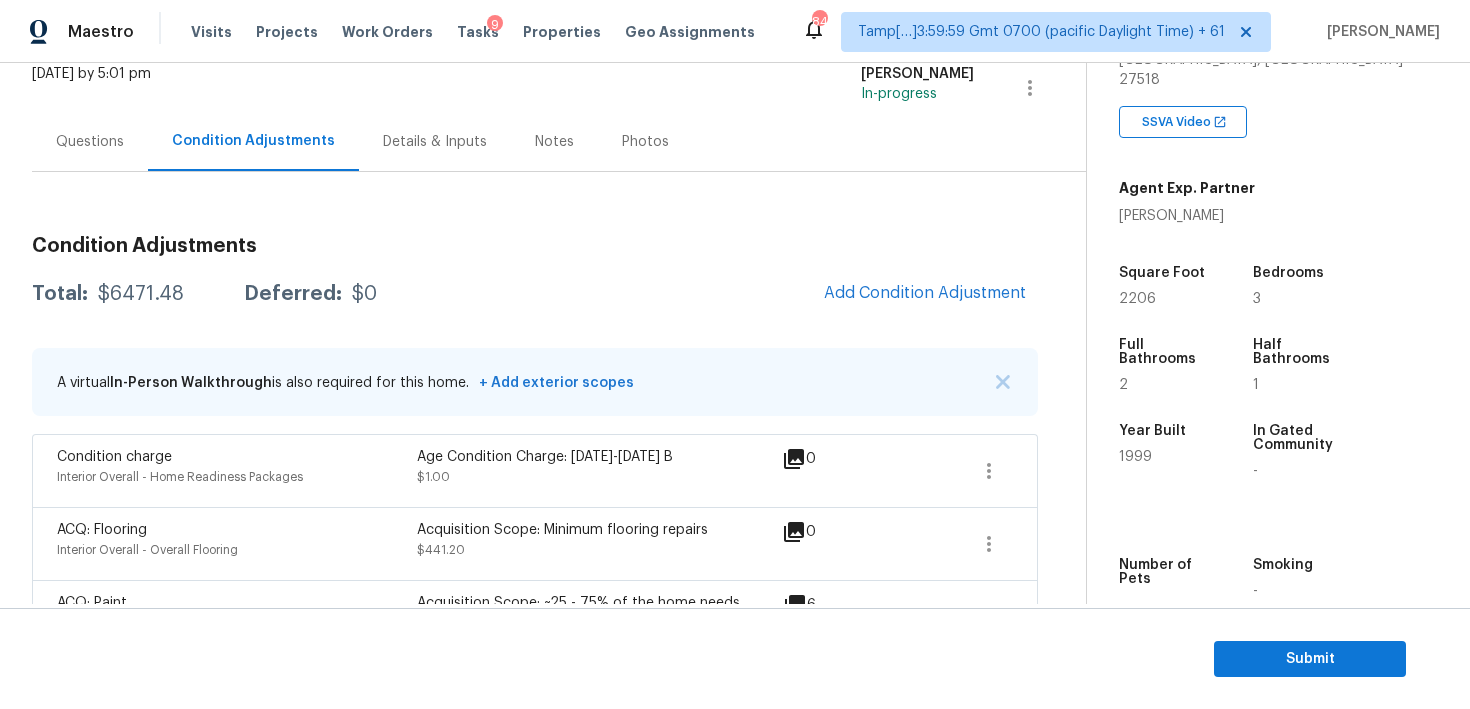 scroll, scrollTop: 145, scrollLeft: 0, axis: vertical 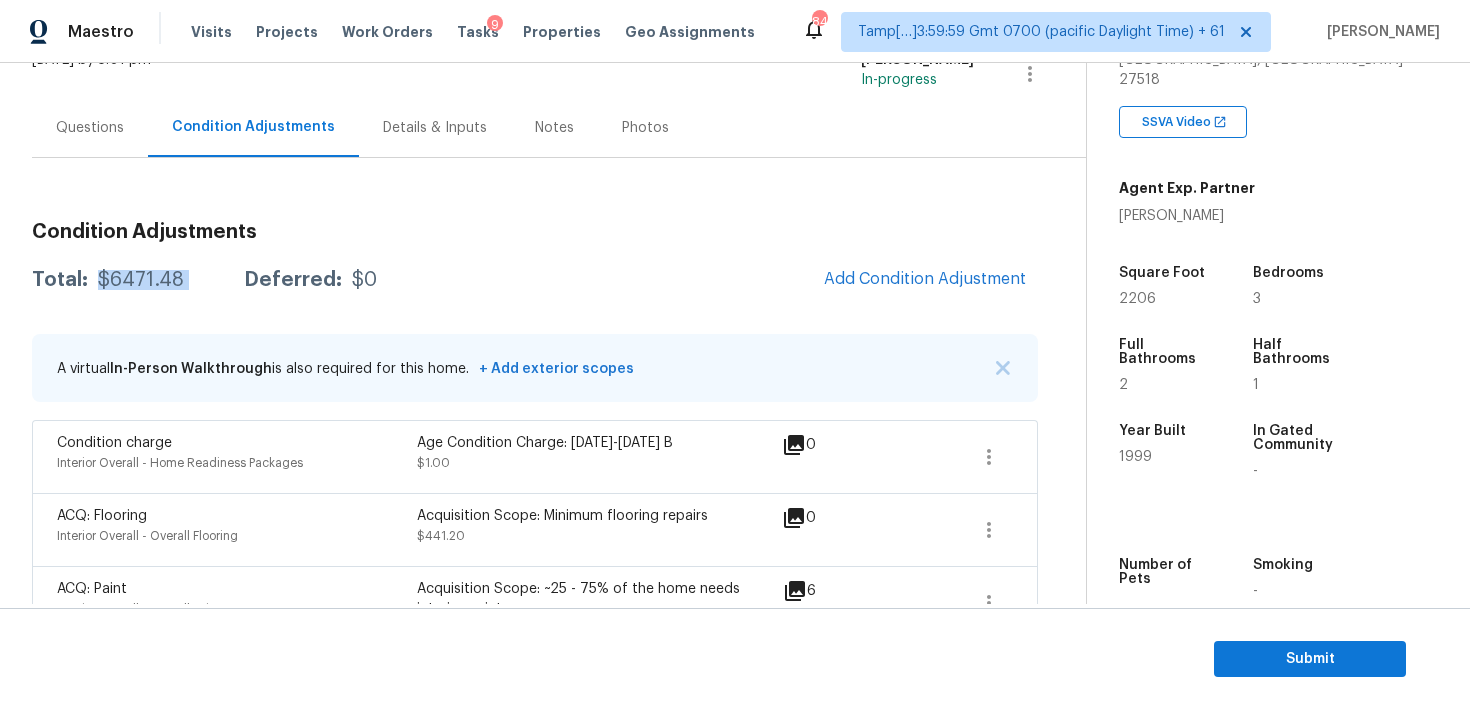drag, startPoint x: 95, startPoint y: 276, endPoint x: 222, endPoint y: 275, distance: 127.00394 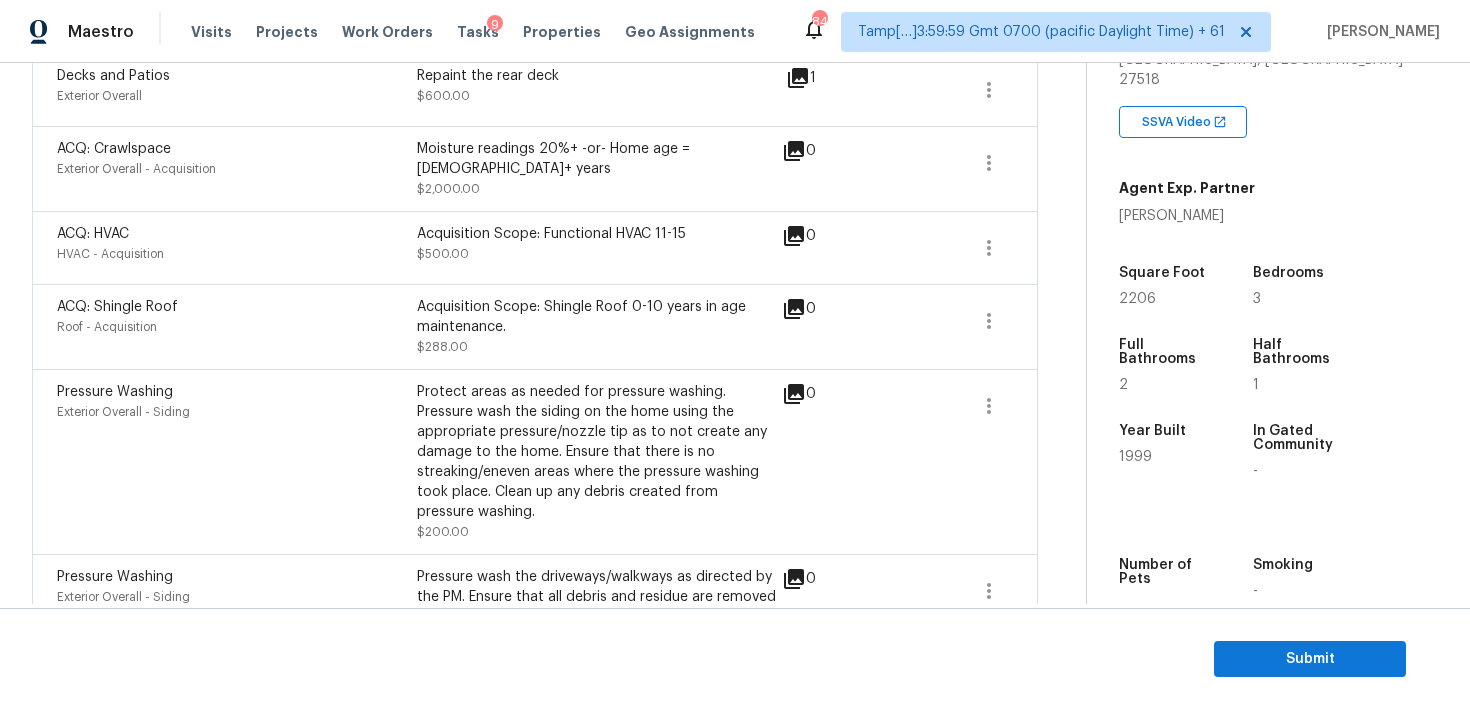 scroll, scrollTop: 980, scrollLeft: 0, axis: vertical 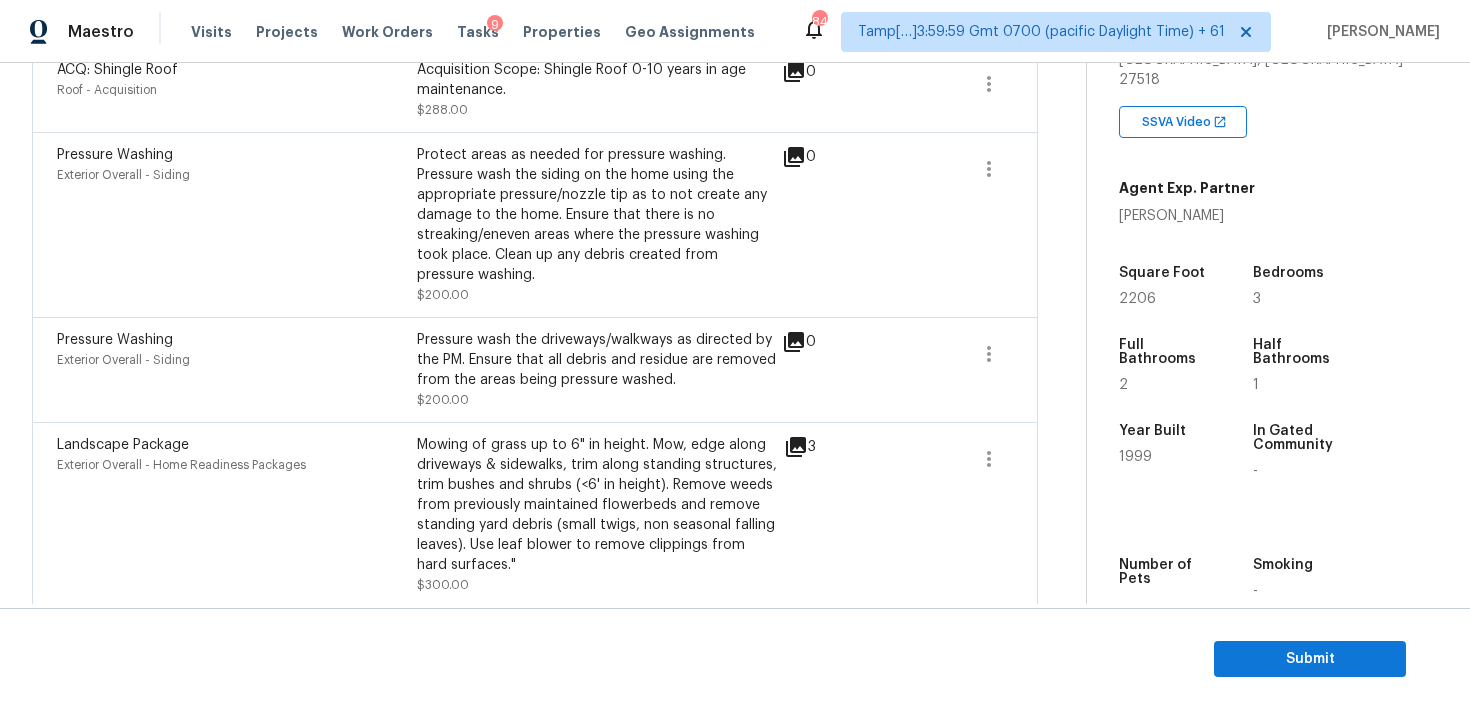 click on "Landscape Package Exterior Overall - Home Readiness Packages Mowing of grass up to 6" in height. Mow, edge along driveways & sidewalks, trim along standing structures, trim bushes and shrubs (<6' in height). Remove weeds from previously maintained flowerbeds and remove standing yard debris (small twigs, non seasonal falling leaves).  Use leaf blower to remove clippings from hard surfaces." $300.00   3" at bounding box center [535, 515] 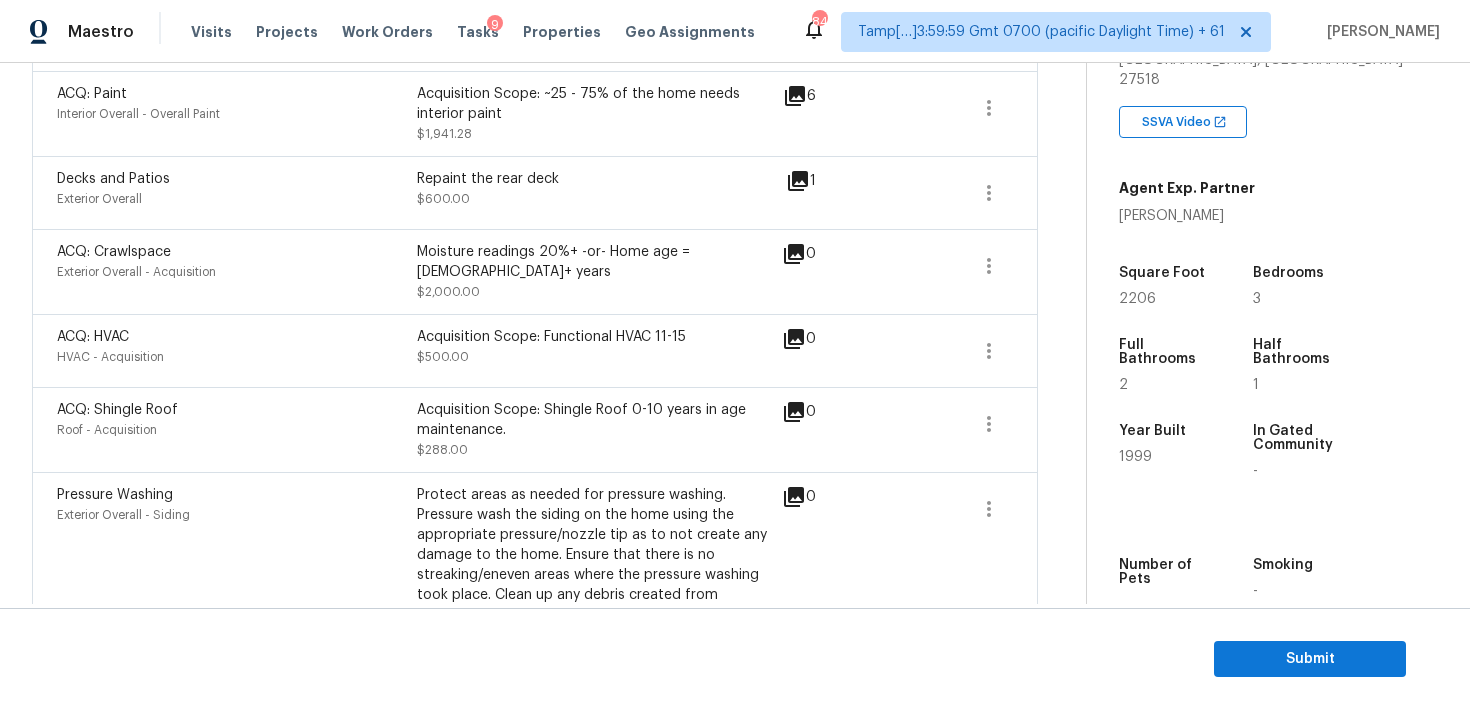 scroll, scrollTop: 636, scrollLeft: 0, axis: vertical 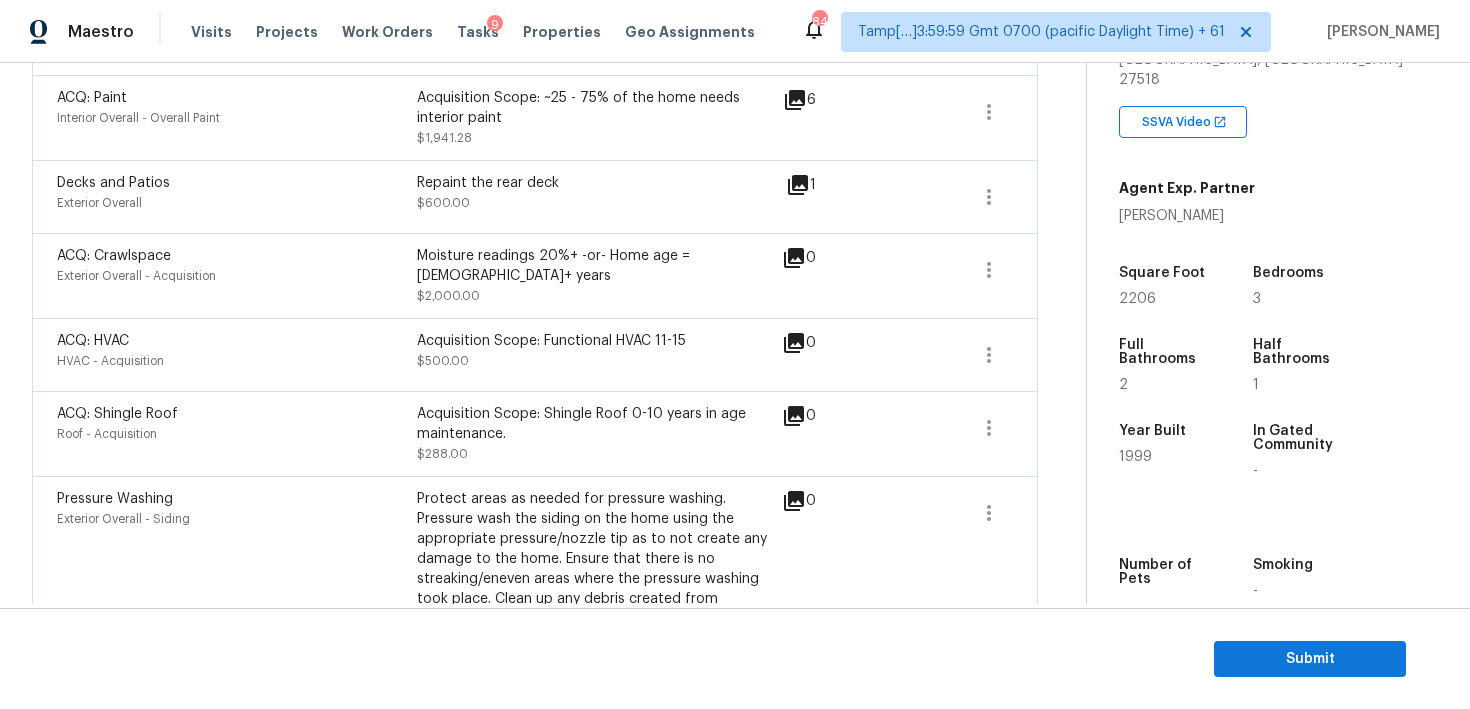 click on "ACQ: Shingle Roof Roof - Acquisition Acquisition Scope: Shingle Roof 0-10 years in age maintenance. $288.00   0" at bounding box center [535, 433] 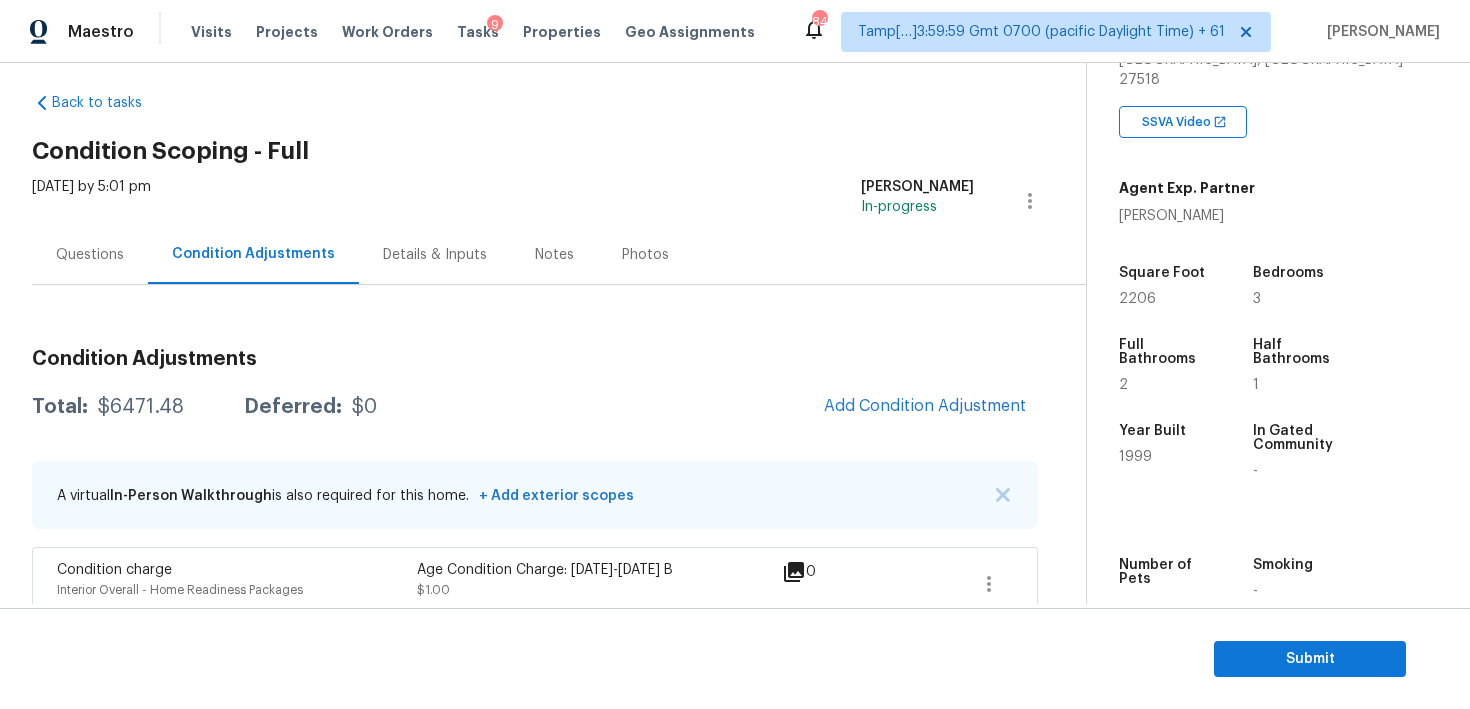 scroll, scrollTop: 0, scrollLeft: 0, axis: both 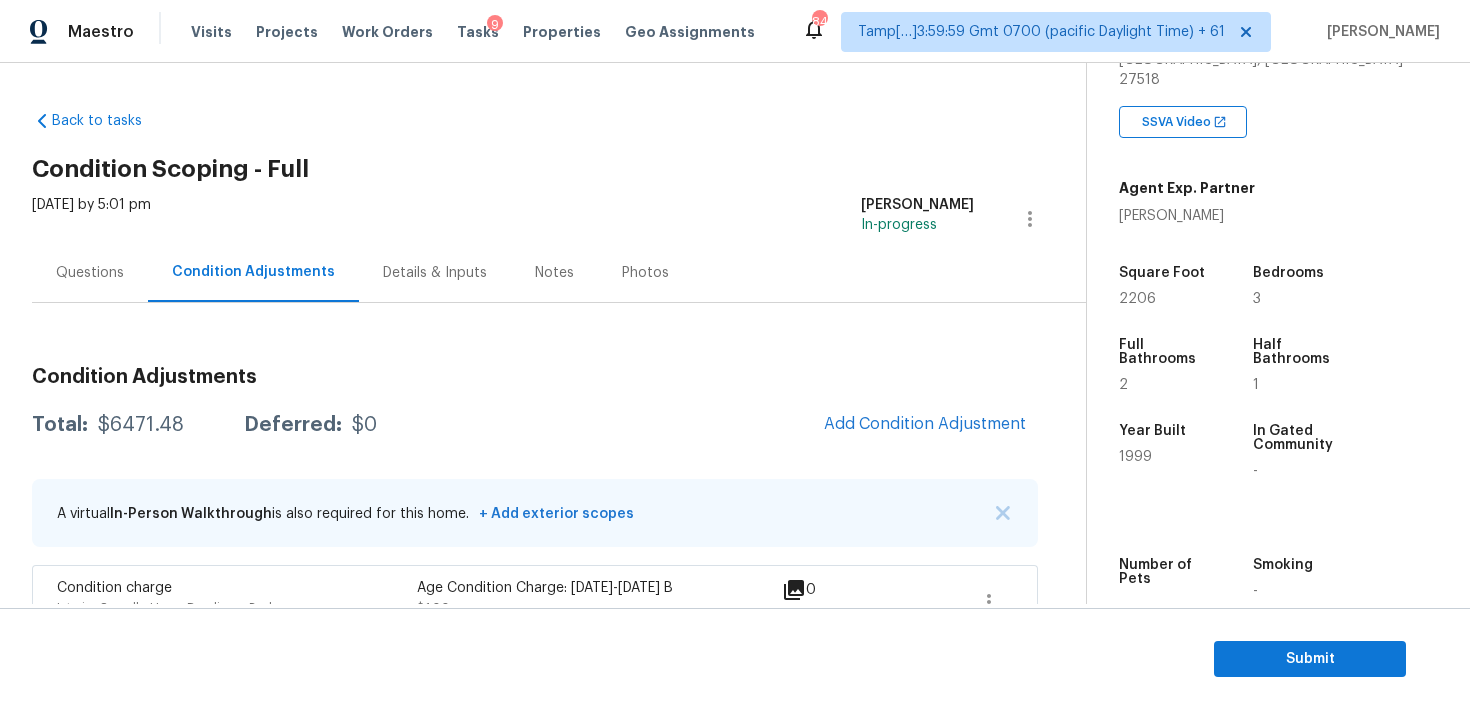 click on "Questions" at bounding box center (90, 272) 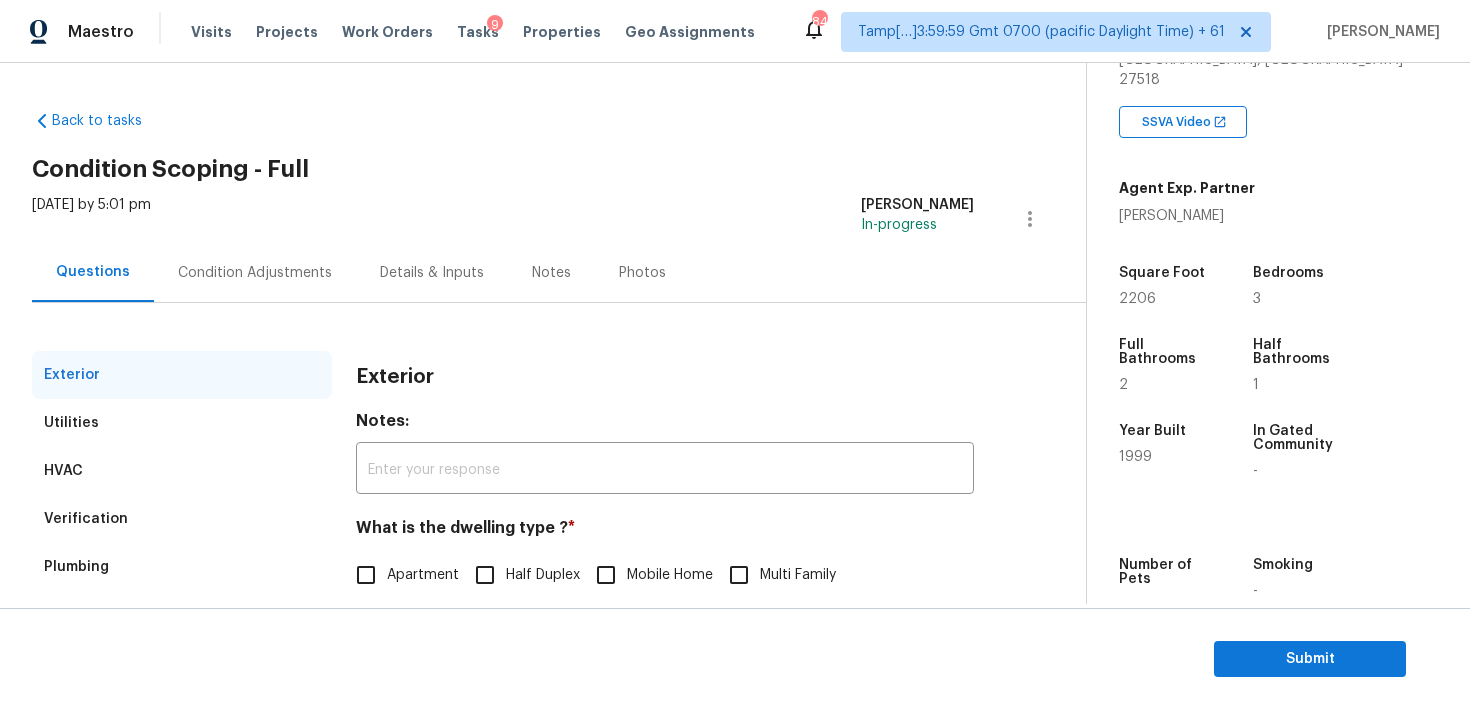 scroll, scrollTop: 254, scrollLeft: 0, axis: vertical 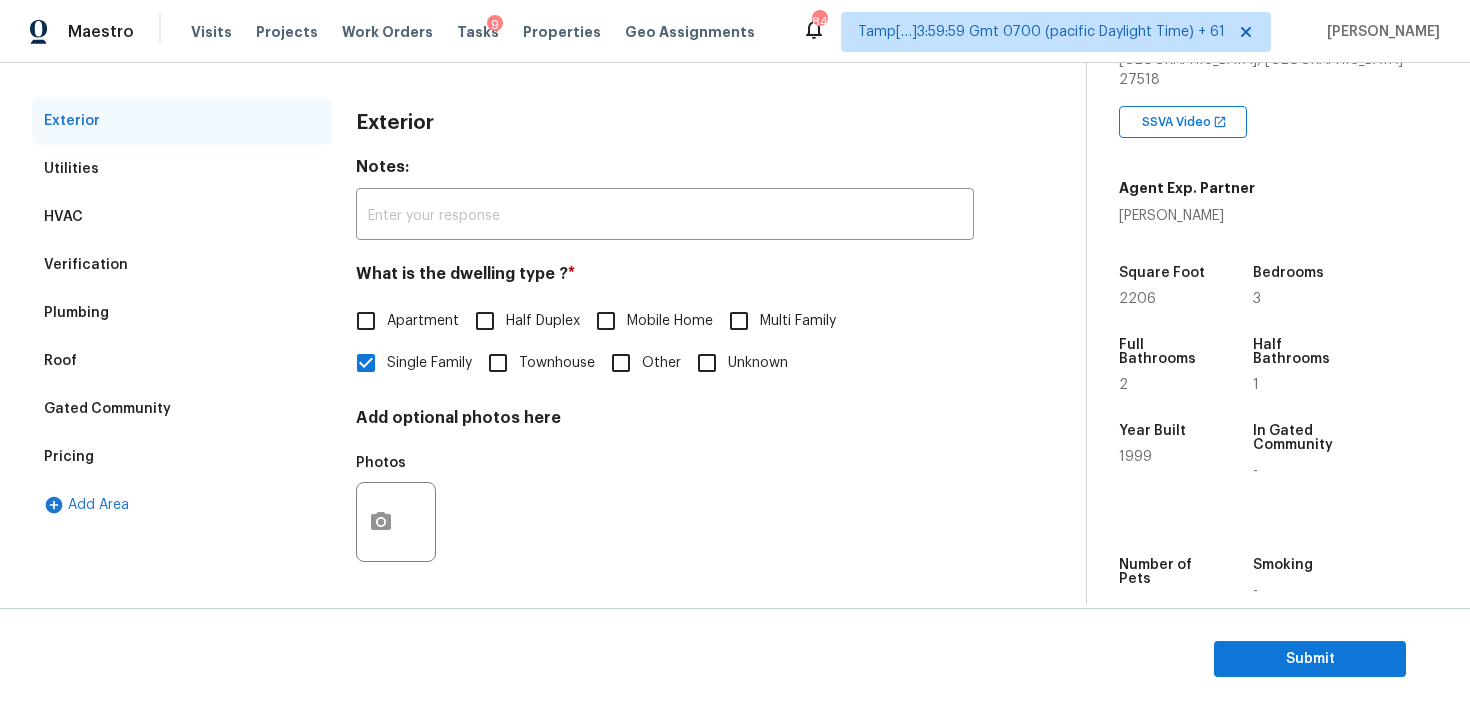 click on "Verification" at bounding box center (182, 265) 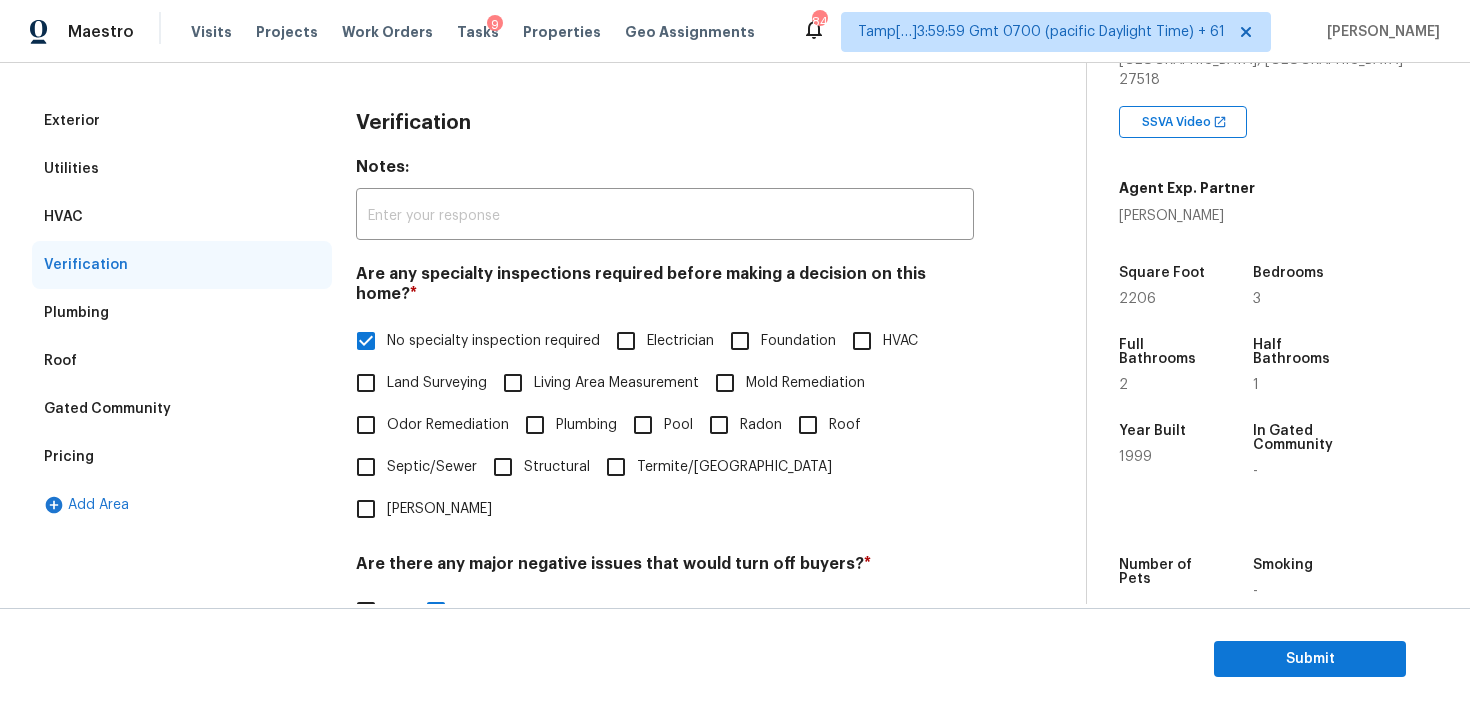 scroll, scrollTop: 325, scrollLeft: 0, axis: vertical 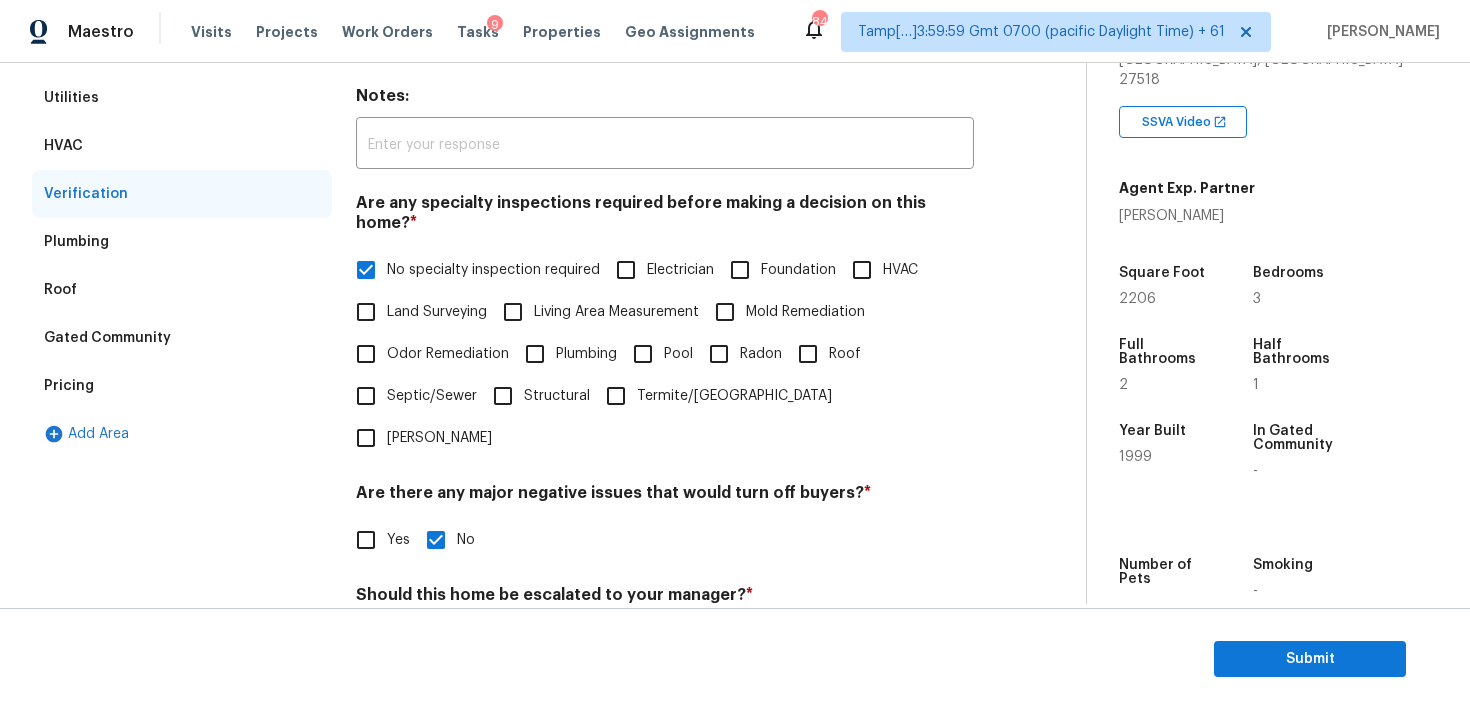 click on "Pricing" at bounding box center (182, 386) 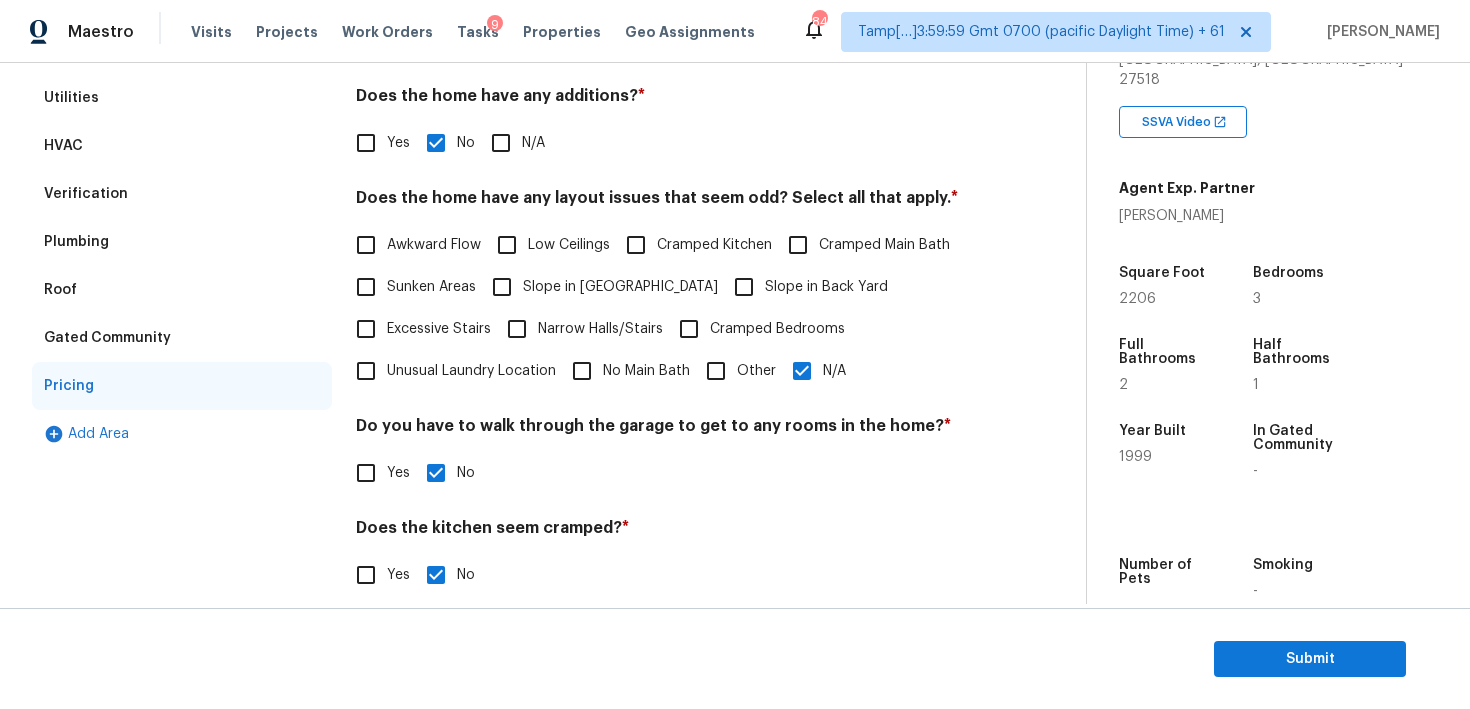 click on "Slope in [GEOGRAPHIC_DATA]" at bounding box center (620, 287) 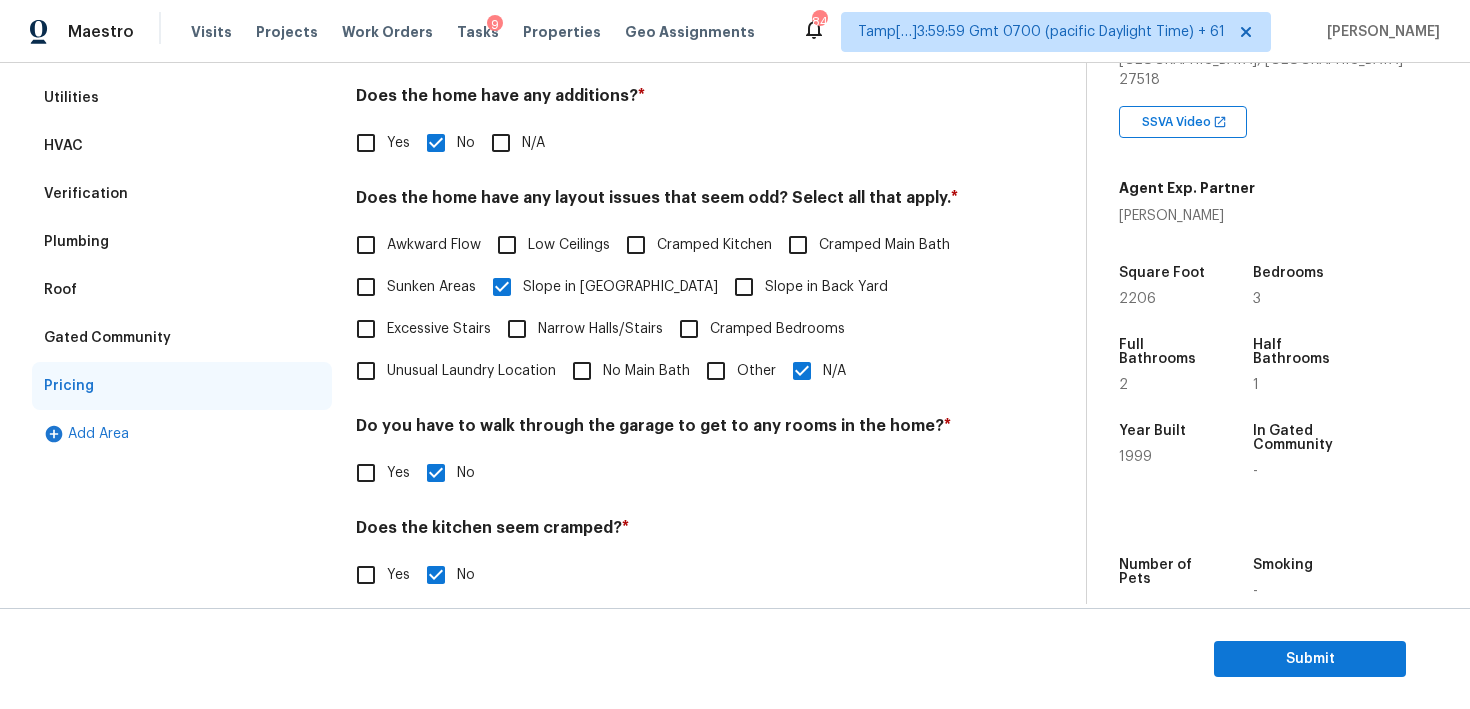 click on "Slope in Back Yard" at bounding box center [744, 287] 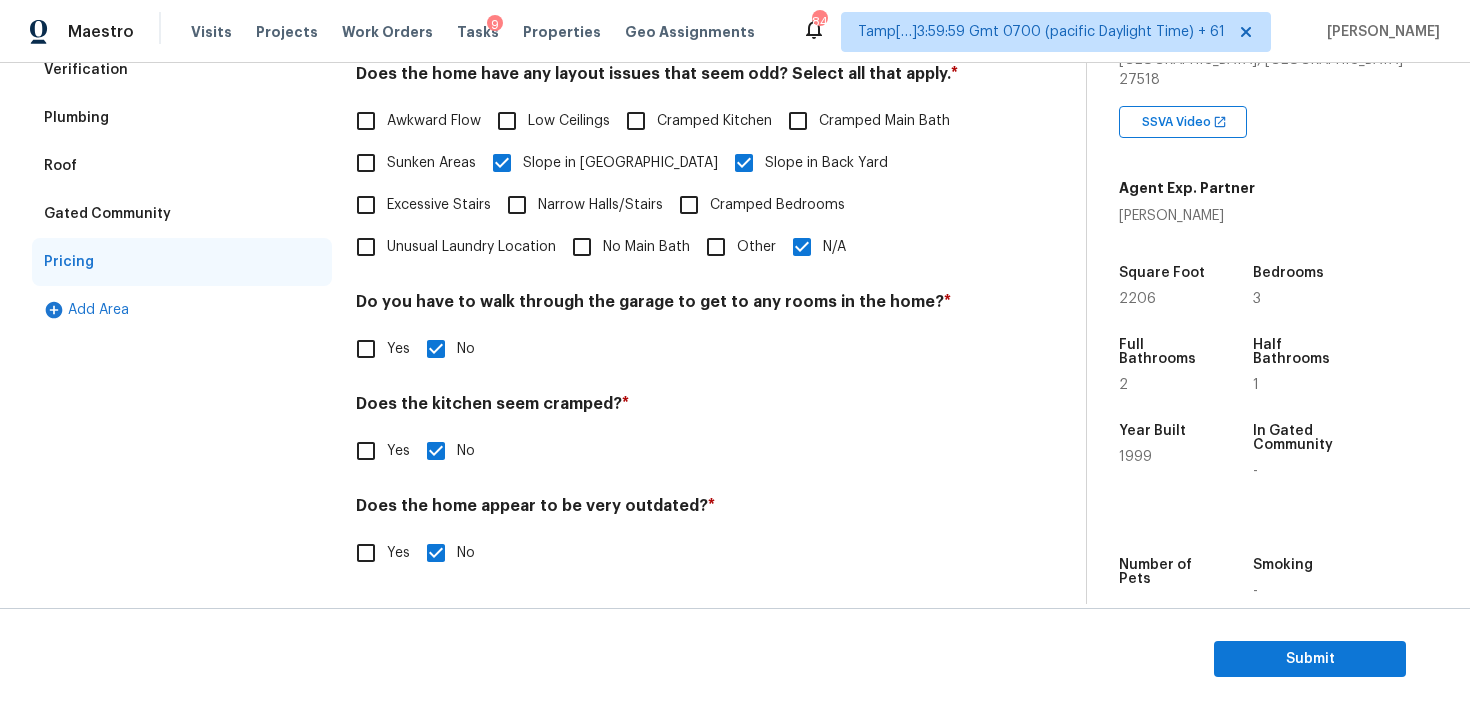scroll, scrollTop: 447, scrollLeft: 0, axis: vertical 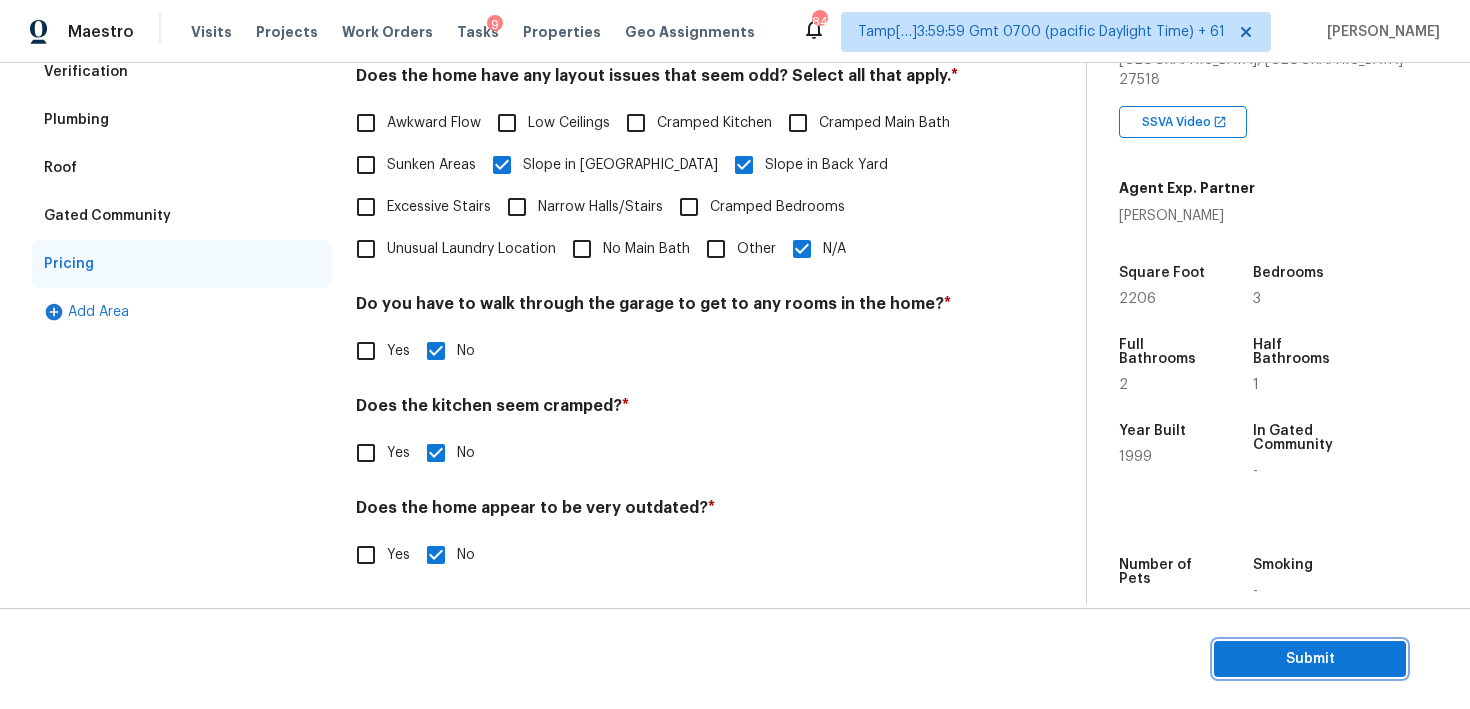 click on "Submit" at bounding box center (1310, 659) 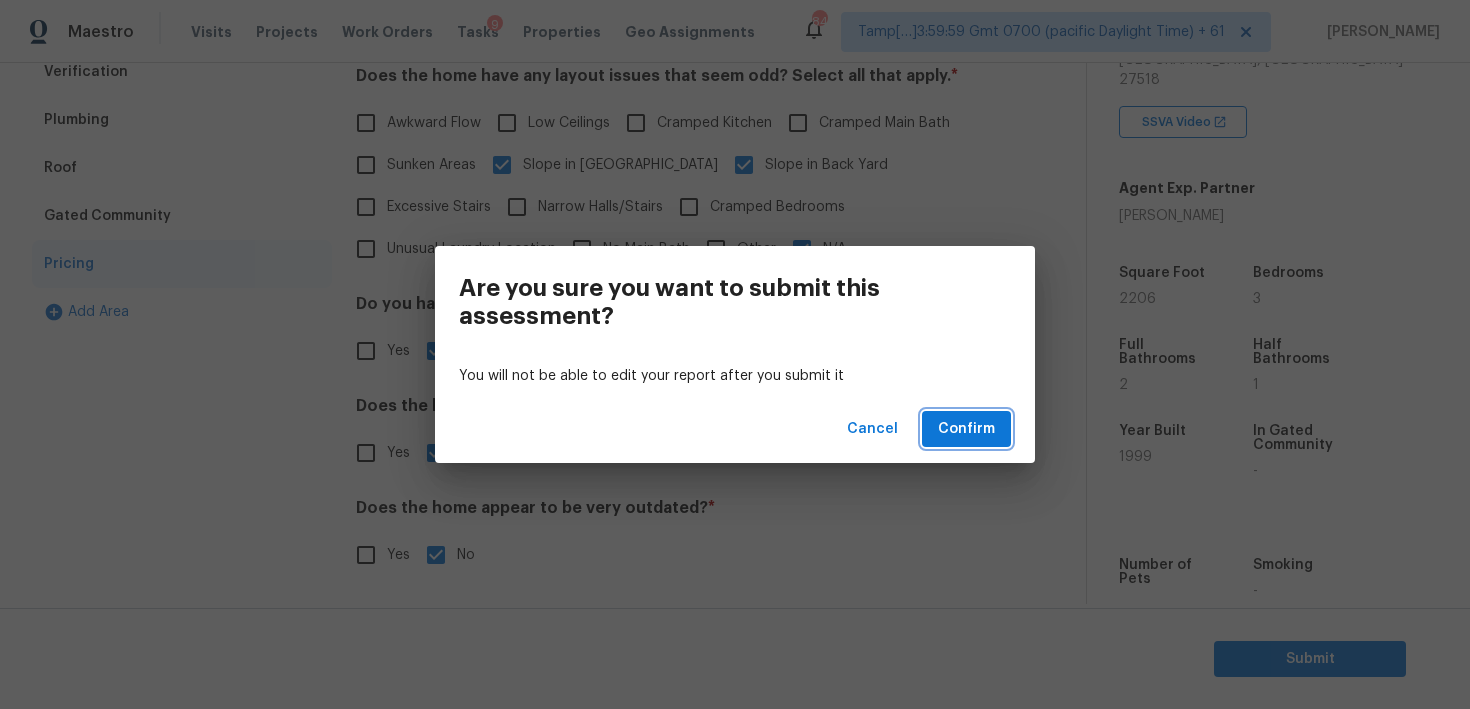click on "Confirm" at bounding box center [966, 429] 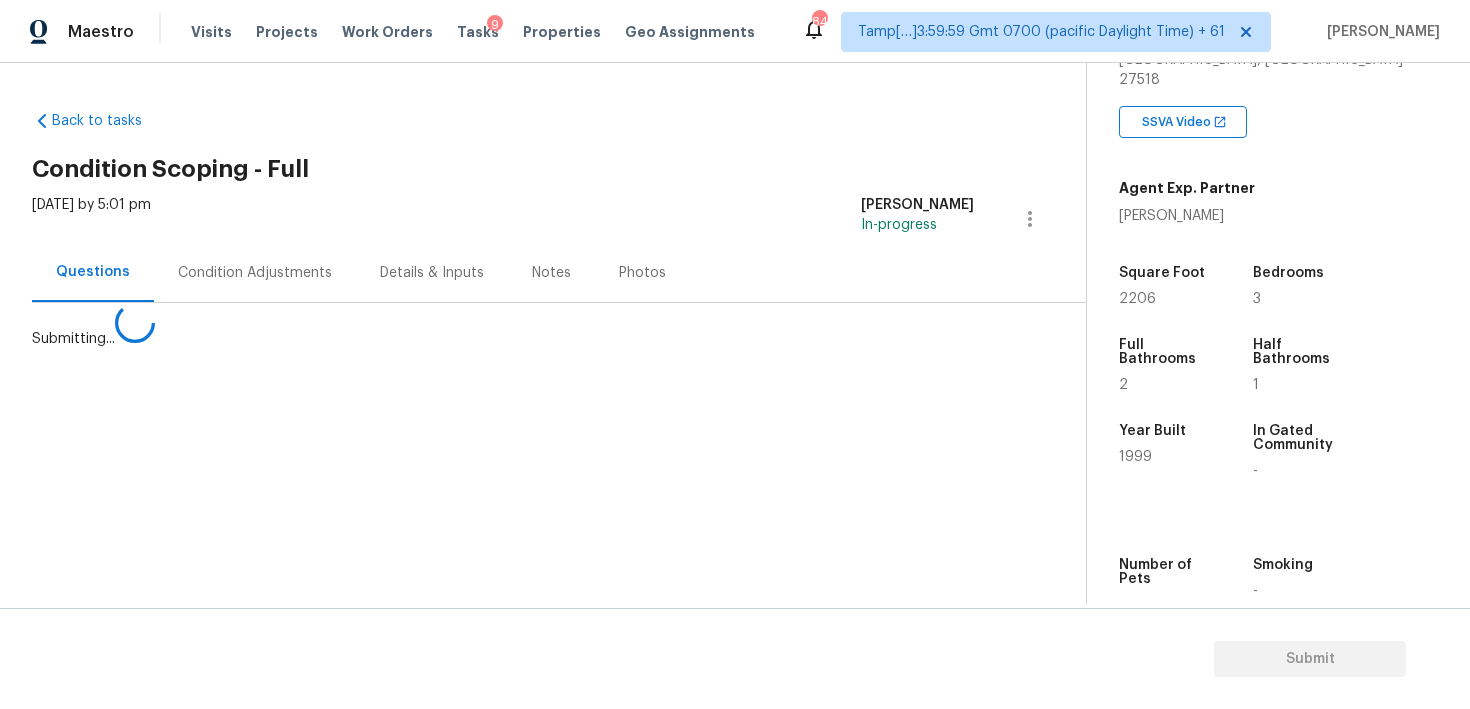 scroll, scrollTop: 0, scrollLeft: 0, axis: both 